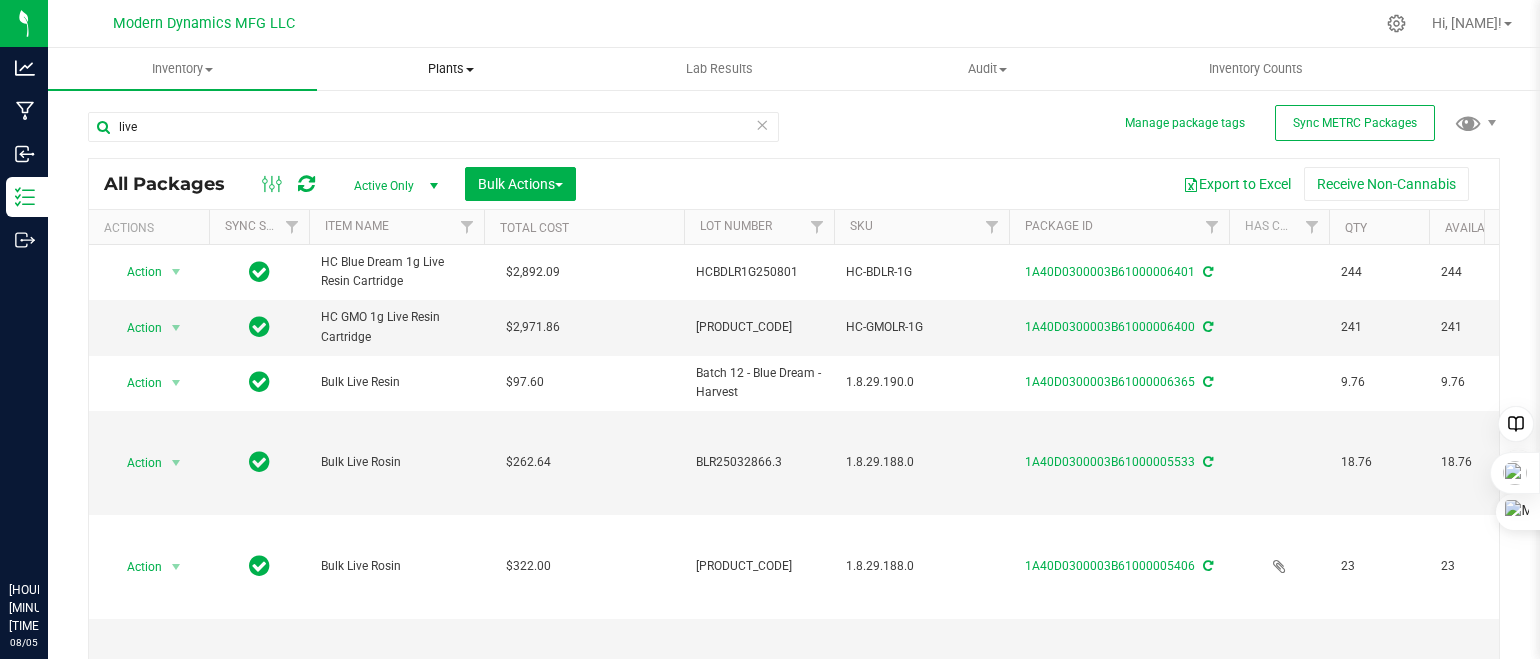 scroll, scrollTop: 0, scrollLeft: 0, axis: both 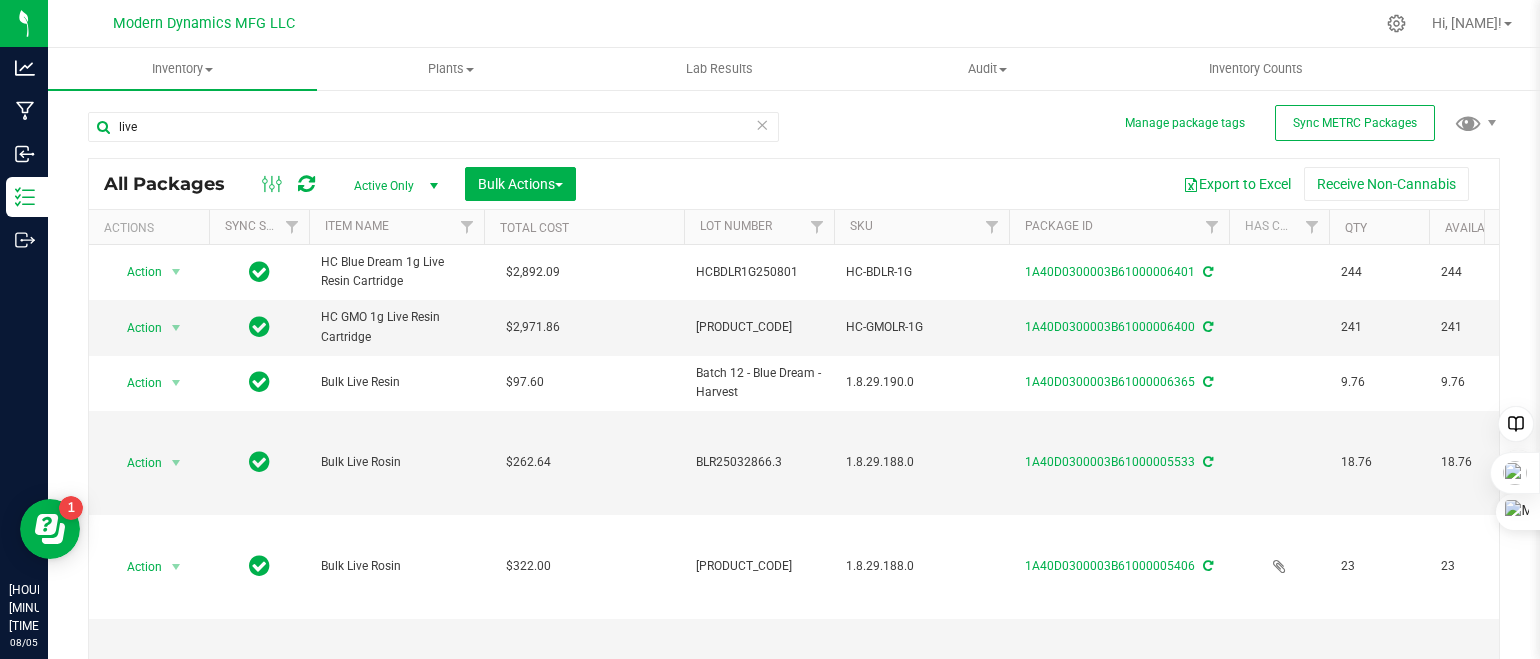 click on "live
All Packages
Active Only Active Only Lab Samples Locked All External Internal
Bulk Actions
Add to manufacturing run
Add to outbound order" at bounding box center (794, 401) 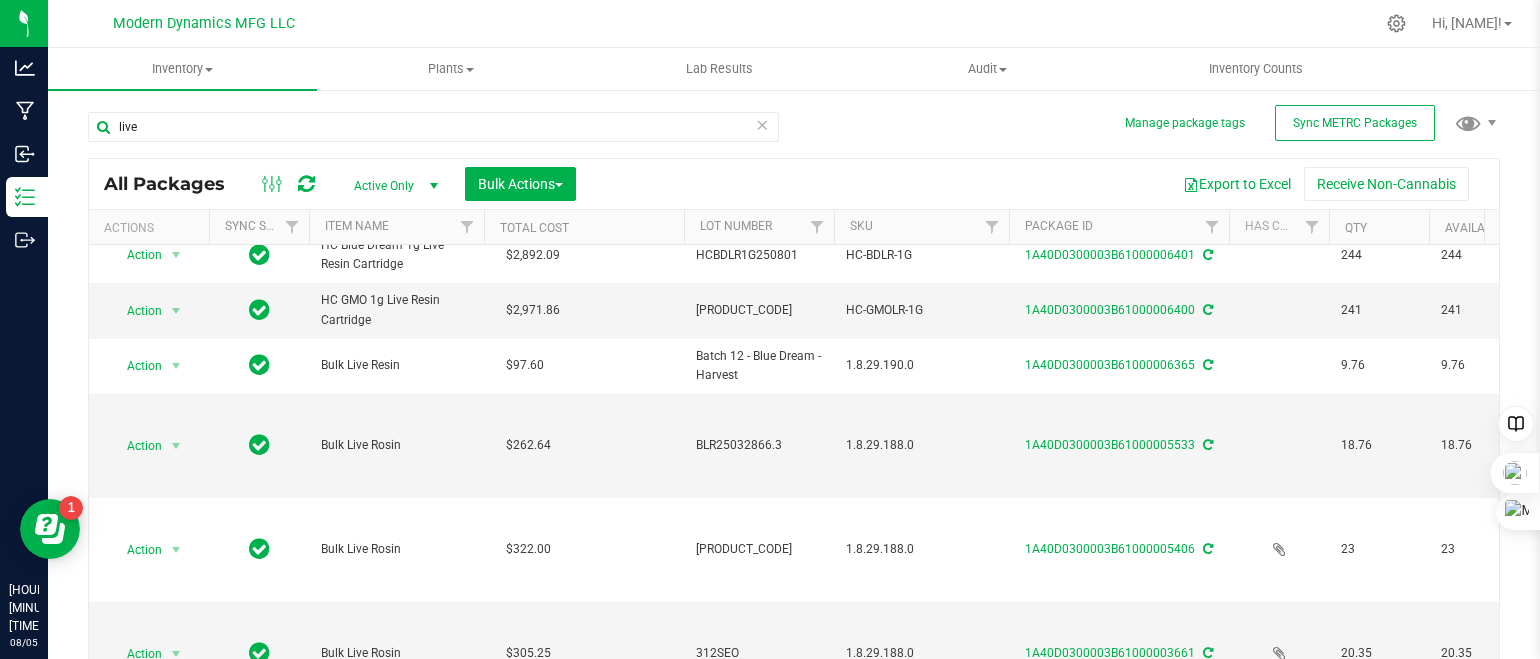scroll, scrollTop: 0, scrollLeft: 0, axis: both 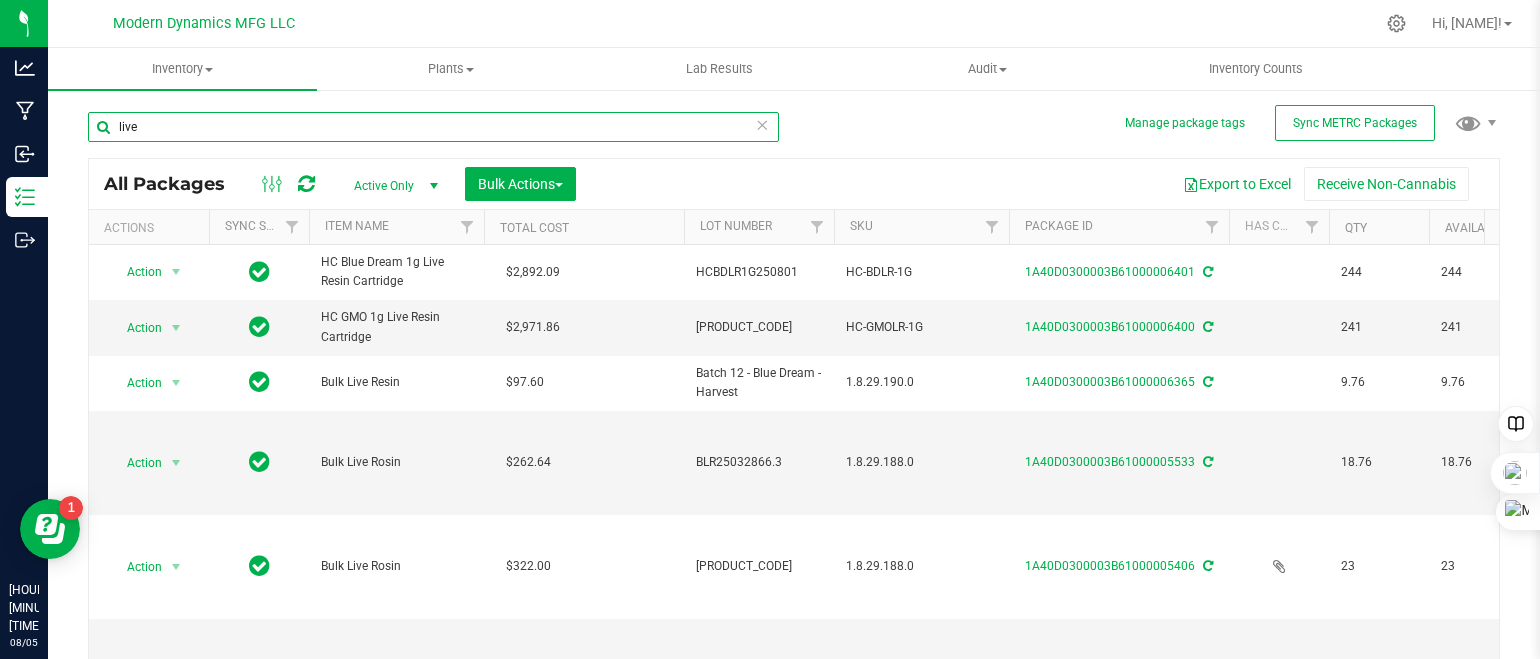 click on "live" at bounding box center [433, 127] 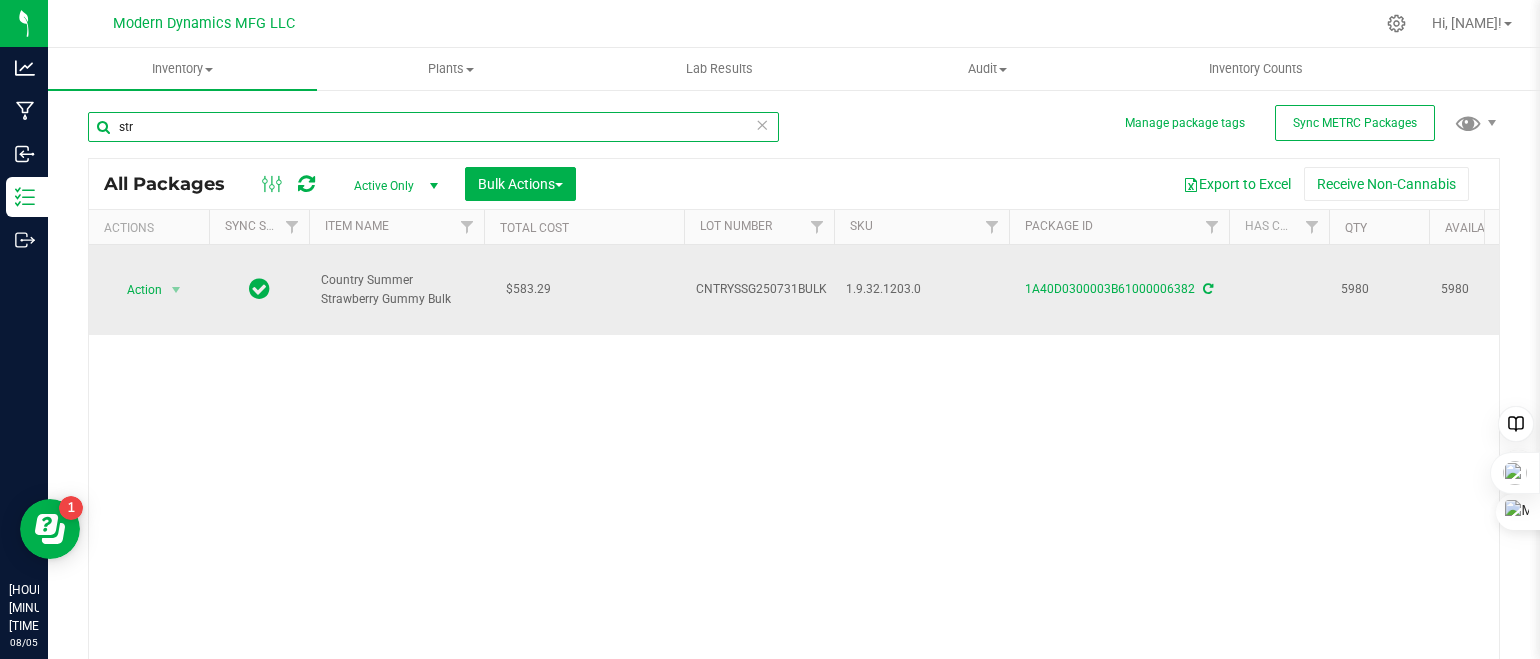 type on "str" 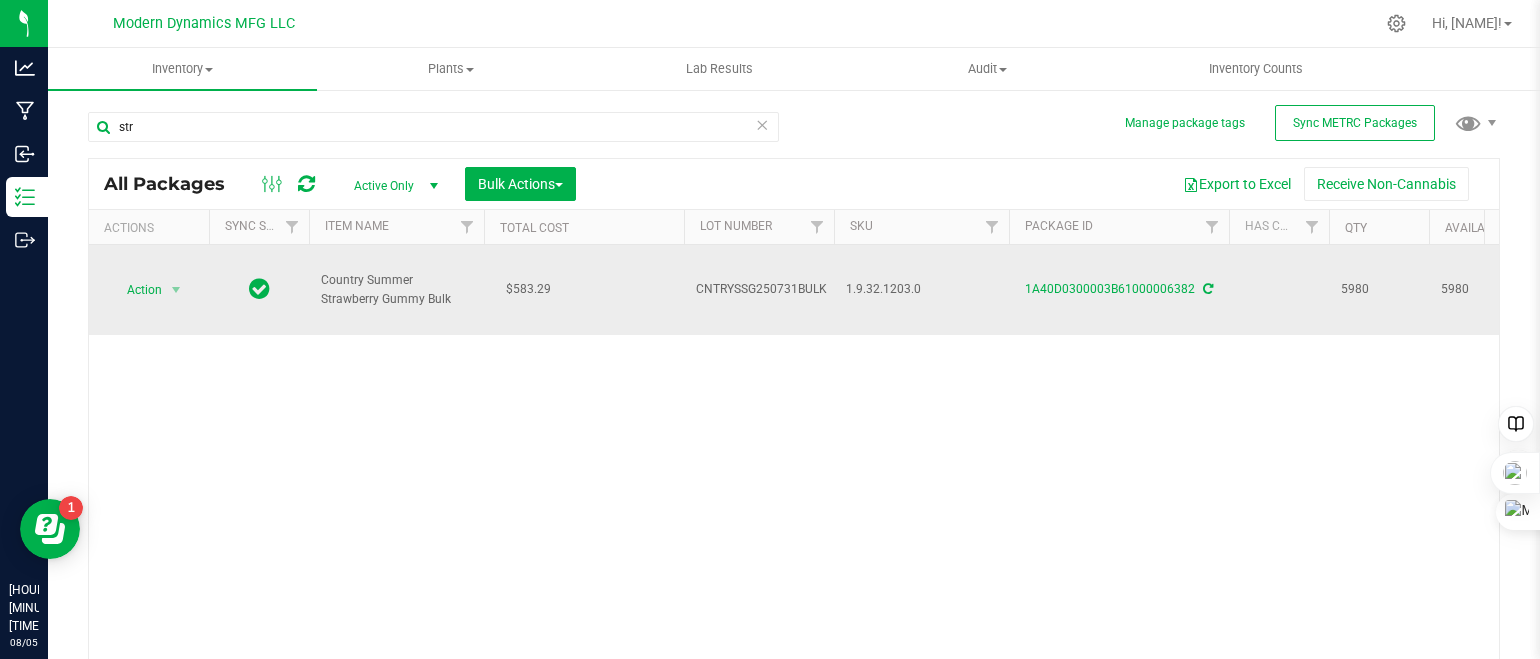 click on "Country Summer Strawberry Gummy Bulk" at bounding box center [396, 290] 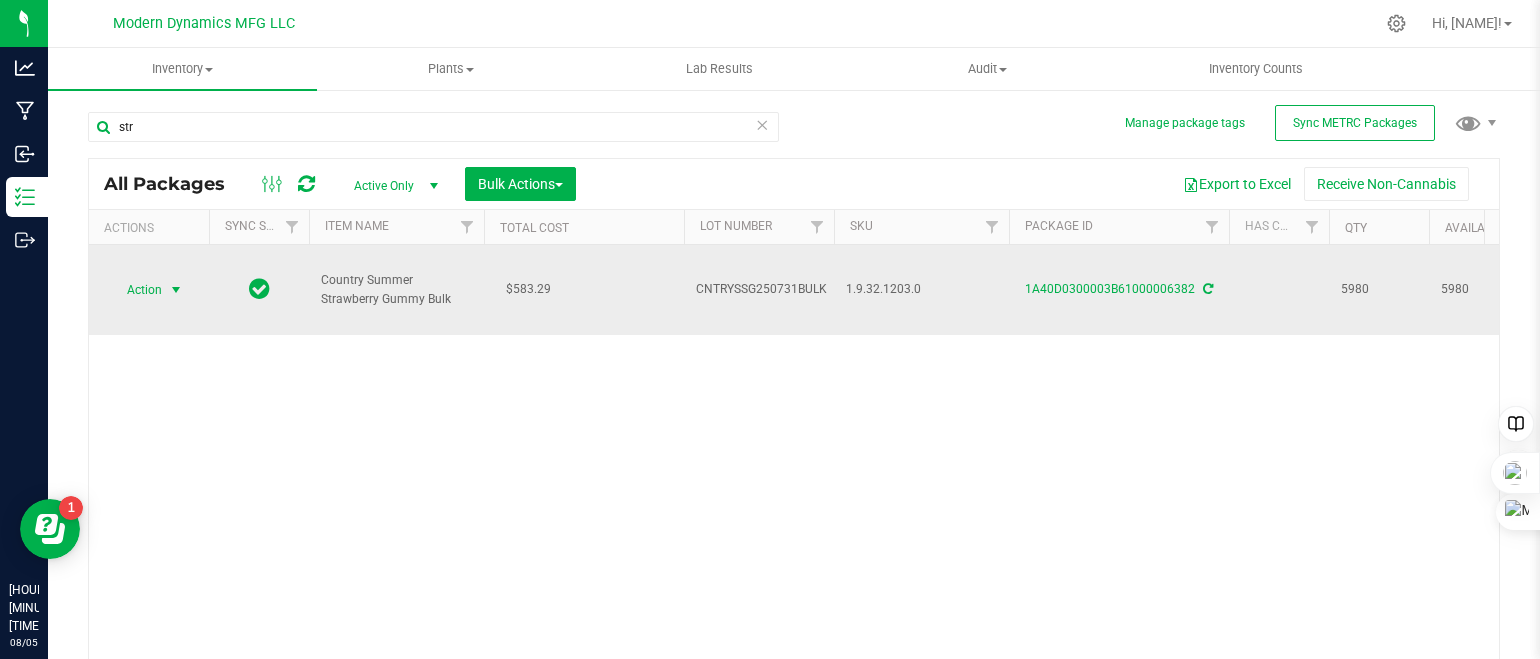 click at bounding box center (176, 290) 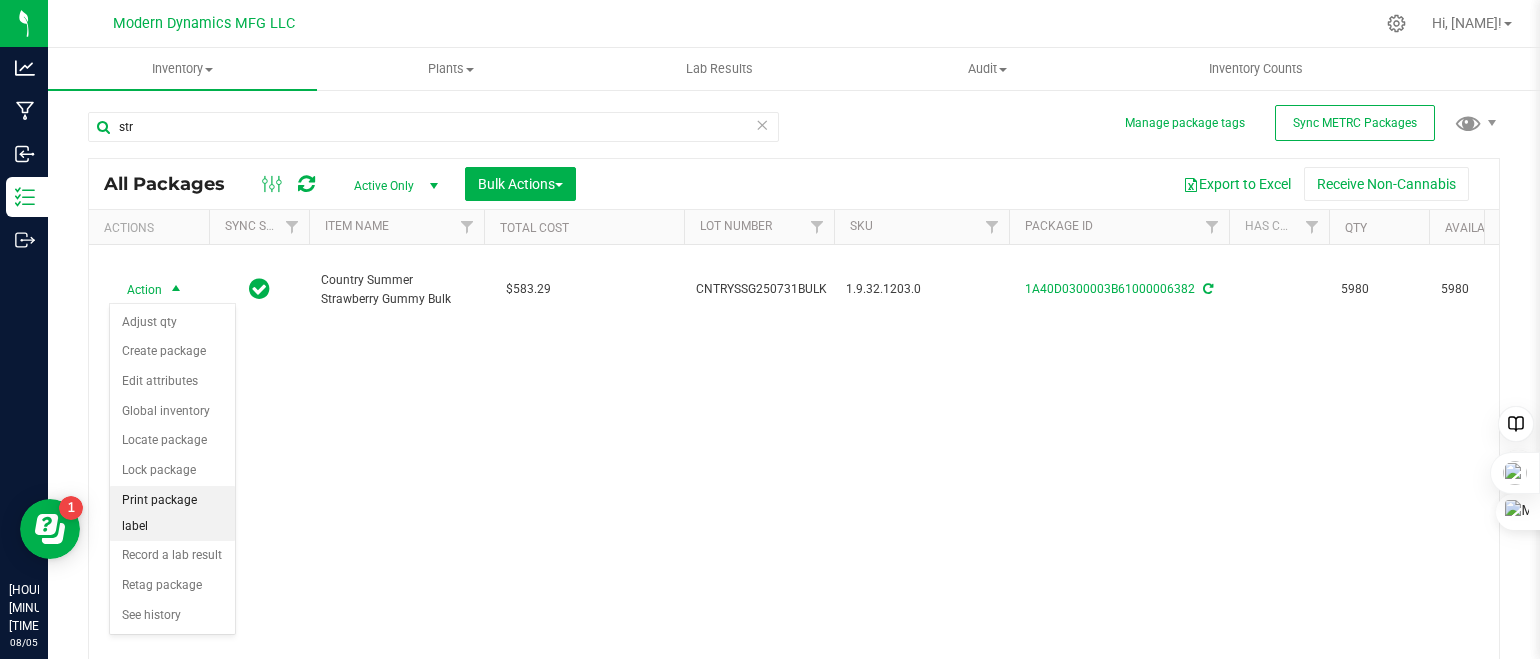 click on "Print package label" at bounding box center [172, 513] 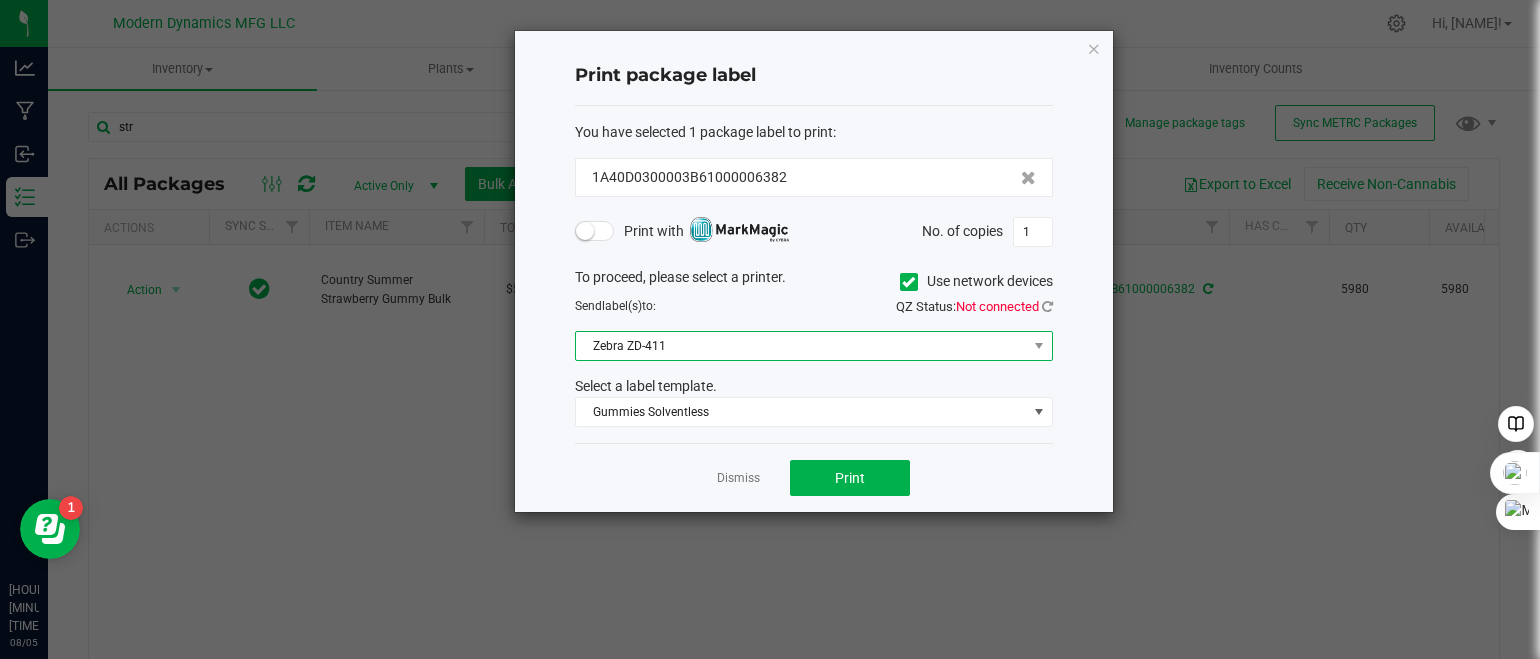 click on "Zebra ZD-411" at bounding box center (801, 346) 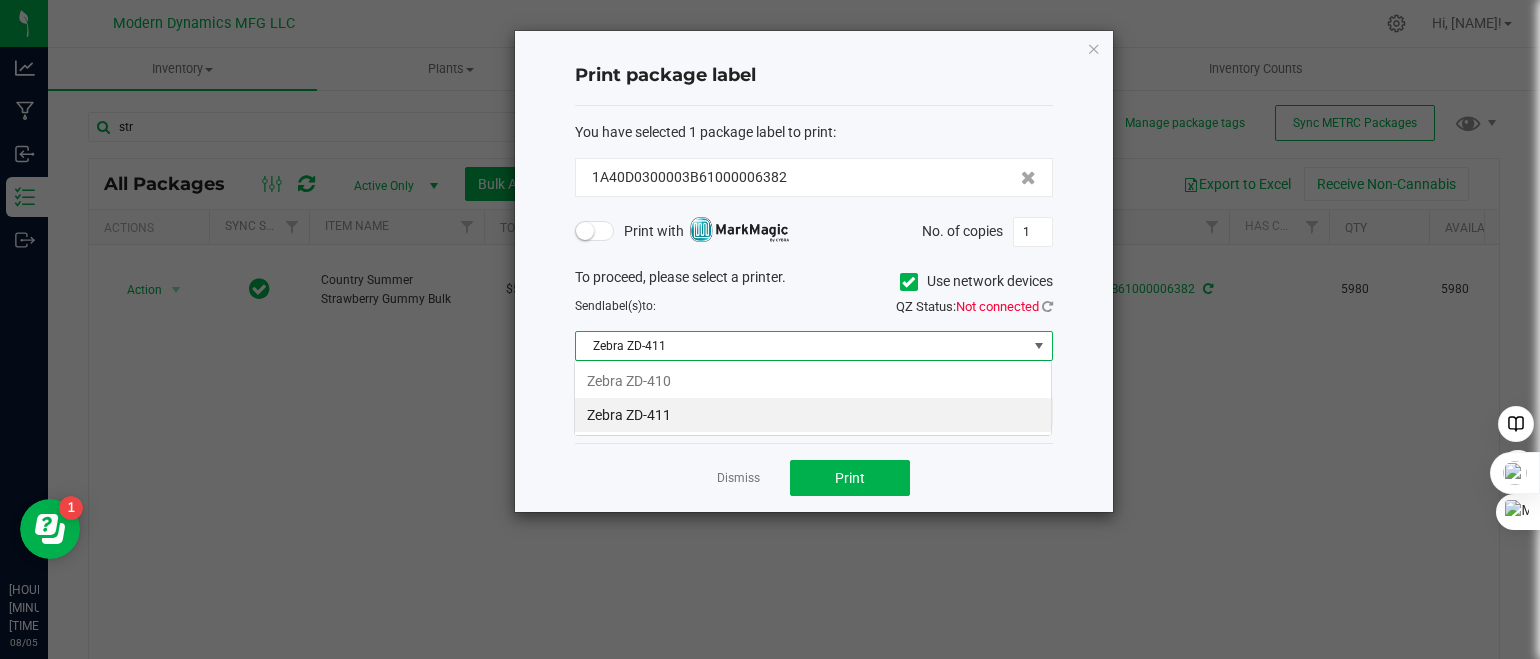 scroll, scrollTop: 99970, scrollLeft: 99521, axis: both 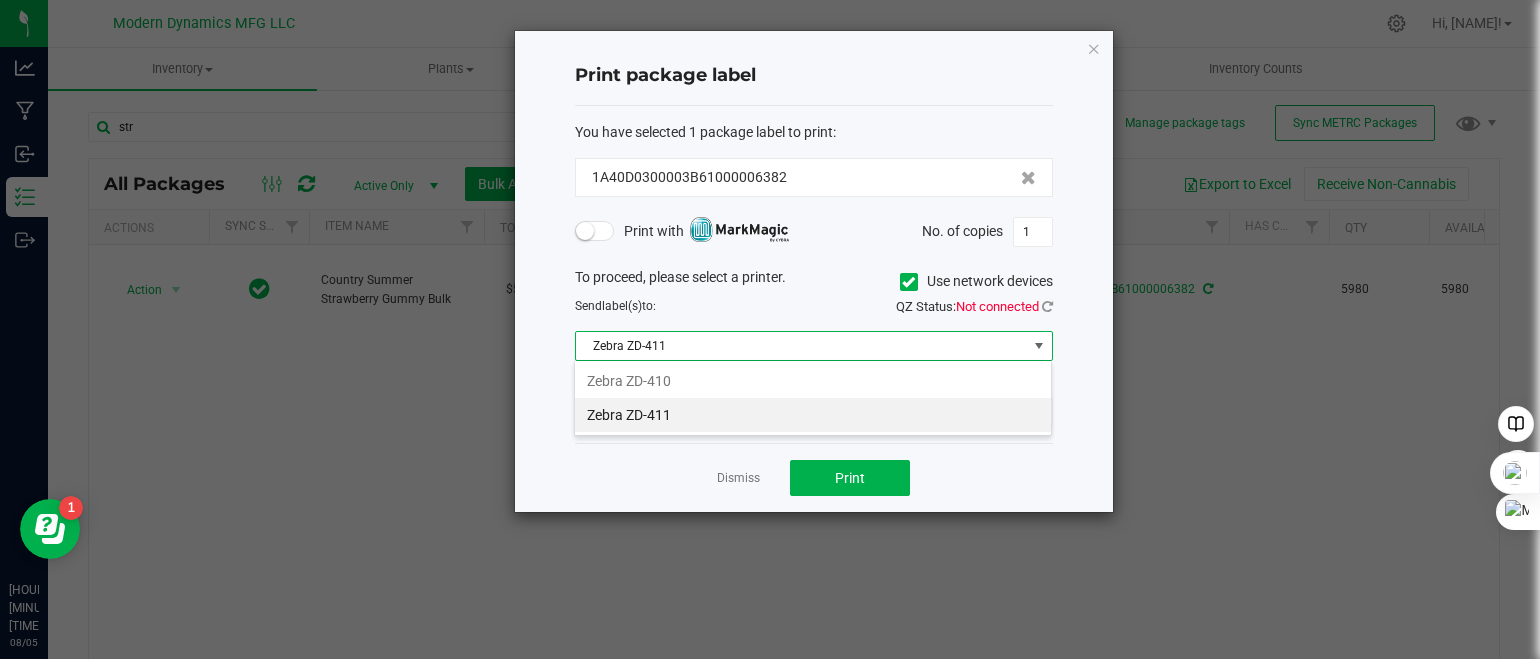 click on "To proceed, please select a printer.   Use network devices  Send  label(s)  to:  QZ Status:   Not connected  Zebra ZD-411  Select a label template.  Gummies Solventless" 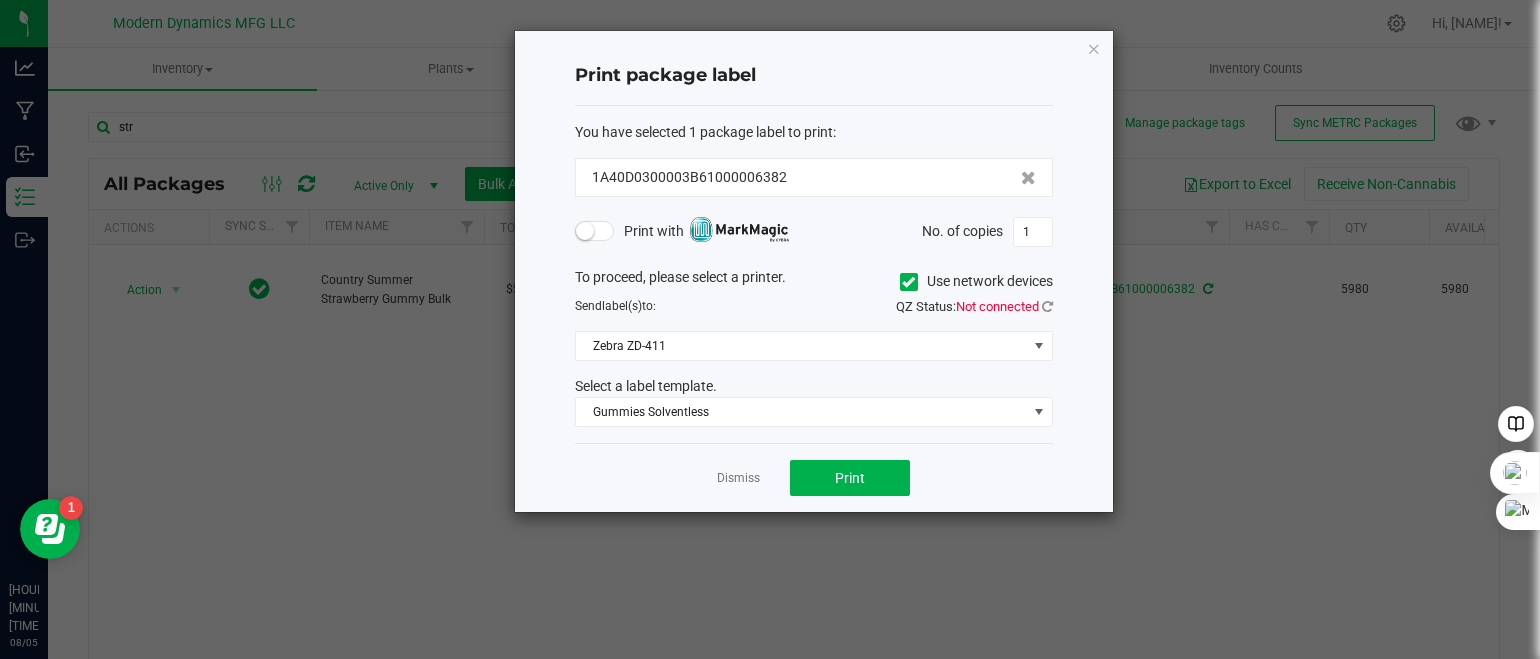 click at bounding box center [595, 231] 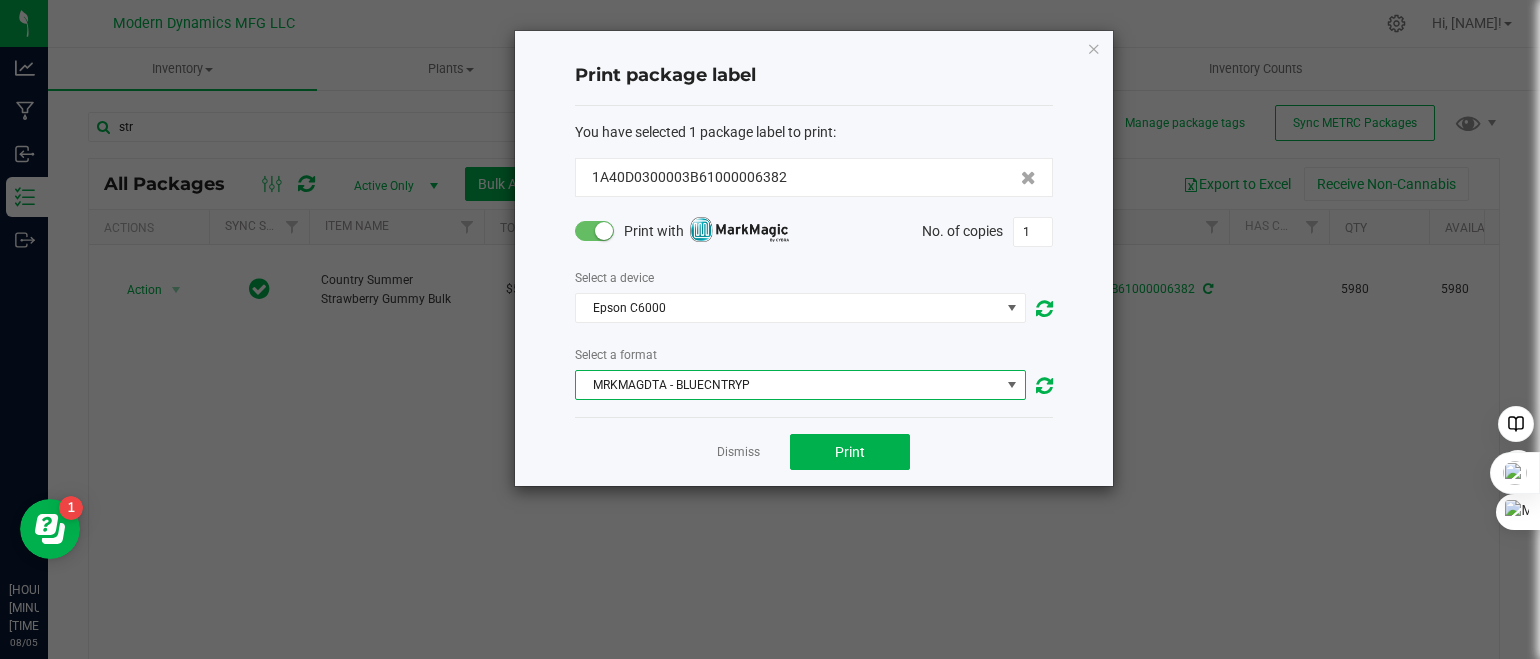 click on "MRKMAGDTA - BLUECNTRYP" at bounding box center [788, 385] 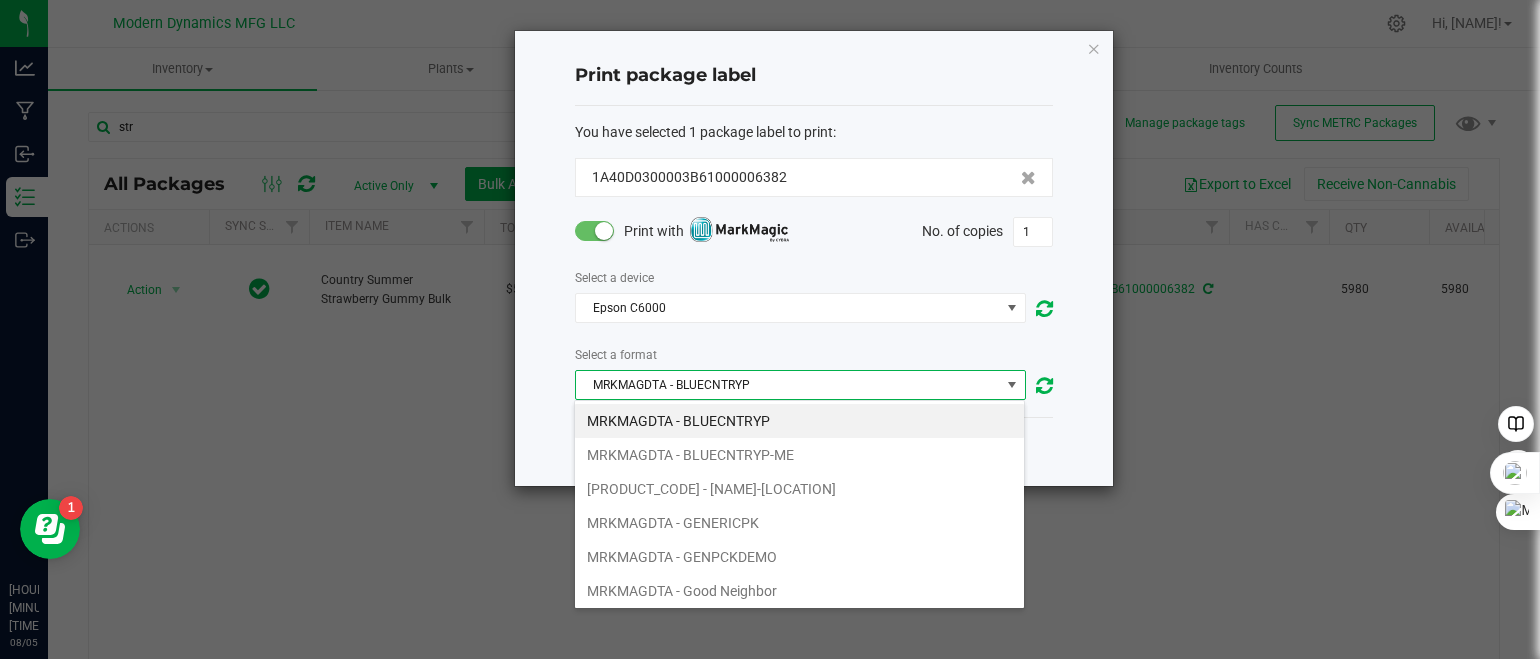 scroll, scrollTop: 99970, scrollLeft: 99548, axis: both 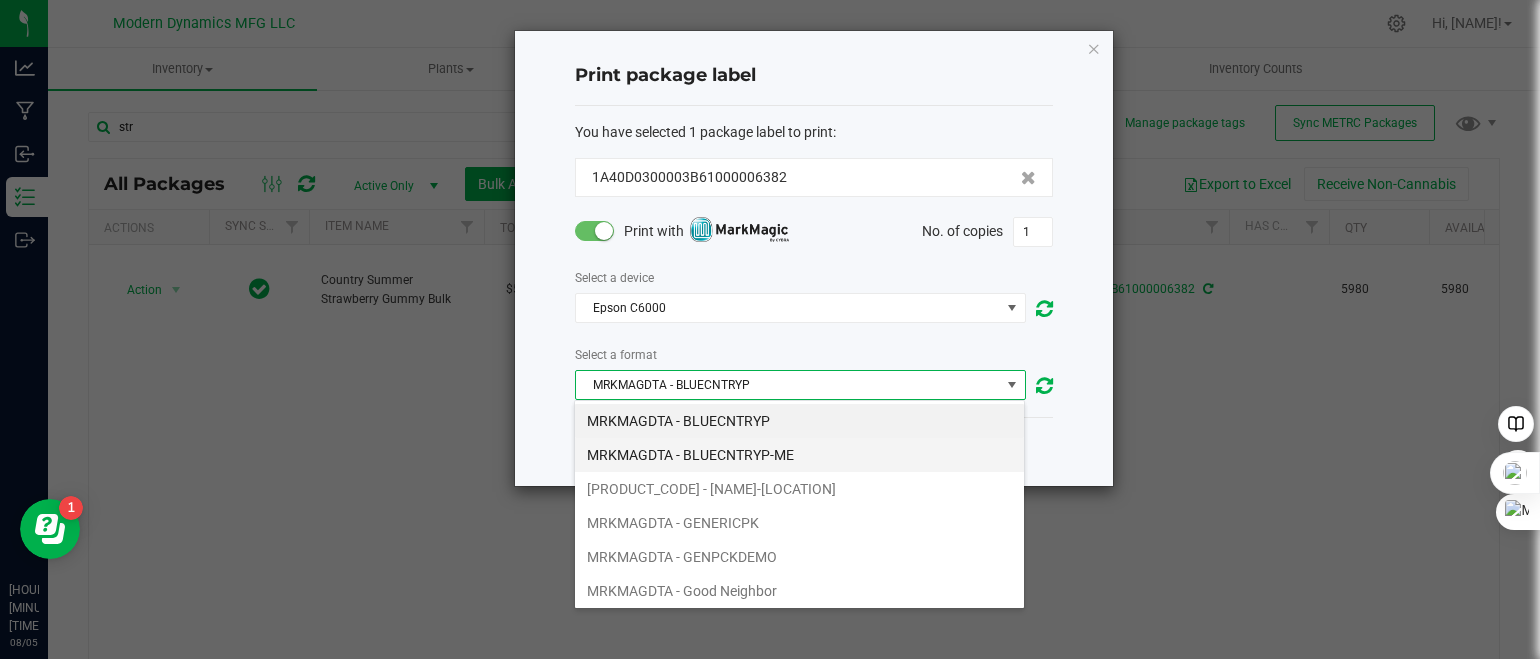 click on "MRKMAGDTA - BLUECNTRYP-ME" at bounding box center (799, 455) 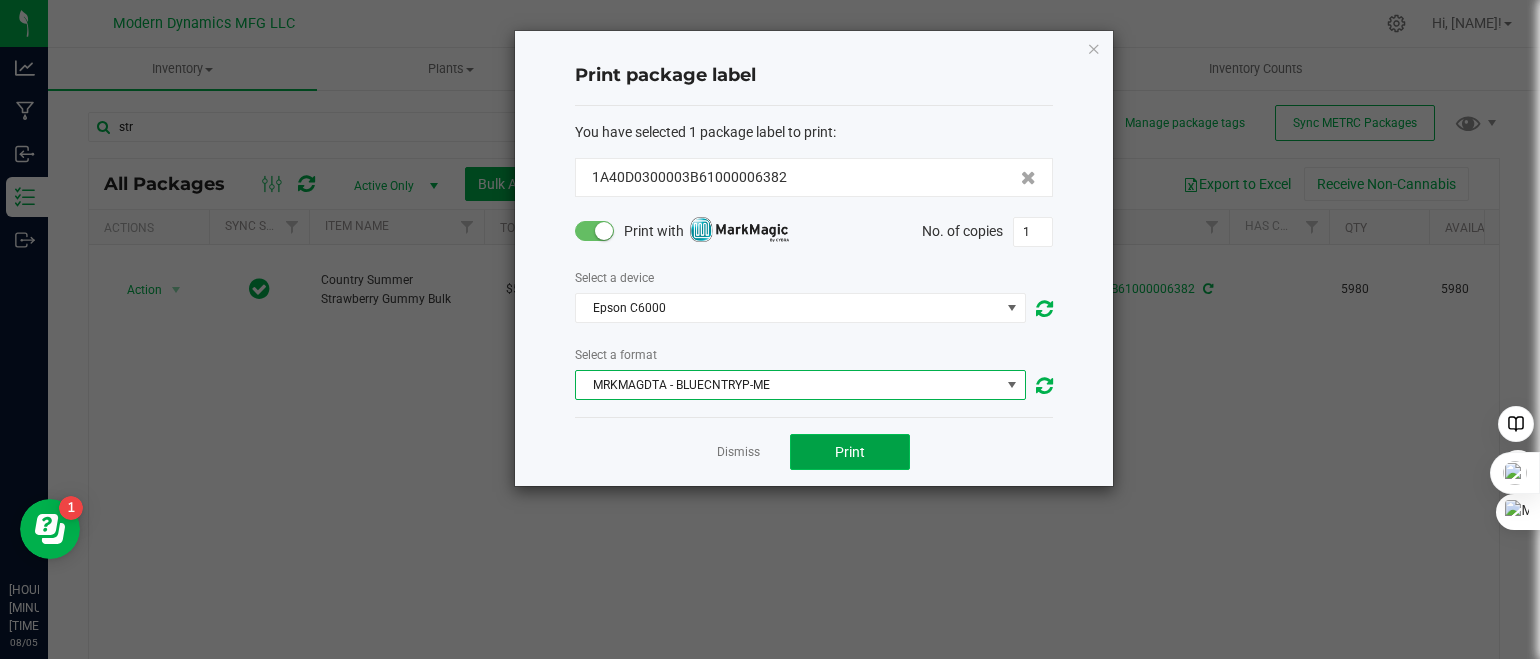 click on "Print" 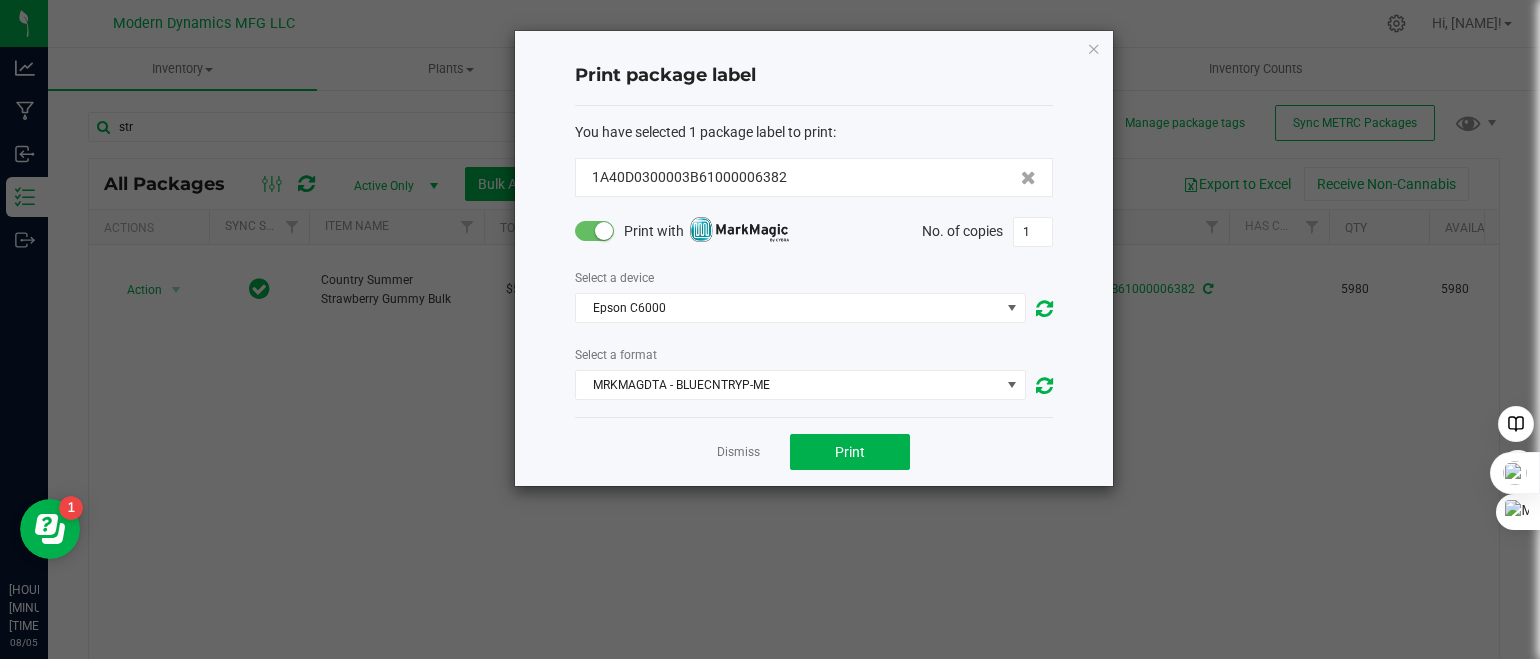 click 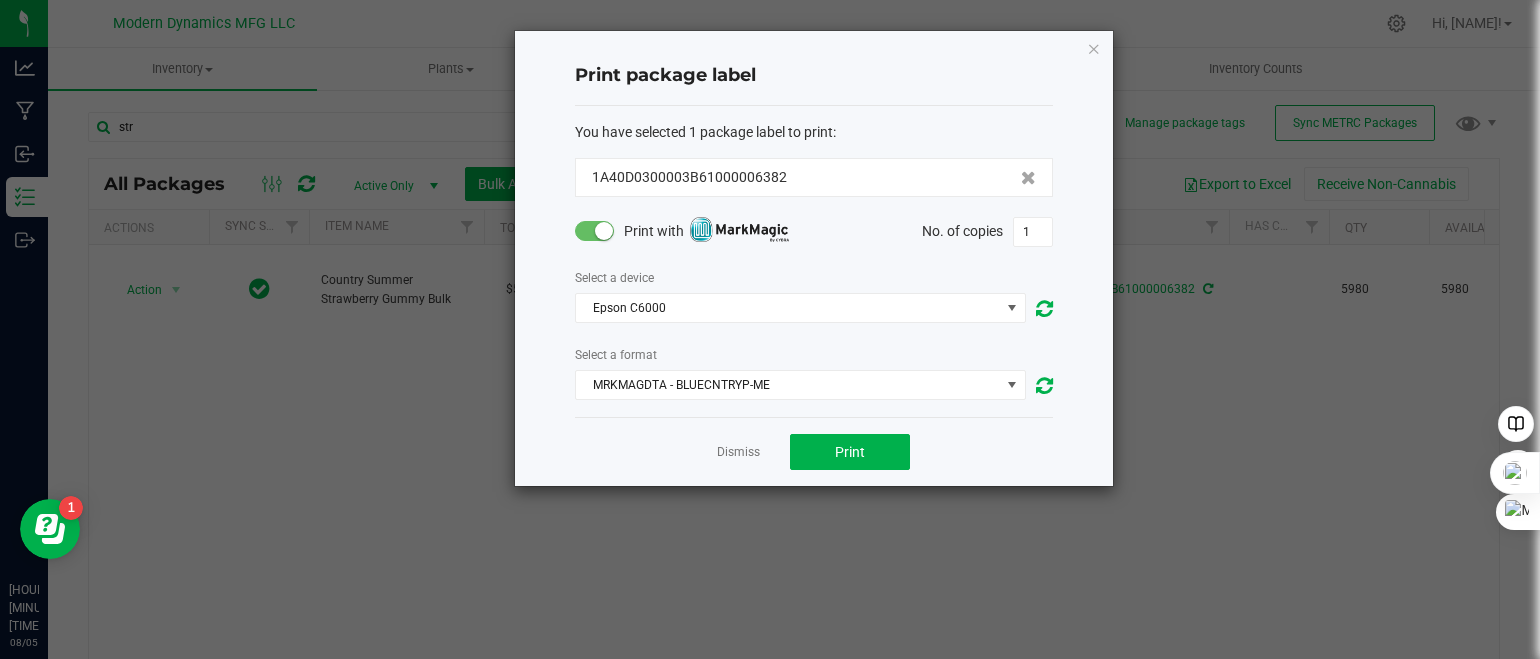 click 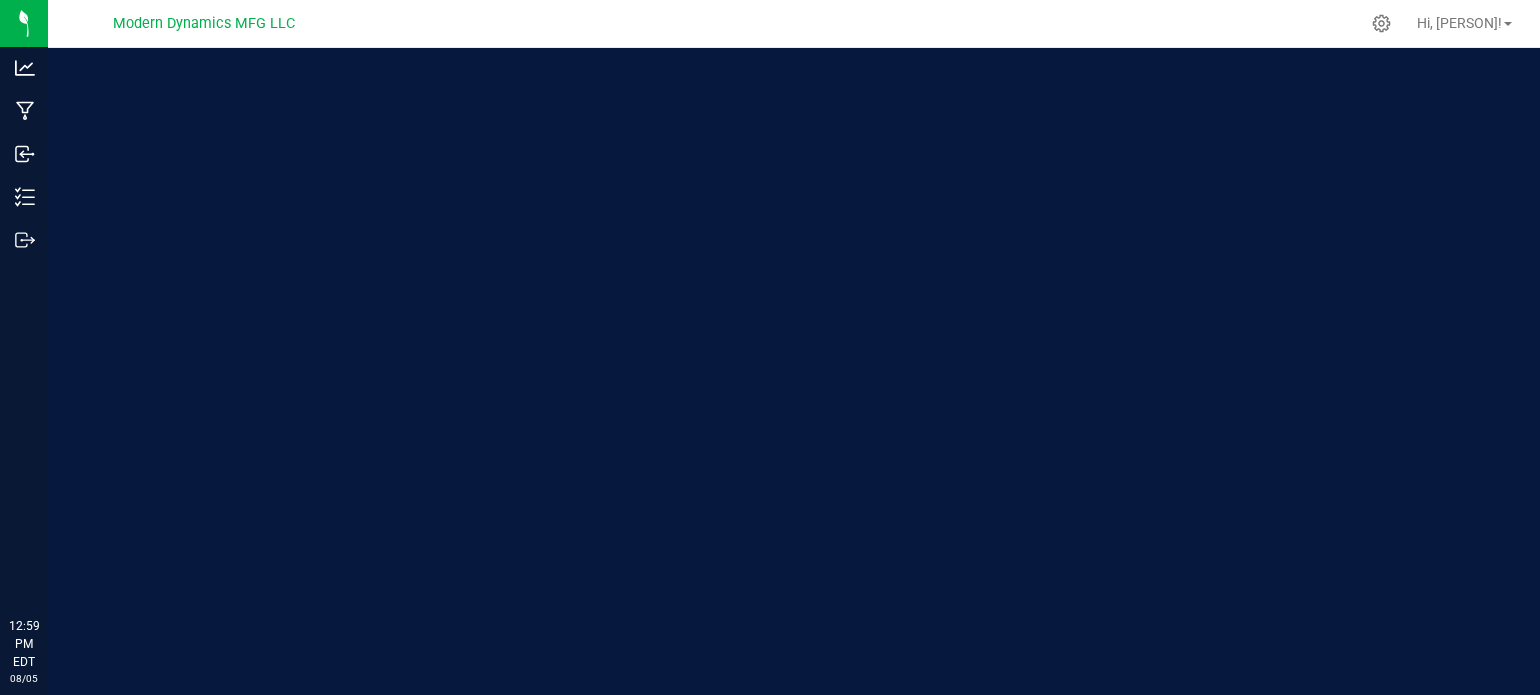 scroll, scrollTop: 0, scrollLeft: 0, axis: both 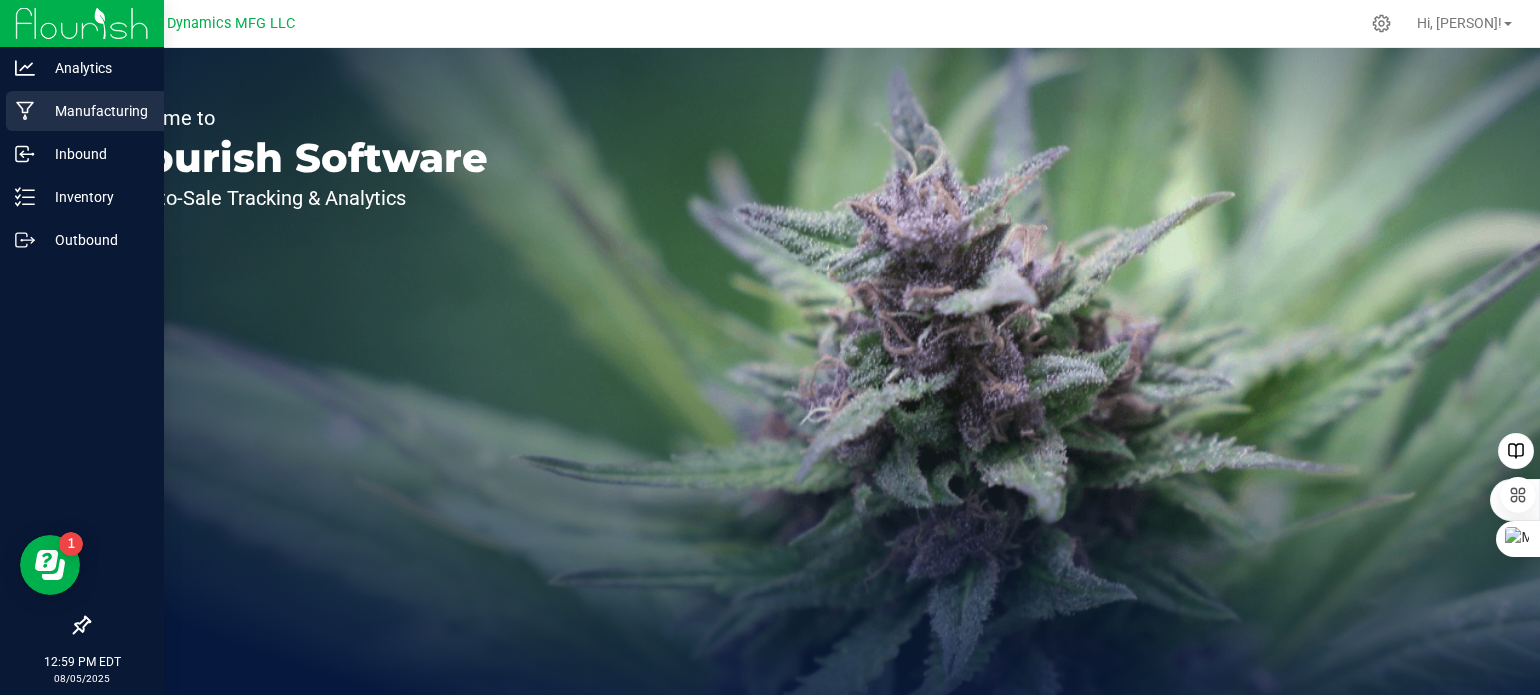 click on "Manufacturing" at bounding box center (85, 111) 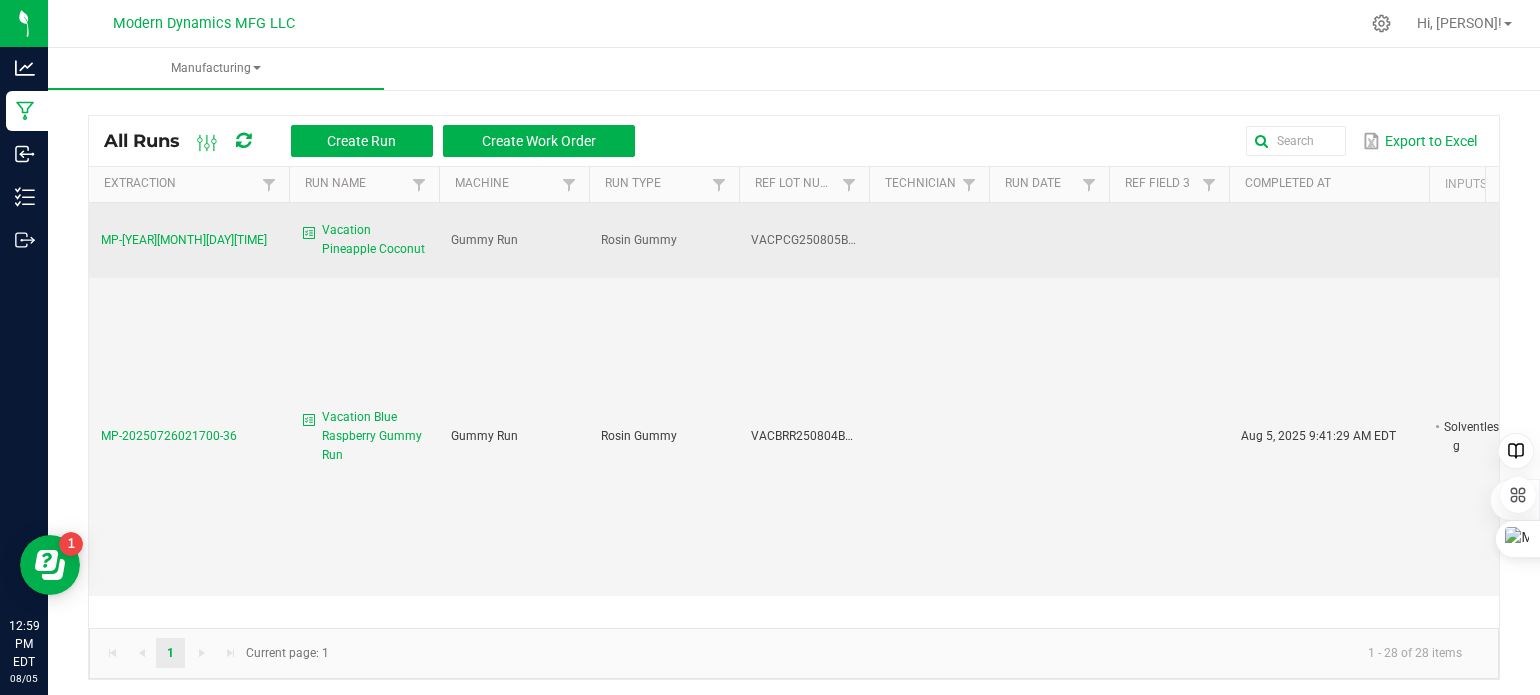 click at bounding box center (929, 241) 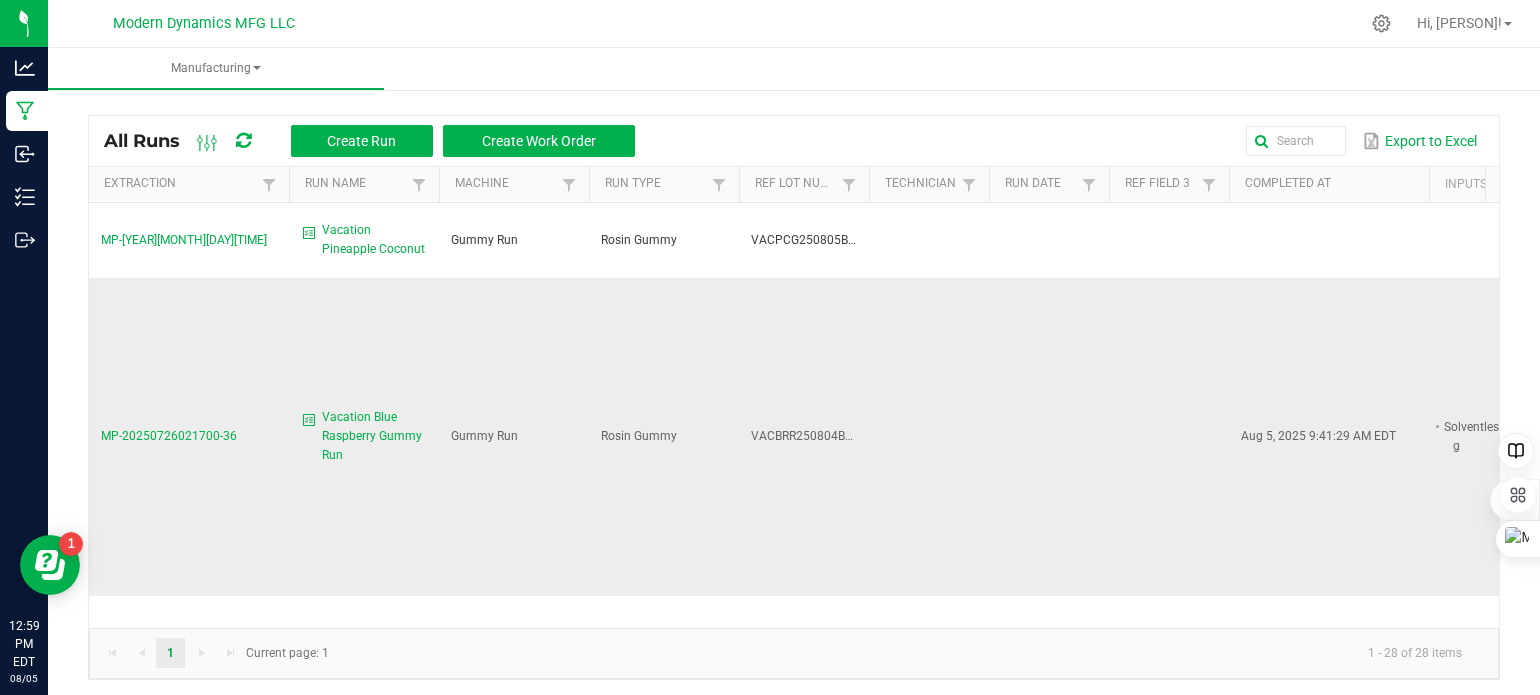 click at bounding box center (929, 436) 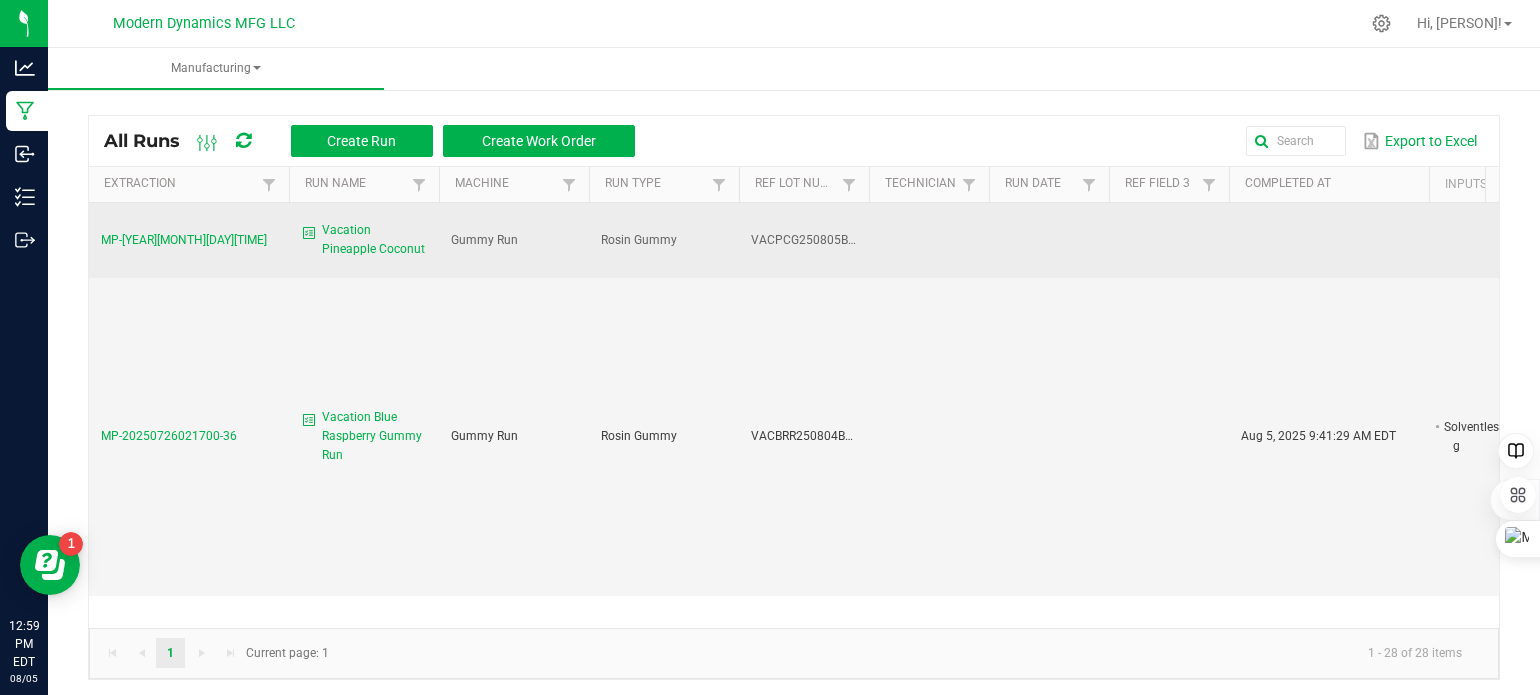 click at bounding box center (1329, 241) 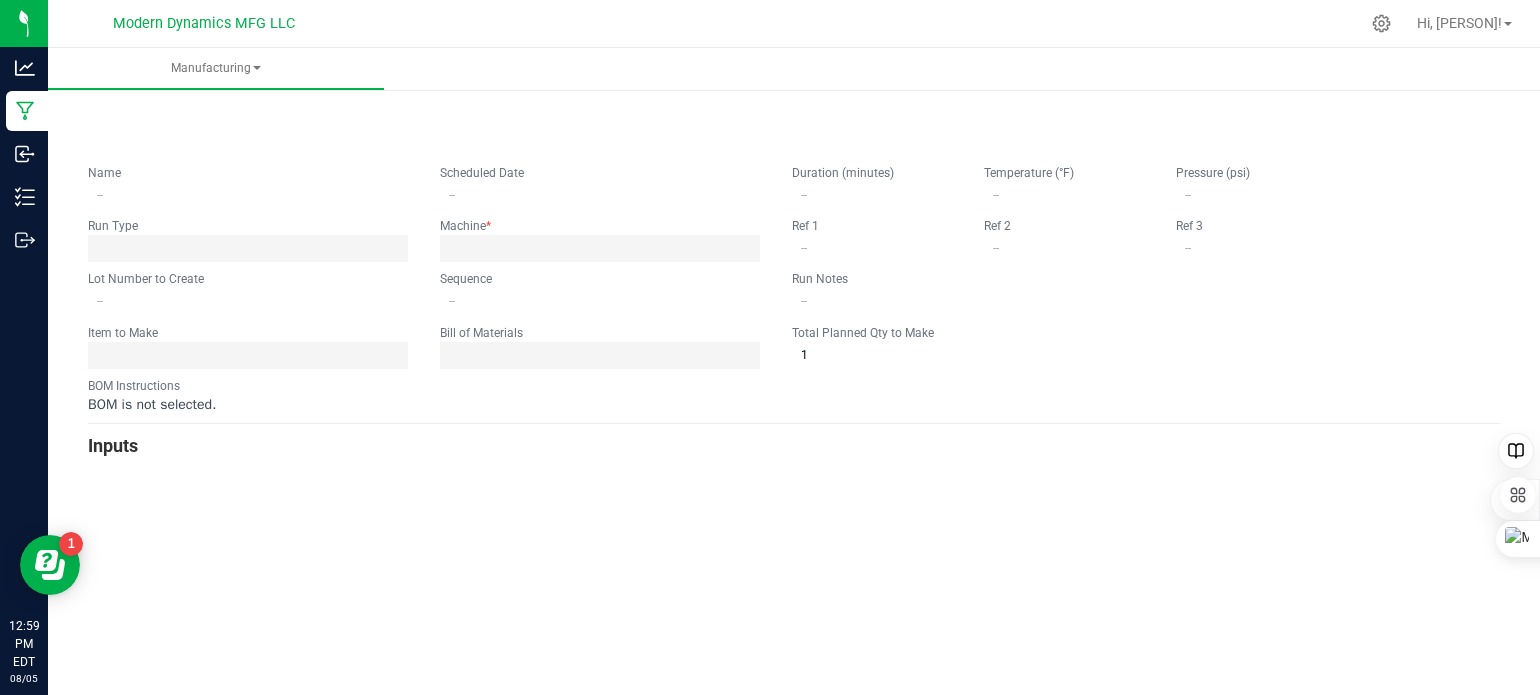 type on "Vacation Pineapple Coconut" 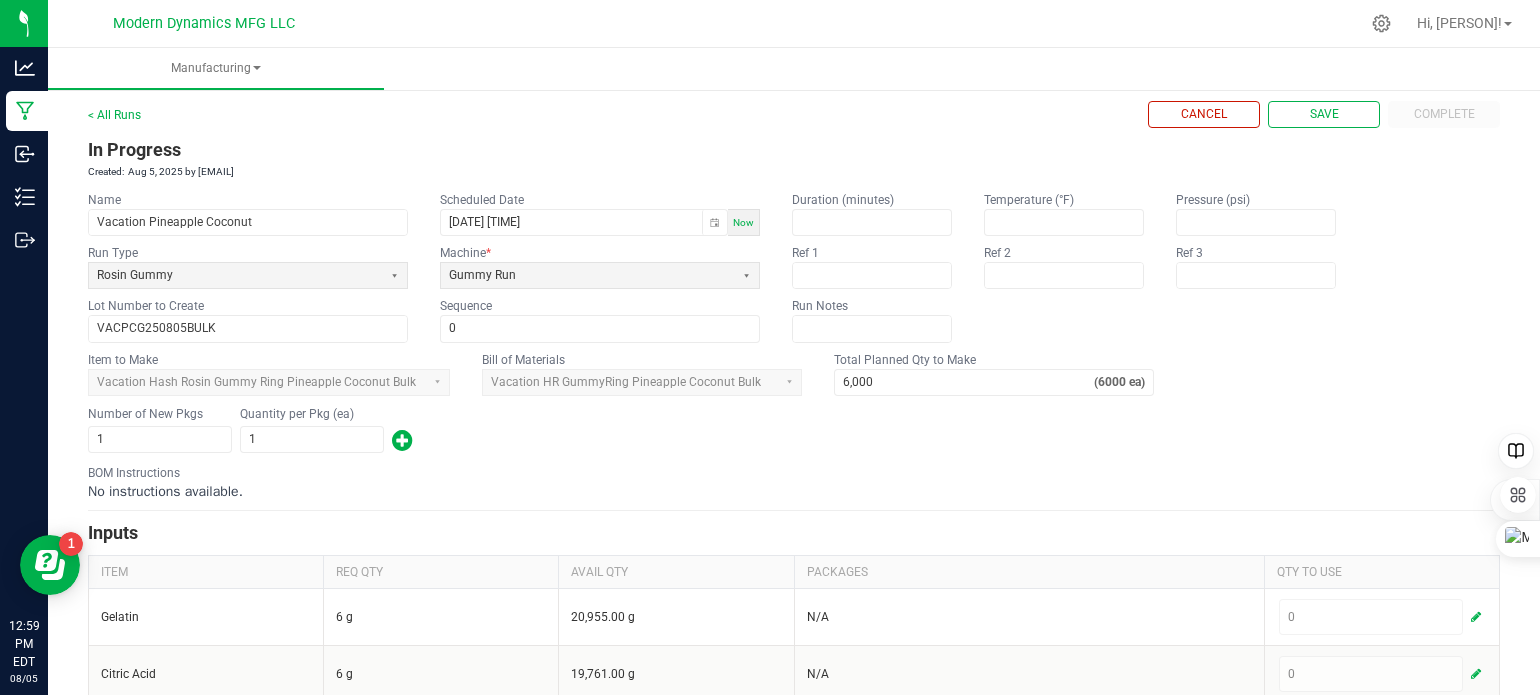 scroll, scrollTop: 0, scrollLeft: 0, axis: both 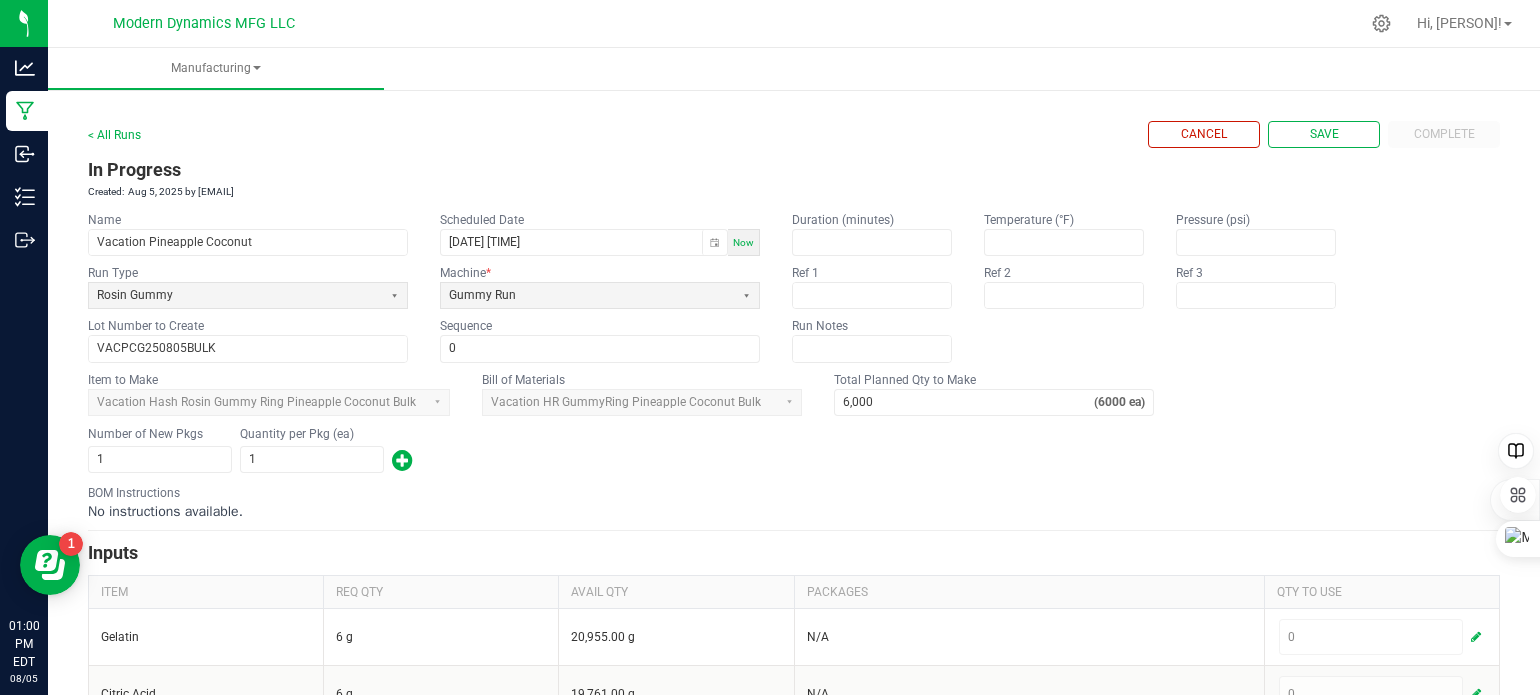 click on "Scheduled Date  08/05/2025 8:47 AM Now" at bounding box center [600, 233] 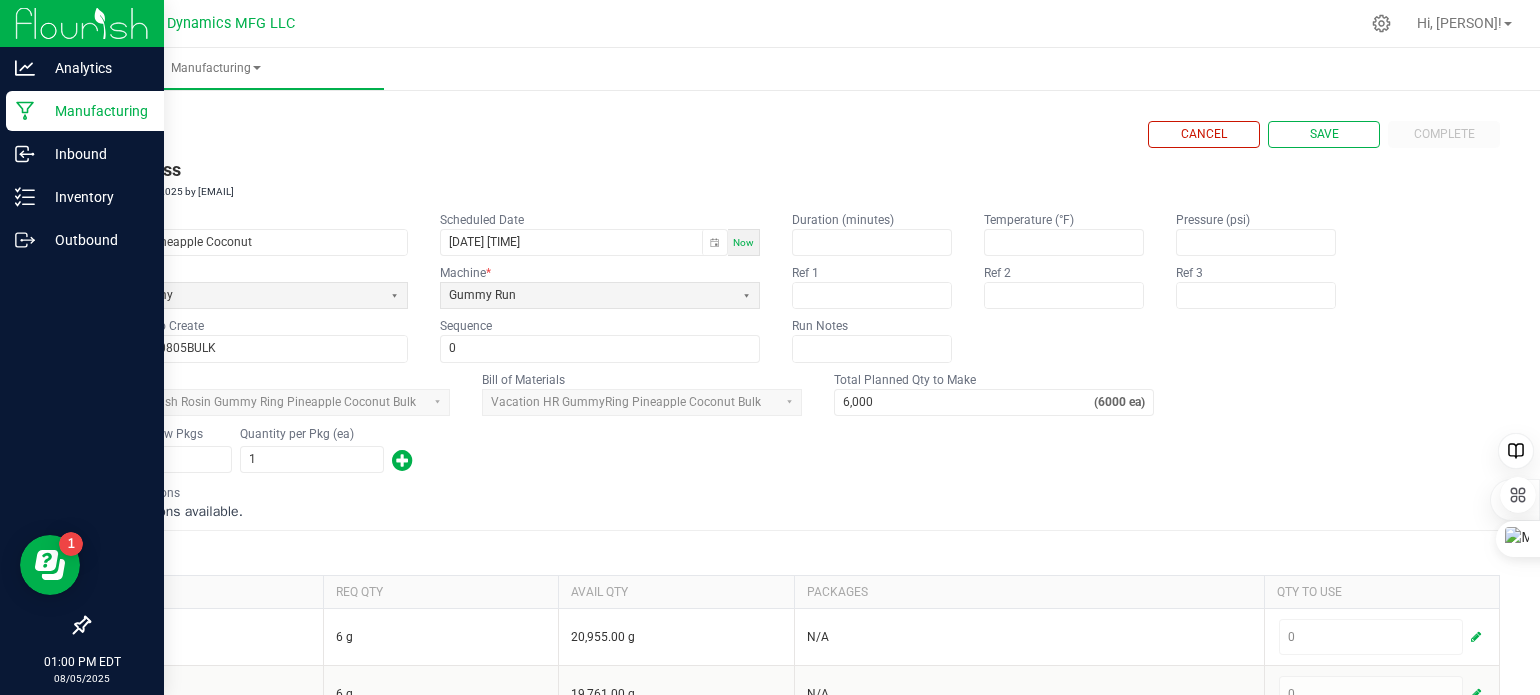 click 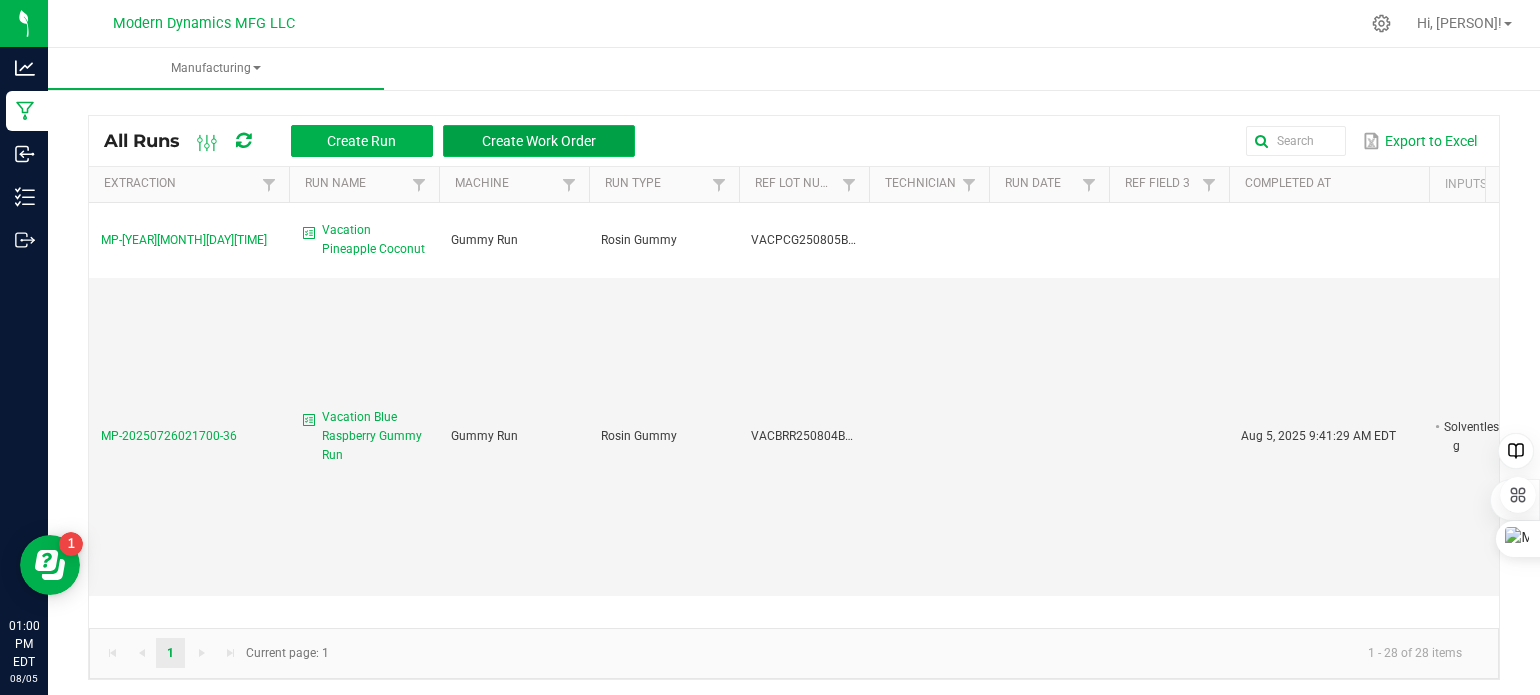 click on "Create Work Order" at bounding box center (539, 141) 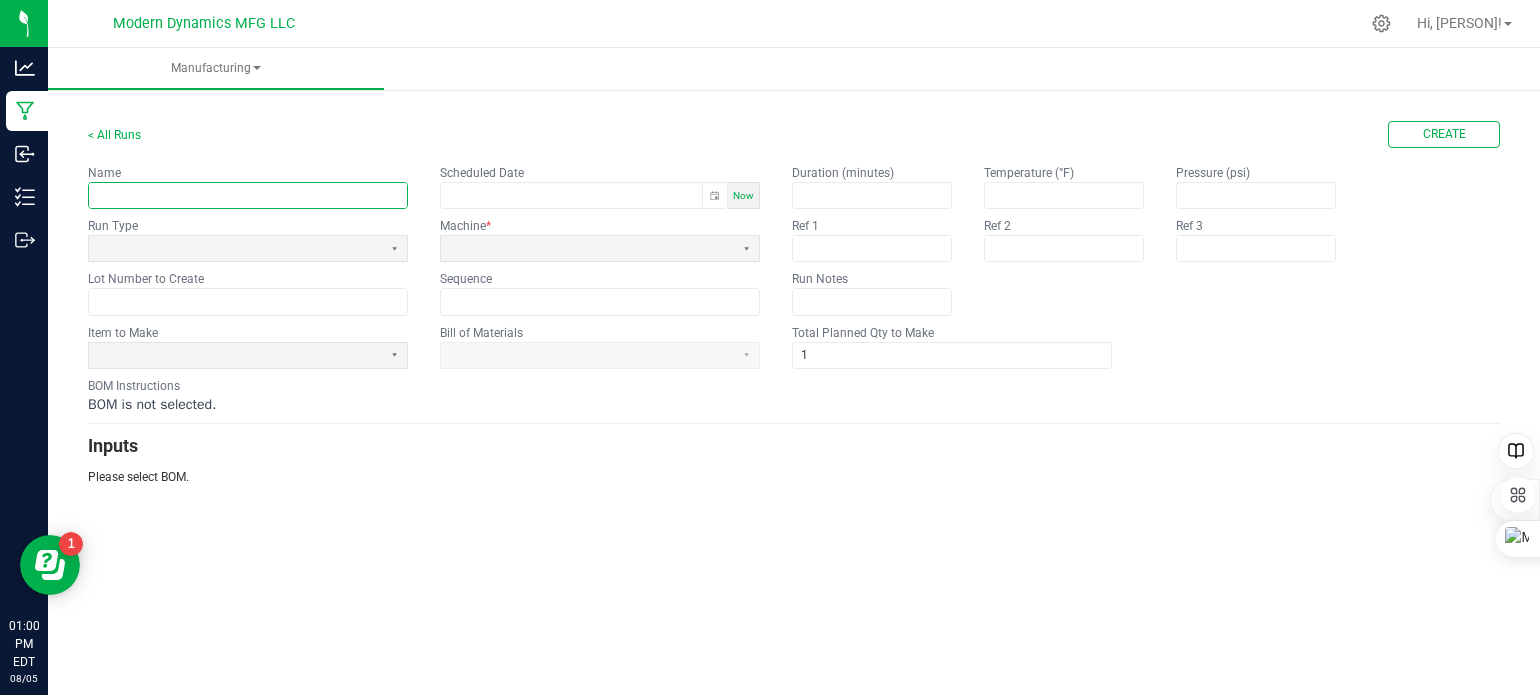 click at bounding box center (248, 195) 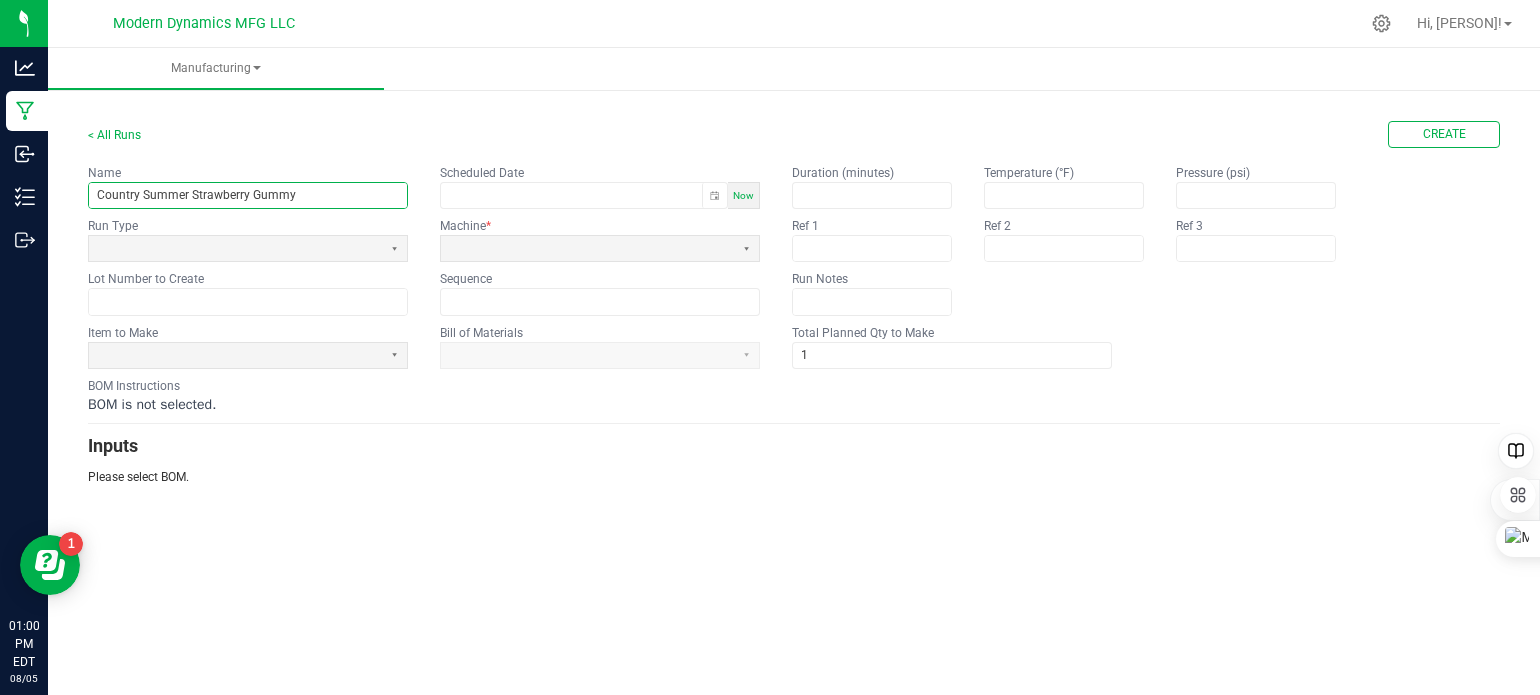 type on "Country Summer Strawberry Gummy" 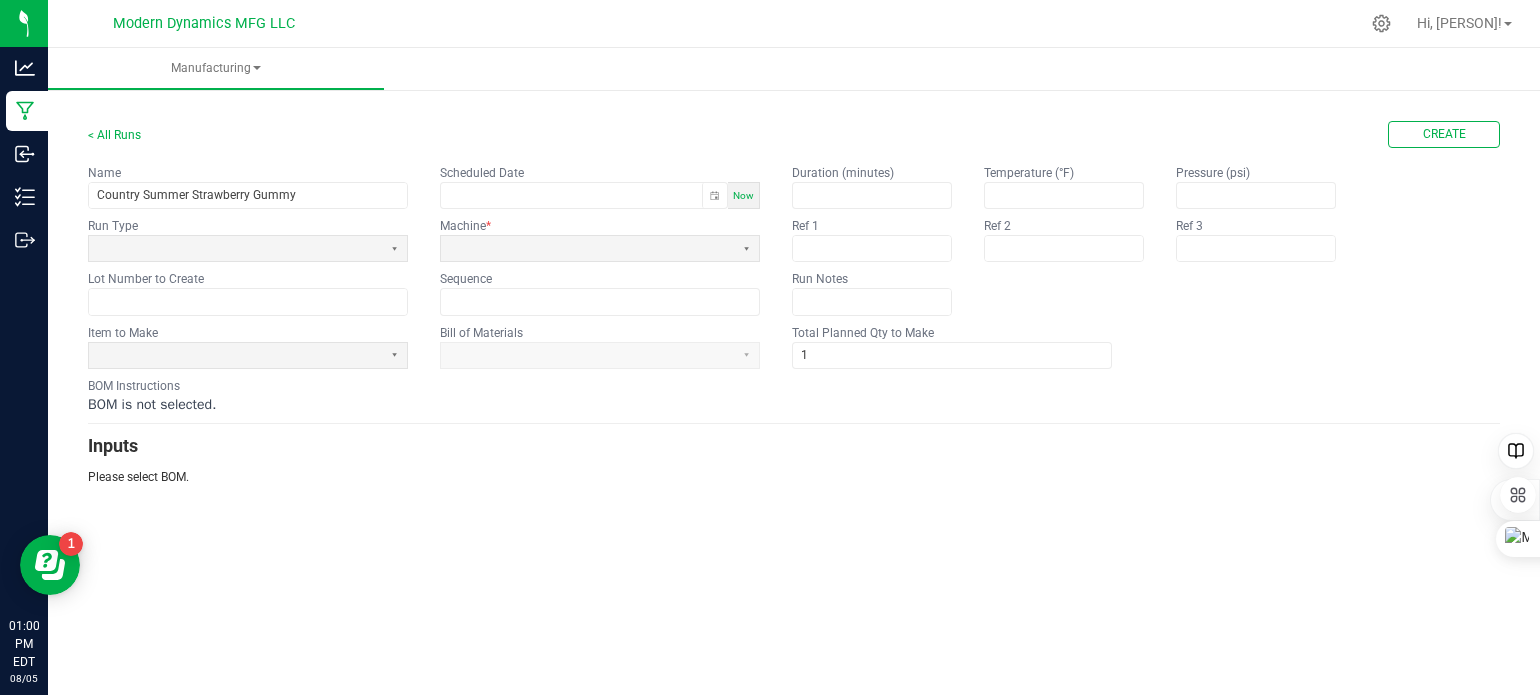 click on "Now" at bounding box center [743, 195] 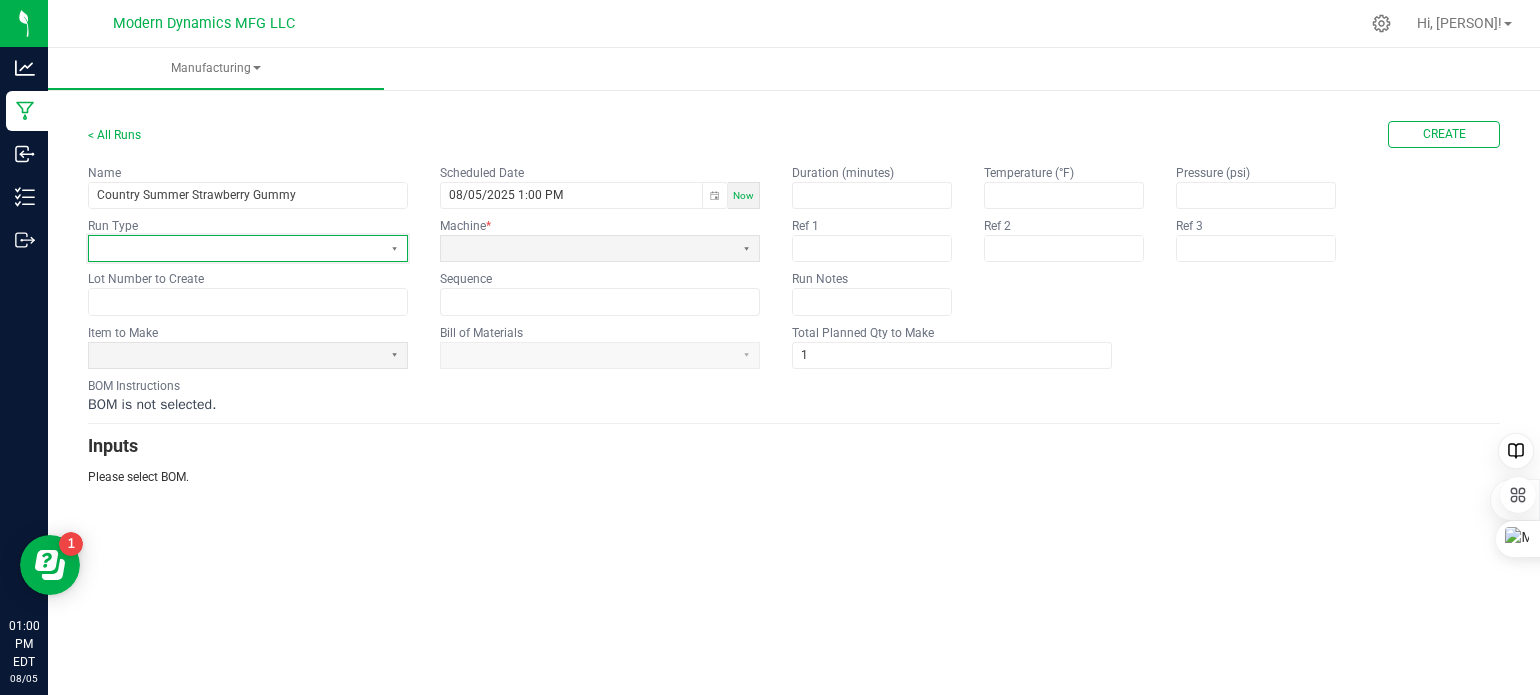 click at bounding box center [235, 248] 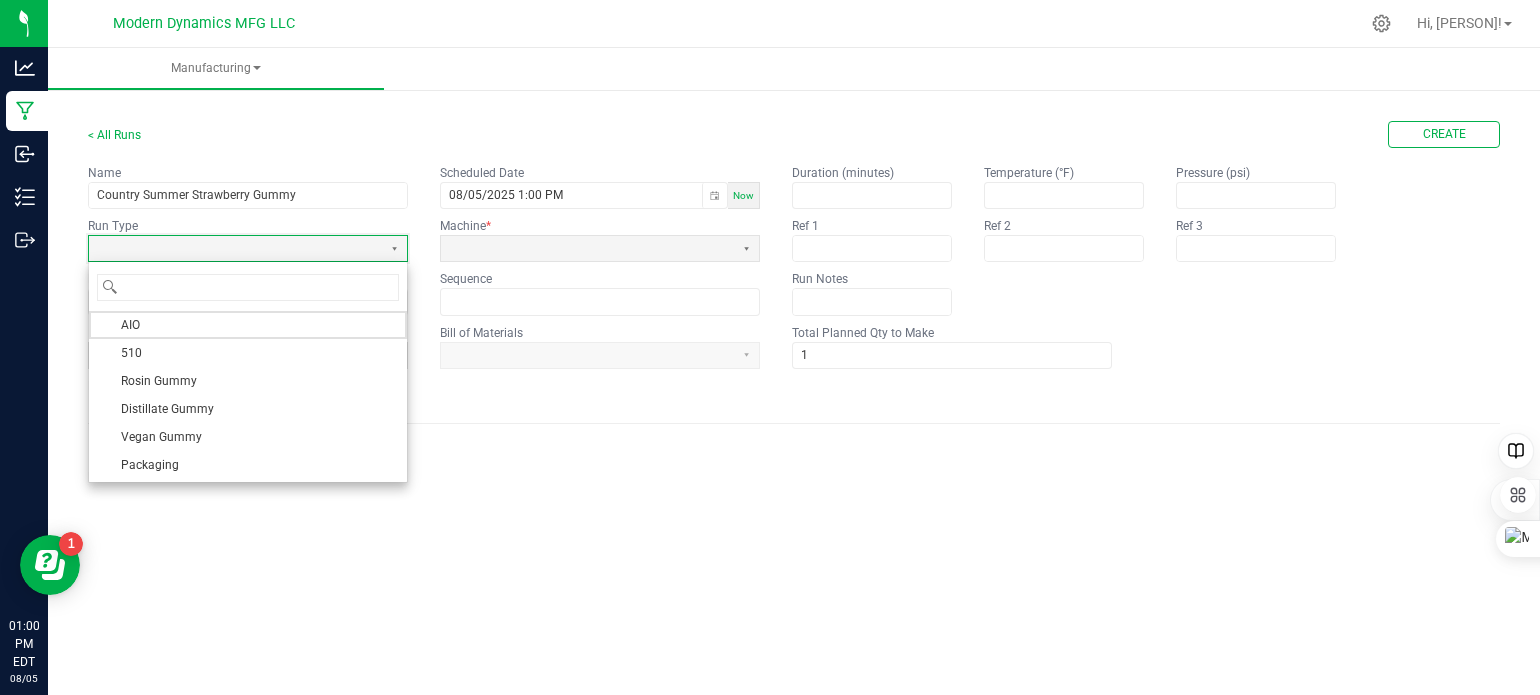 drag, startPoint x: 244, startPoint y: 405, endPoint x: 396, endPoint y: 389, distance: 152.83978 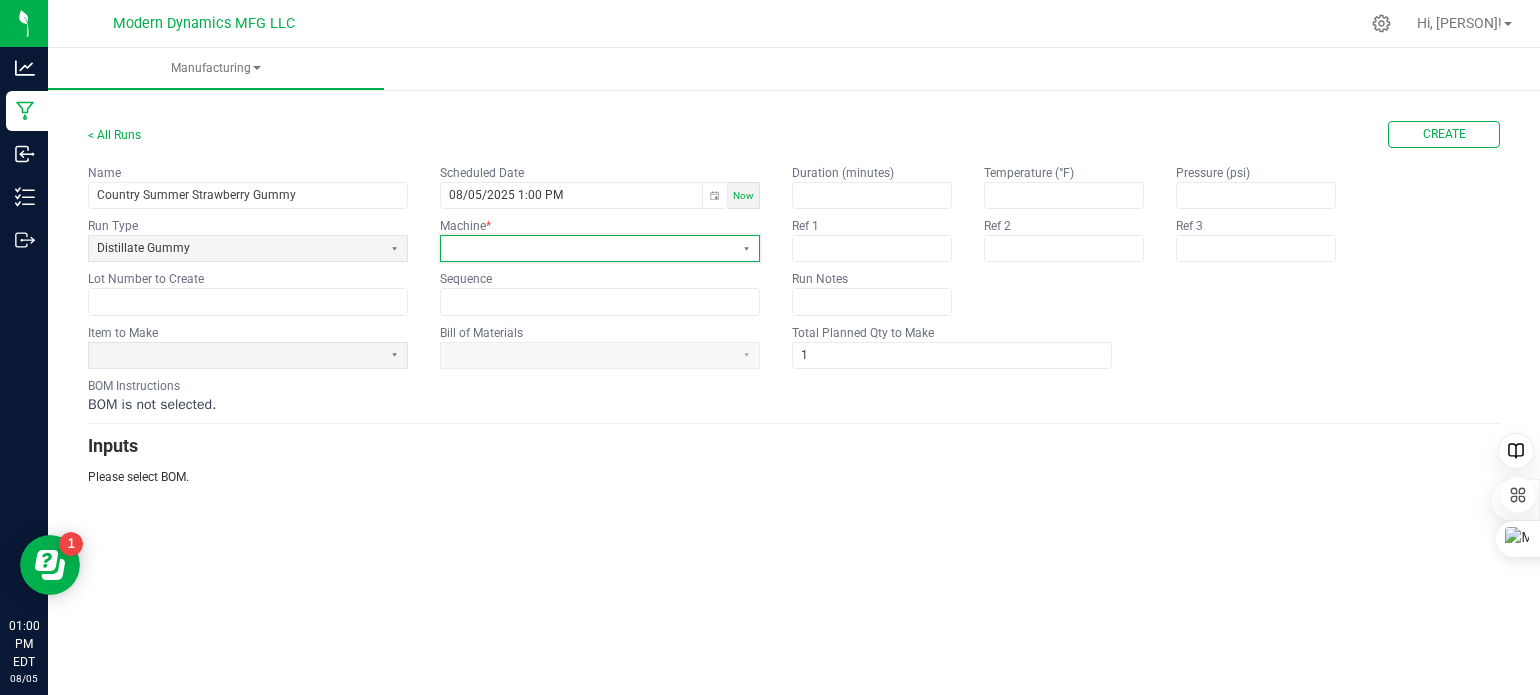 click at bounding box center [587, 248] 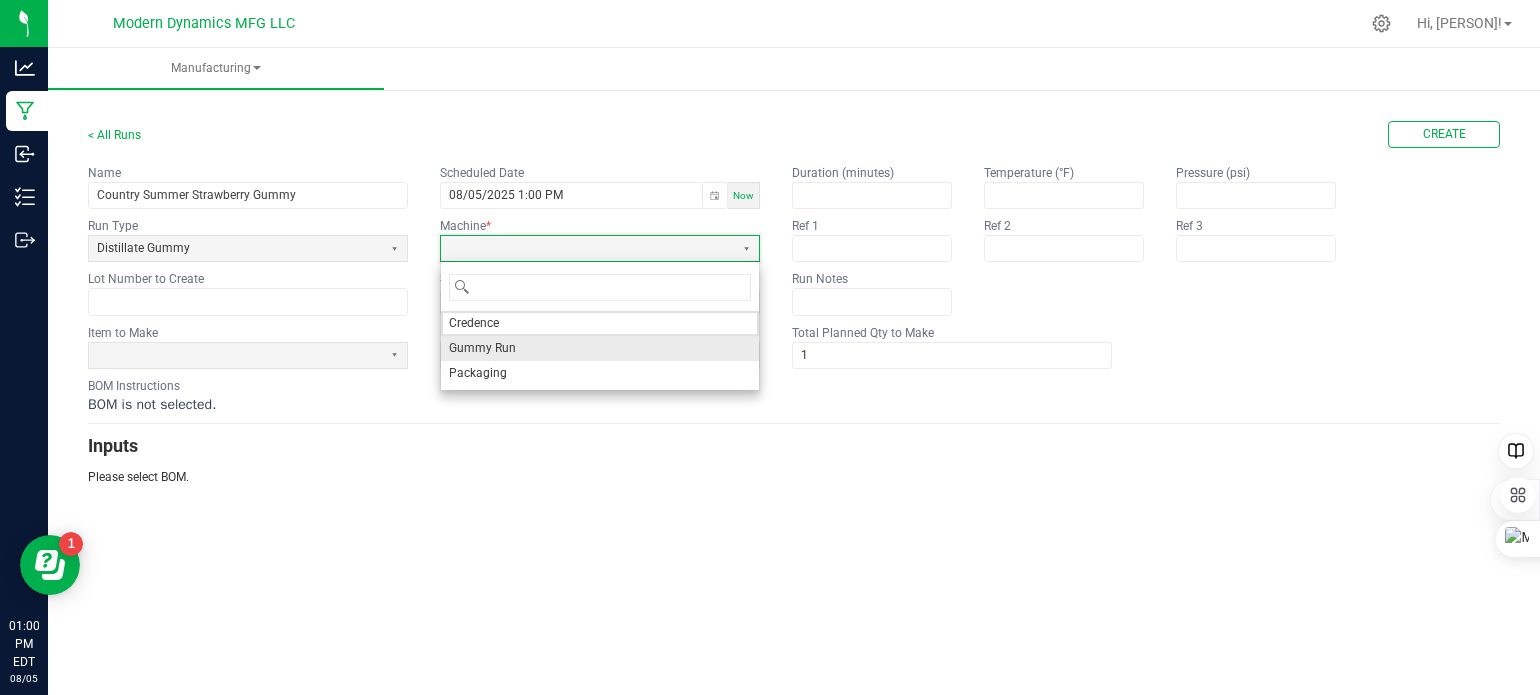 click on "Gummy Run" at bounding box center (600, 348) 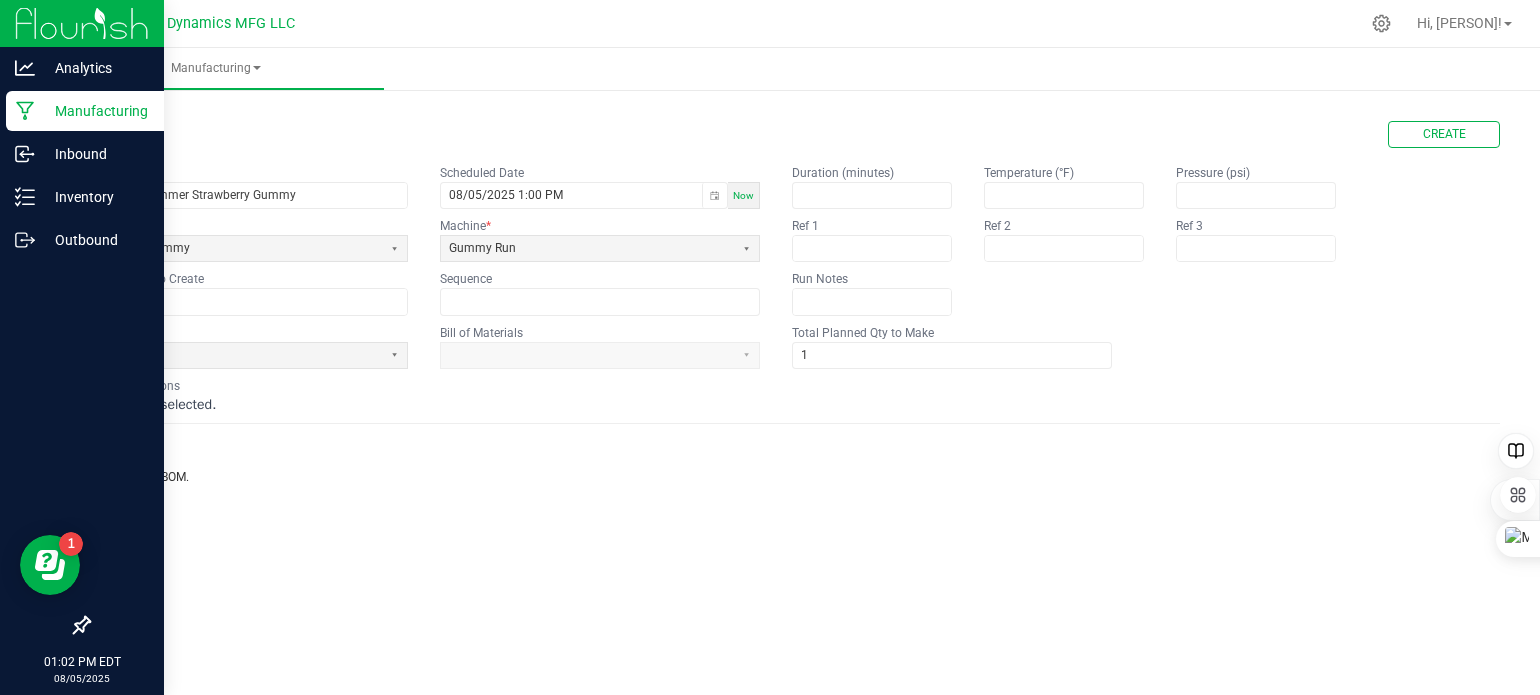click on "Manufacturing" at bounding box center (95, 111) 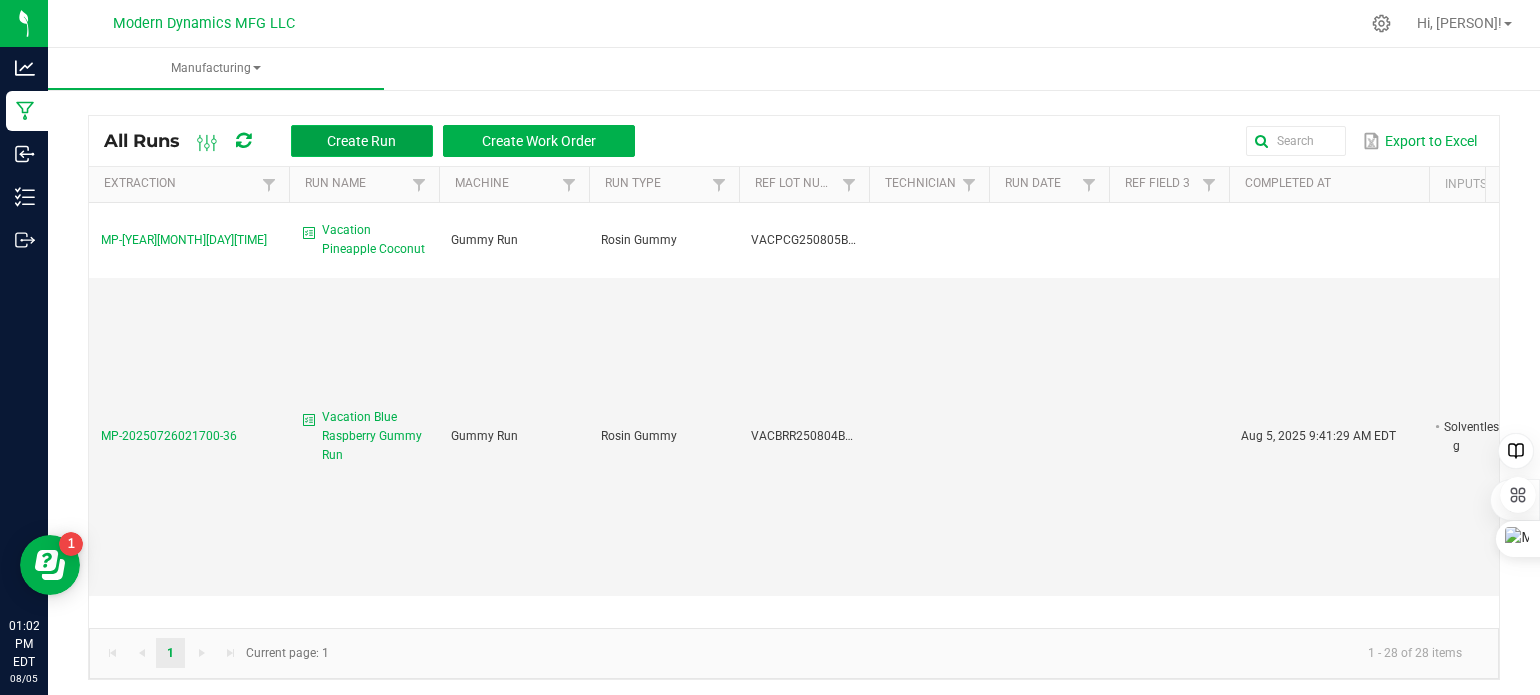 click on "Create Run" at bounding box center [361, 141] 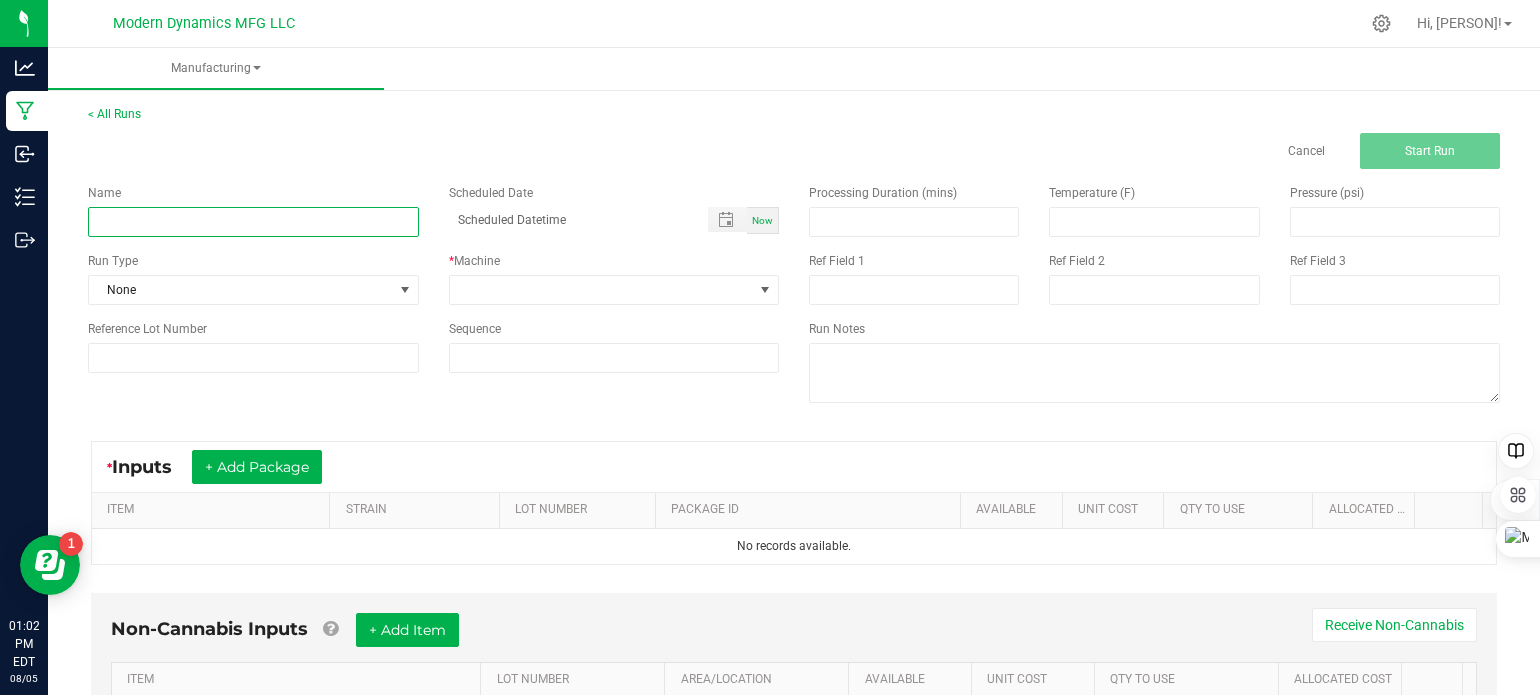 click at bounding box center (253, 222) 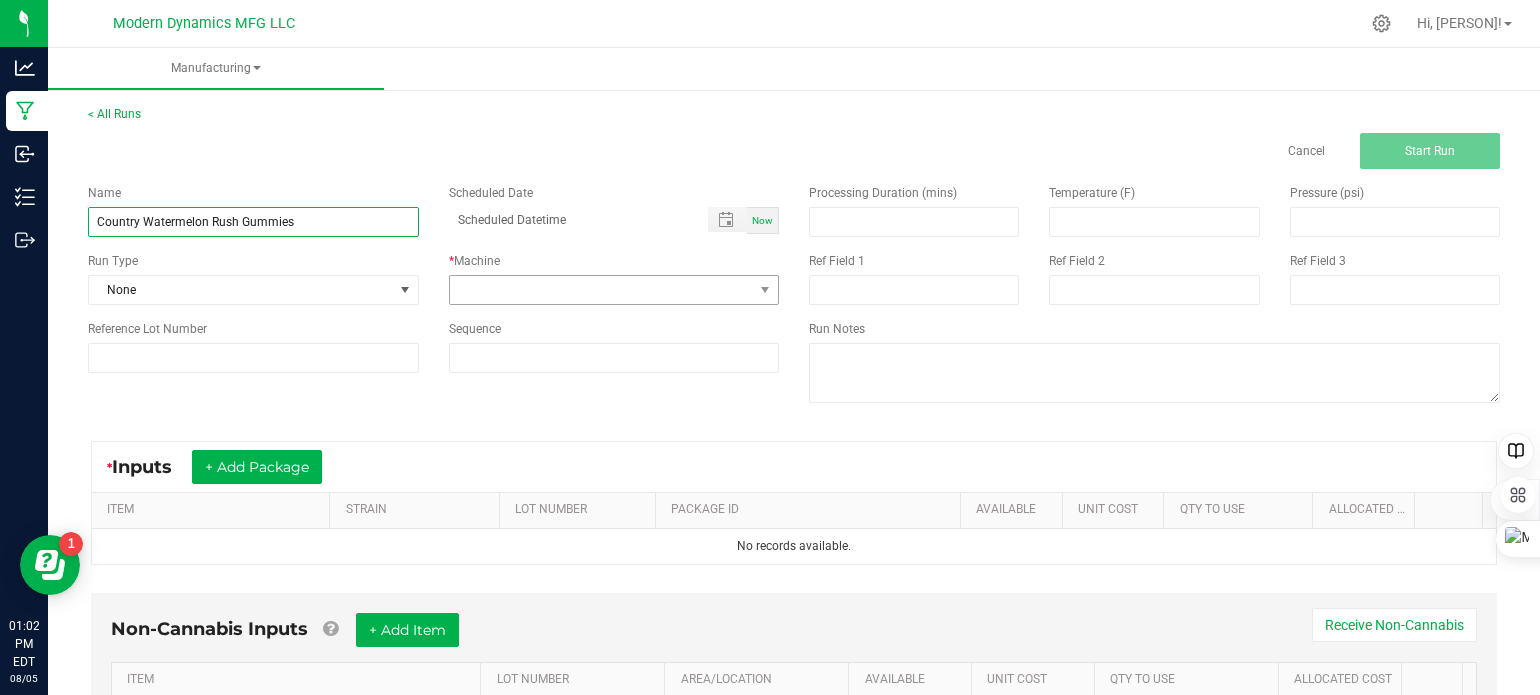 type on "Country Watermelon Rush Gummies" 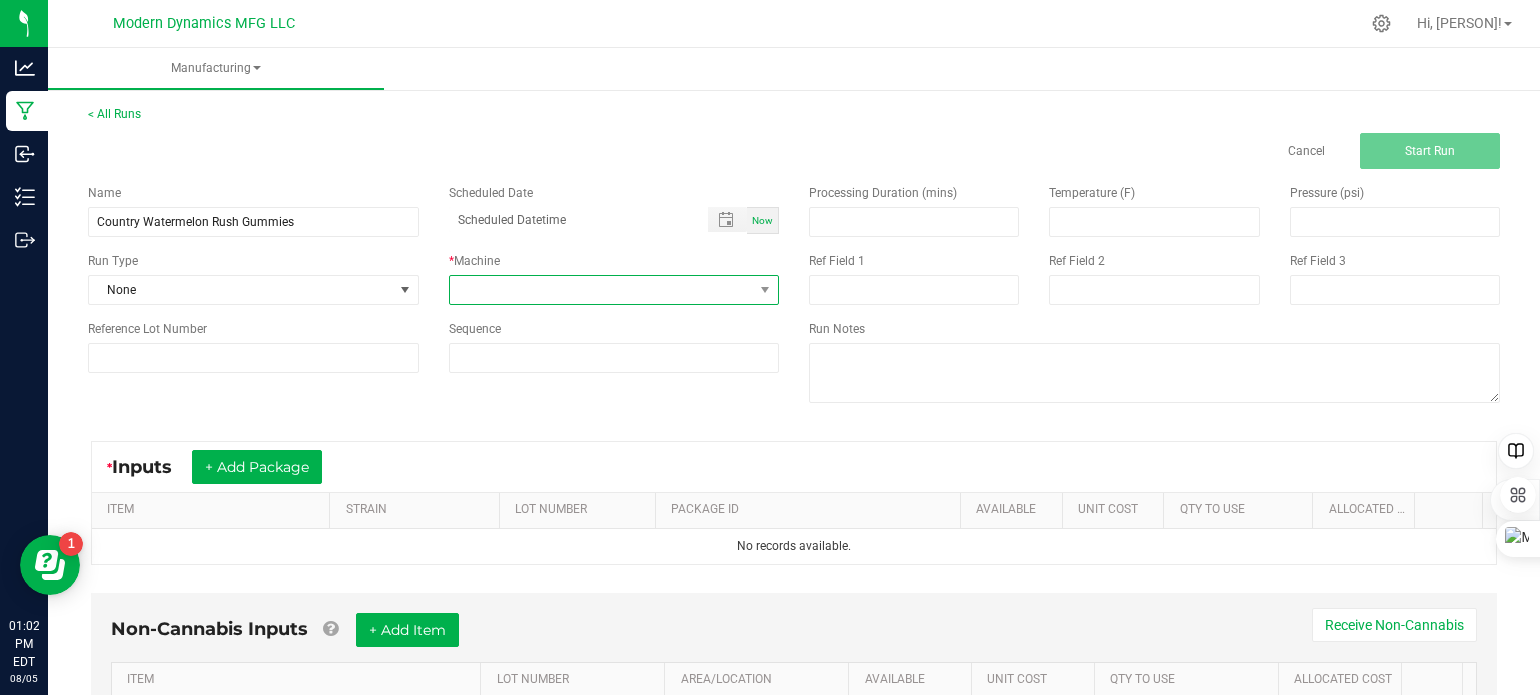 click at bounding box center [602, 290] 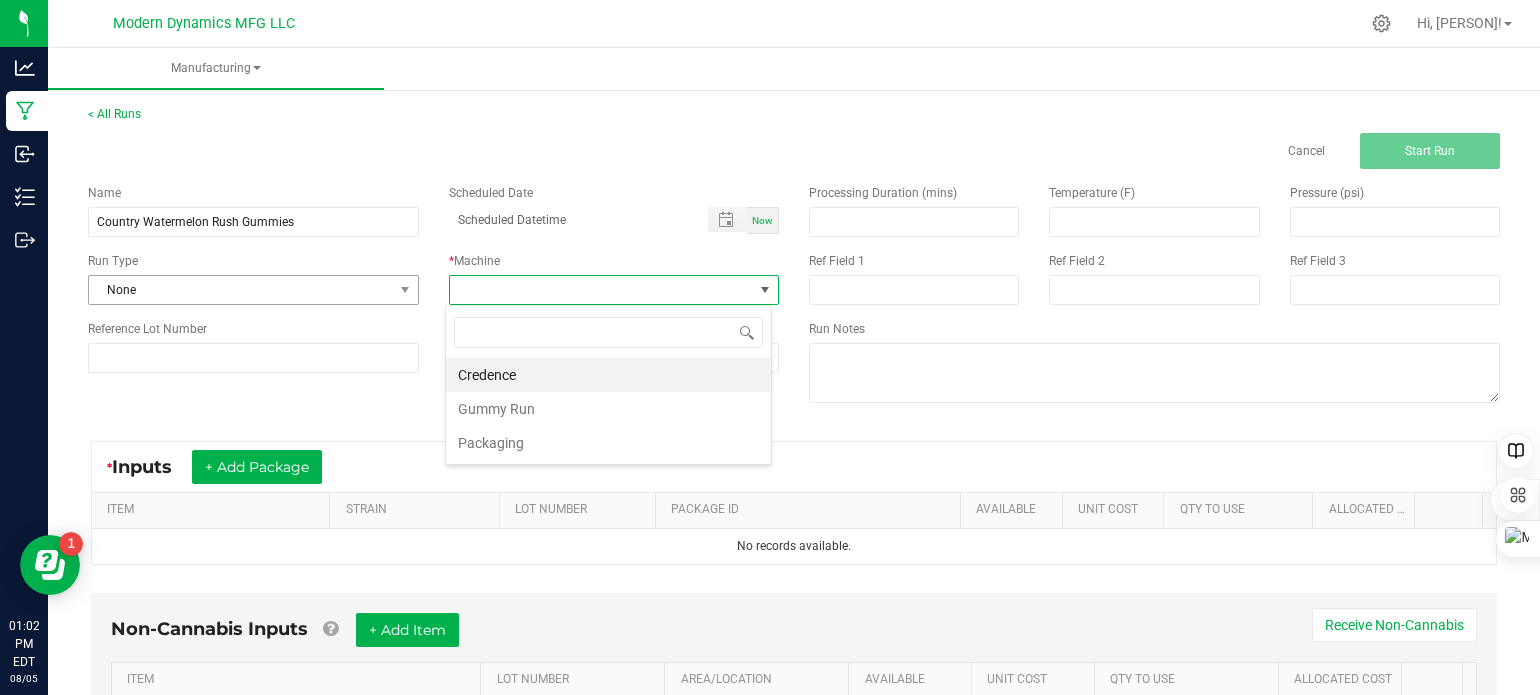 scroll, scrollTop: 99970, scrollLeft: 99673, axis: both 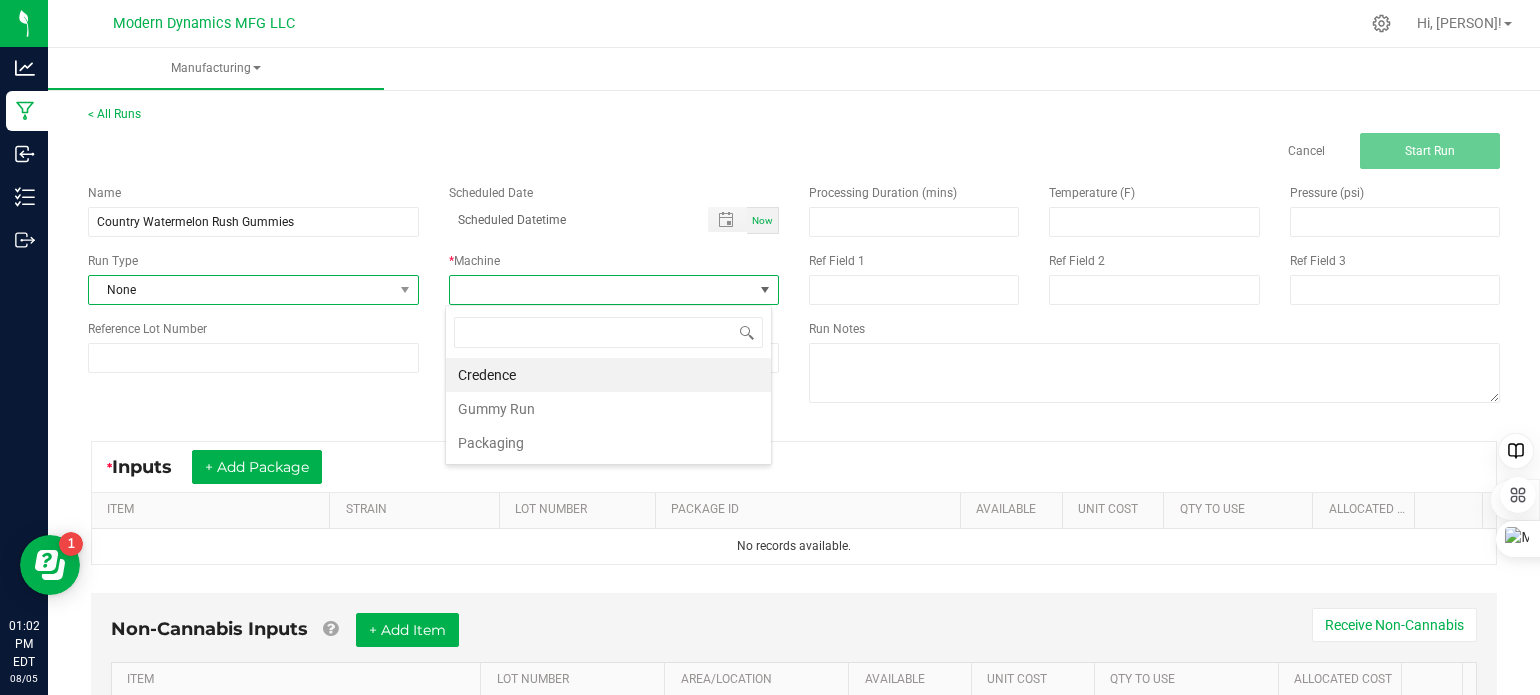 click on "None" at bounding box center [241, 290] 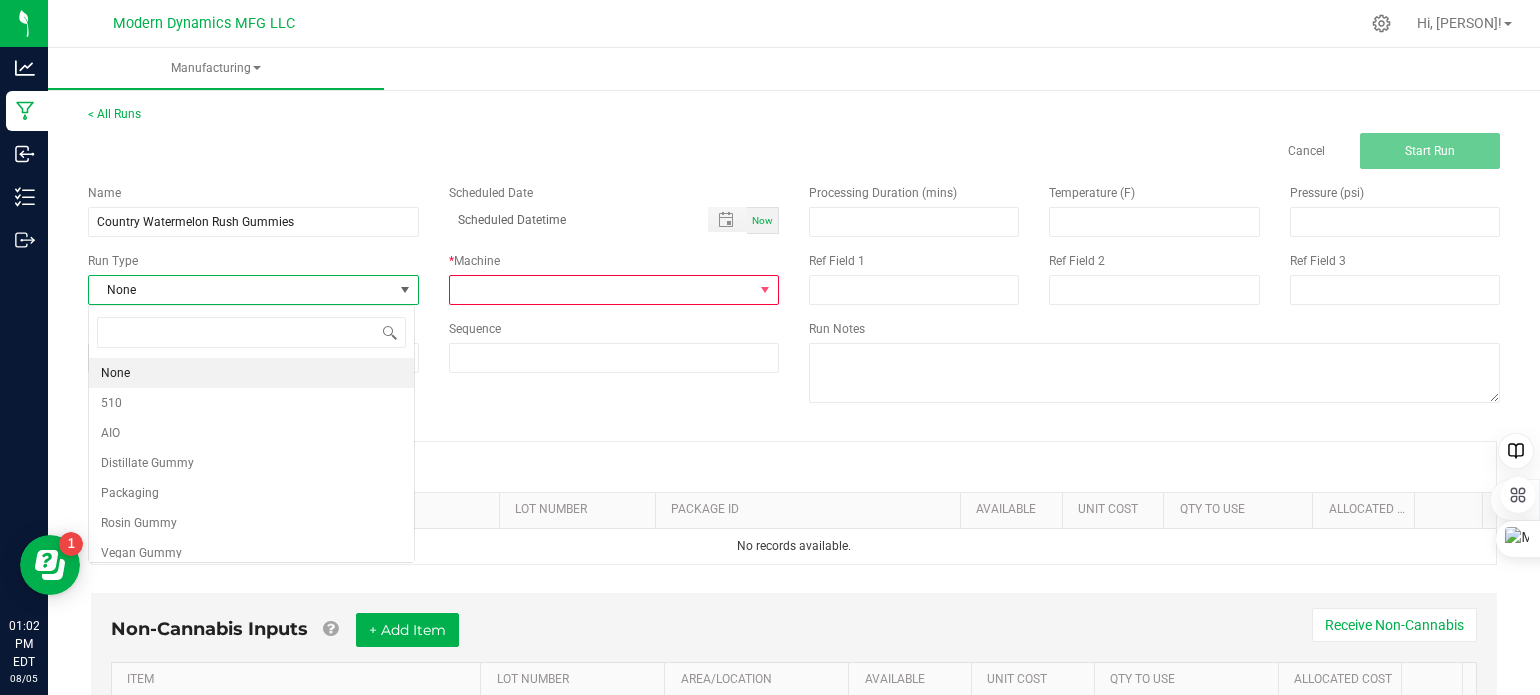 scroll, scrollTop: 99970, scrollLeft: 99673, axis: both 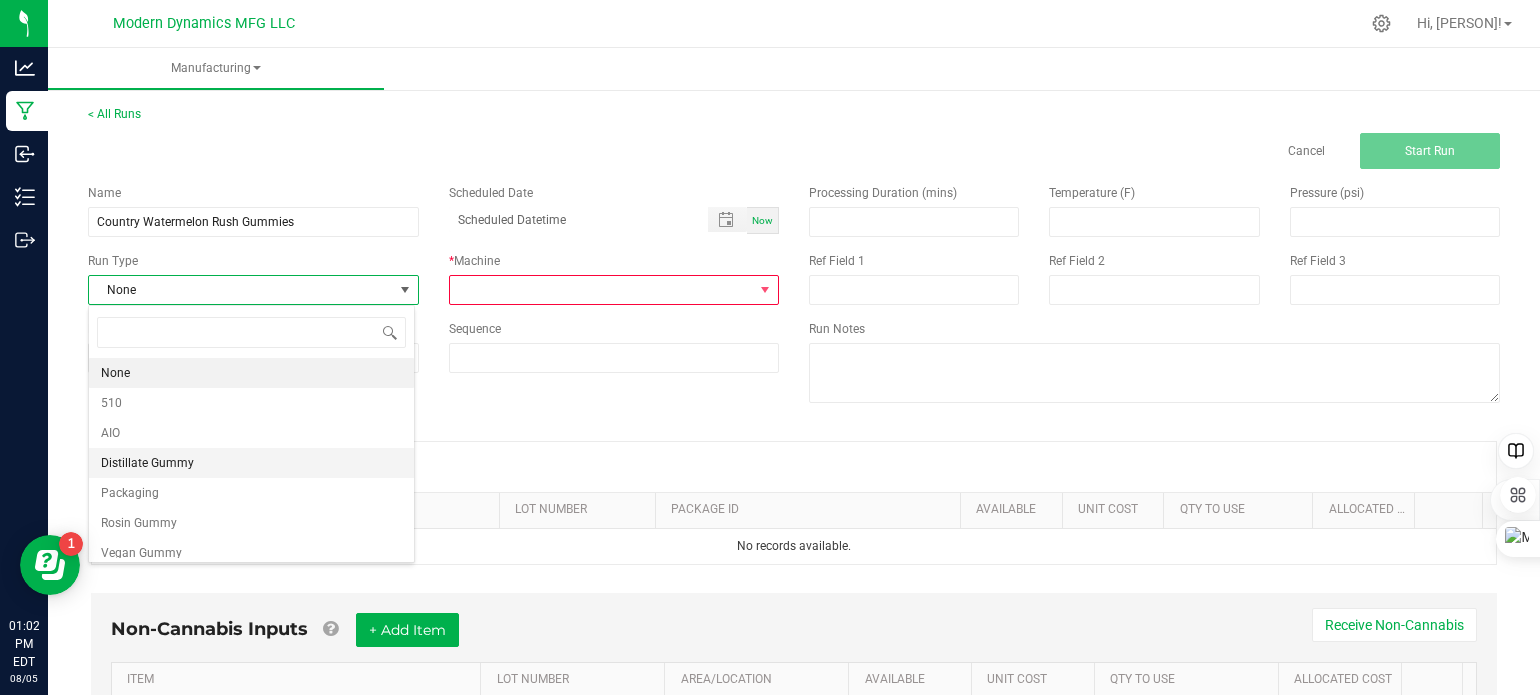 click on "Distillate Gummy" at bounding box center (251, 463) 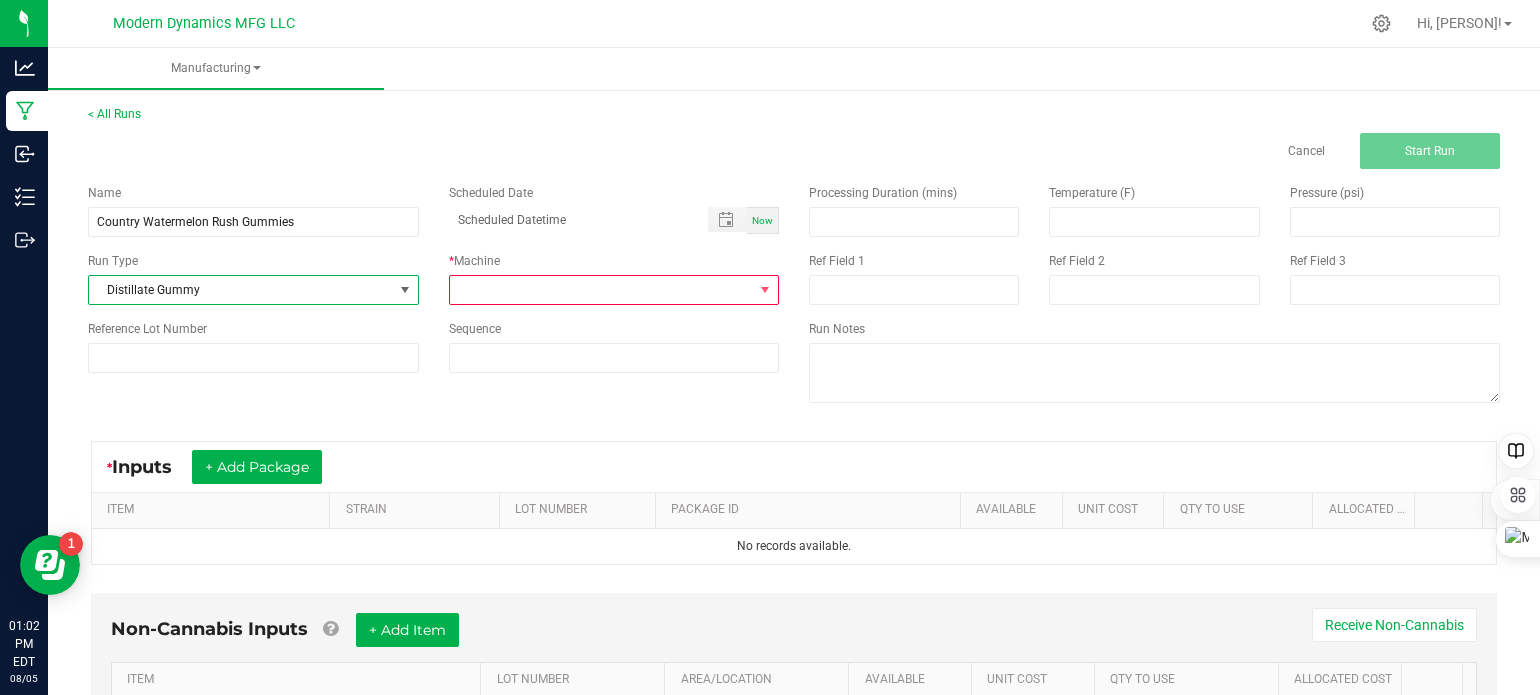 click at bounding box center [602, 290] 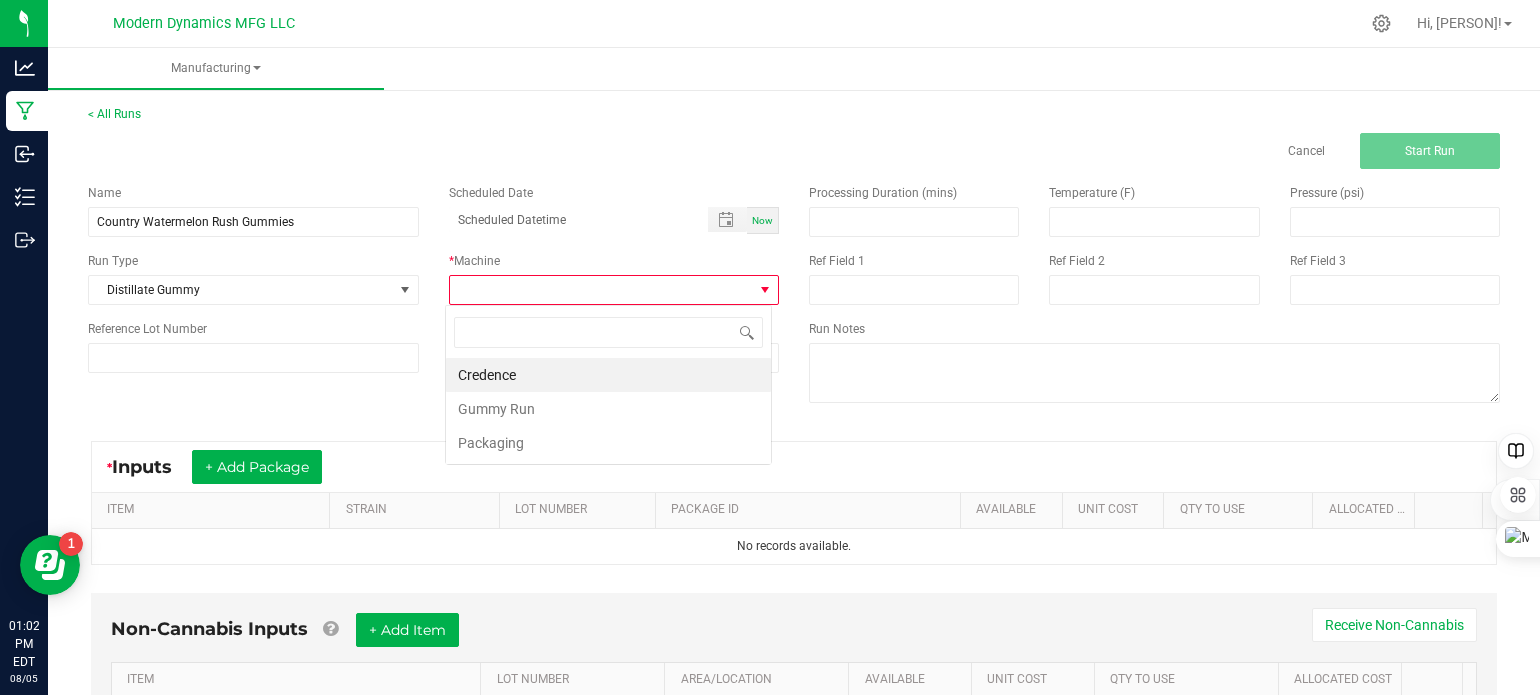 scroll, scrollTop: 99970, scrollLeft: 99673, axis: both 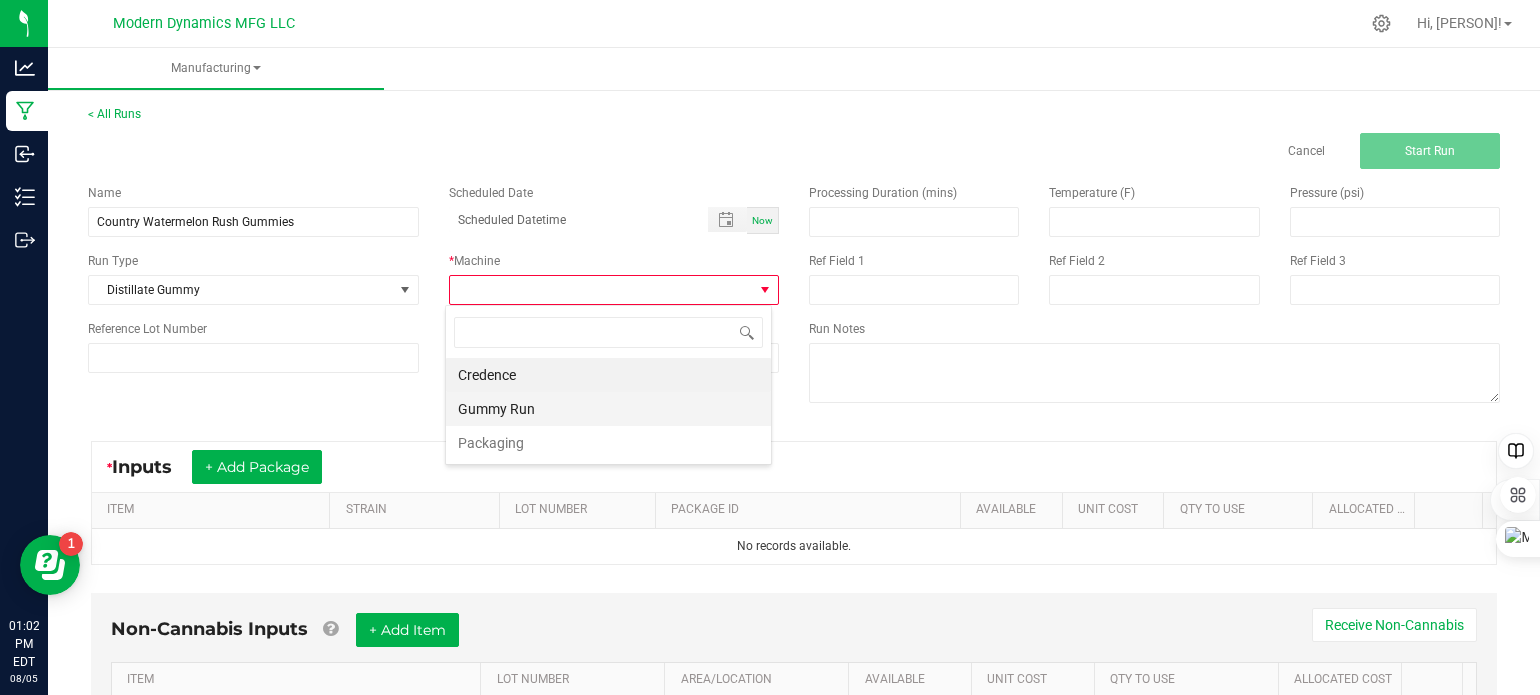 click on "Gummy Run" at bounding box center [608, 409] 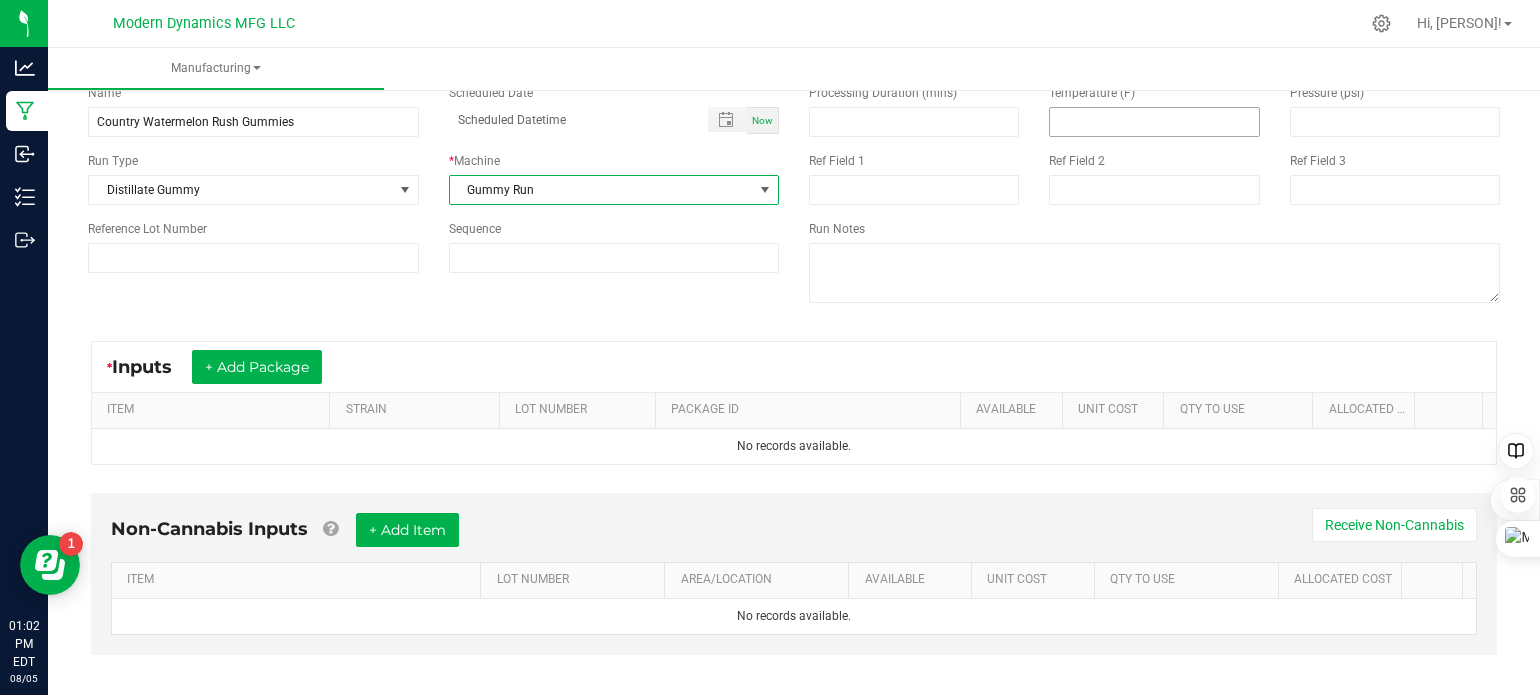 scroll, scrollTop: 0, scrollLeft: 0, axis: both 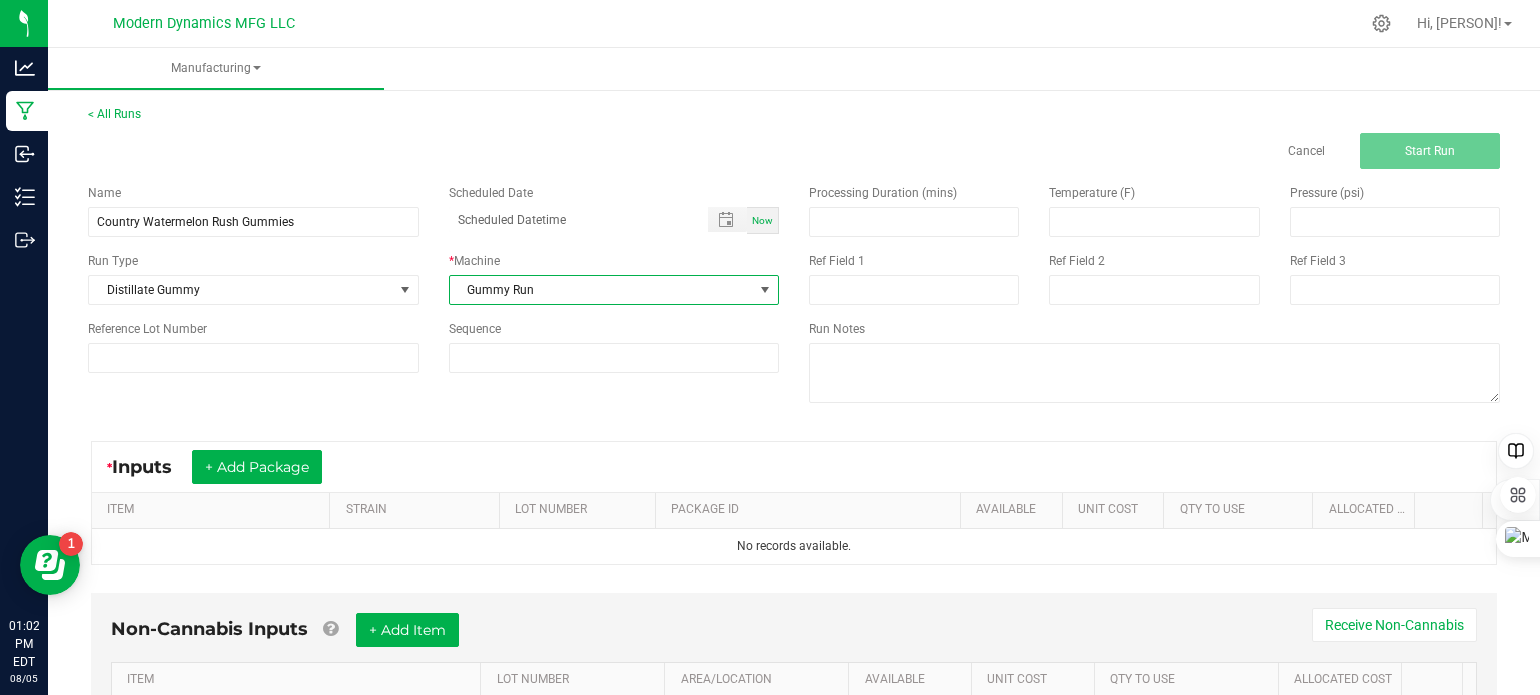 click on "Now" at bounding box center [762, 220] 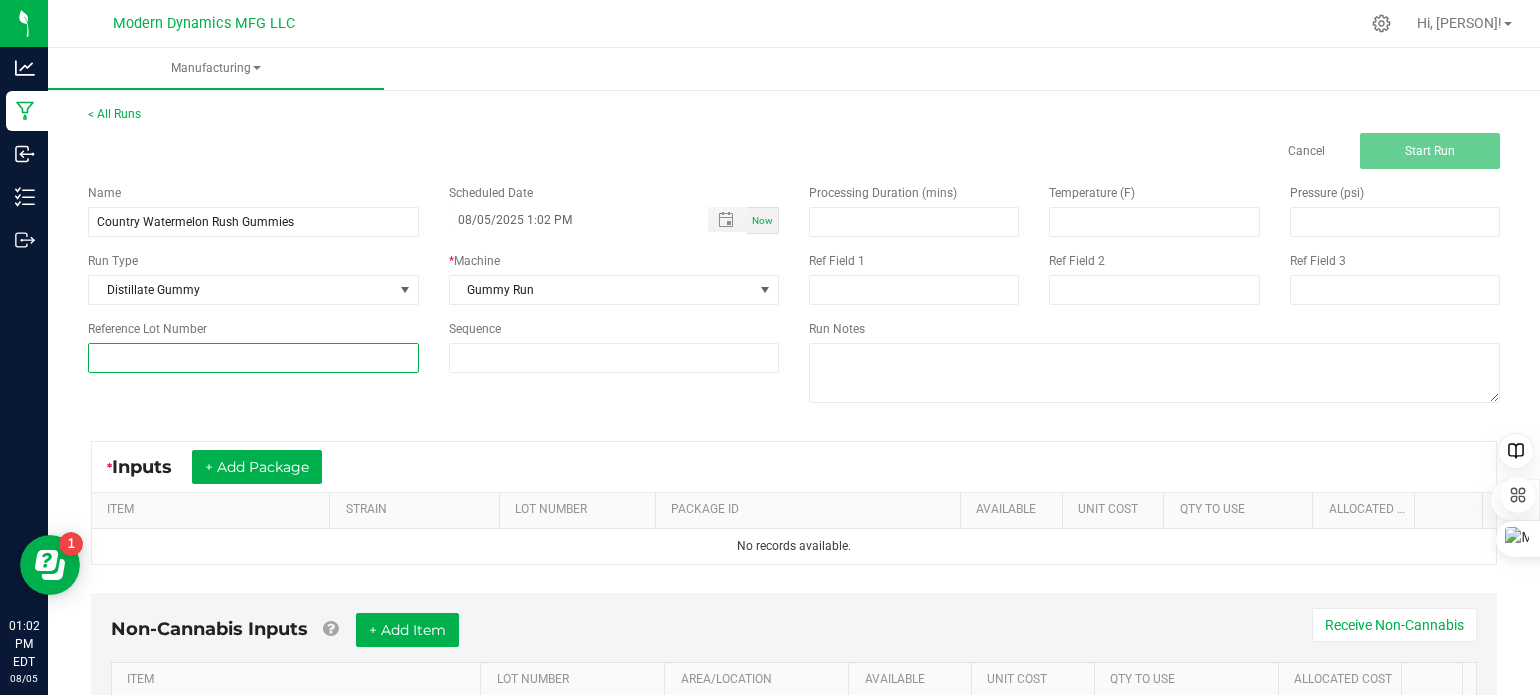 click at bounding box center (253, 358) 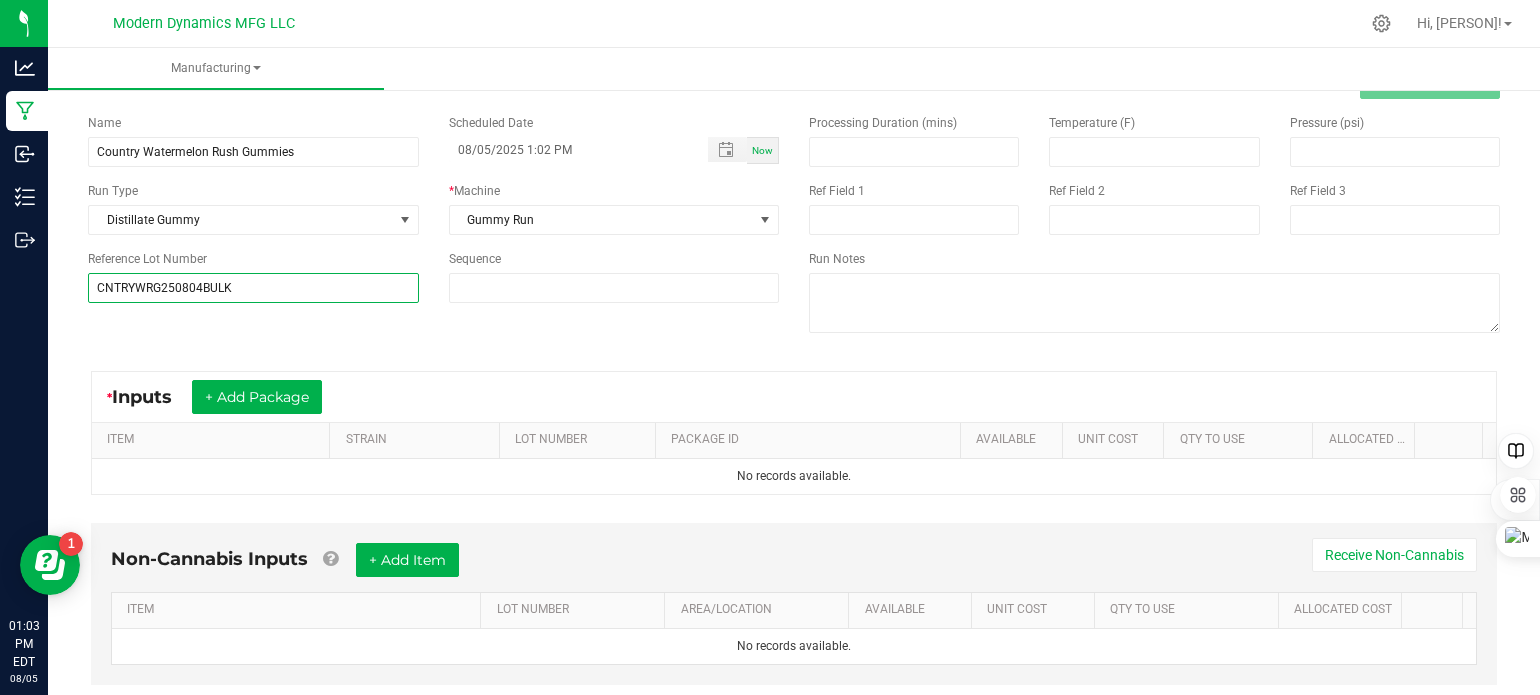 scroll, scrollTop: 100, scrollLeft: 0, axis: vertical 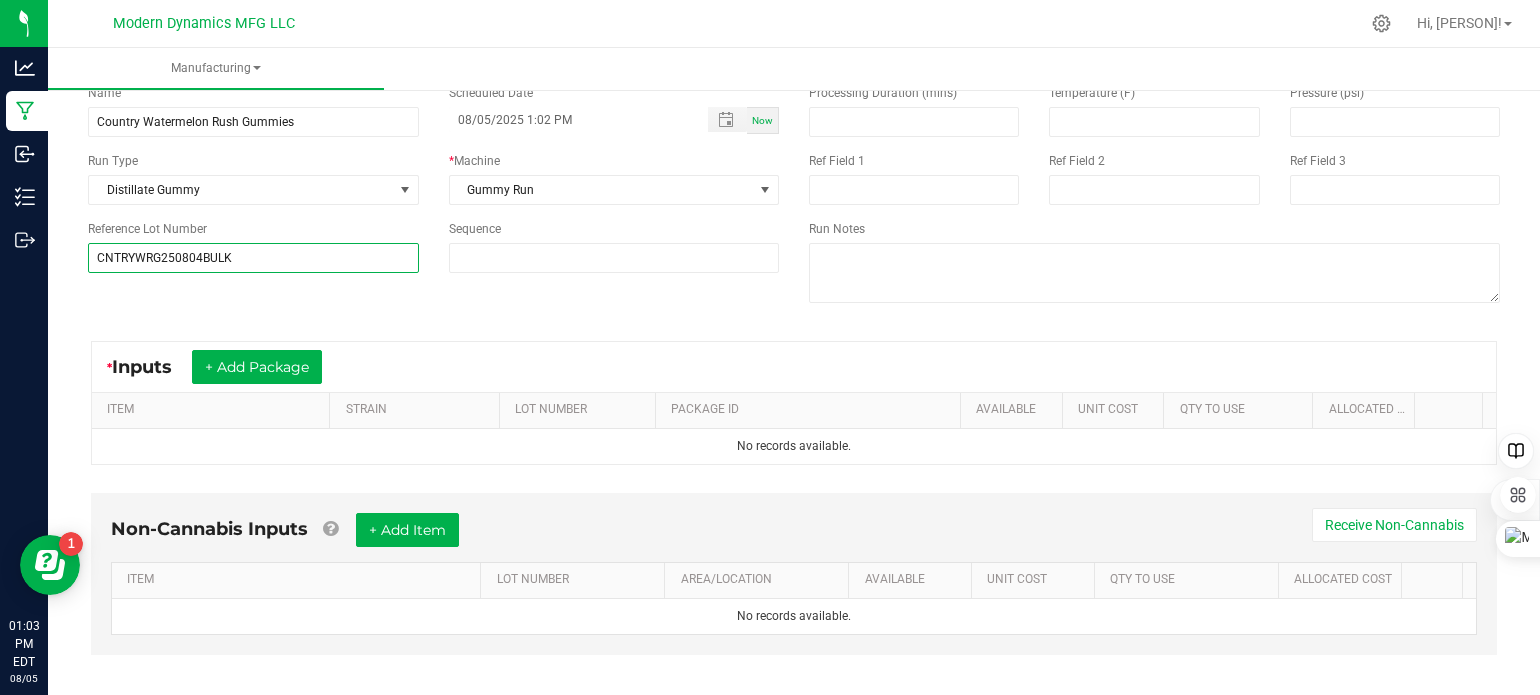 type on "CNTRYWRG250804BULK" 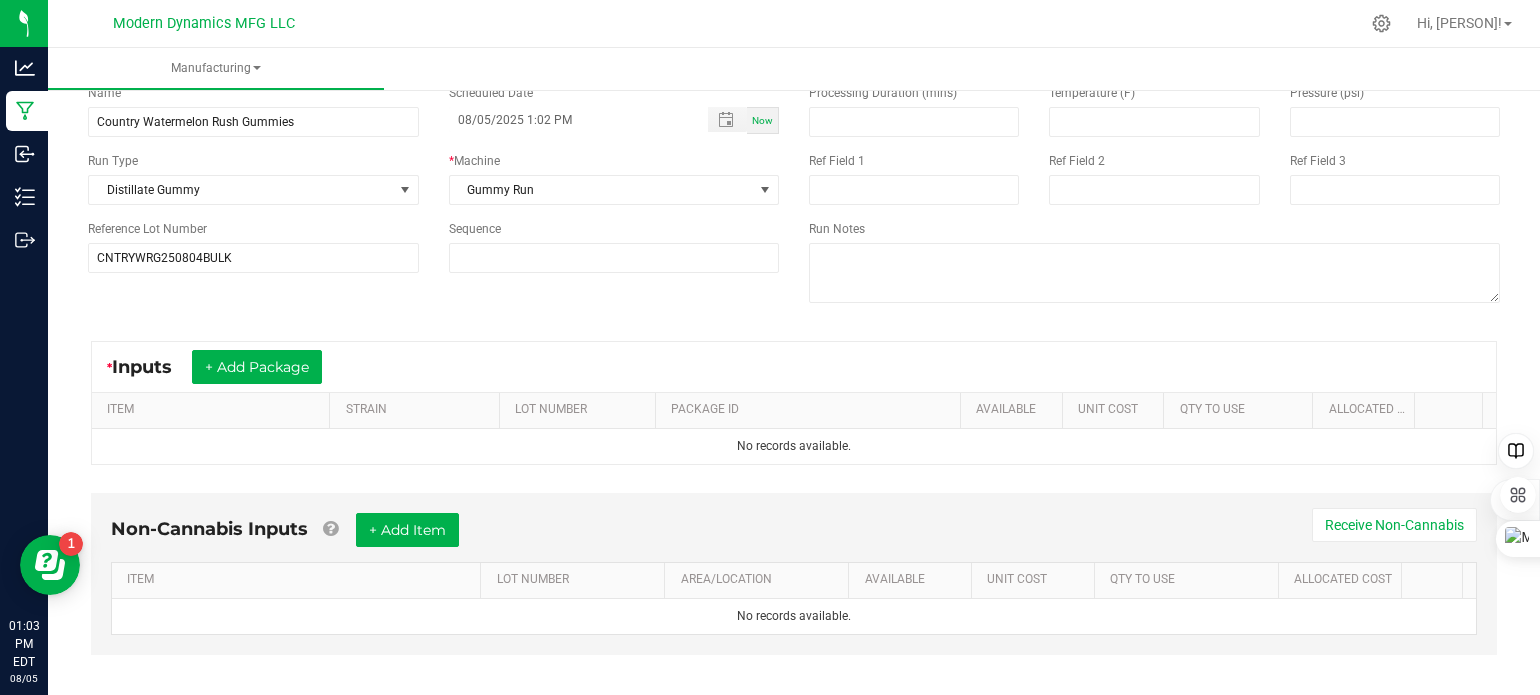 click on "Name  Country Watermelon Rush Gummies  Scheduled Date  08/05/2025 1:02 PM Now  Run Type  Distillate Gummy  *   Machine  Gummy Run  Reference Lot Number  CNTRYWRG250804BULK  Sequence   Processing Duration (mins)   Temperature (F)   Pressure (psi)   Ref Field 1   Ref Field 2   Ref Field 3   Run Notes" at bounding box center (794, 196) 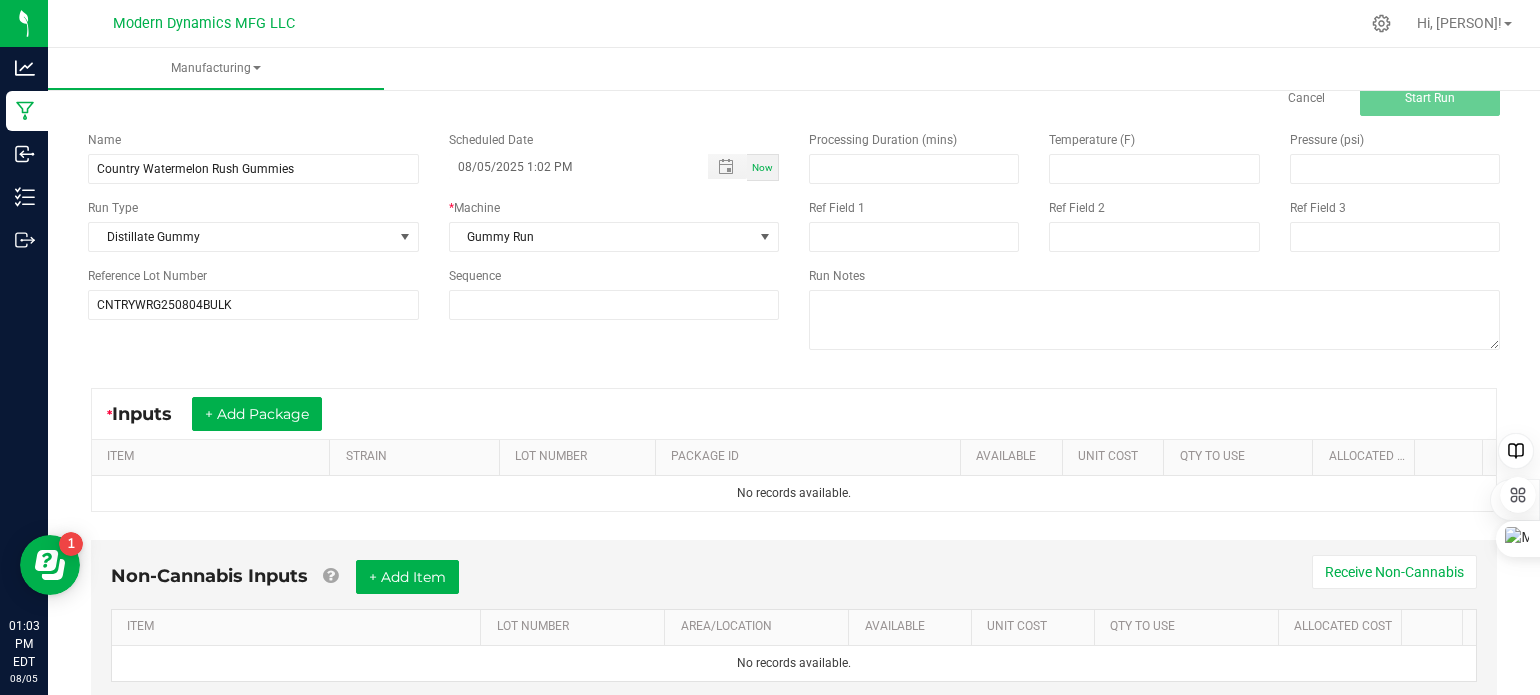 scroll, scrollTop: 0, scrollLeft: 0, axis: both 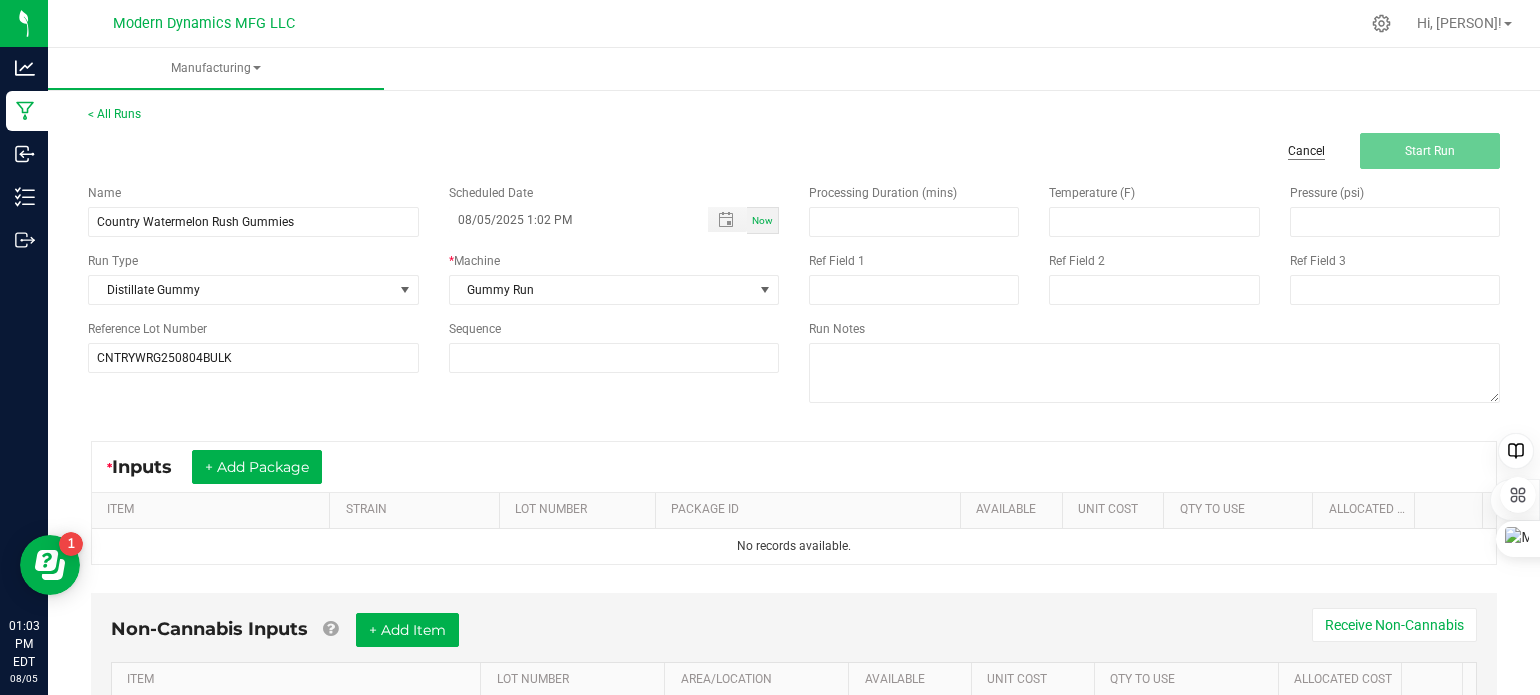 click on "Cancel" at bounding box center (1306, 151) 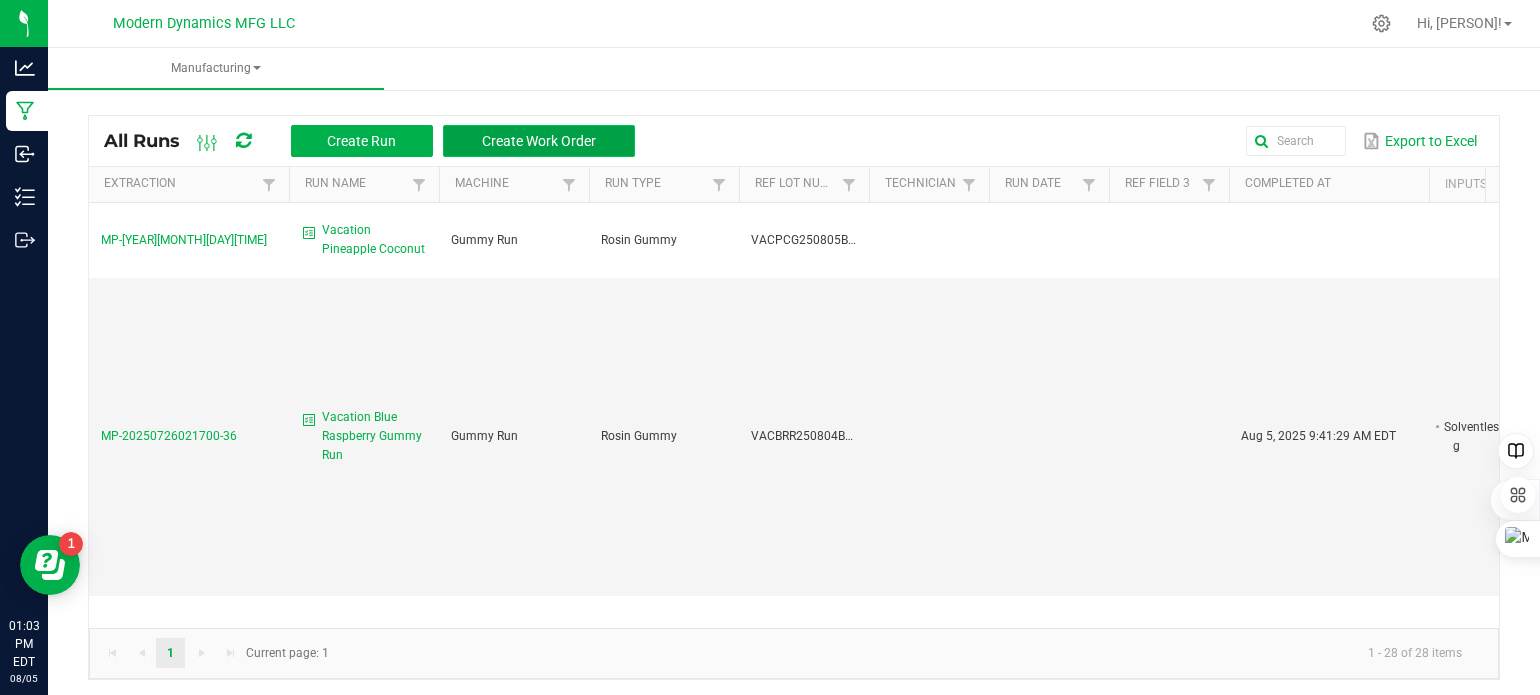 click on "Create Work Order" at bounding box center [539, 141] 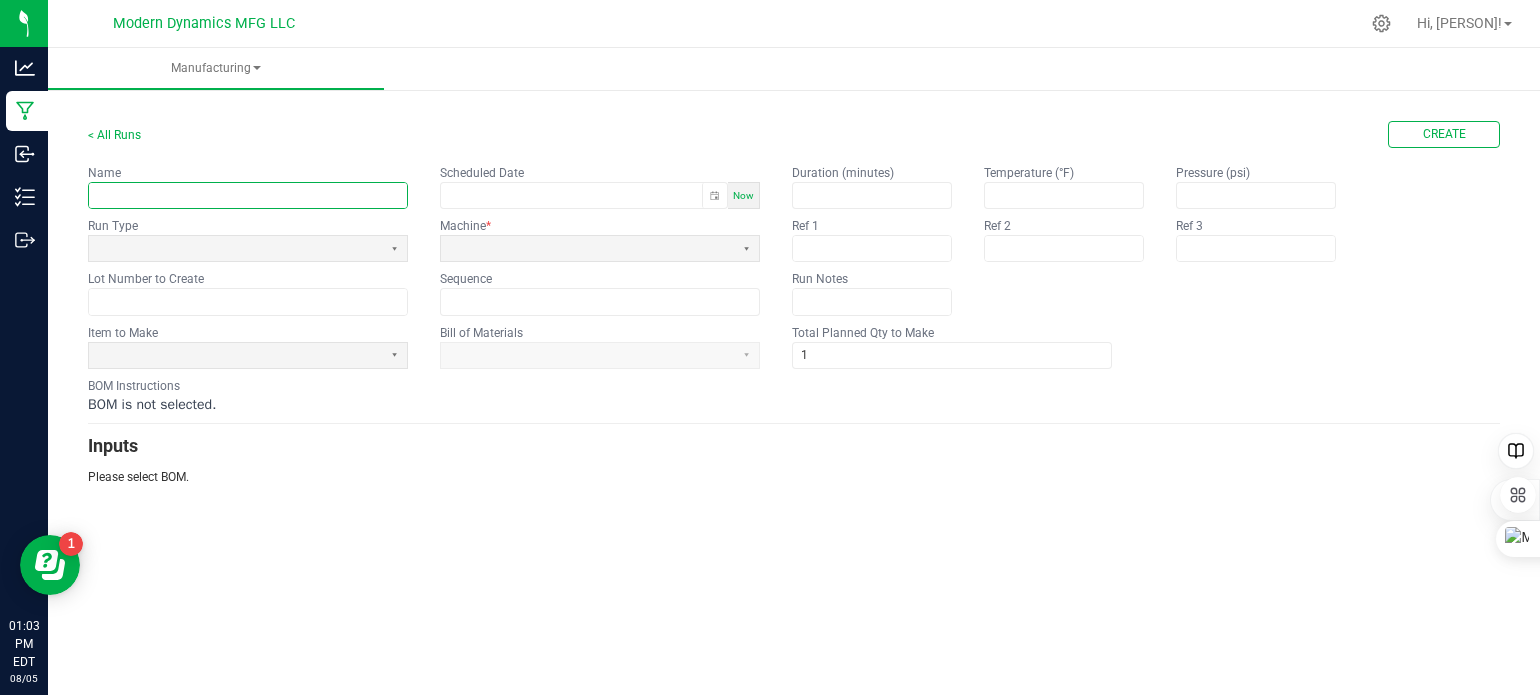 click at bounding box center [248, 195] 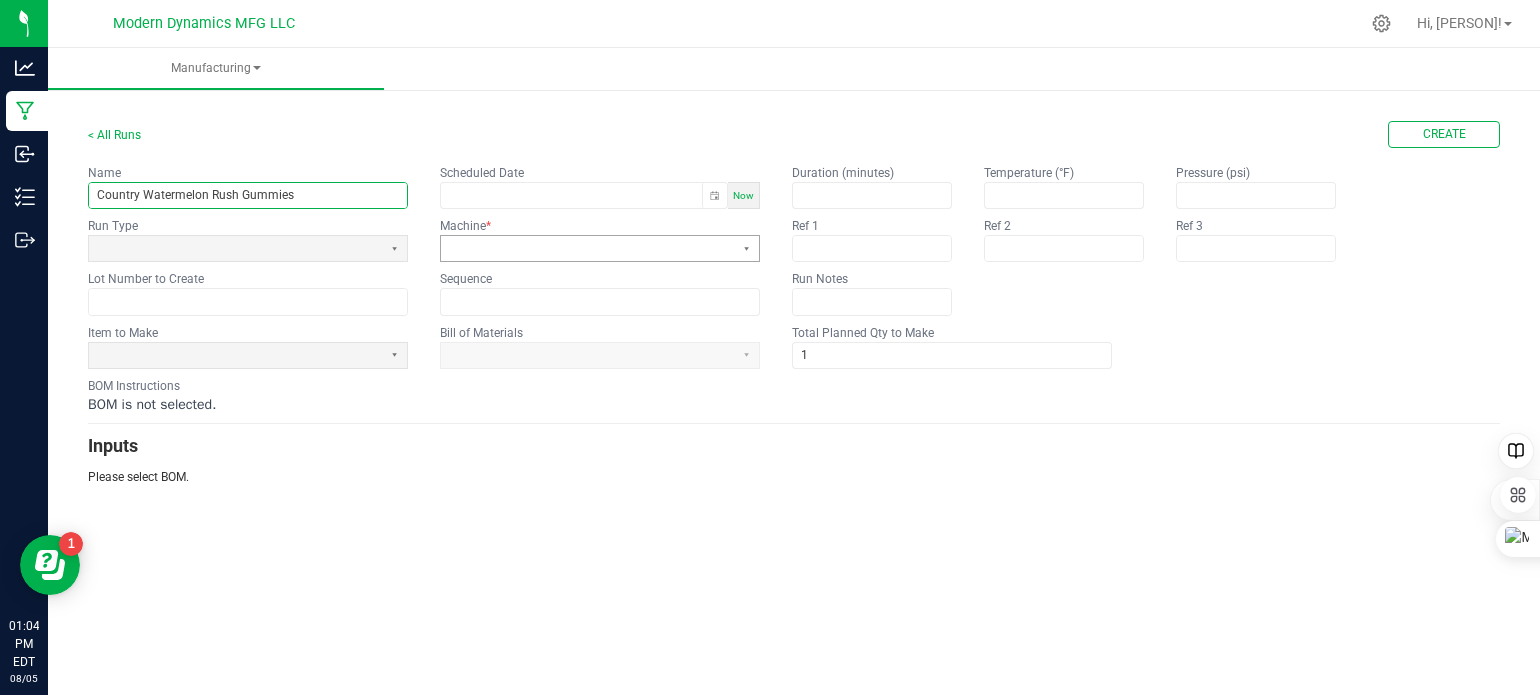 type on "Country Watermelon Rush Gummies" 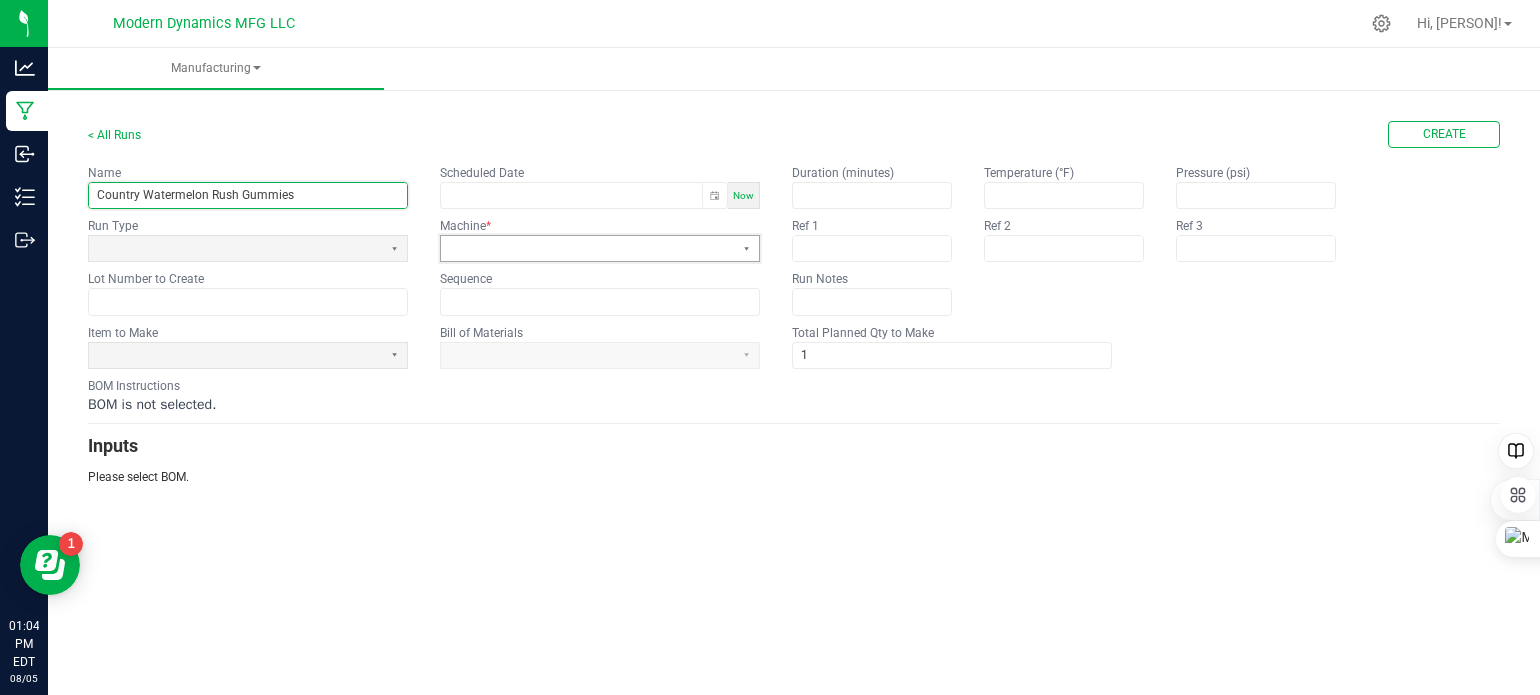 click at bounding box center (587, 248) 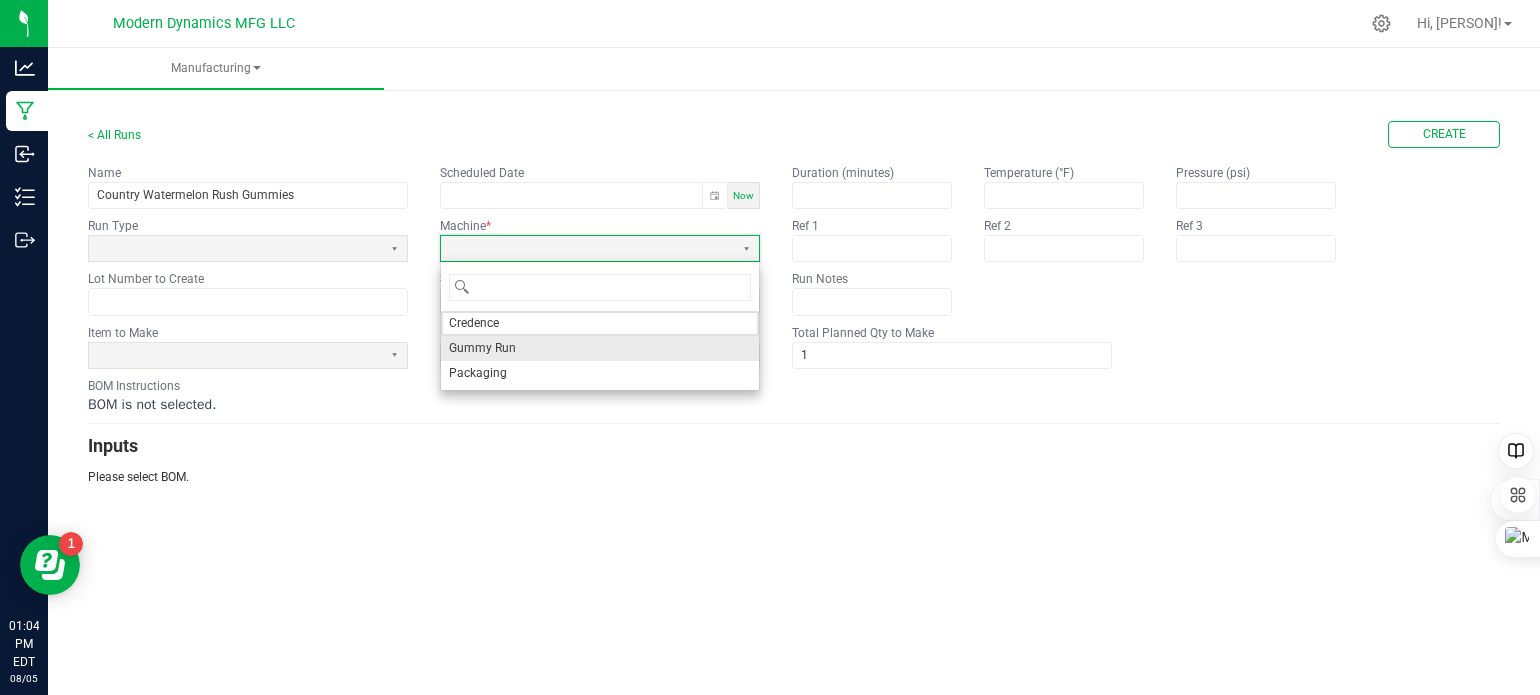click on "Gummy Run" at bounding box center [600, 348] 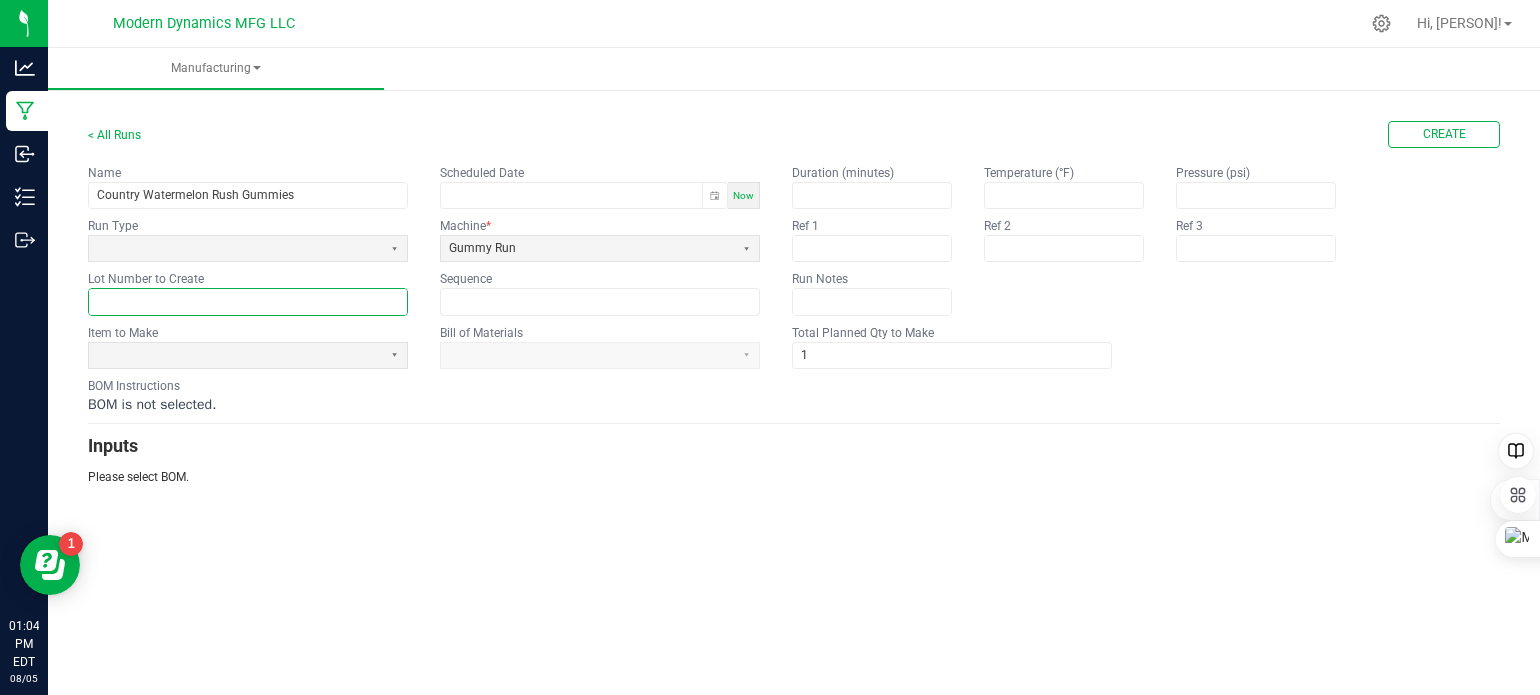 click at bounding box center (248, 301) 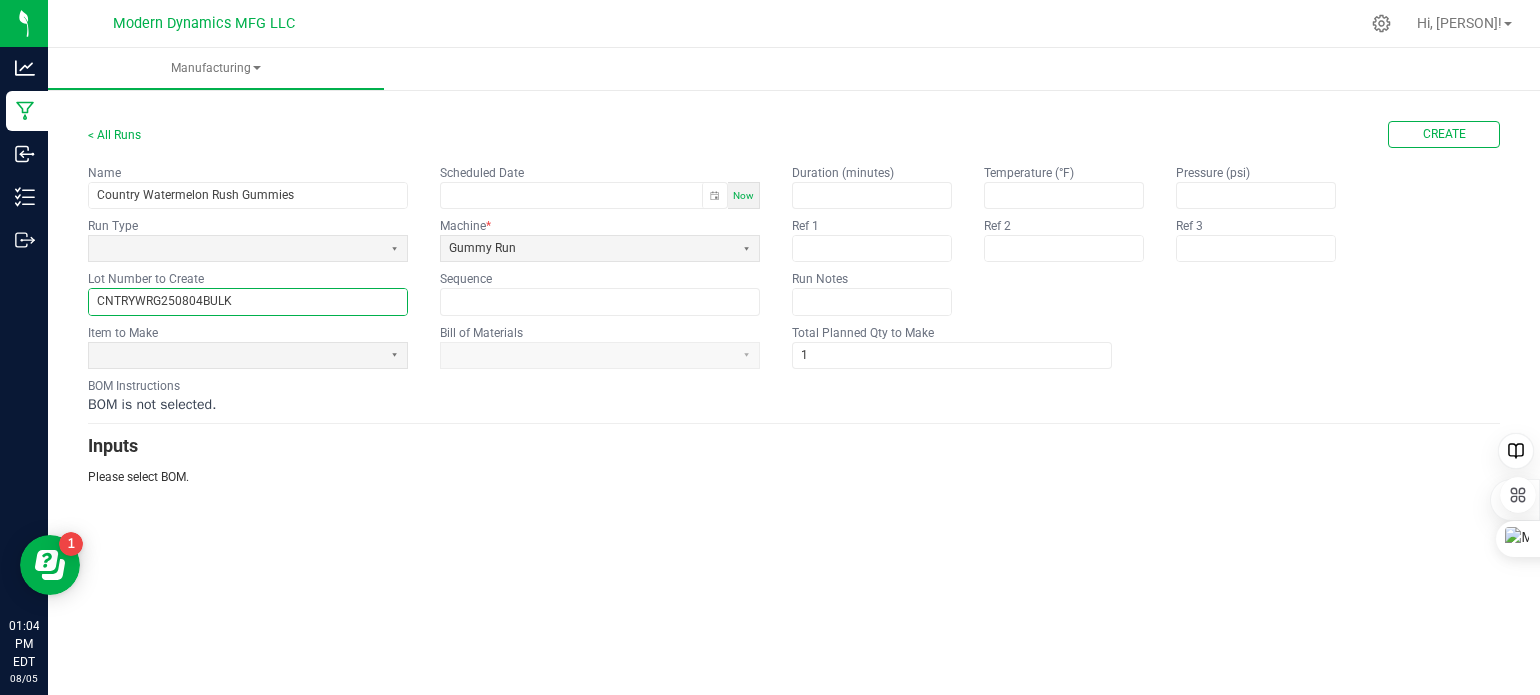 type on "CNTRYWRG250804BULK" 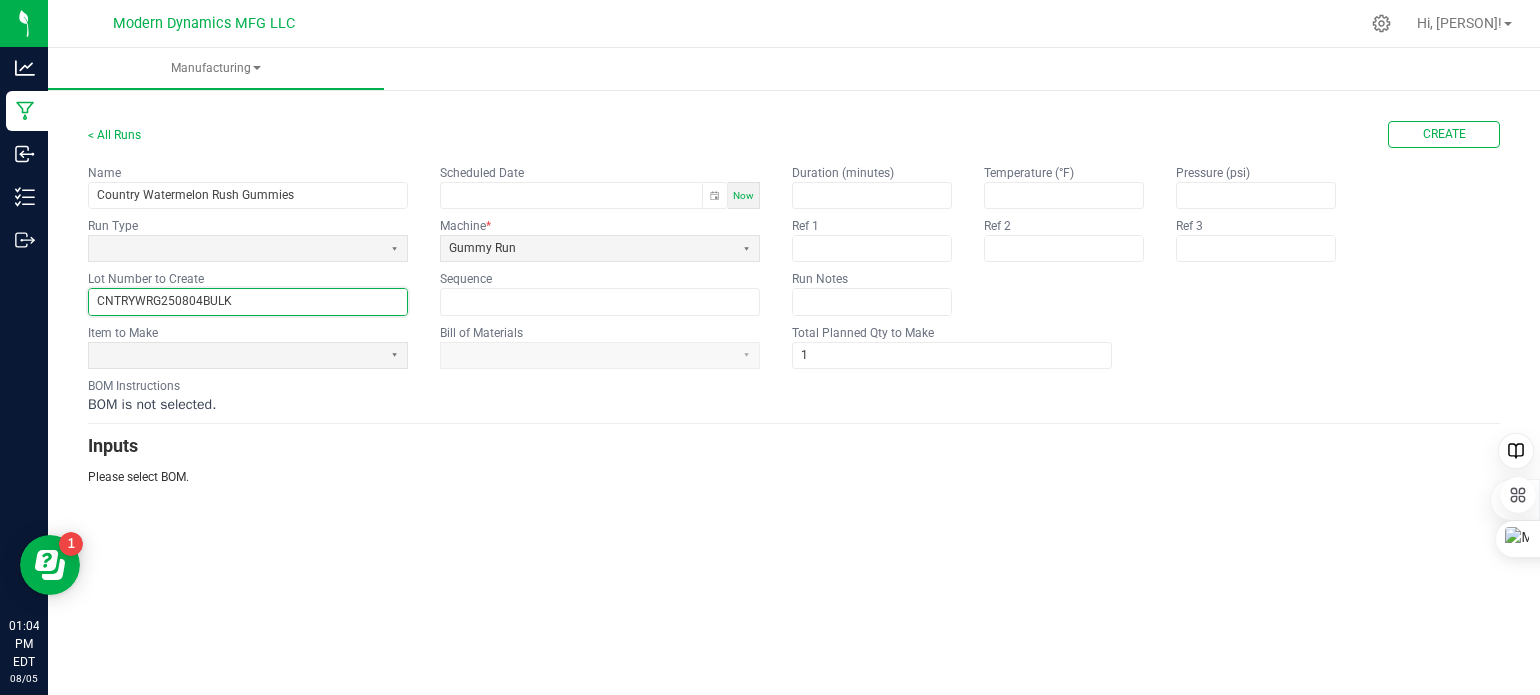 click on "Now" at bounding box center [743, 195] 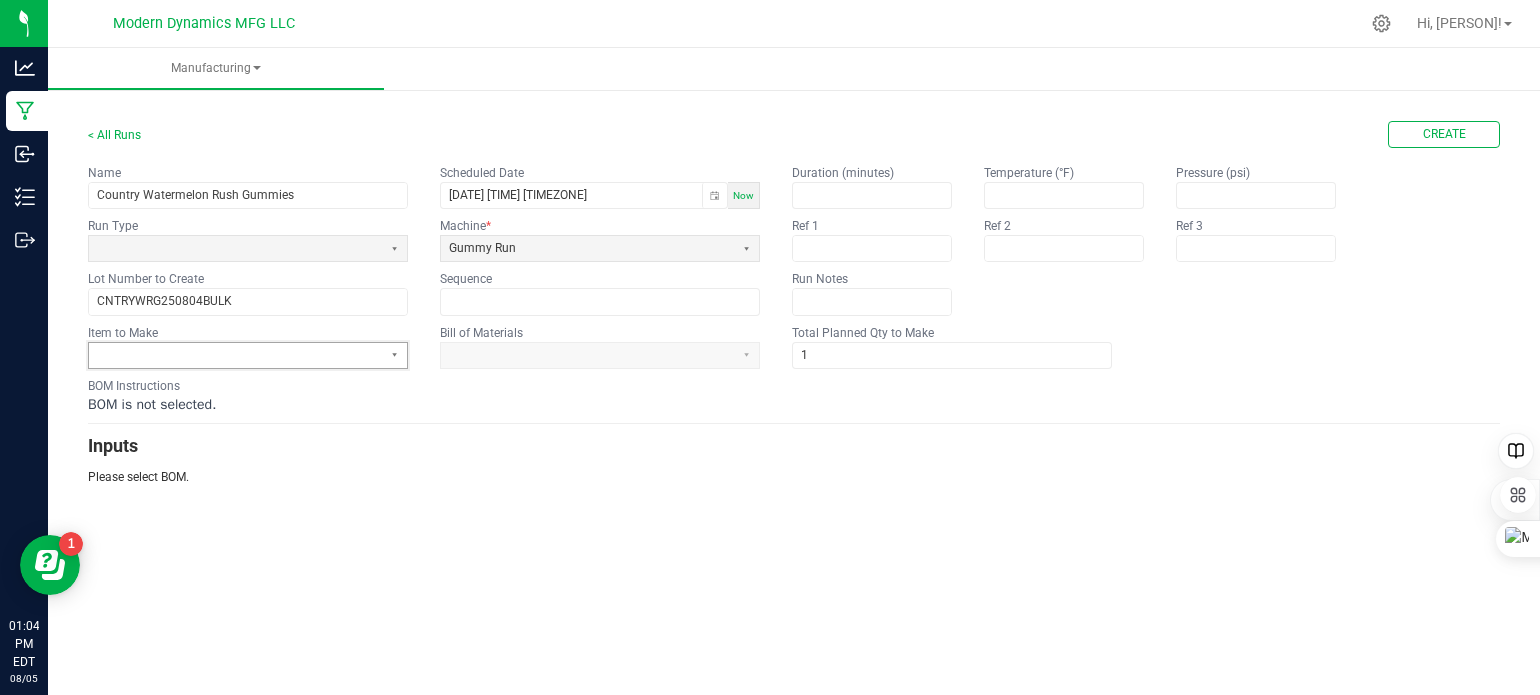click at bounding box center [235, 355] 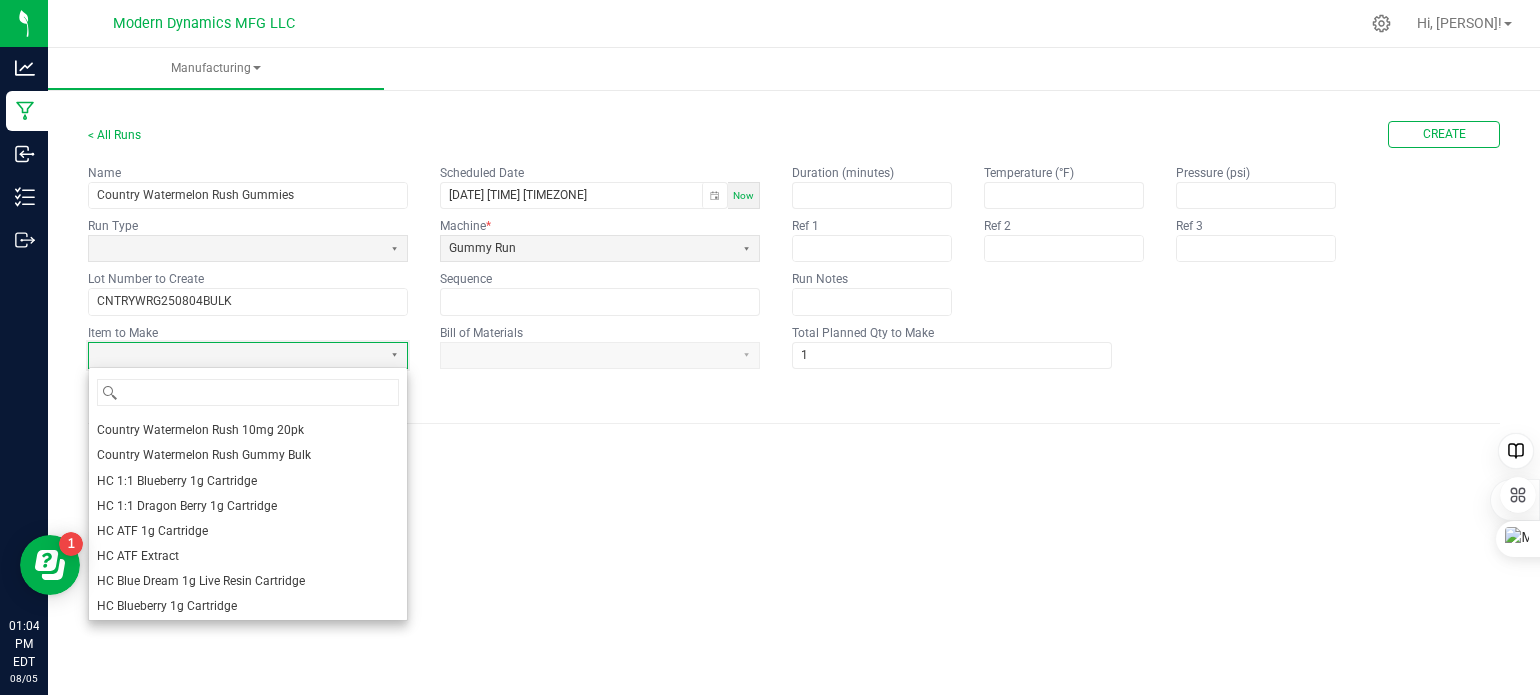 scroll, scrollTop: 500, scrollLeft: 0, axis: vertical 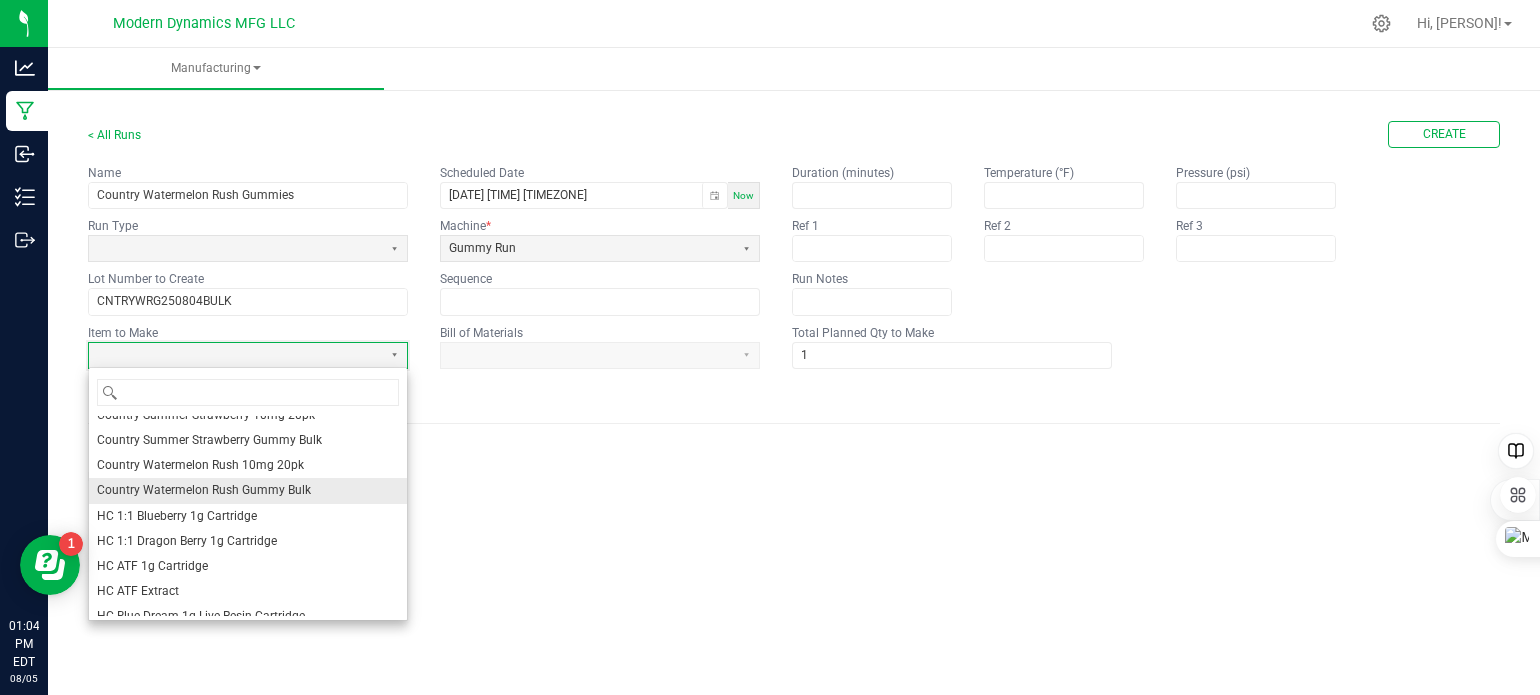 click on "Country Watermelon Rush Gummy Bulk" at bounding box center [248, 490] 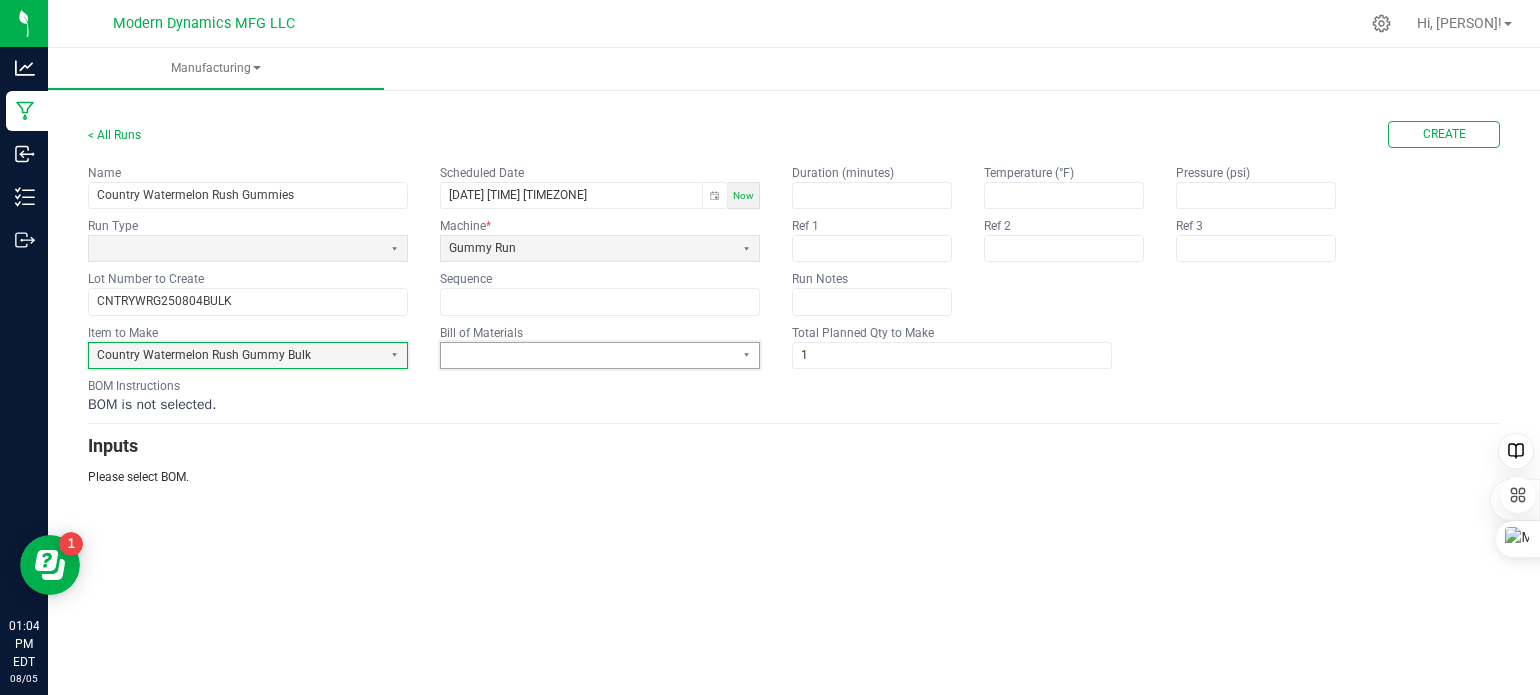 click at bounding box center (587, 355) 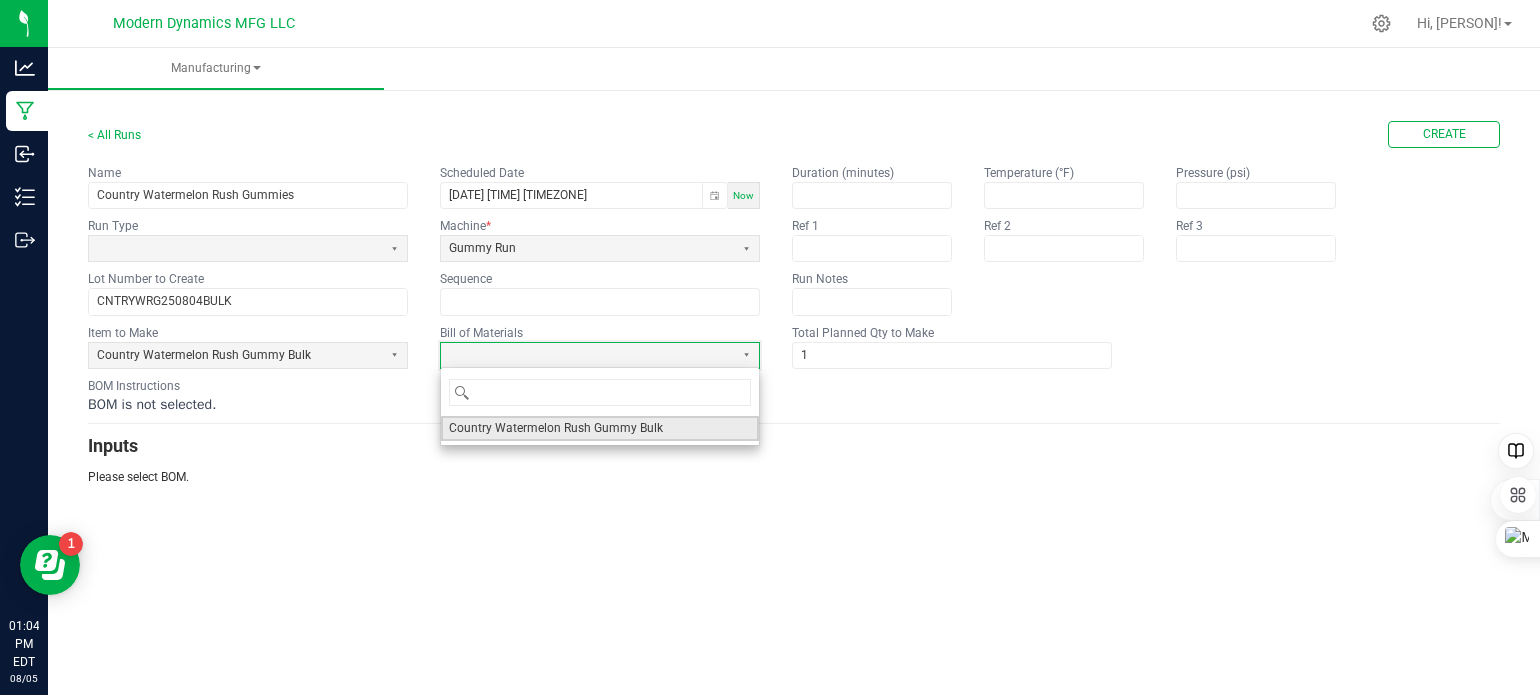 click on "Country Watermelon Rush Gummy Bulk" at bounding box center (556, 428) 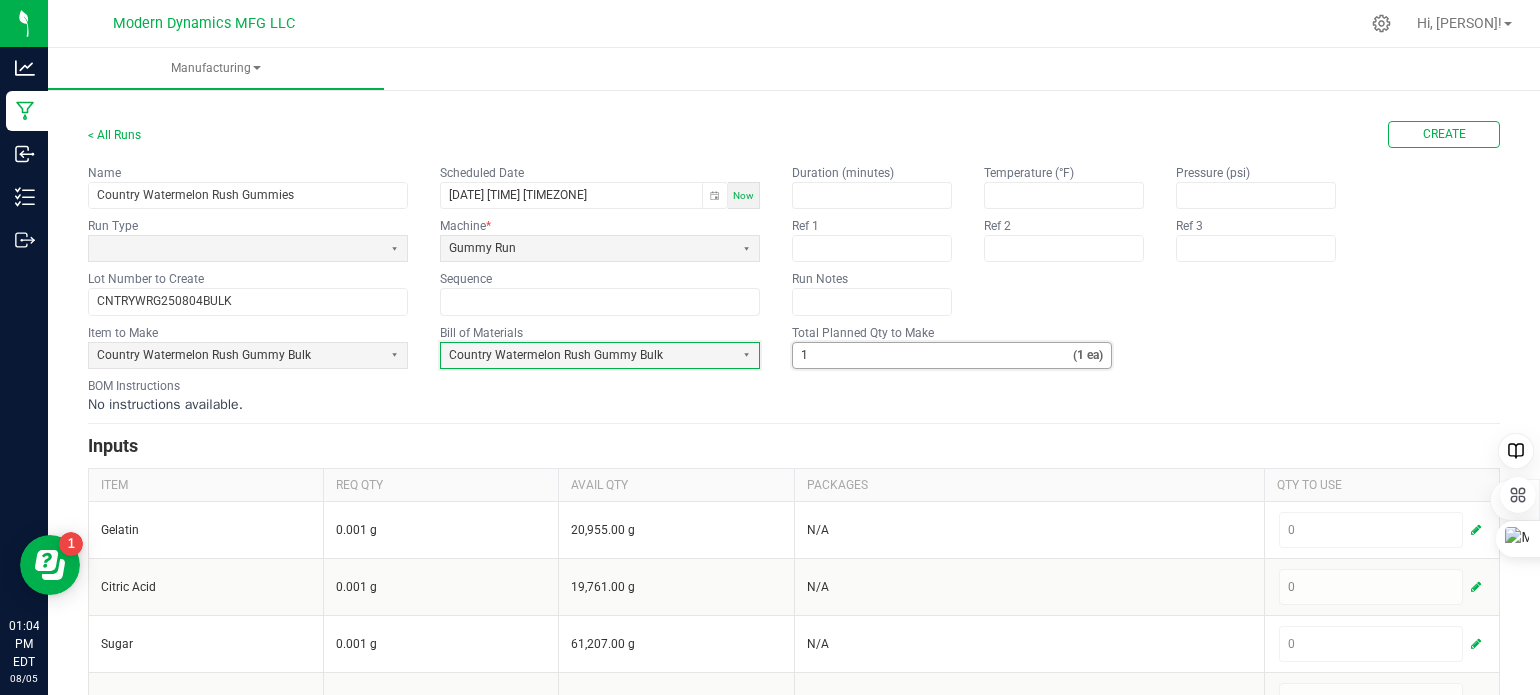 click on "1" at bounding box center (933, 355) 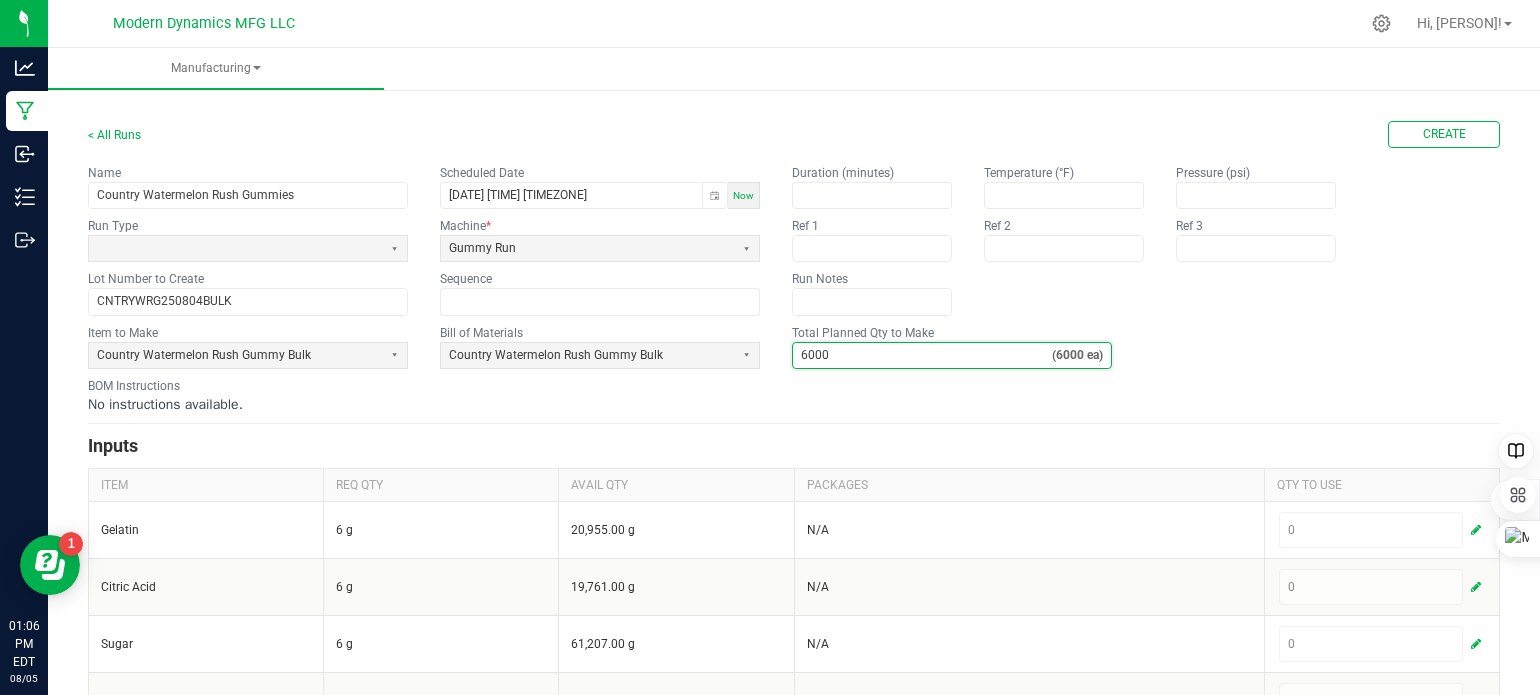 type on "6,000" 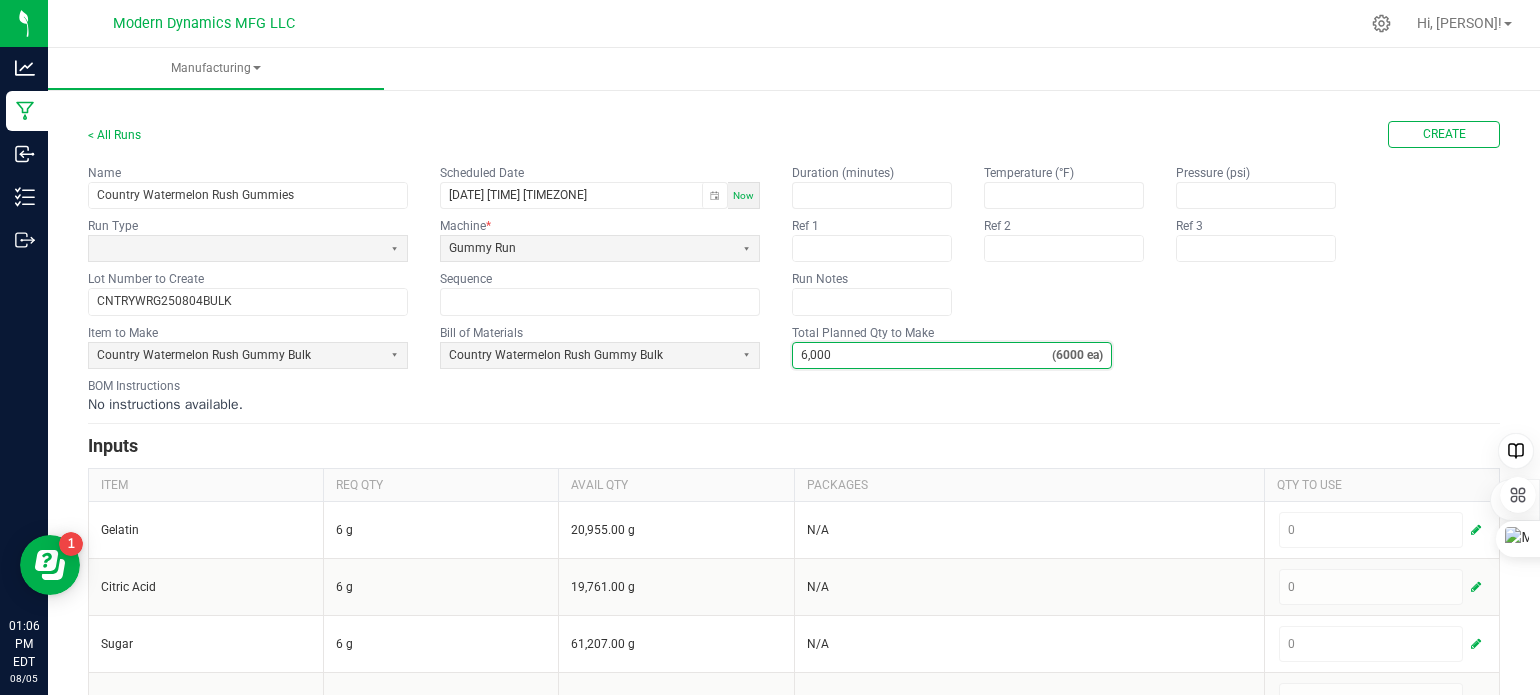 click on "No instructions available." at bounding box center (794, 405) 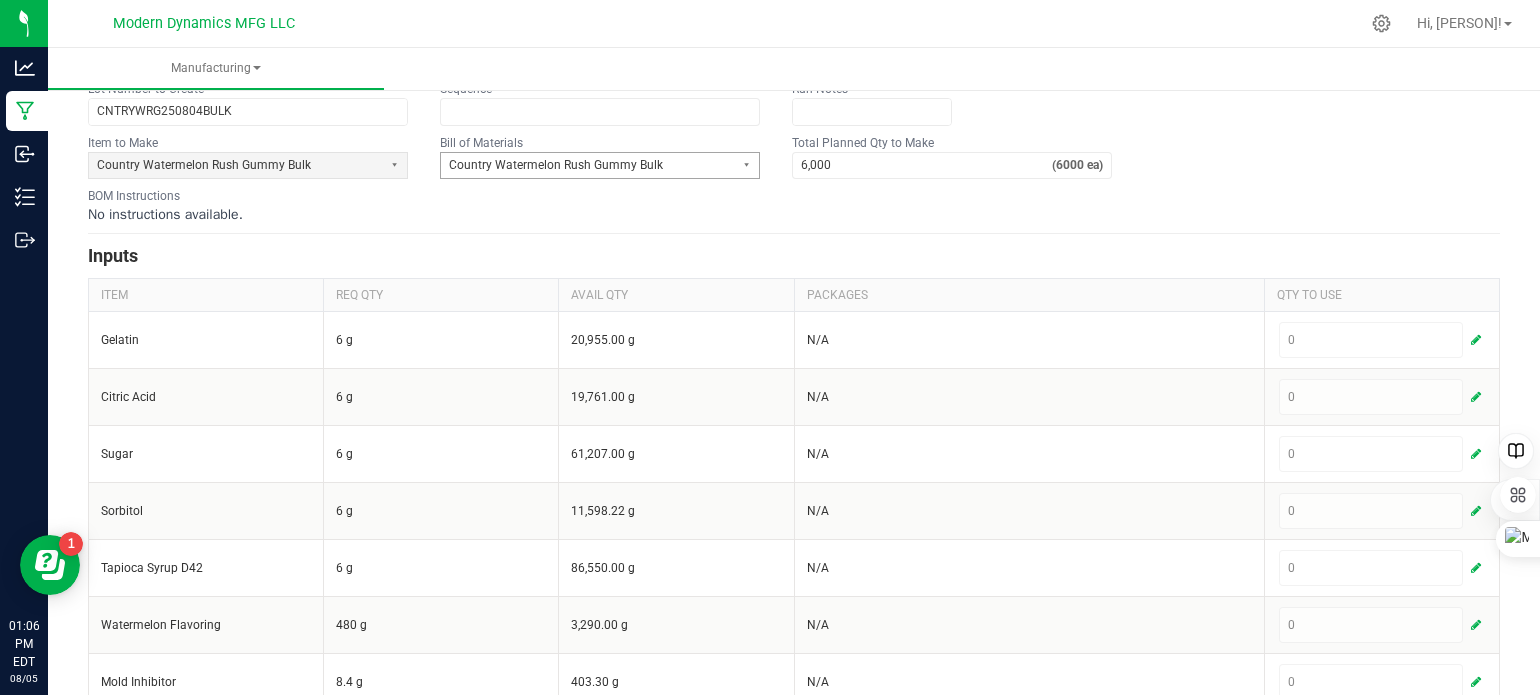 scroll, scrollTop: 200, scrollLeft: 0, axis: vertical 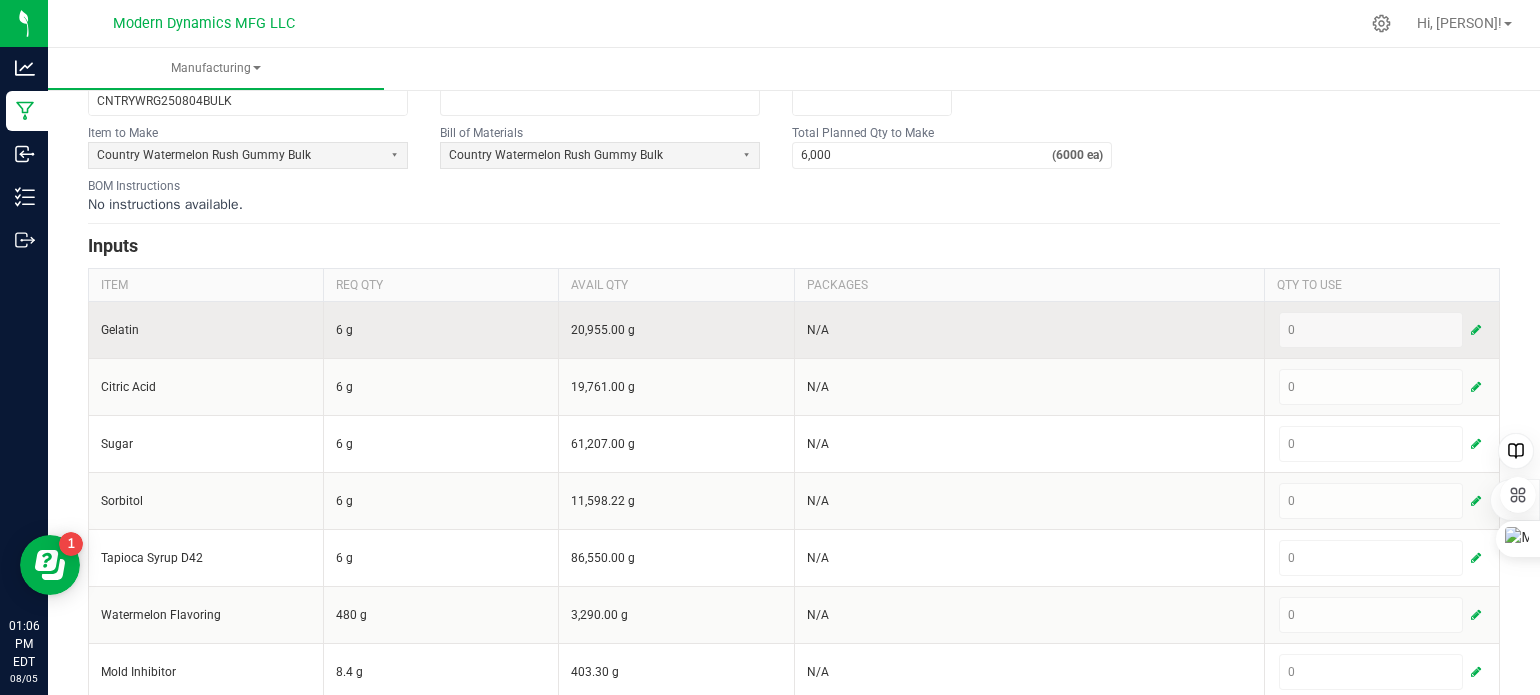 click at bounding box center [1476, 330] 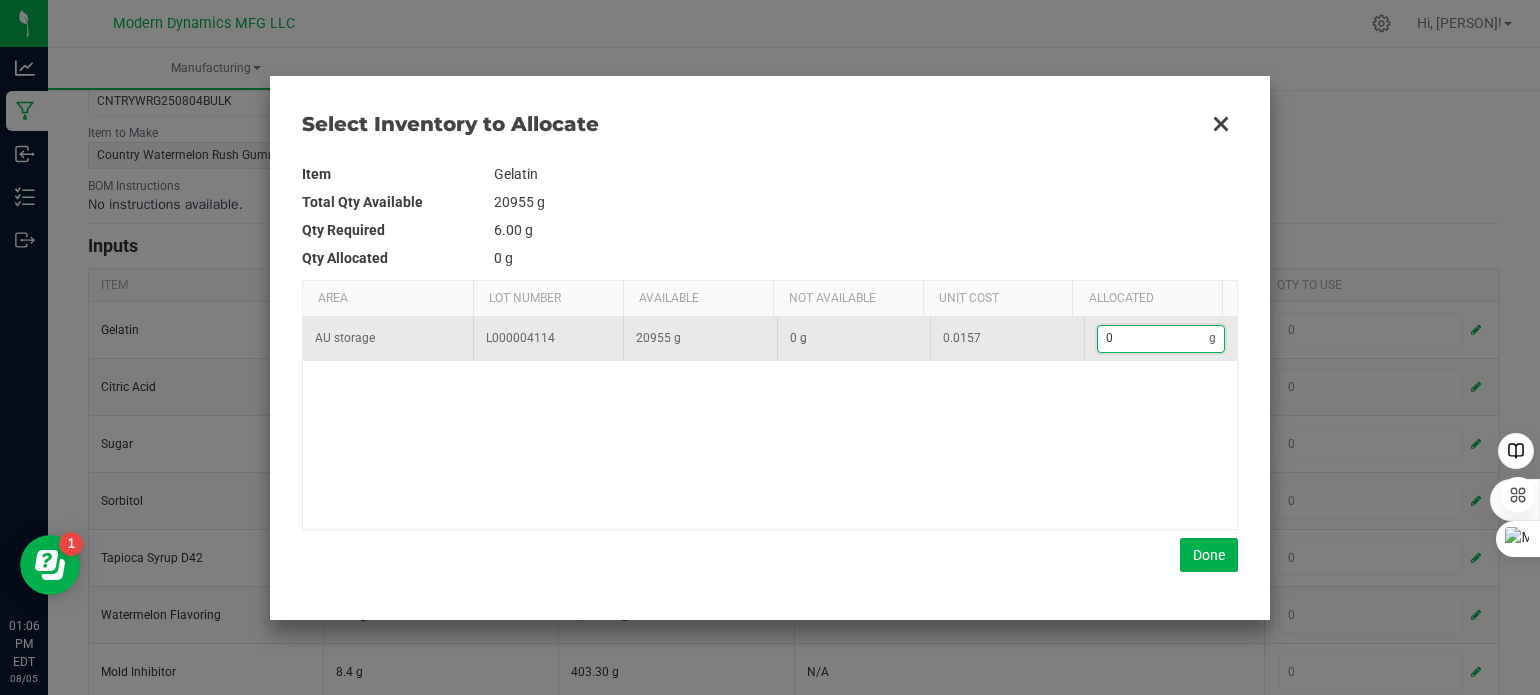 click on "0" at bounding box center (1154, 338) 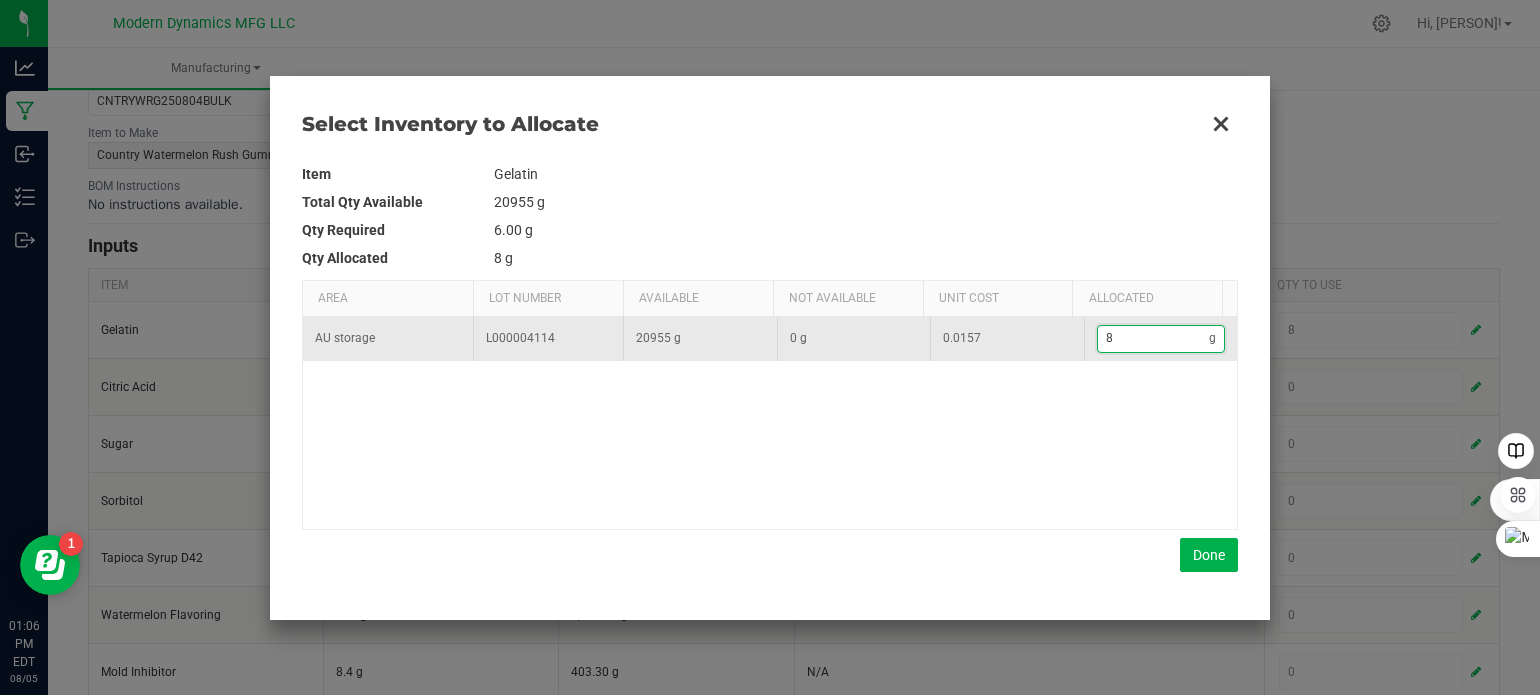 type on "88" 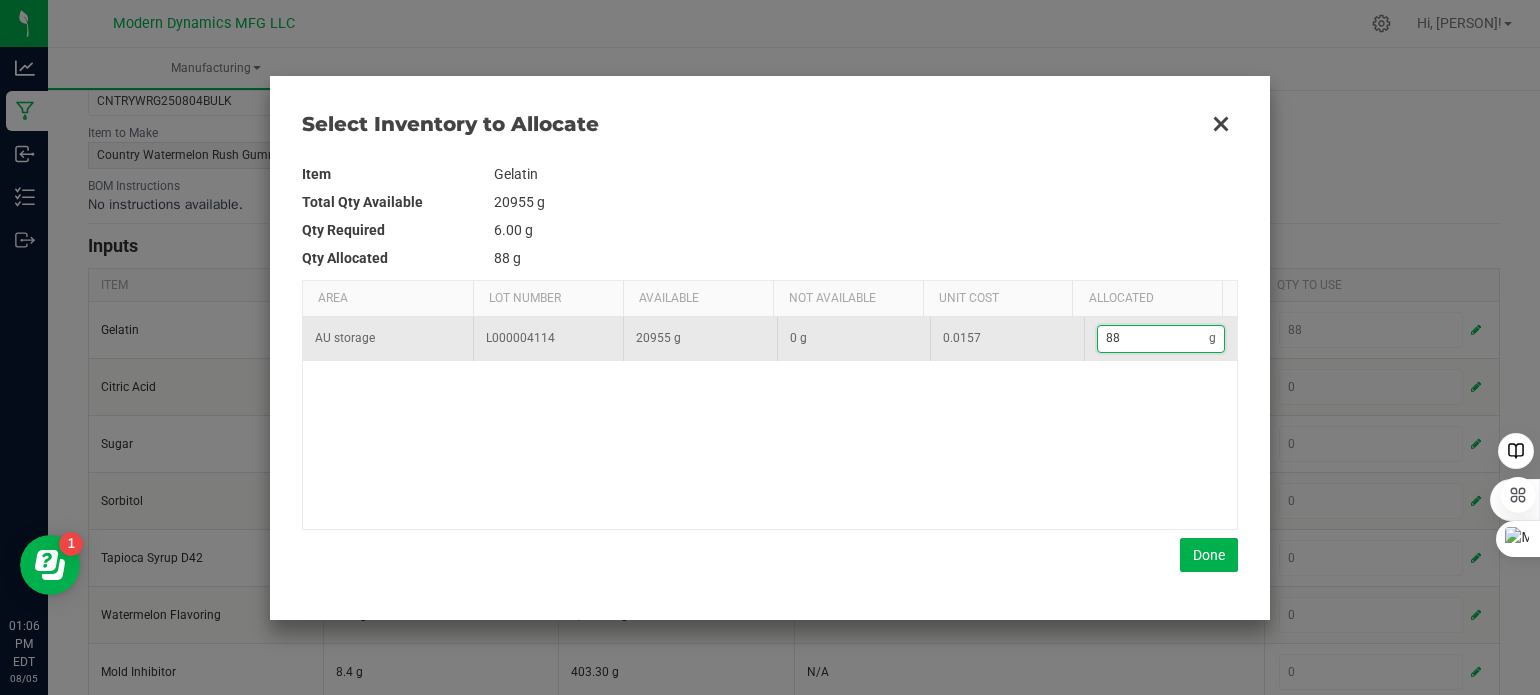 type on "888" 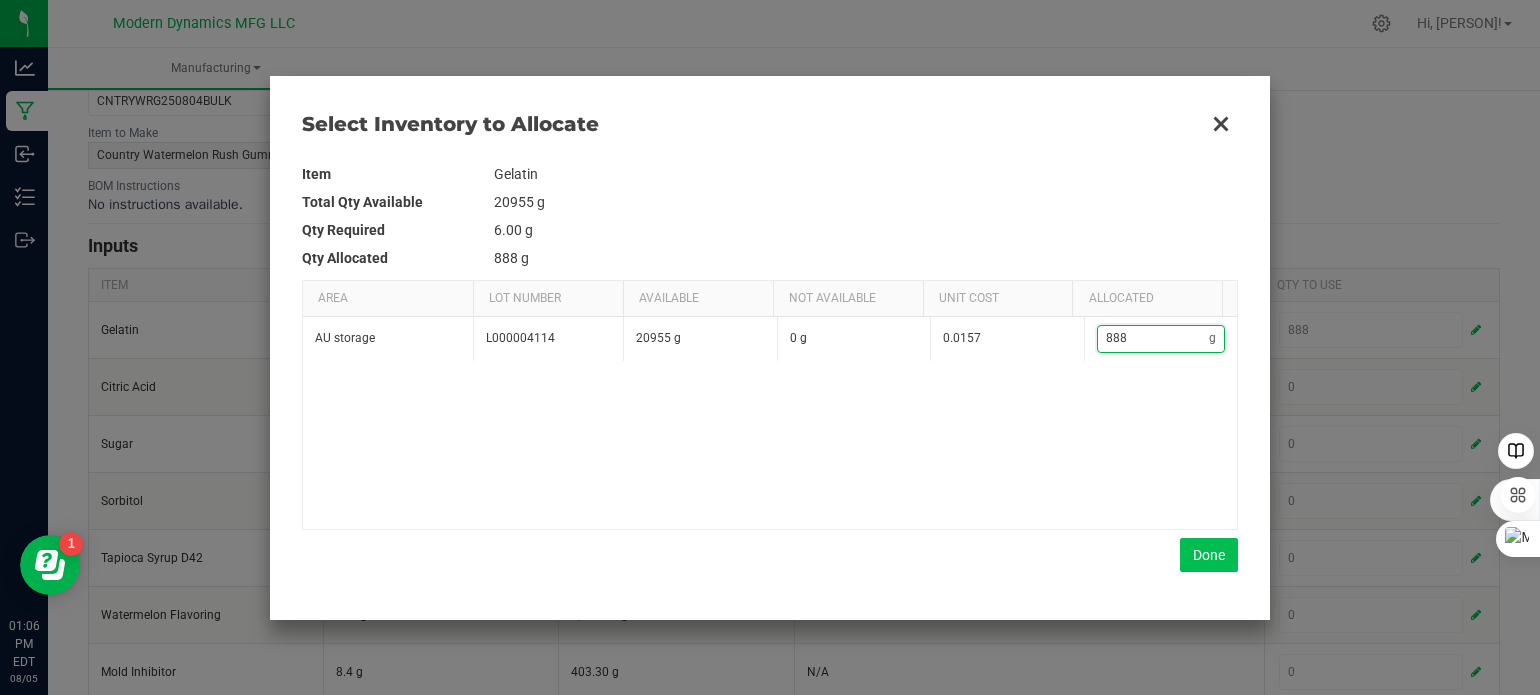 type on "888" 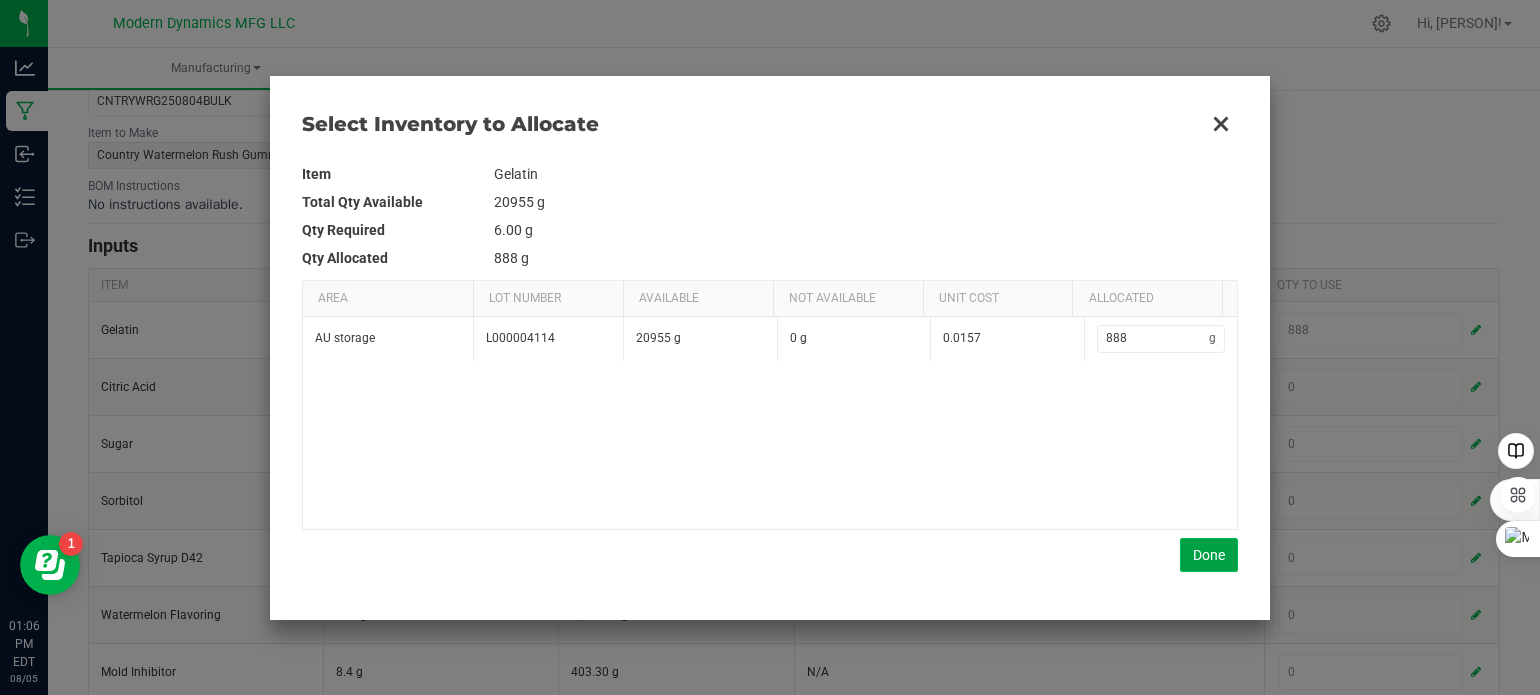 click on "Done" at bounding box center (1209, 555) 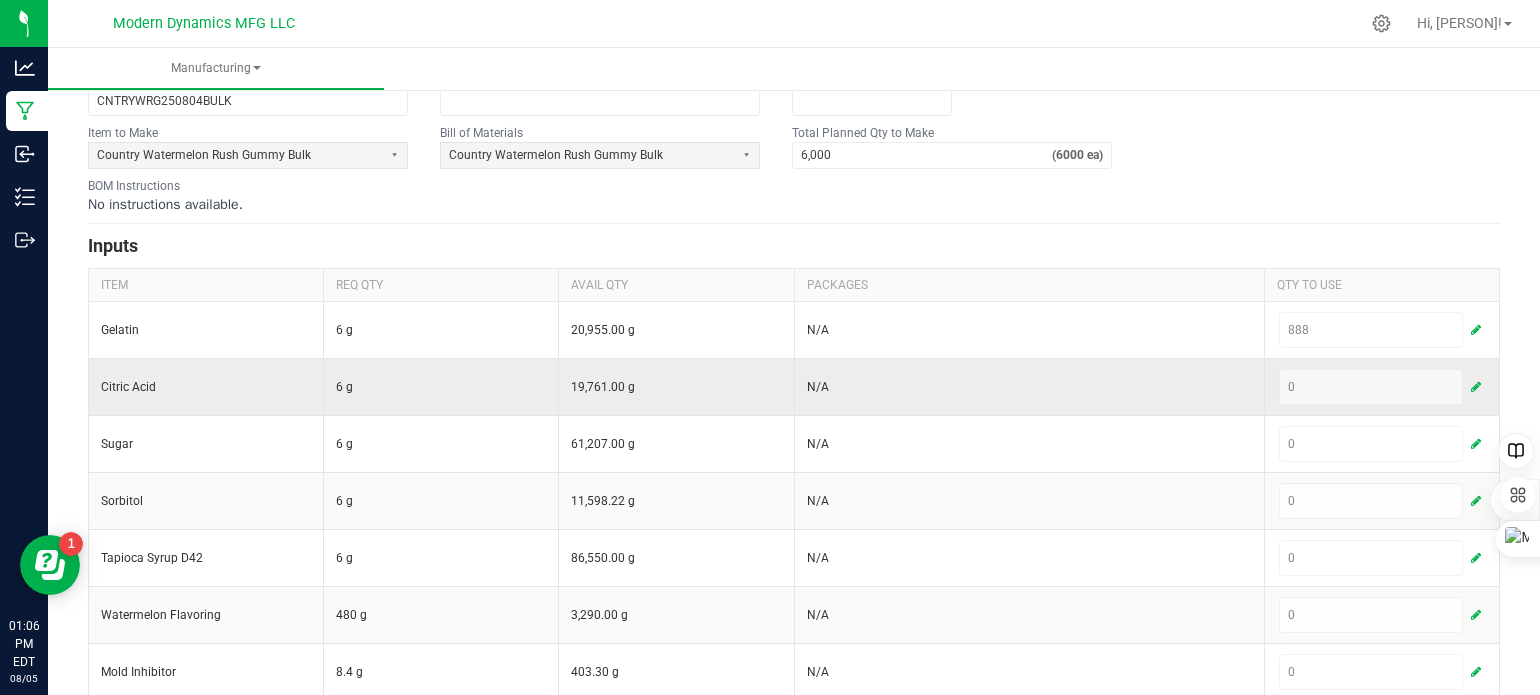 click at bounding box center [1476, 387] 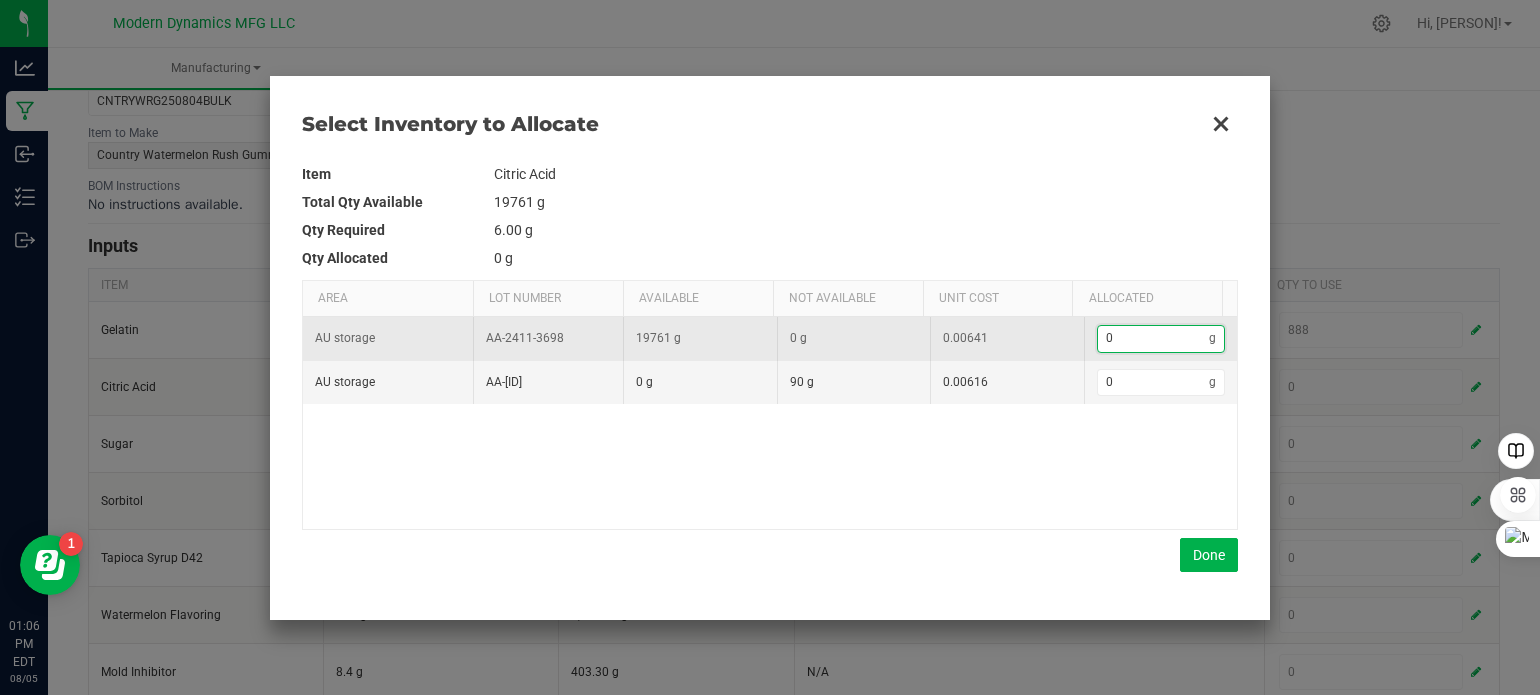 click on "0" at bounding box center [1154, 338] 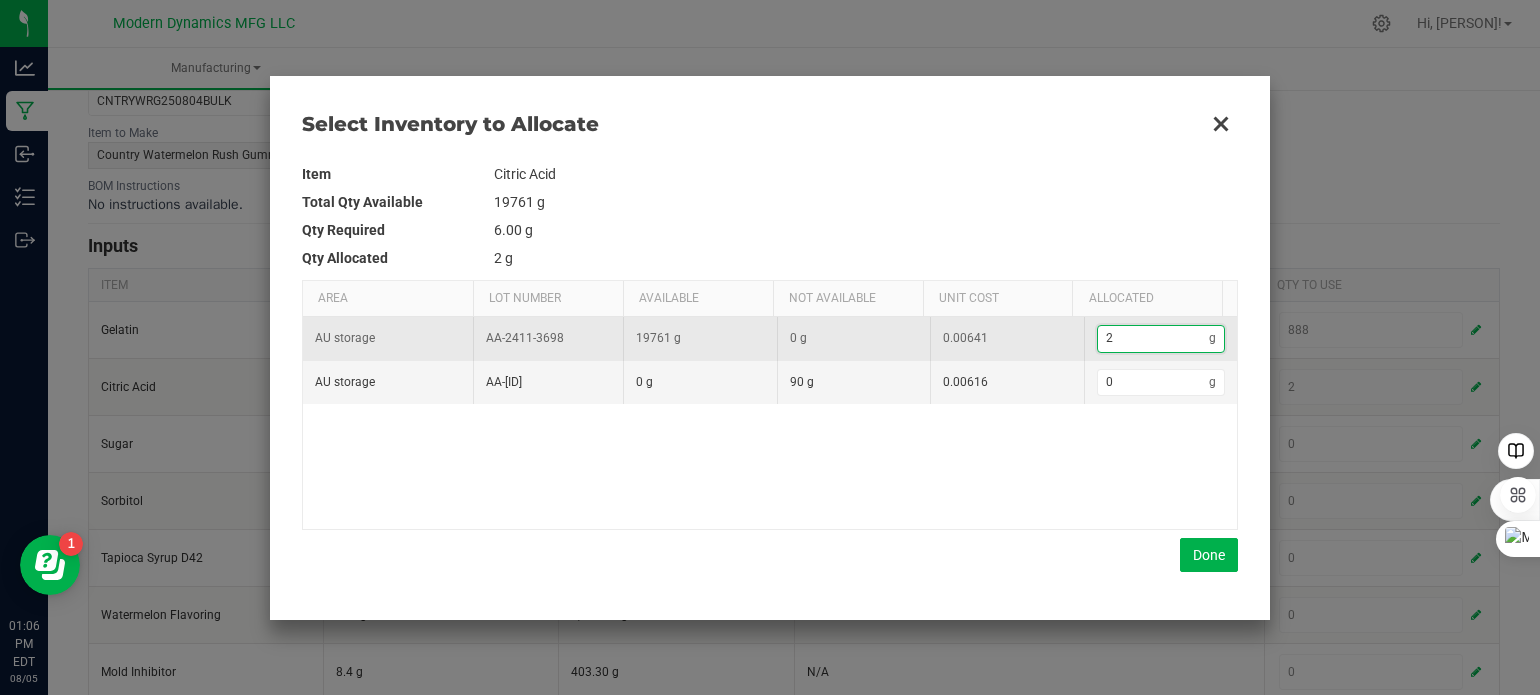 type on "21" 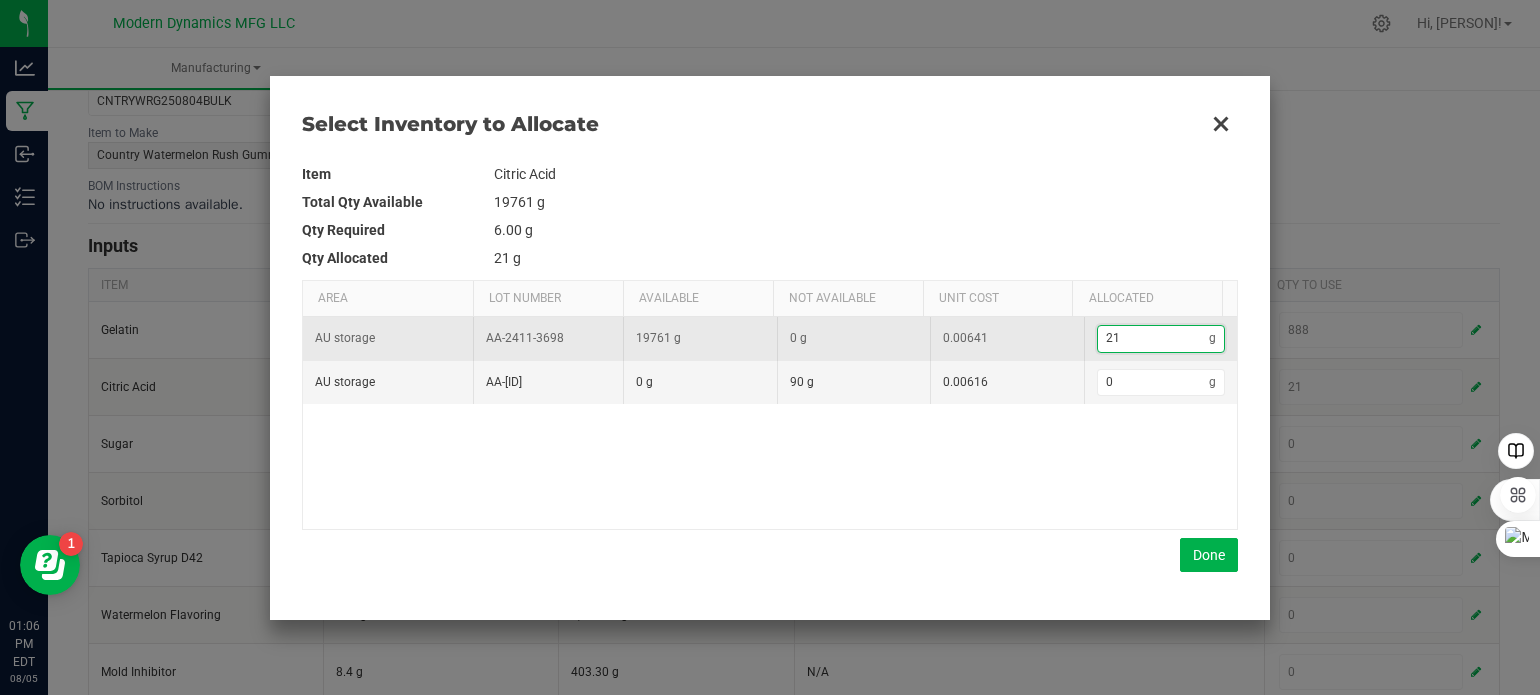type on "218" 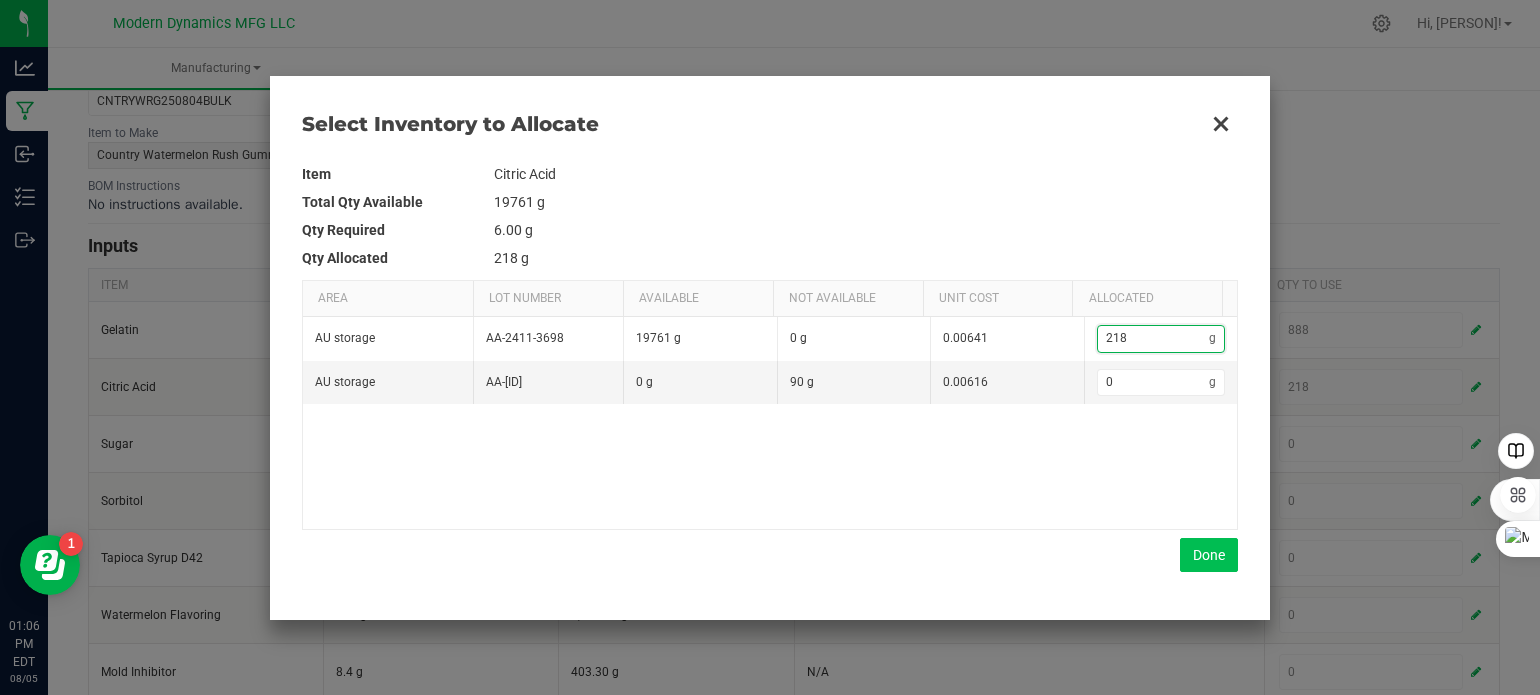 type on "218" 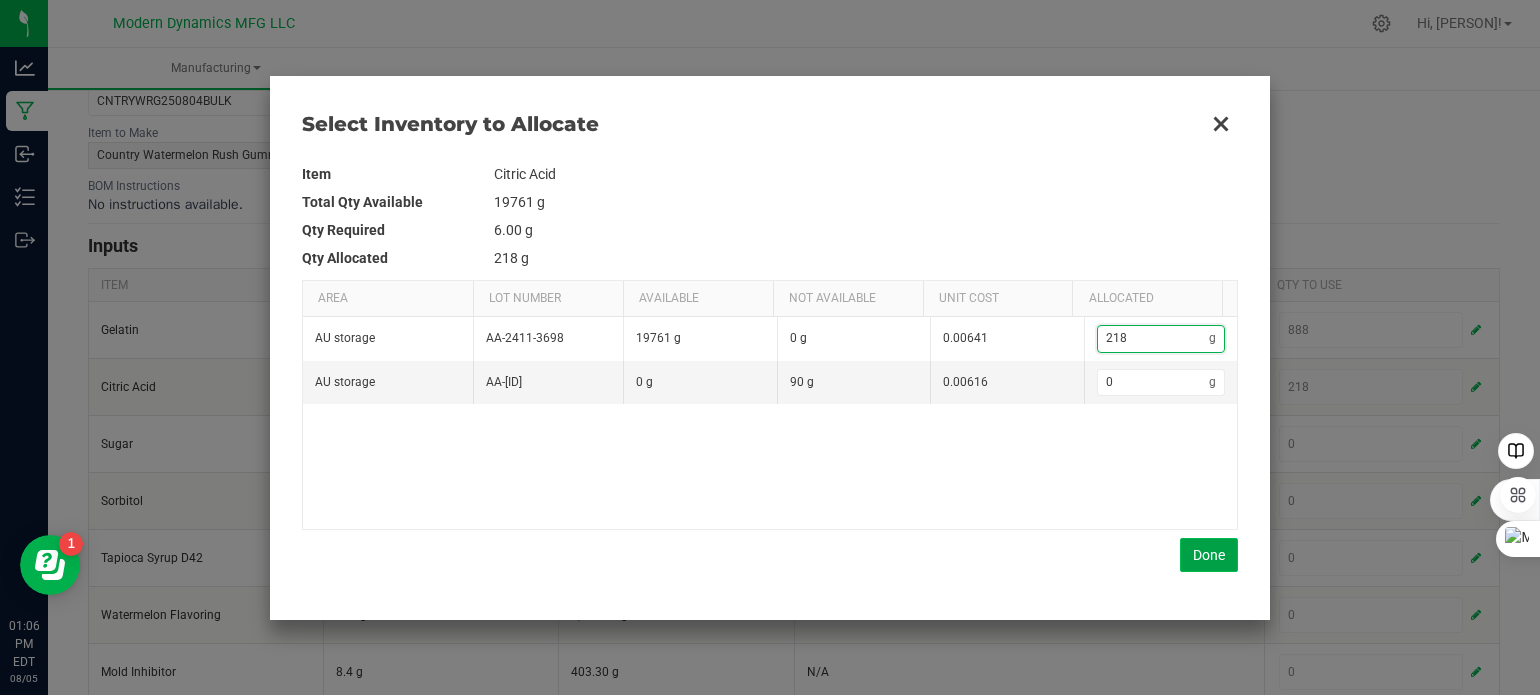 click on "Done" at bounding box center (1209, 555) 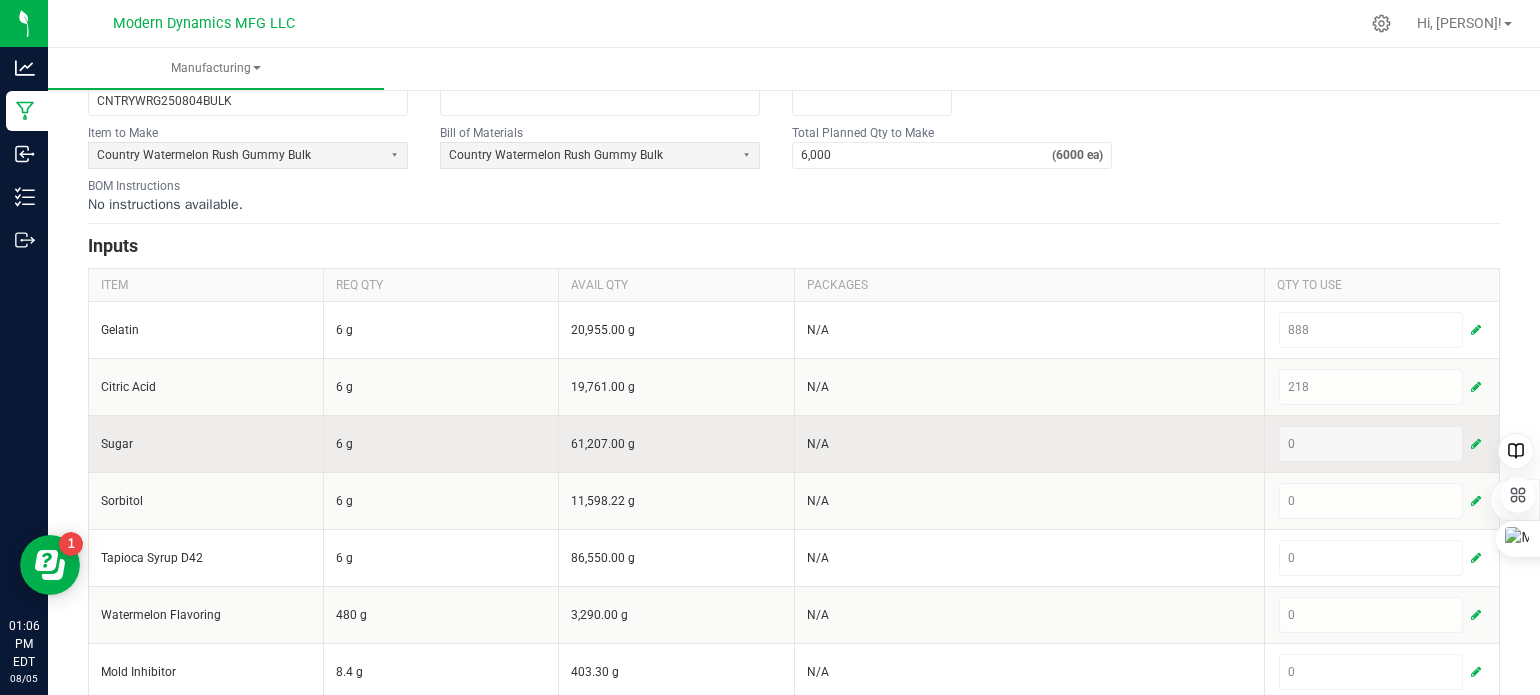 click at bounding box center [1476, 444] 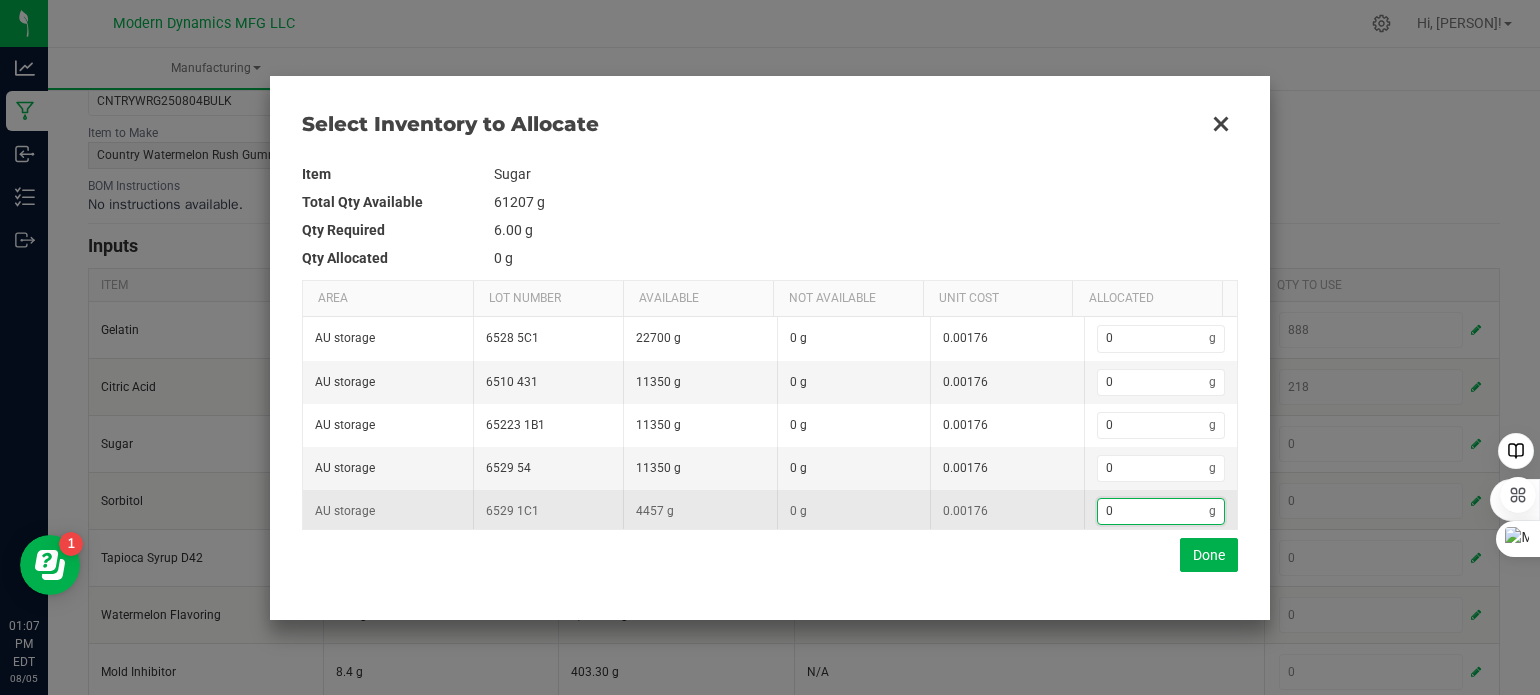 click on "0" at bounding box center (1154, 511) 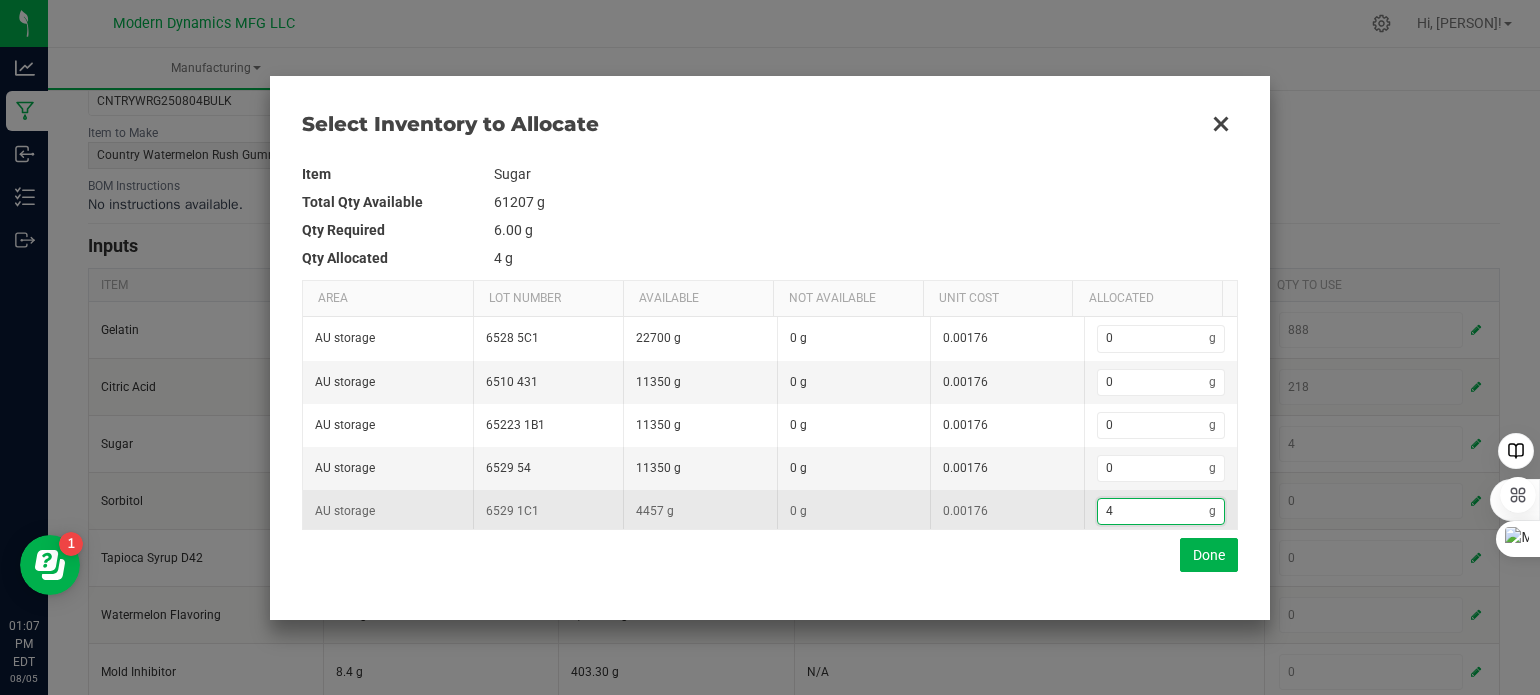 type on "41" 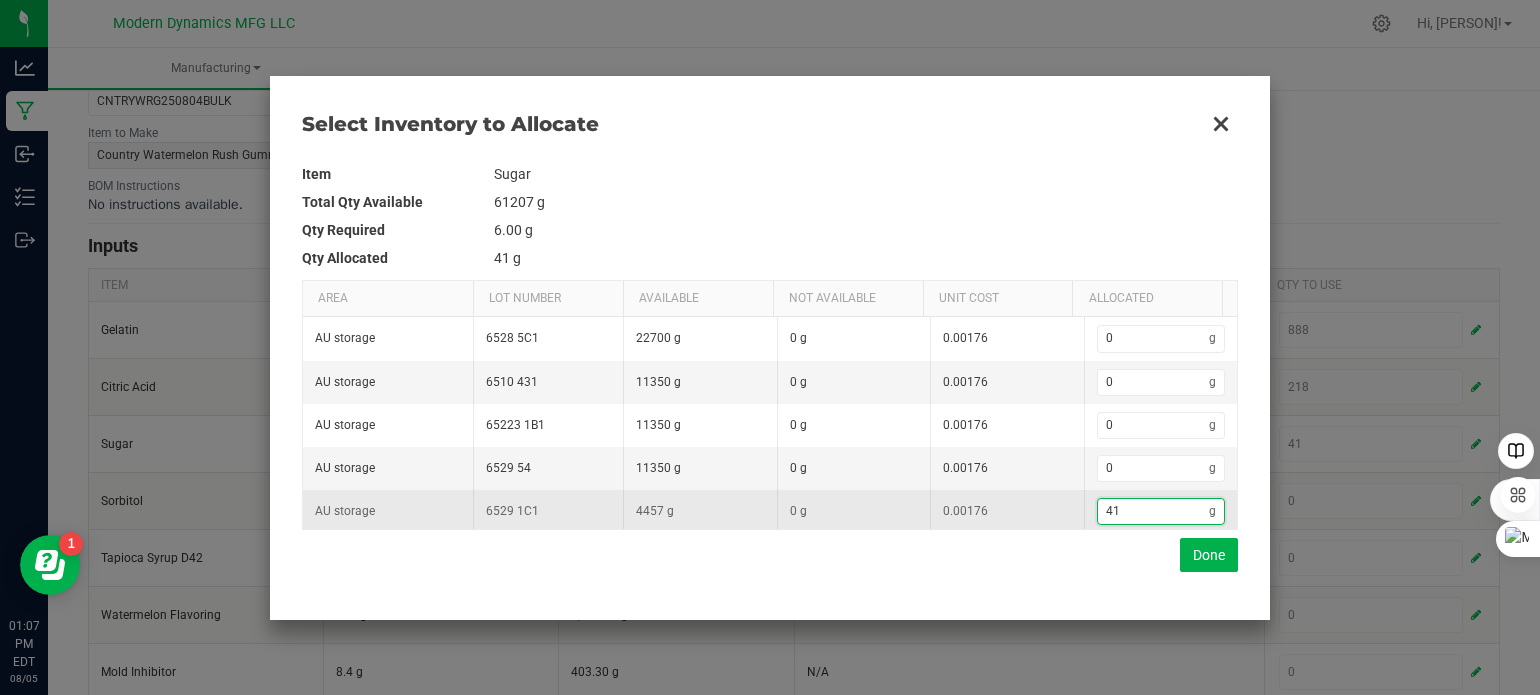 type on "419" 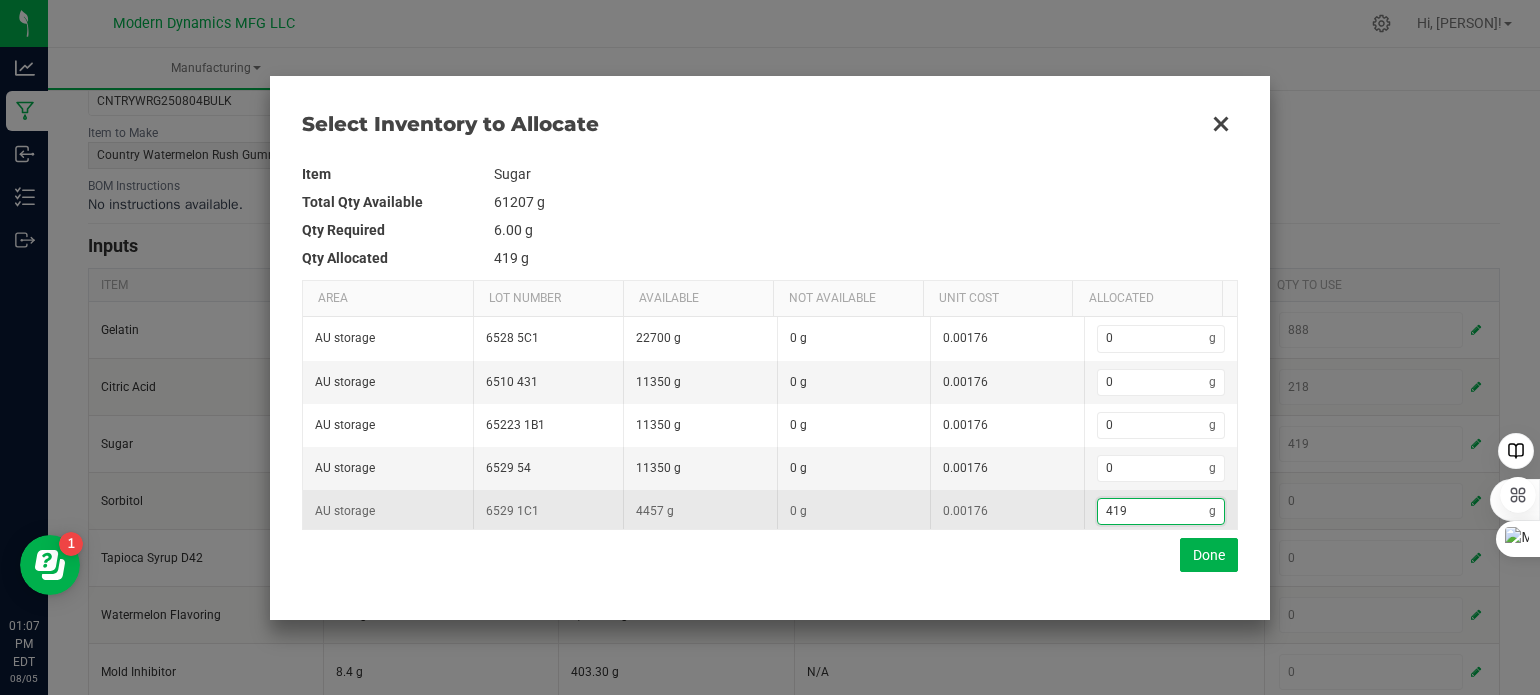 type on "4,193" 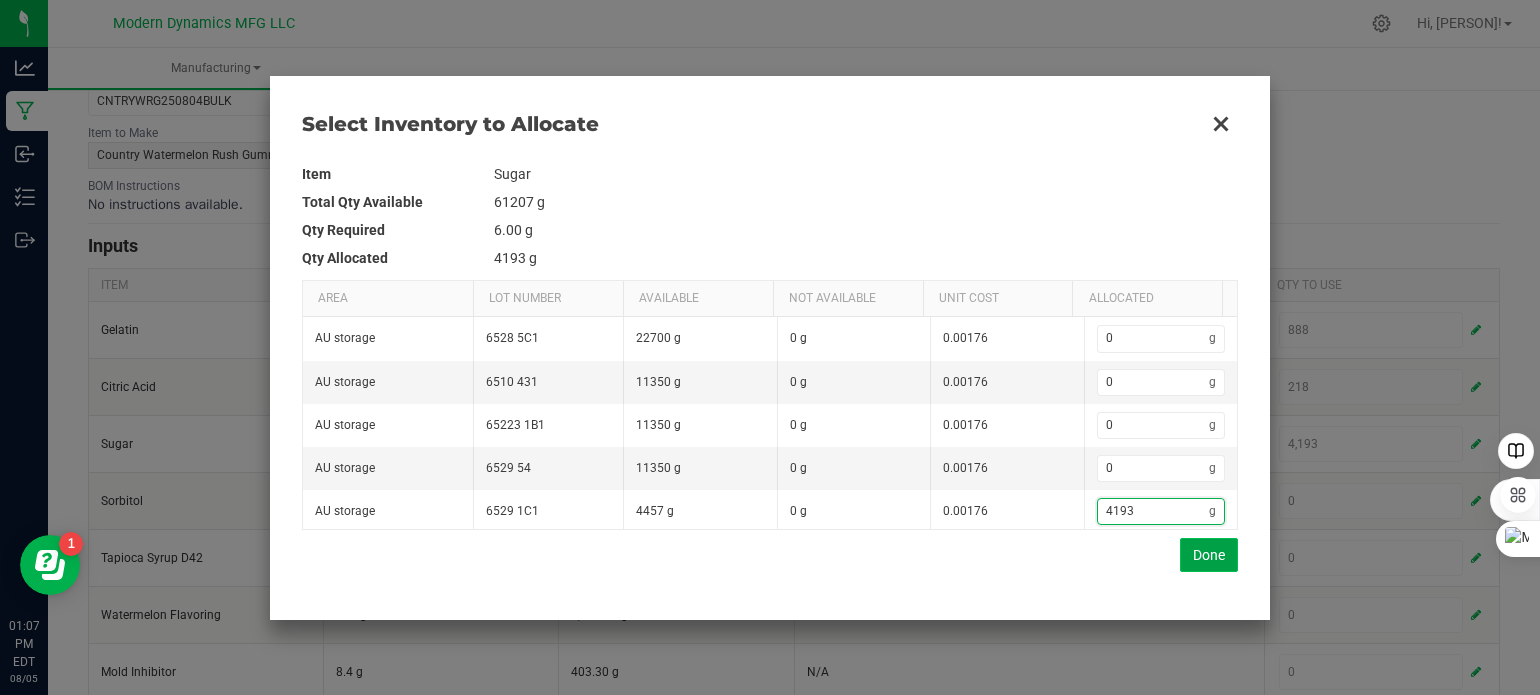 type on "4,193" 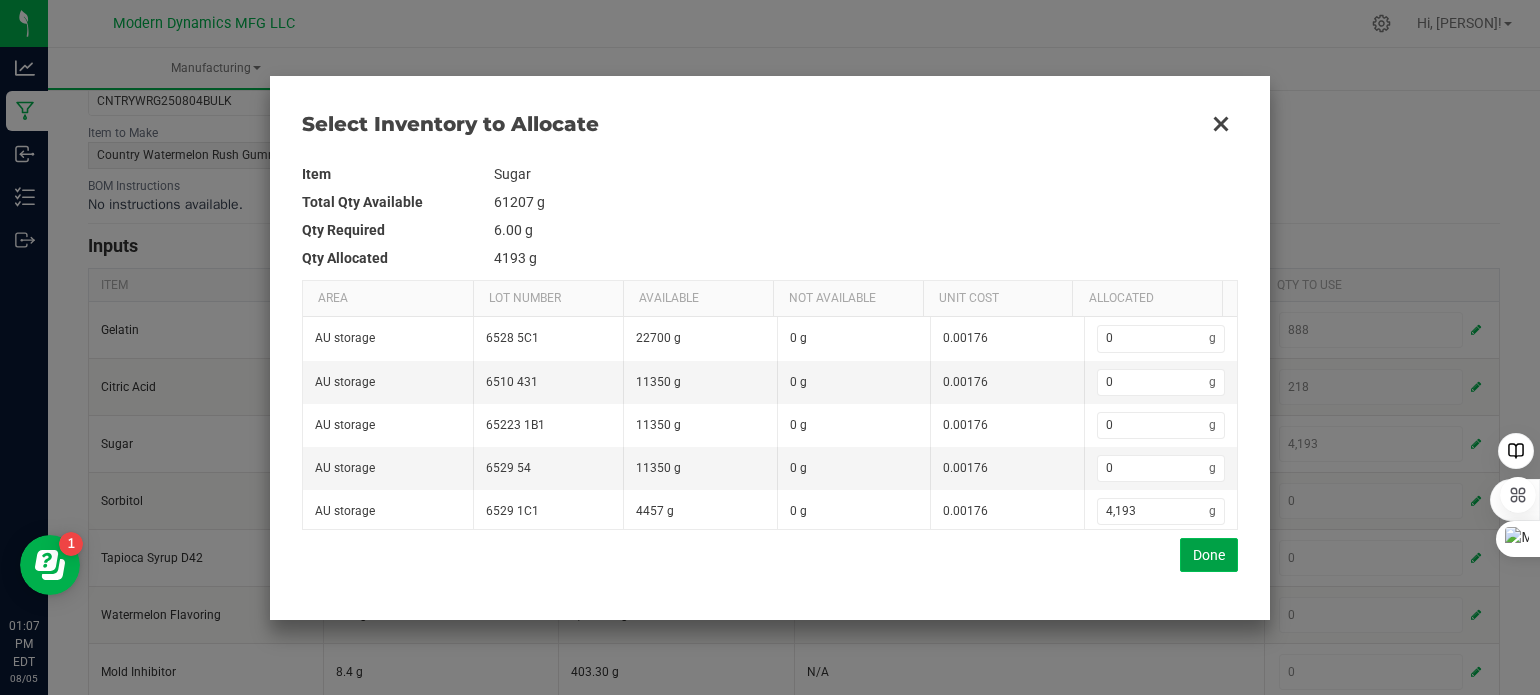click on "Done" at bounding box center (1209, 555) 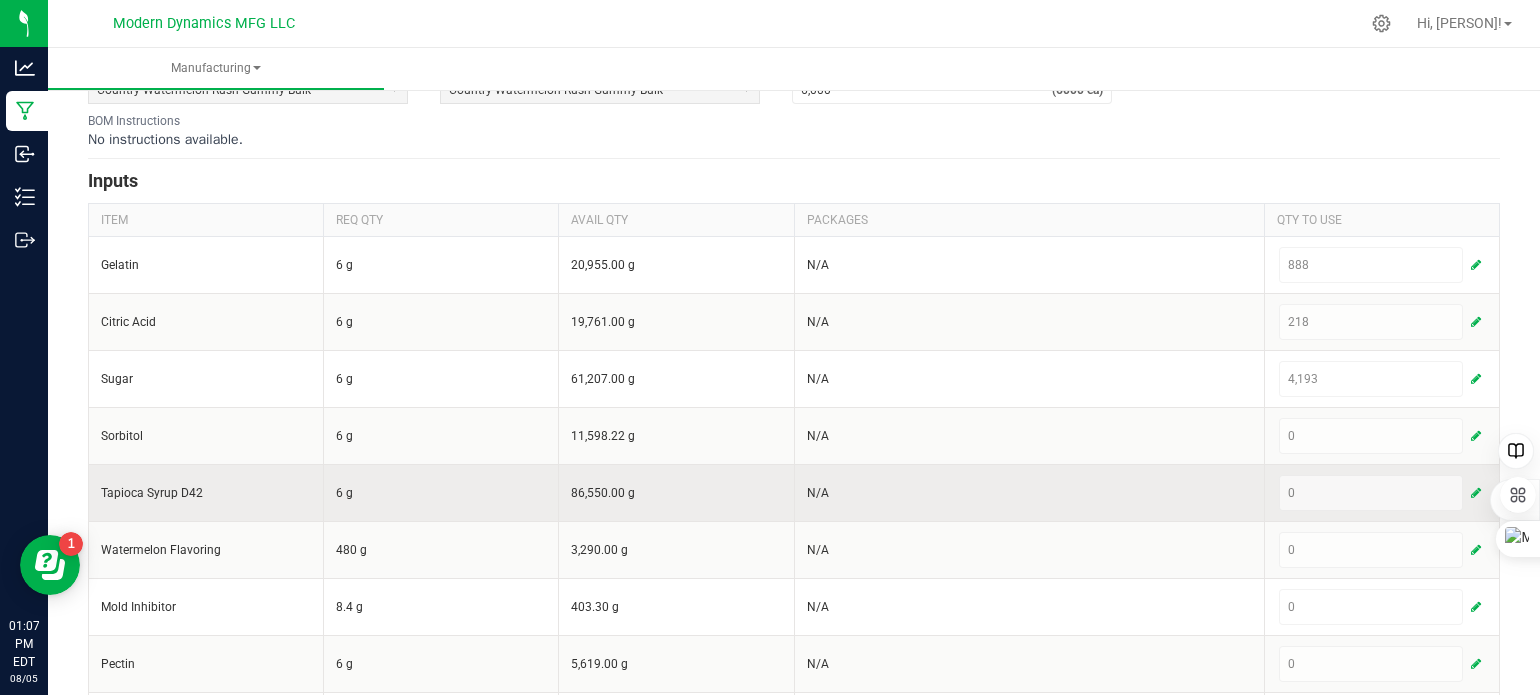 scroll, scrollTop: 300, scrollLeft: 0, axis: vertical 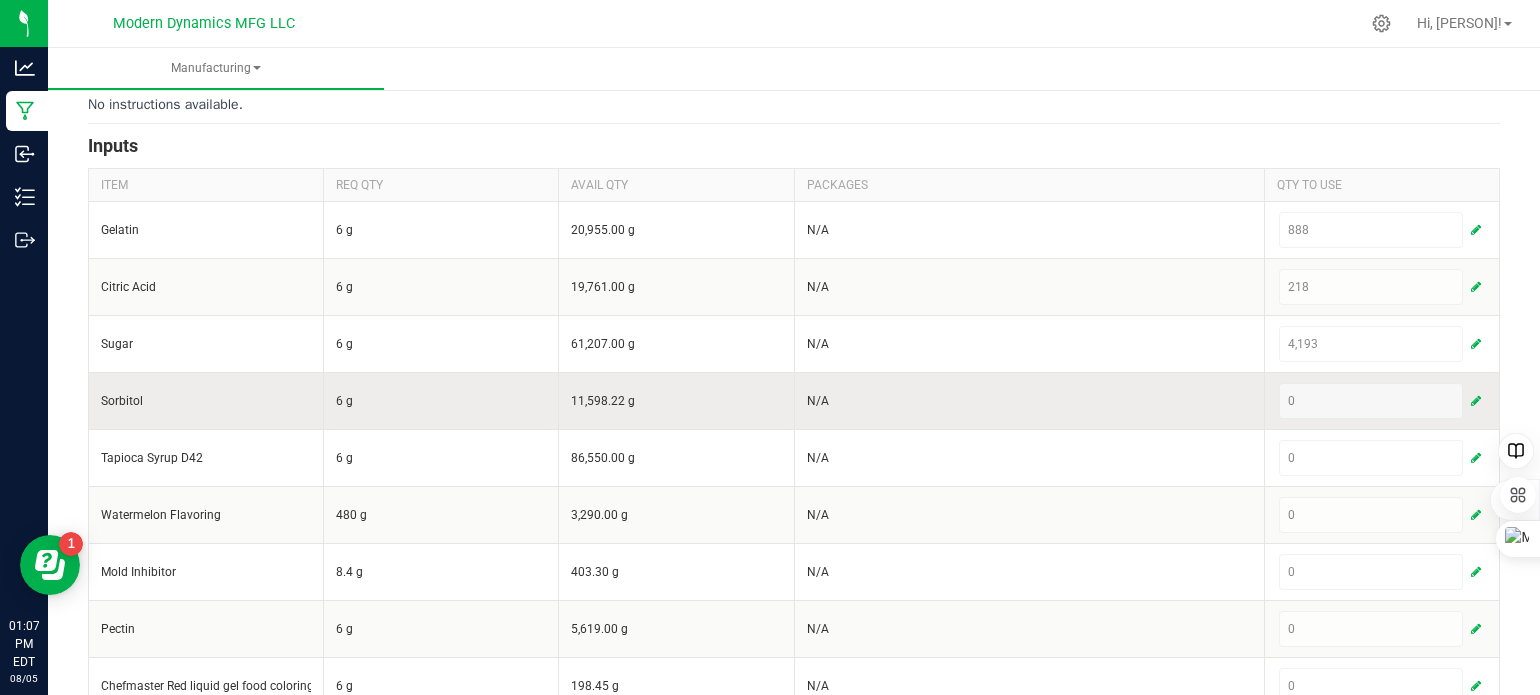 click at bounding box center (1476, 401) 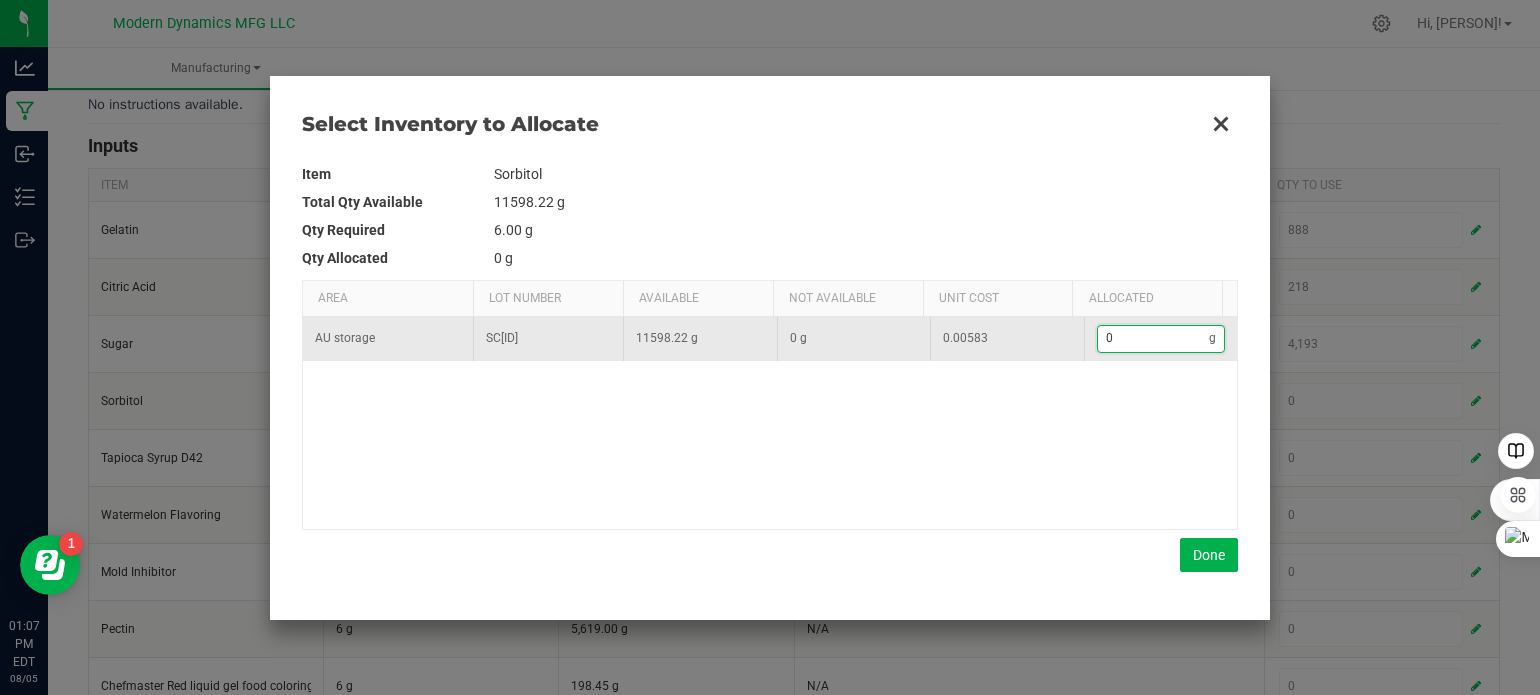 click on "0" at bounding box center (1154, 338) 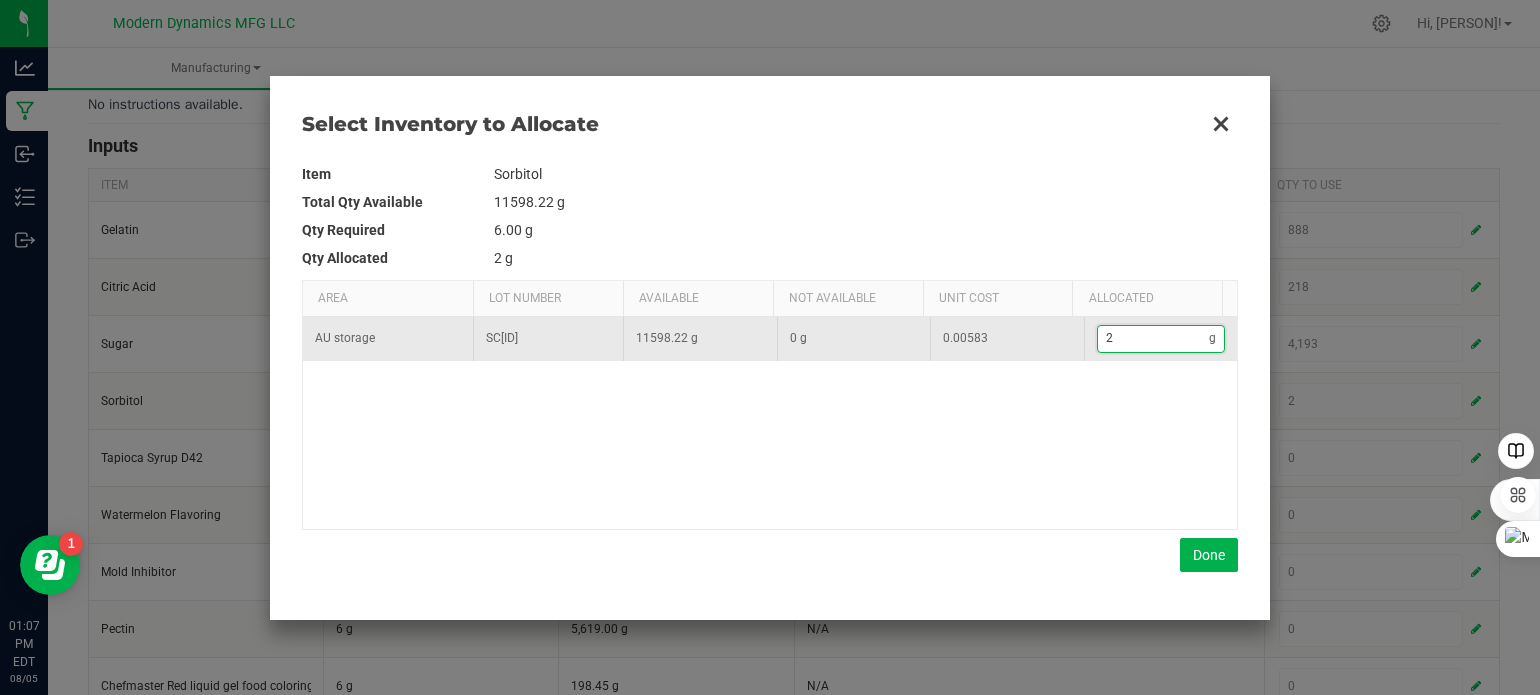 type on "29" 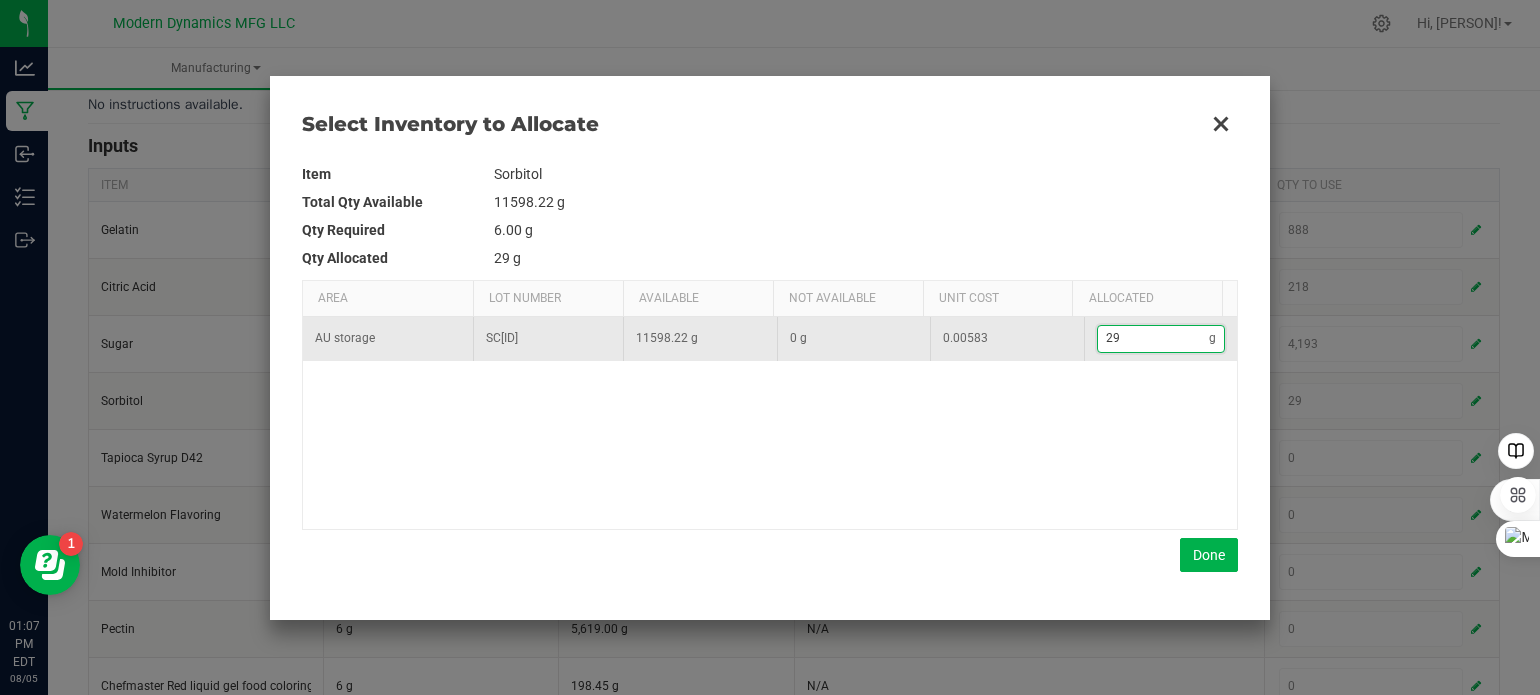 type on "298" 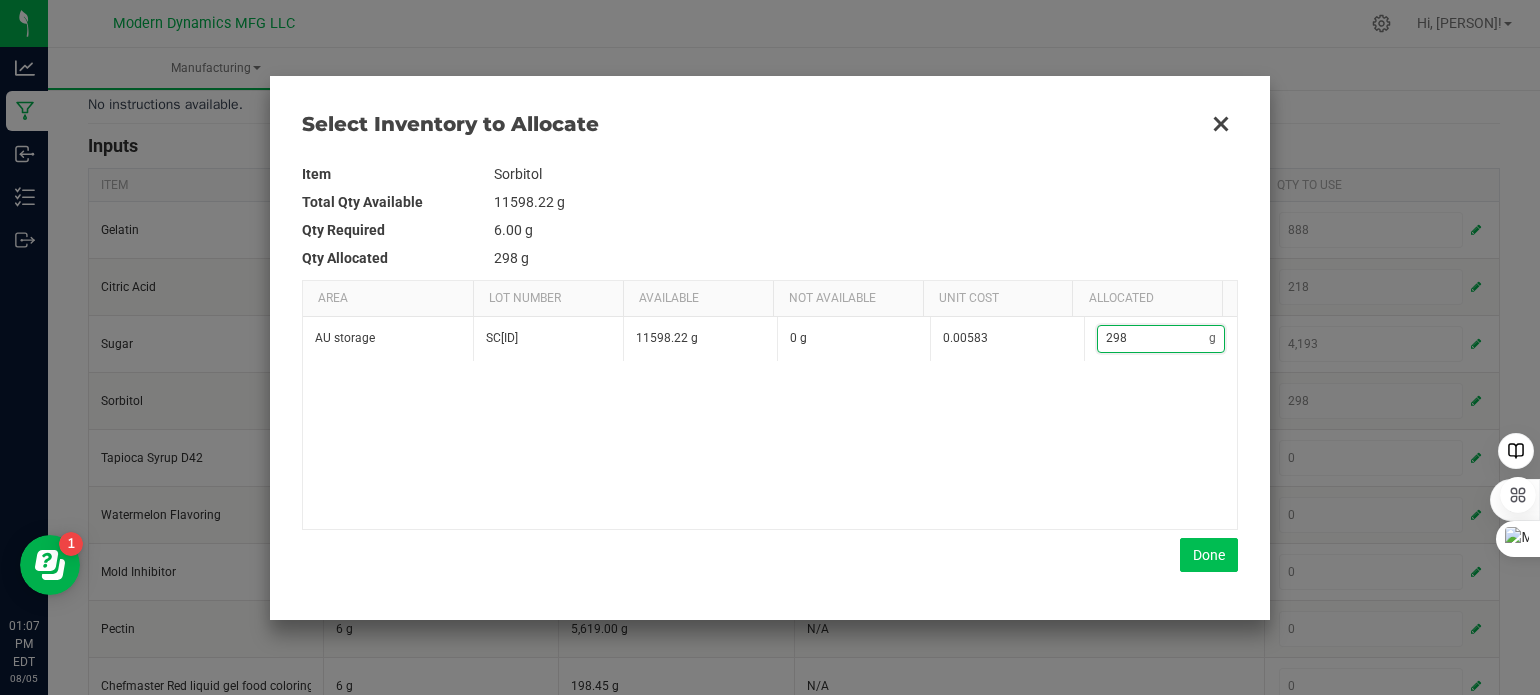 type on "298" 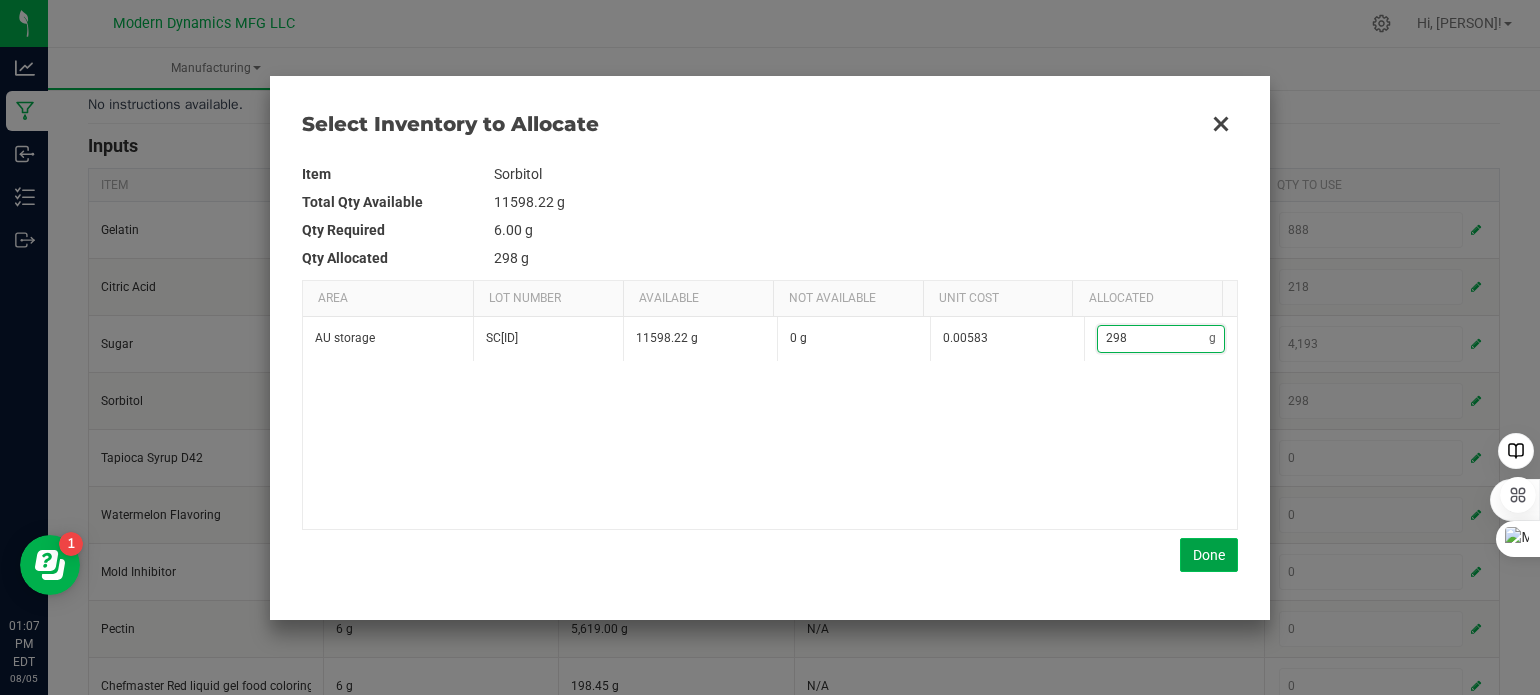 click on "Done" at bounding box center (1209, 555) 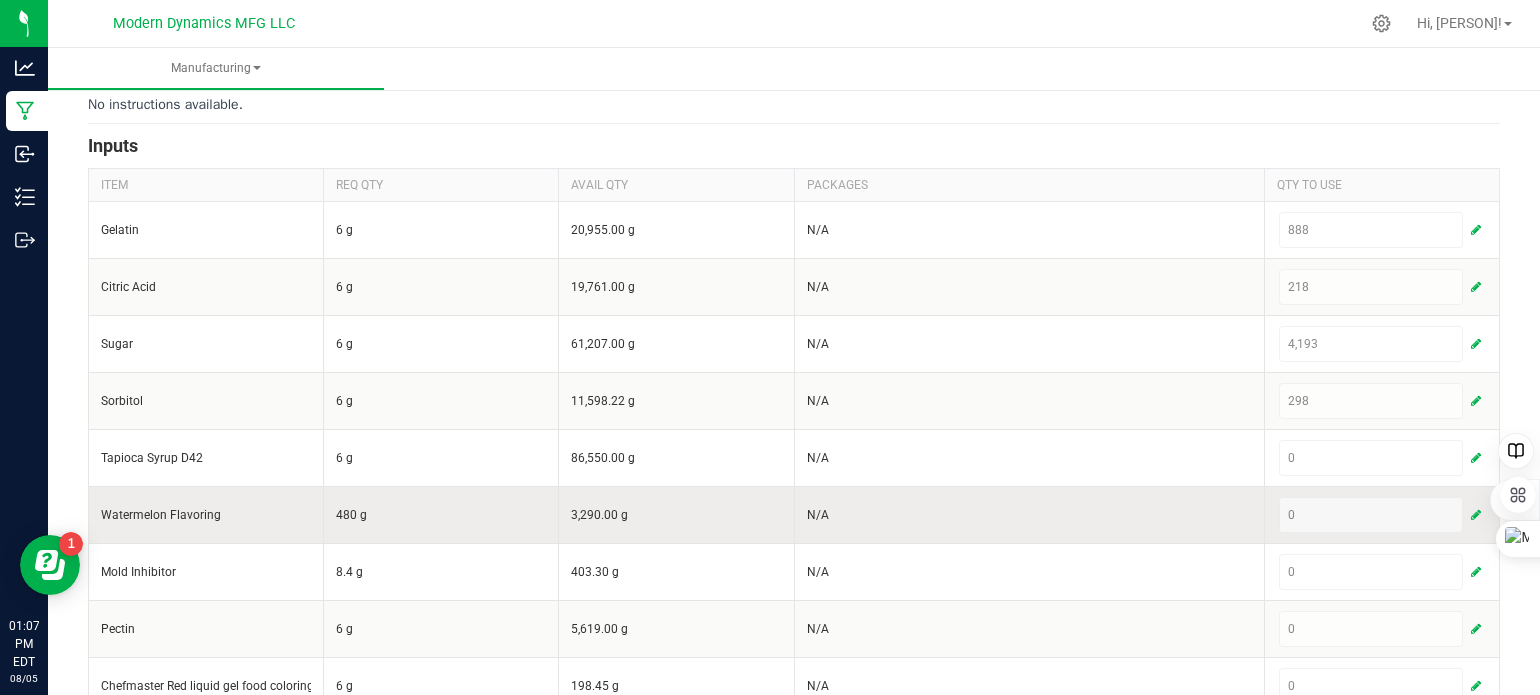 scroll, scrollTop: 400, scrollLeft: 0, axis: vertical 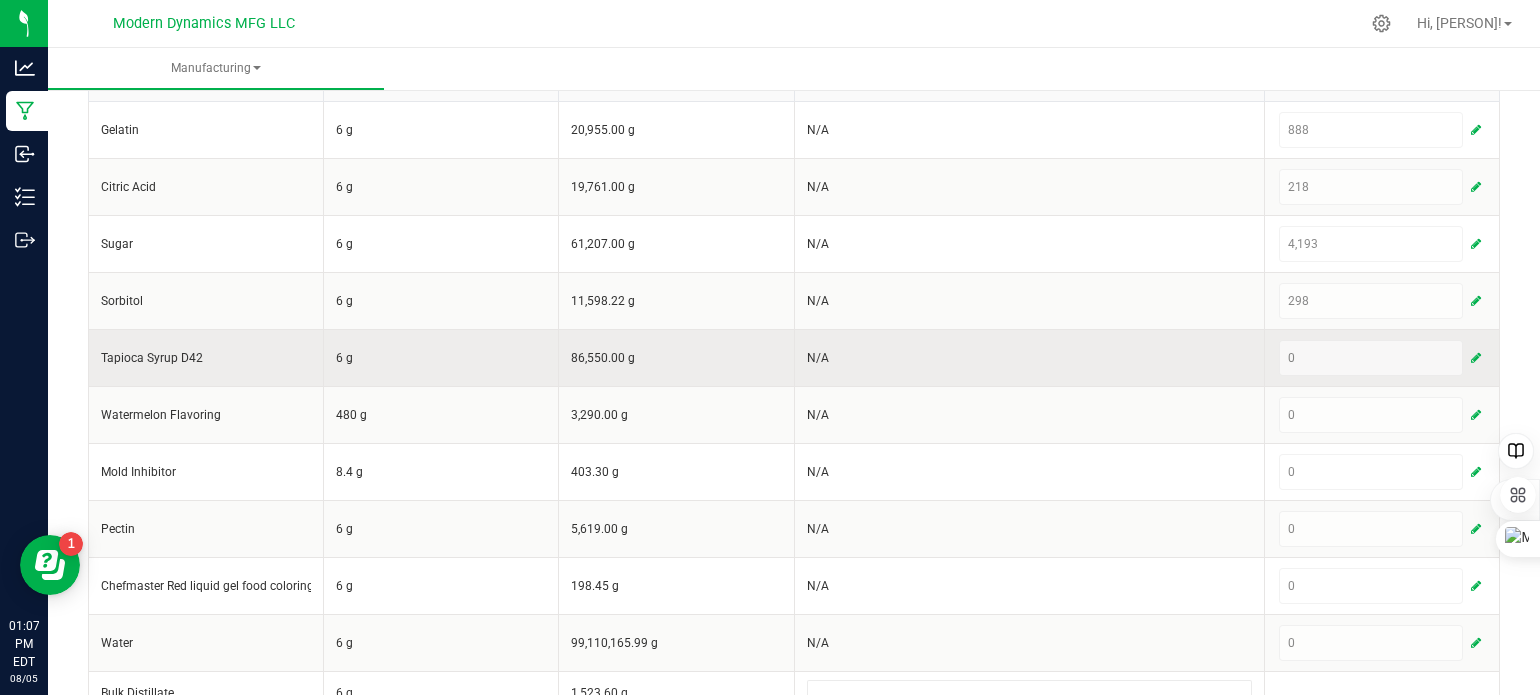 click at bounding box center (1476, 358) 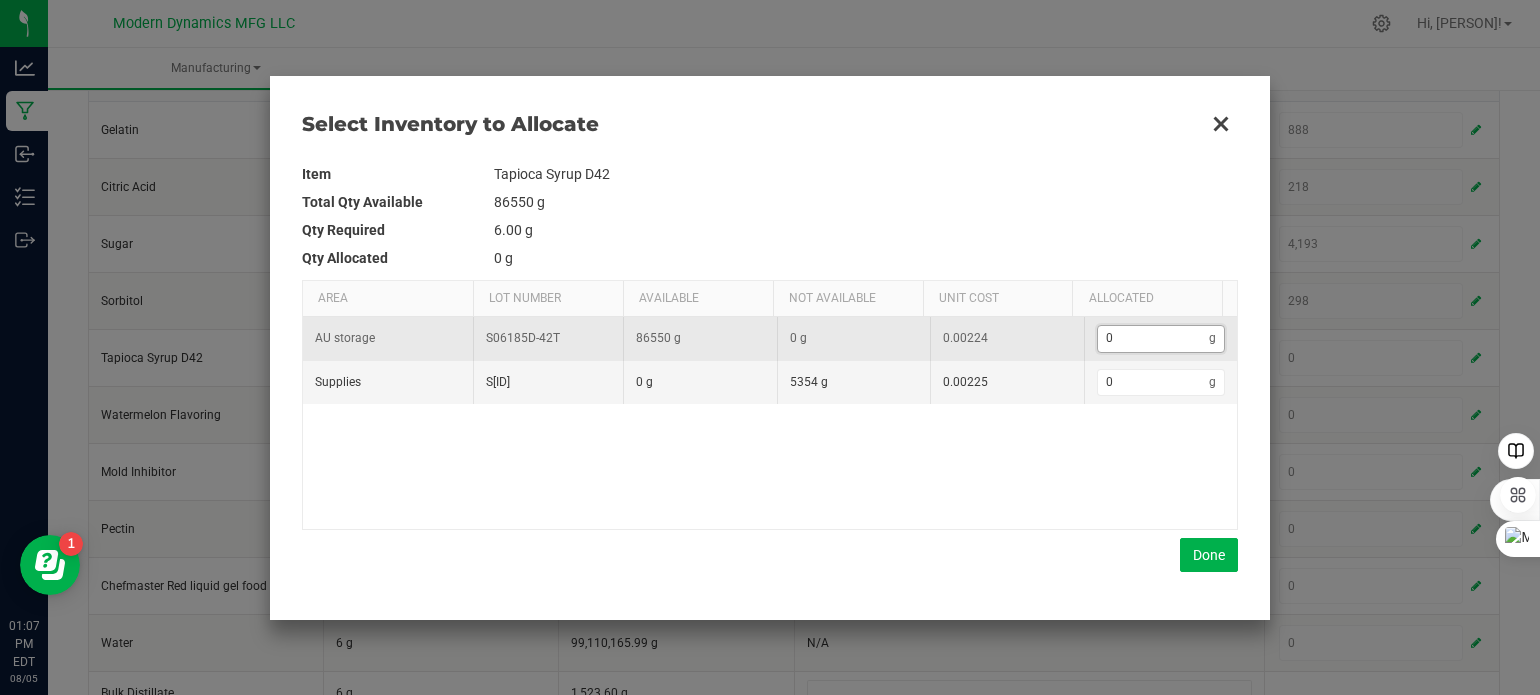 click on "0" at bounding box center [1154, 338] 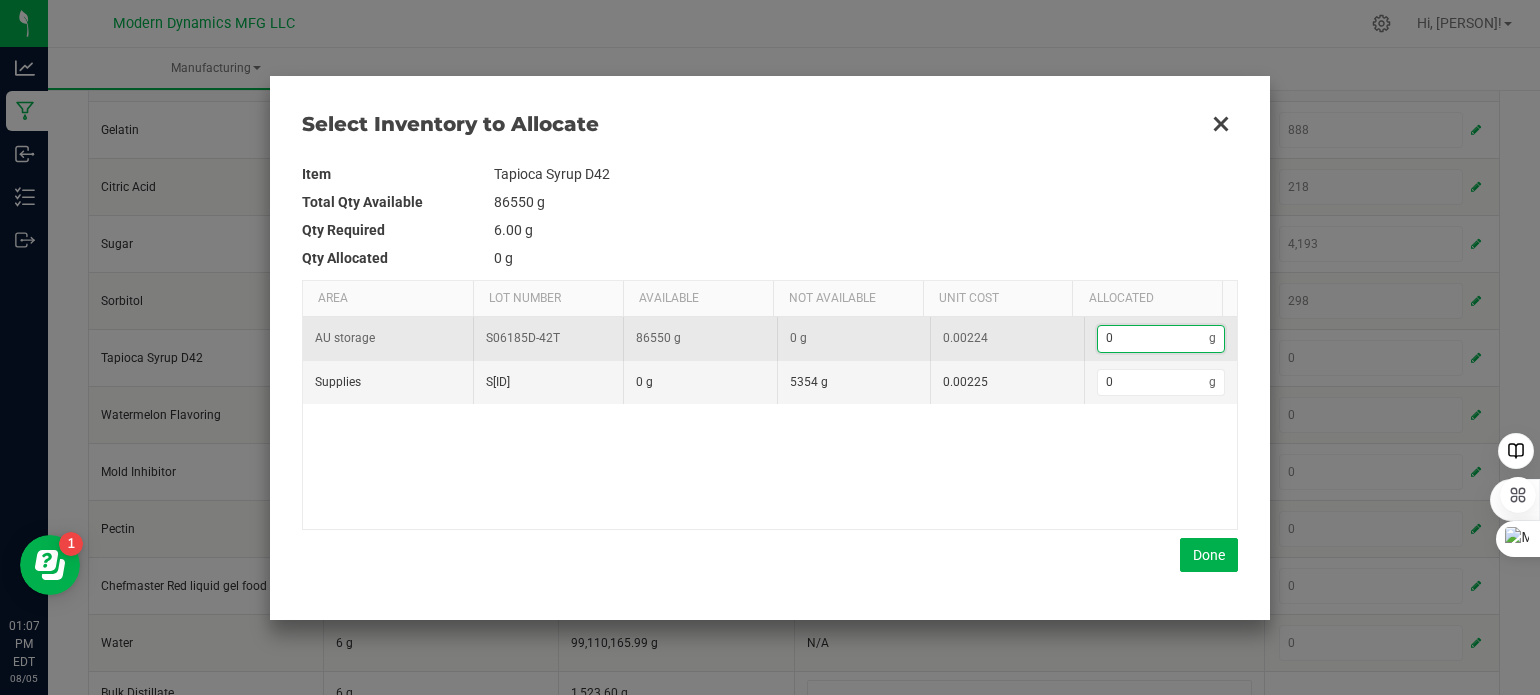 type on "3" 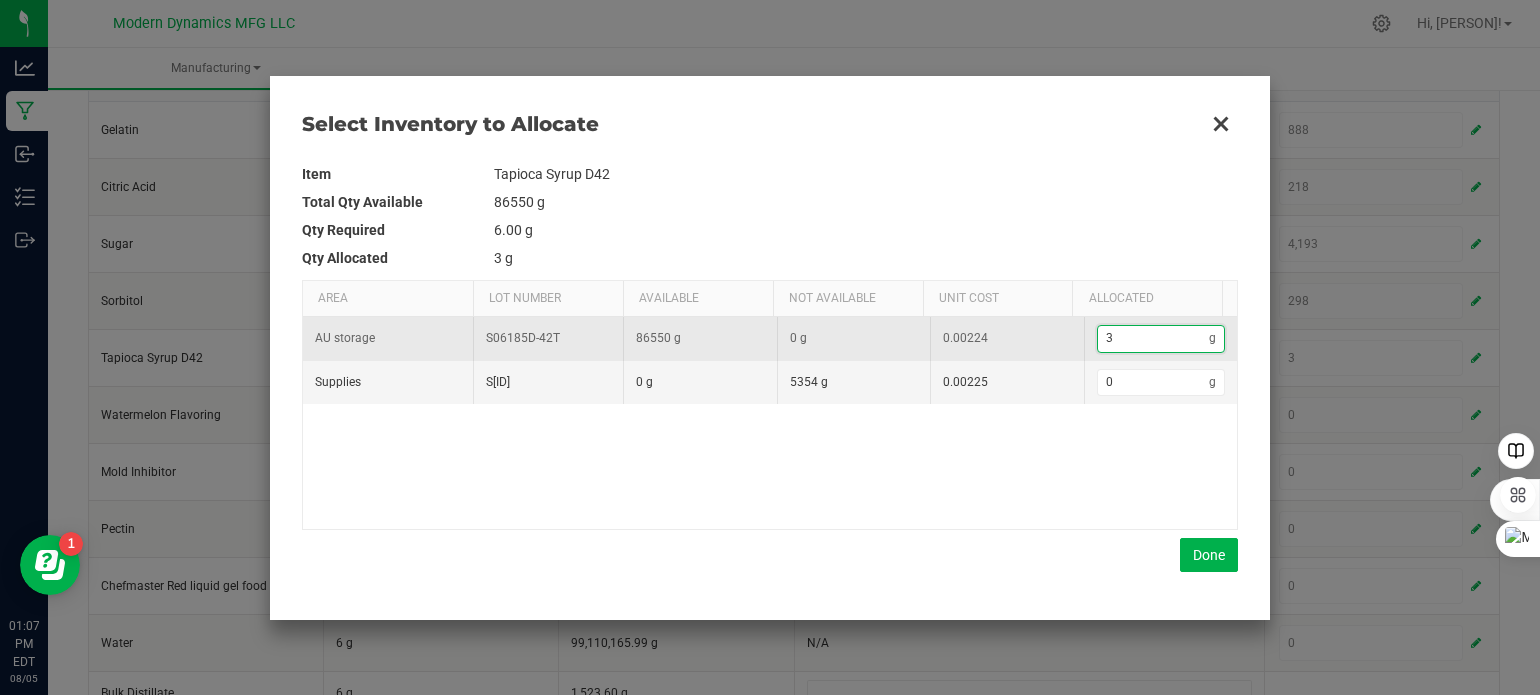 type on "35" 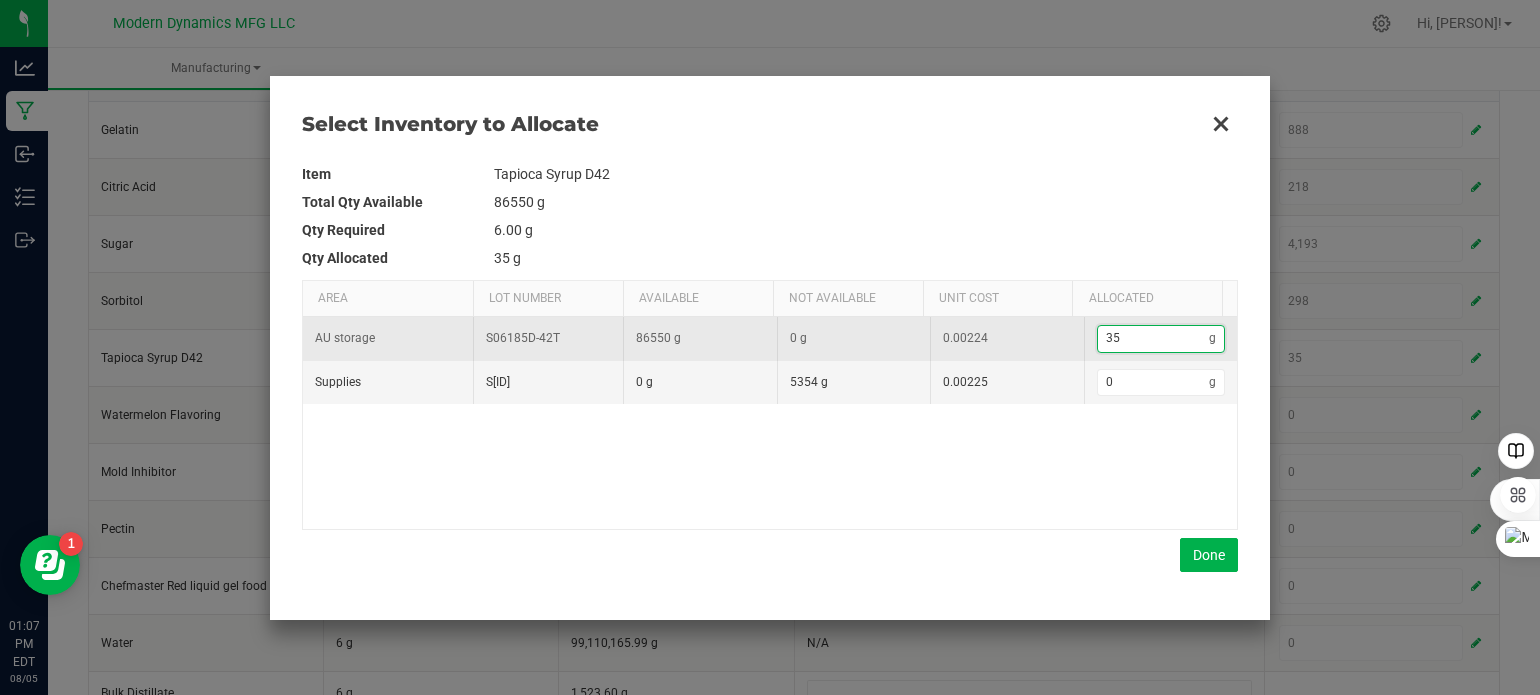 type on "351" 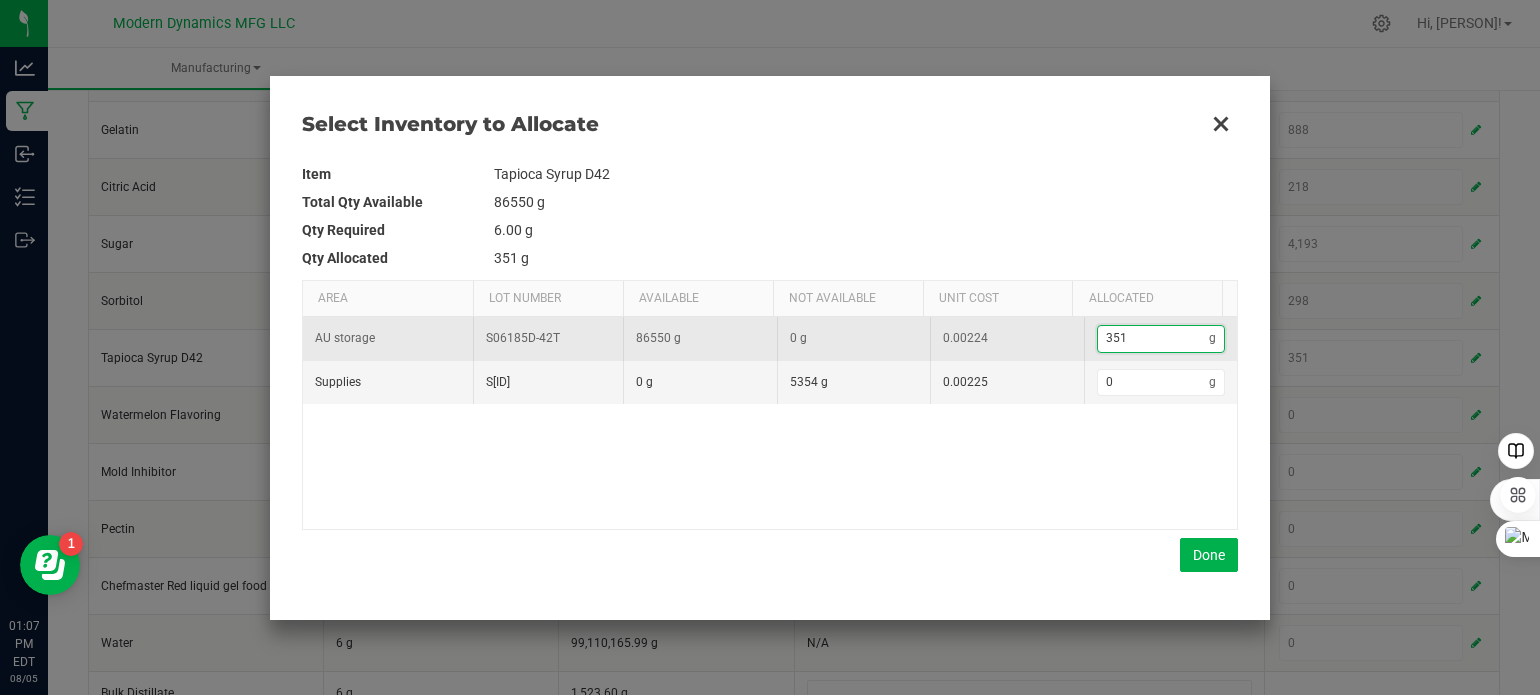 type on "3,512" 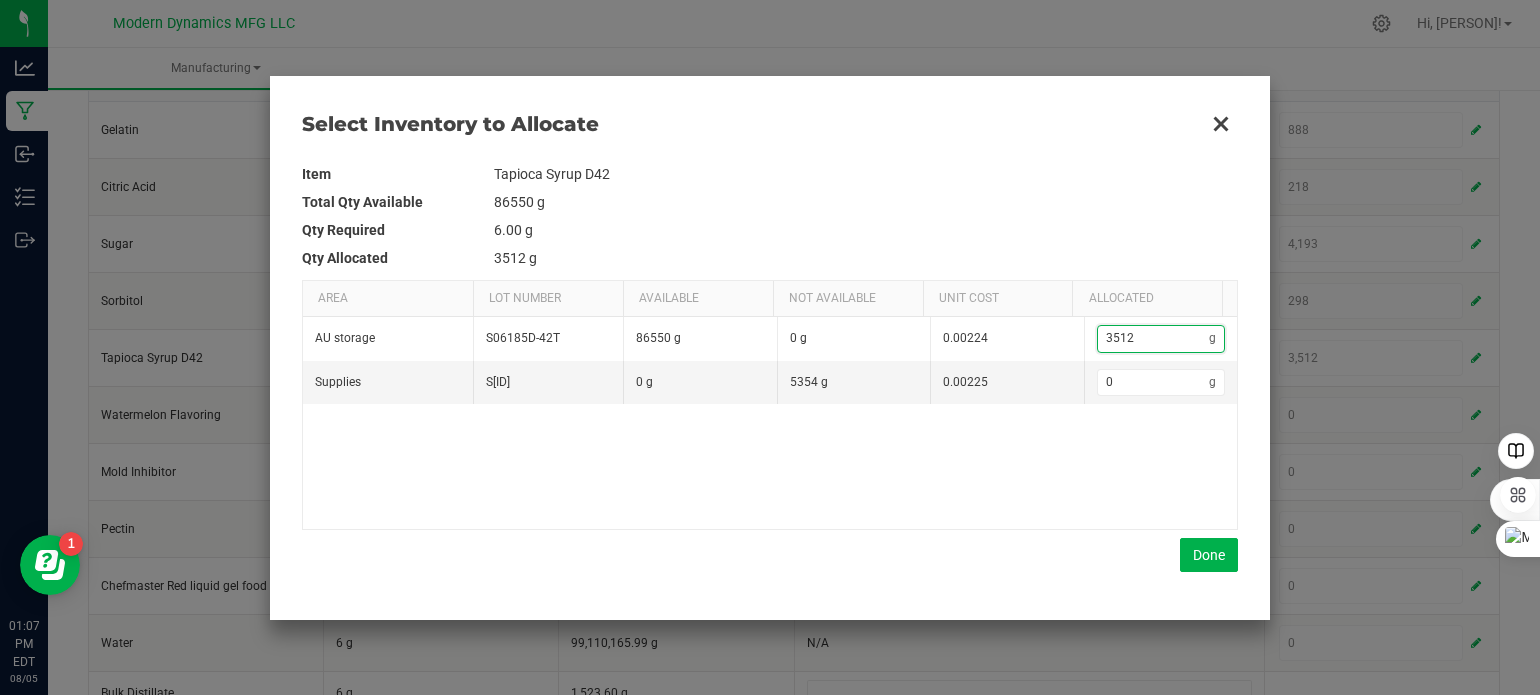 type on "3,512" 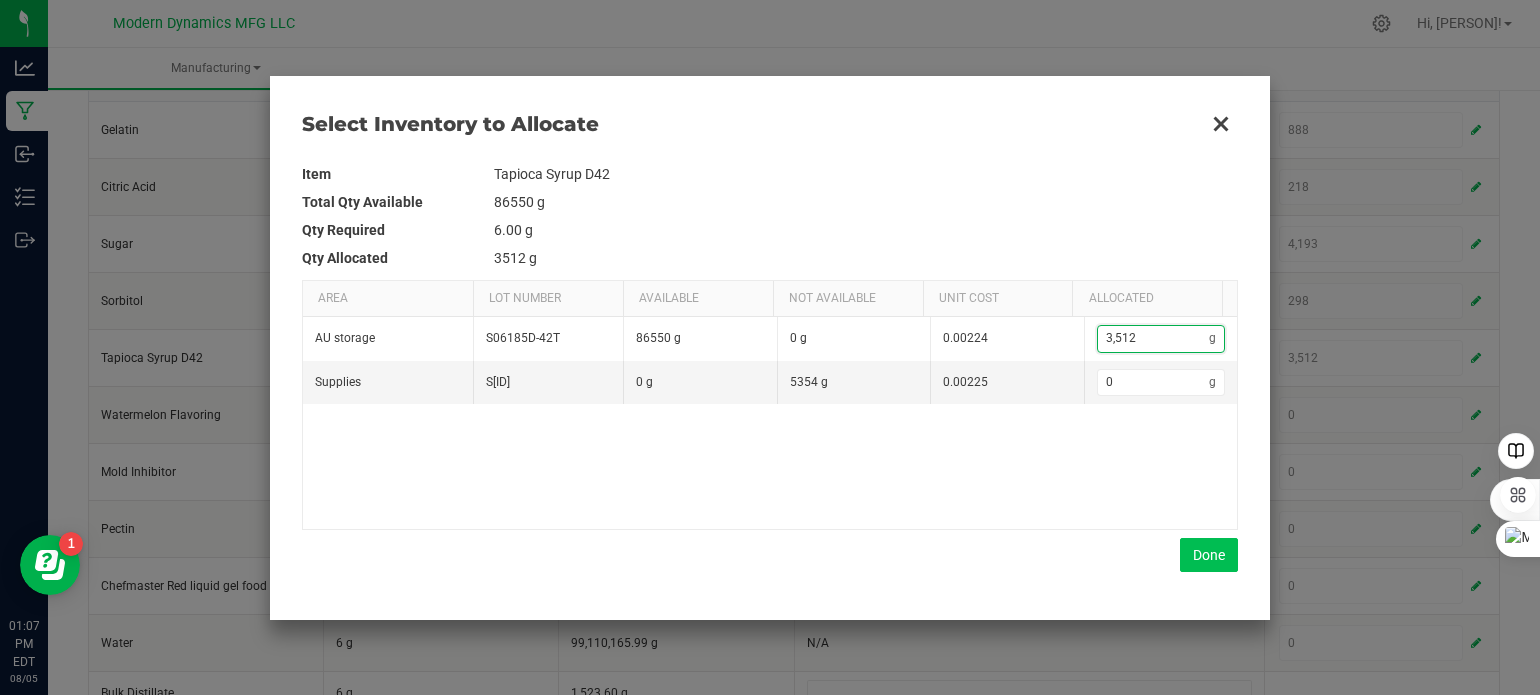 click on "Item  Tapioca Syrup D42  Total Qty Available  86550 g  Qty Required  6.00 g  Qty Allocated  3512 g  Area Lot Number Available Not Available Unit Cost Allocated  AU storage  S06185D-42T  86550 g   0 g  0.00224 3,512 g  Supplies  S05195D-42T  0 g   5354 g  0.00225 0 g  Done" at bounding box center (770, 366) 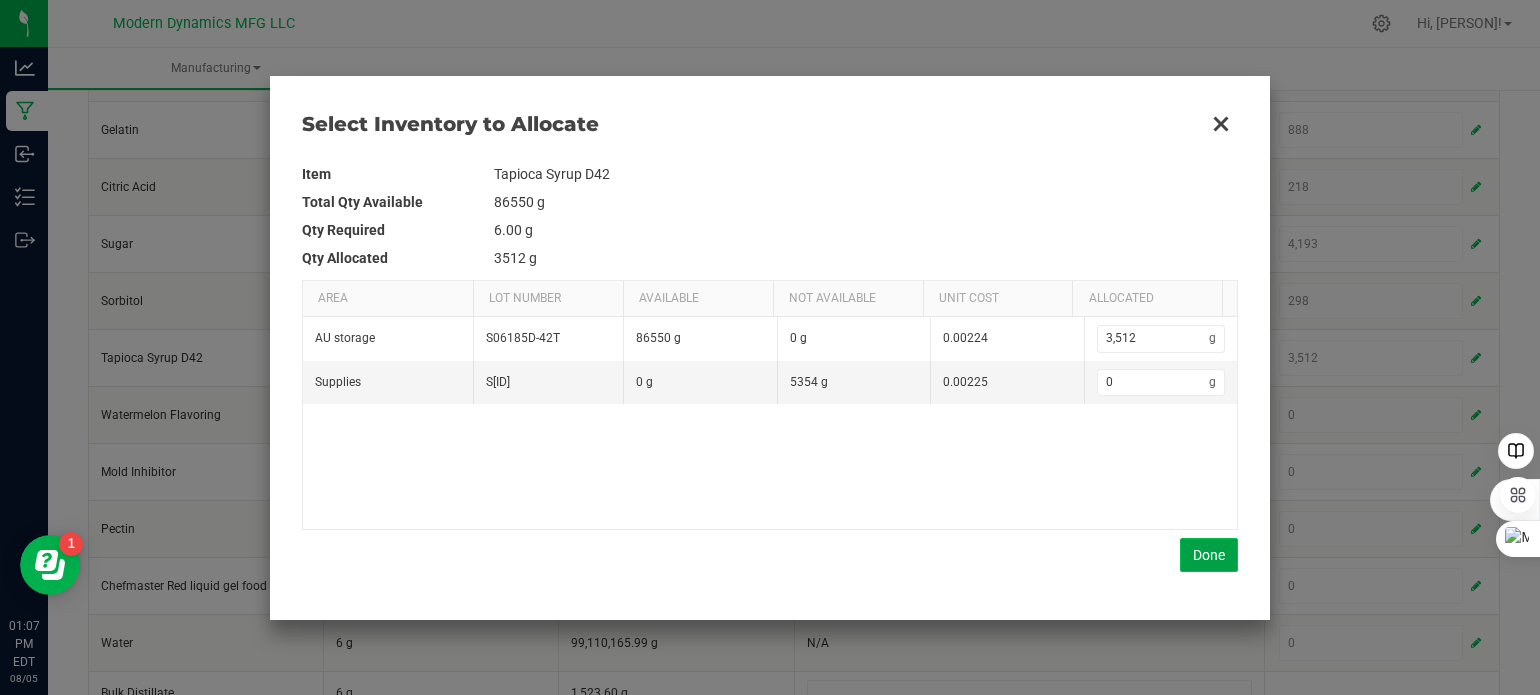click on "Done" at bounding box center [1209, 555] 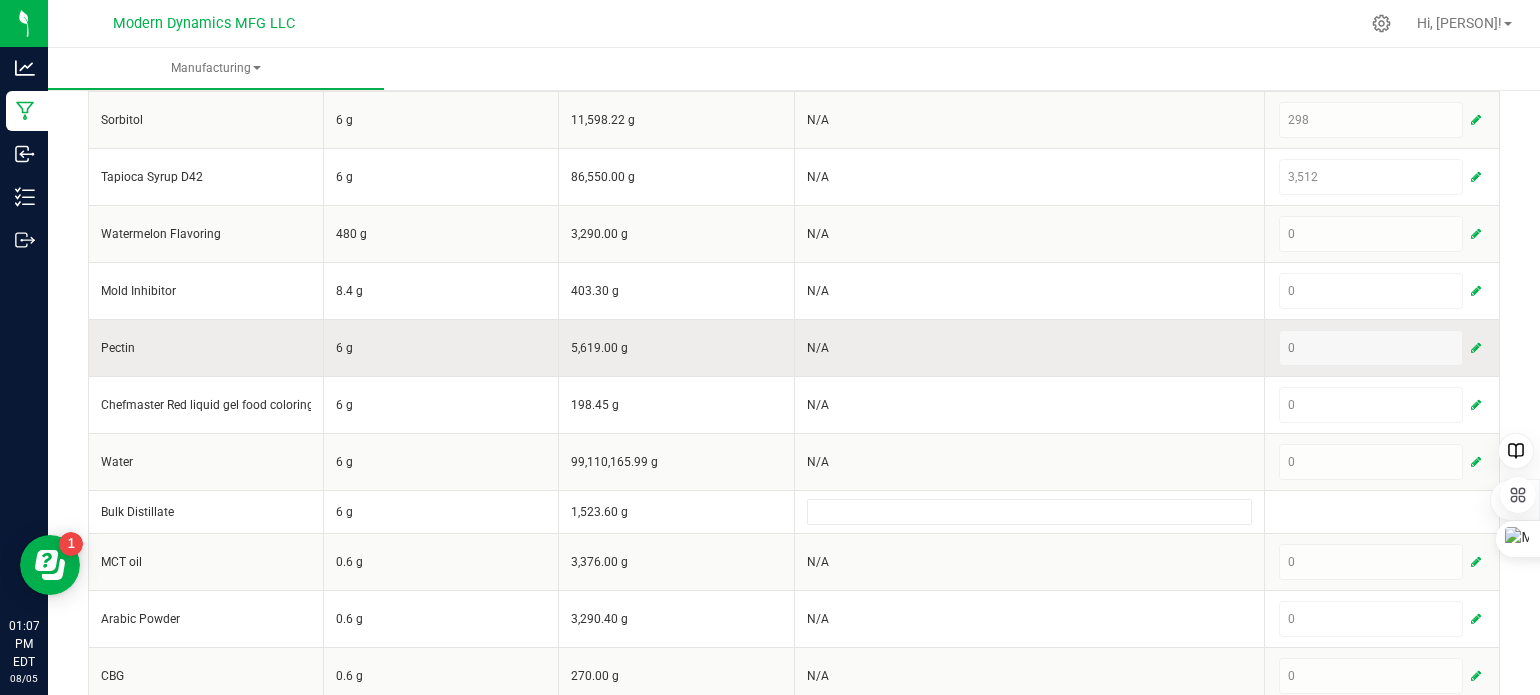 scroll, scrollTop: 600, scrollLeft: 0, axis: vertical 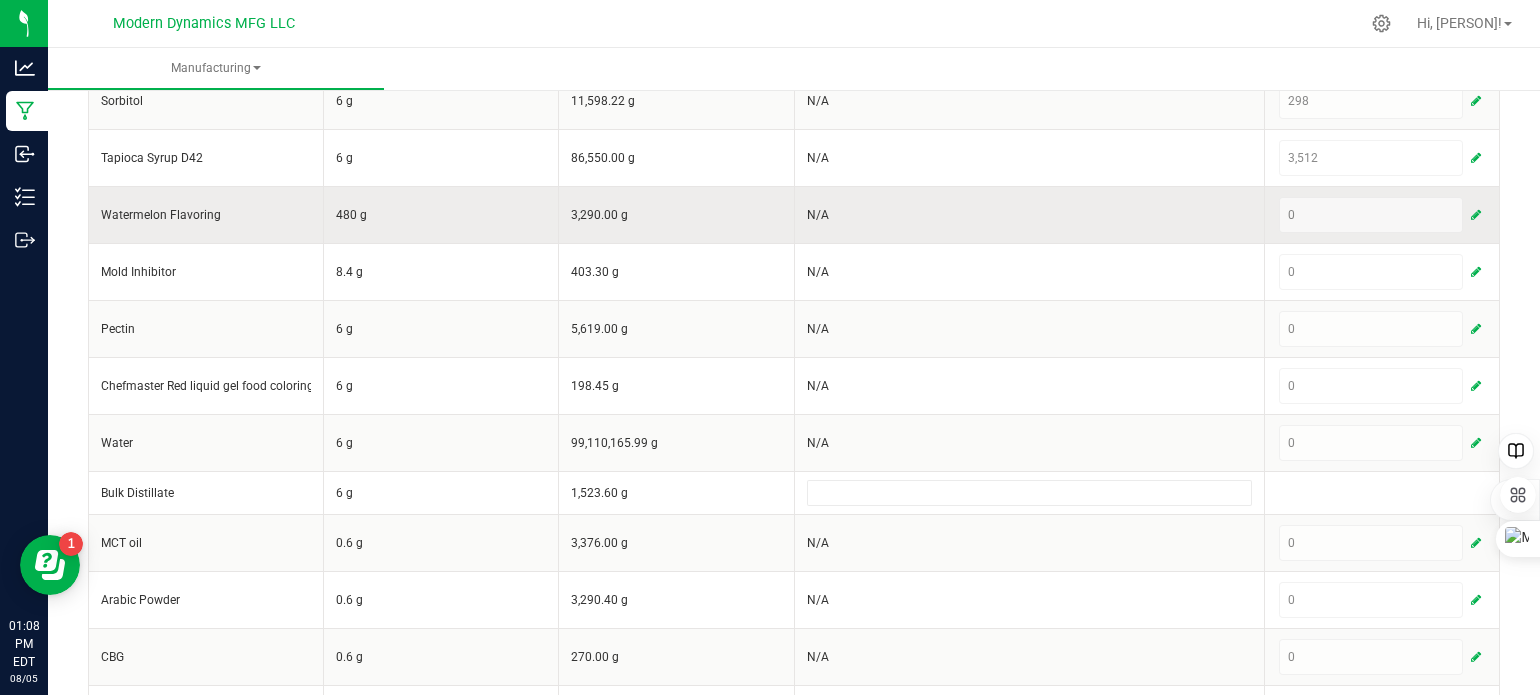 click at bounding box center (1476, 215) 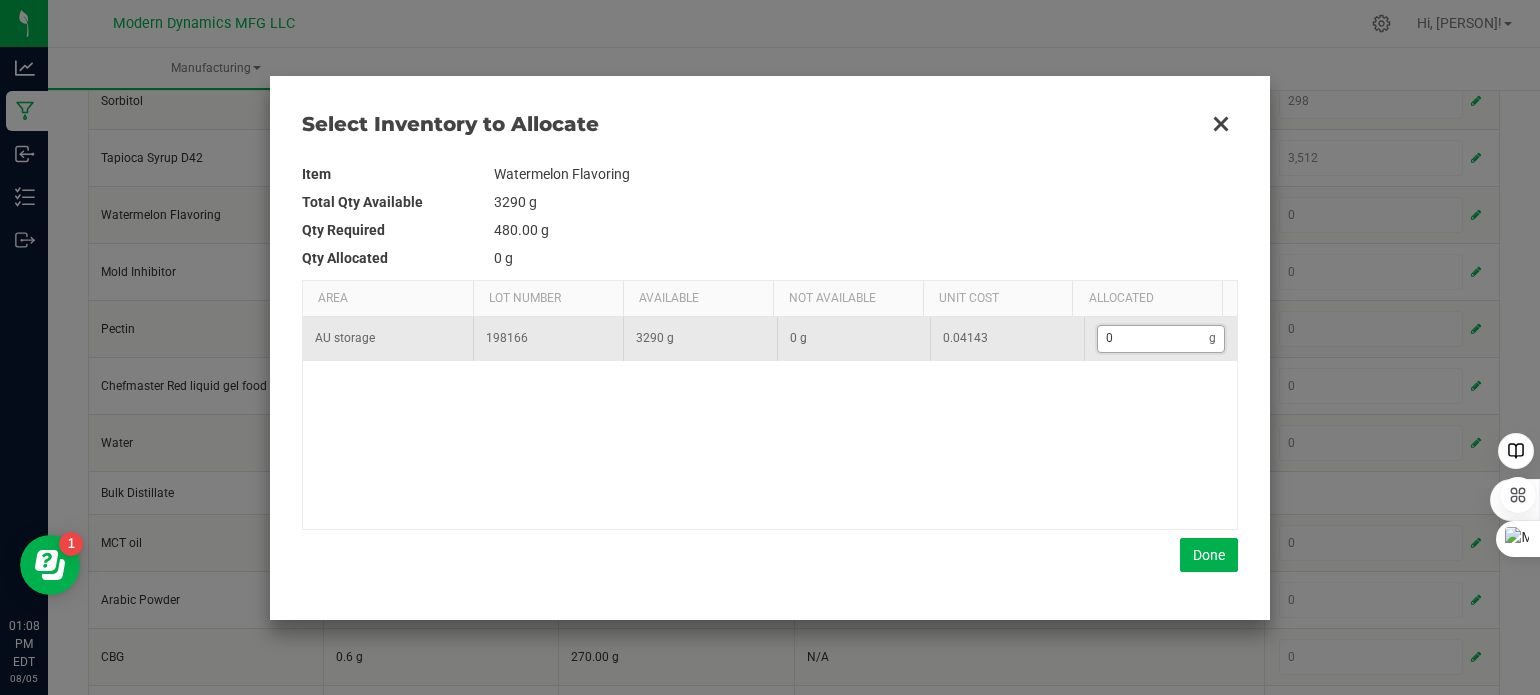 click on "0" at bounding box center [1154, 338] 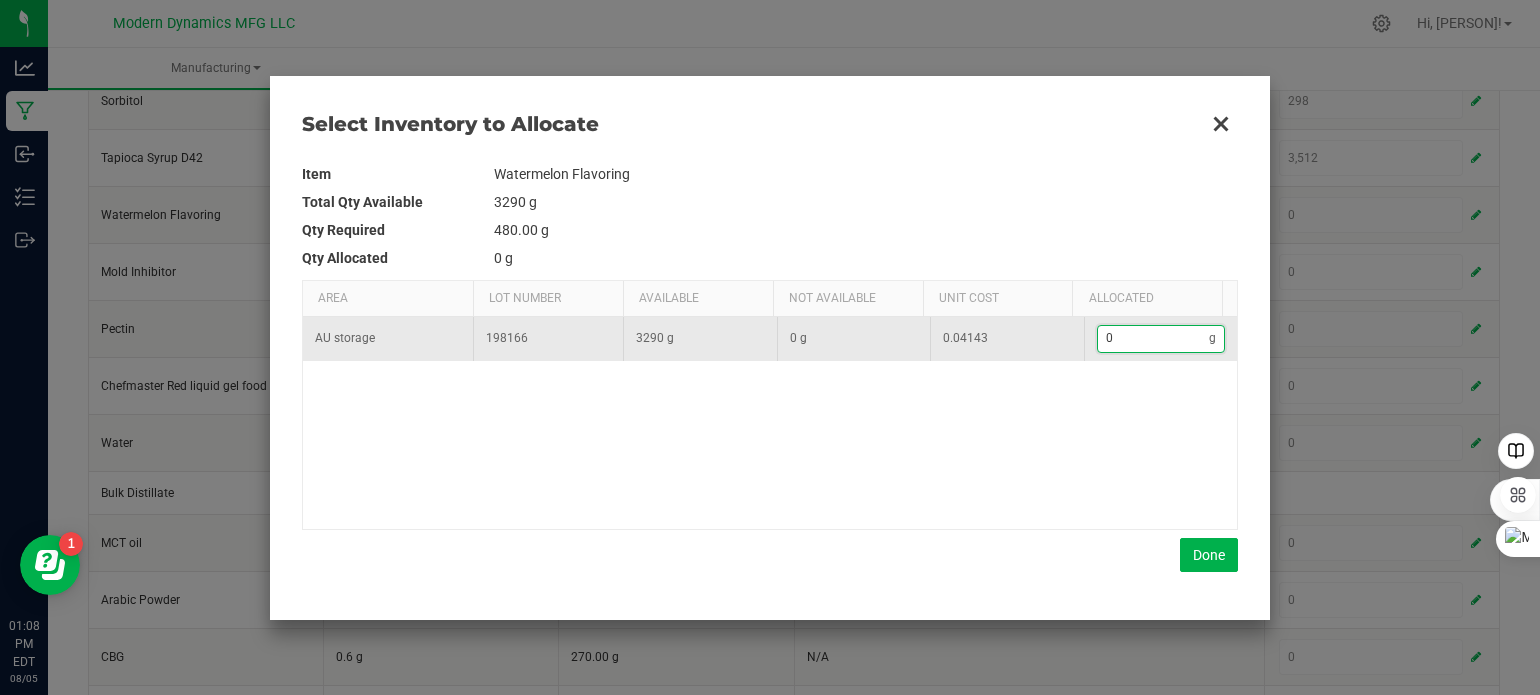 type on "2" 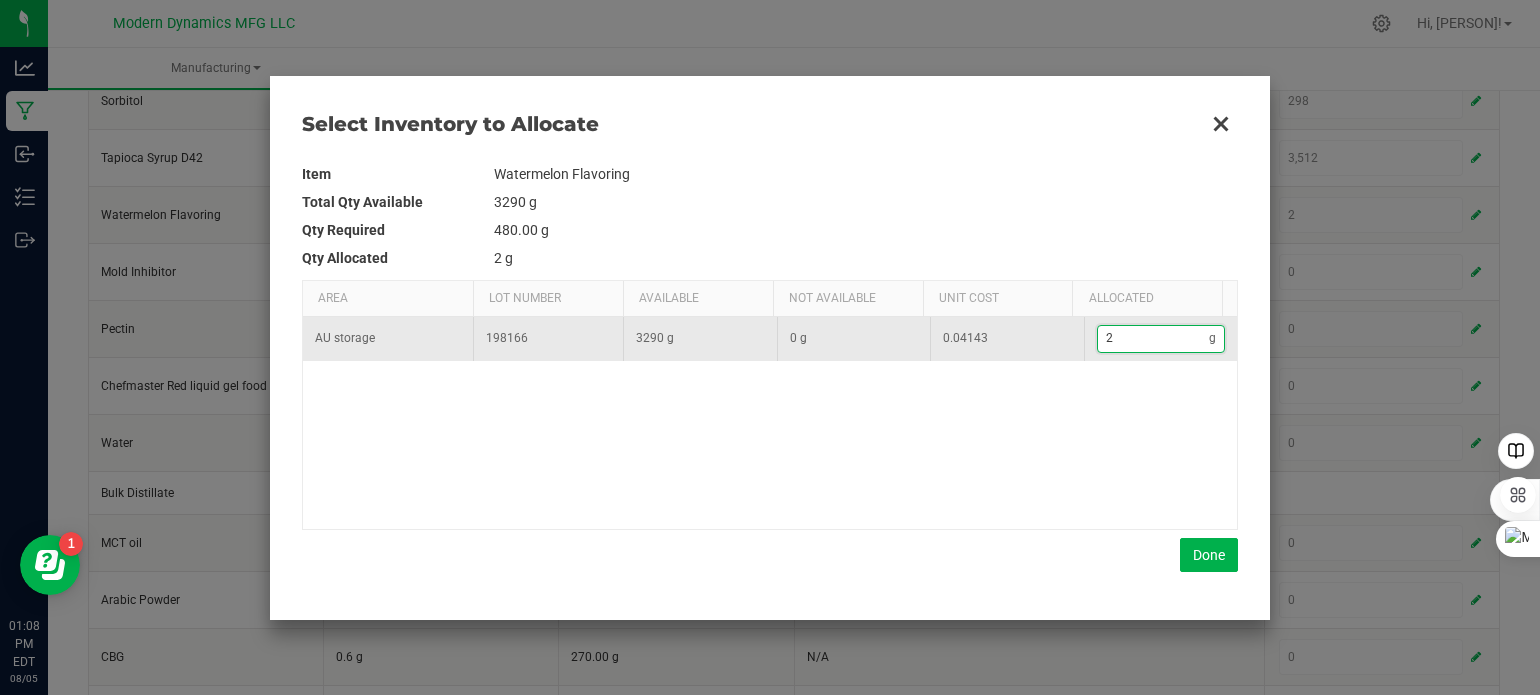 type on "20" 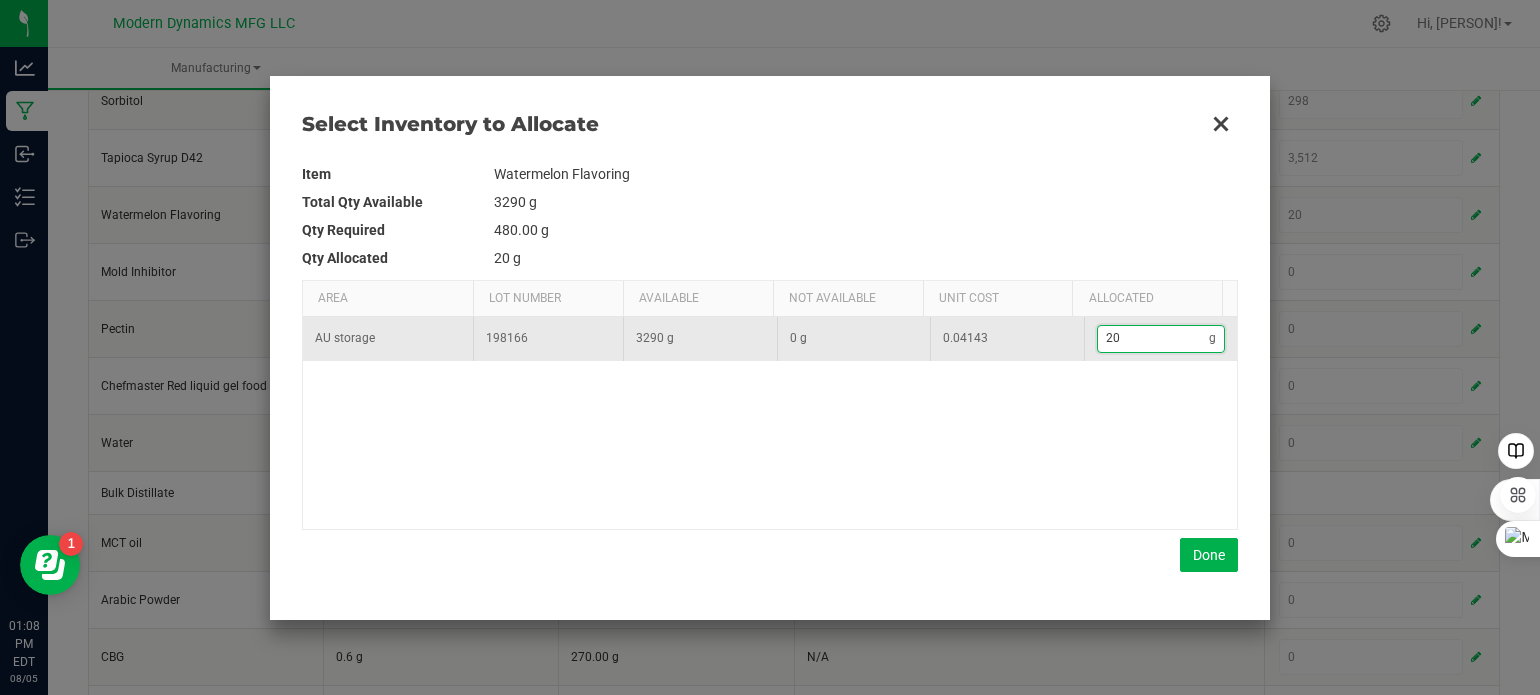 type on "204" 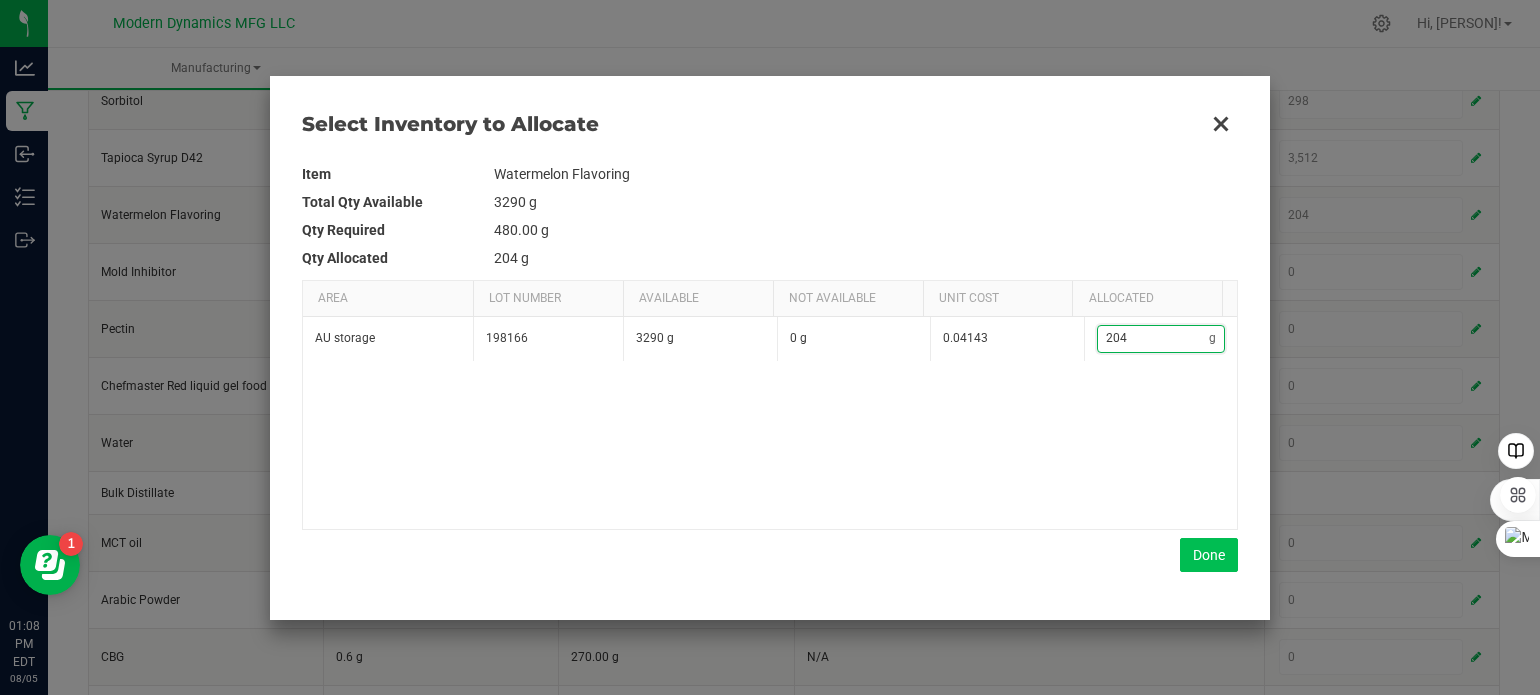 type on "204" 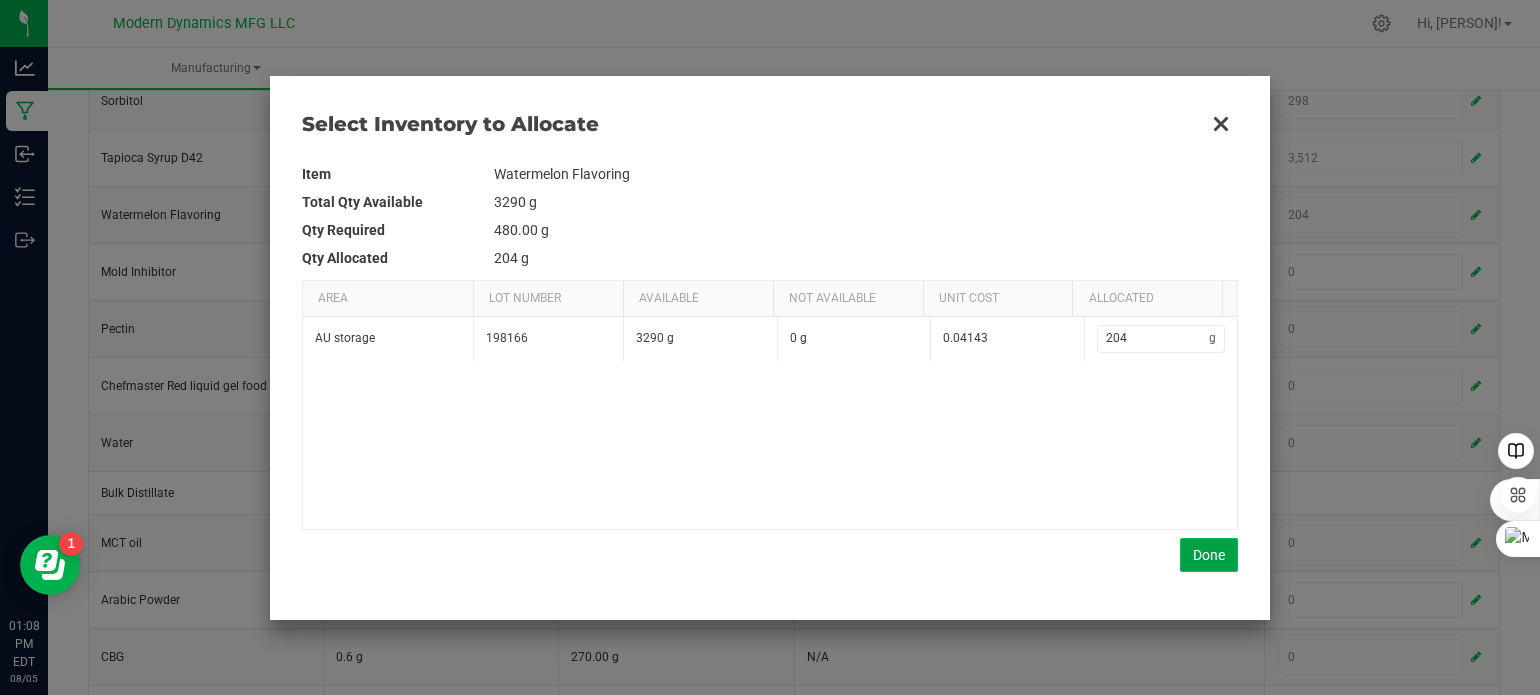 click on "Done" at bounding box center (1209, 555) 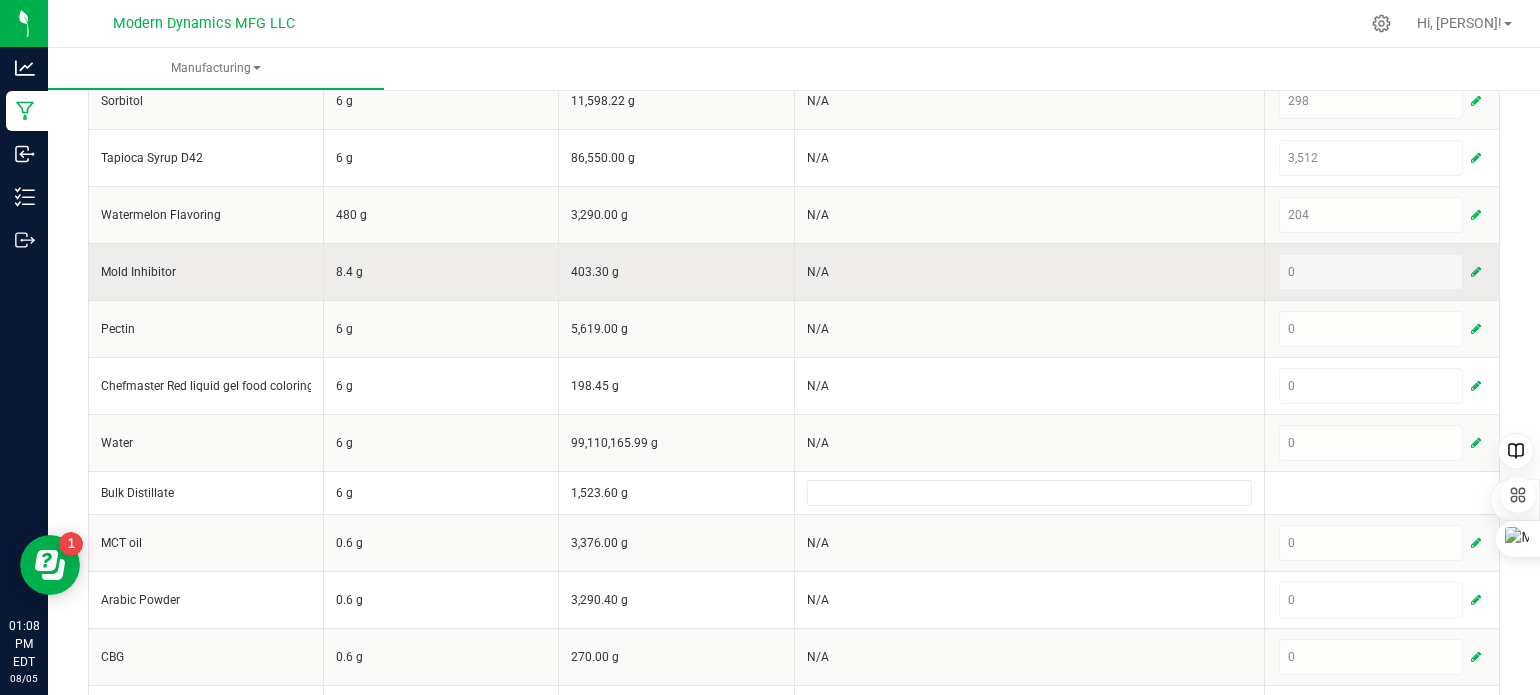 click at bounding box center [1476, 272] 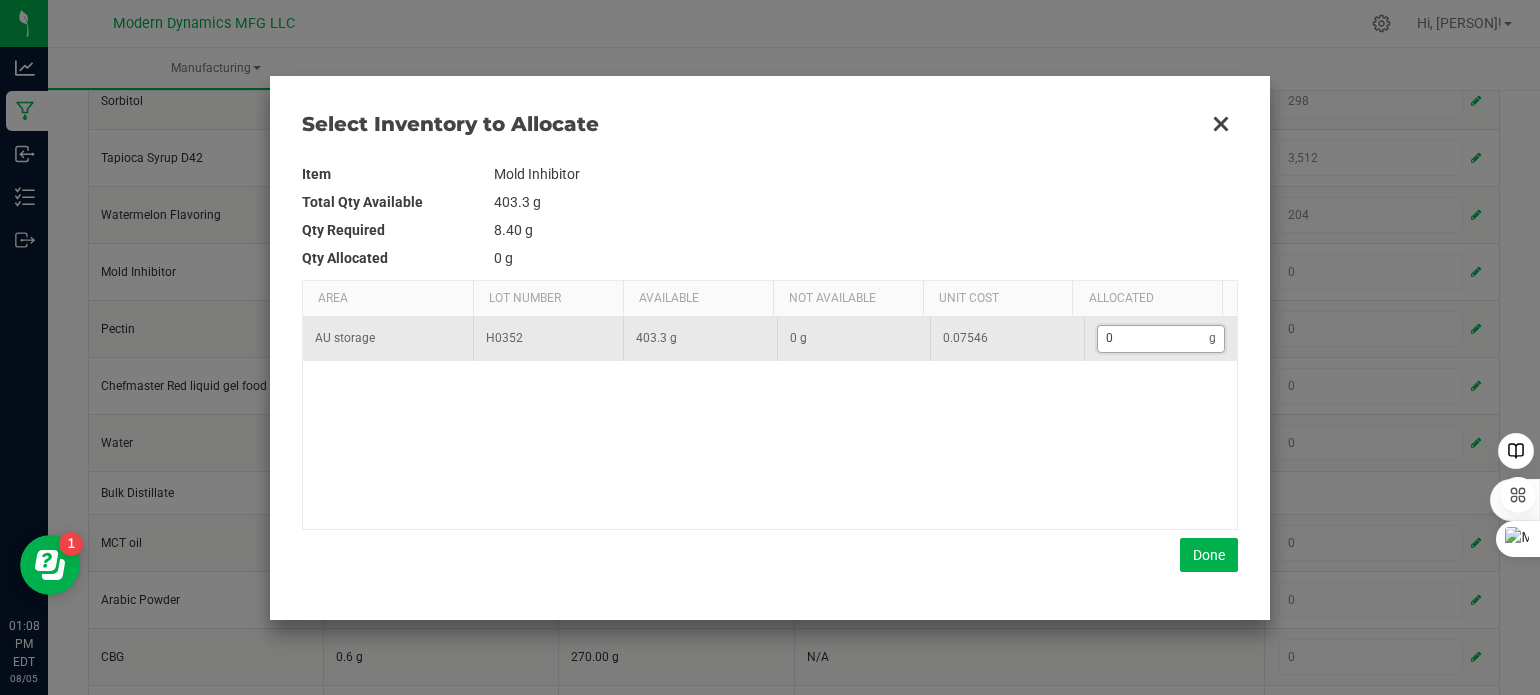 click on "0" at bounding box center (1154, 338) 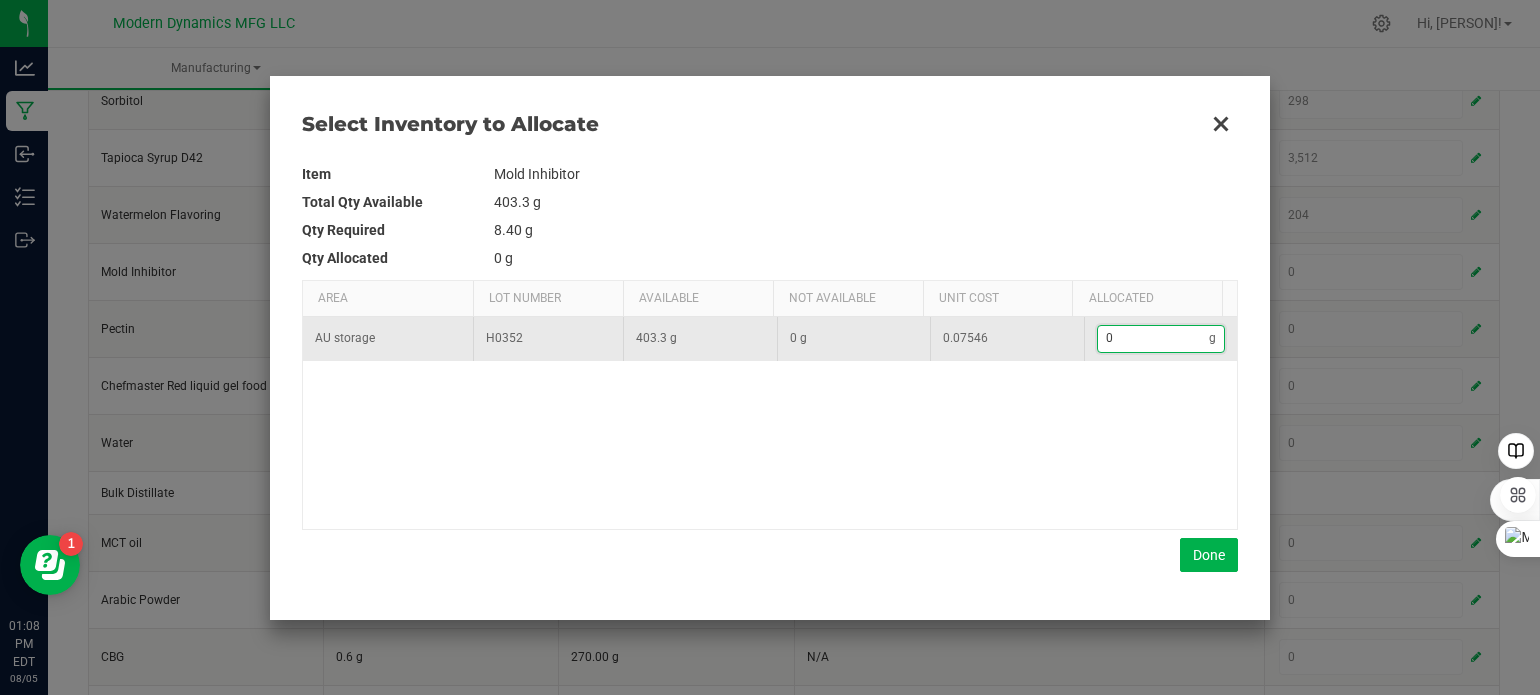 type on "9" 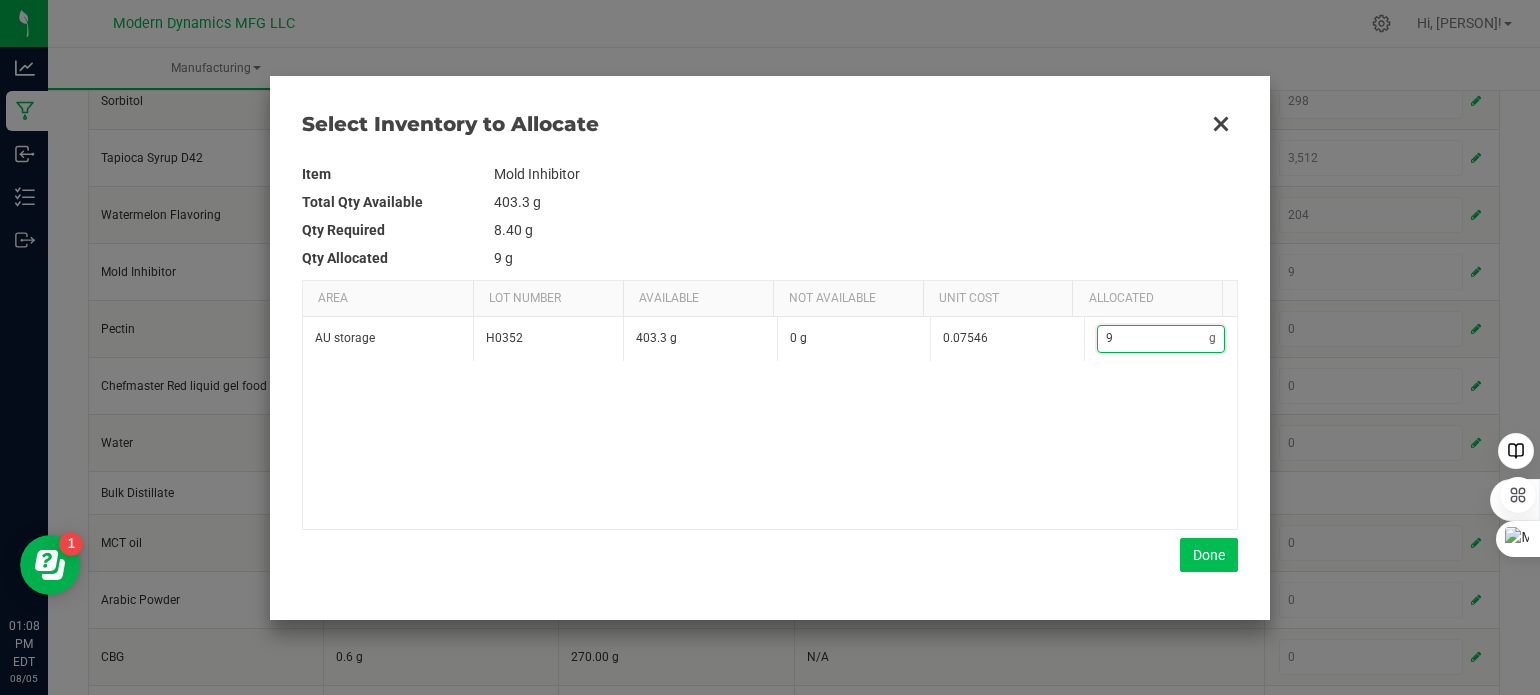 type on "9" 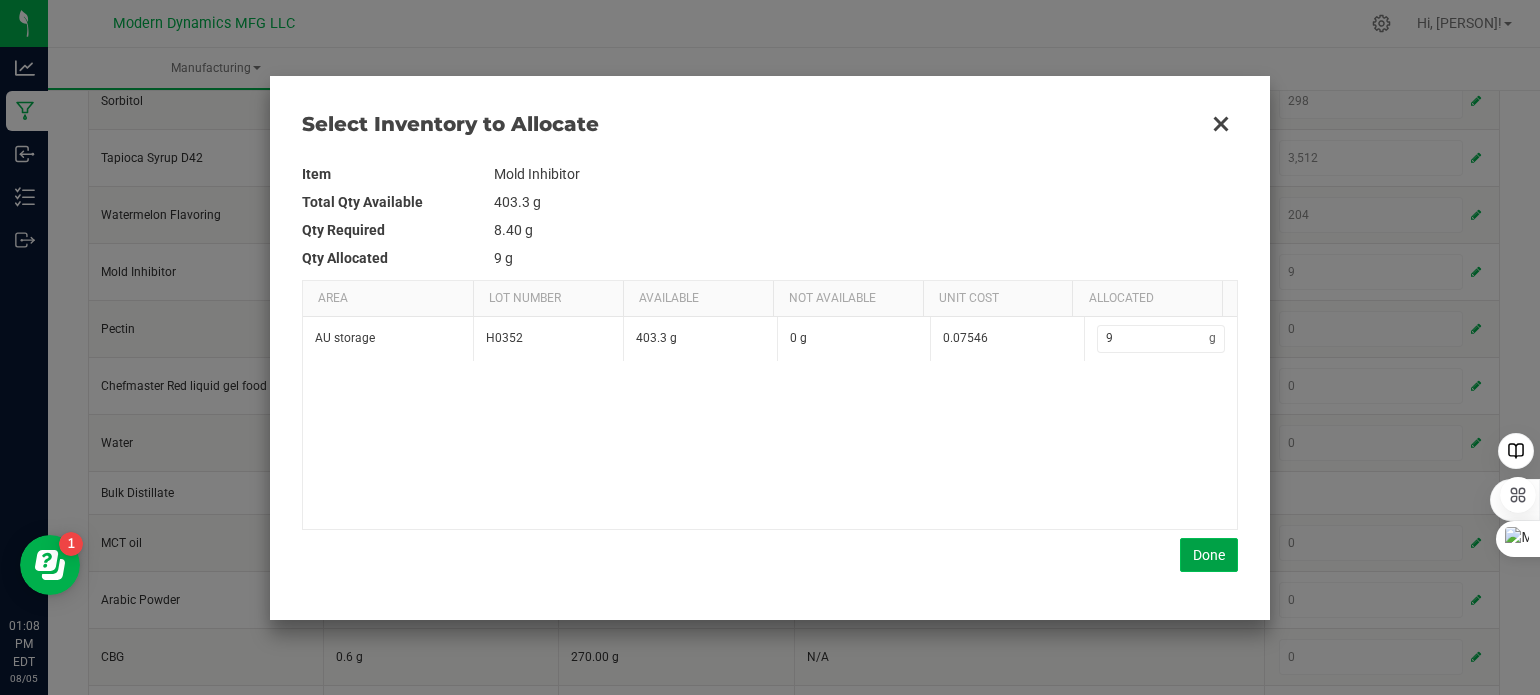 click on "Done" at bounding box center (1209, 555) 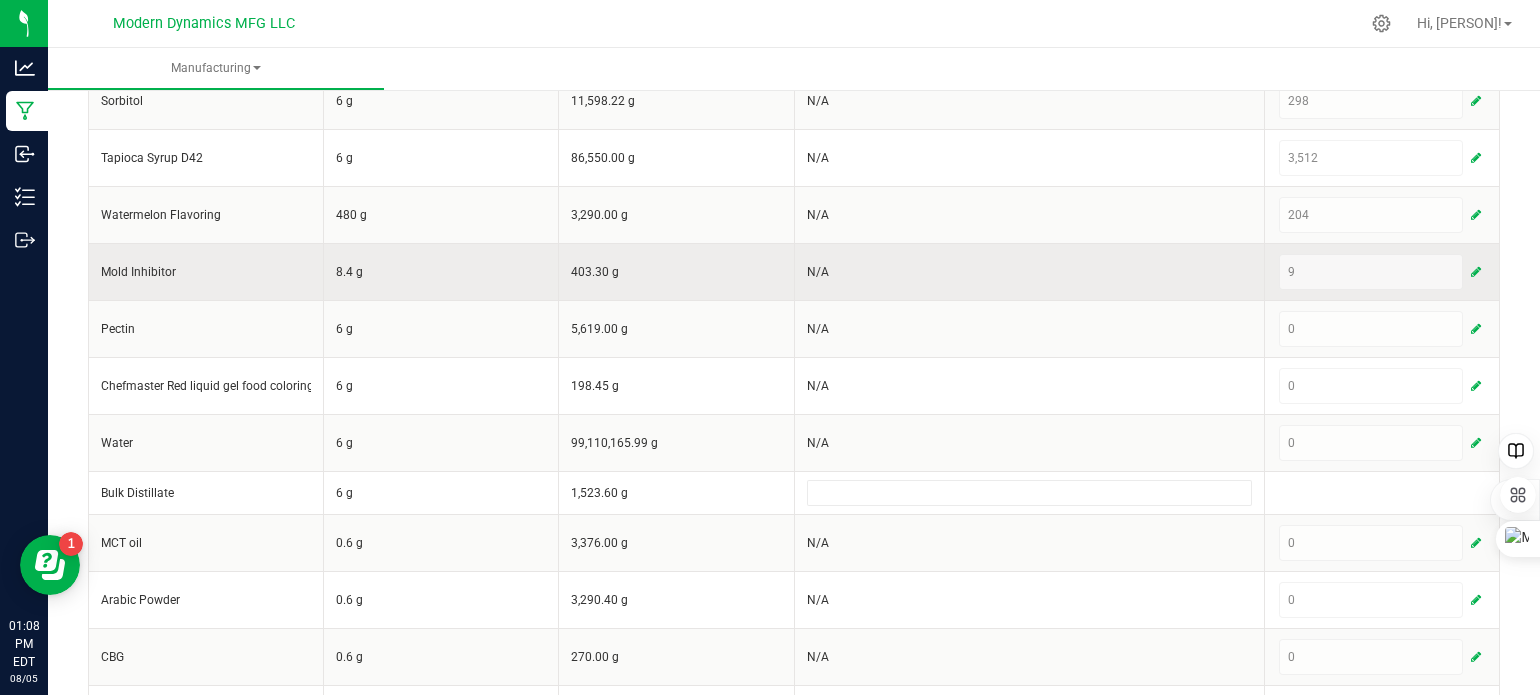 click at bounding box center (1476, 272) 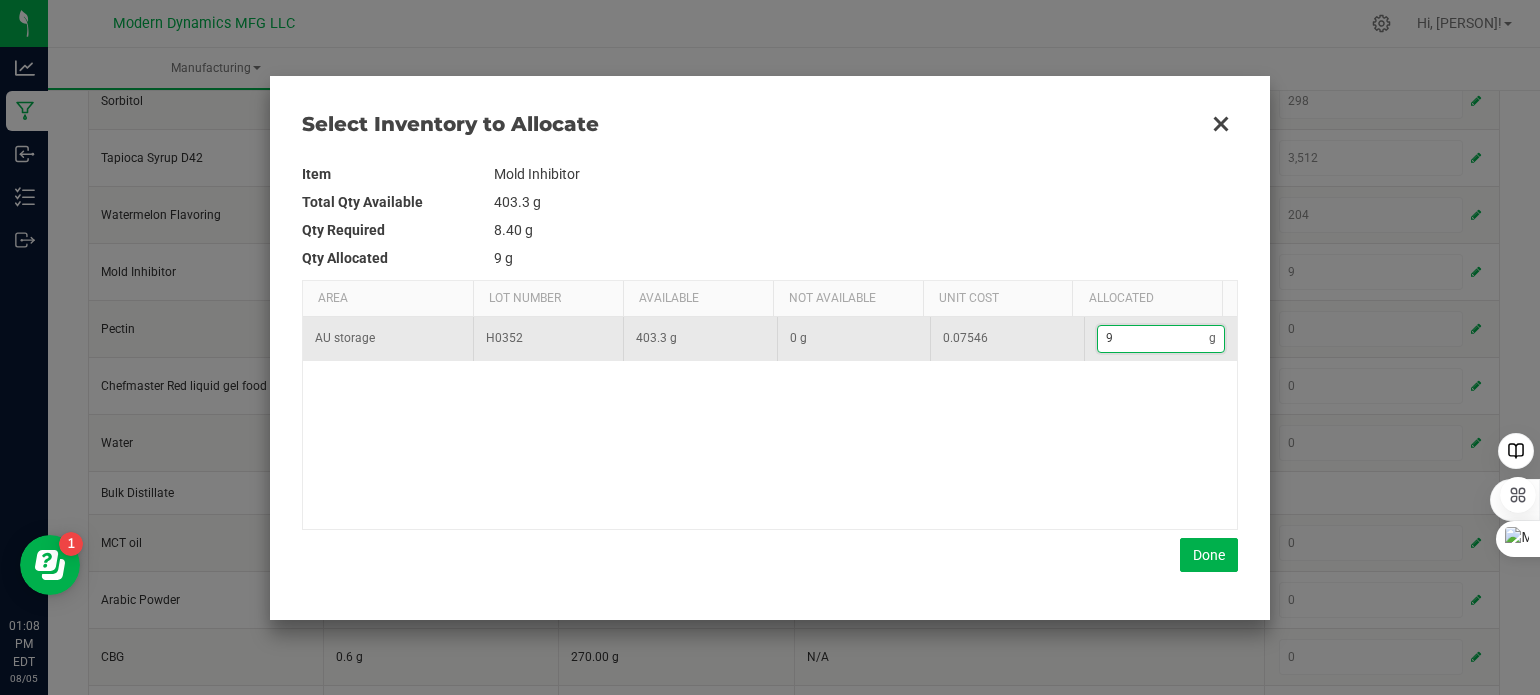 click on "9" at bounding box center (1154, 338) 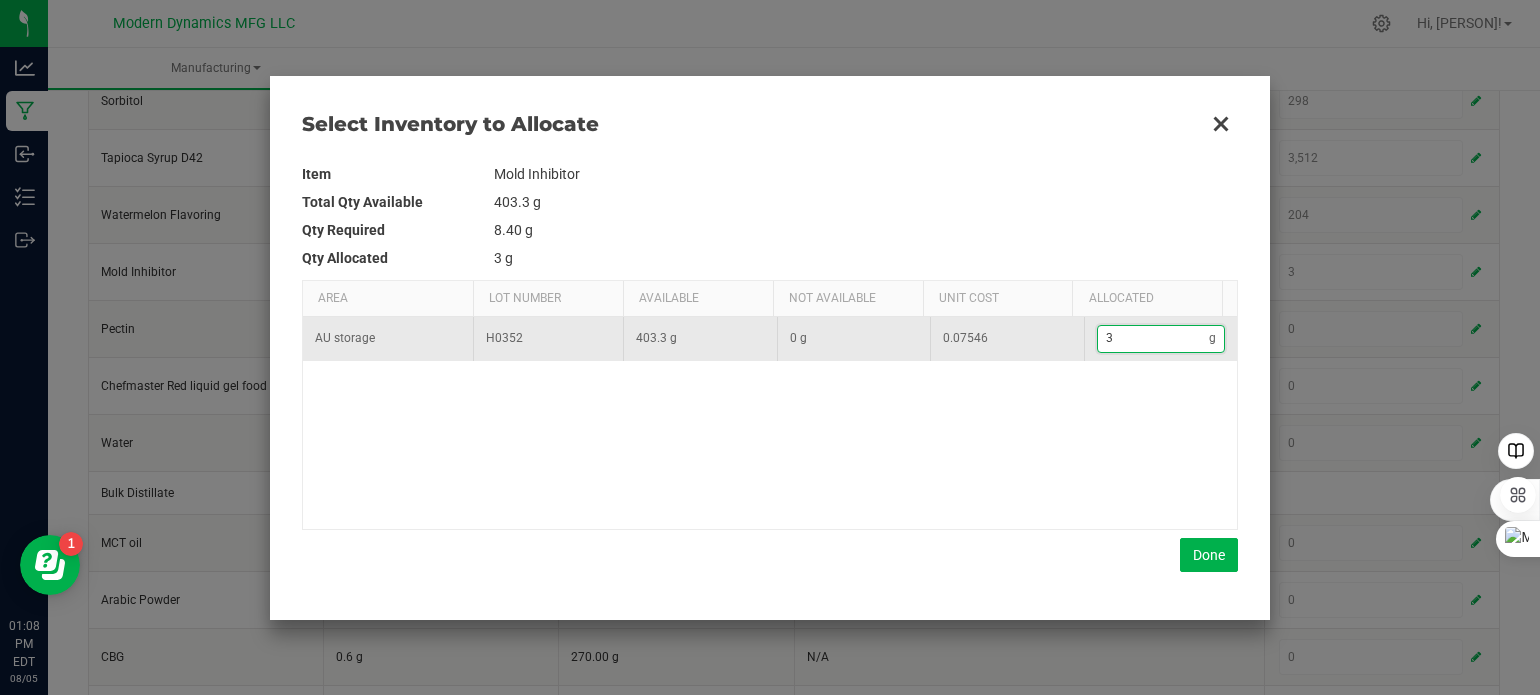 type on "3." 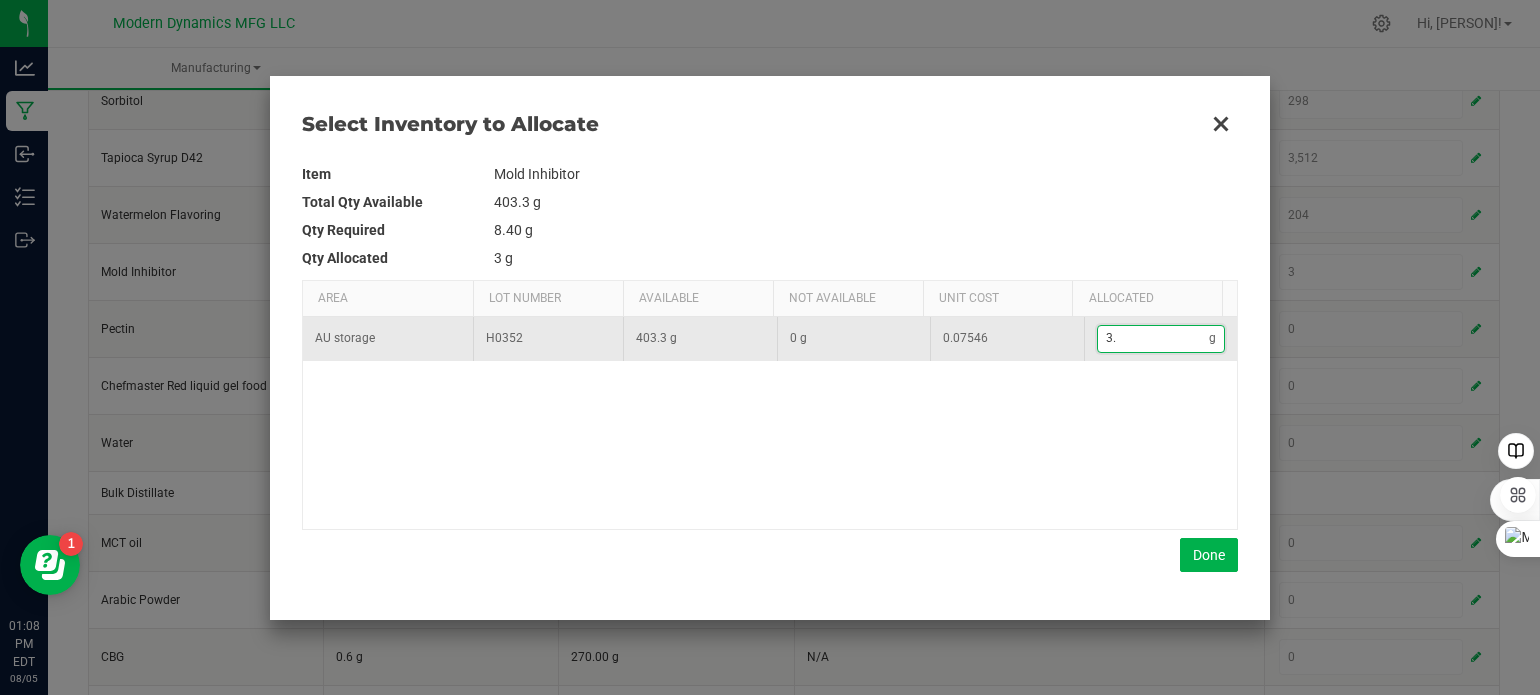 type on "3.6" 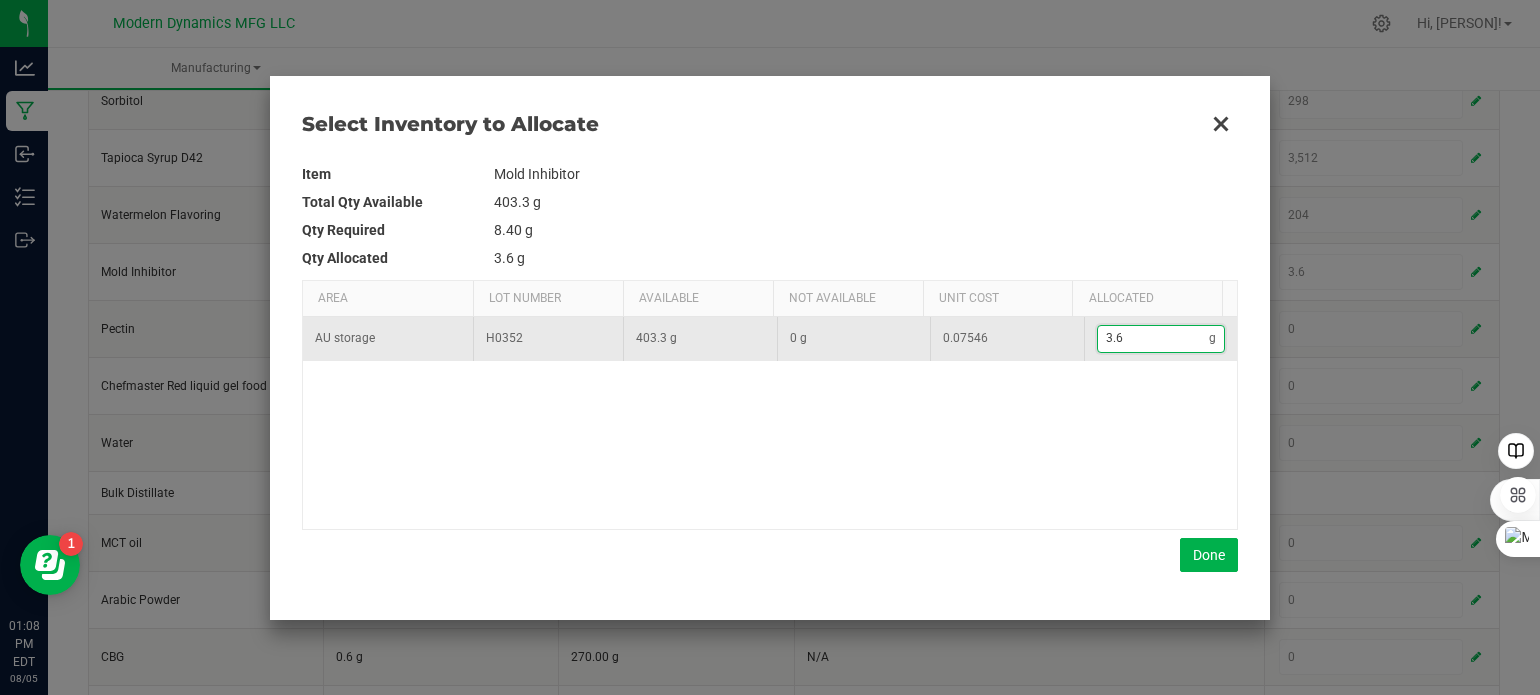 type on "3.64" 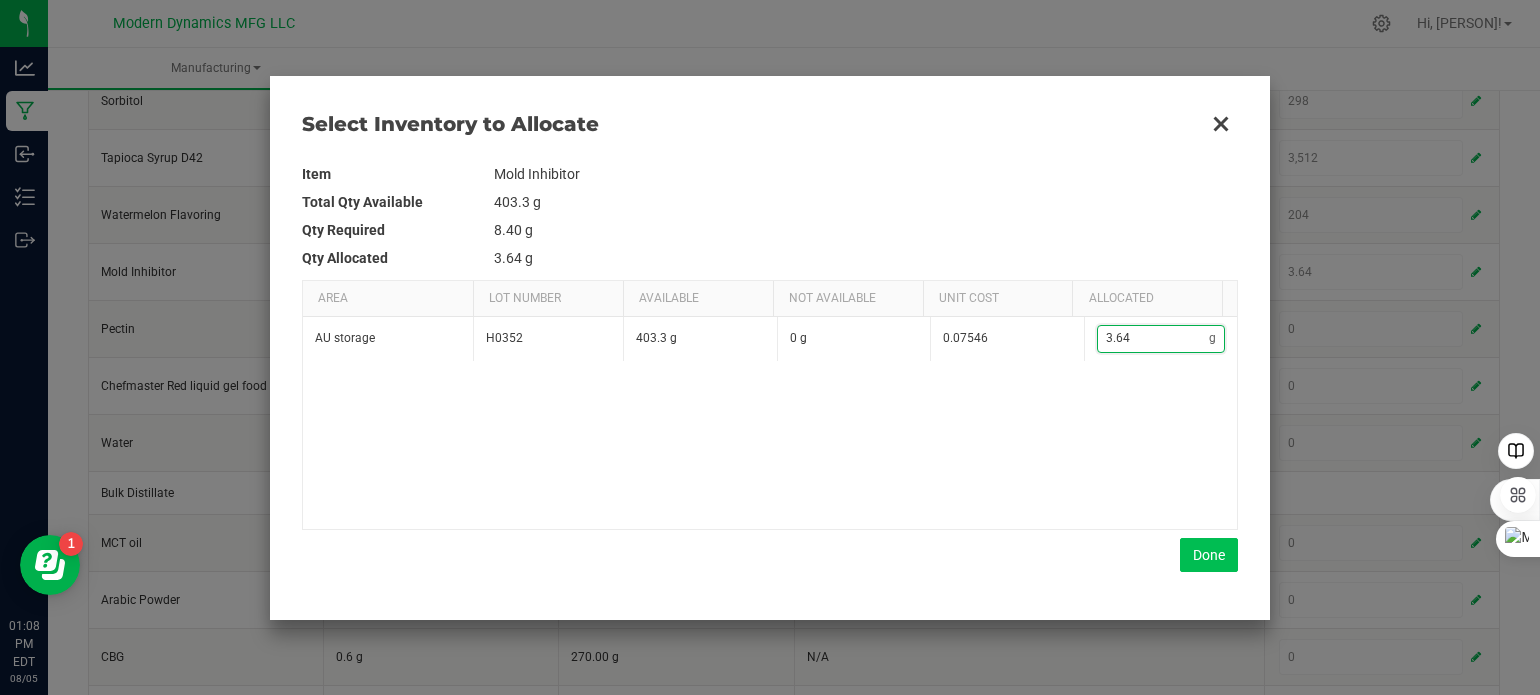type on "3.64" 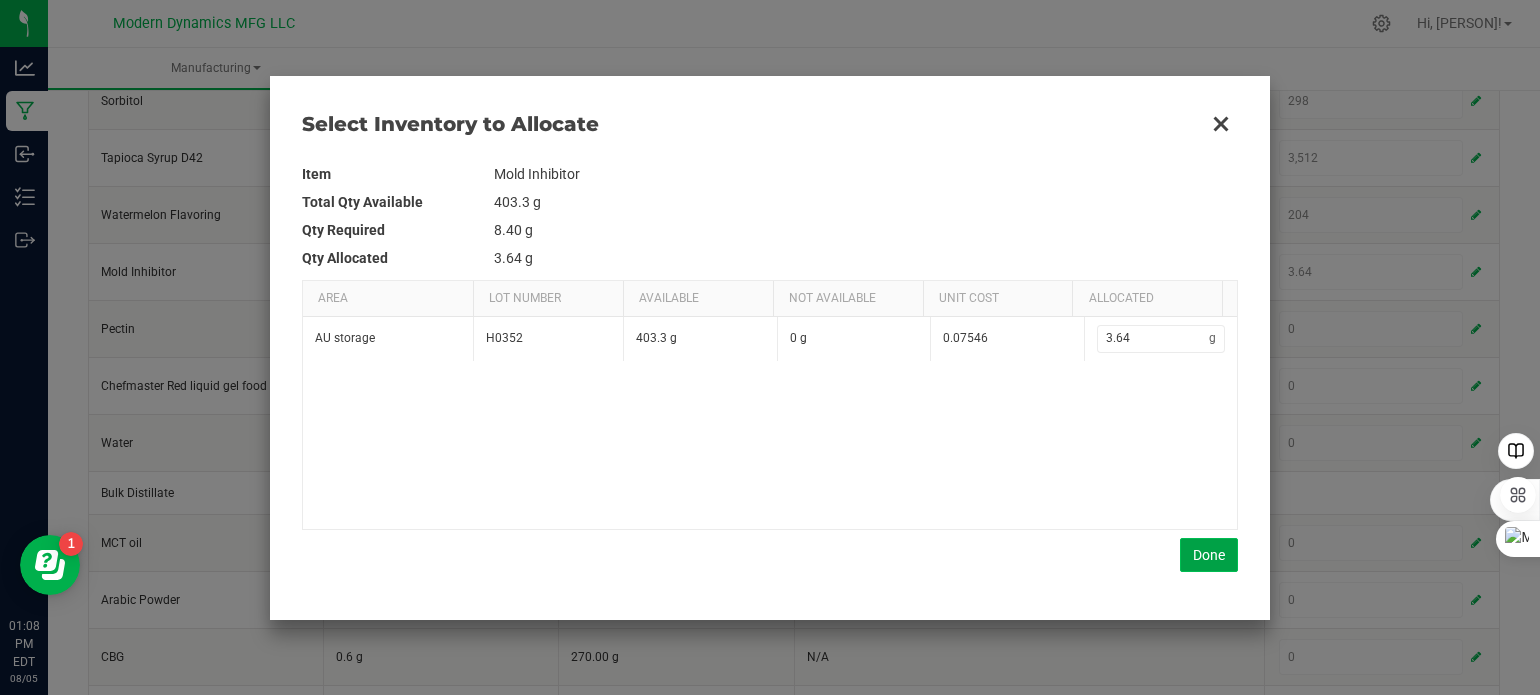 click on "Done" at bounding box center (1209, 555) 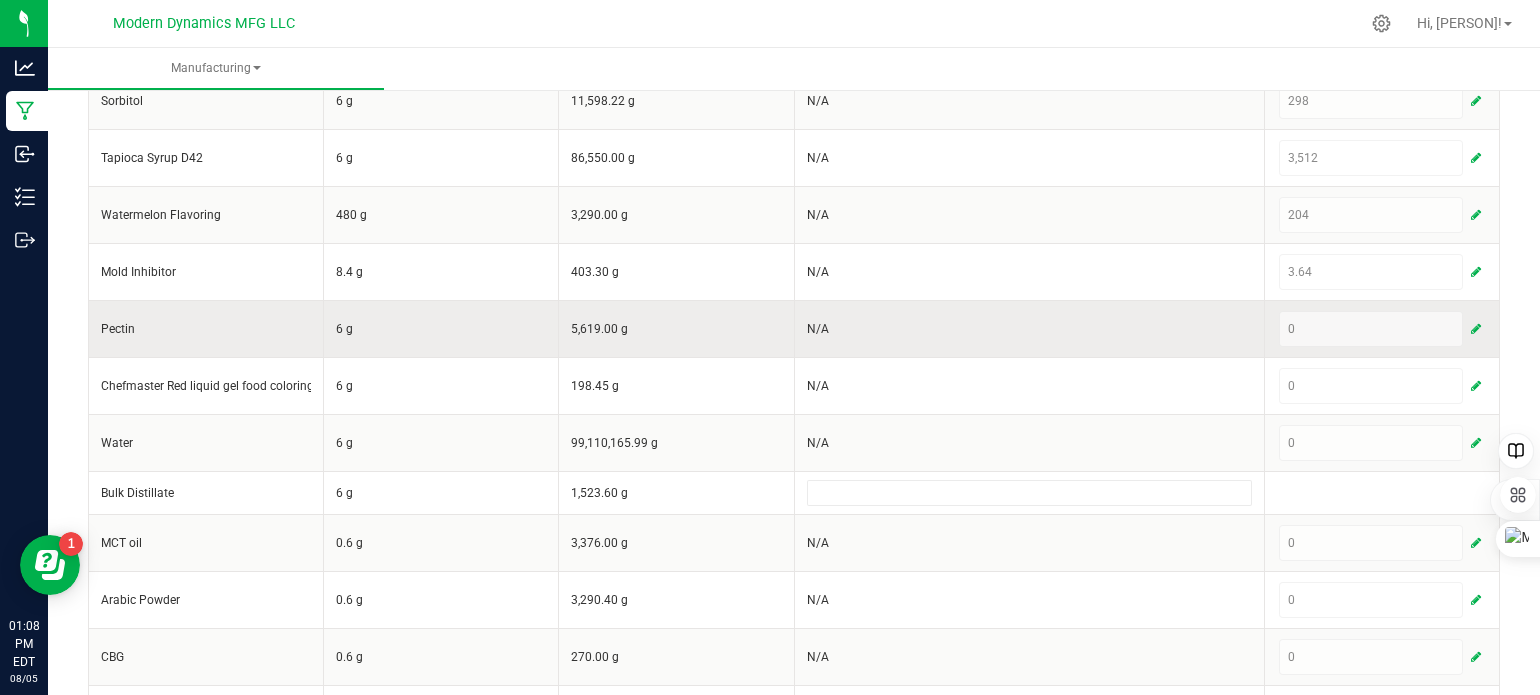 click at bounding box center [1476, 329] 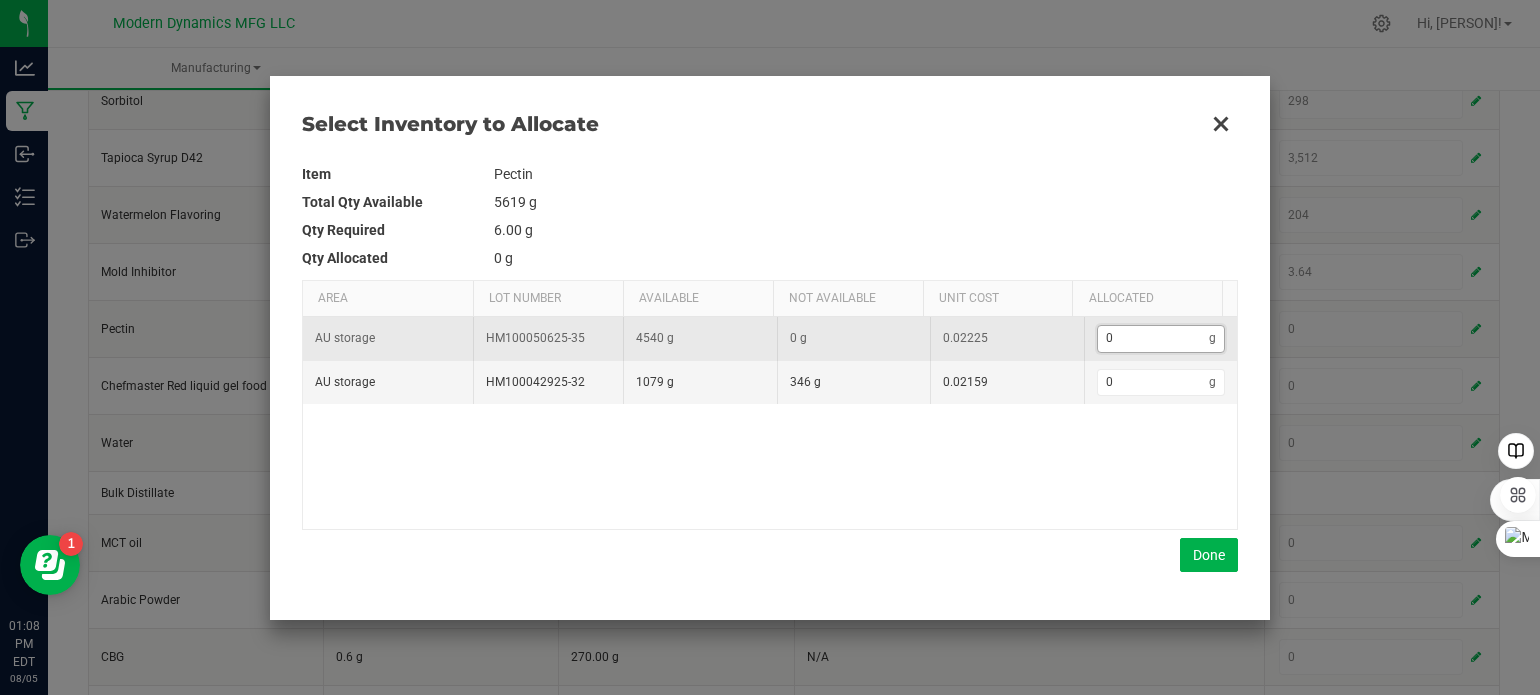click on "0" at bounding box center [1154, 338] 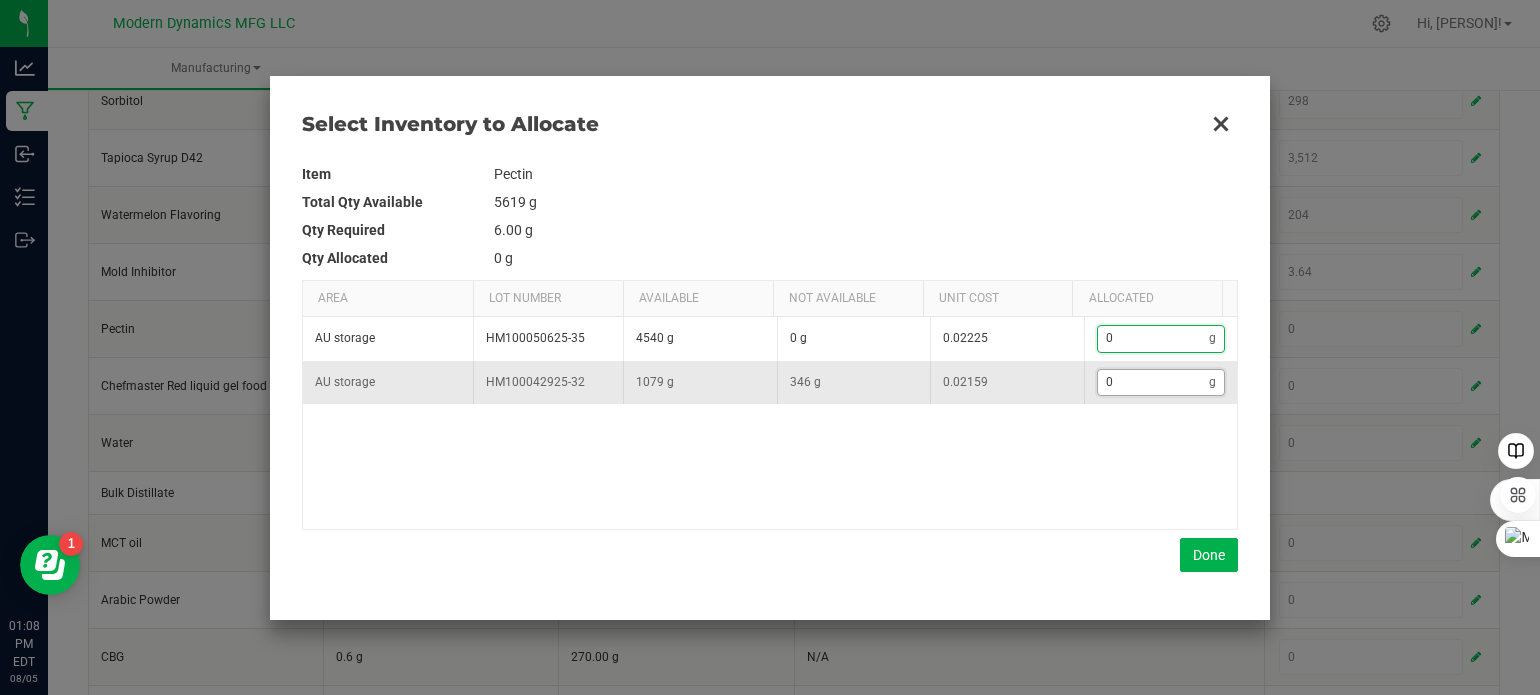 click on "0" at bounding box center [1154, 382] 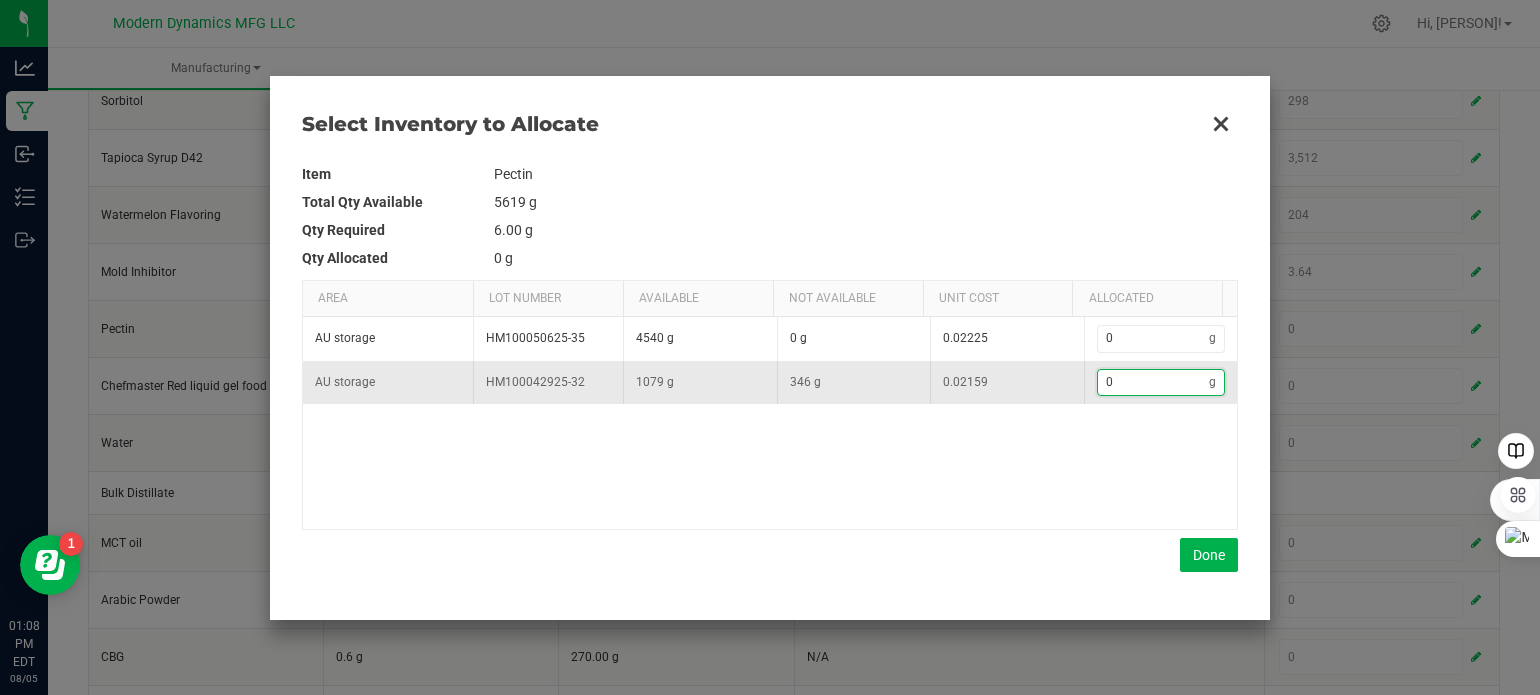 type on "1" 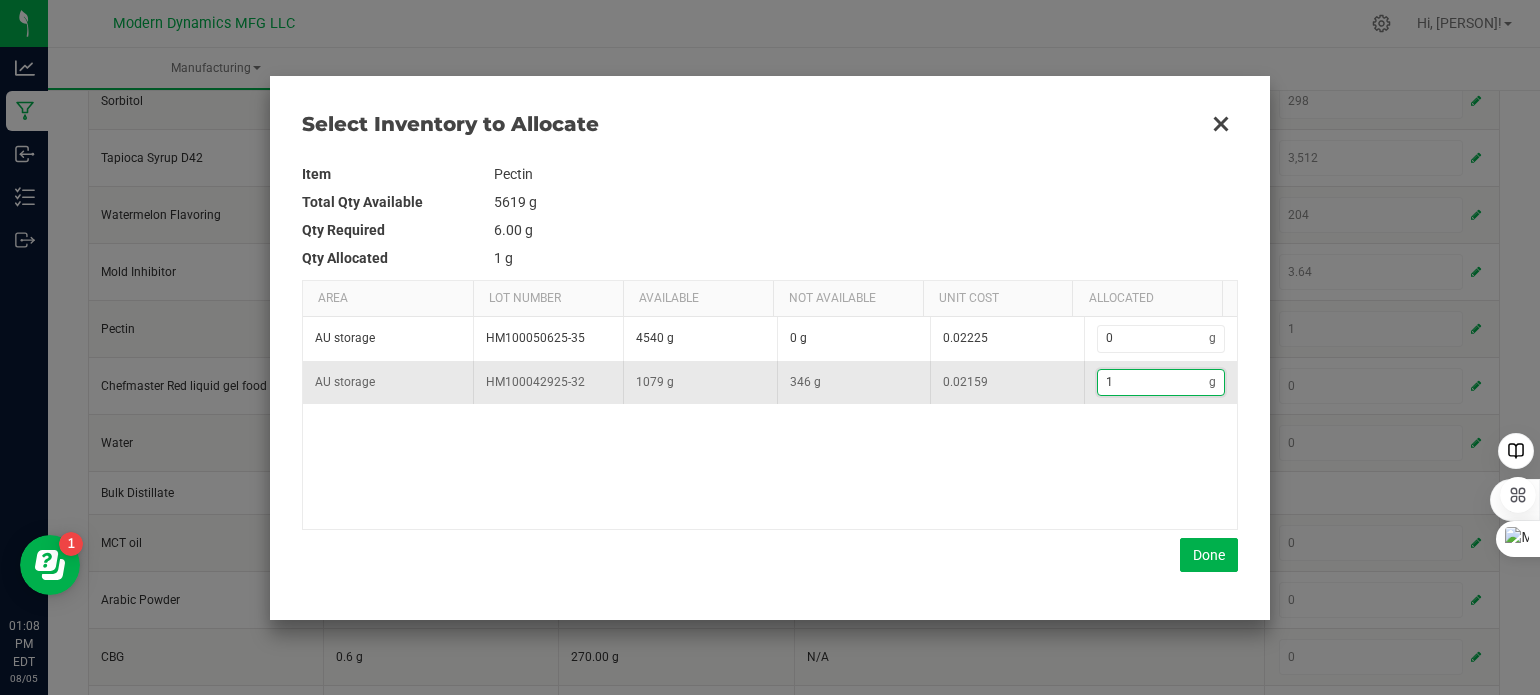 type on "10" 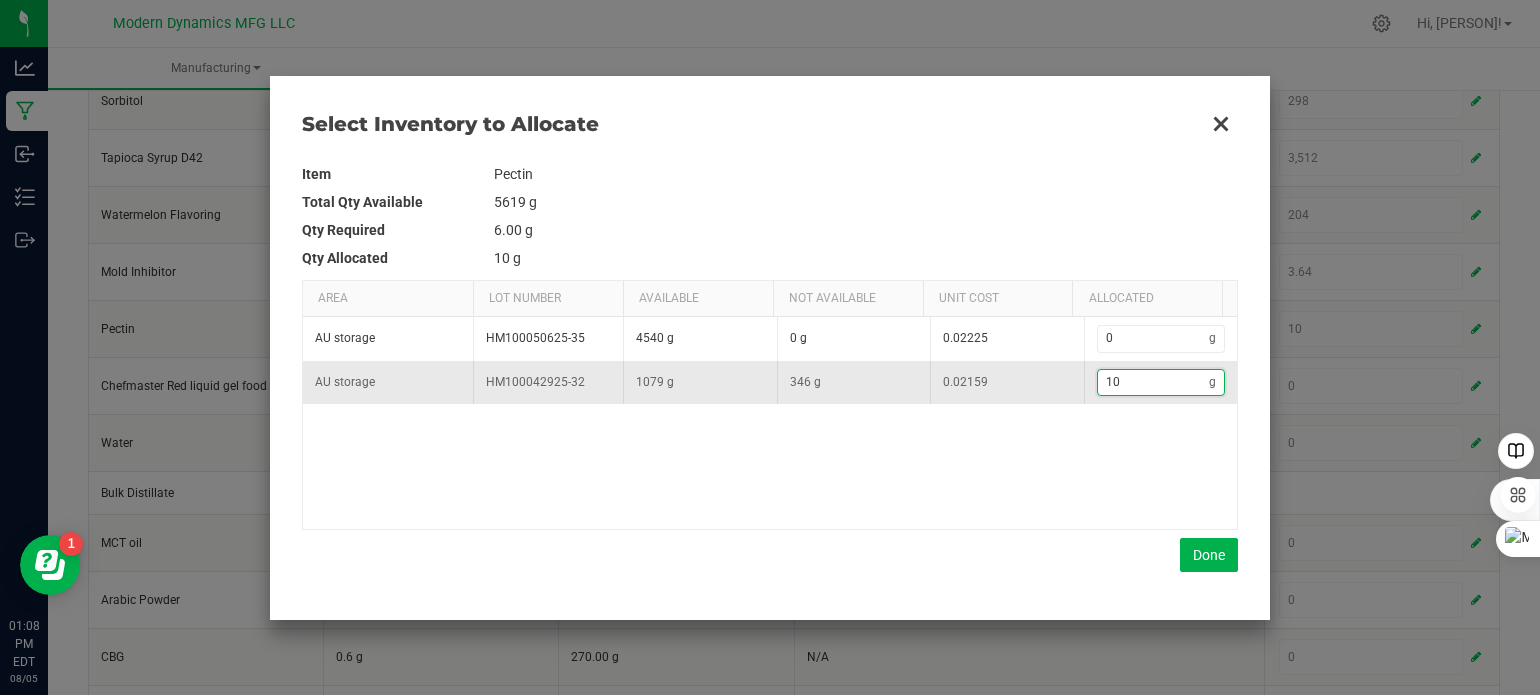 type on "109" 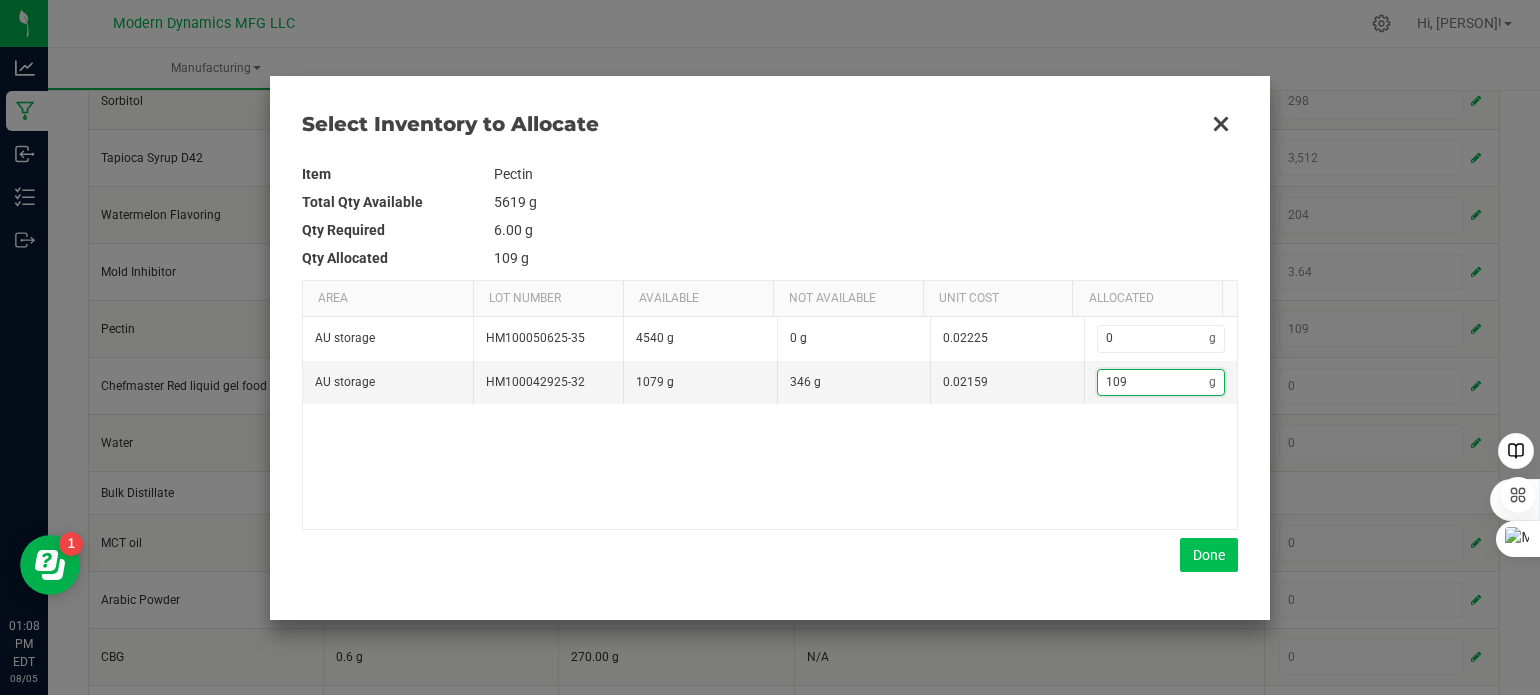type on "109" 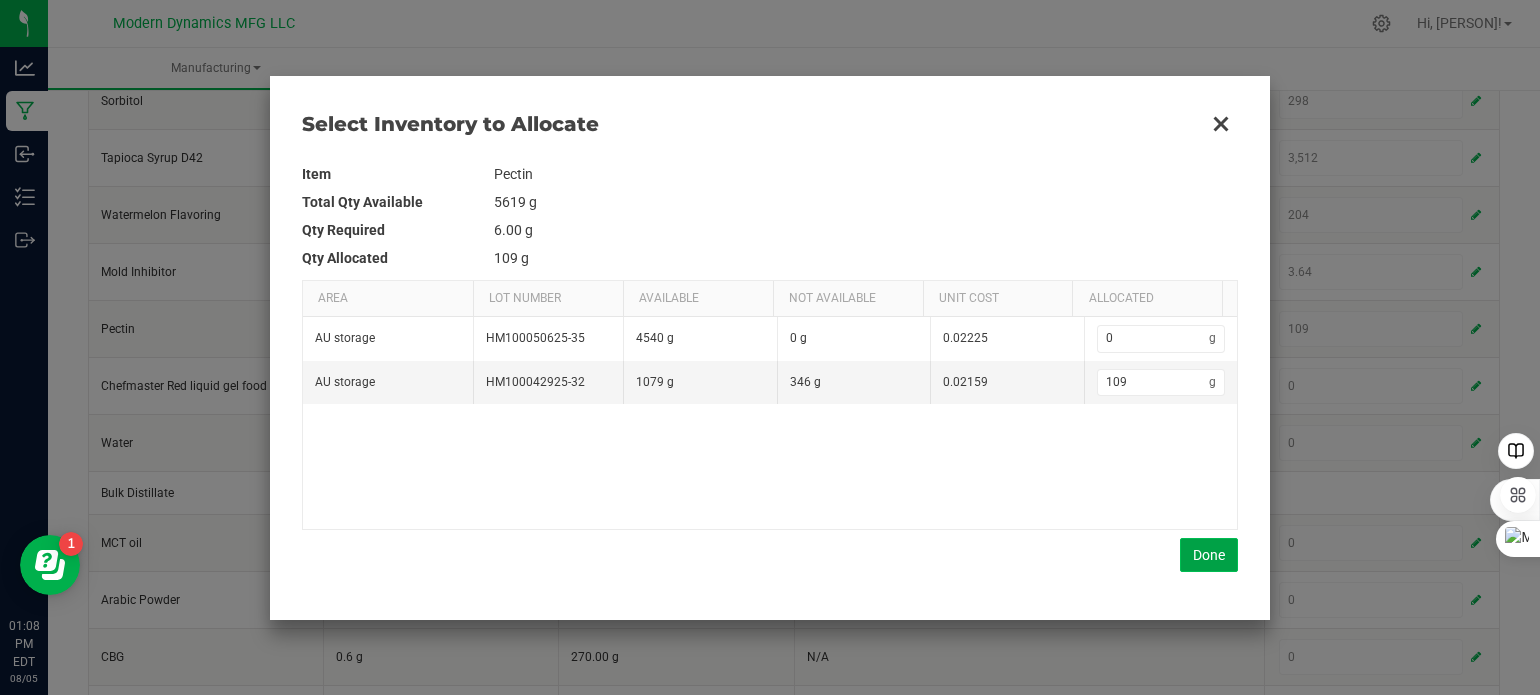 click on "Done" at bounding box center [1209, 555] 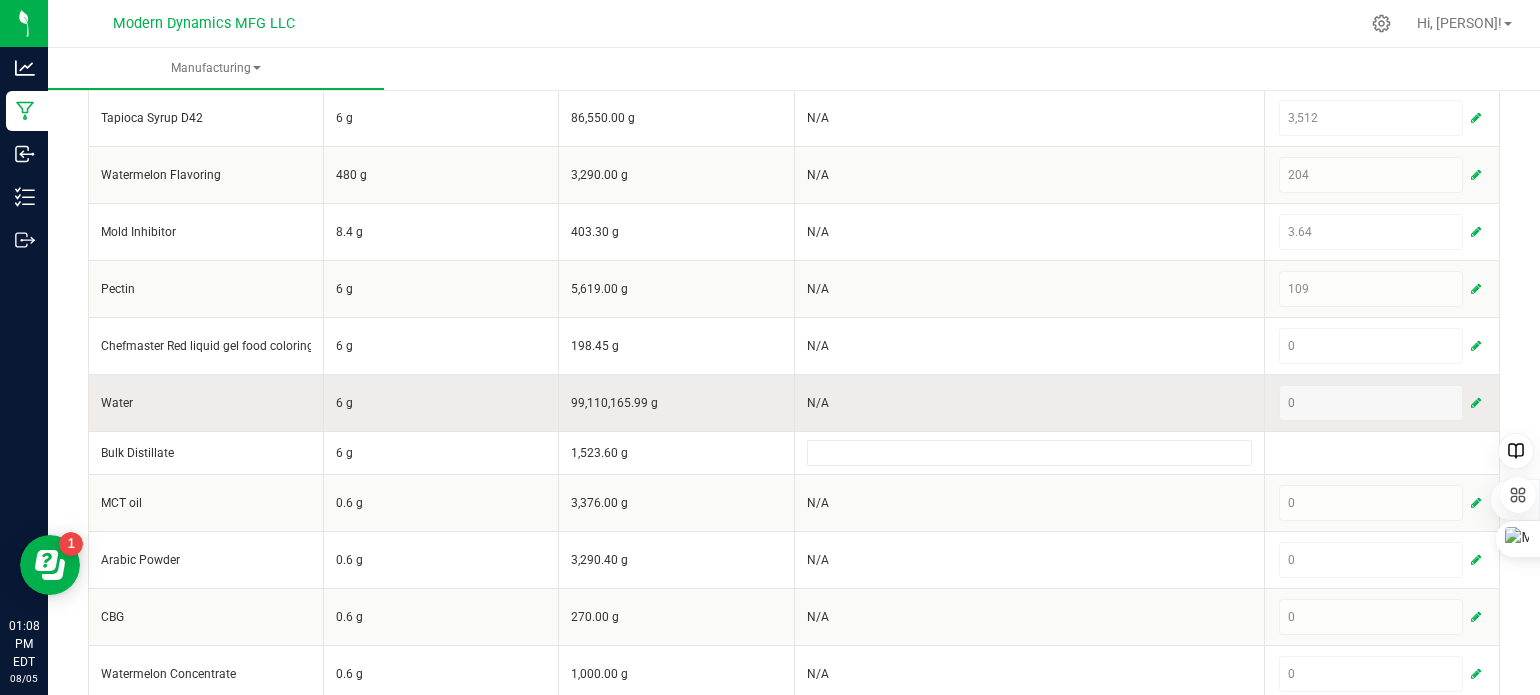 scroll, scrollTop: 661, scrollLeft: 0, axis: vertical 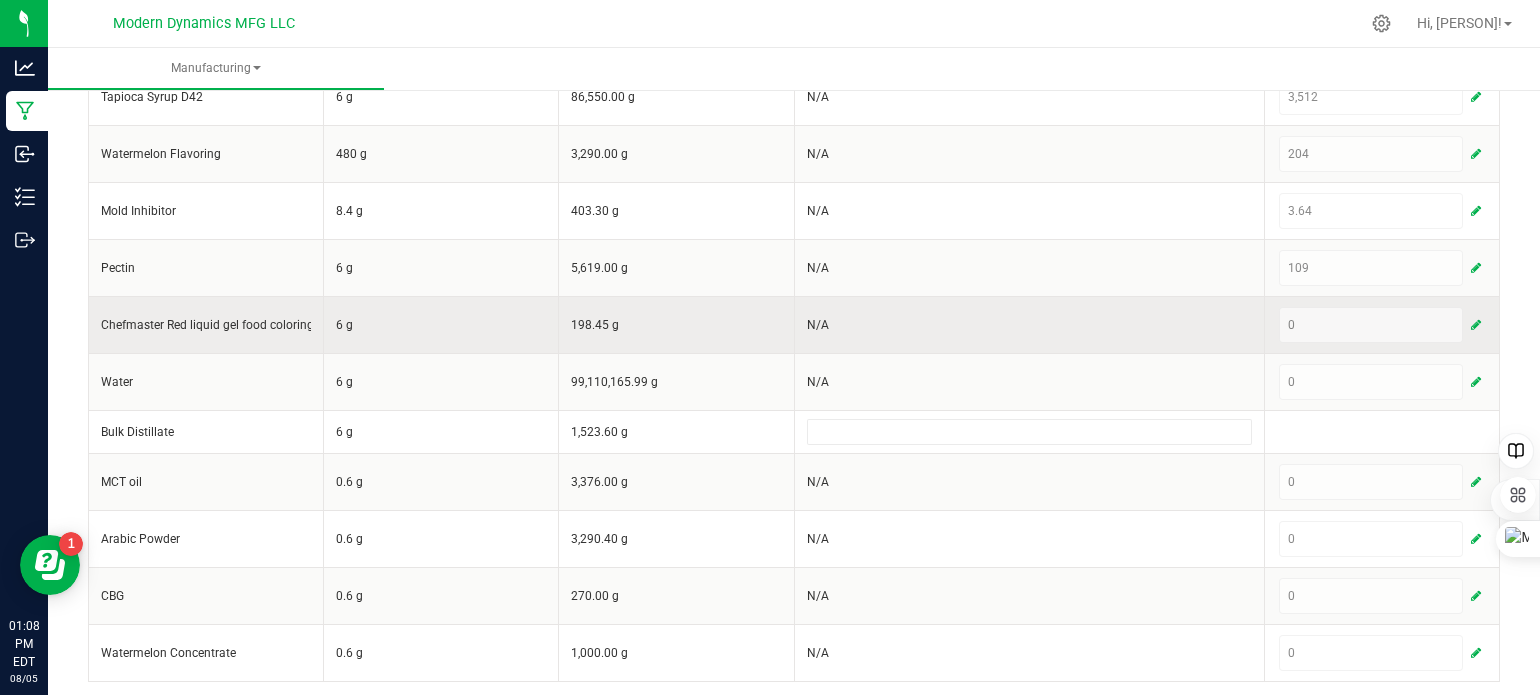 click at bounding box center (1476, 325) 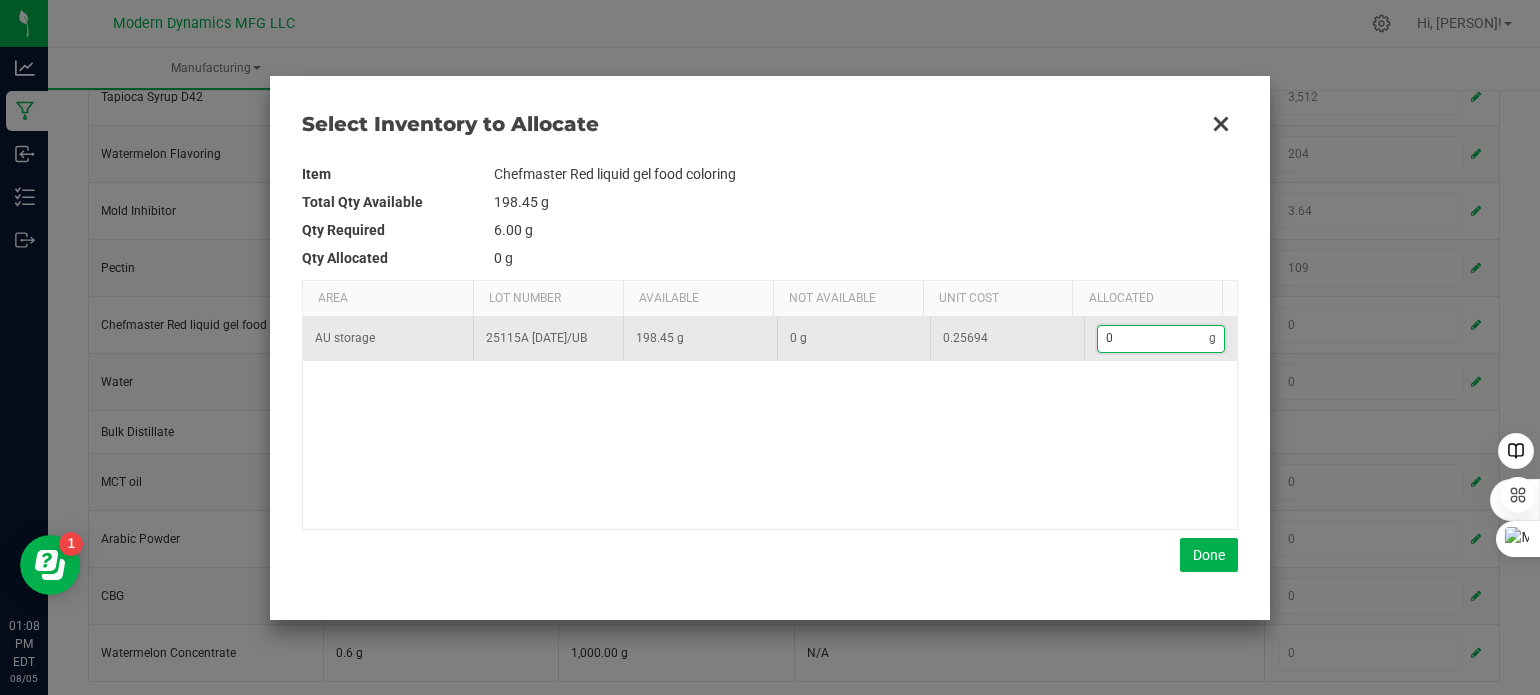 click on "0" at bounding box center [1154, 338] 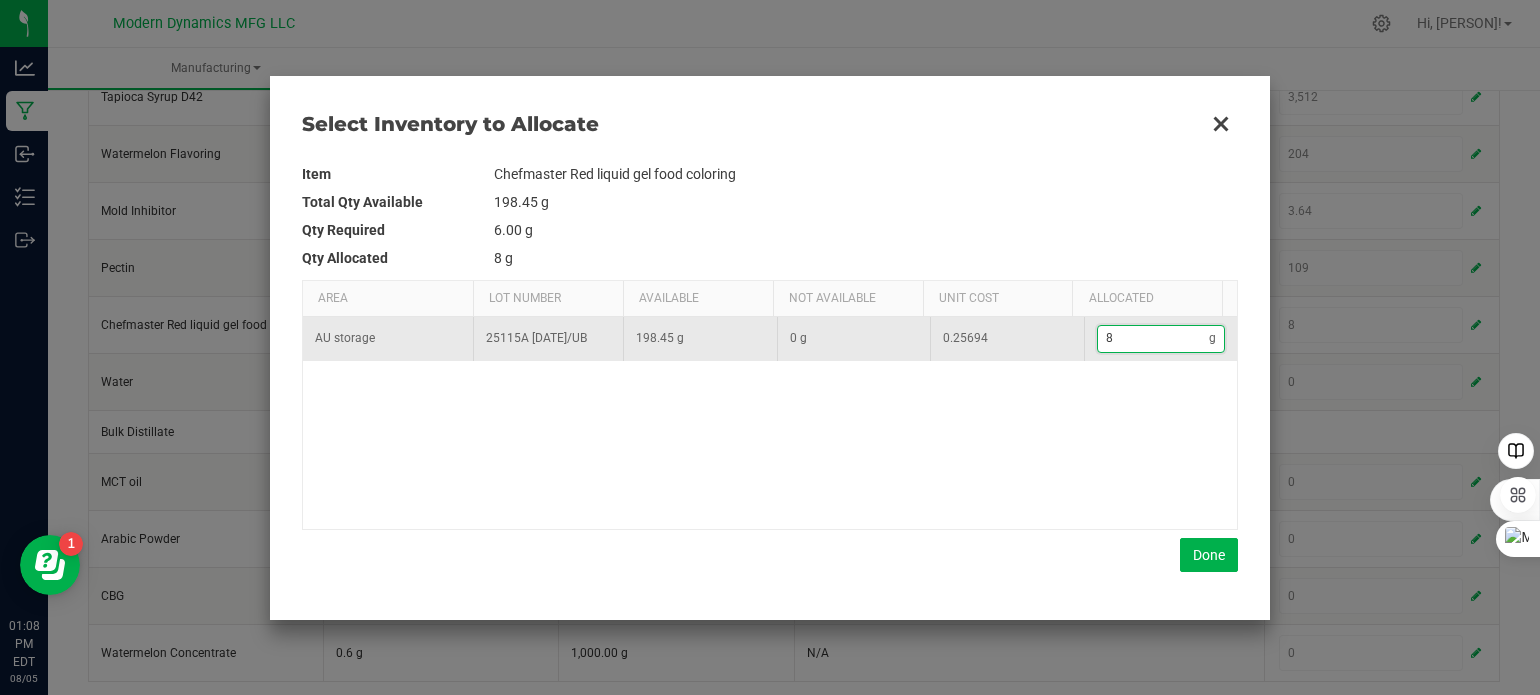 type on "8." 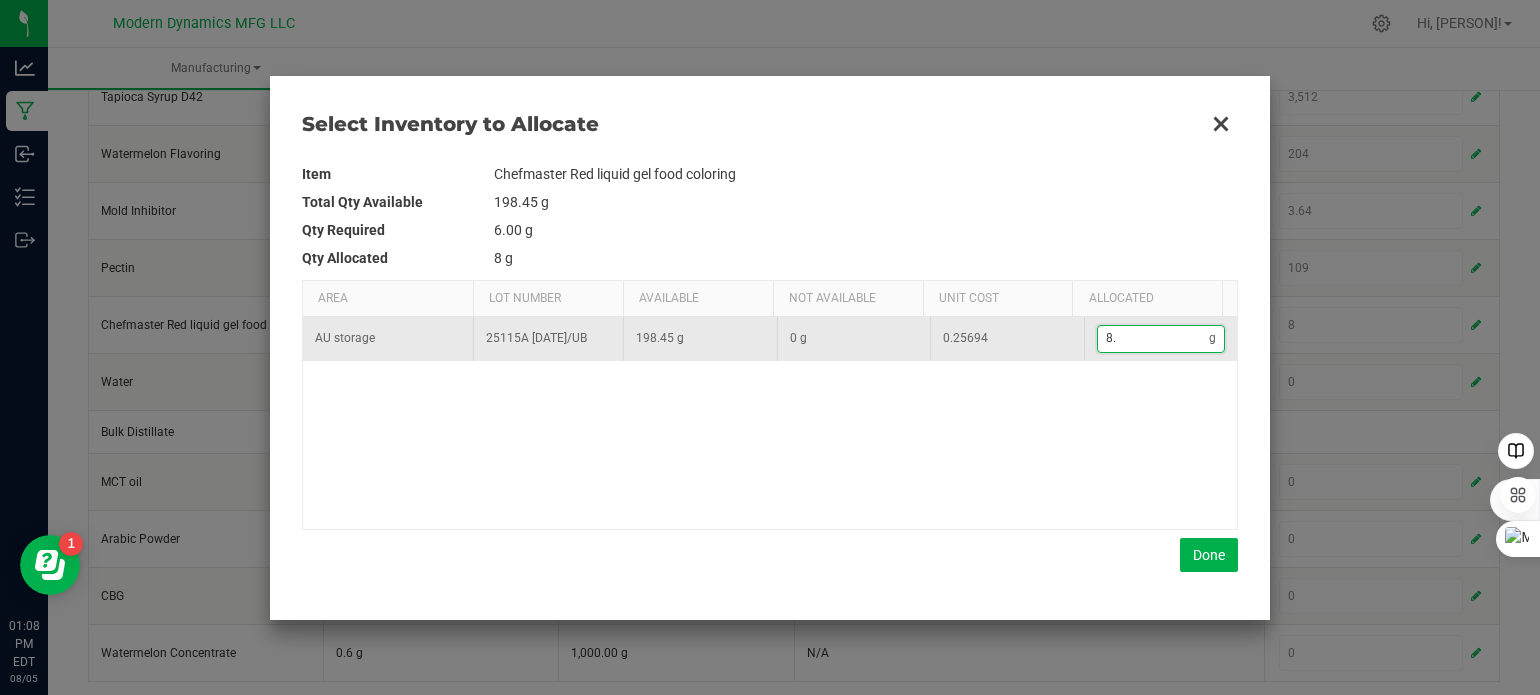 type on "8.2" 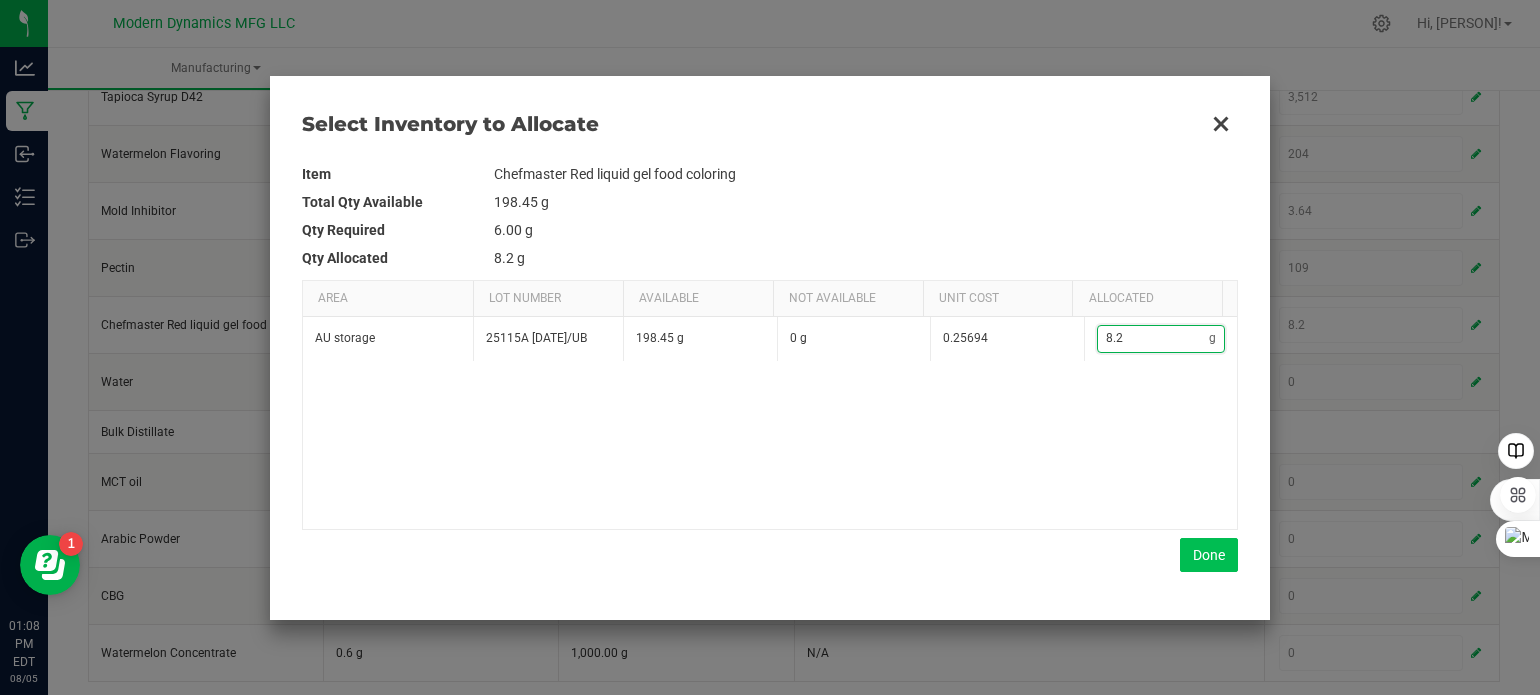 type on "8.2" 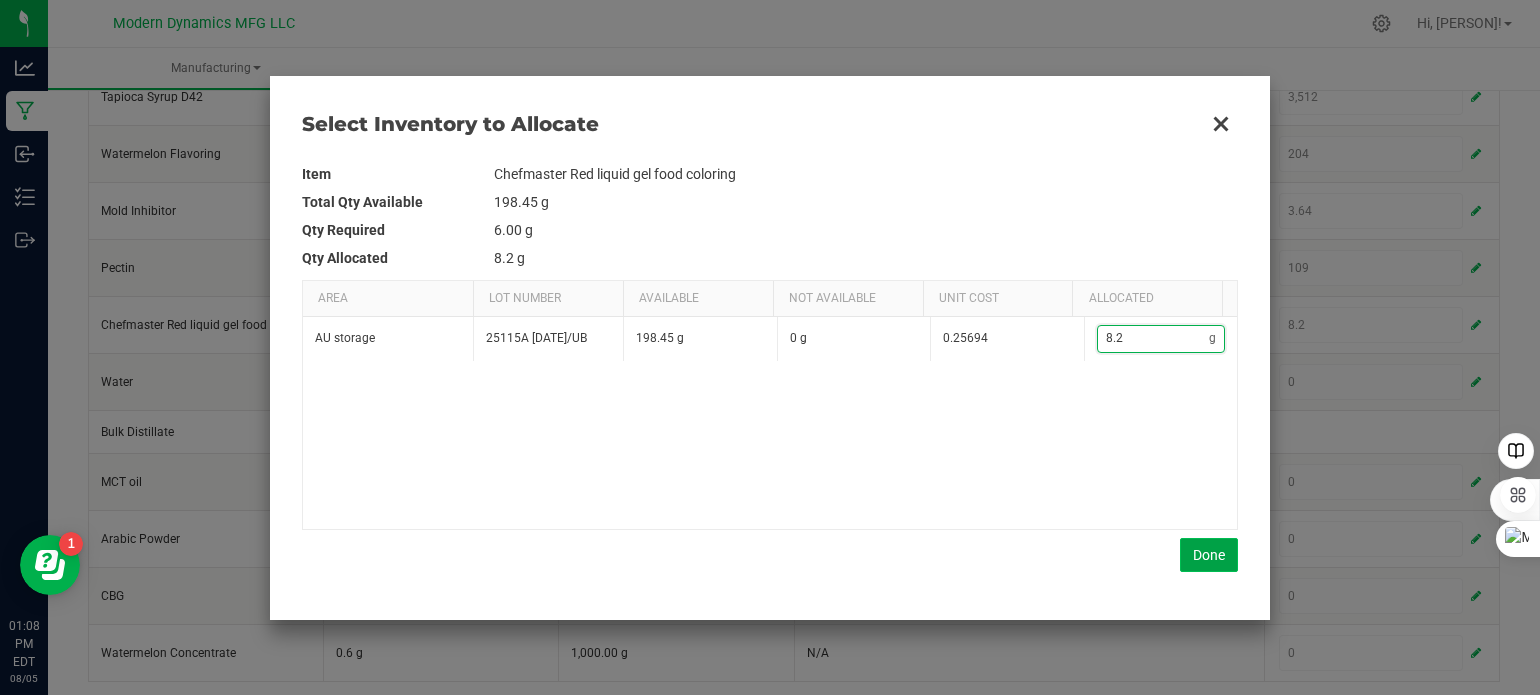 click on "Done" at bounding box center [1209, 555] 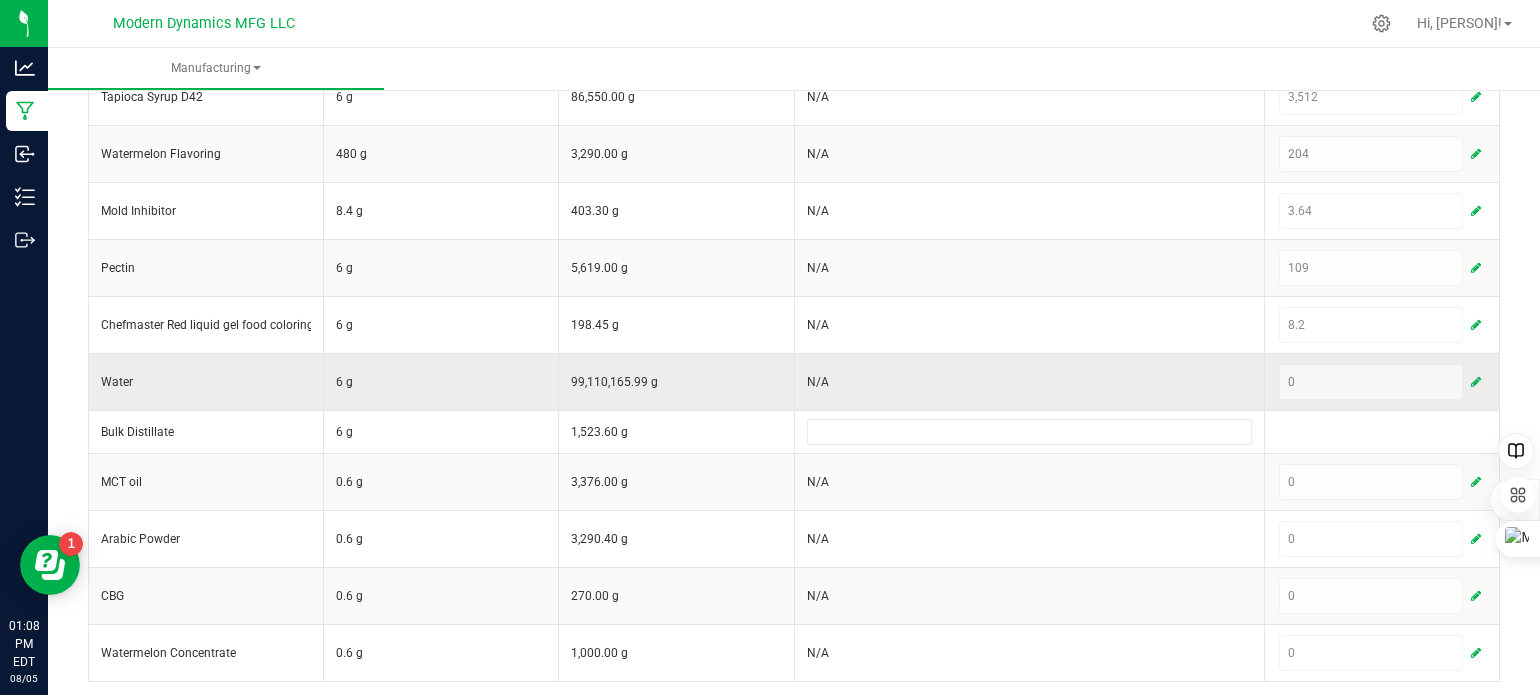 click at bounding box center (1476, 382) 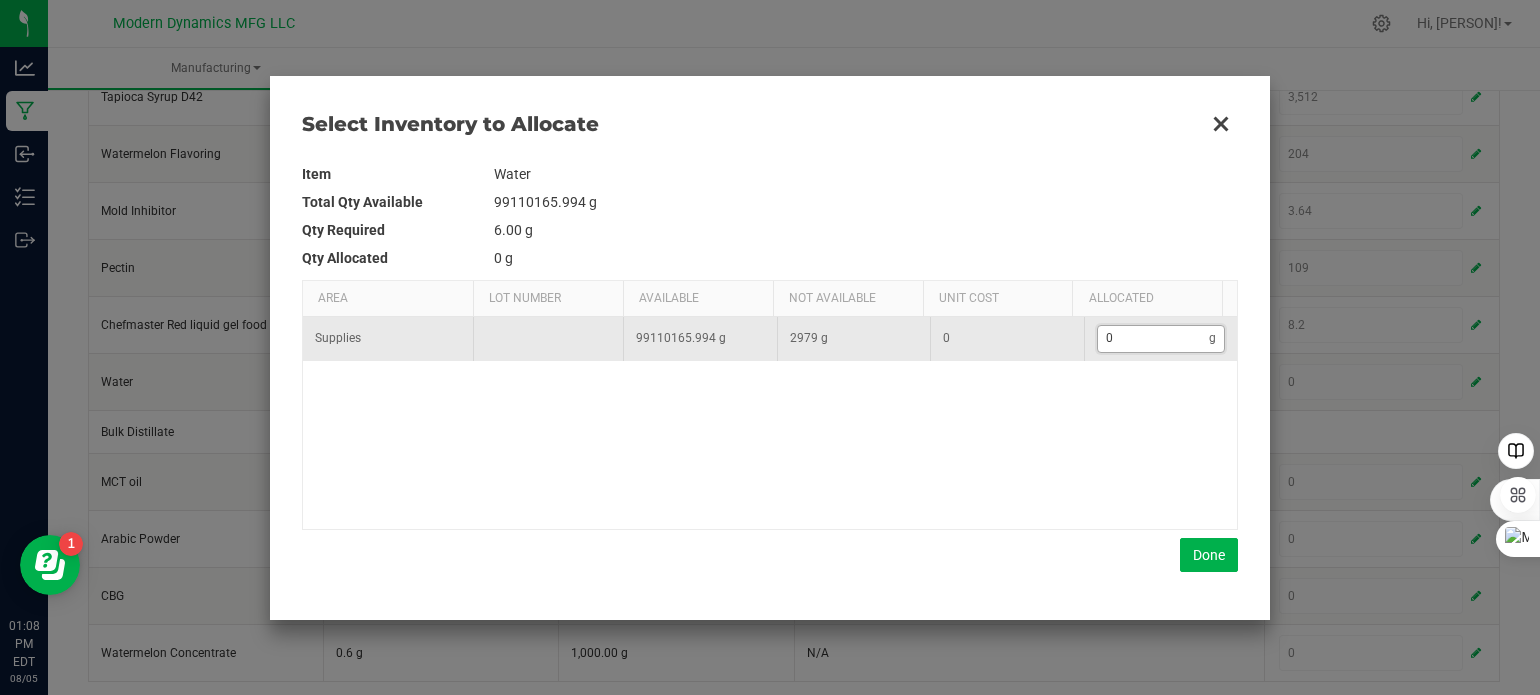 click on "0" at bounding box center (1154, 338) 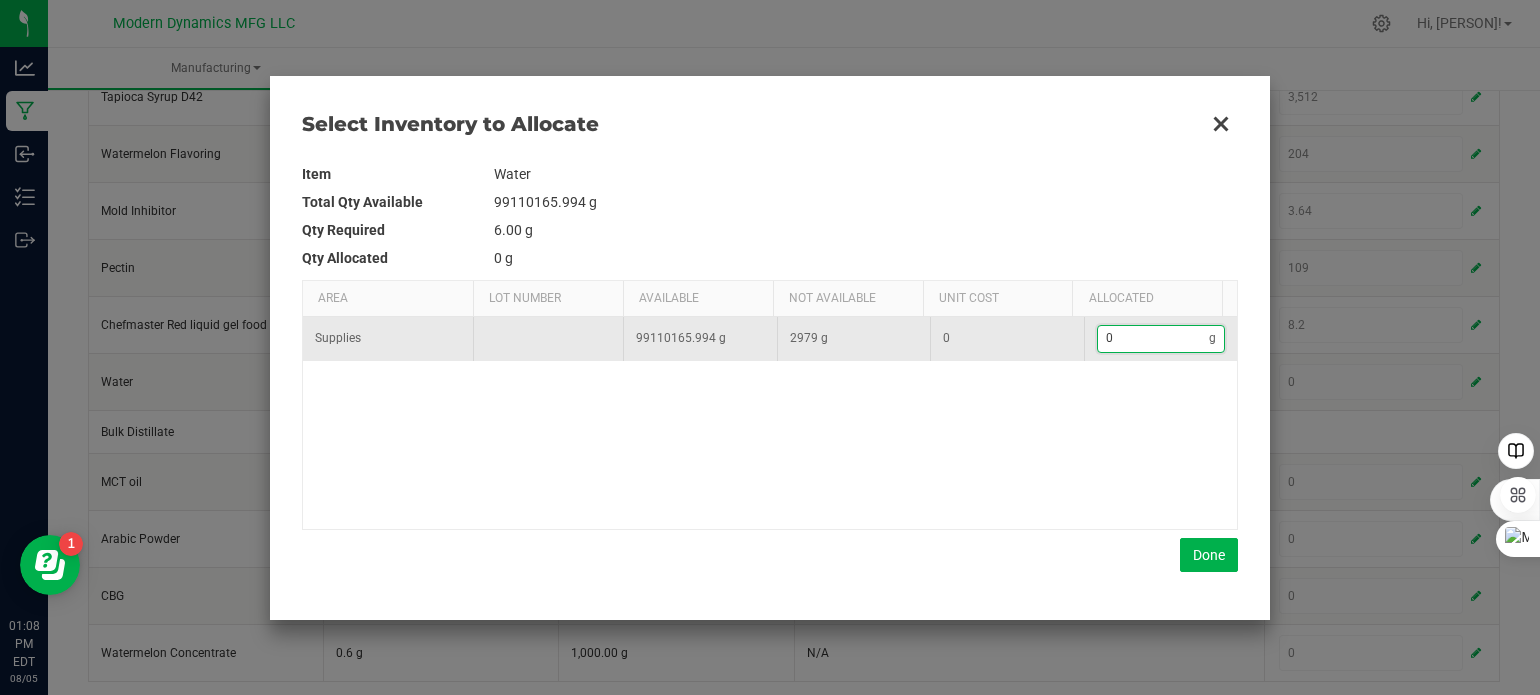 type on "2" 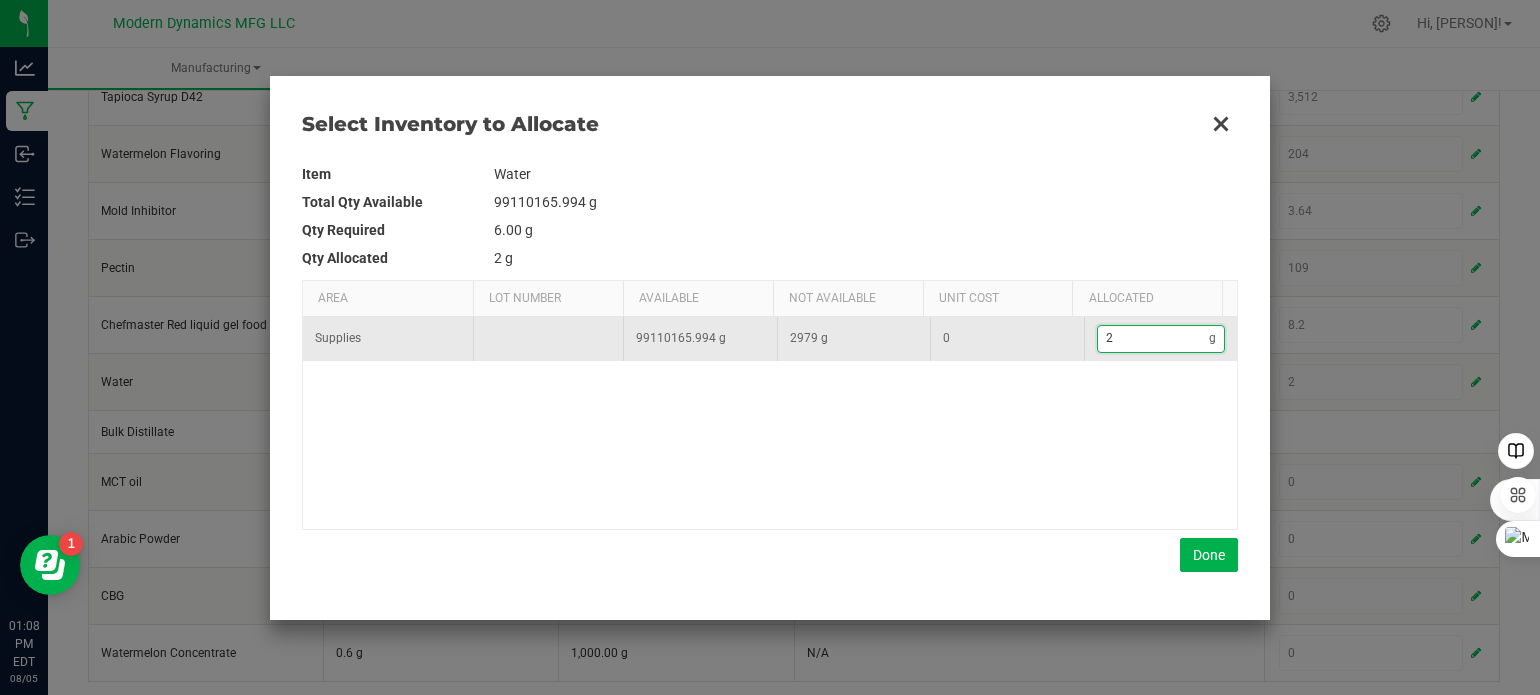 click on "2" at bounding box center [1154, 338] 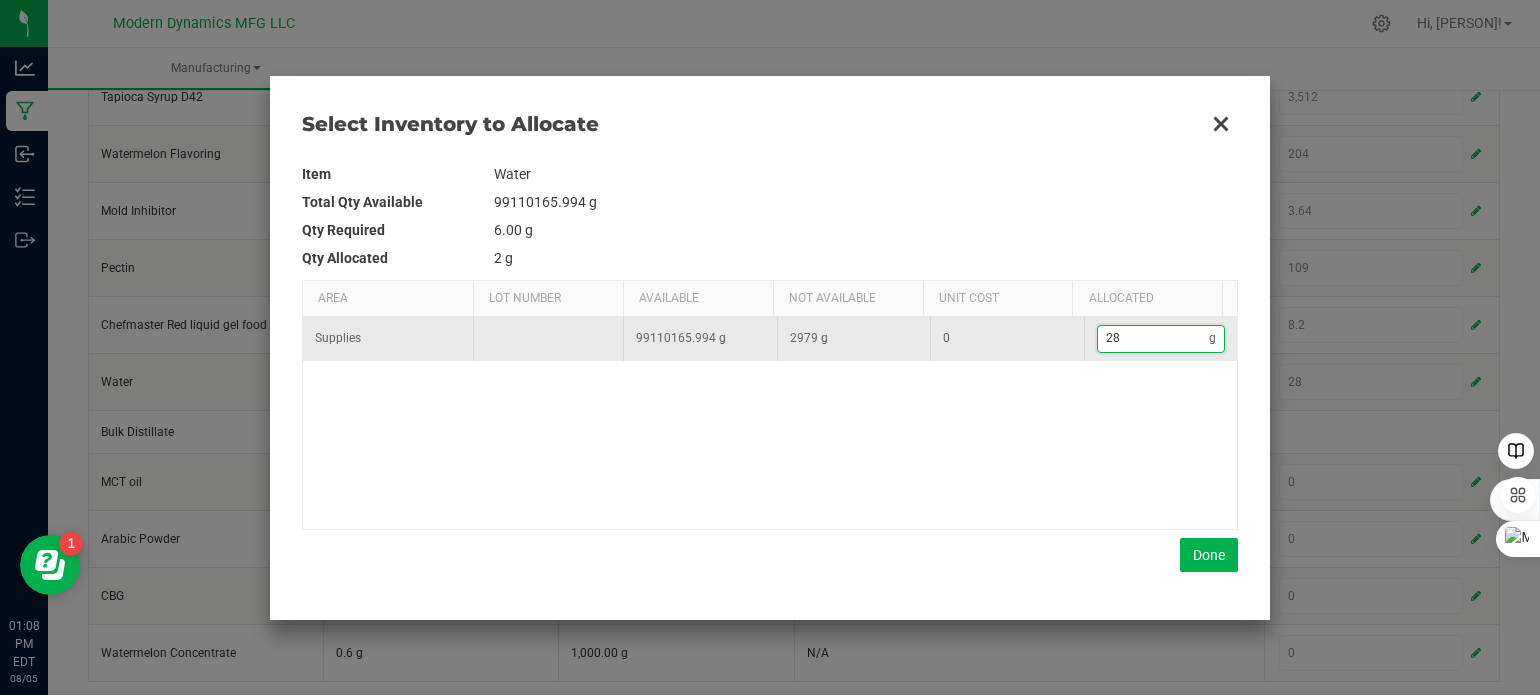 type on "287" 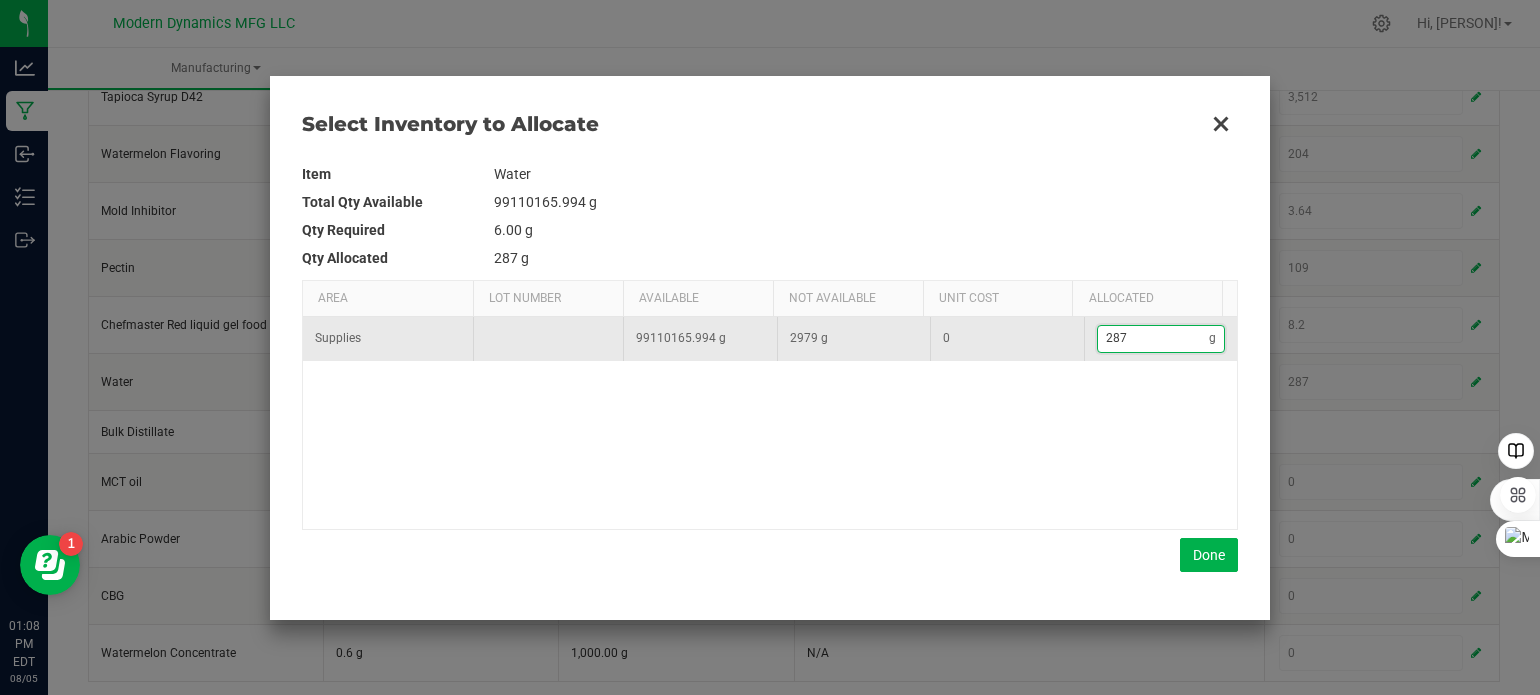 type on "2,877" 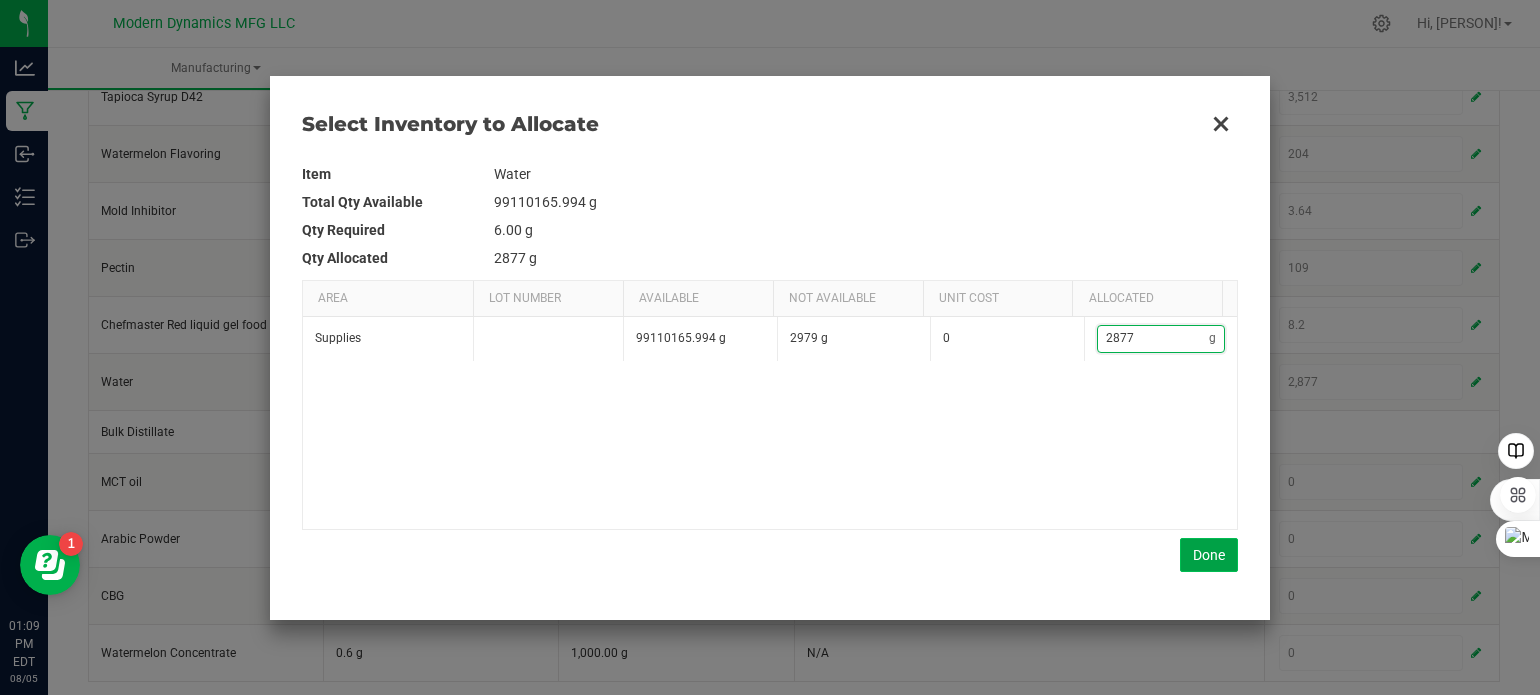 type on "2,877" 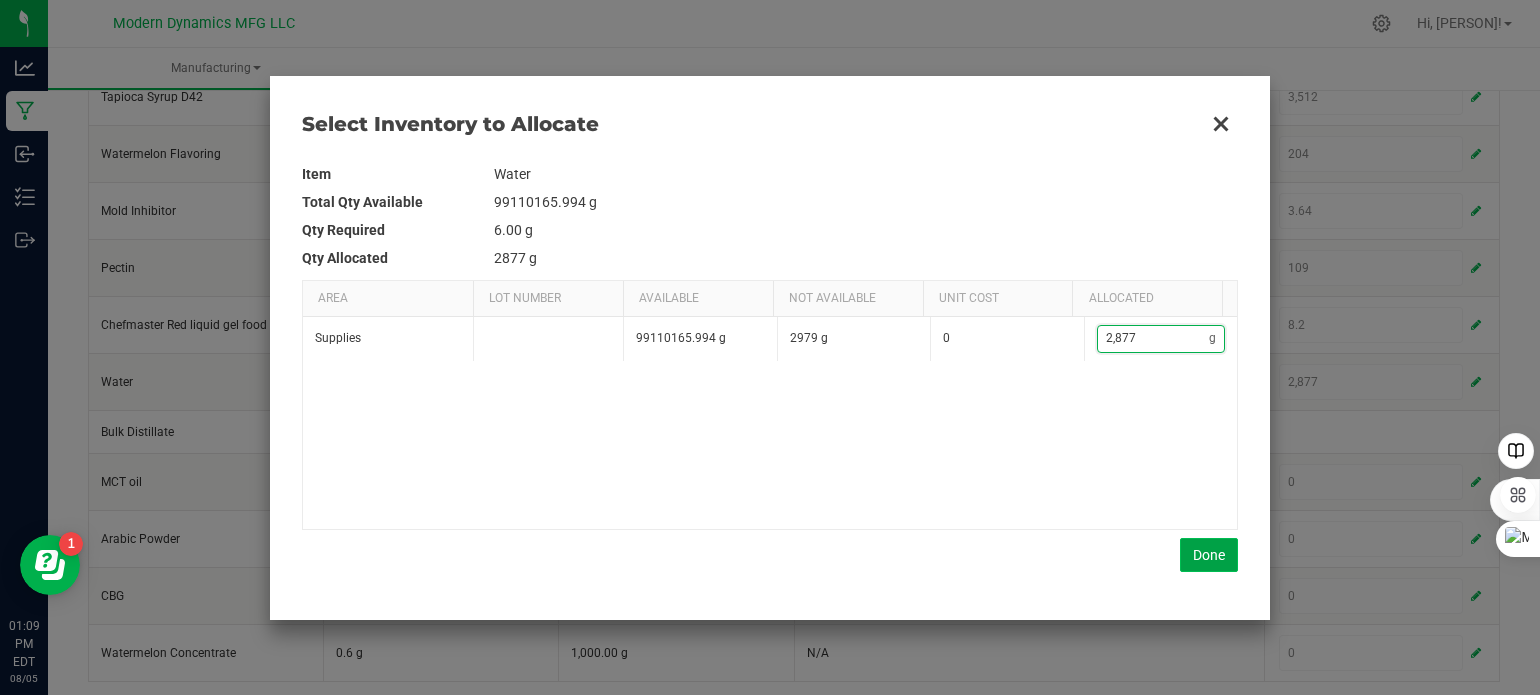 click on "Done" at bounding box center (1209, 555) 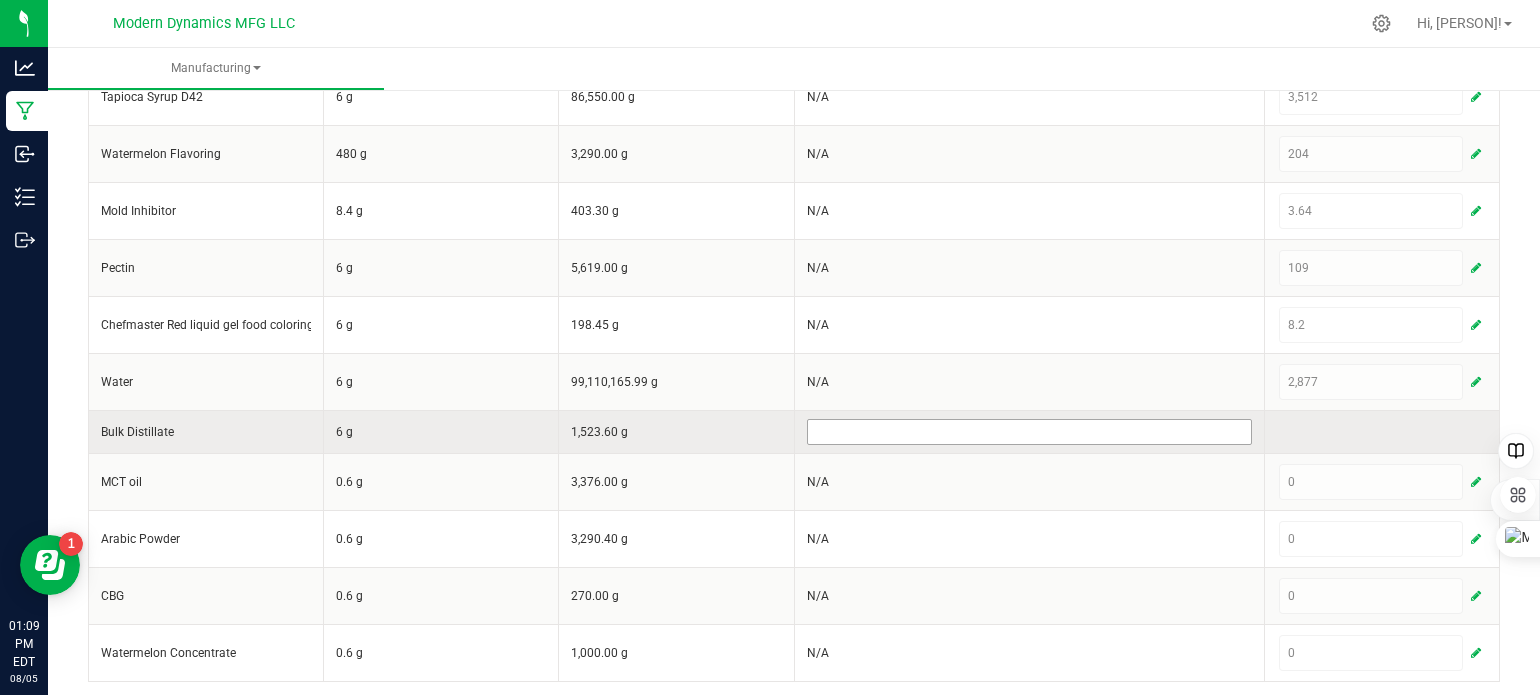 click at bounding box center (1029, 432) 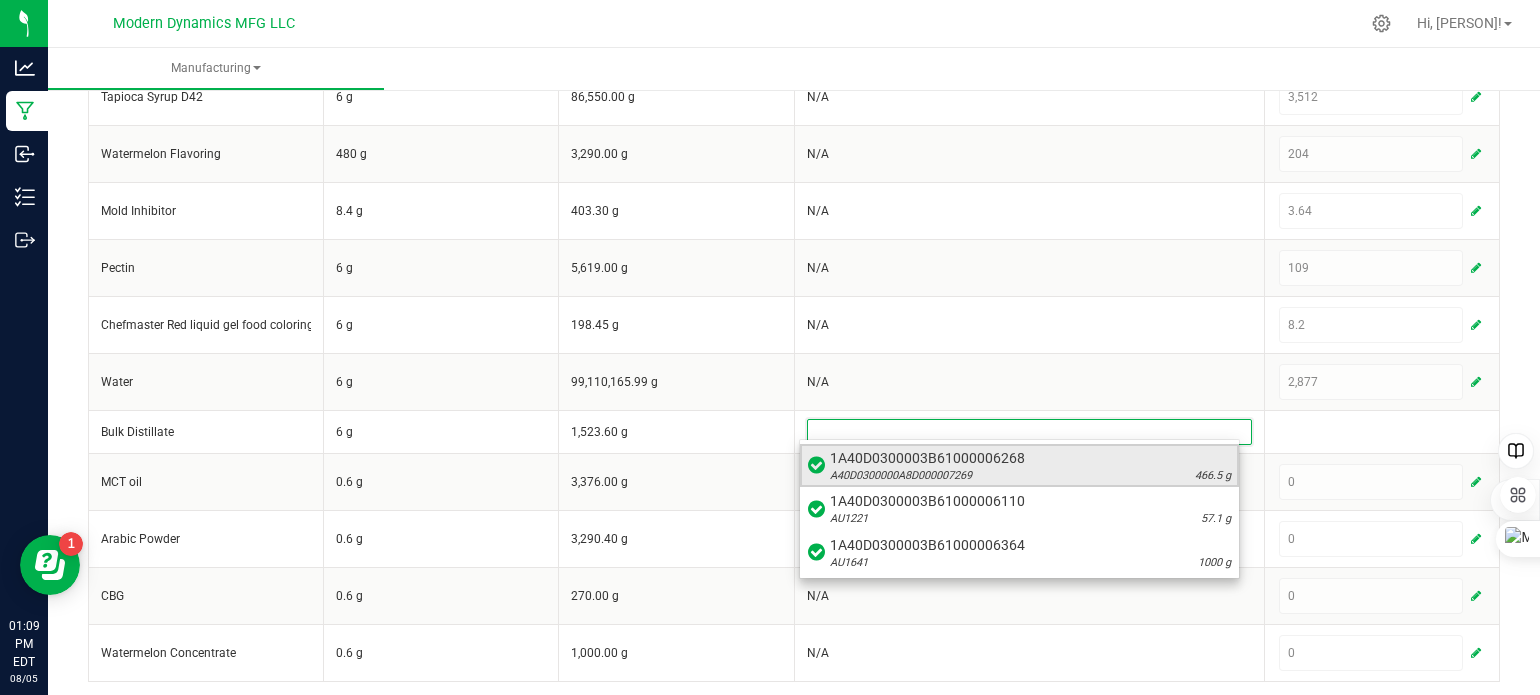 click on "A40D0300000A8D000007269" at bounding box center [901, 476] 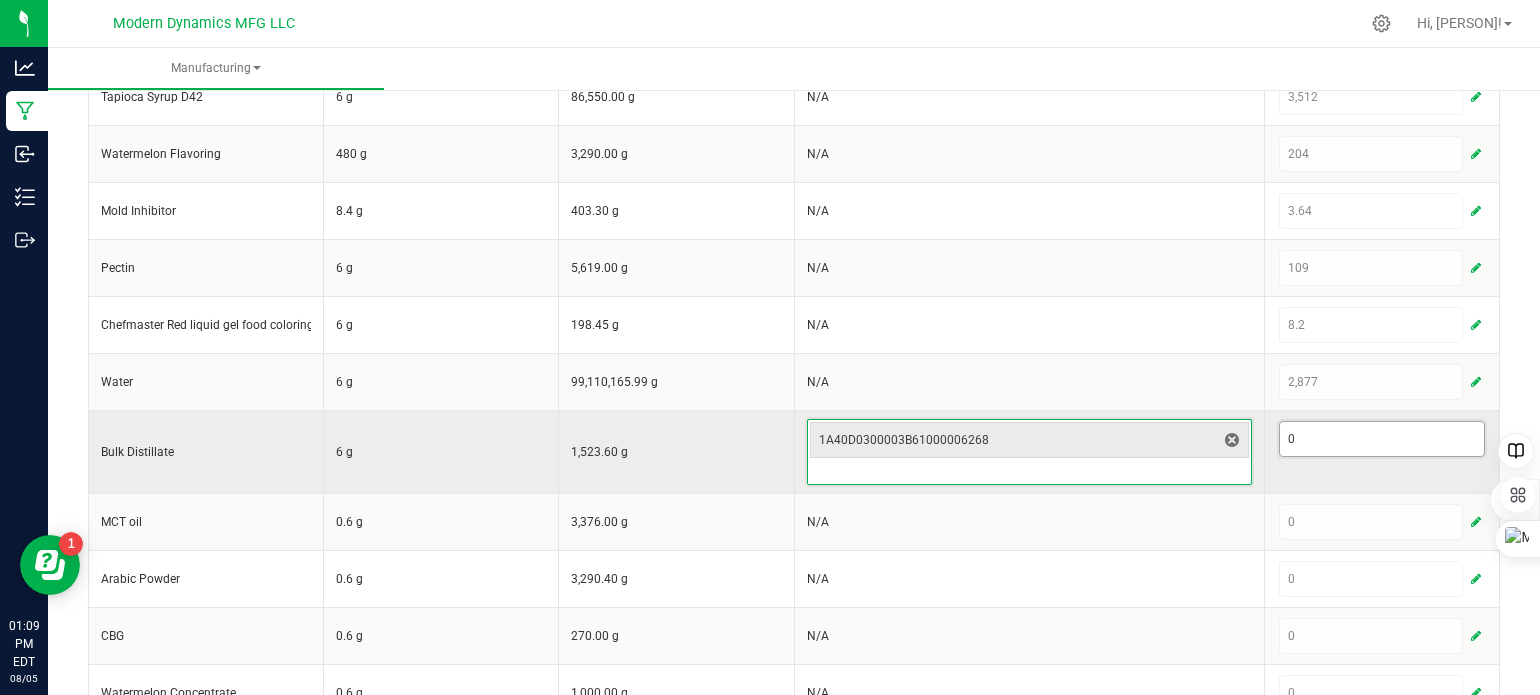 click on "0" at bounding box center [1382, 439] 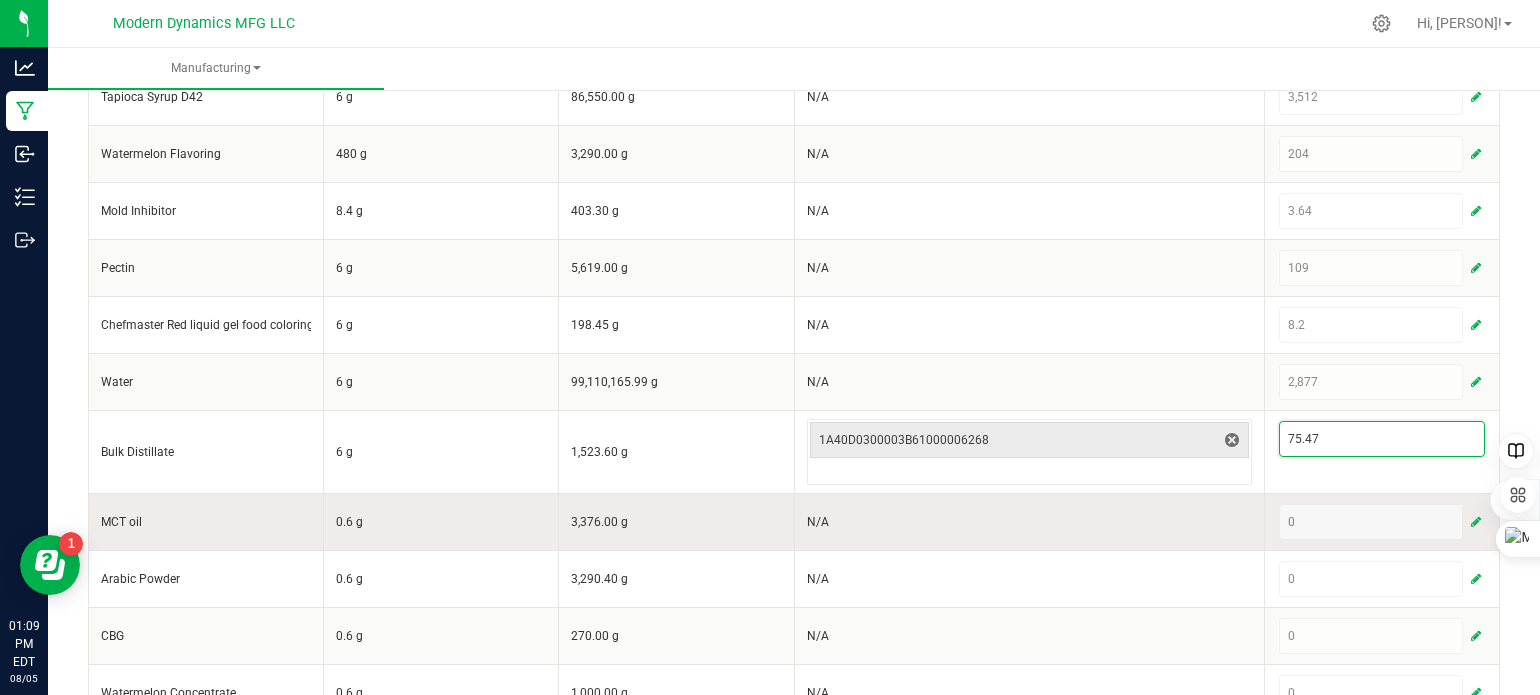 type on "75.47" 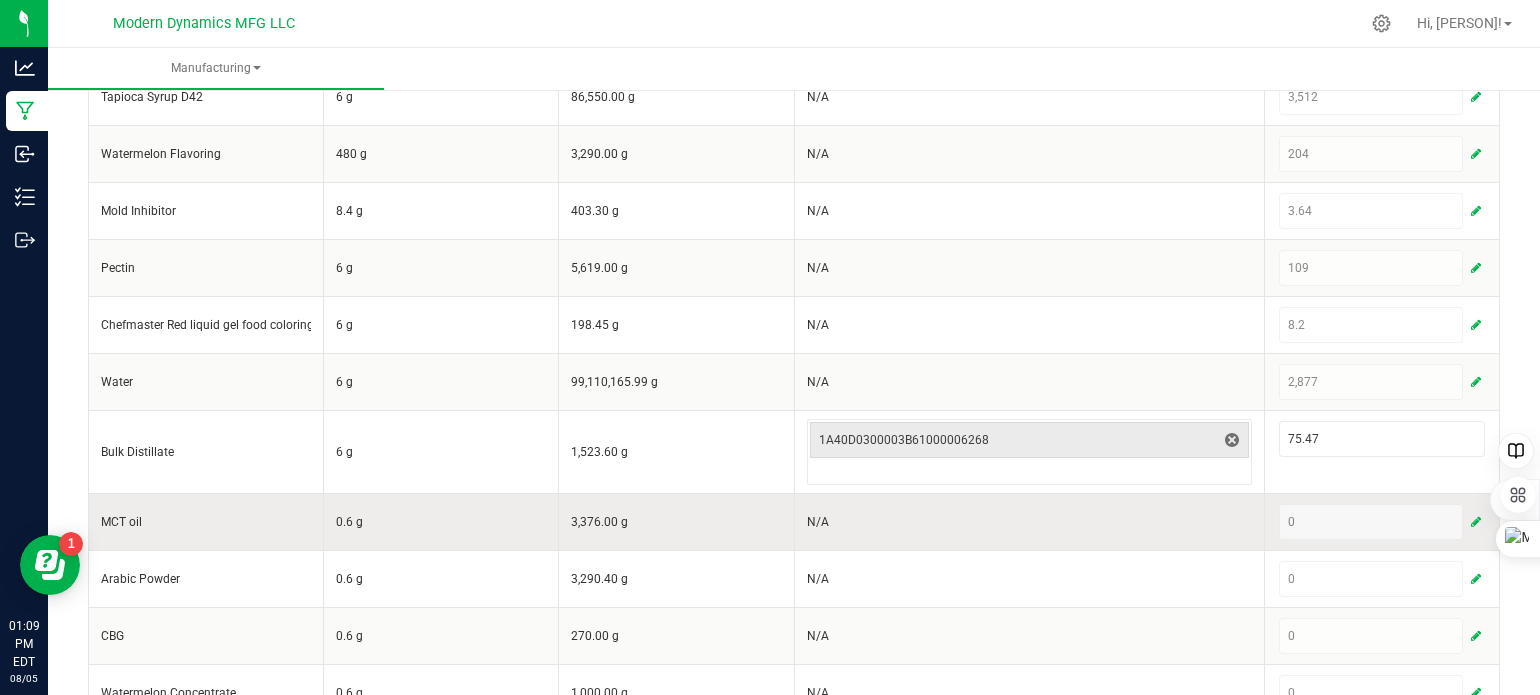 click at bounding box center (1476, 522) 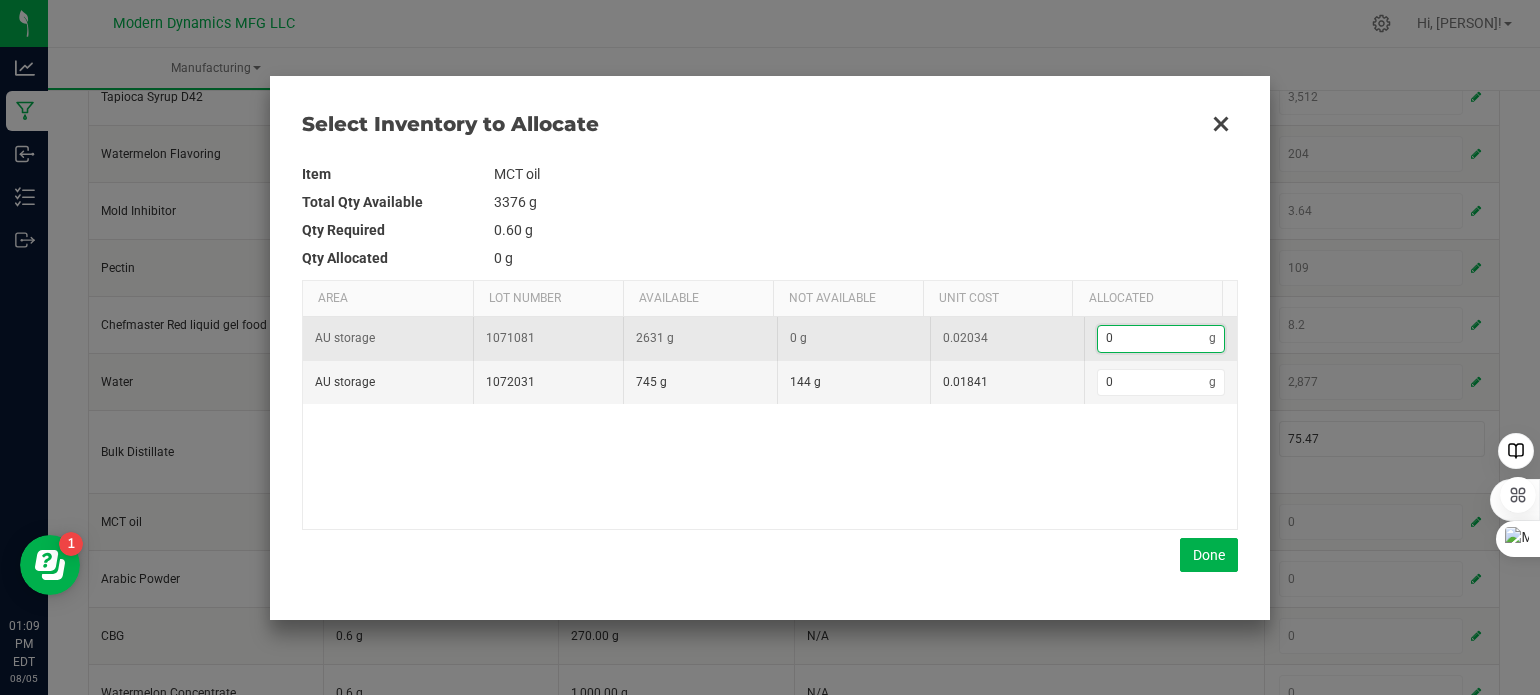 click on "0" at bounding box center (1154, 338) 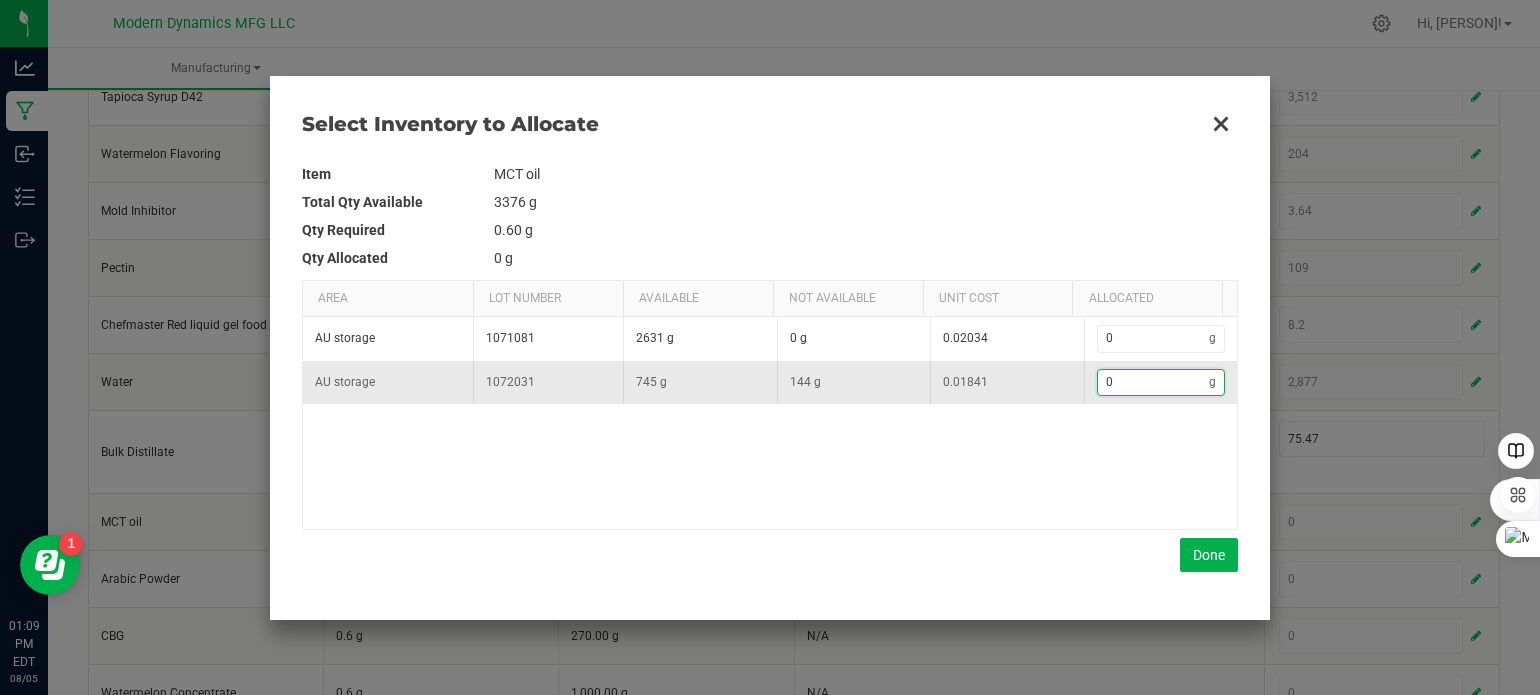 click on "0" at bounding box center [1154, 382] 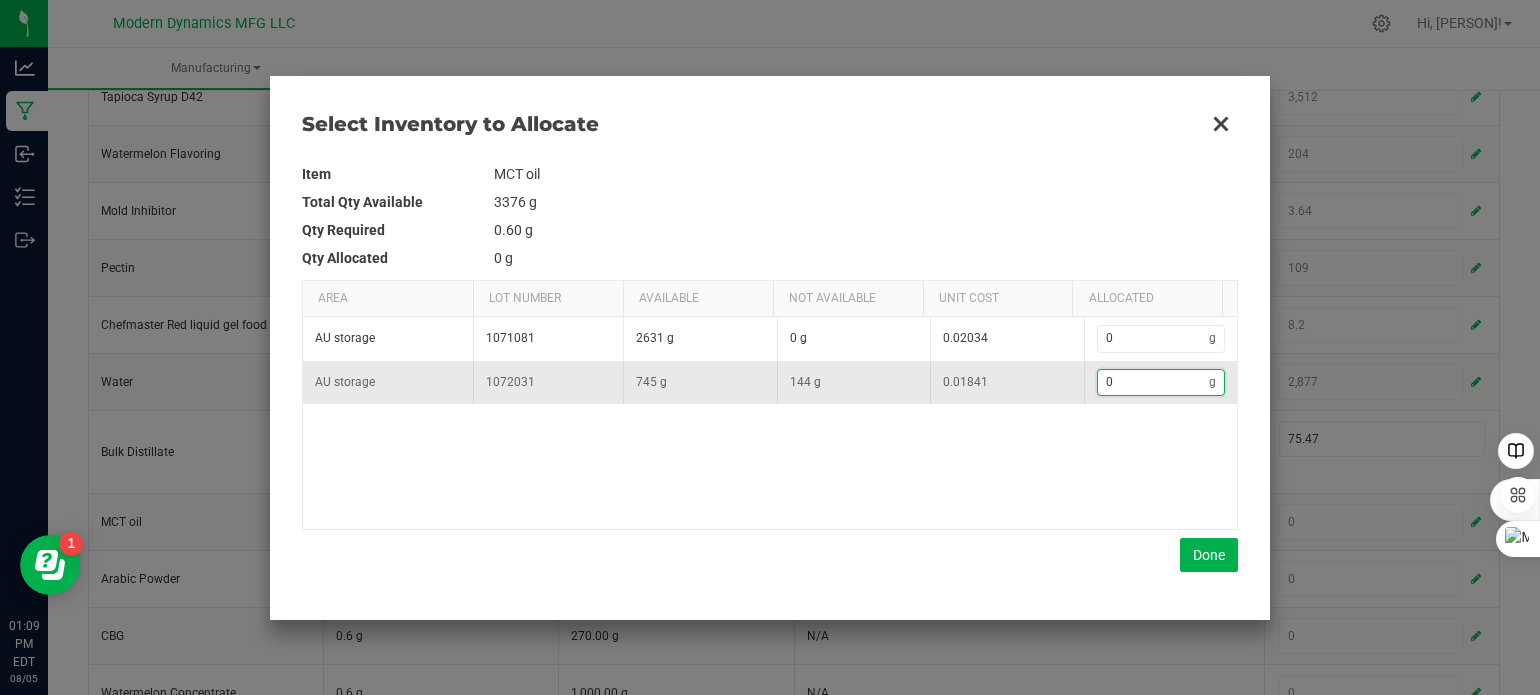 type on "2" 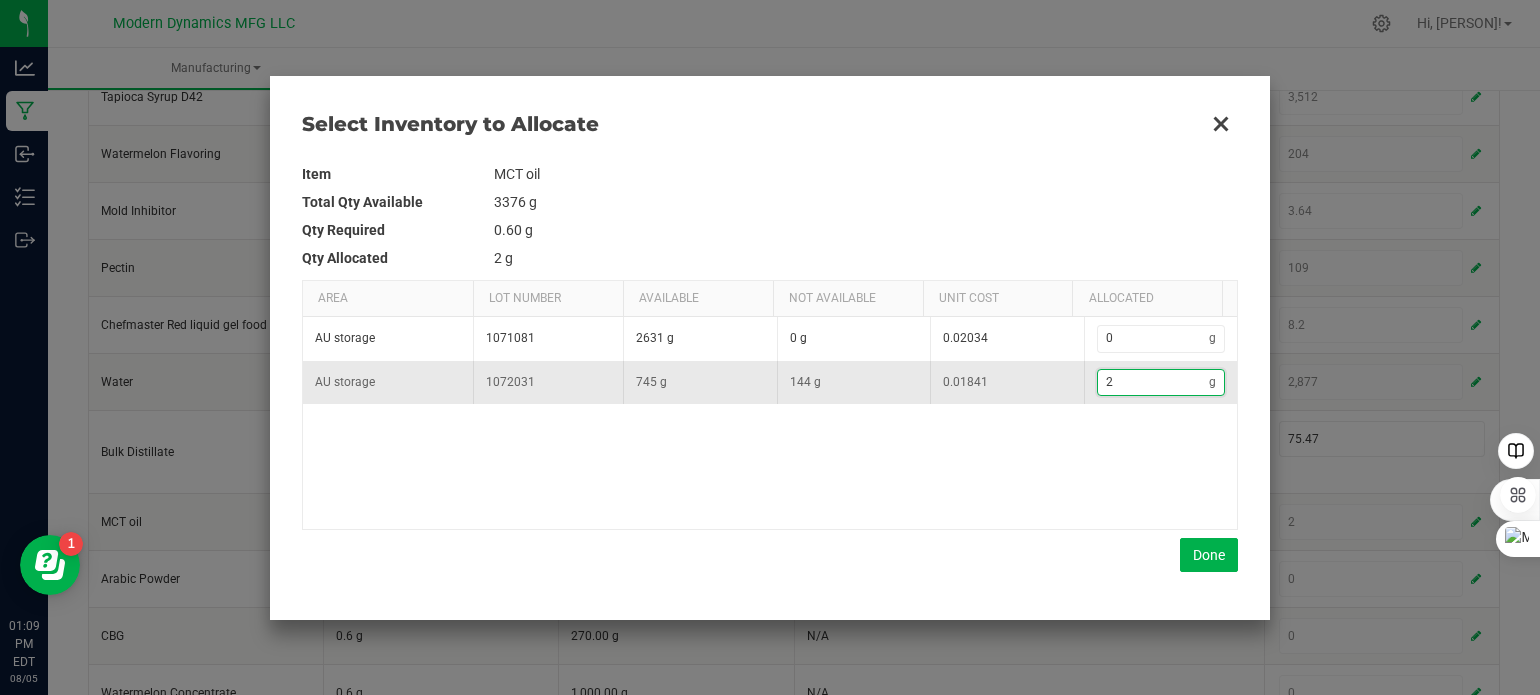 type on "25" 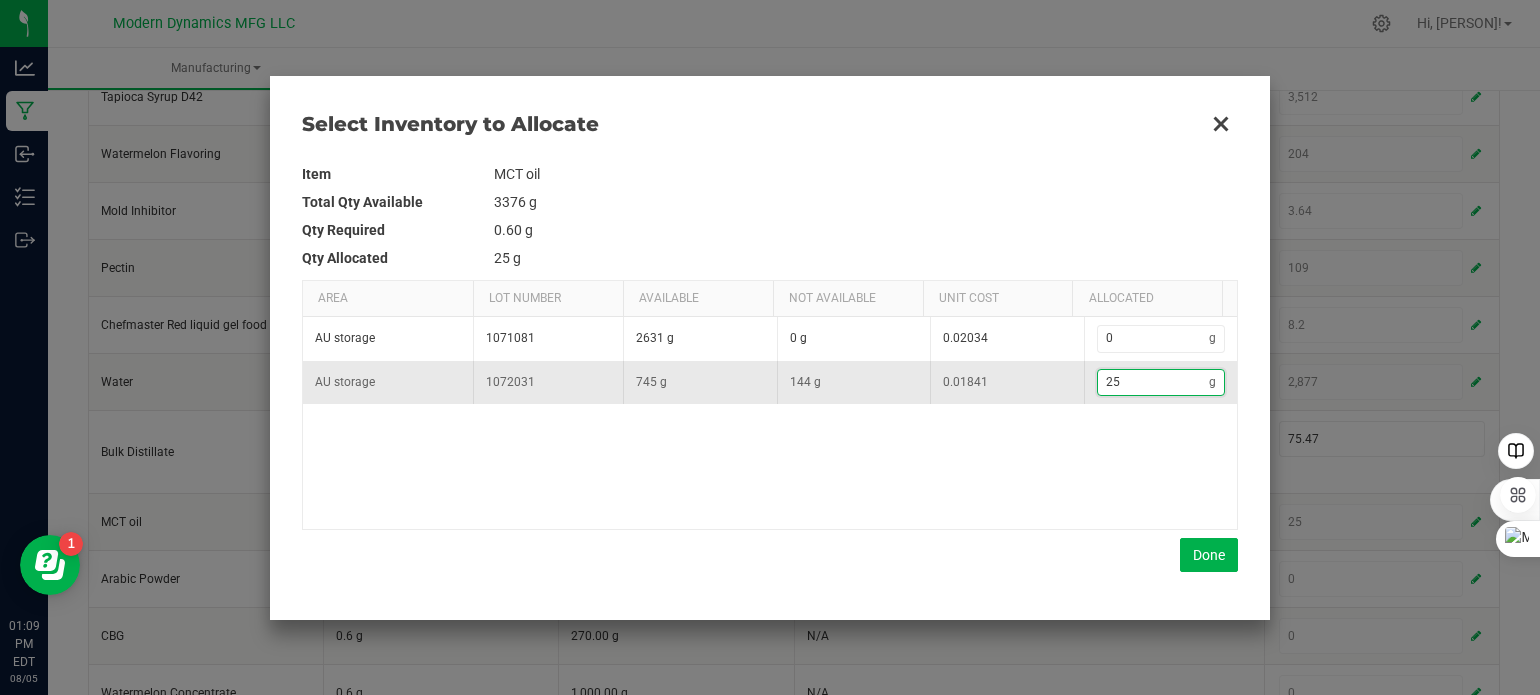 type on "256" 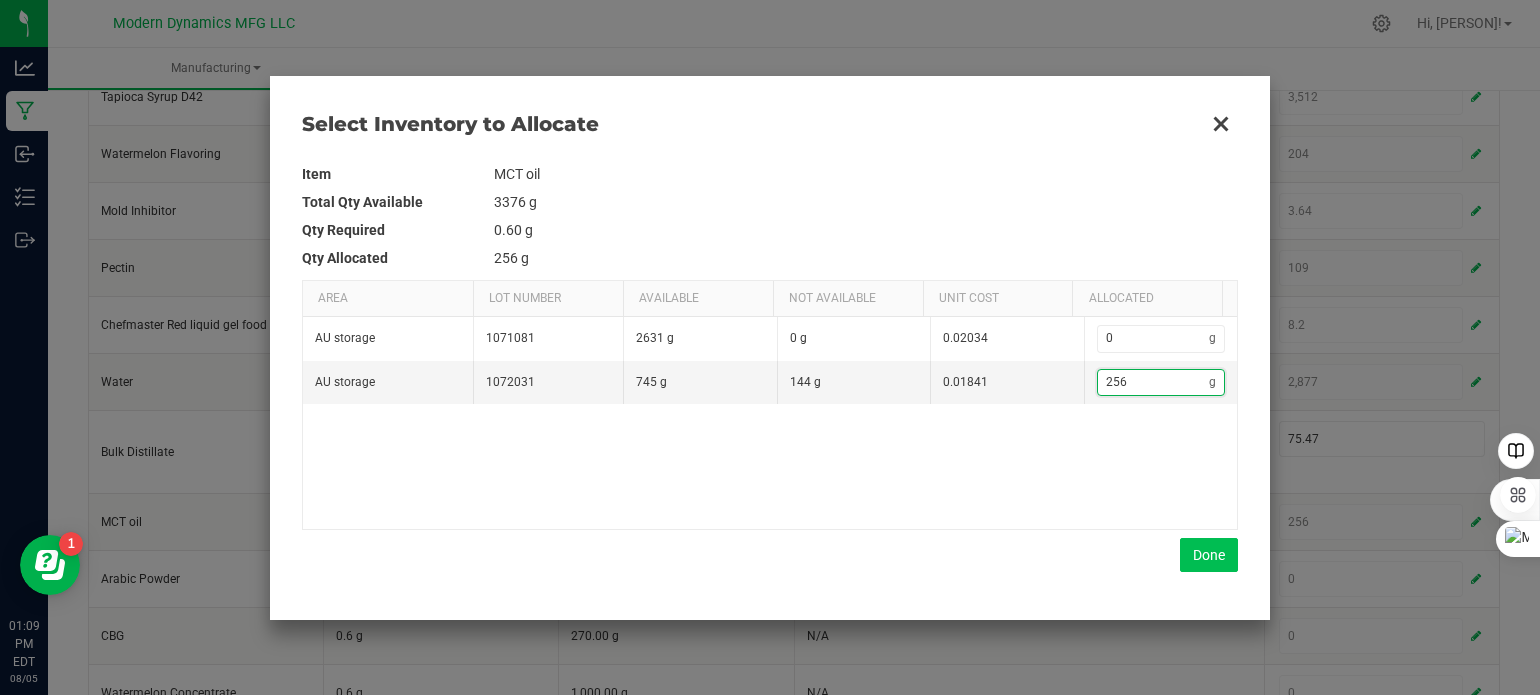 type on "256" 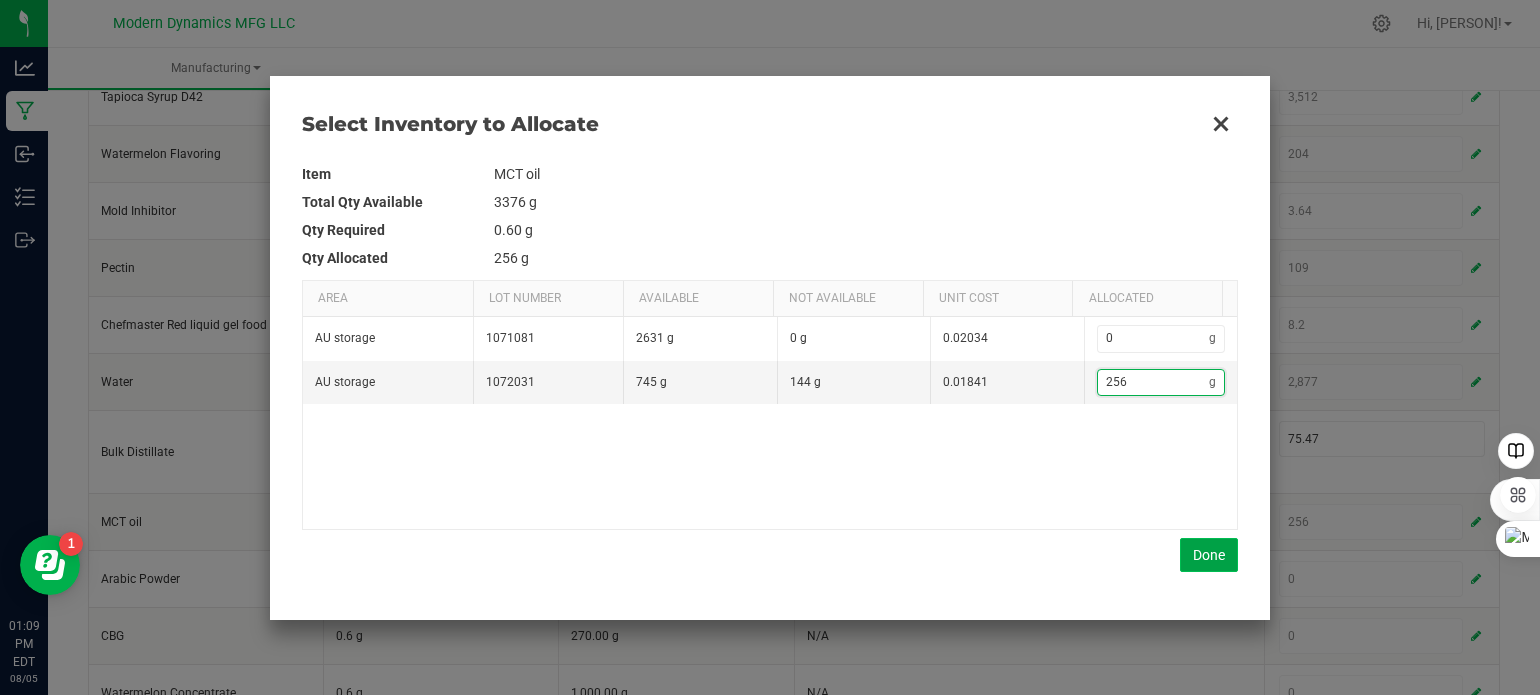 click on "Done" at bounding box center [1209, 555] 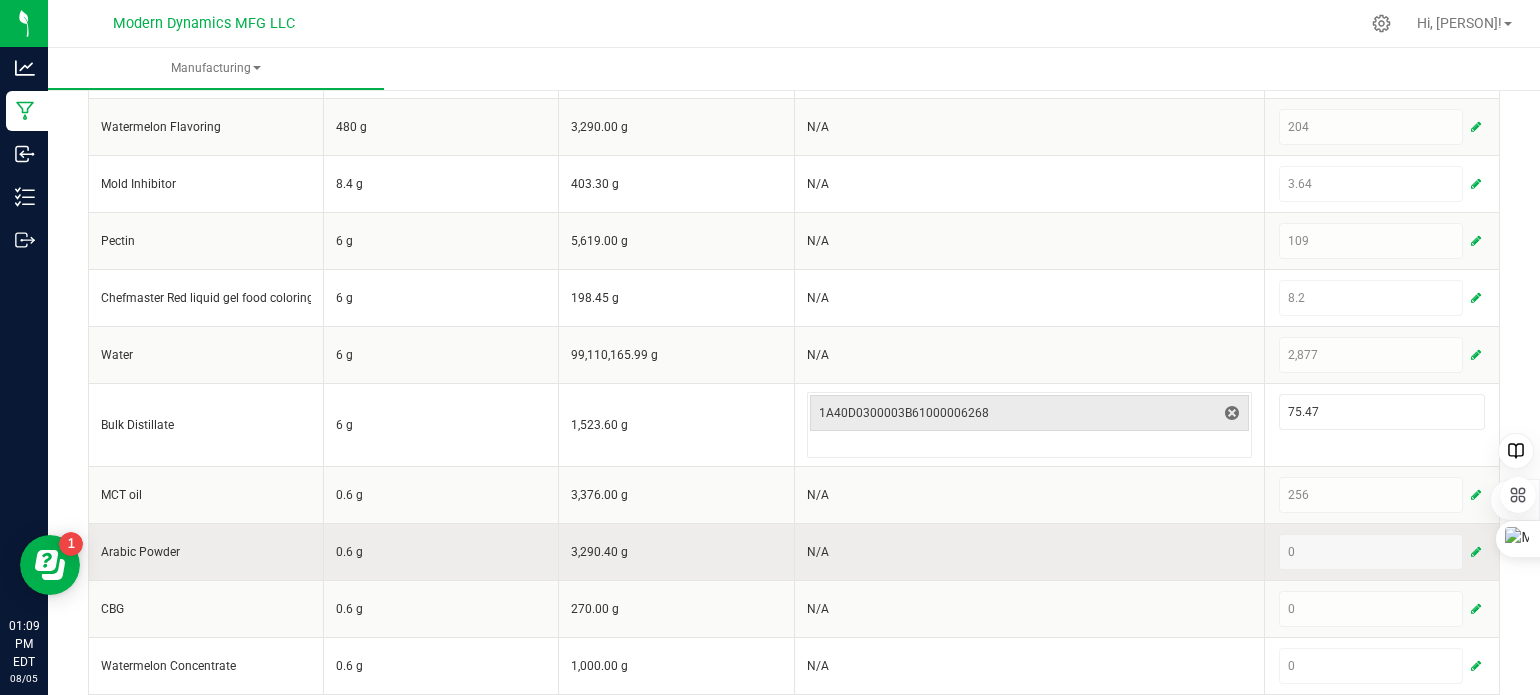 scroll, scrollTop: 701, scrollLeft: 0, axis: vertical 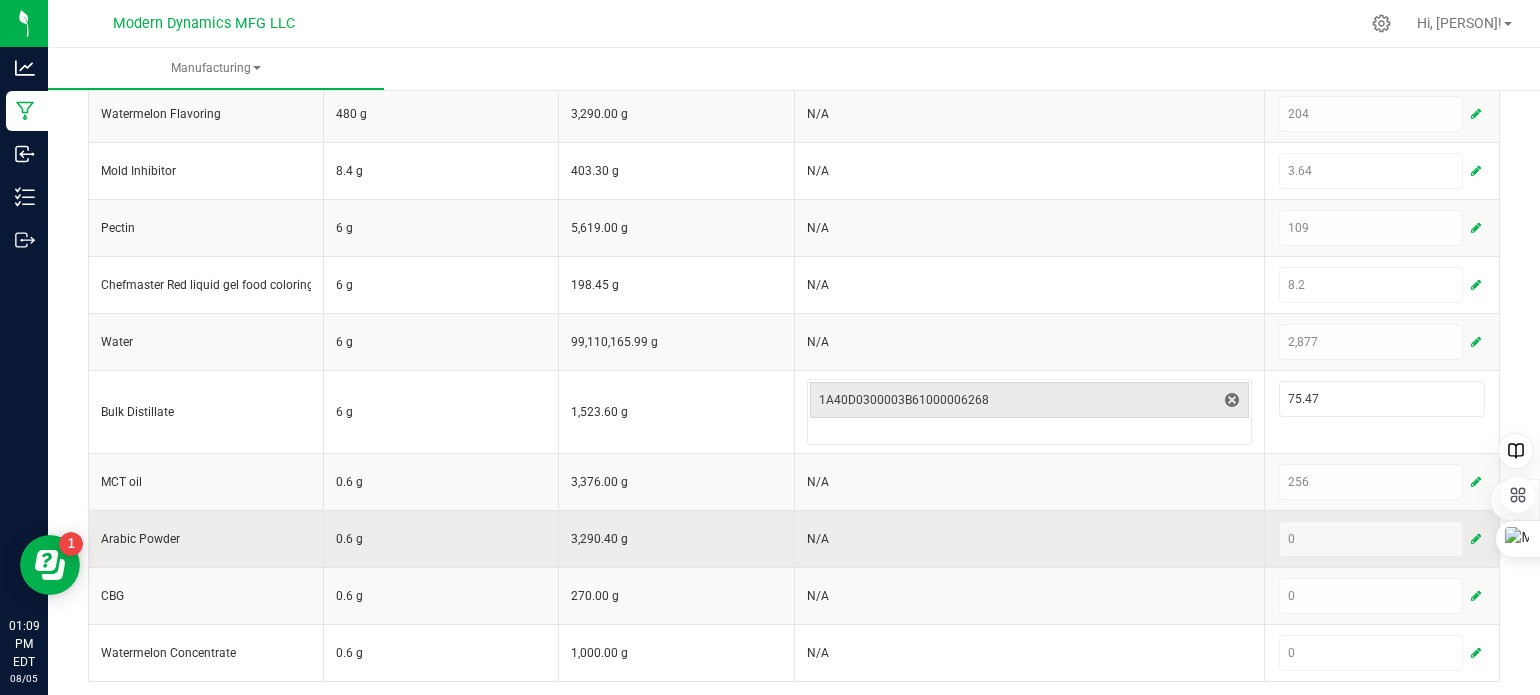 click at bounding box center (1476, 539) 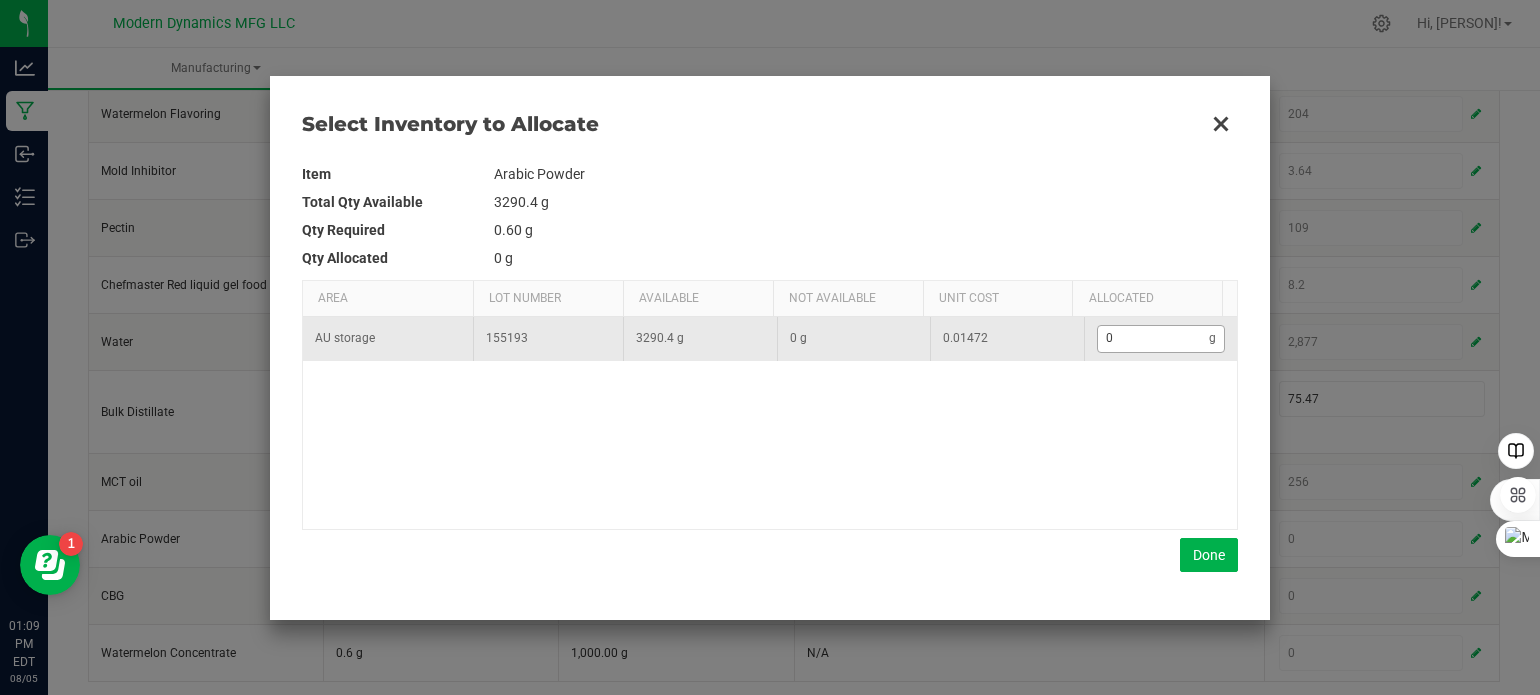click on "0 g" at bounding box center [1161, 338] 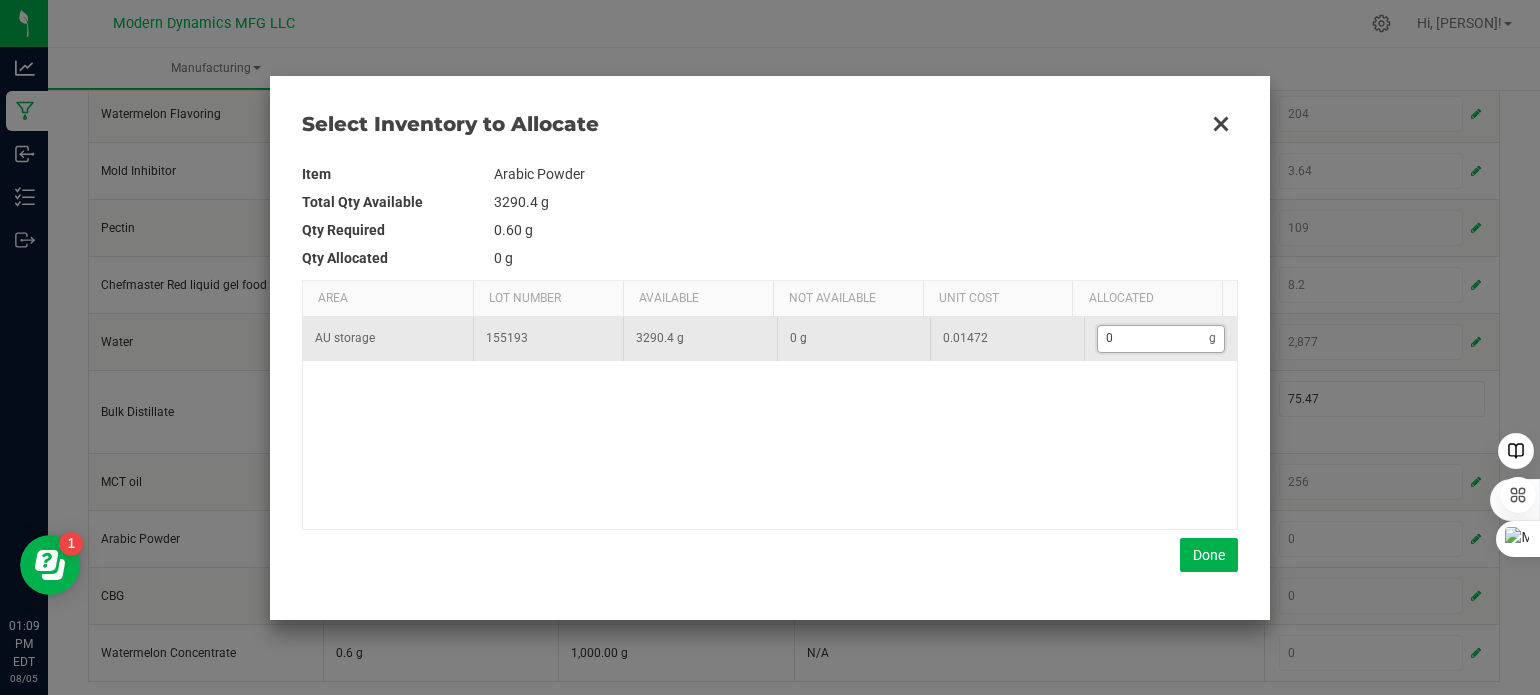 click on "0" at bounding box center [1154, 338] 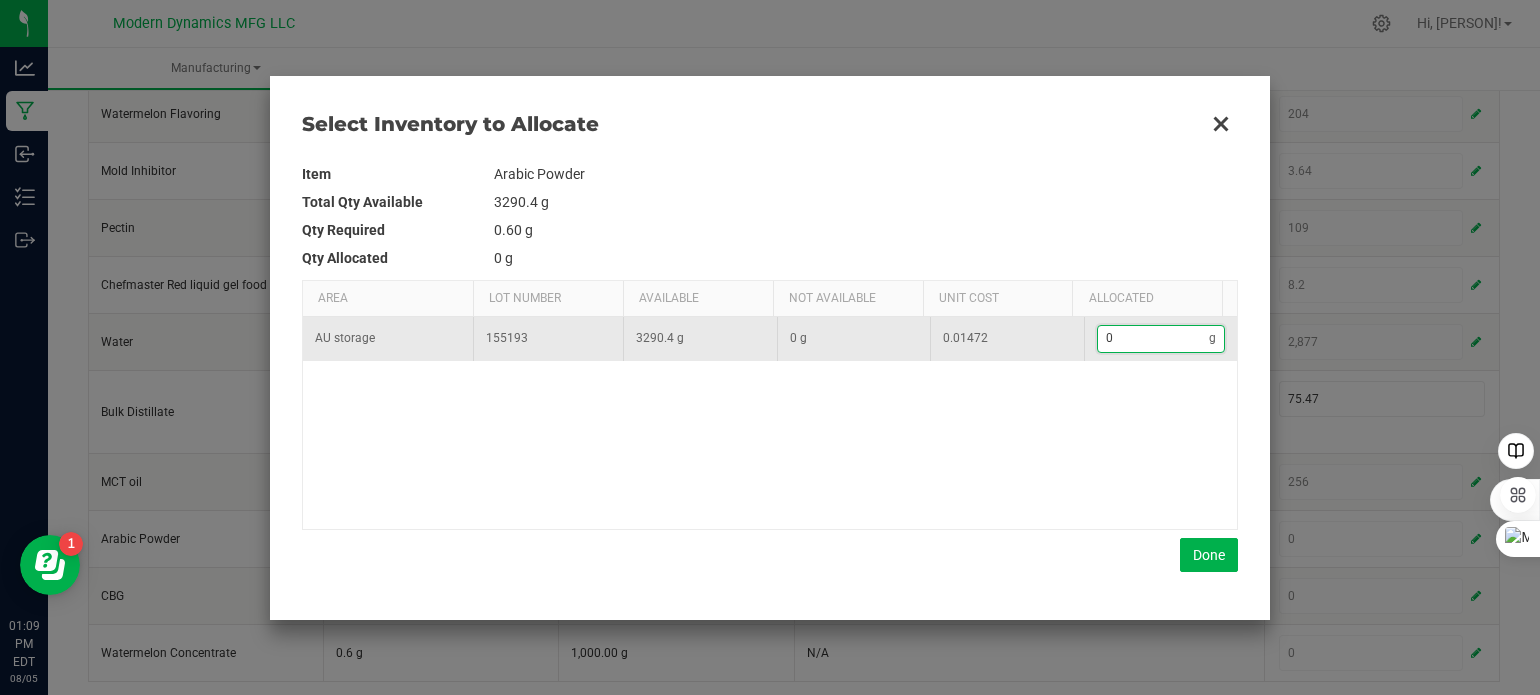 type on "1" 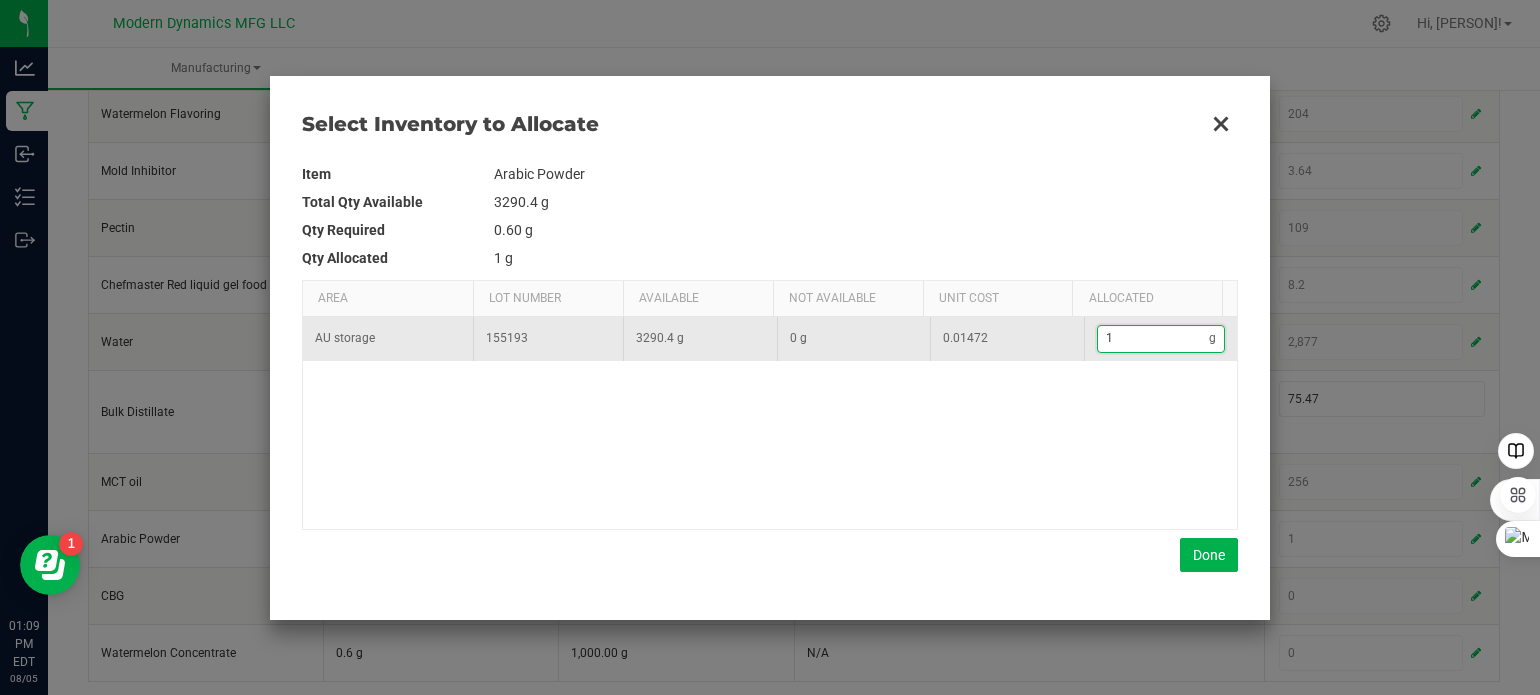 type on "15" 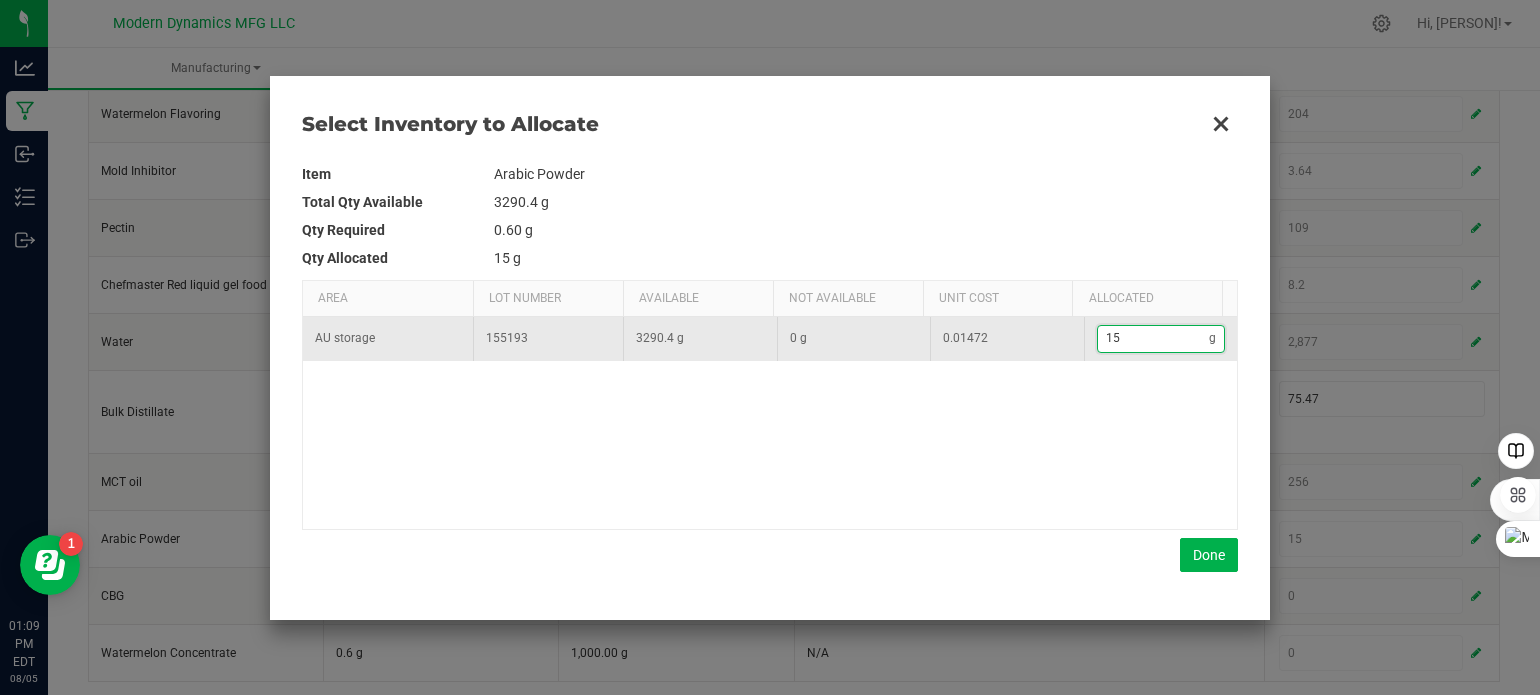 type on "157" 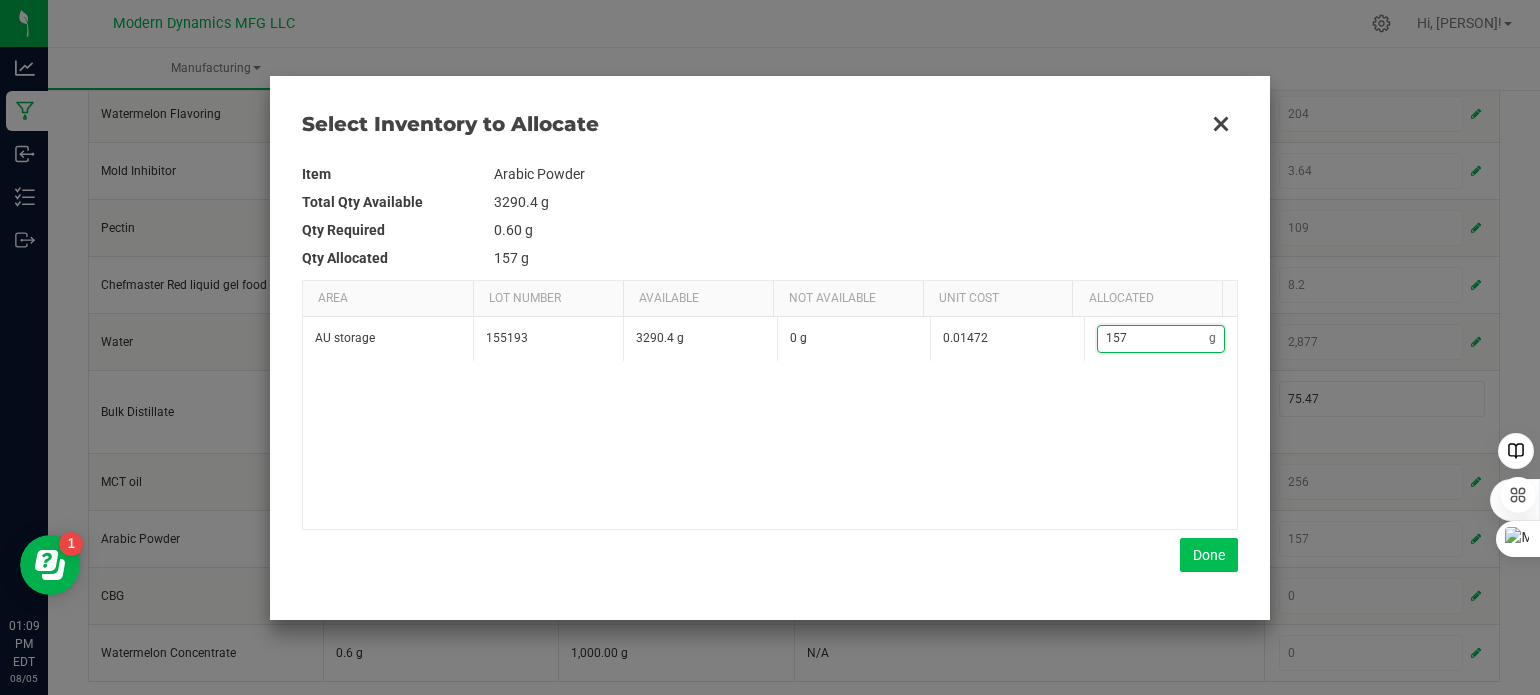 type on "157" 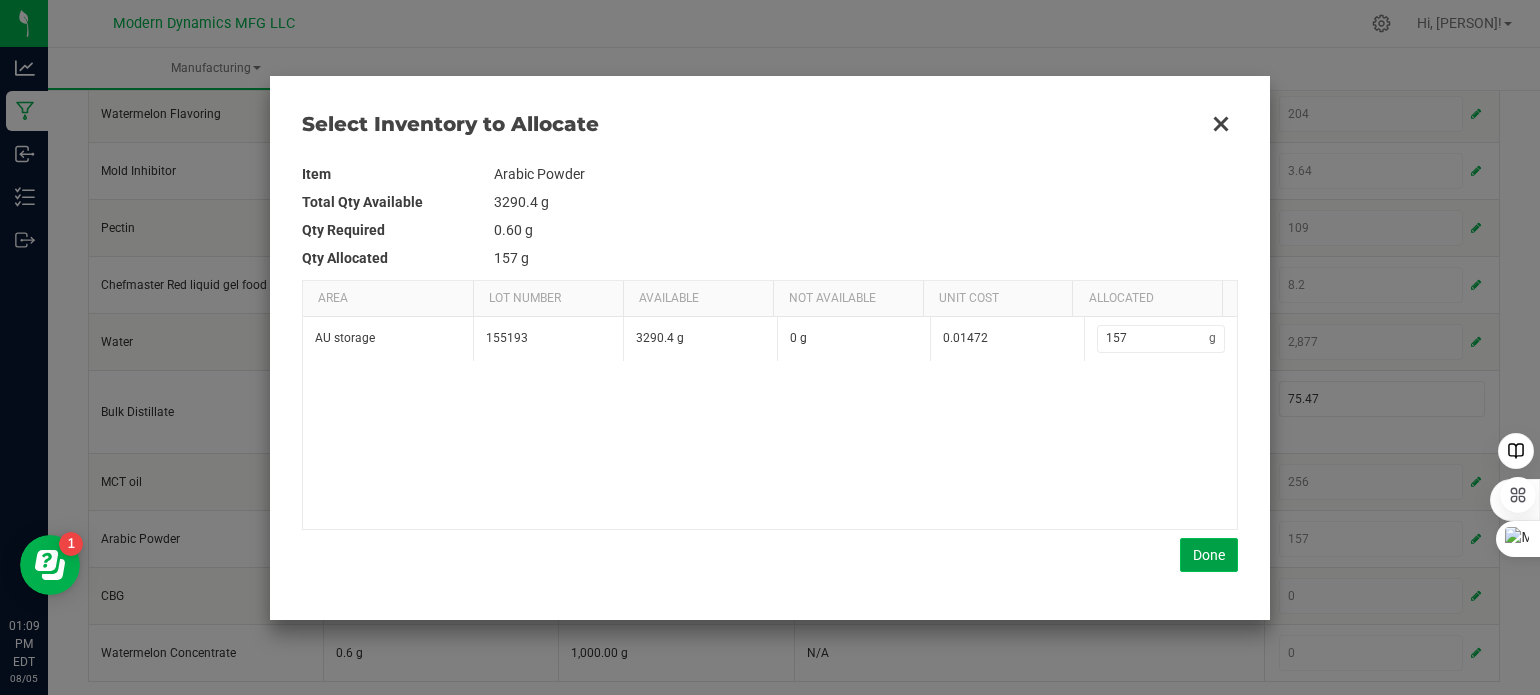 click on "Done" at bounding box center (1209, 555) 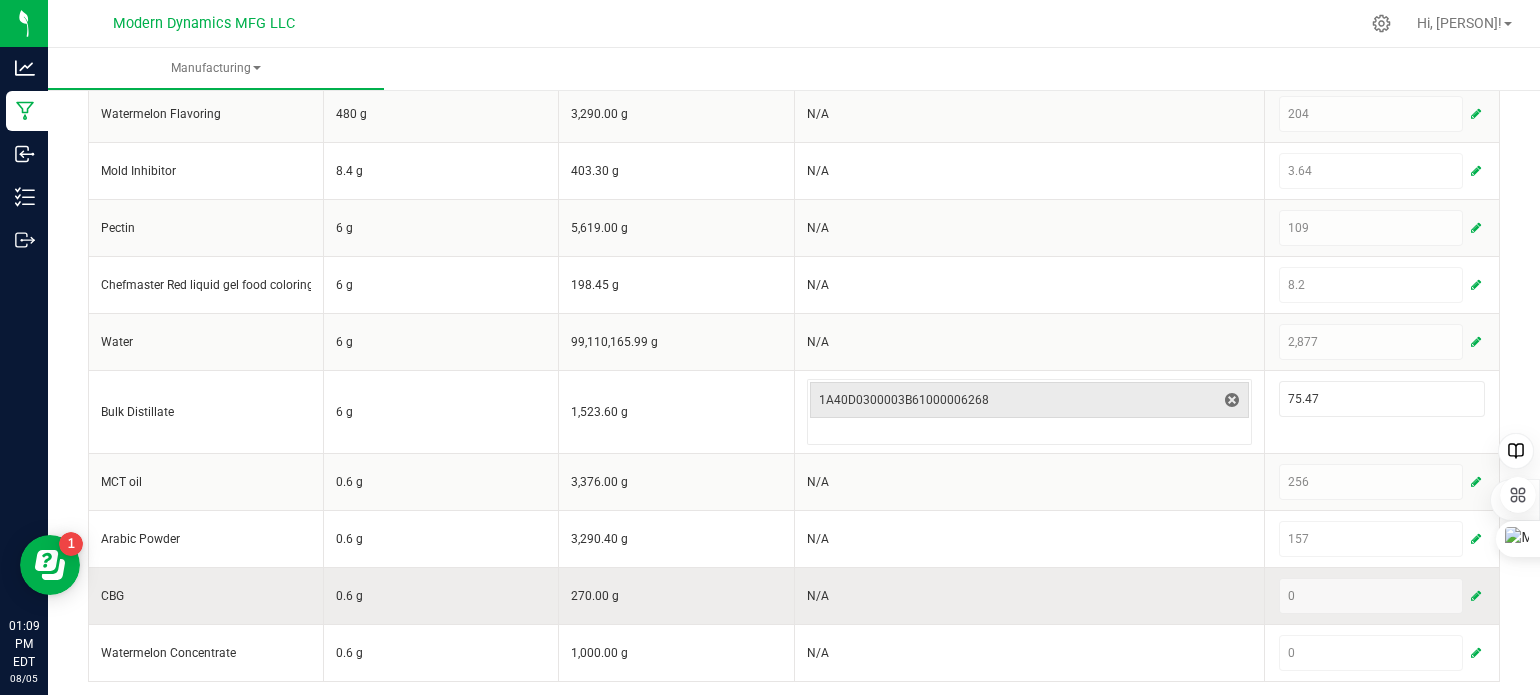 click at bounding box center (1476, 596) 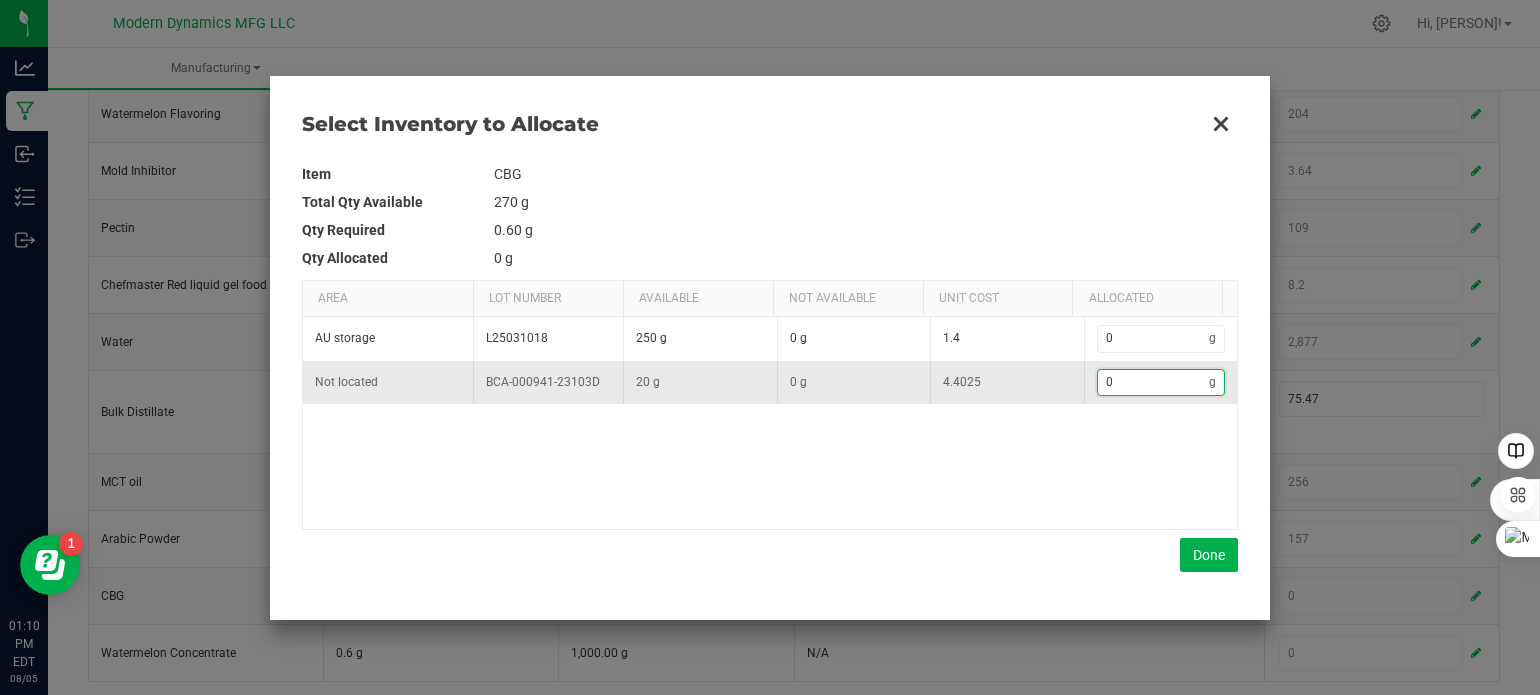 click on "0" at bounding box center [1154, 382] 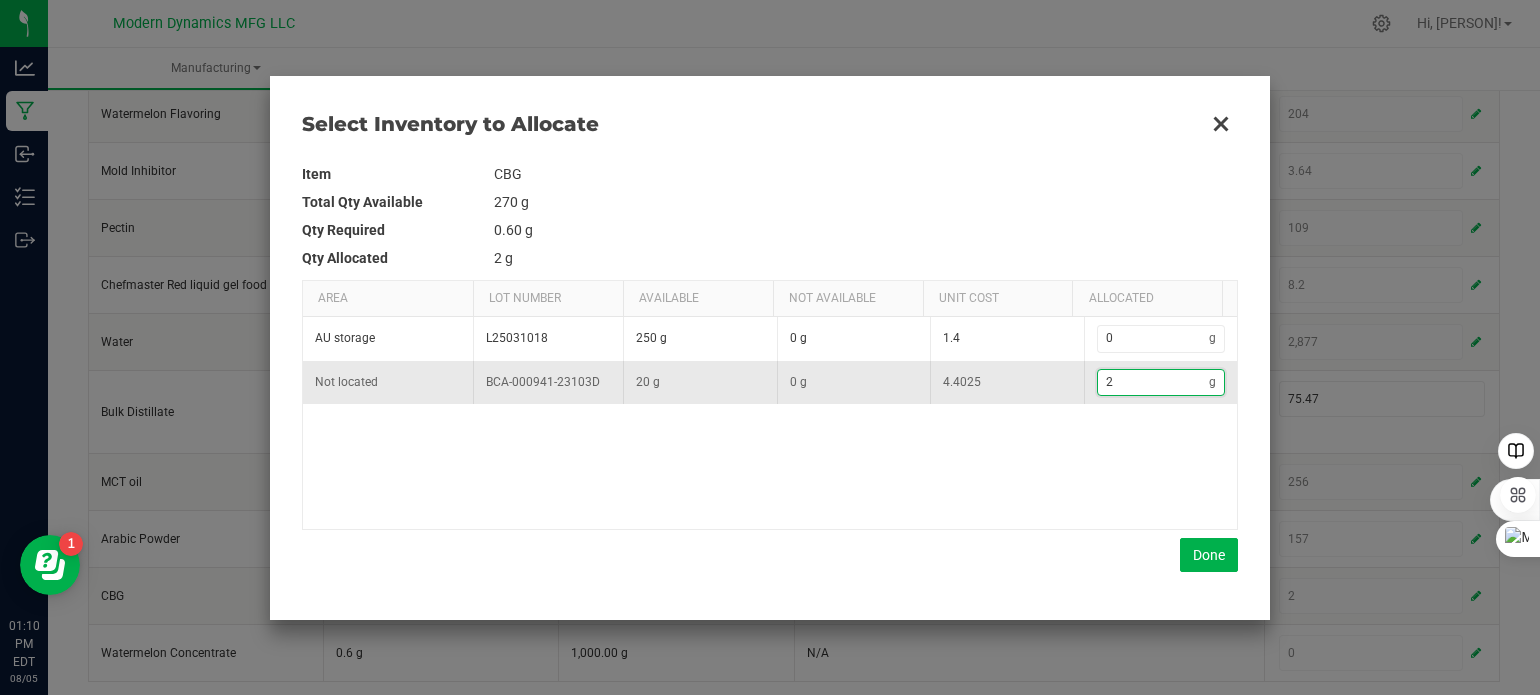 type on "20" 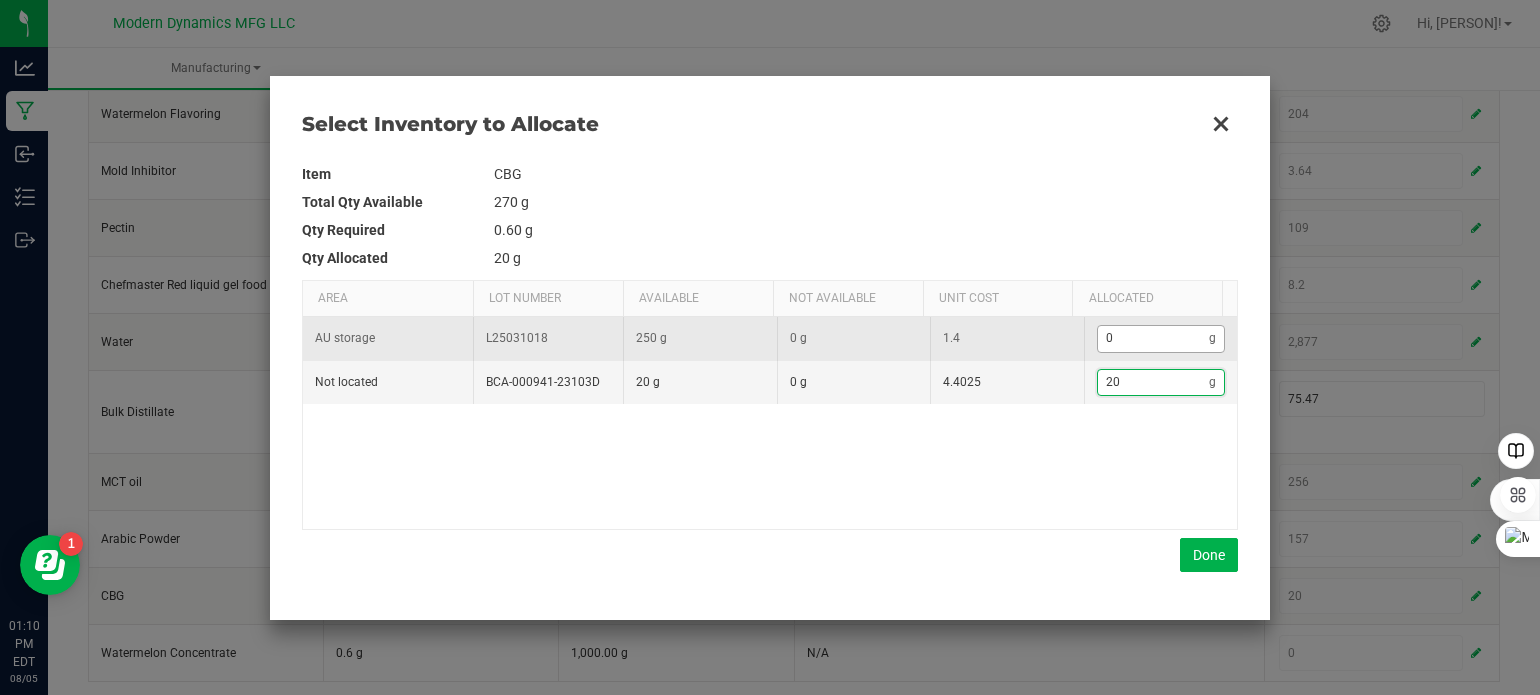 type on "20" 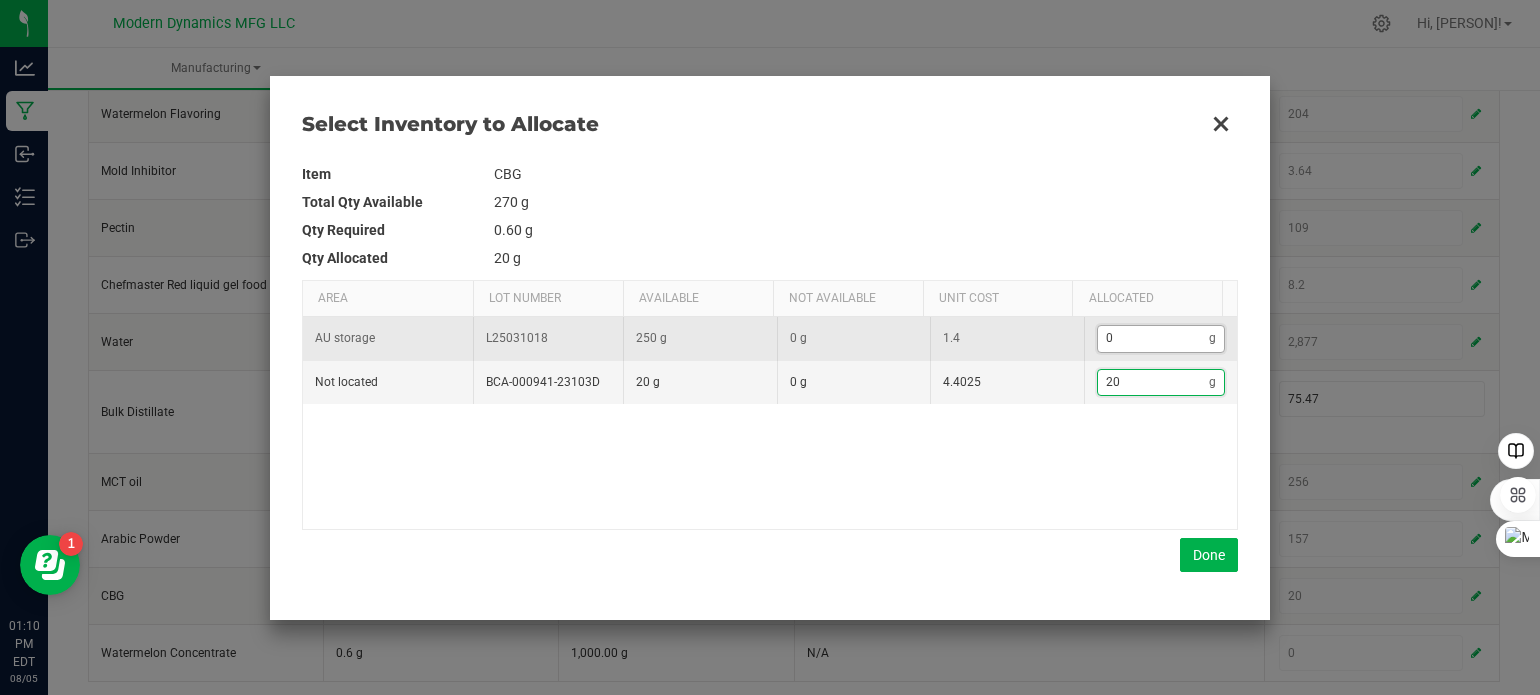 click on "0" at bounding box center [1154, 338] 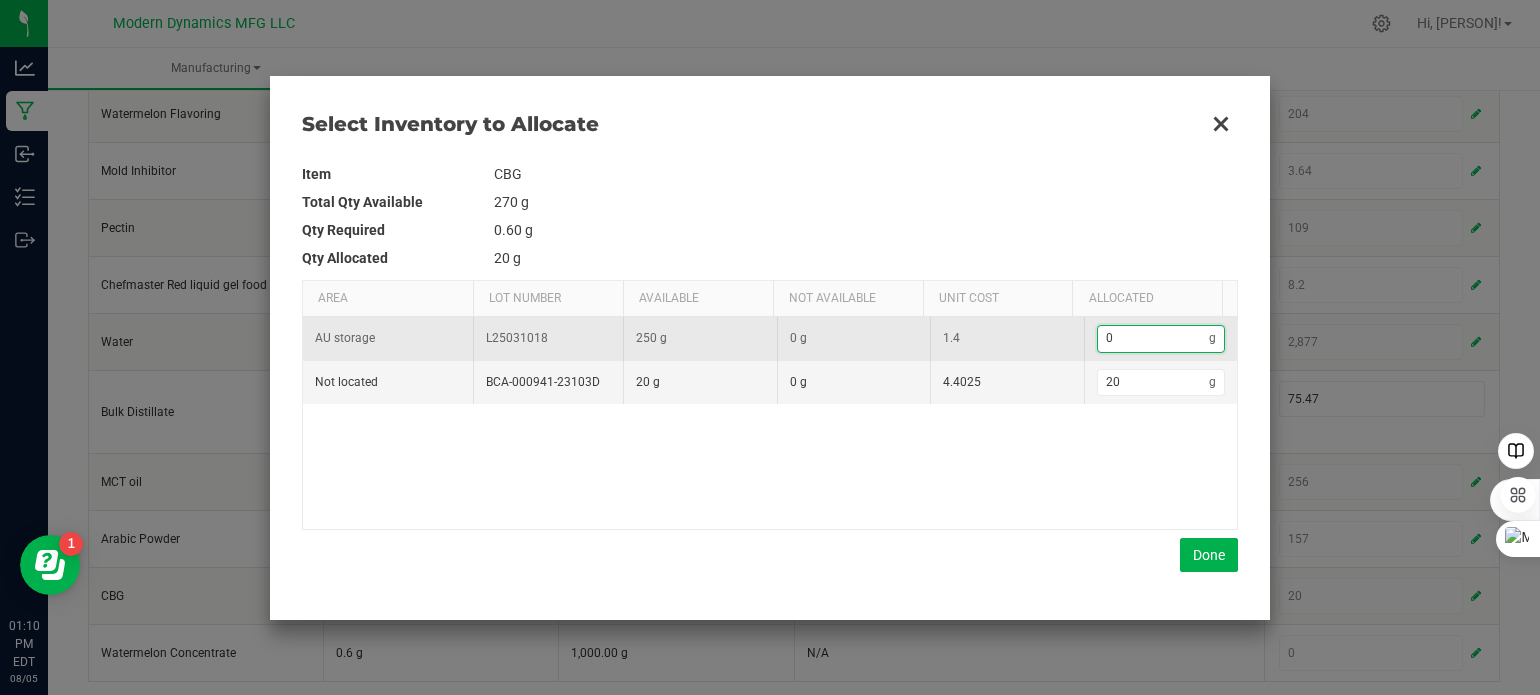 type on "21" 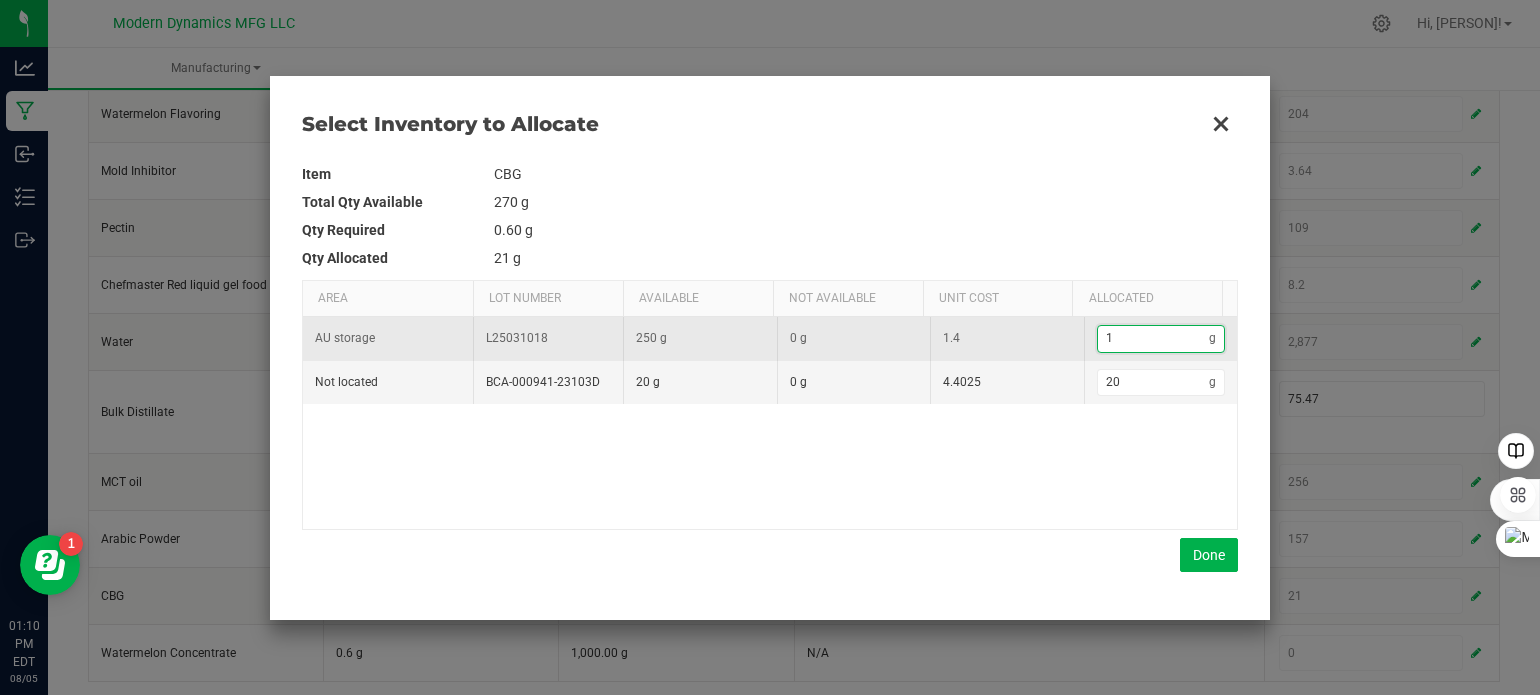 type on "31" 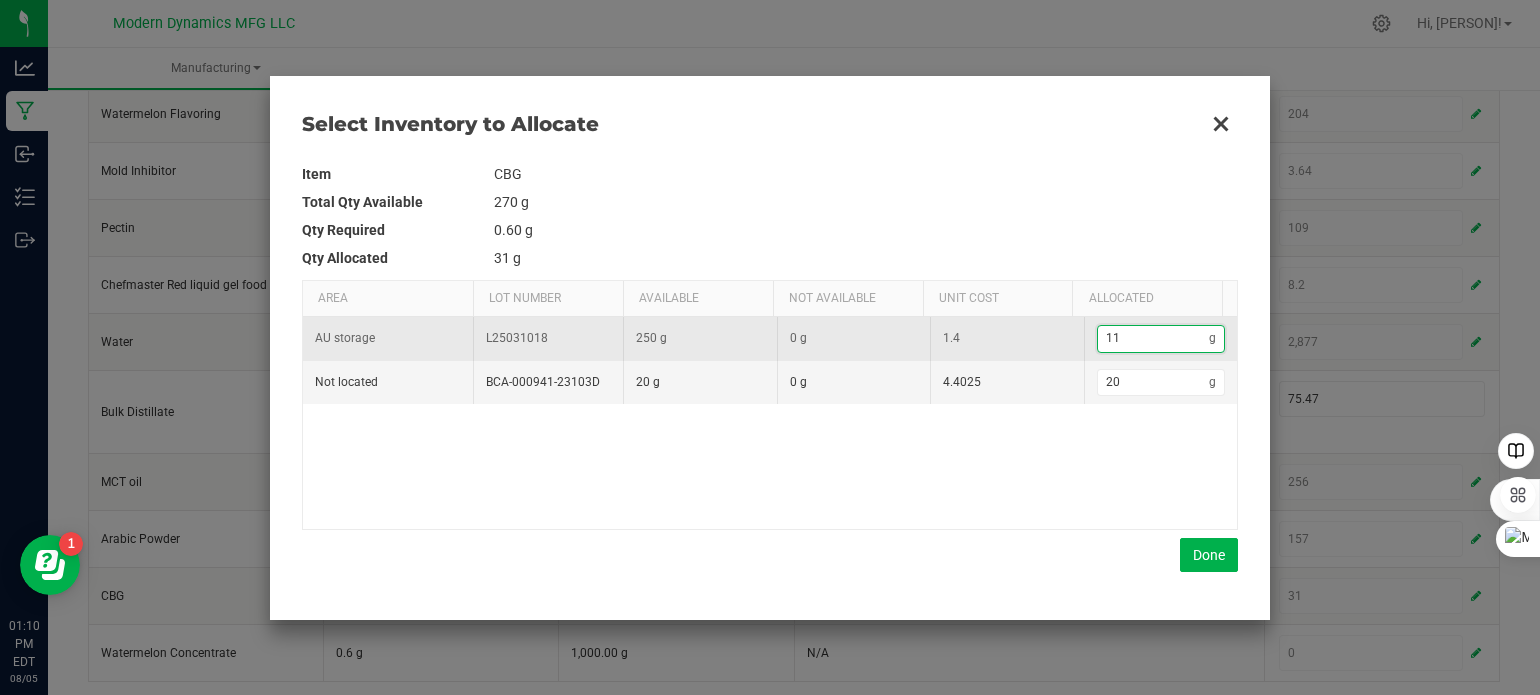 type on "11." 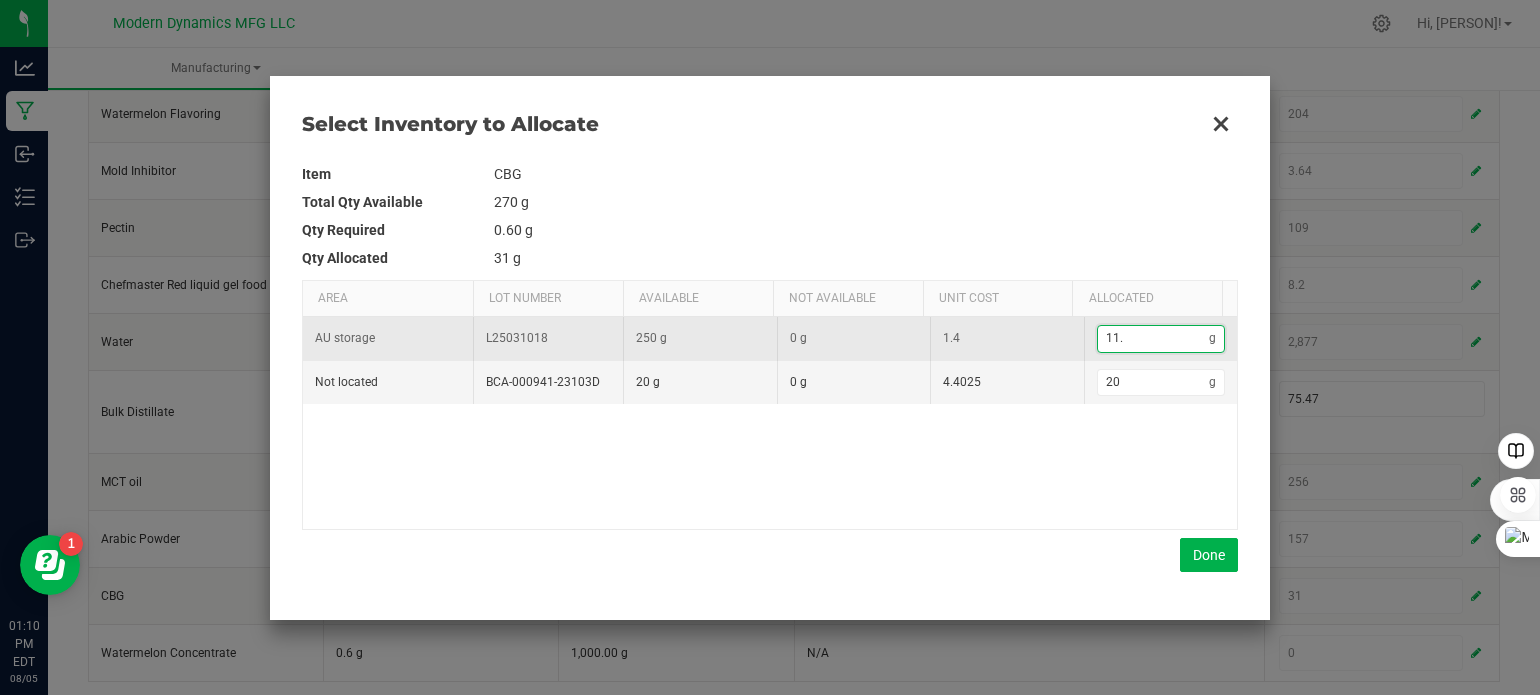 type on "31.5" 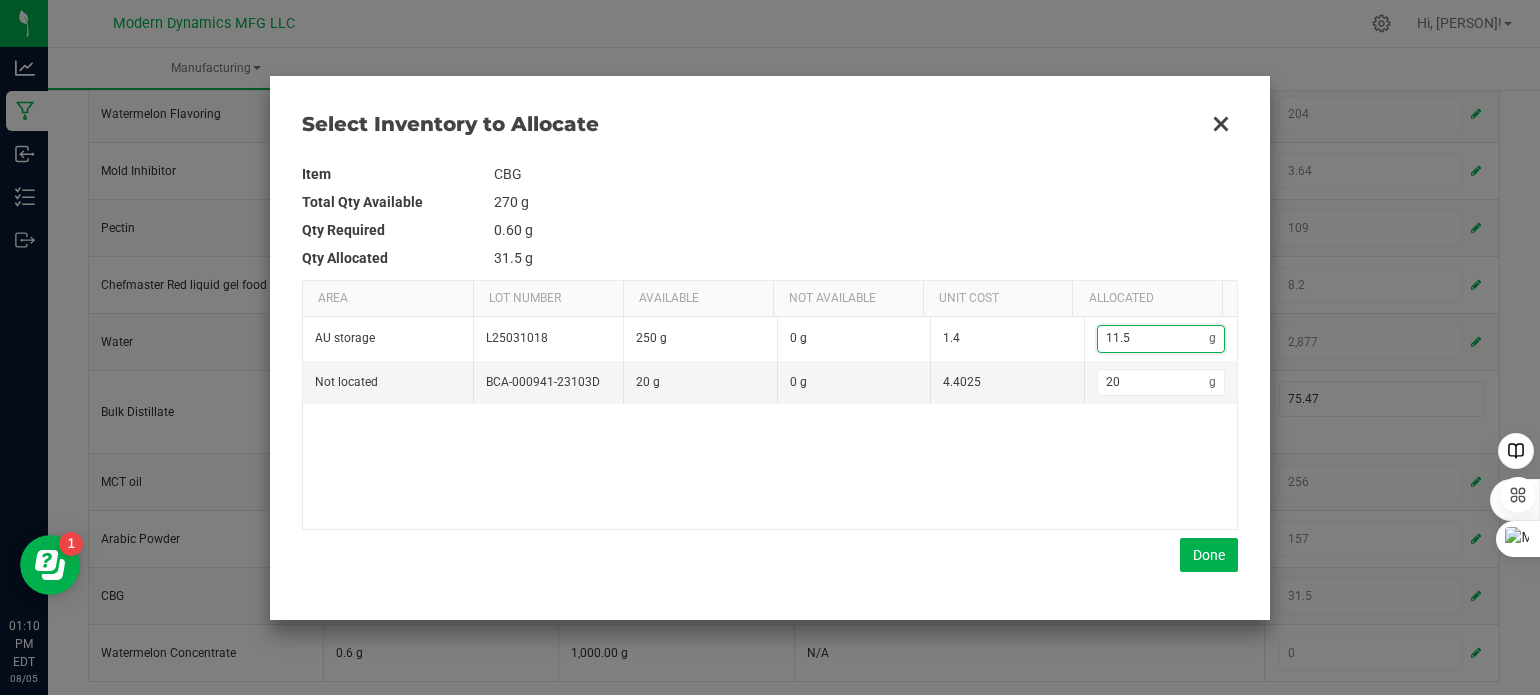 type on "11.5" 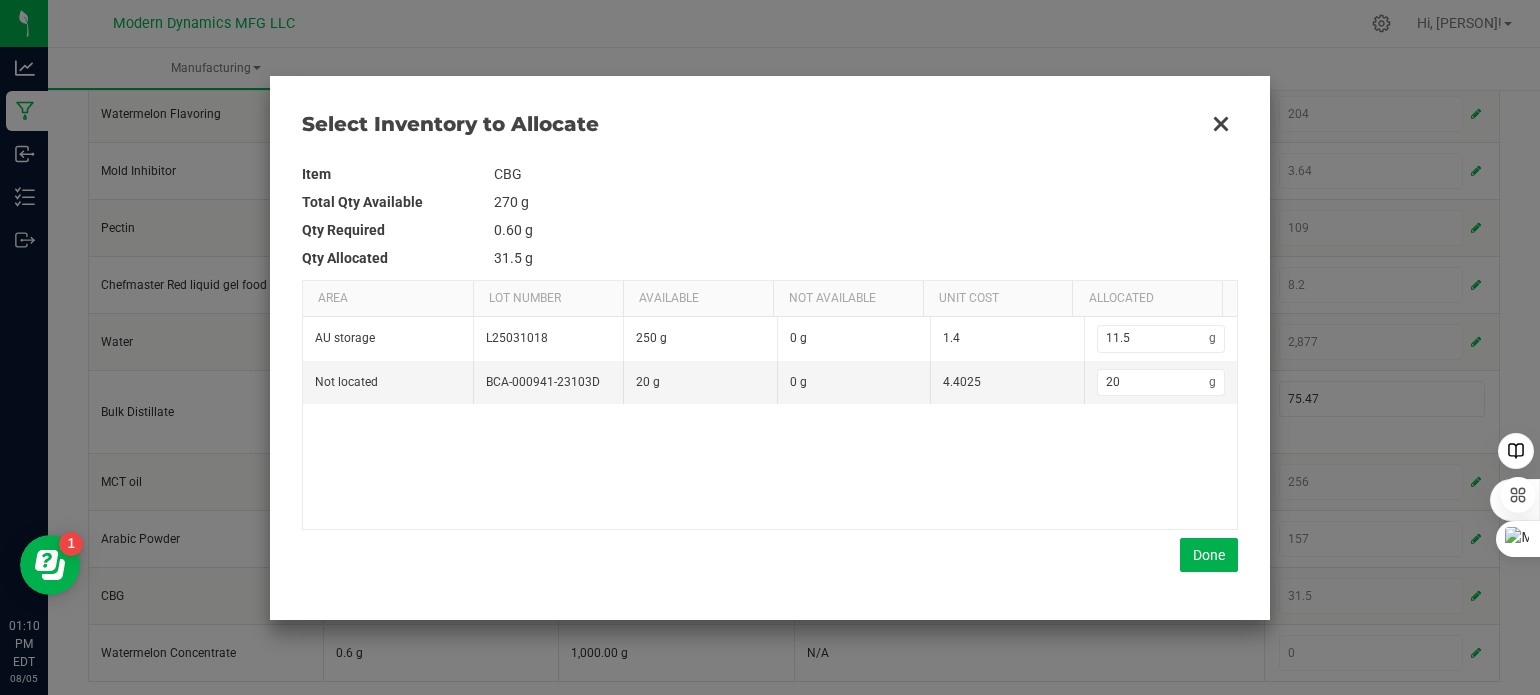 click on "AU storage  L25031018  250 g   0 g  1.4 11.5 g Not located BCA-000941-23103D  20 g   0 g  4.4025 20 g" at bounding box center [770, 422] 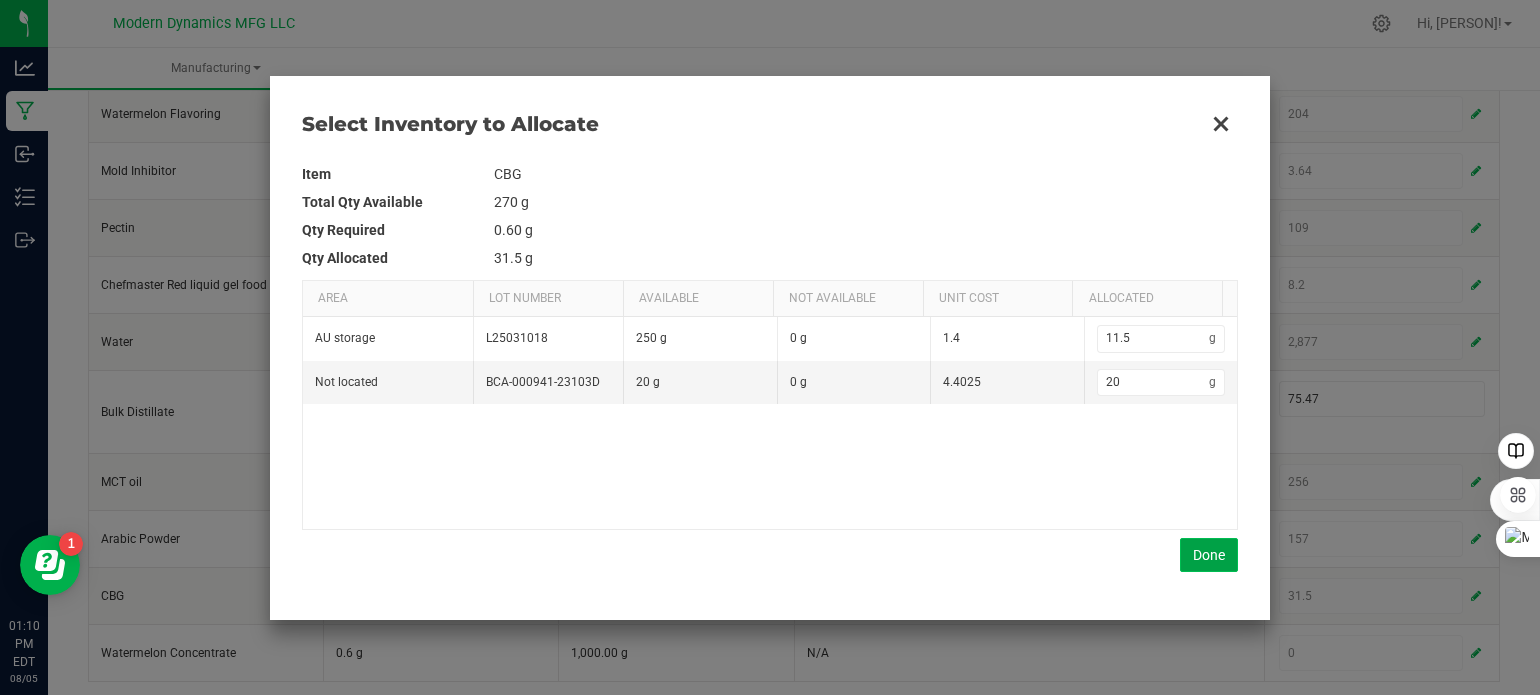 click on "Done" at bounding box center [1209, 555] 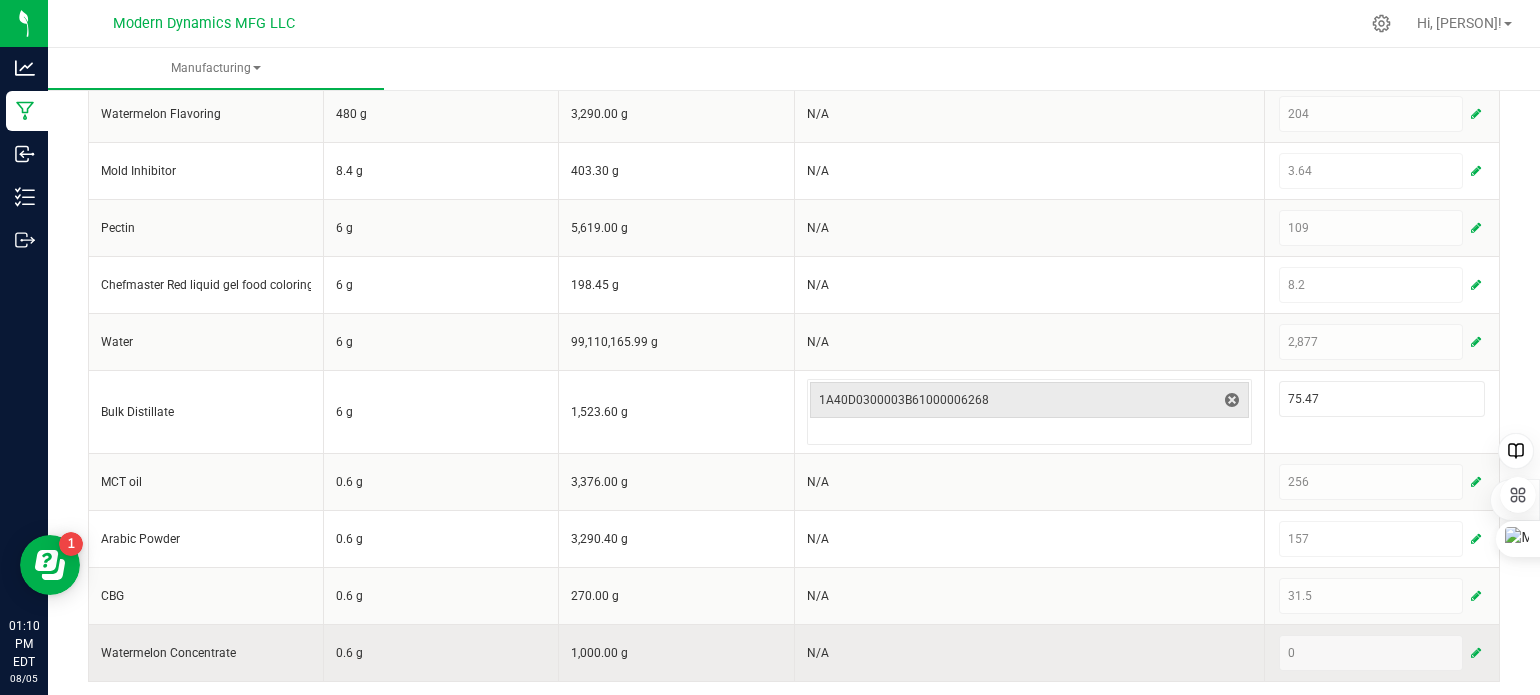 click at bounding box center (1476, 653) 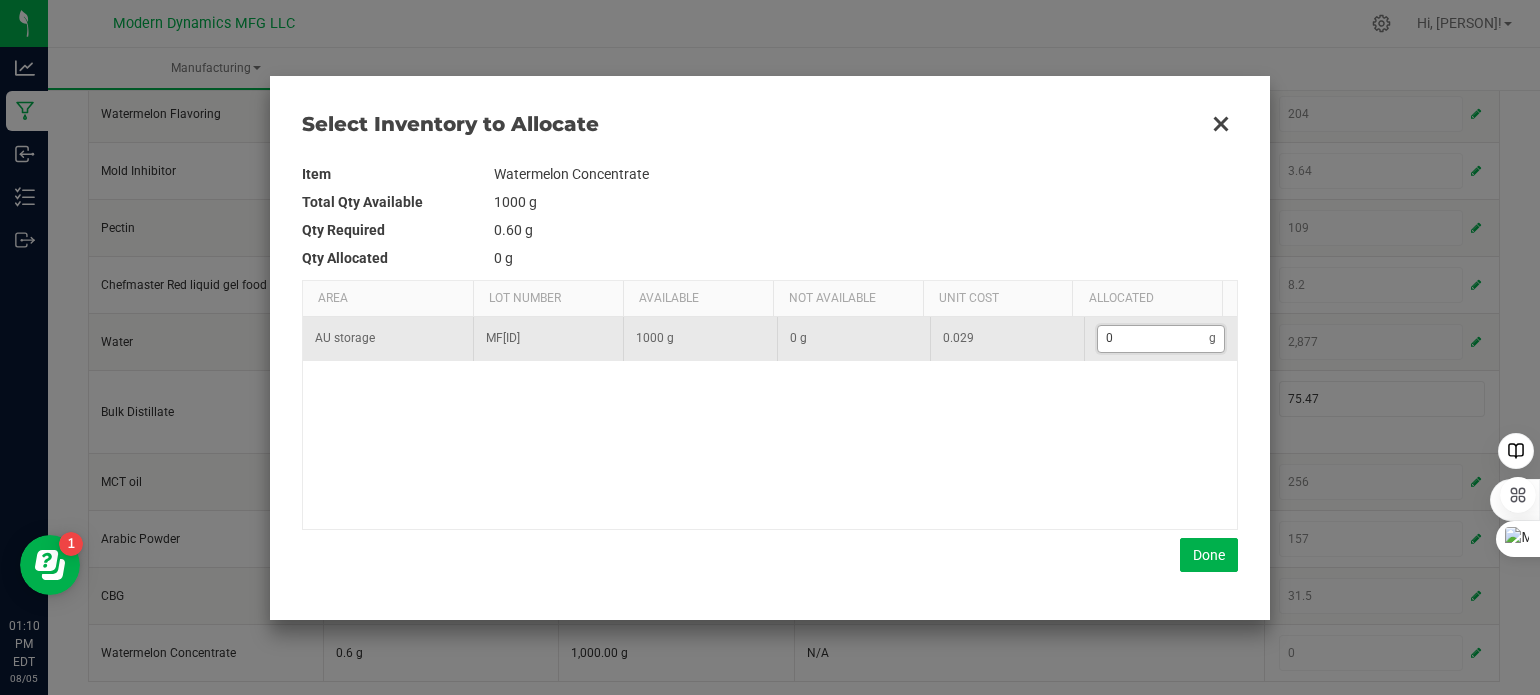 click on "0" at bounding box center (1154, 338) 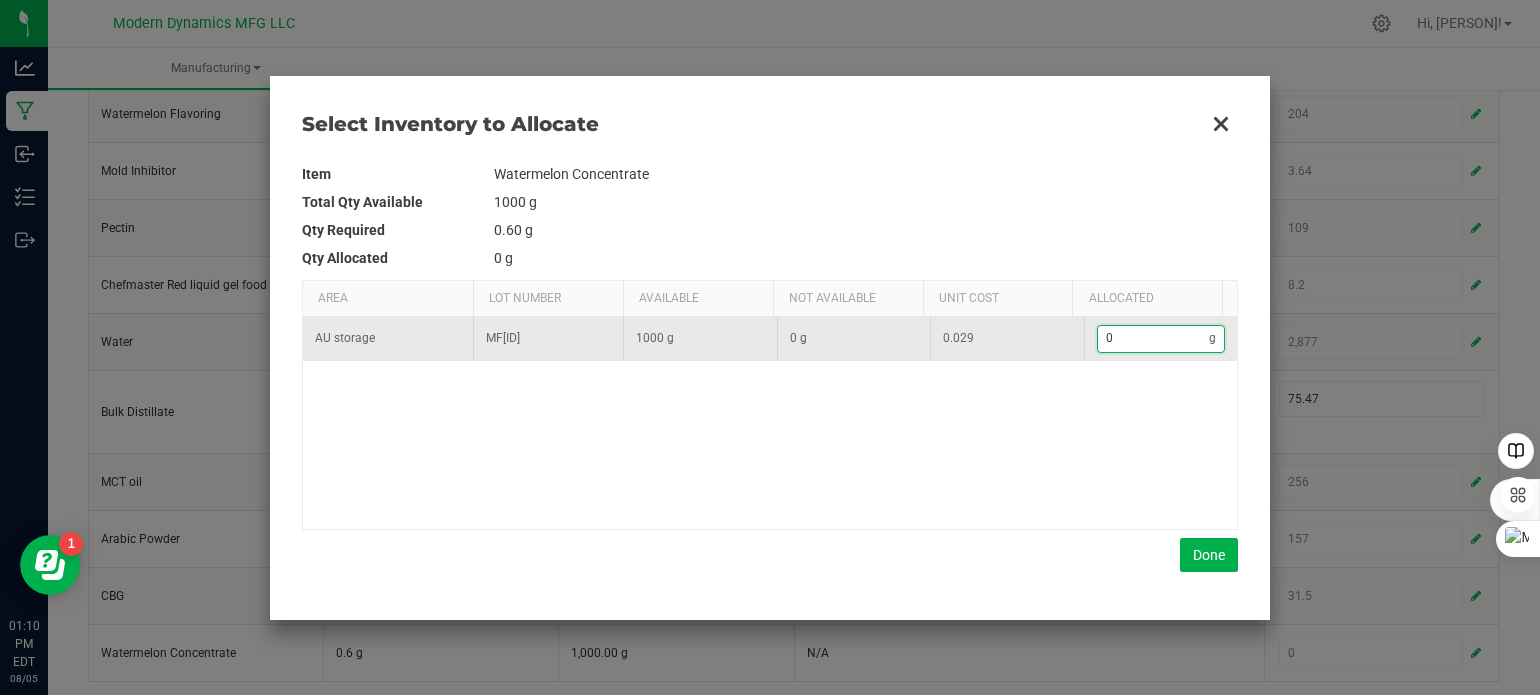 type on "2" 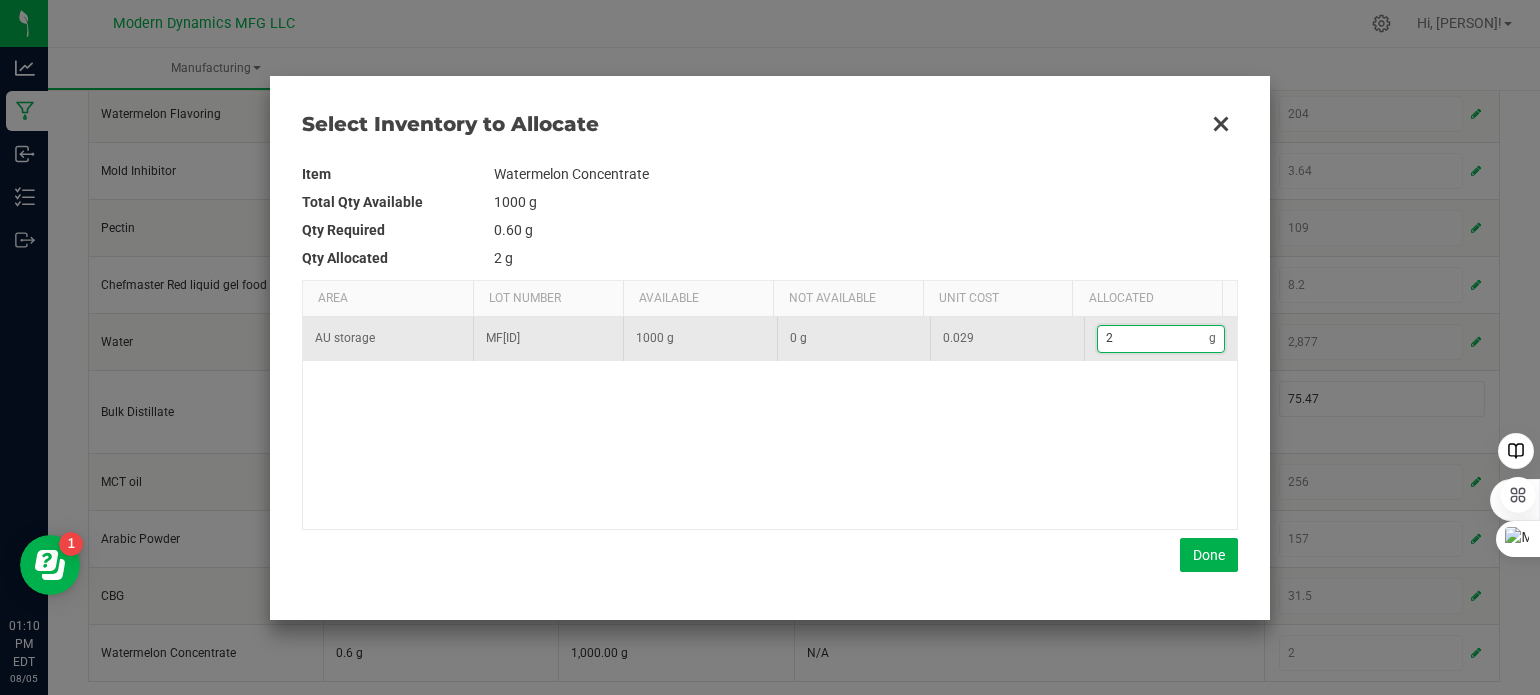 type on "20" 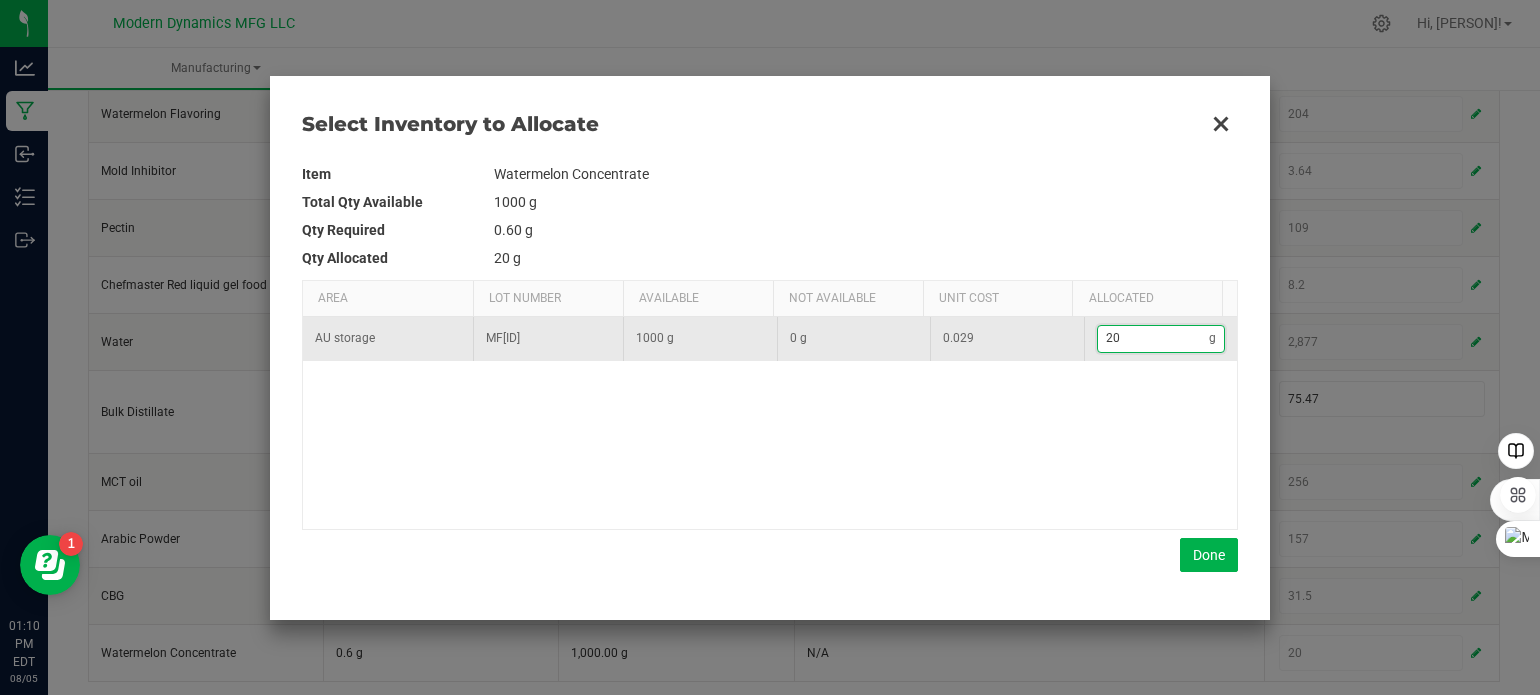 type on "204" 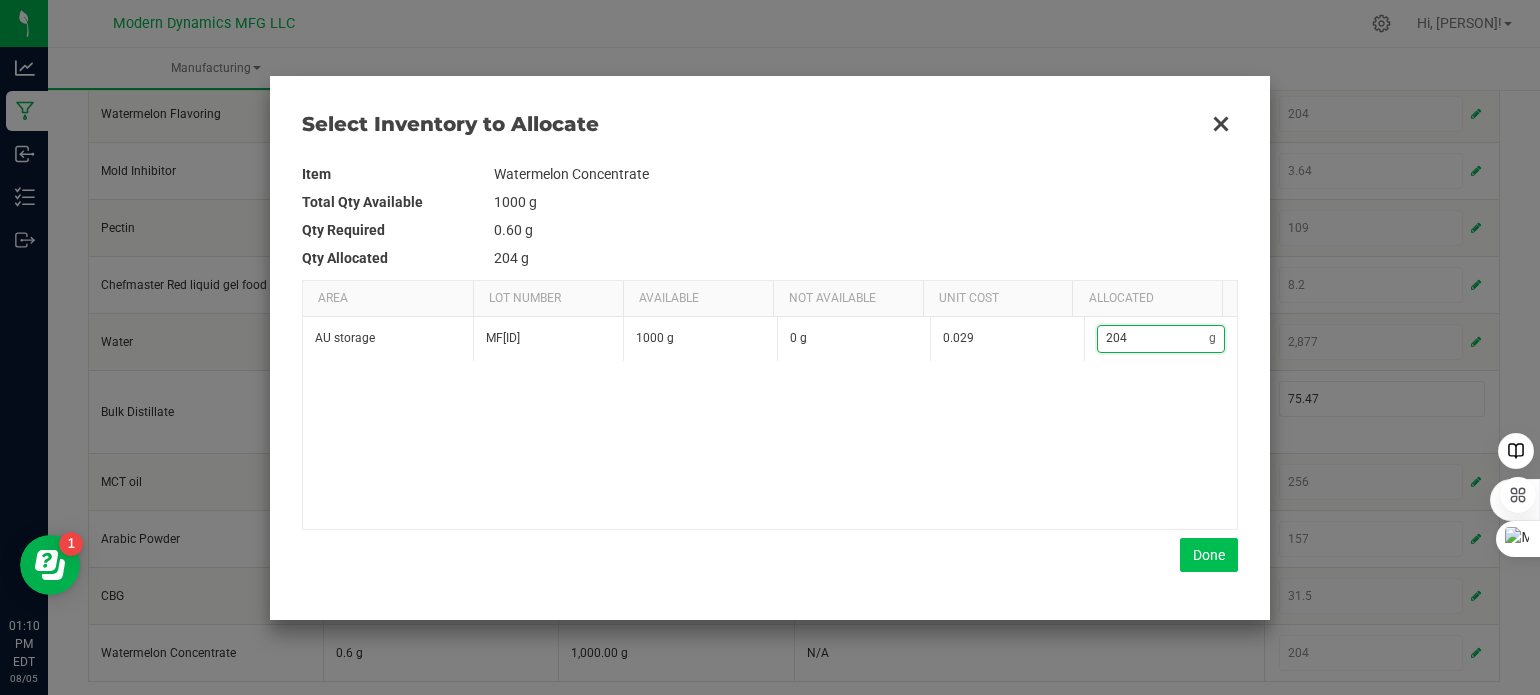 type on "204" 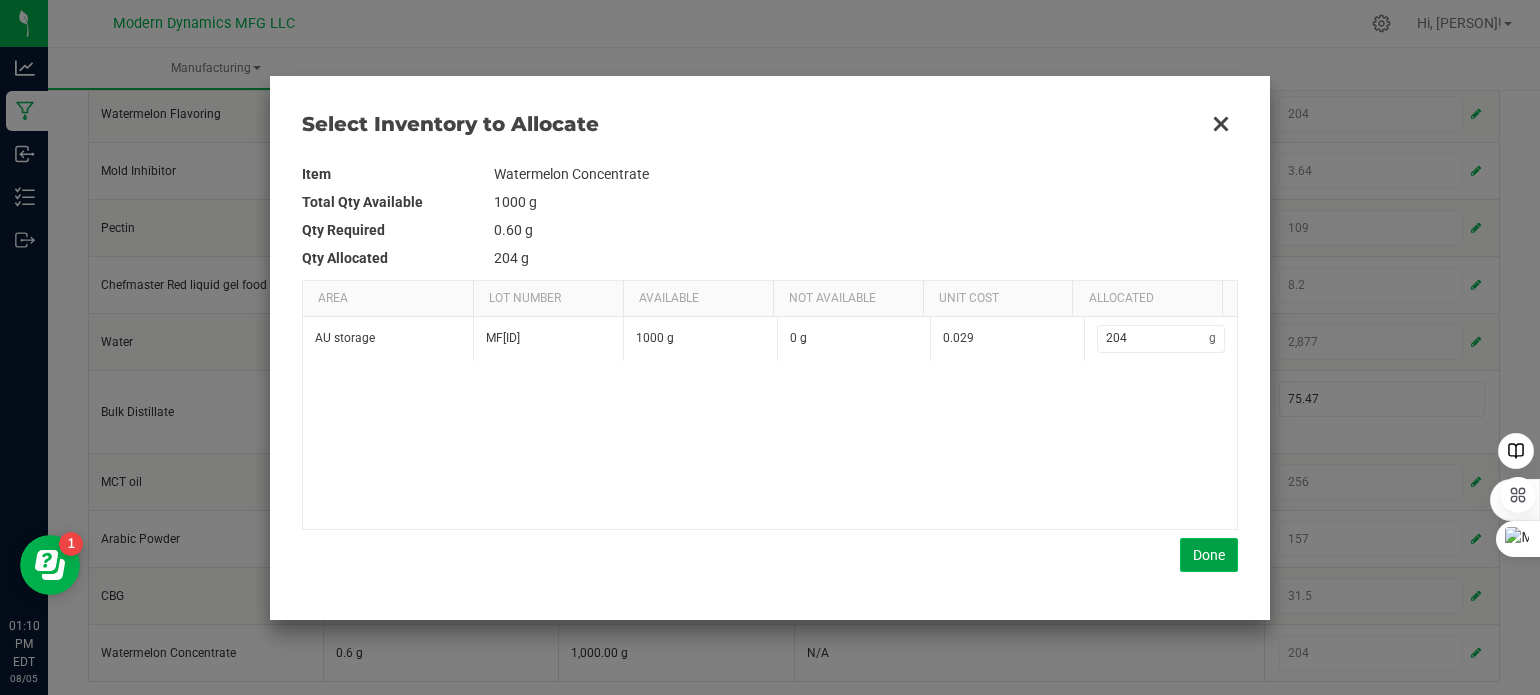 click on "Done" at bounding box center (1209, 555) 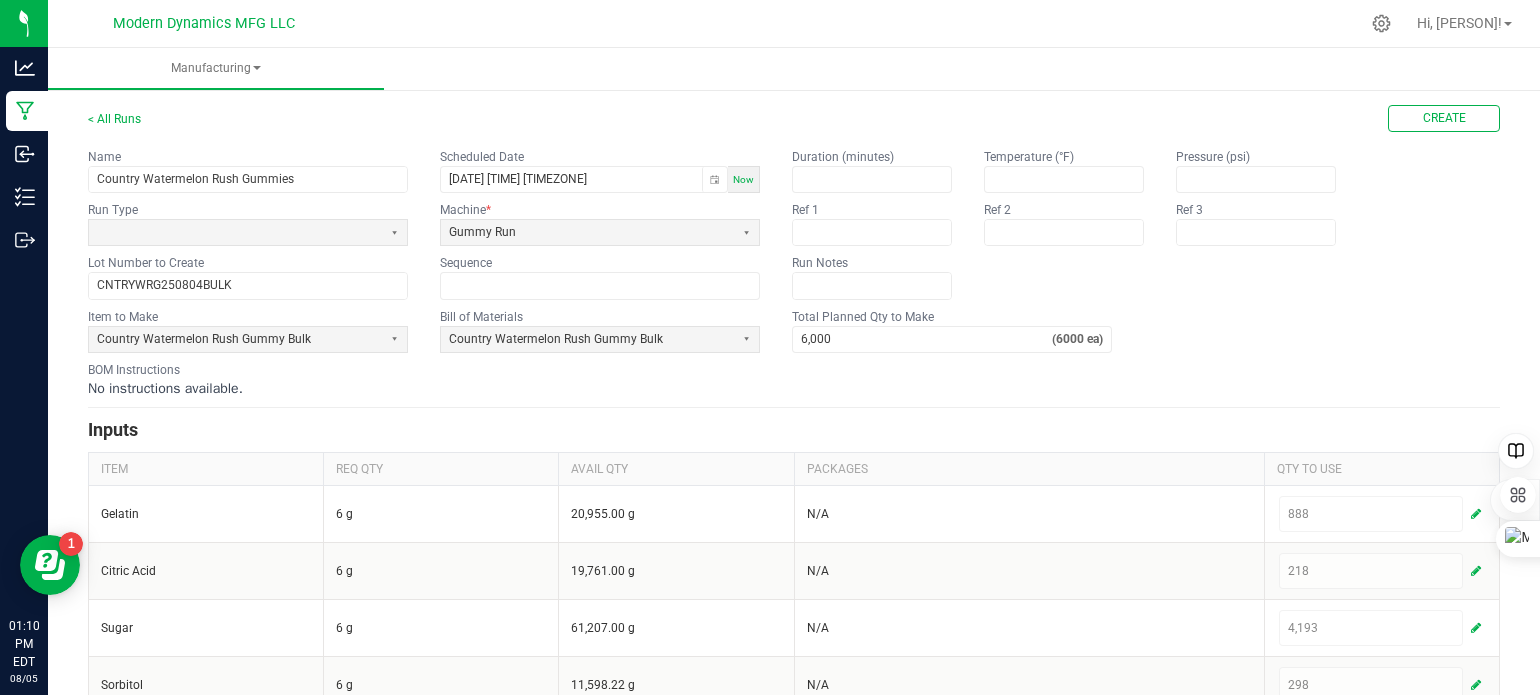 scroll, scrollTop: 0, scrollLeft: 0, axis: both 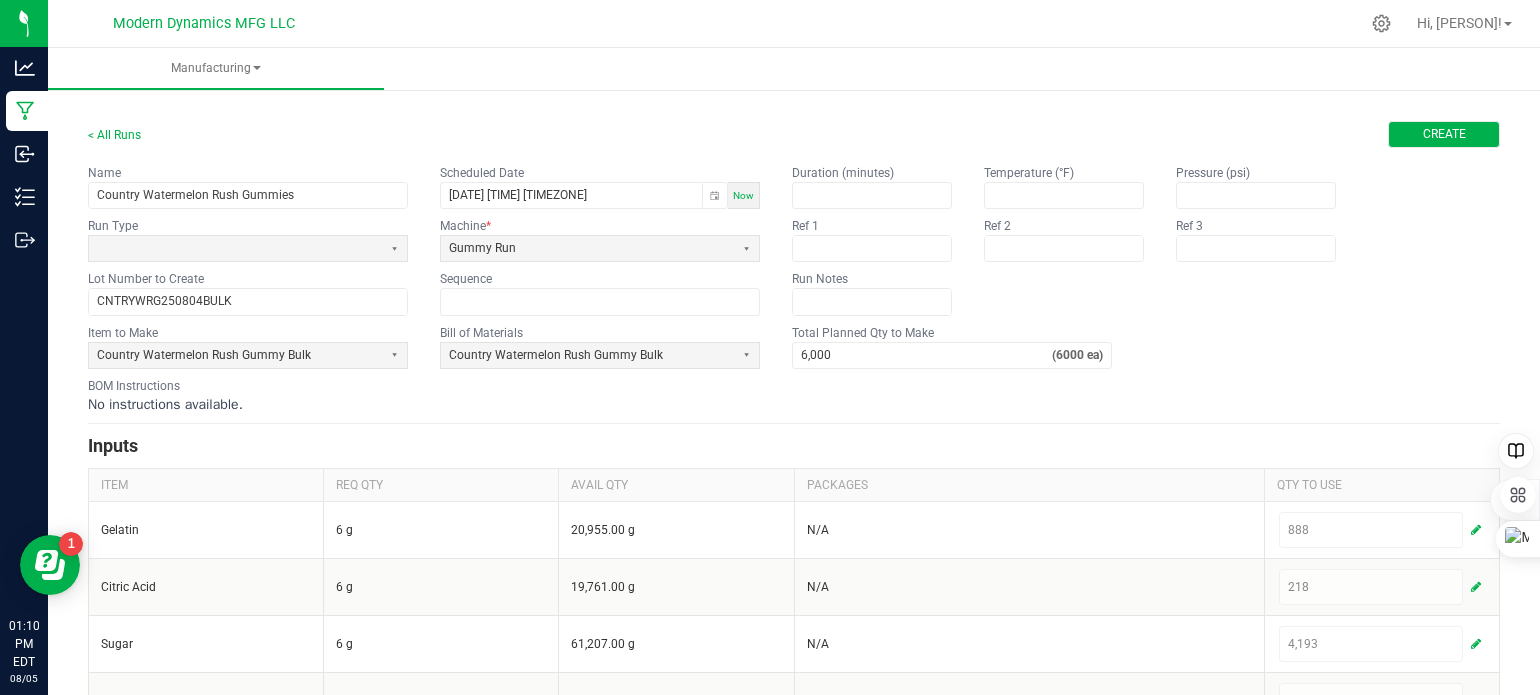 click on "Create" at bounding box center [1444, 134] 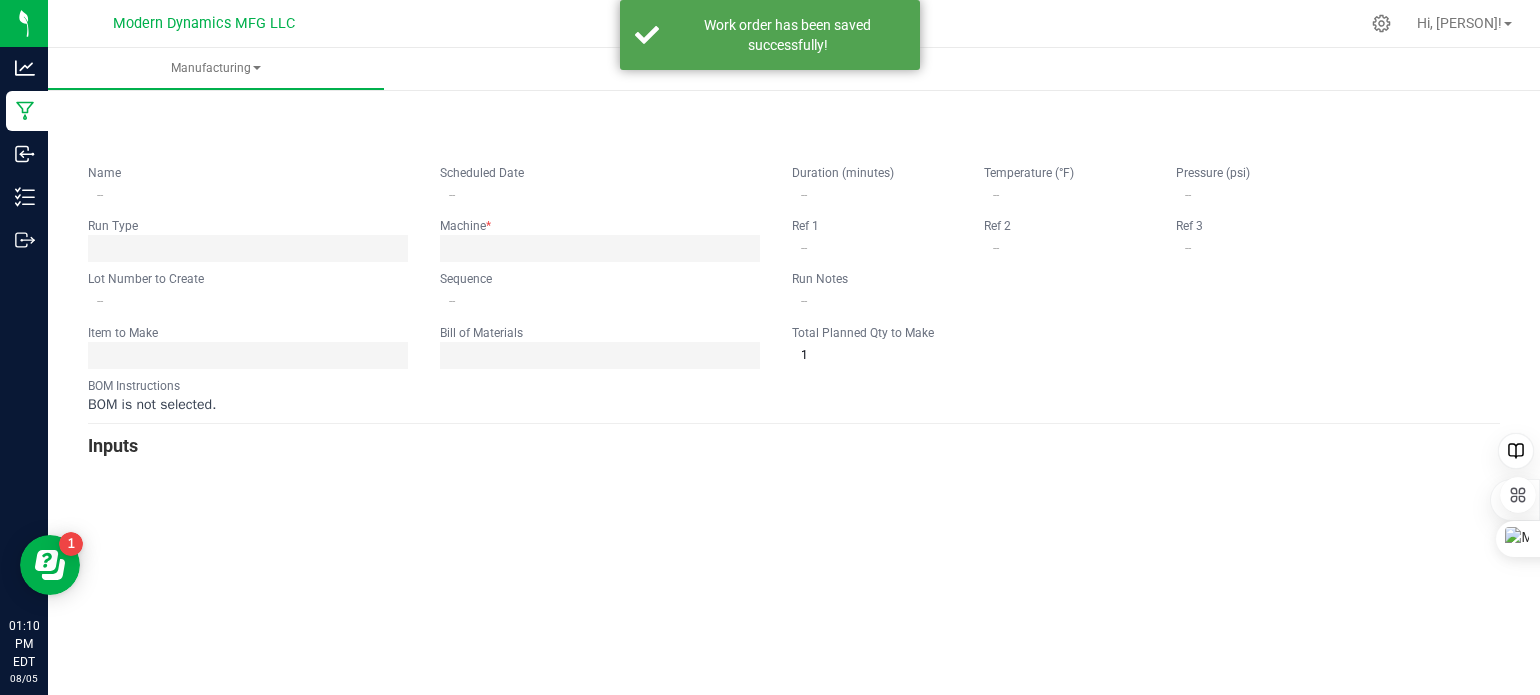 type on "Country Watermelon Rush Gummies" 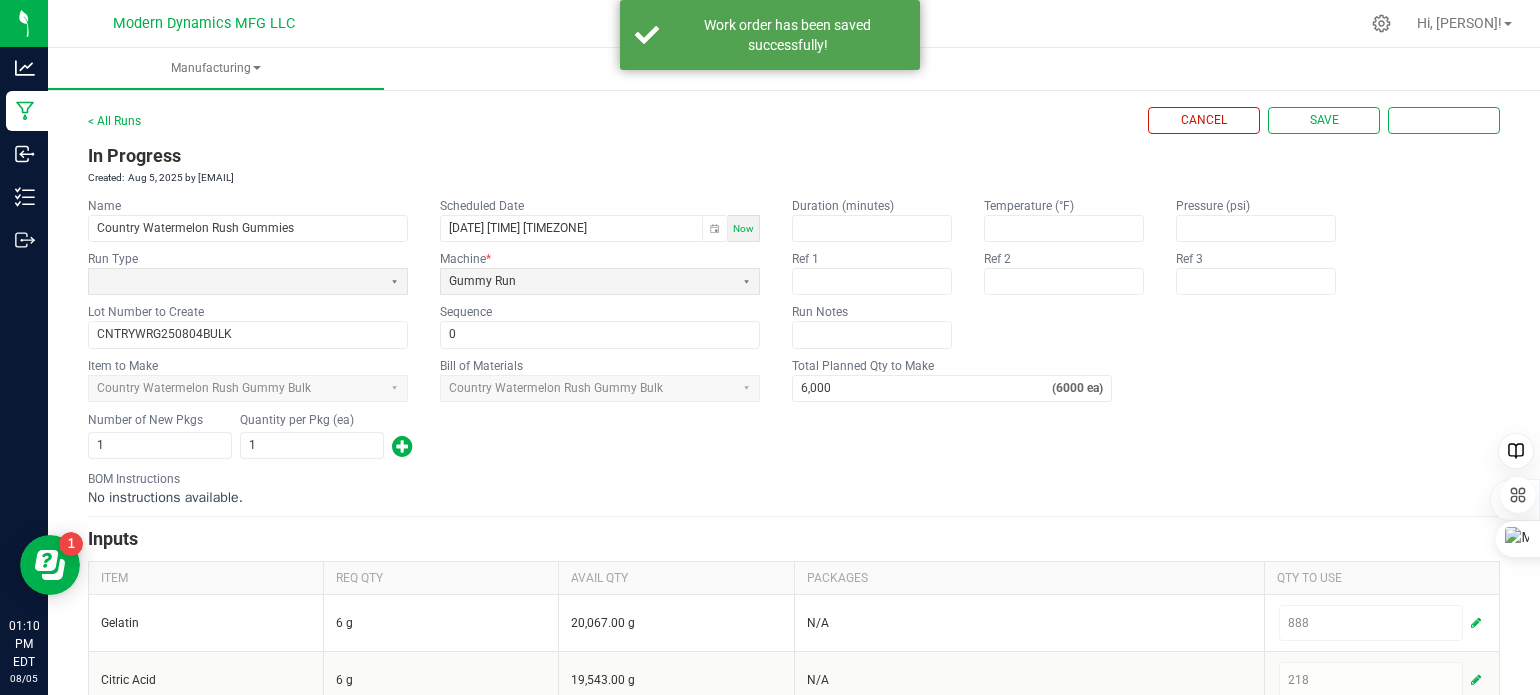 scroll, scrollTop: 0, scrollLeft: 0, axis: both 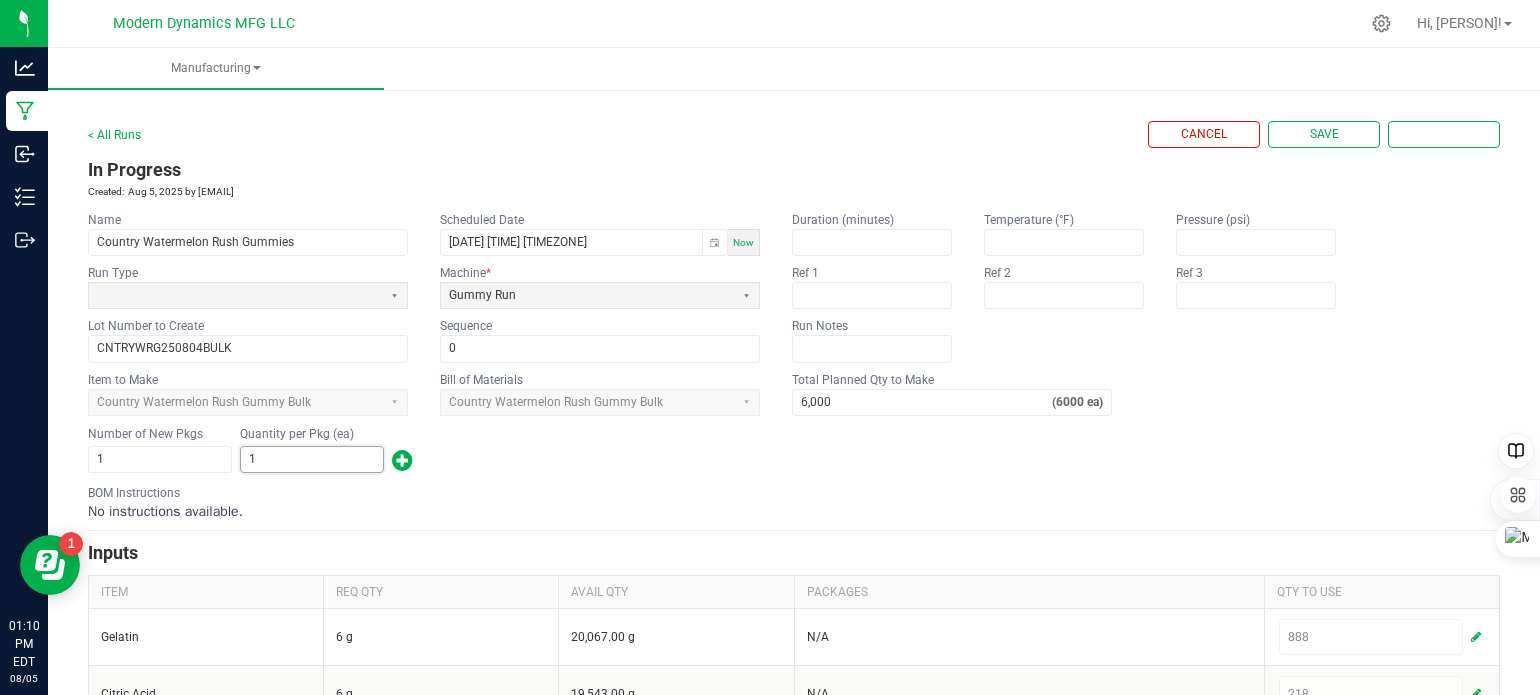 click on "1" at bounding box center (312, 459) 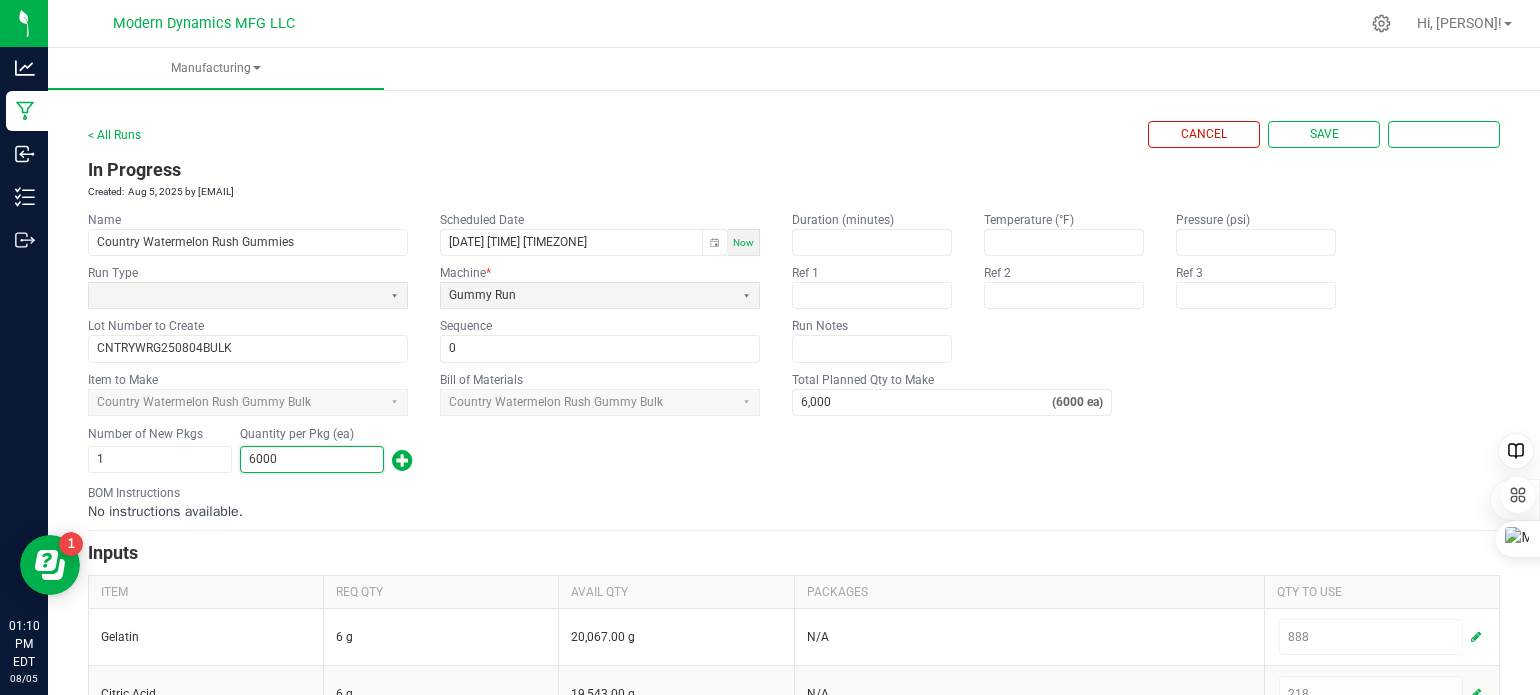 type on "6,000" 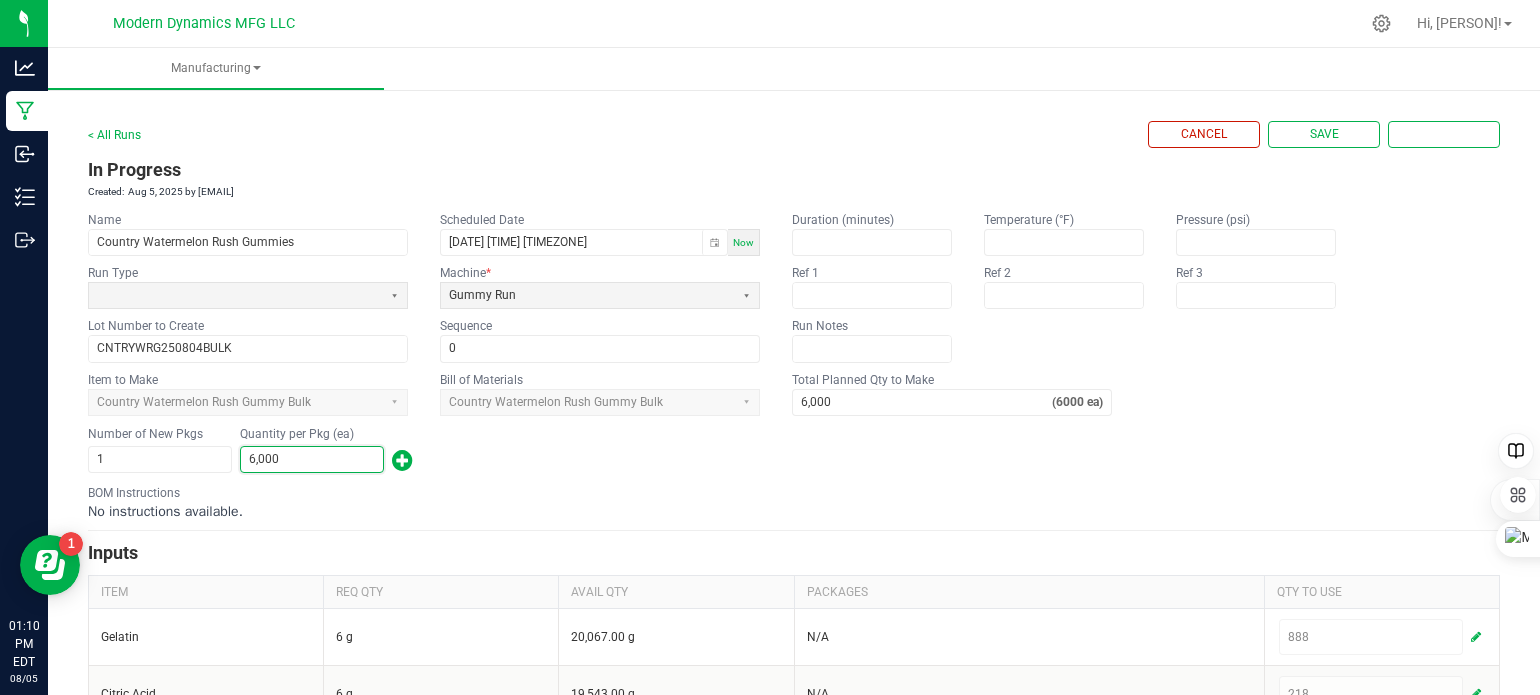 click on "Number of New Pkgs 1   Quantity per Pkg (ea) 6,000" at bounding box center (794, 450) 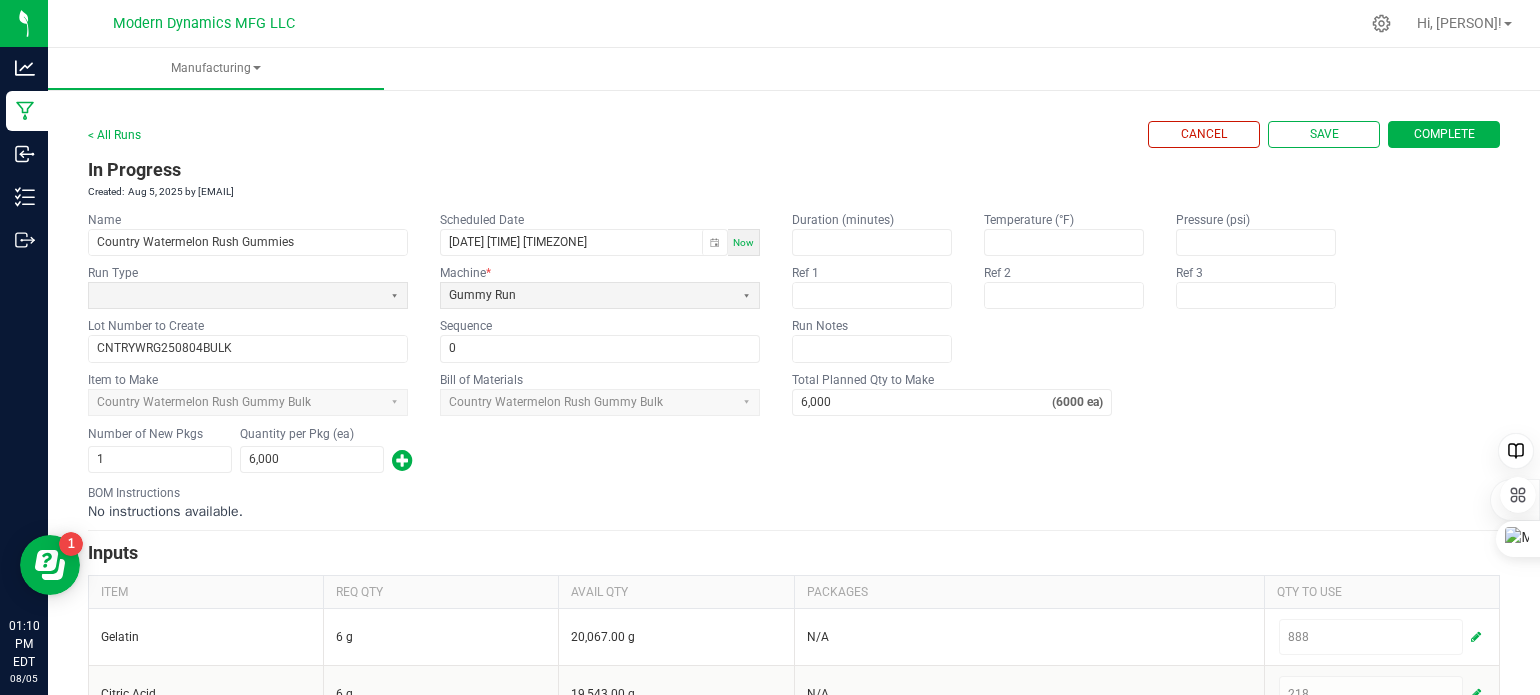 click on "Complete" at bounding box center (1444, 134) 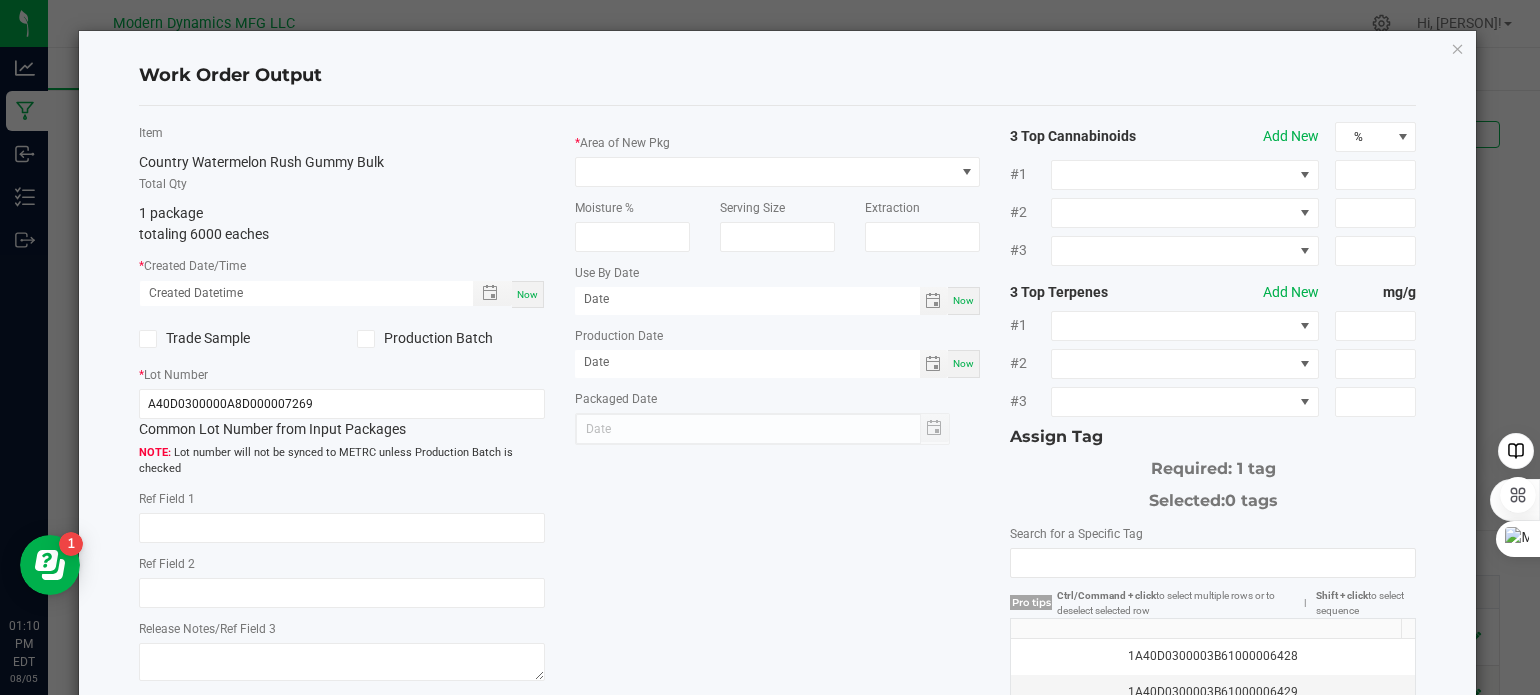 drag, startPoint x: 523, startPoint y: 298, endPoint x: 481, endPoint y: 307, distance: 42.953465 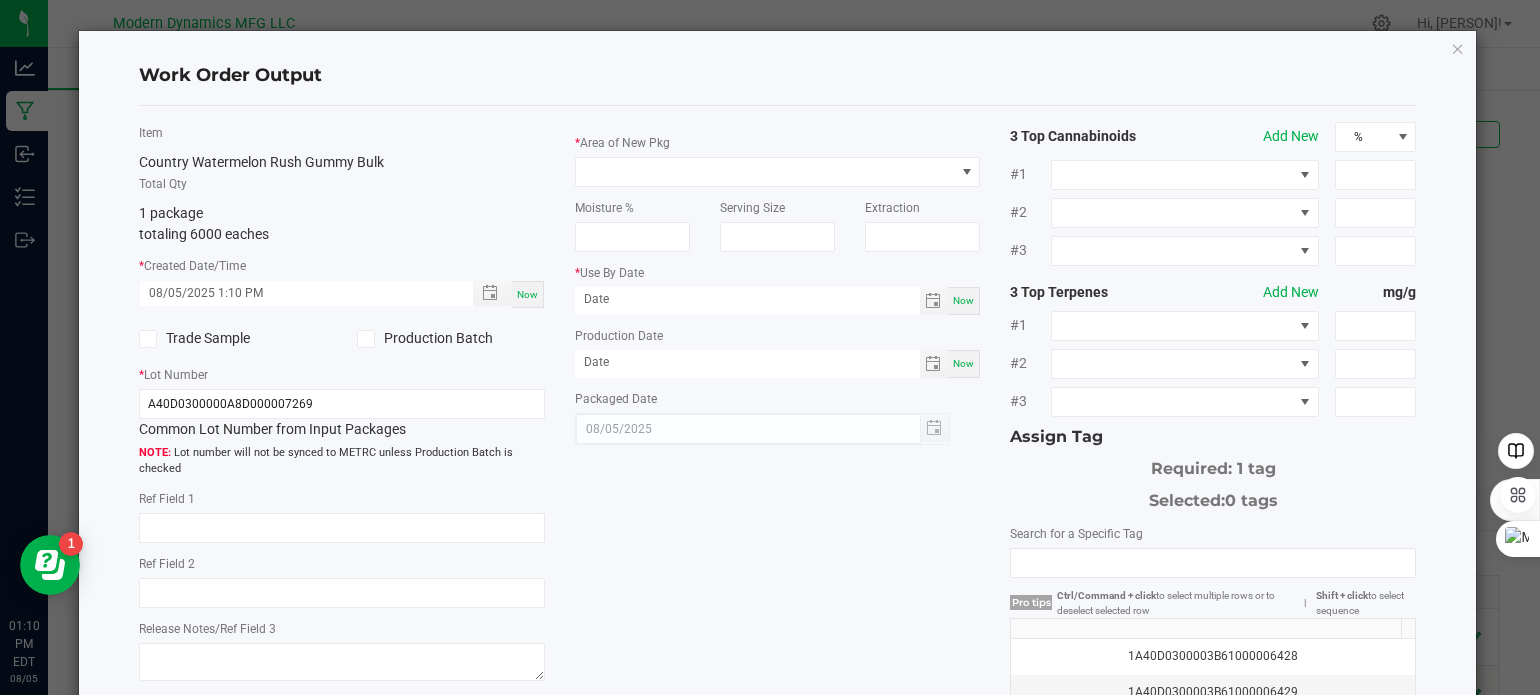 click 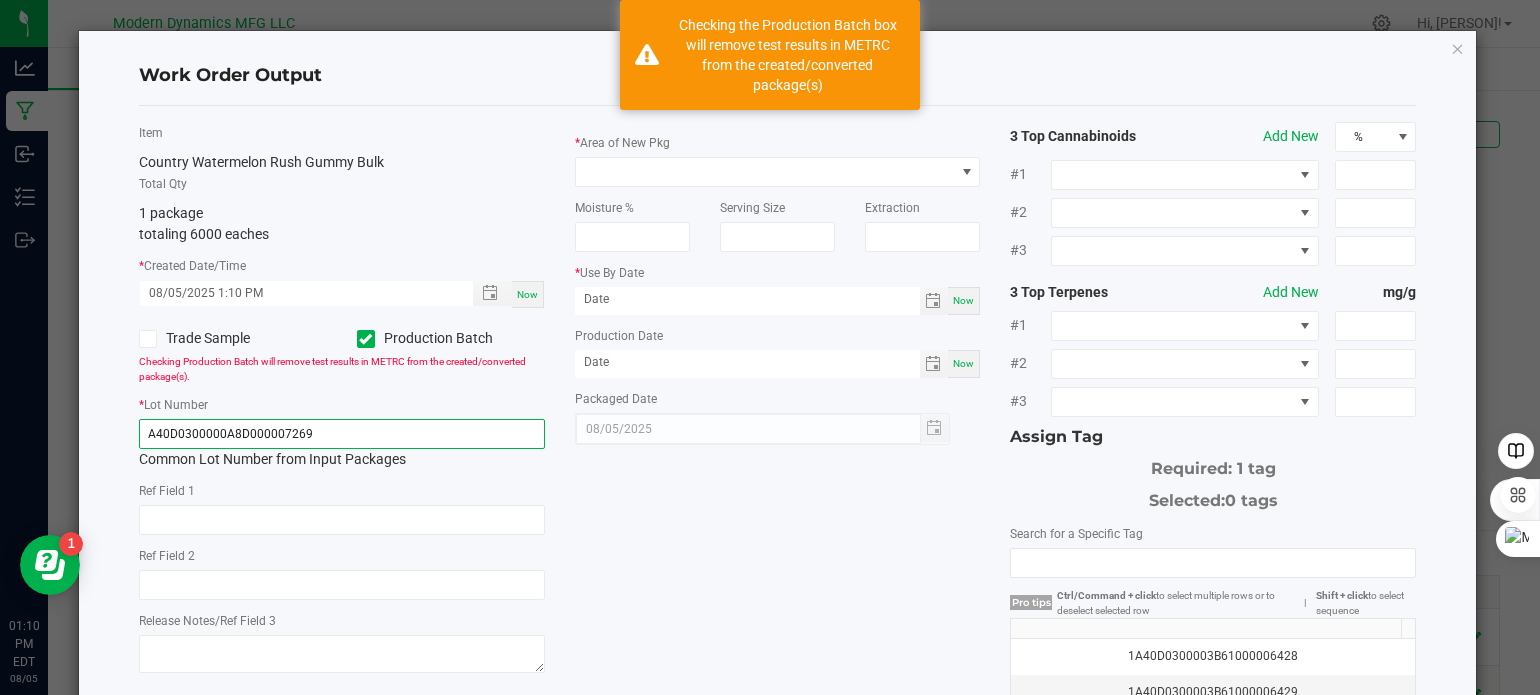 click on "A40D0300000A8D000007269" 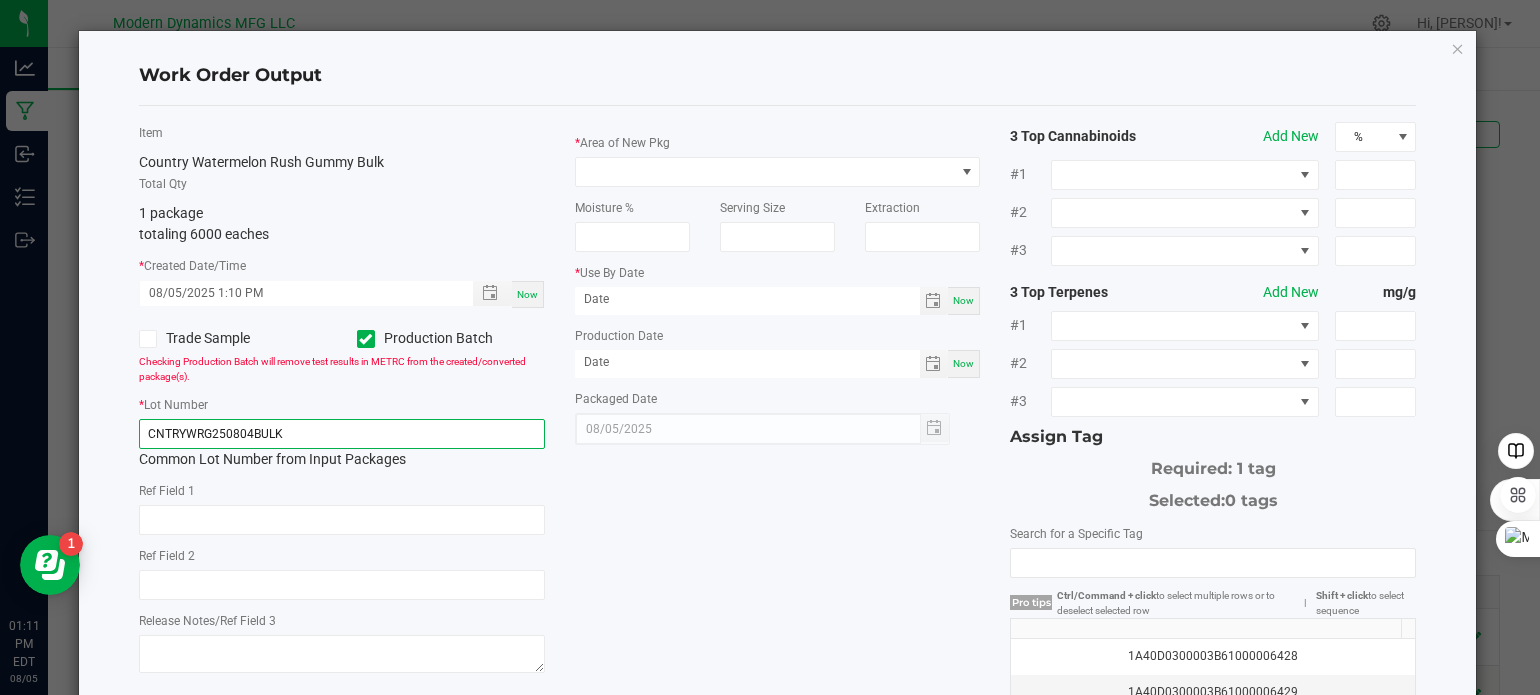 type on "CNTRYWRG250804BULK" 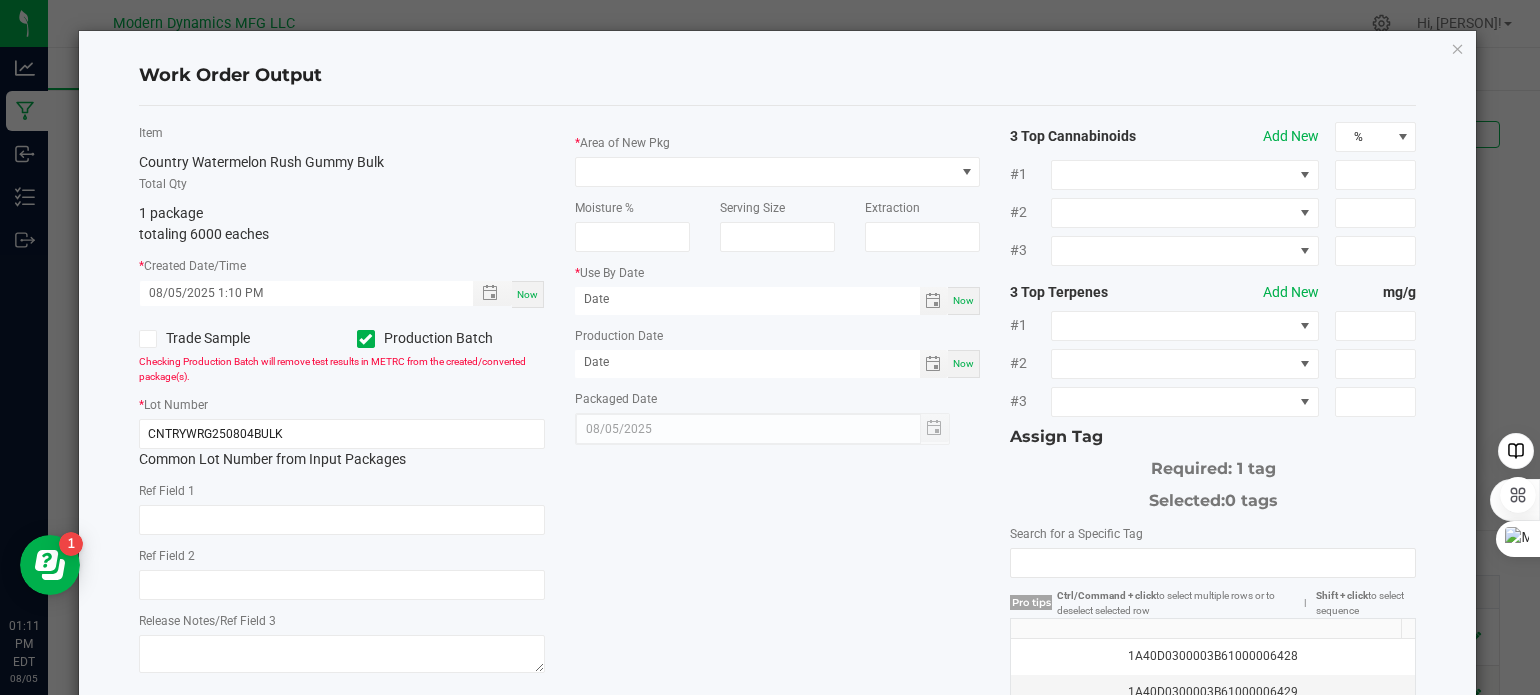 click on "Now" at bounding box center [963, 300] 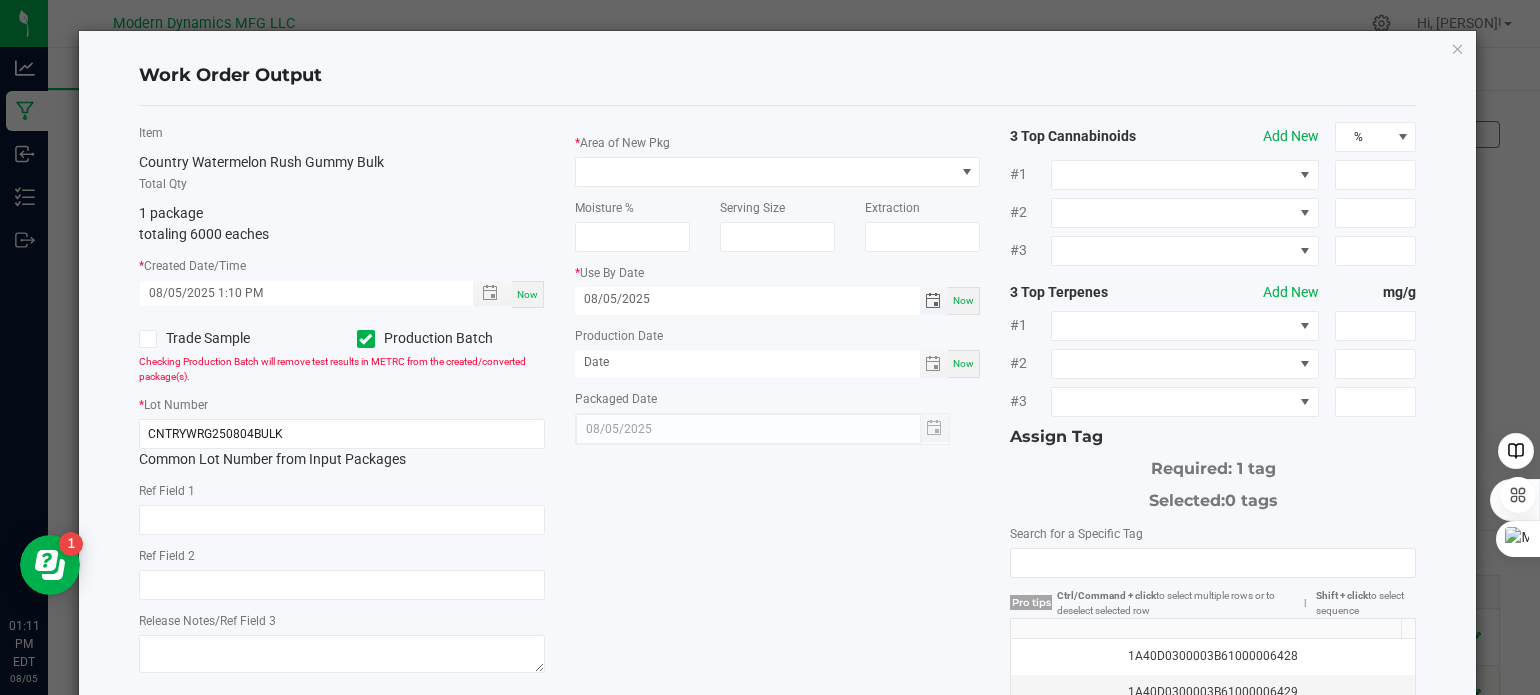 click on "08/05/2025" at bounding box center [747, 299] 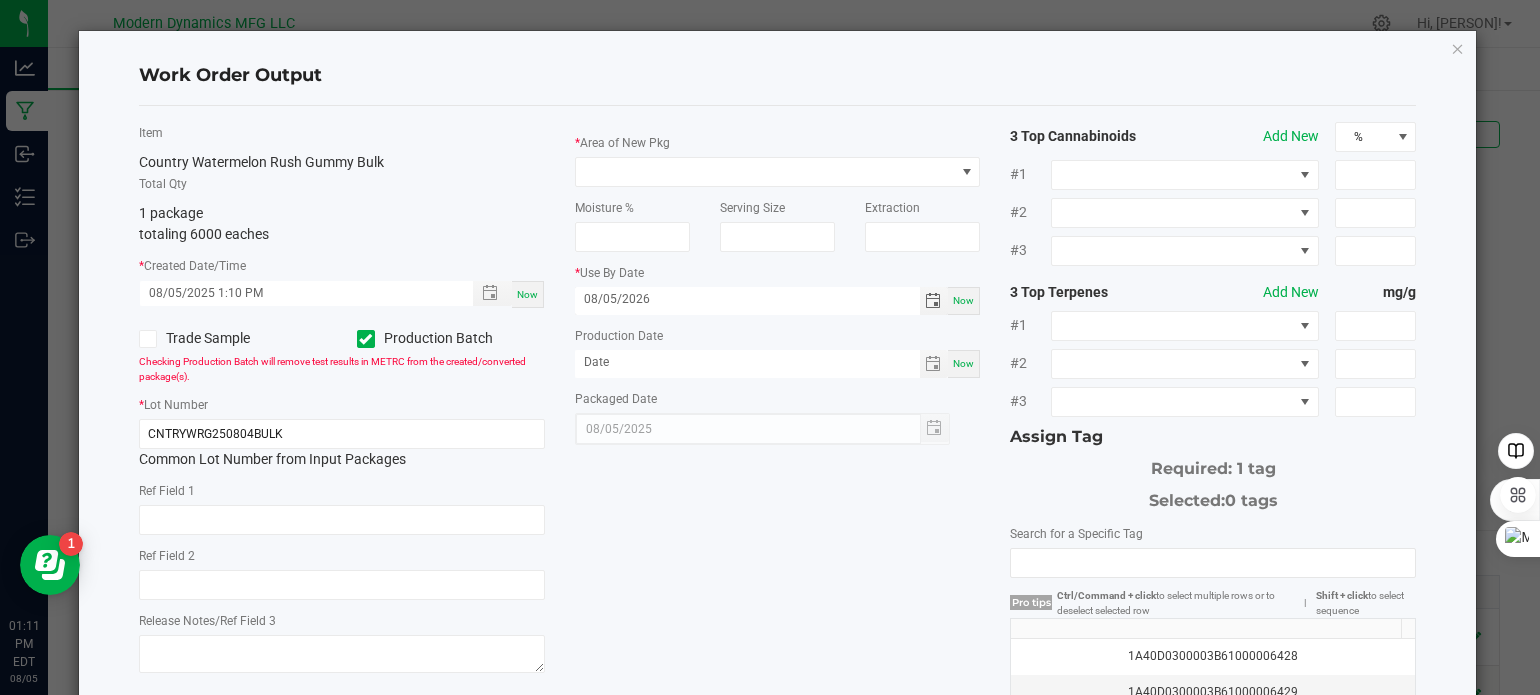 type on "08/05/2026" 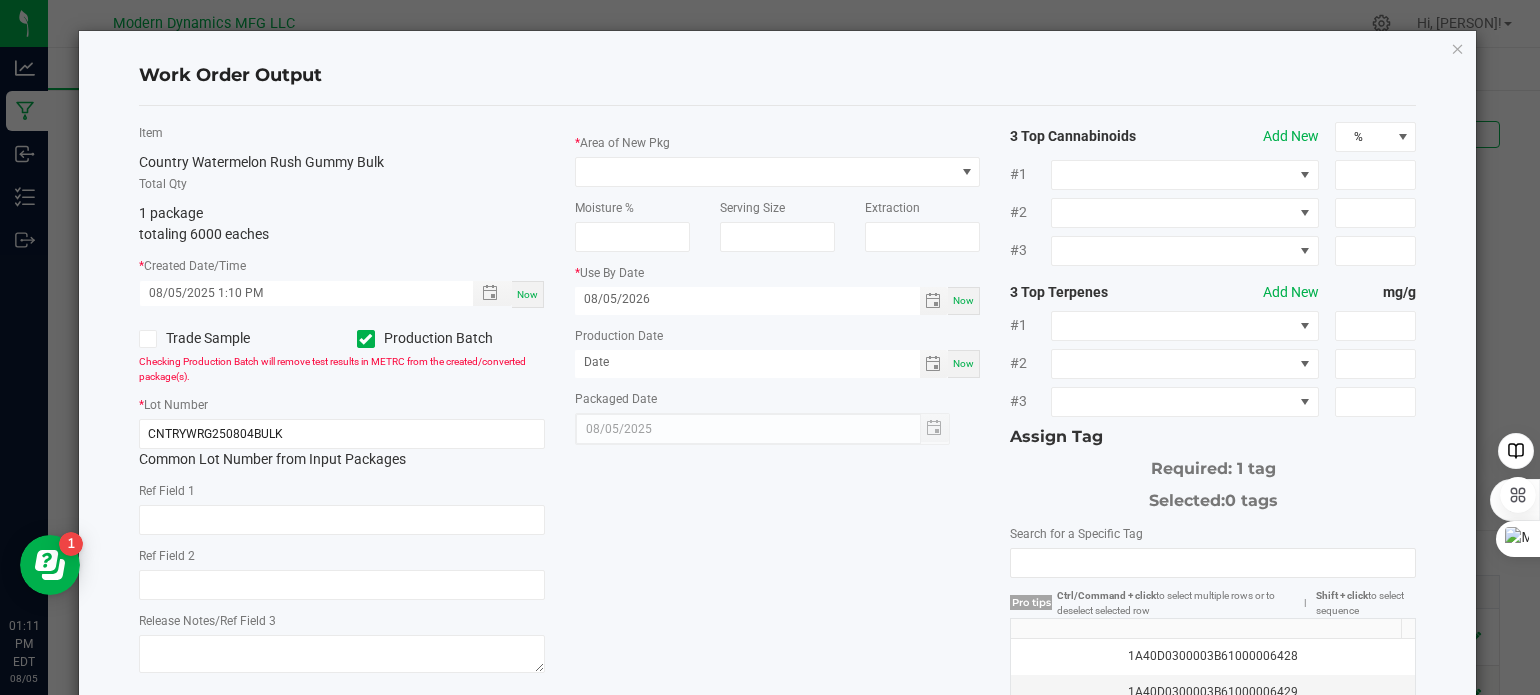 drag, startPoint x: 650, startPoint y: 528, endPoint x: 679, endPoint y: 522, distance: 29.614185 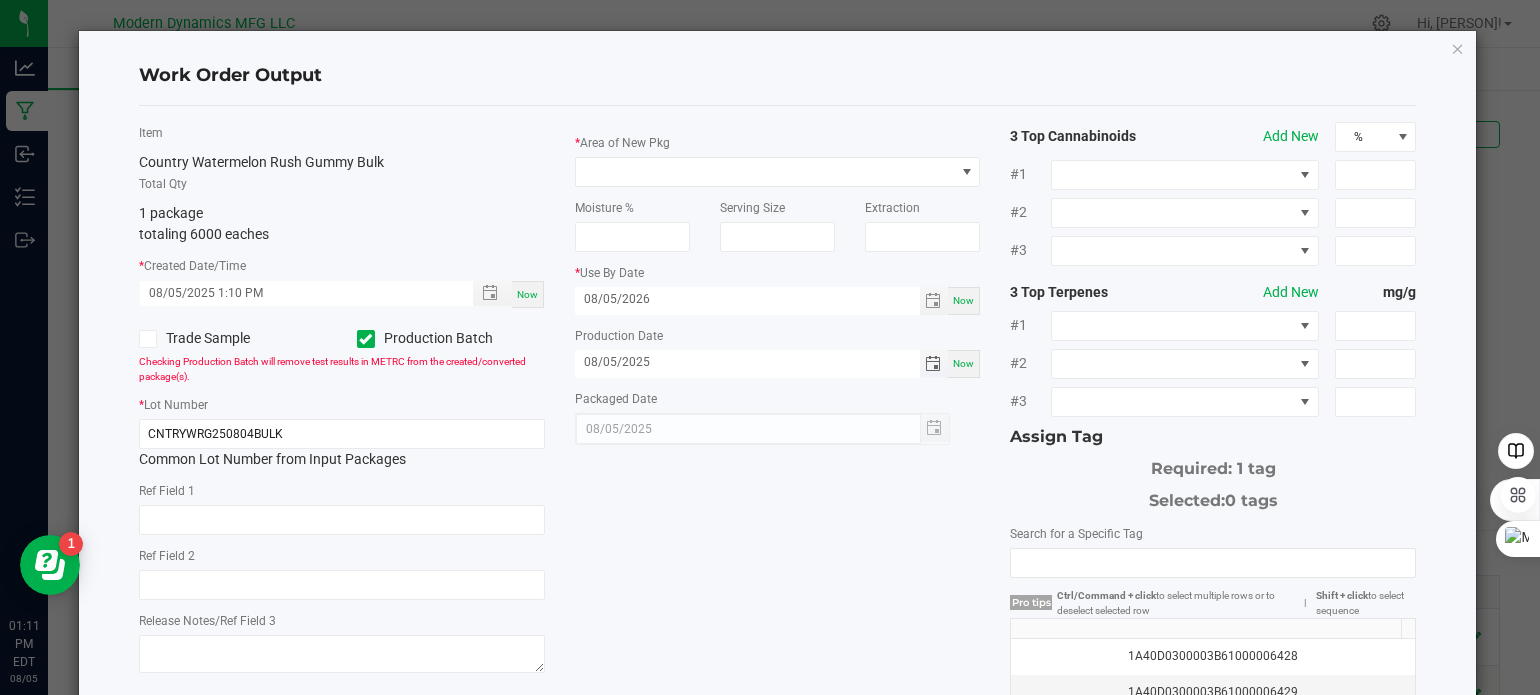 click on "08/05/2025" at bounding box center [747, 362] 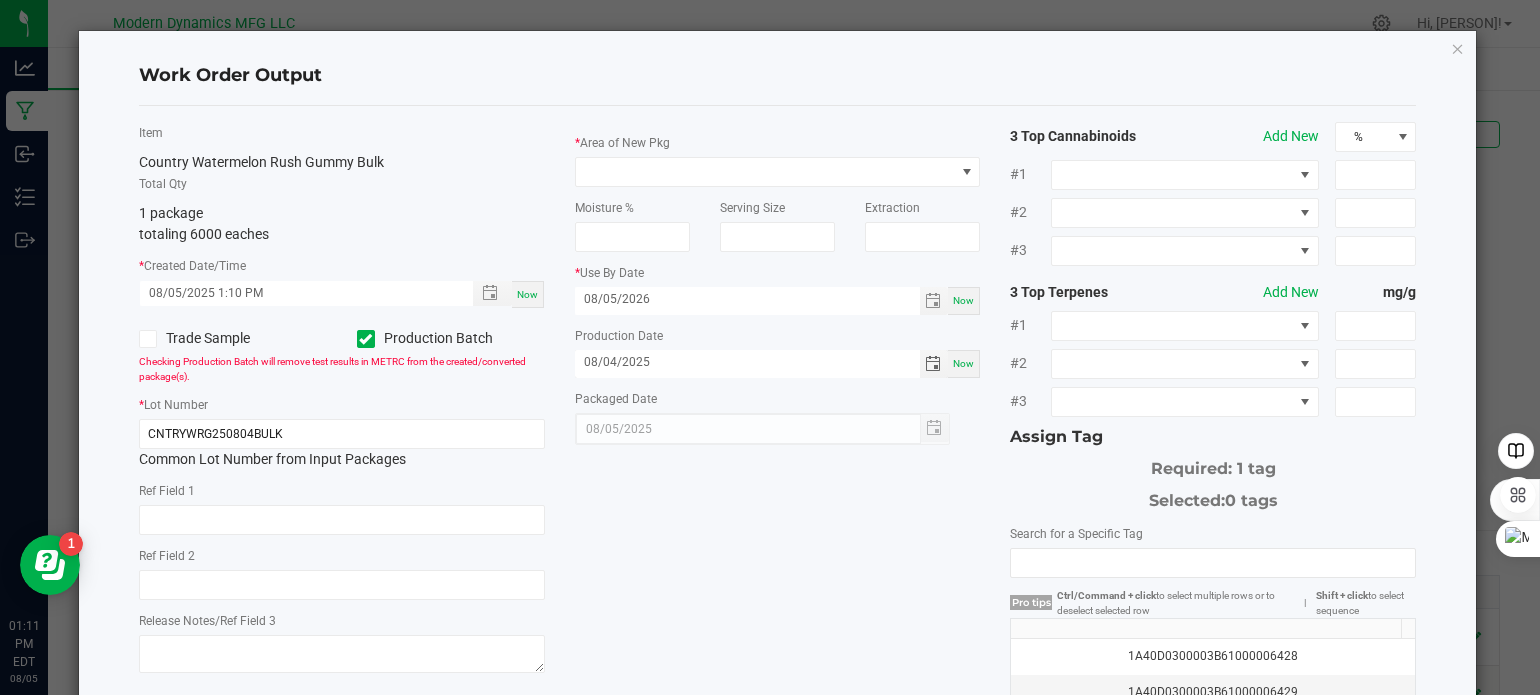 type on "08/04/2025" 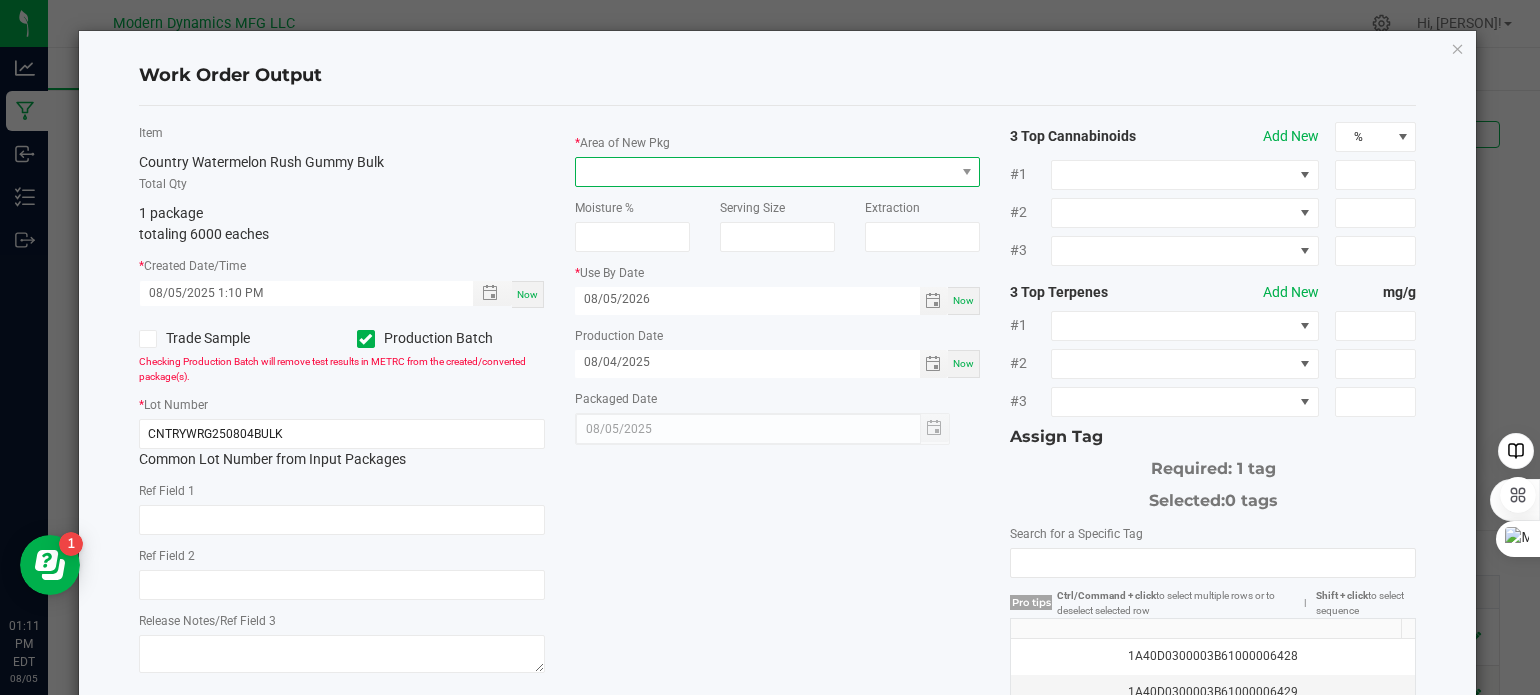 click at bounding box center (765, 172) 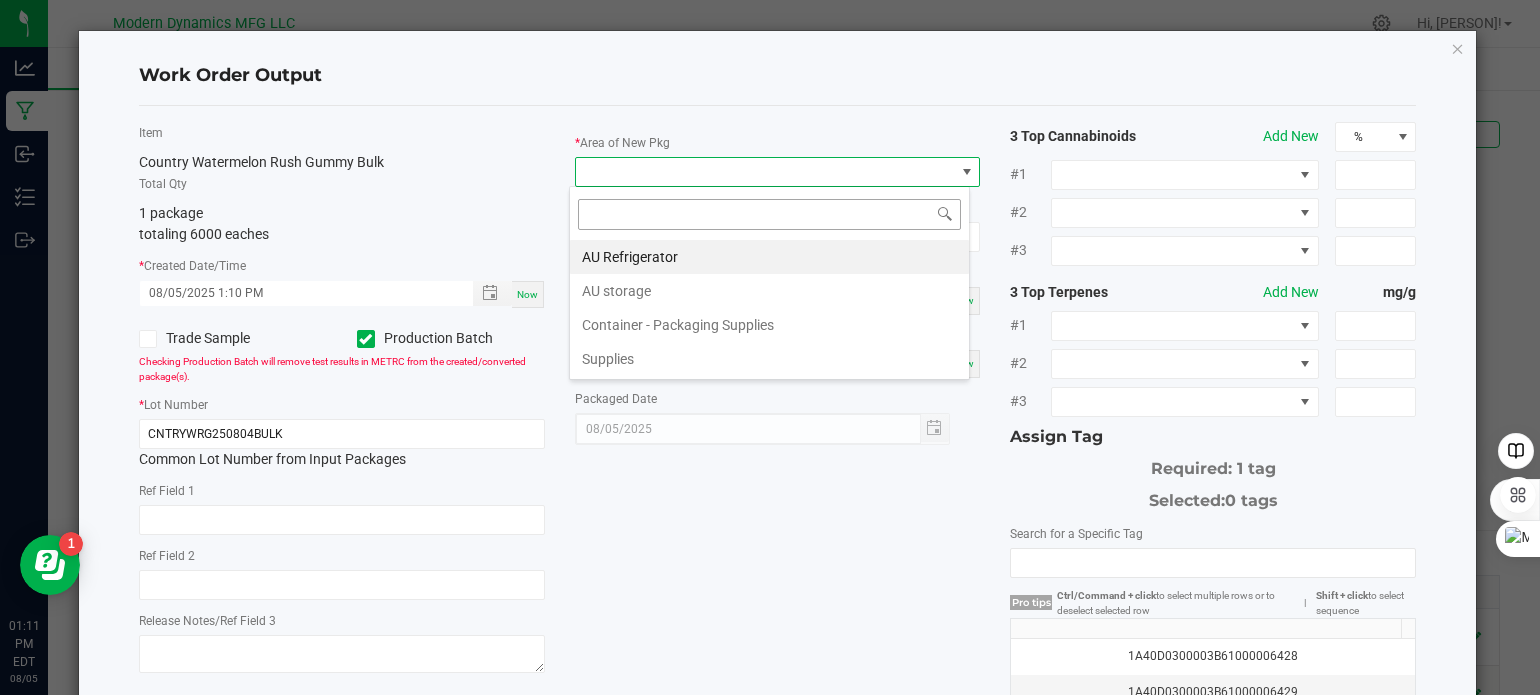 scroll, scrollTop: 99970, scrollLeft: 99598, axis: both 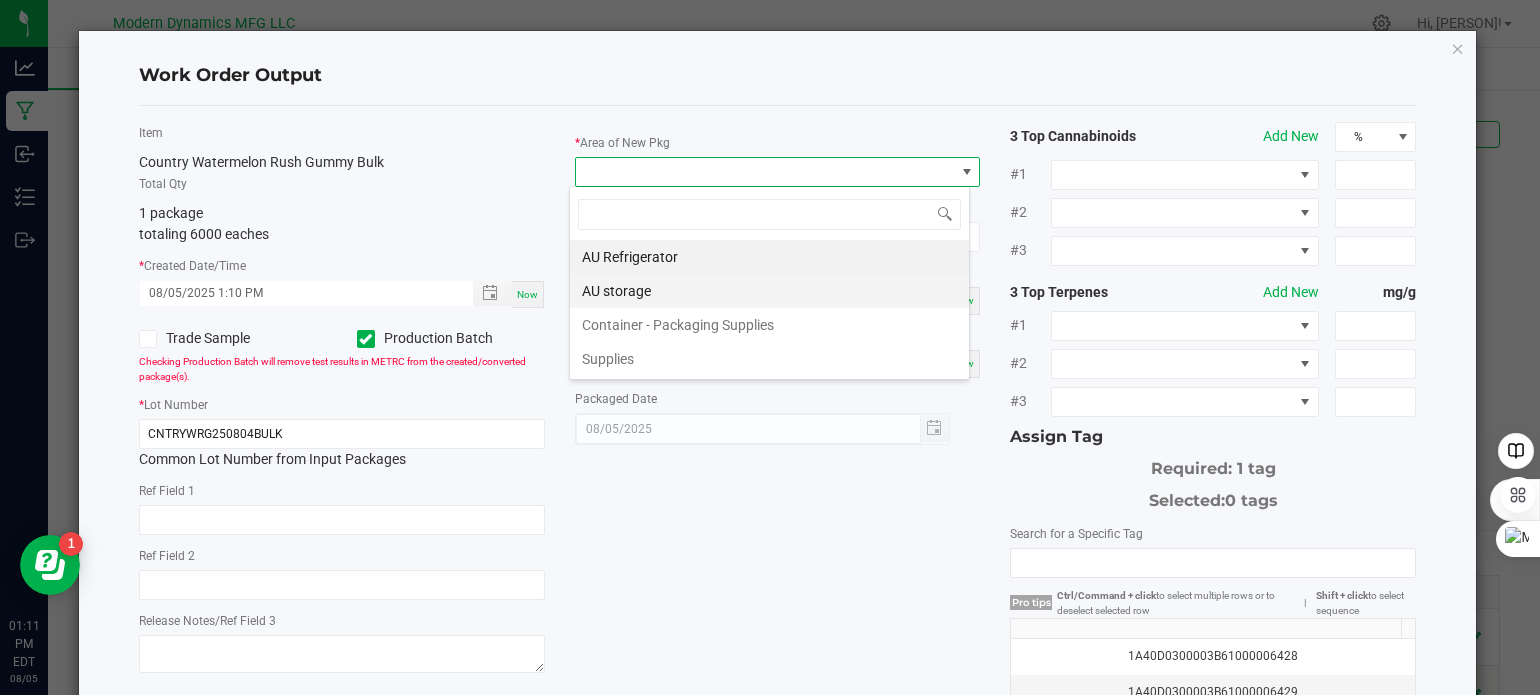 click on "AU storage" at bounding box center (769, 291) 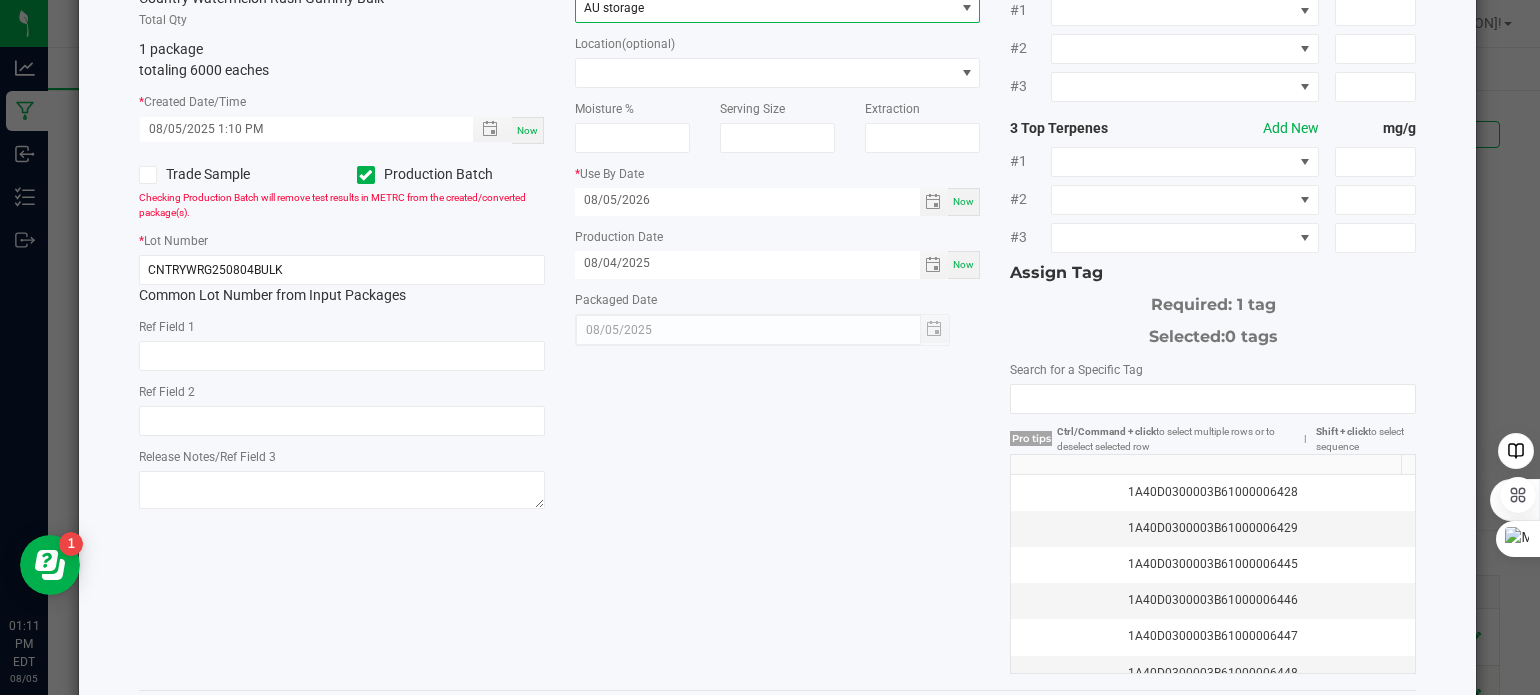 scroll, scrollTop: 200, scrollLeft: 0, axis: vertical 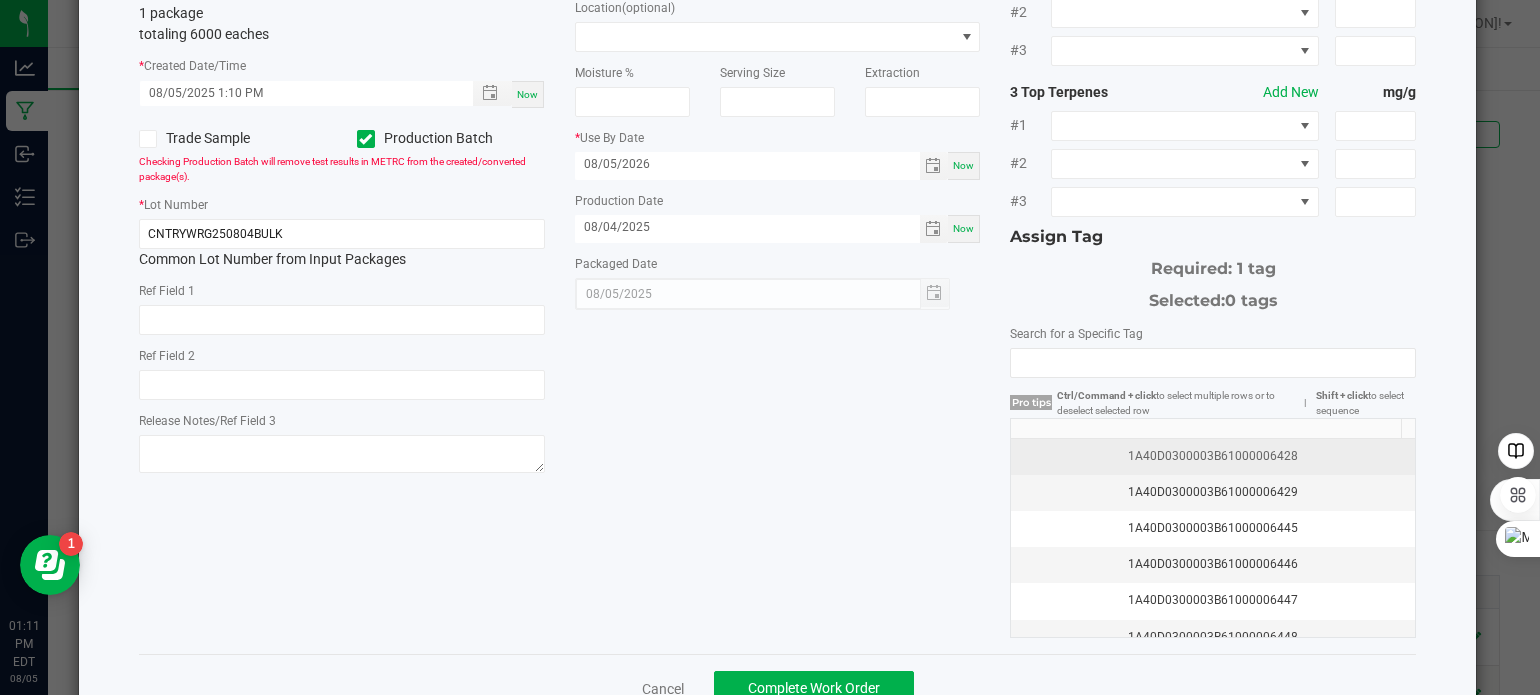 click on "1A40D0300003B61000006428" 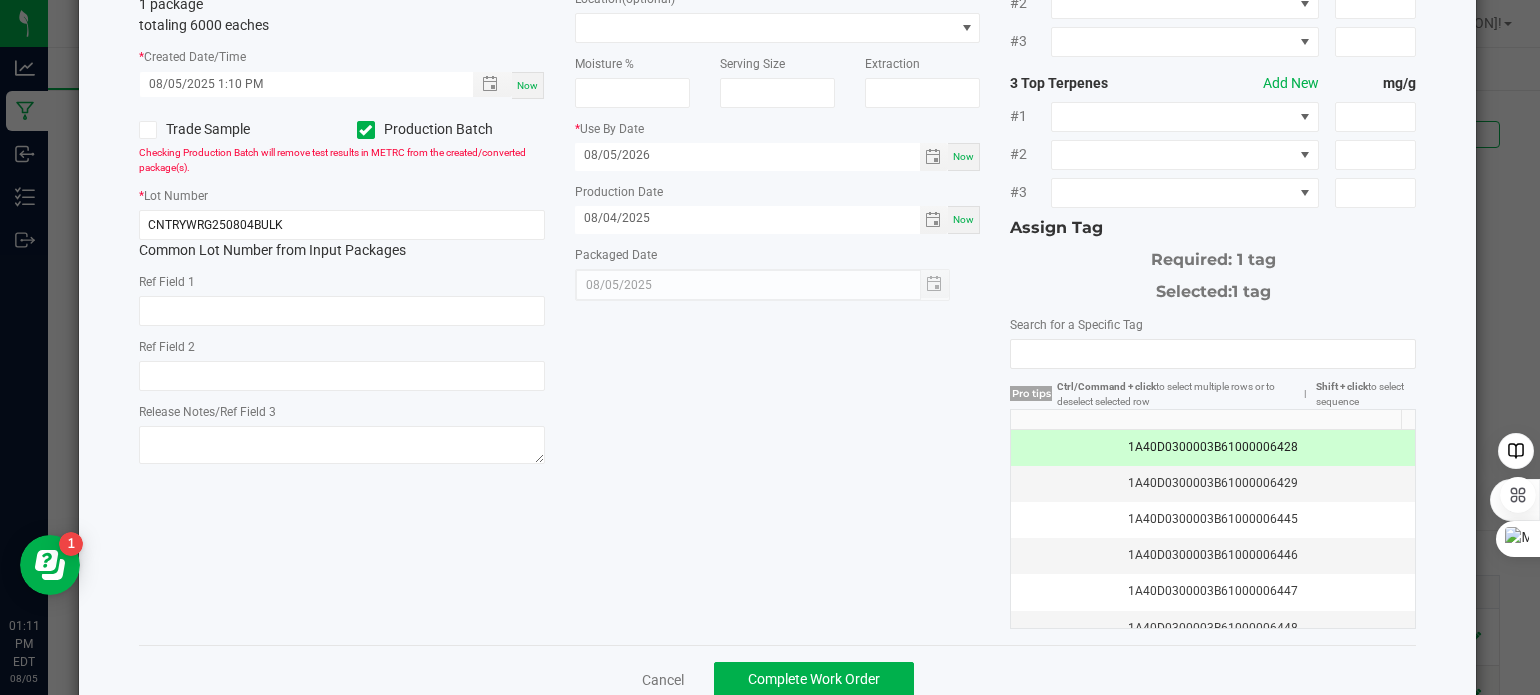 scroll, scrollTop: 255, scrollLeft: 0, axis: vertical 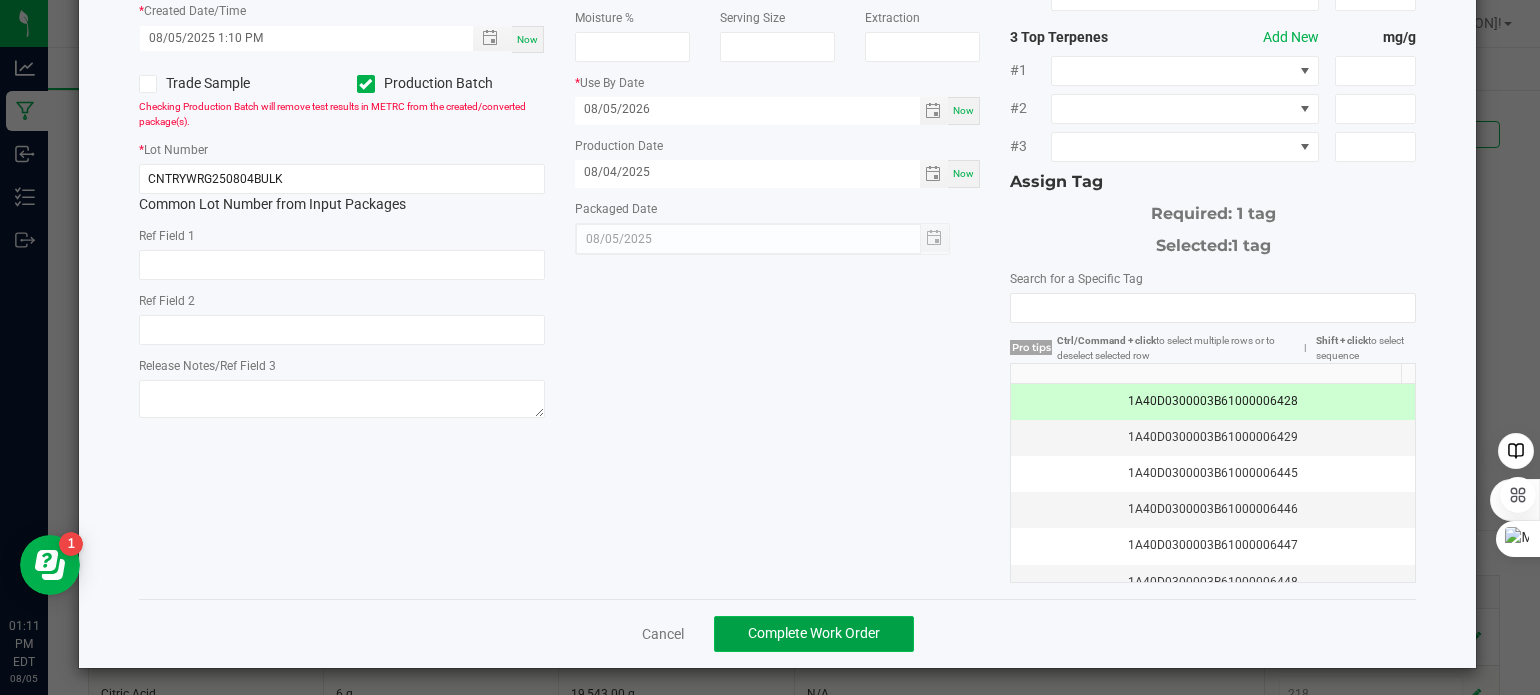 click on "Complete Work Order" 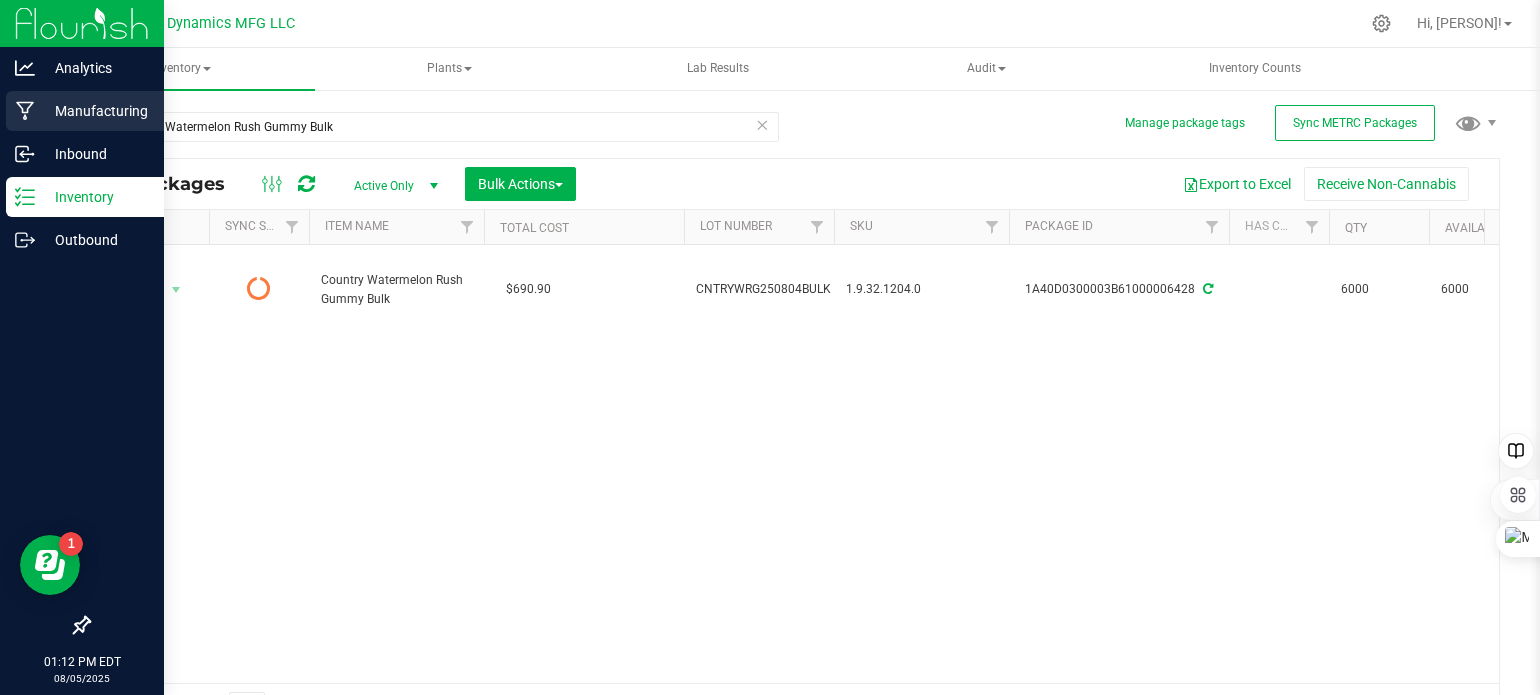 click 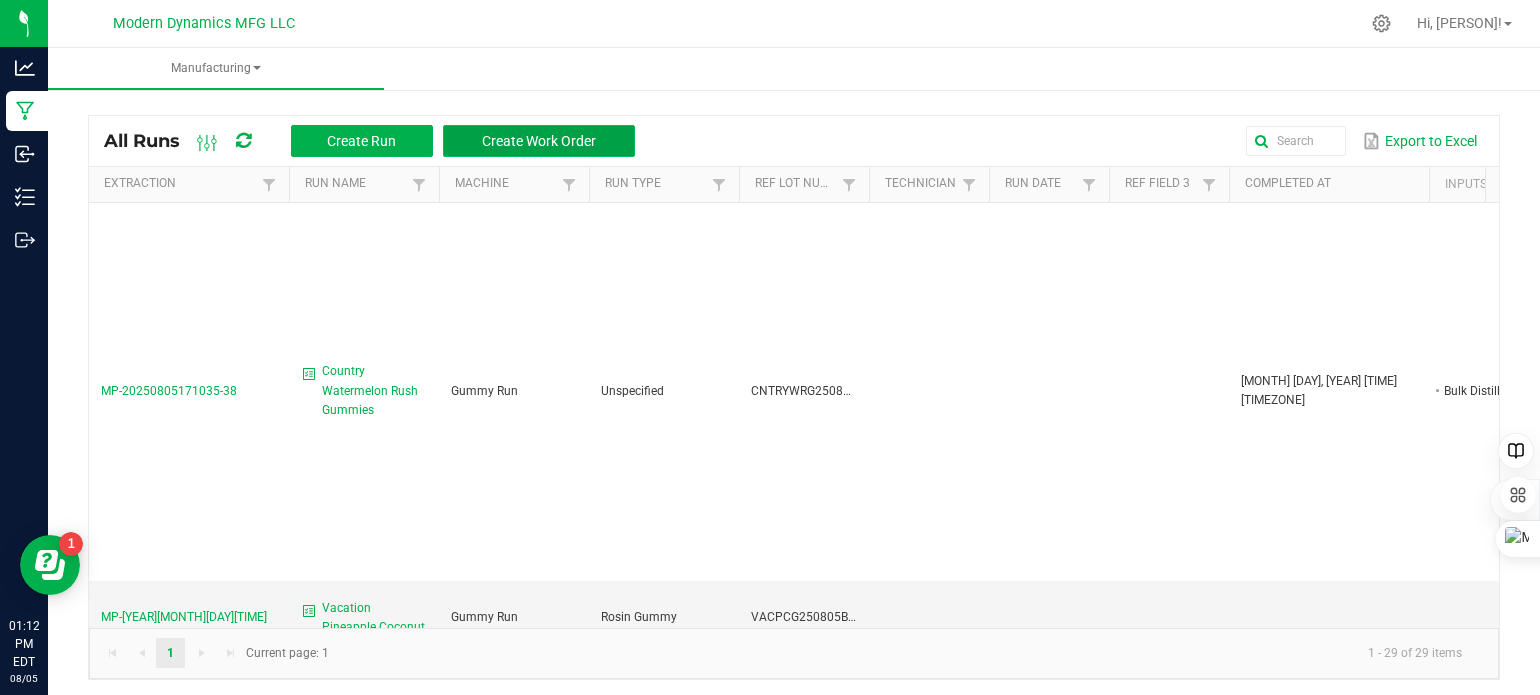 click on "Create Work Order" at bounding box center [539, 141] 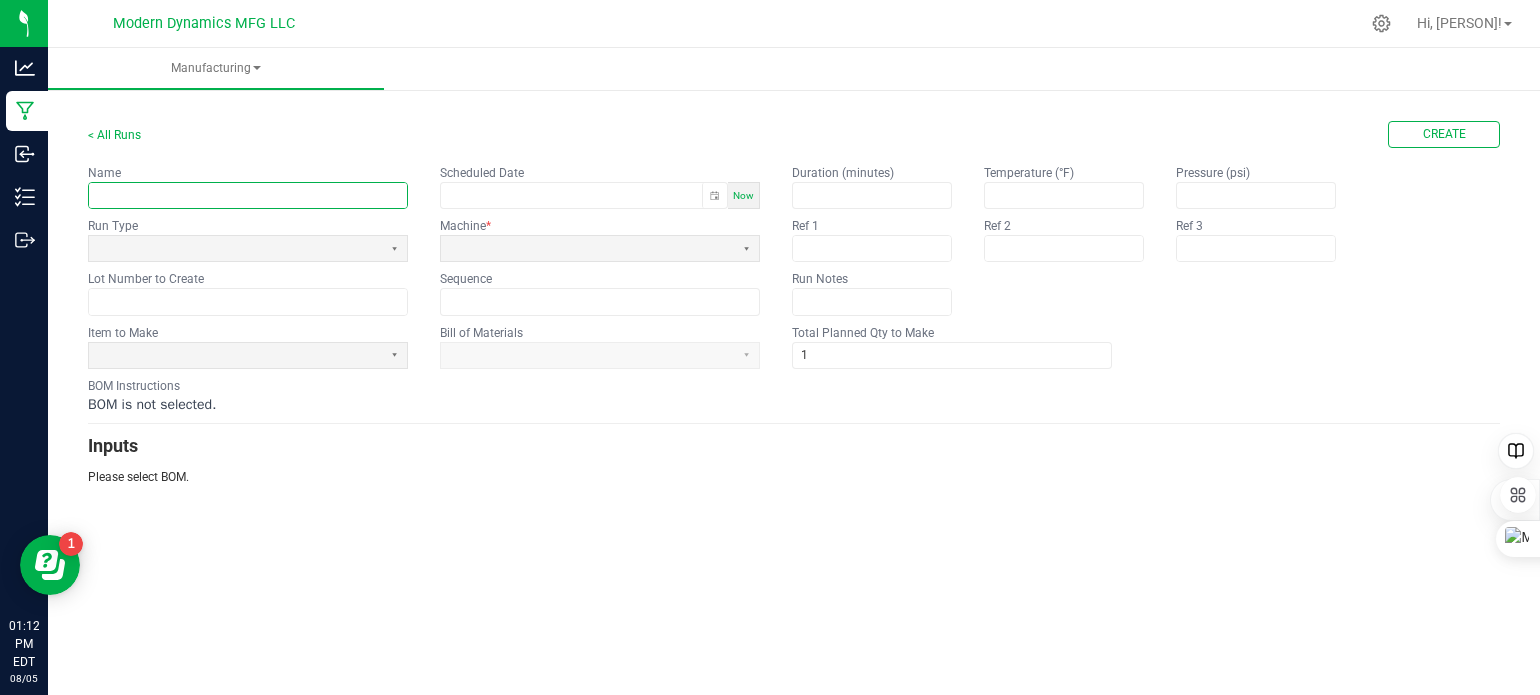 click at bounding box center [248, 195] 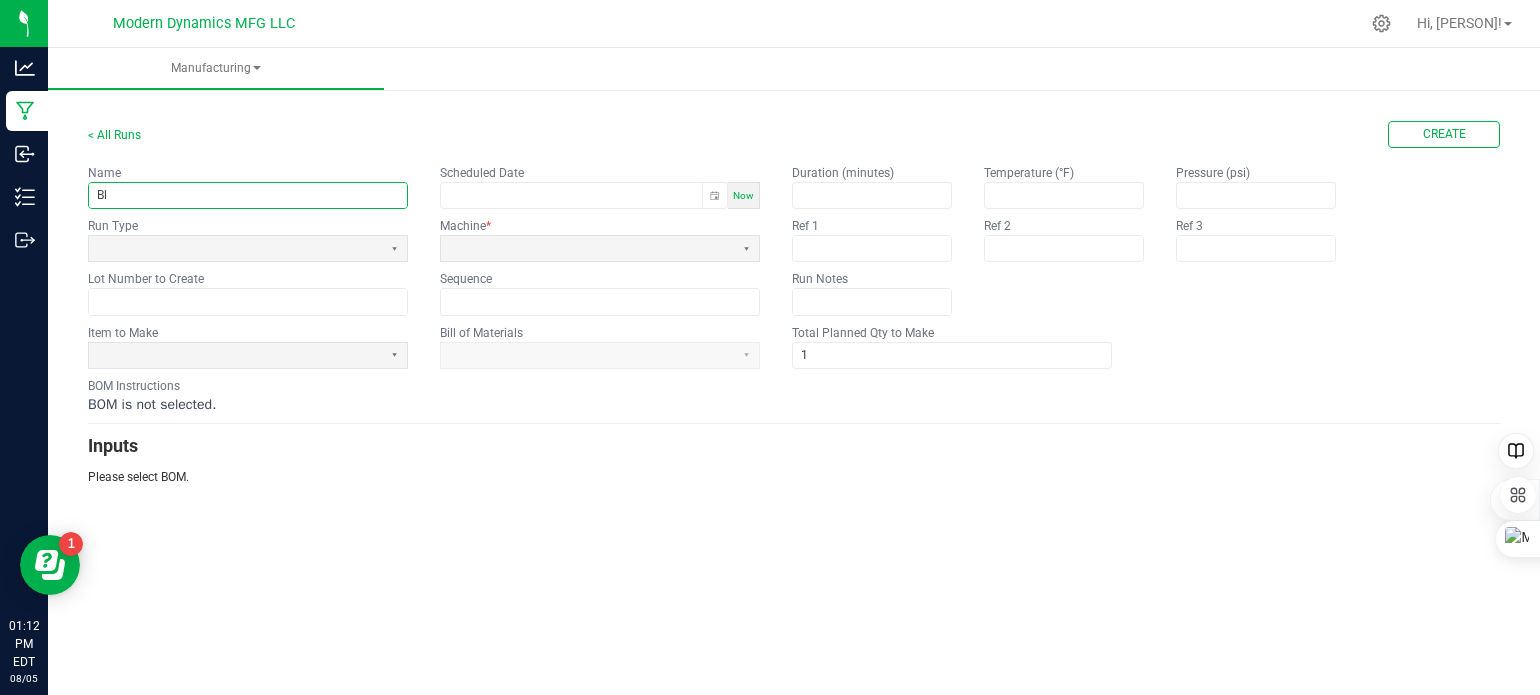 type on "B" 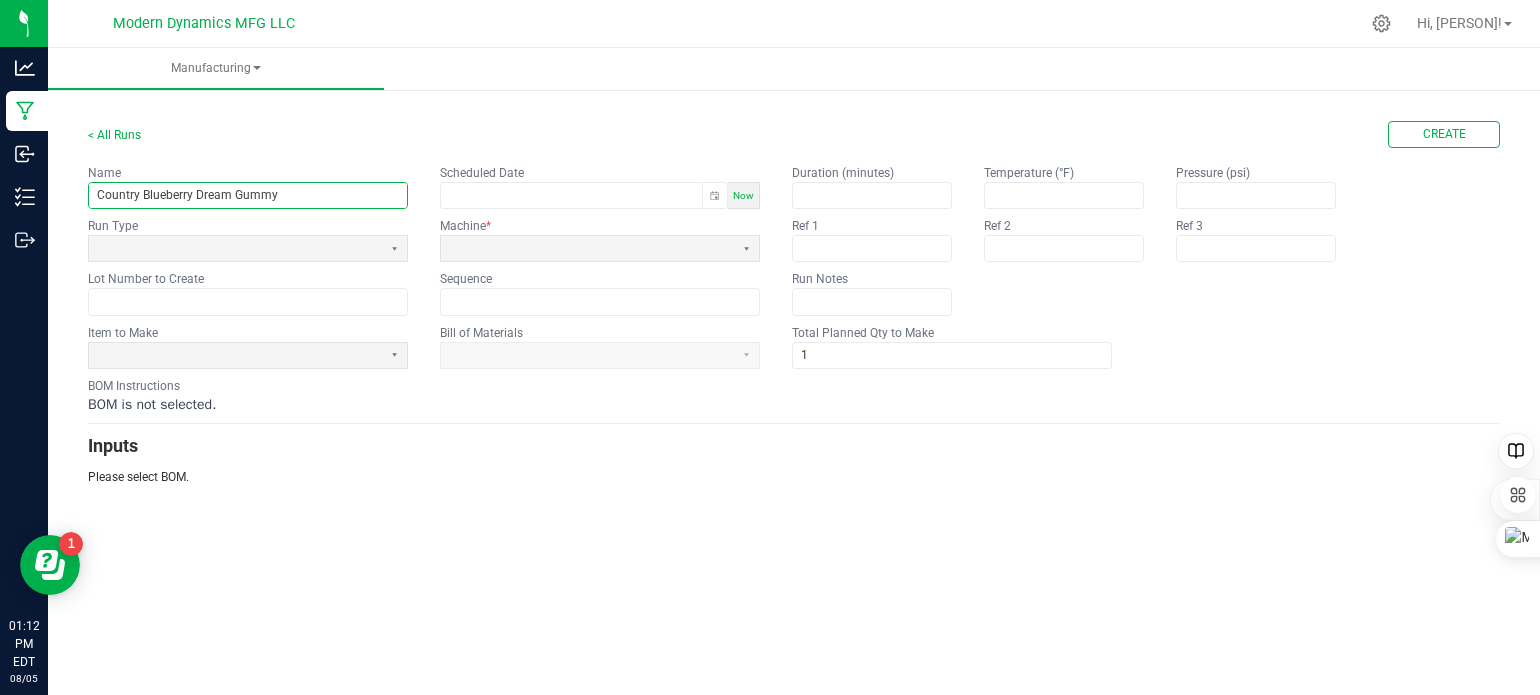 type on "Country Blueberry Dream Gummy" 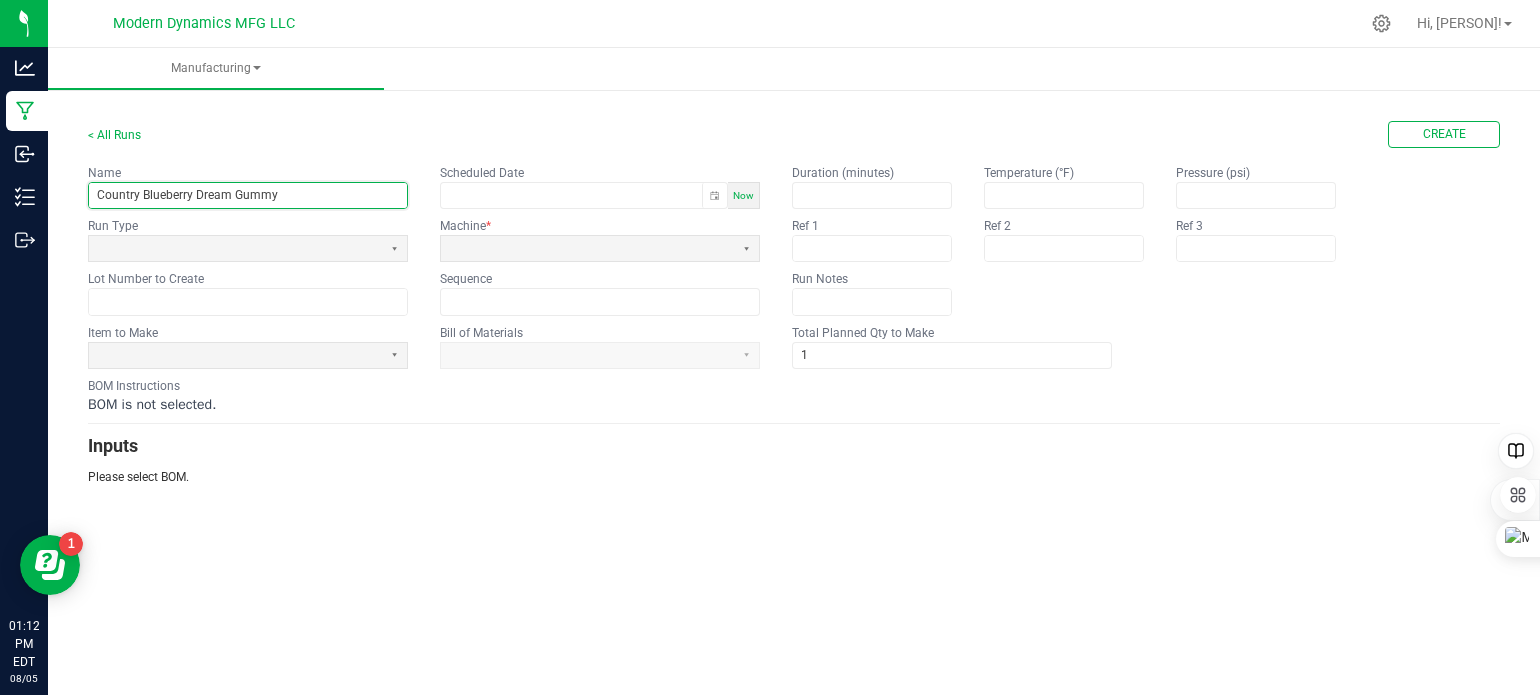 click on "Now" at bounding box center [744, 195] 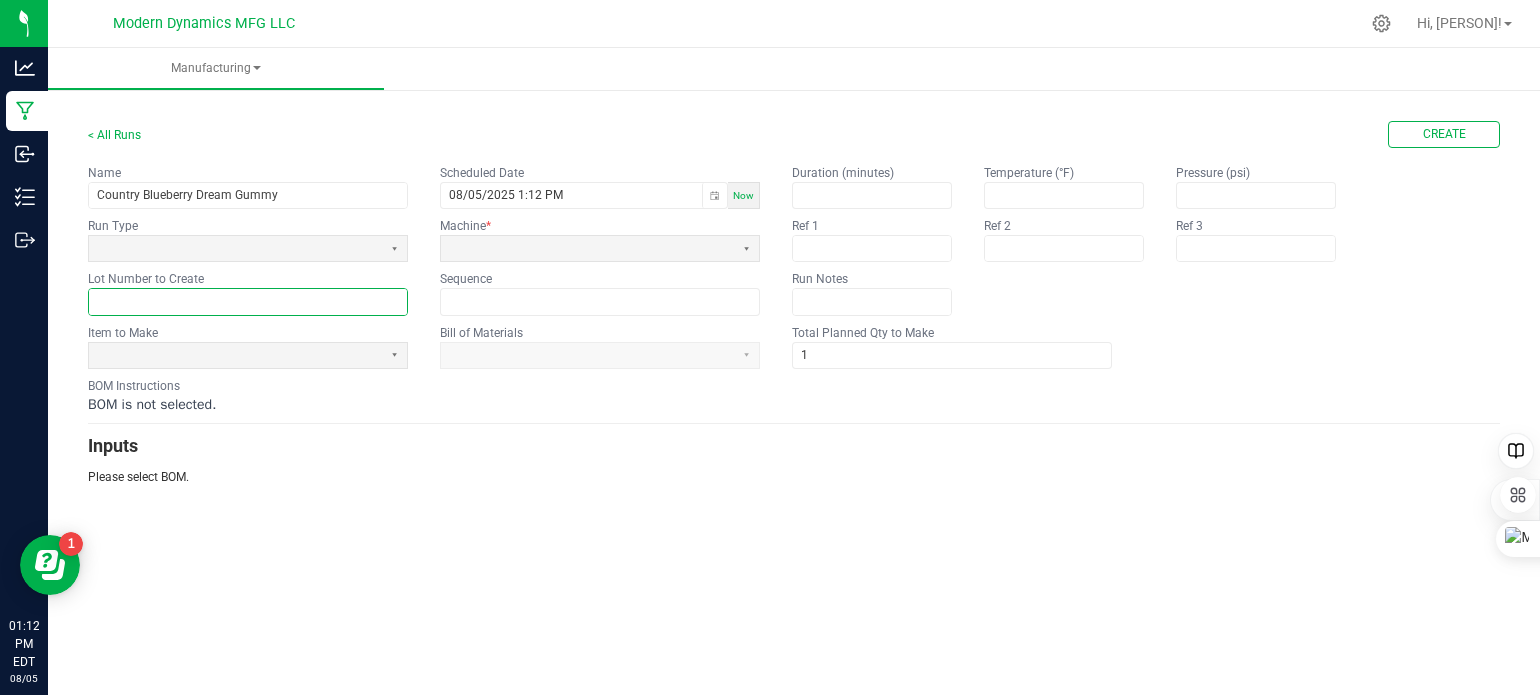 click at bounding box center (248, 301) 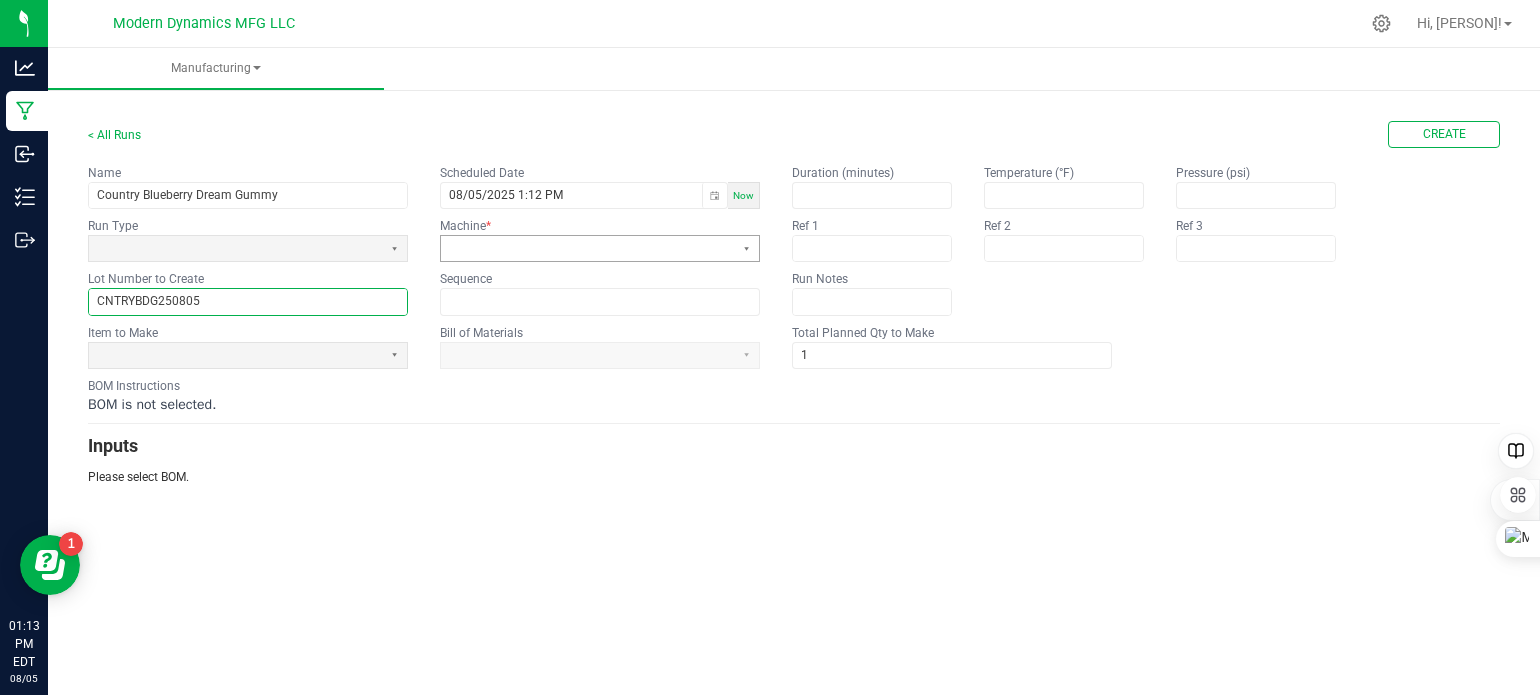 type on "CNTRYBDG250805" 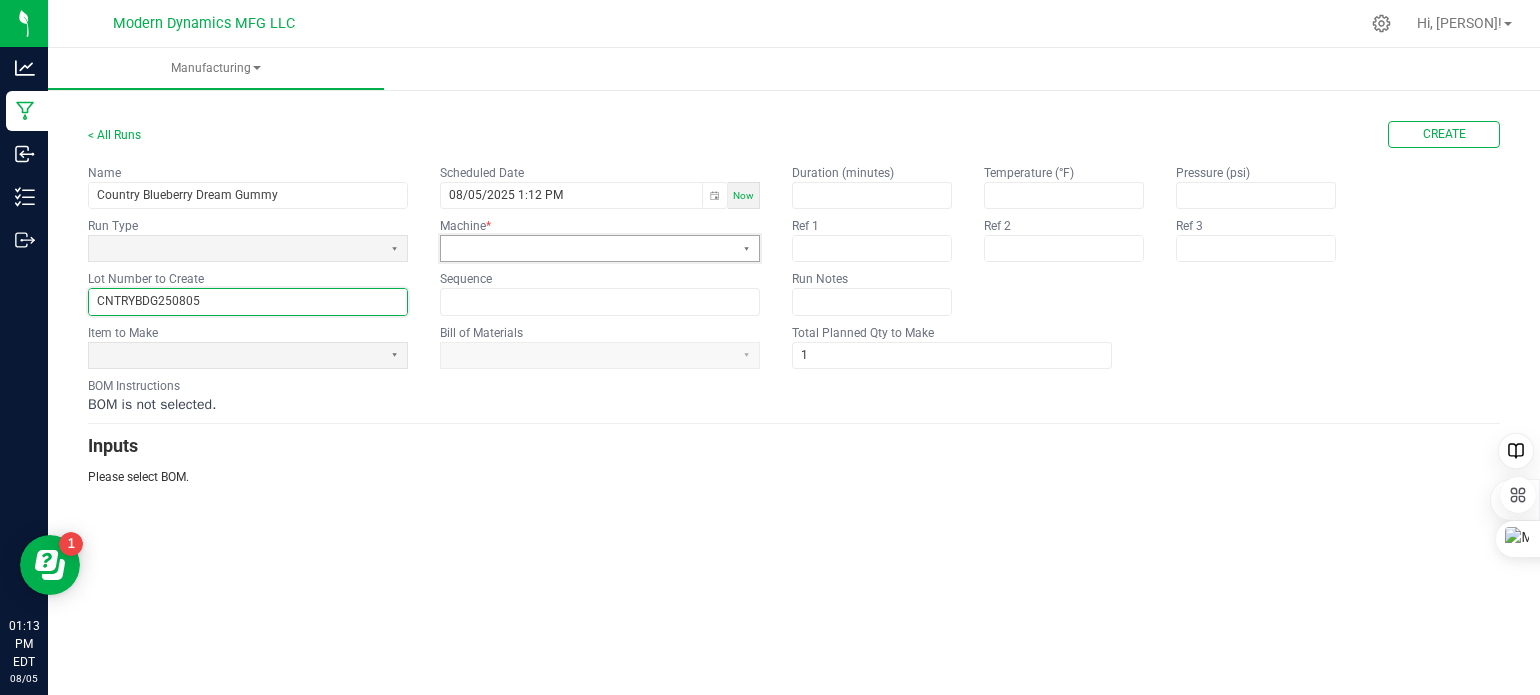 click at bounding box center [587, 248] 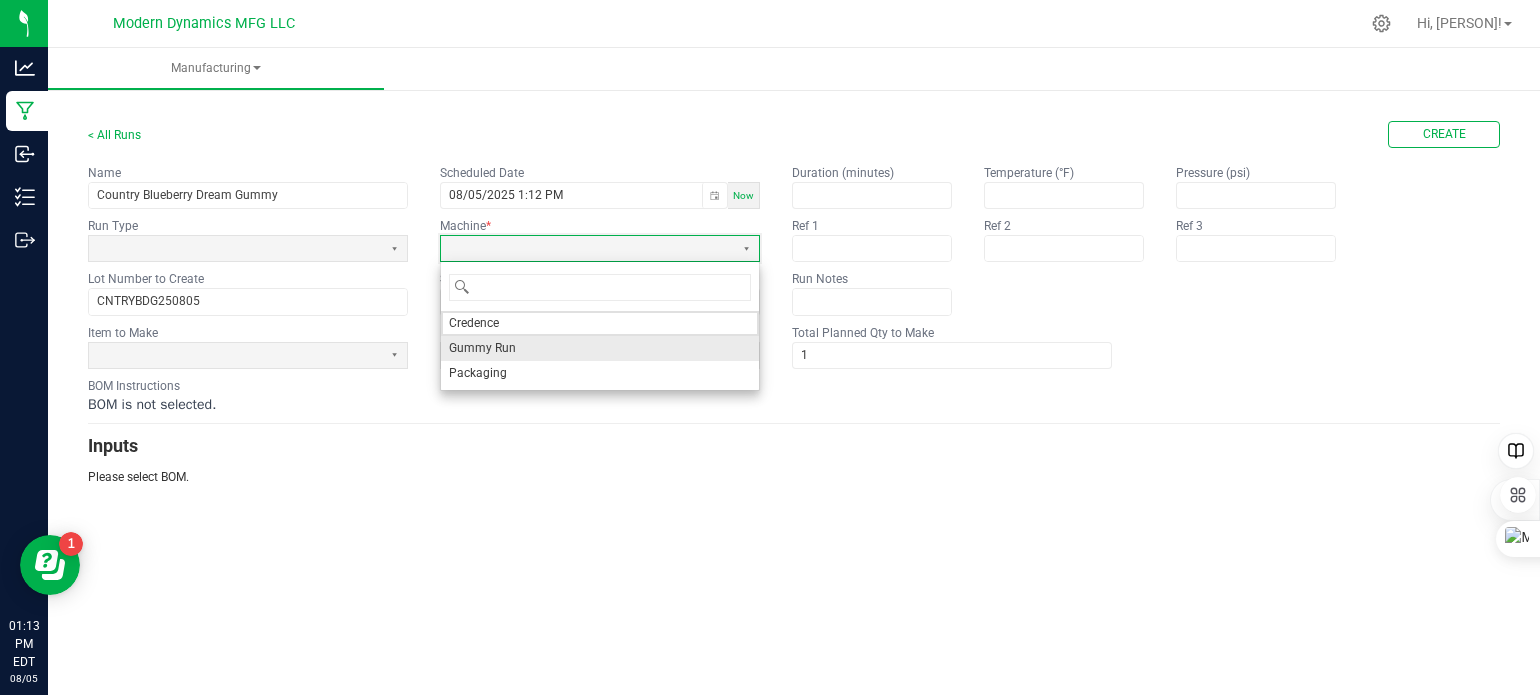 click on "Gummy Run" at bounding box center (600, 348) 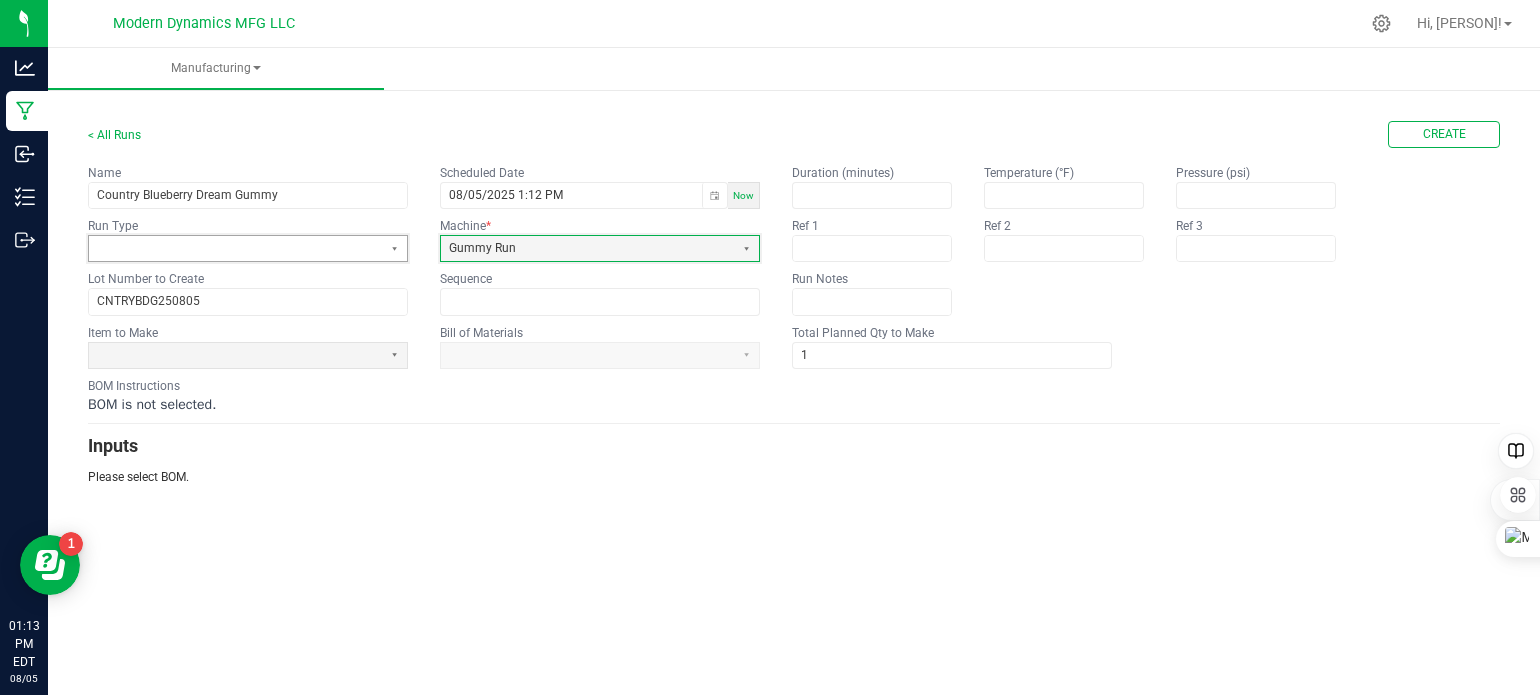 click at bounding box center (235, 248) 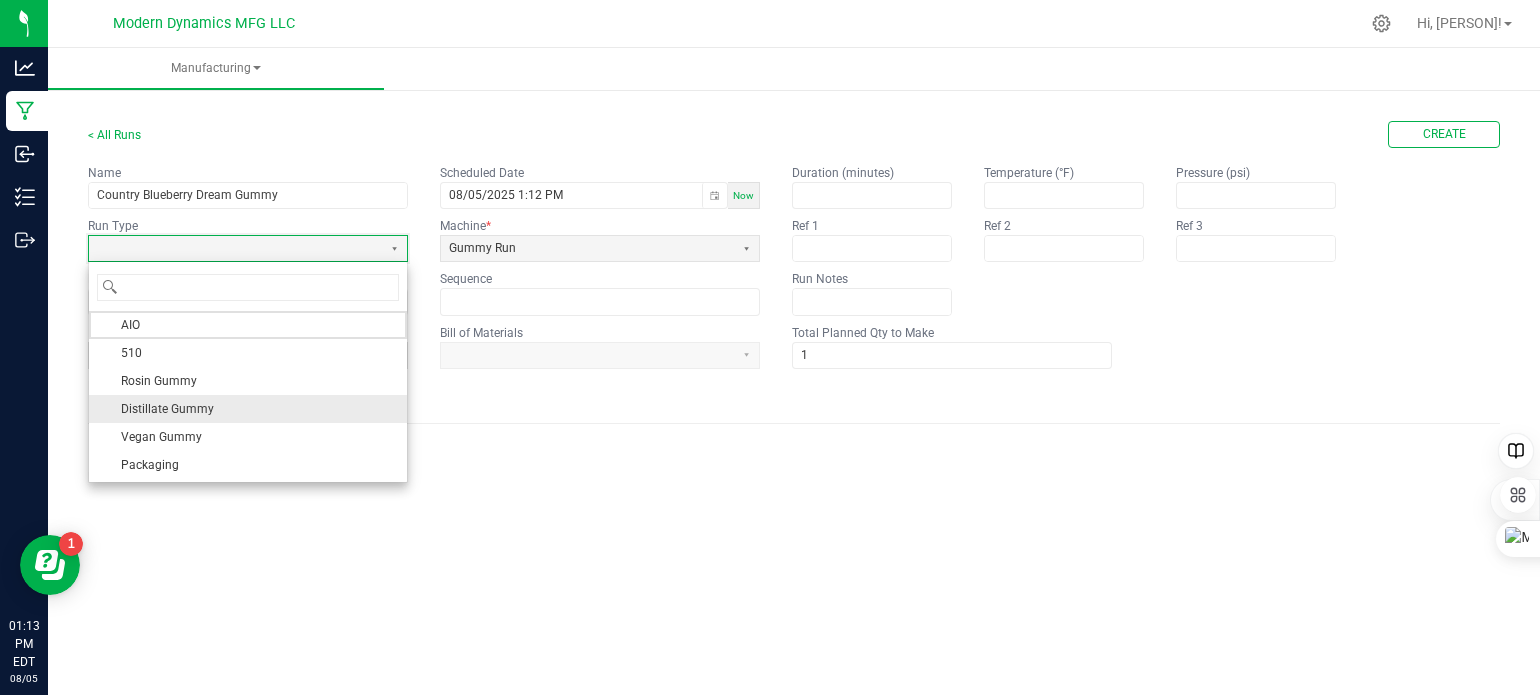 click on "Distillate Gummy" at bounding box center (248, 409) 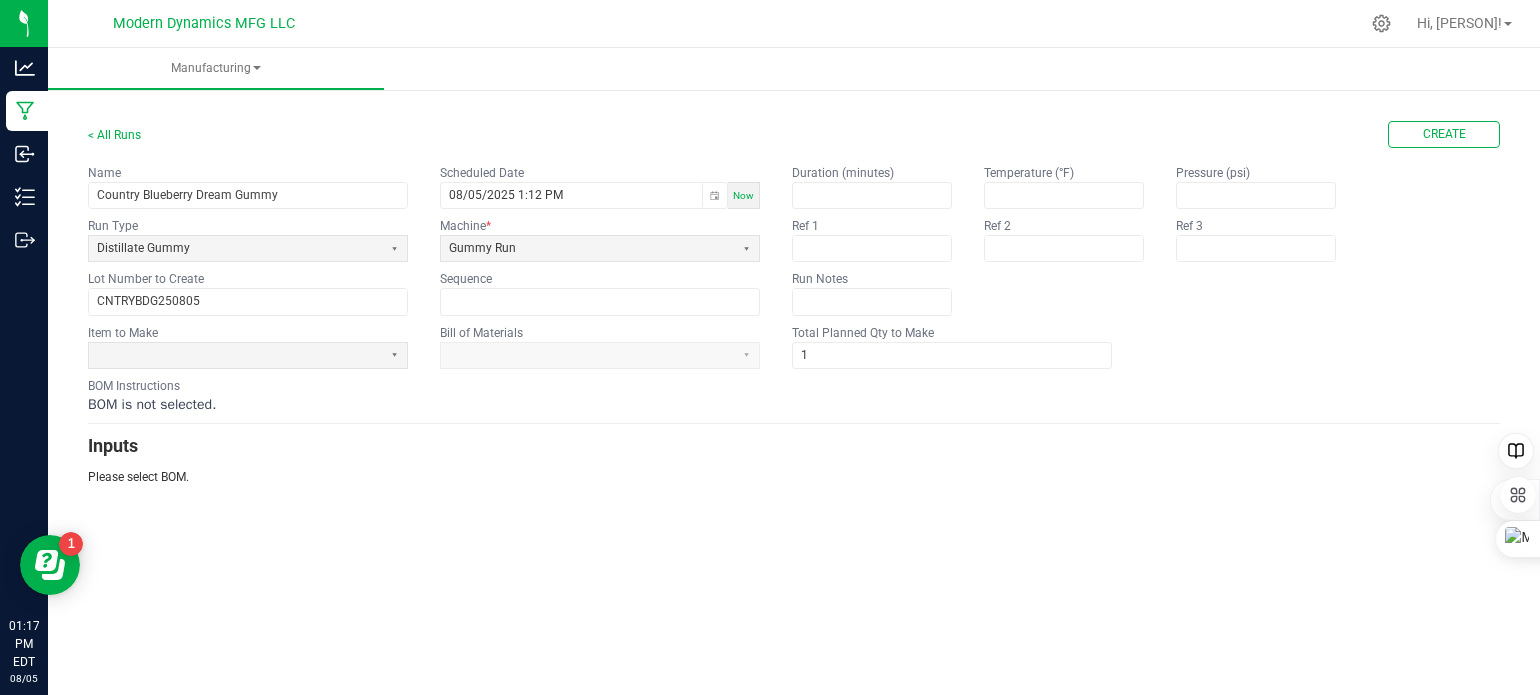 click on "< All Runs   Create" at bounding box center [794, 134] 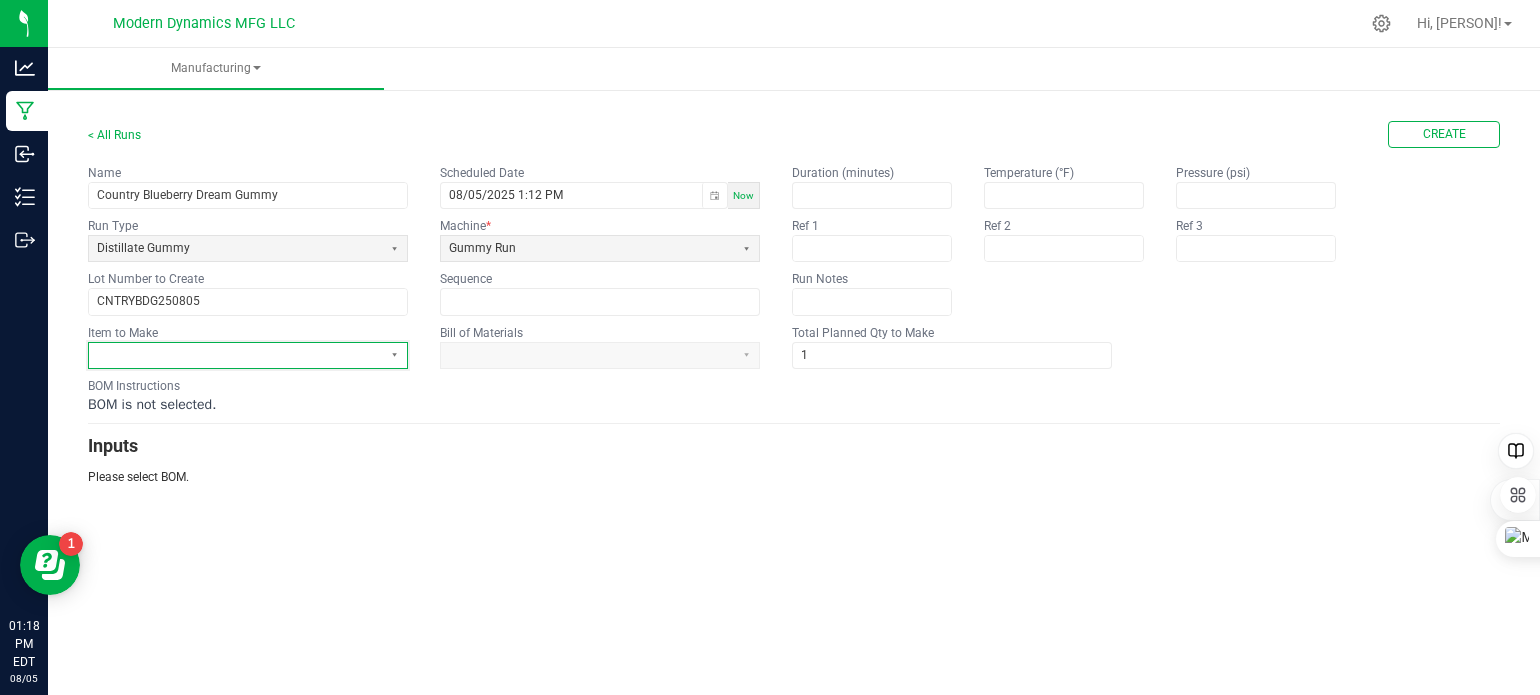 click at bounding box center [235, 355] 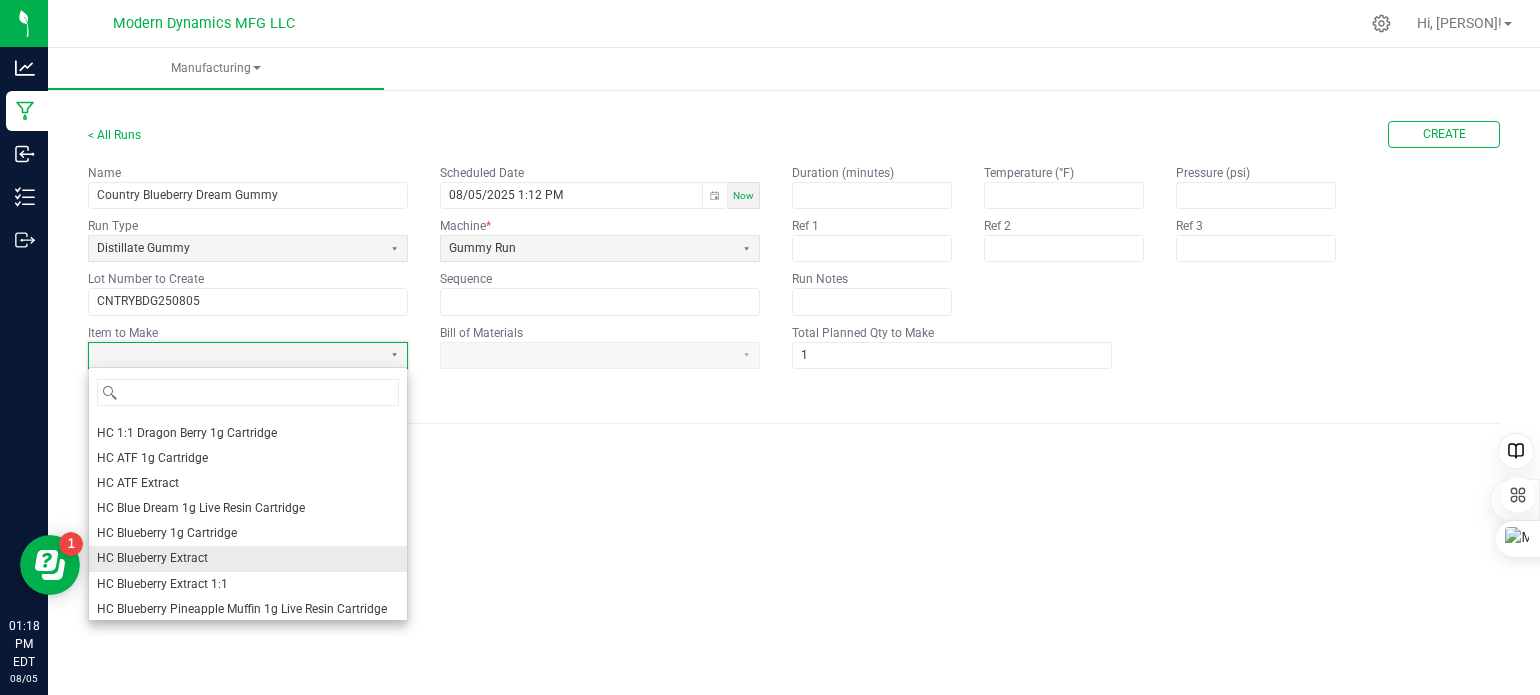 scroll, scrollTop: 500, scrollLeft: 0, axis: vertical 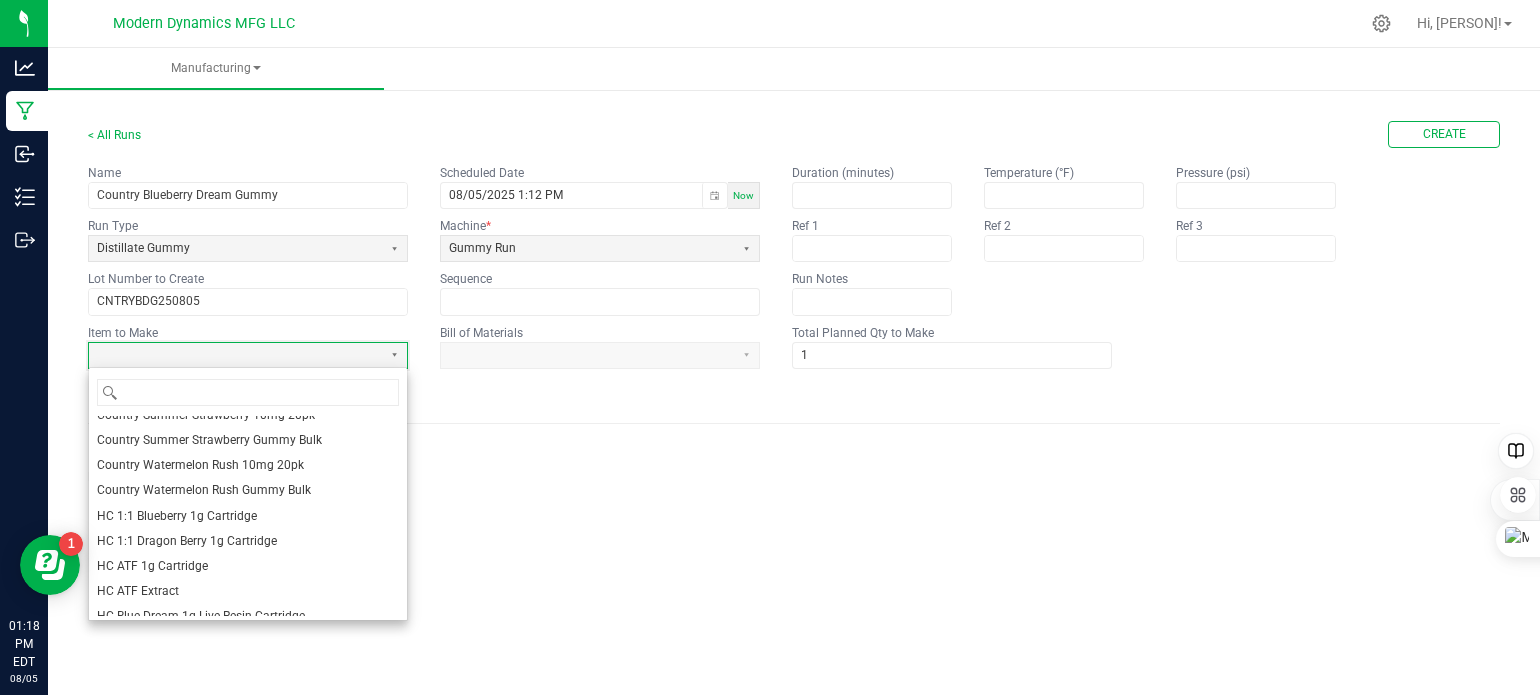click on "Country Blueberry Dream Gummy Bulk" at bounding box center (200, 390) 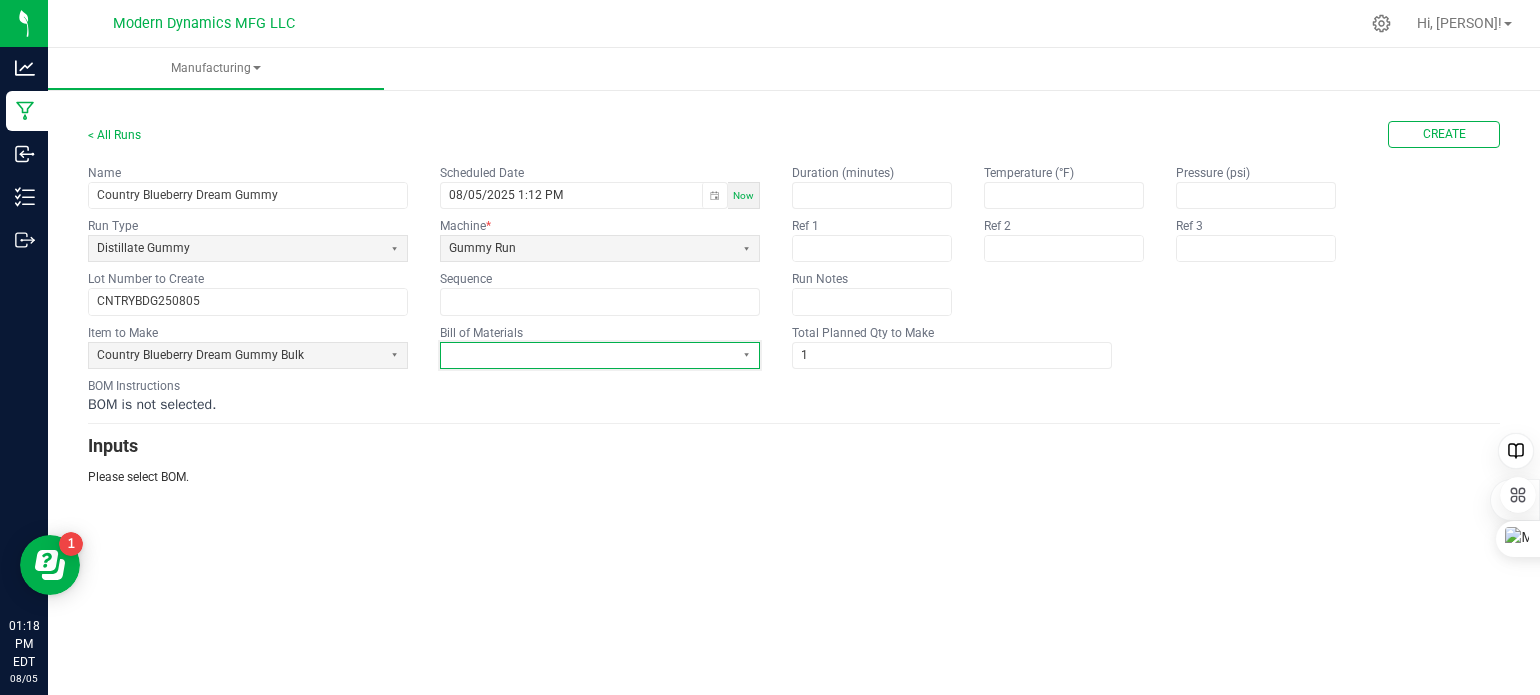 click at bounding box center [587, 355] 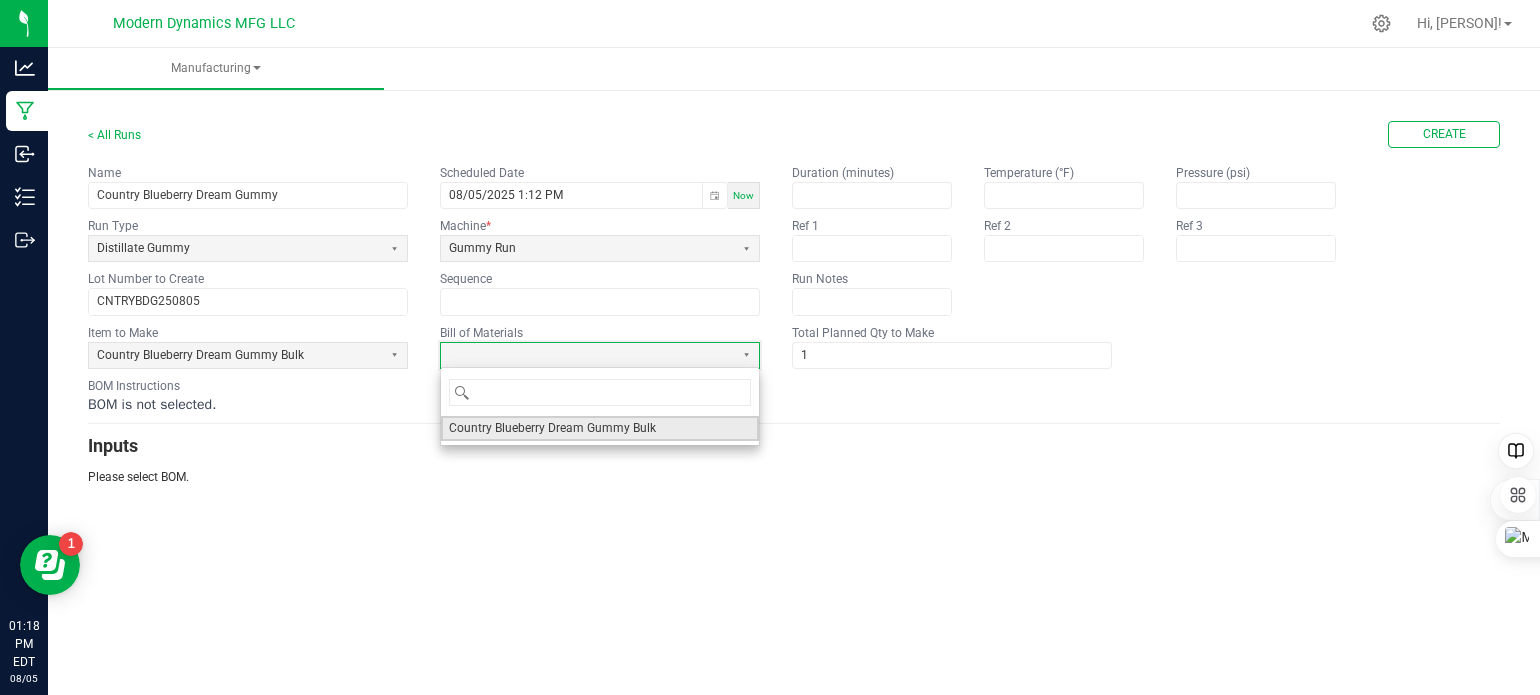 click on "Country Blueberry Dream Gummy Bulk" at bounding box center [552, 428] 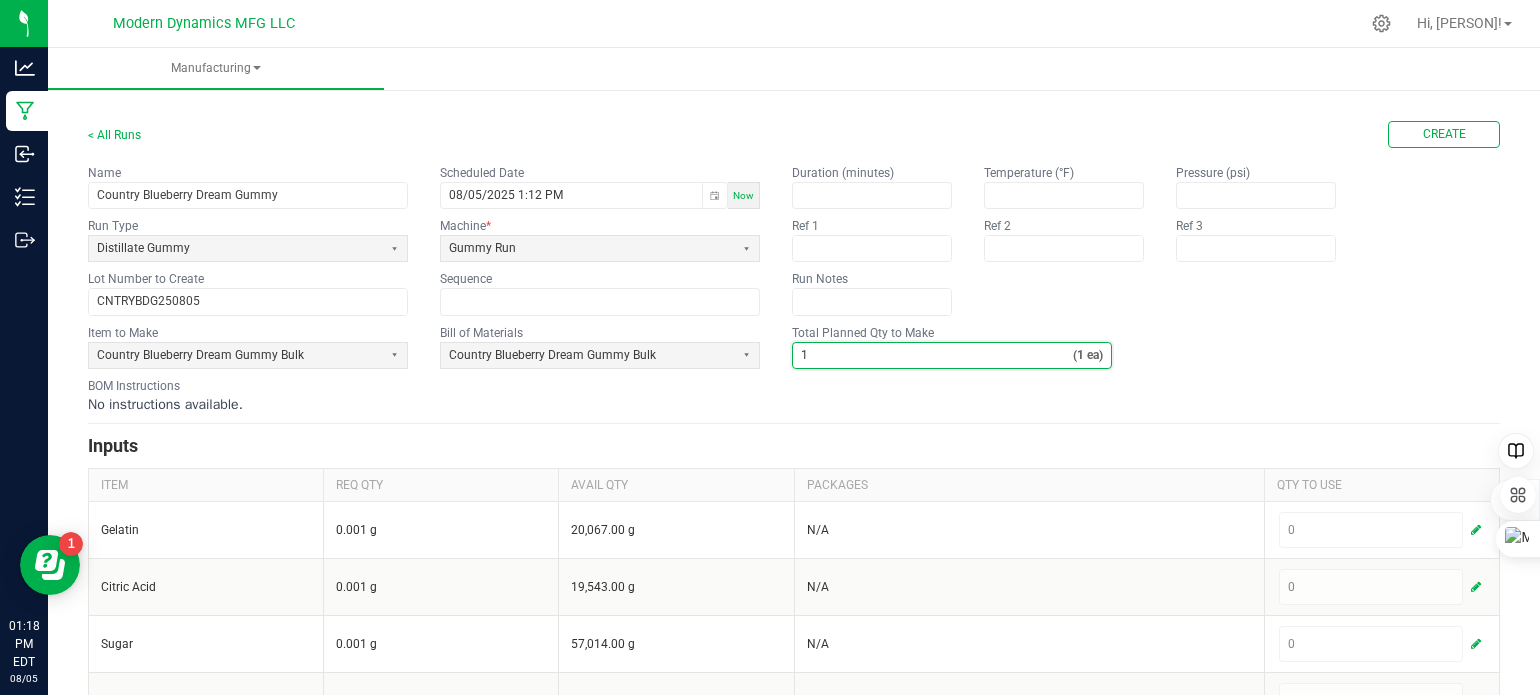 click on "1" at bounding box center (933, 355) 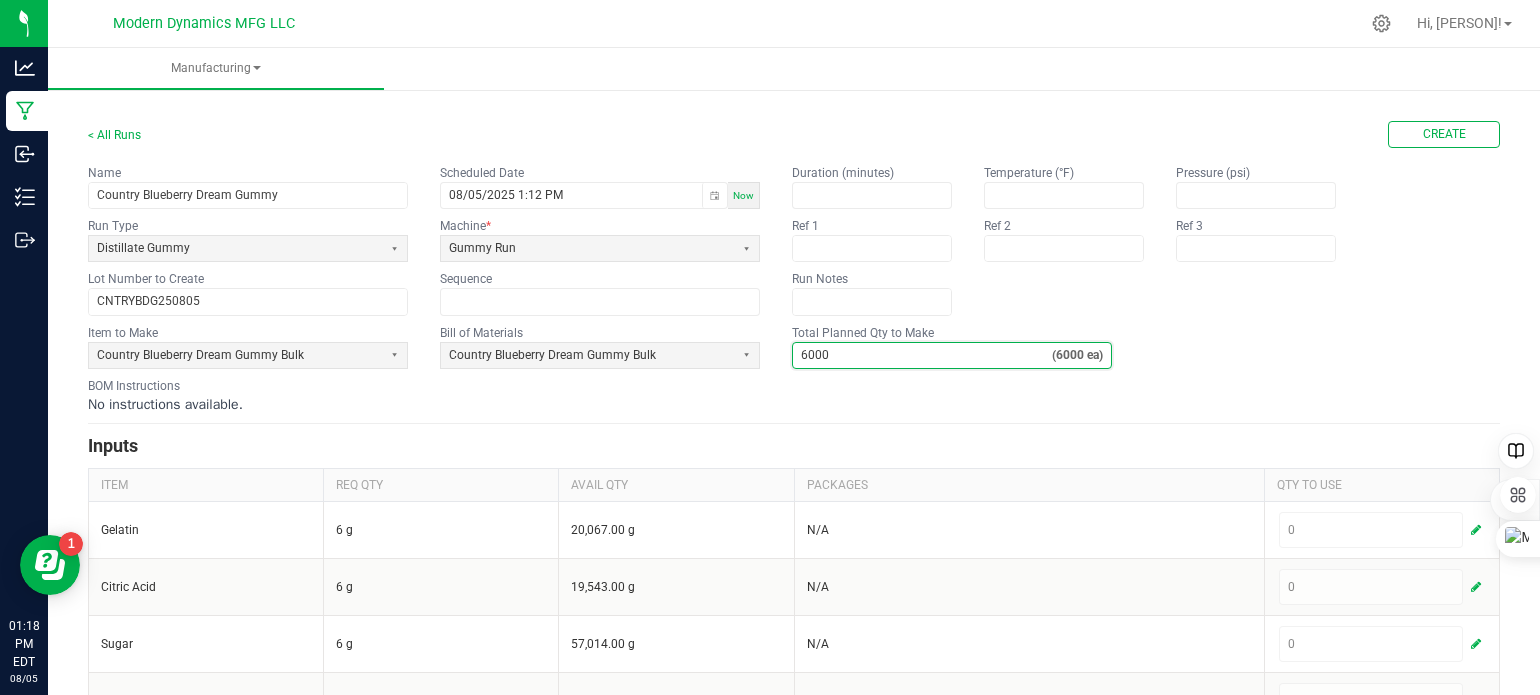 type on "6,000" 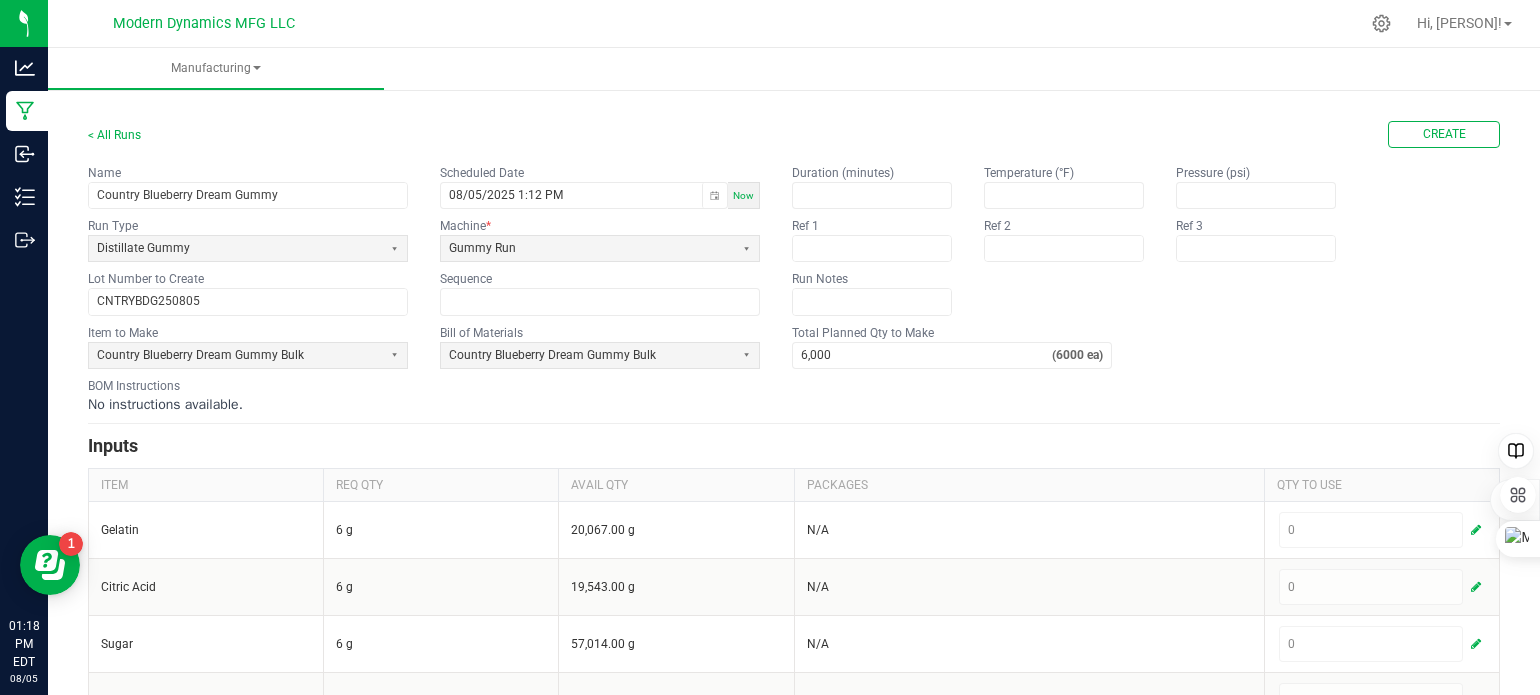 click on "Item to Make Country Blueberry Dream Gummy Bulk  Bill of Materials  Country Blueberry Dream Gummy Bulk  Total Planned Qty to Make 6,000 (6000 ea)" at bounding box center (794, 346) 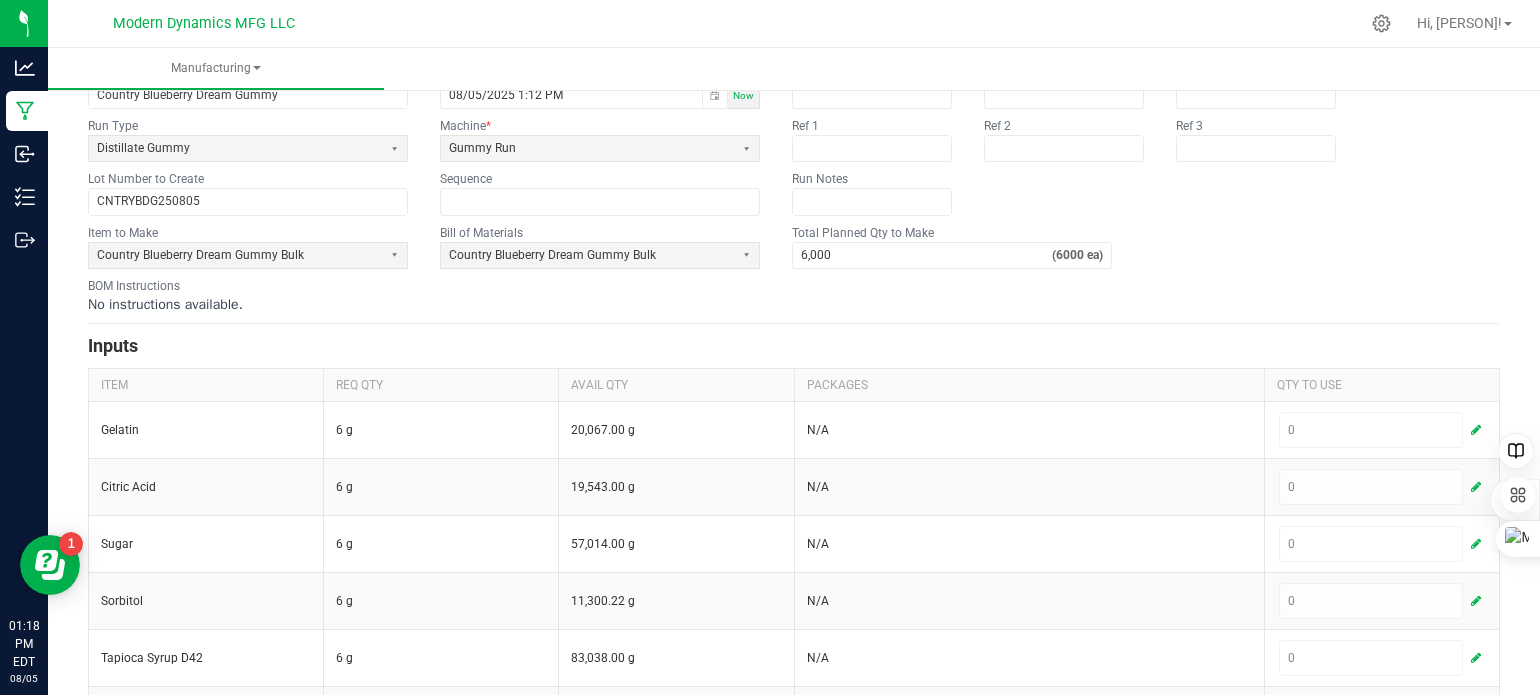 scroll, scrollTop: 0, scrollLeft: 0, axis: both 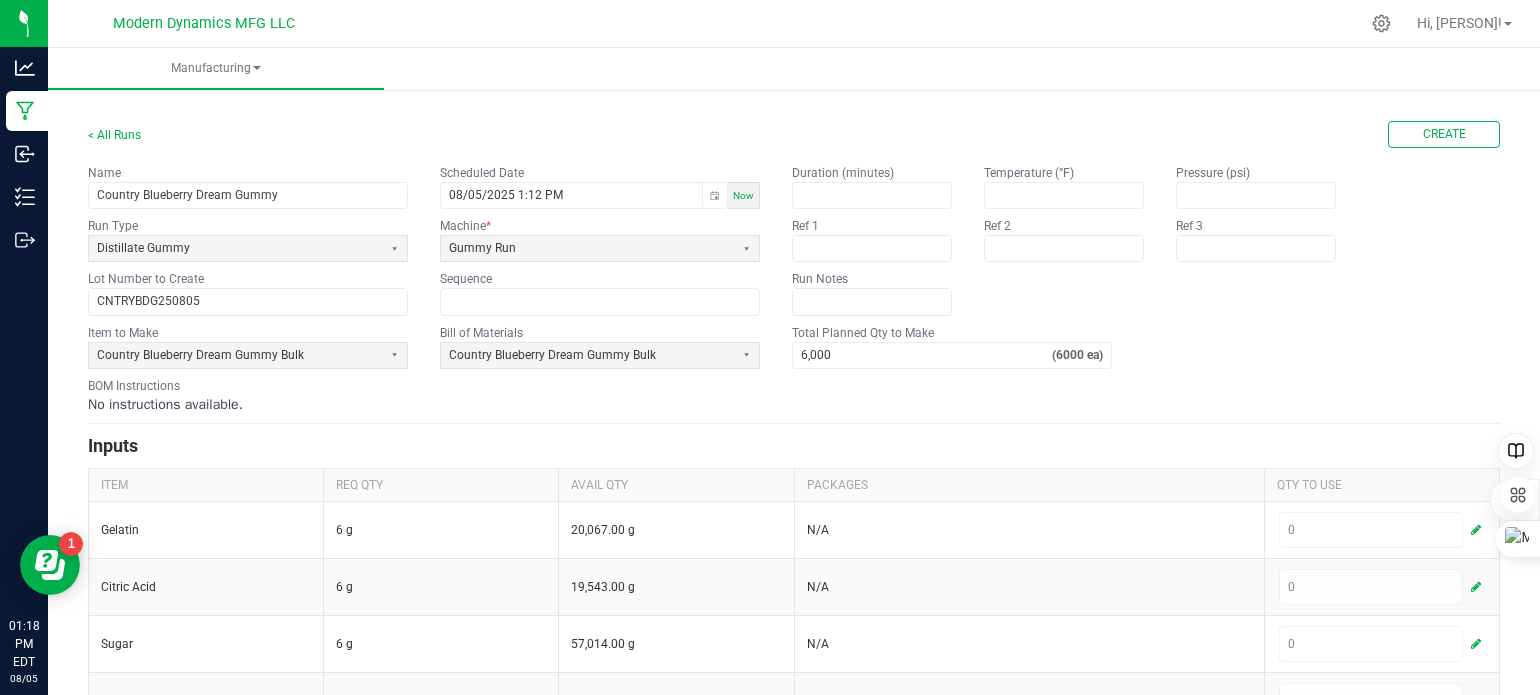 click on "Now" at bounding box center [743, 195] 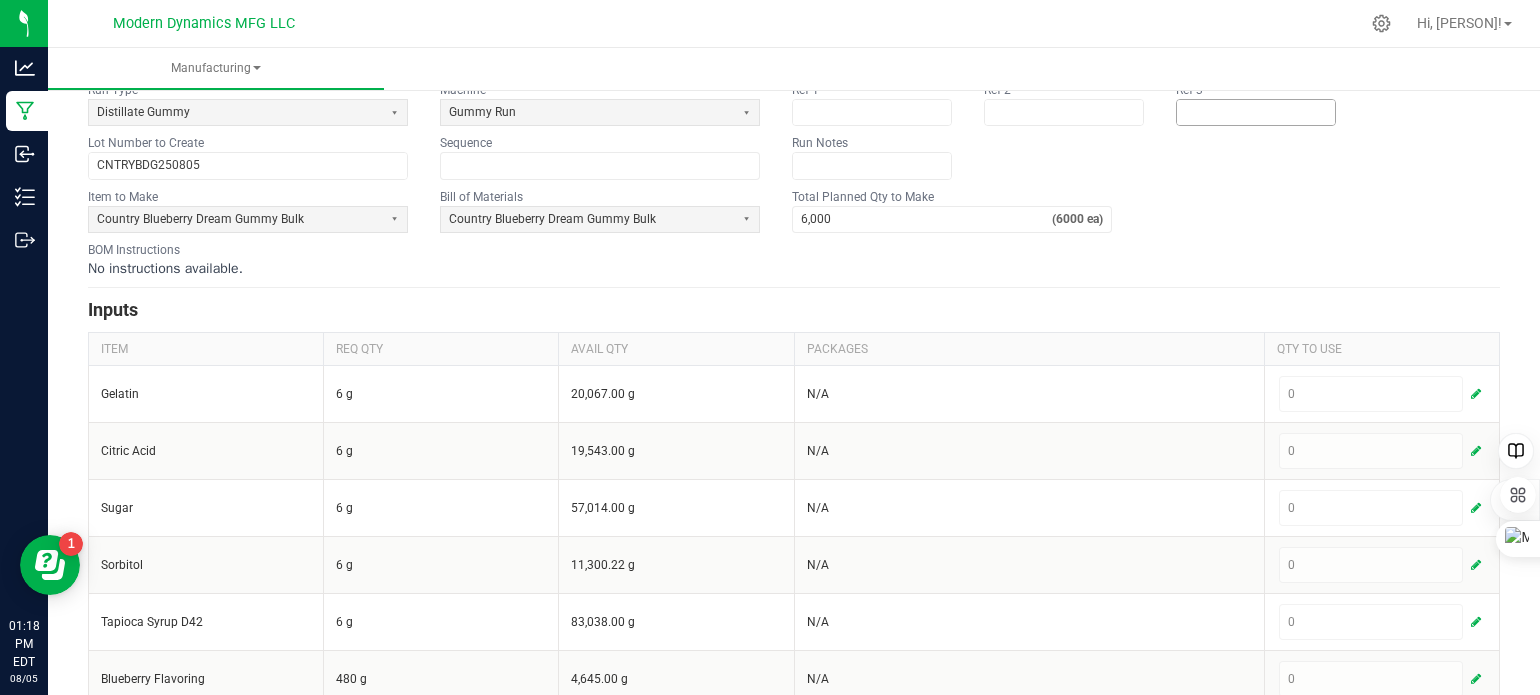 scroll, scrollTop: 200, scrollLeft: 0, axis: vertical 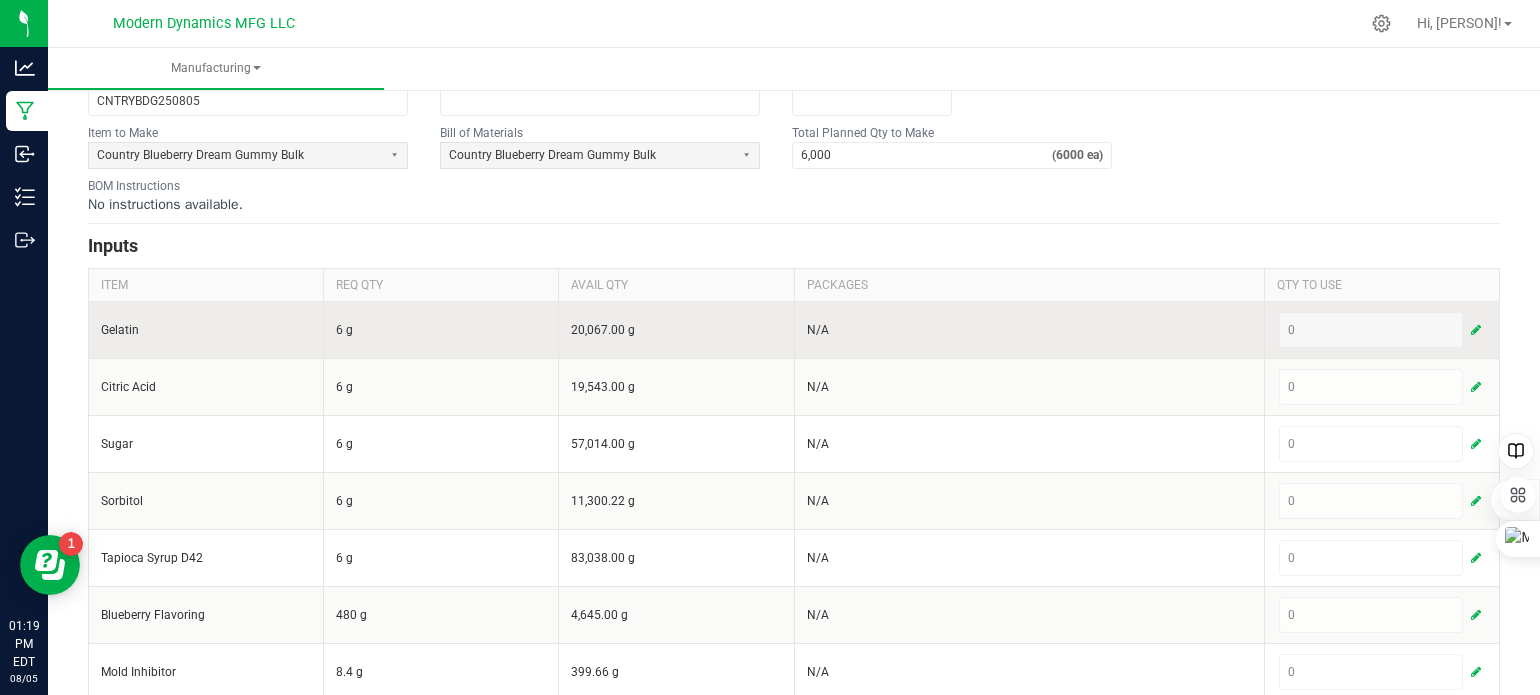 click at bounding box center [1476, 330] 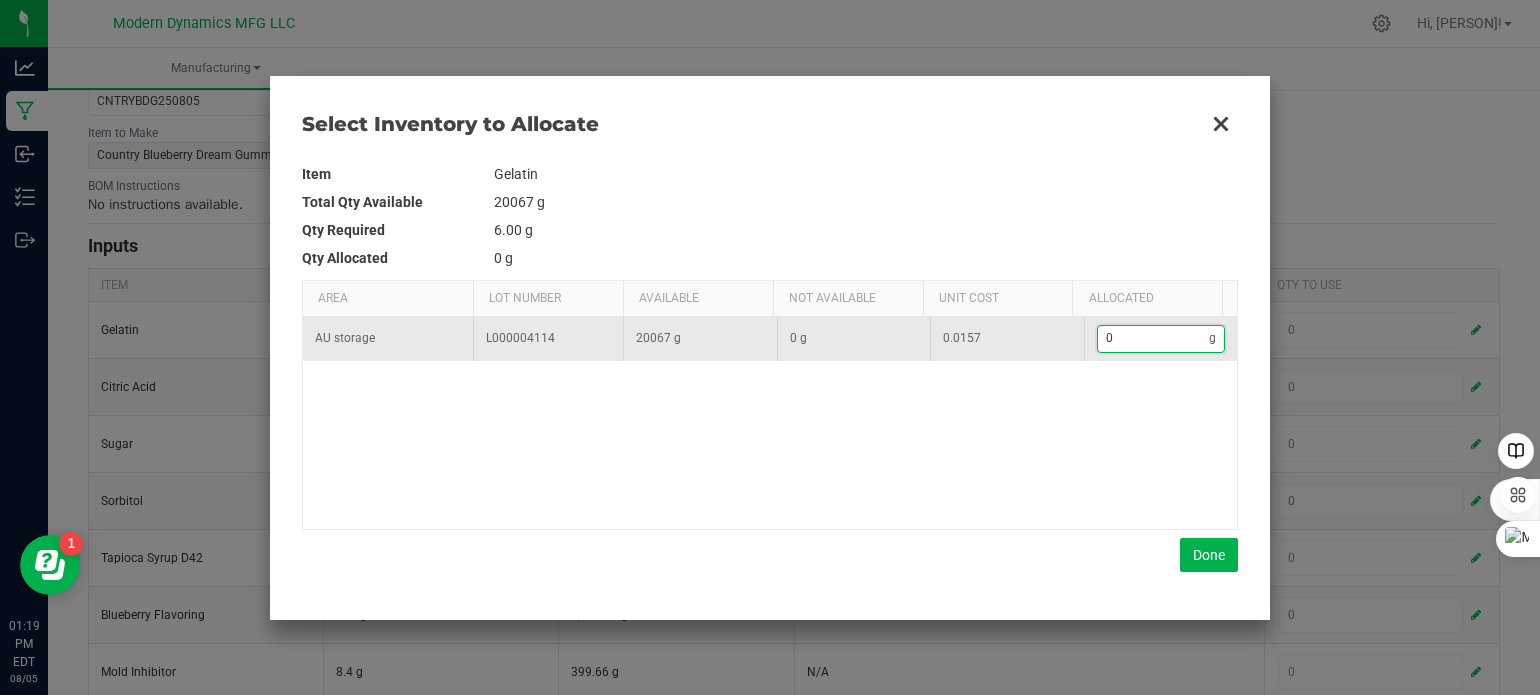 click on "0" at bounding box center (1154, 338) 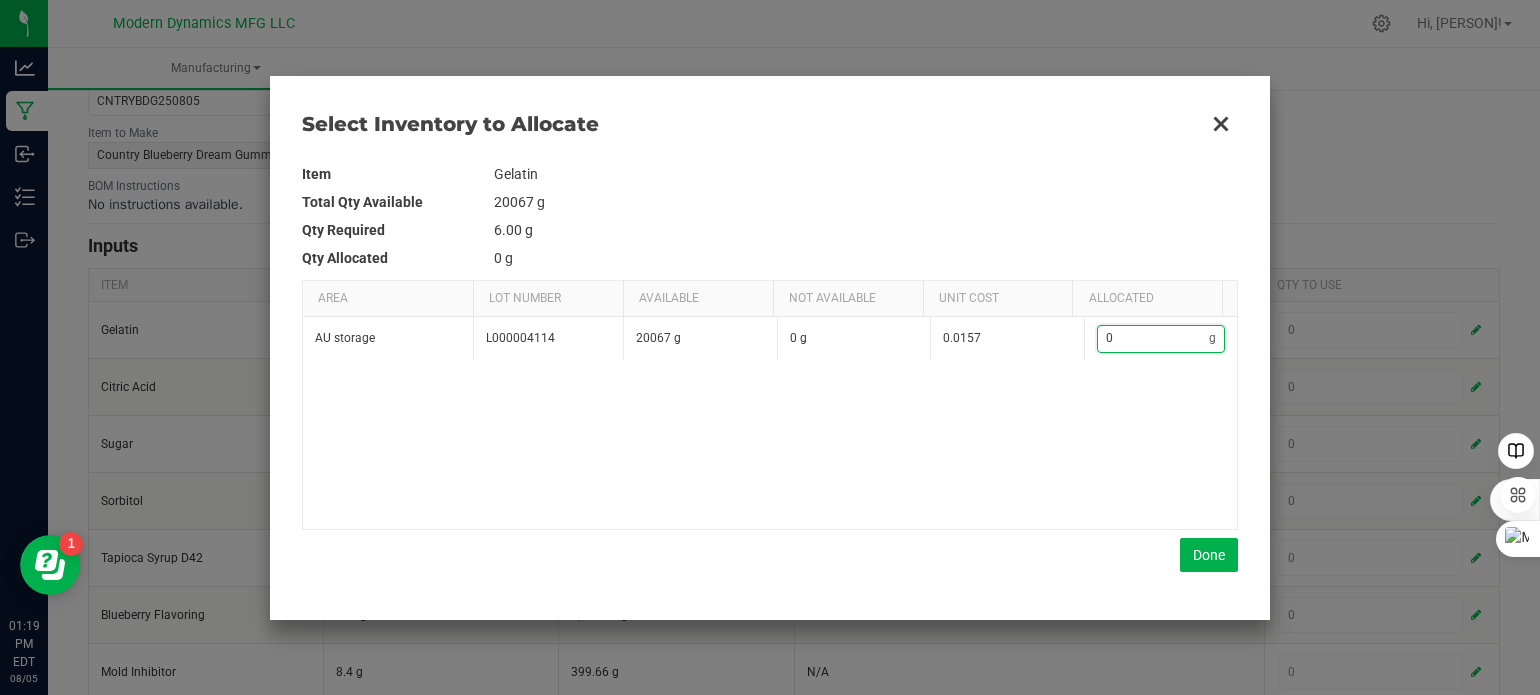 type on "9" 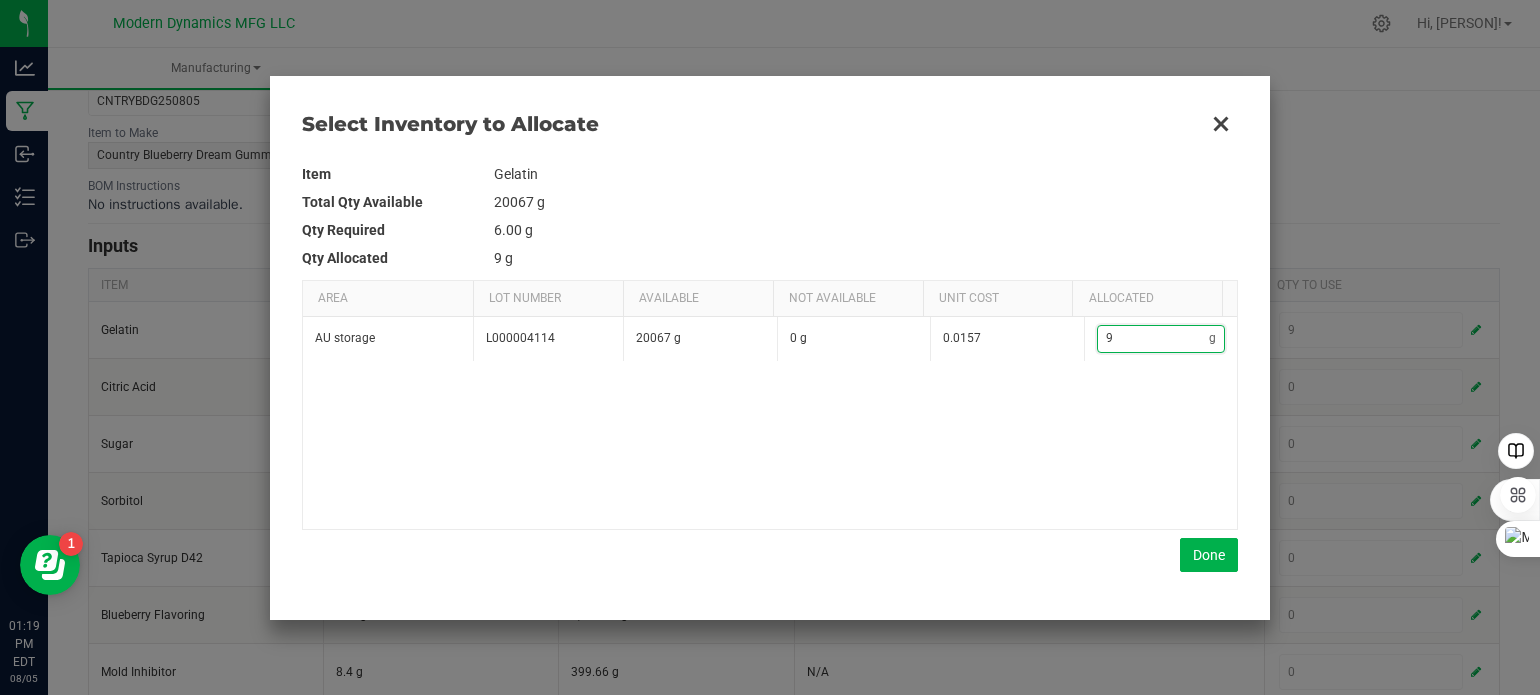 type on "91" 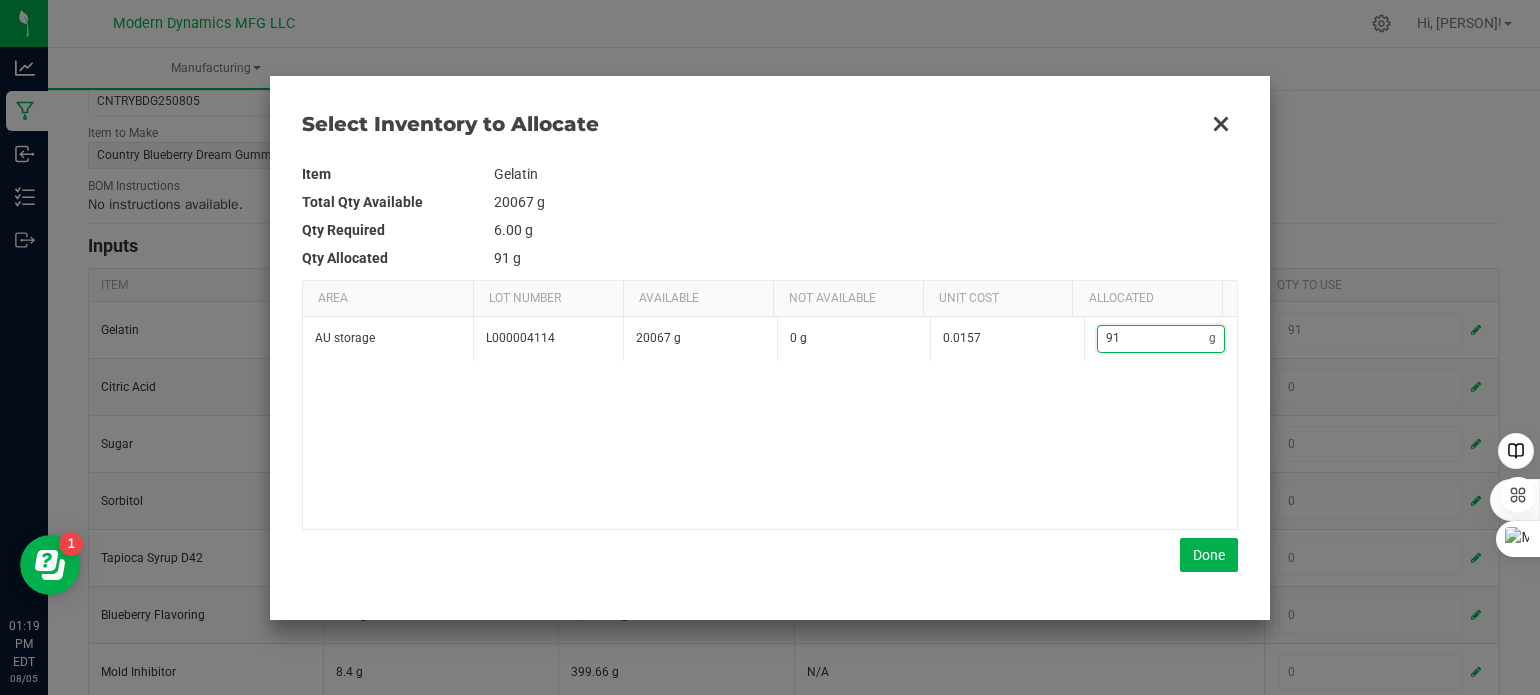 type on "913" 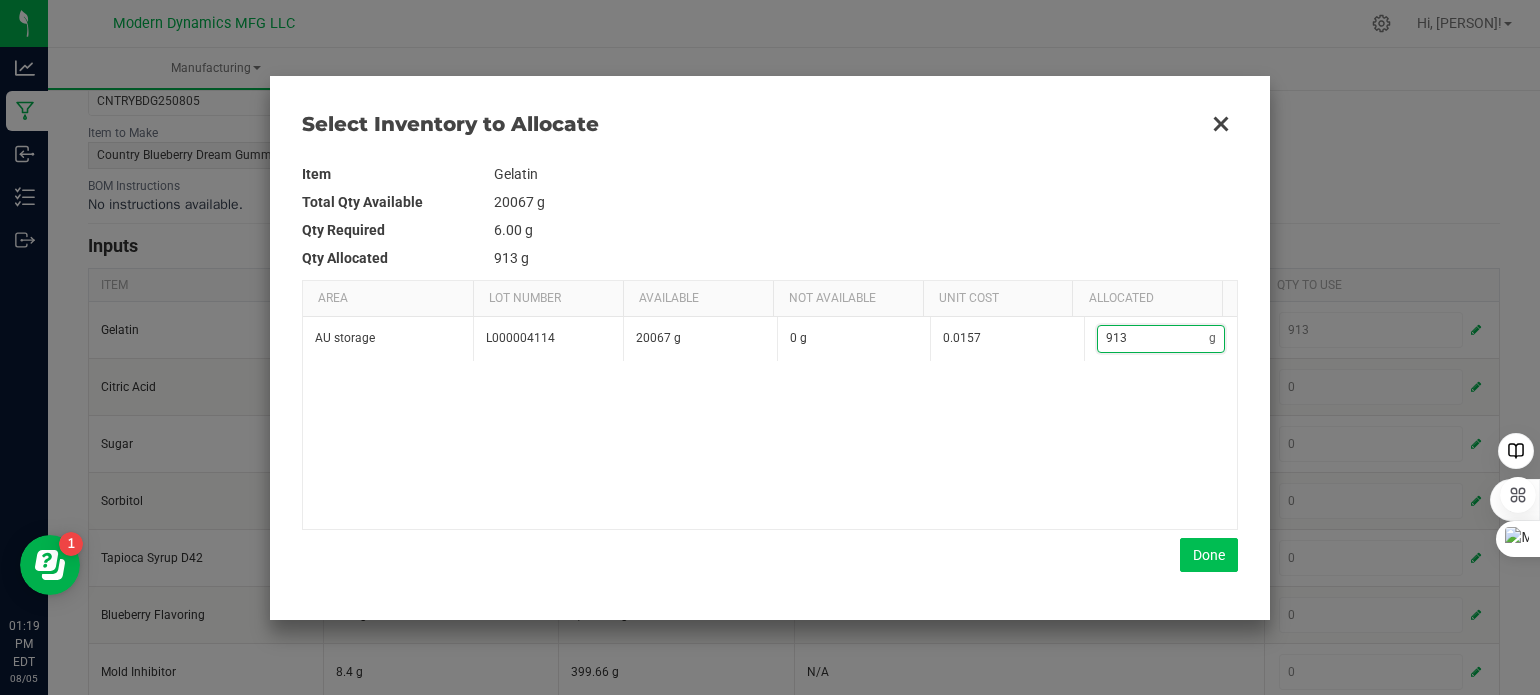 type on "913" 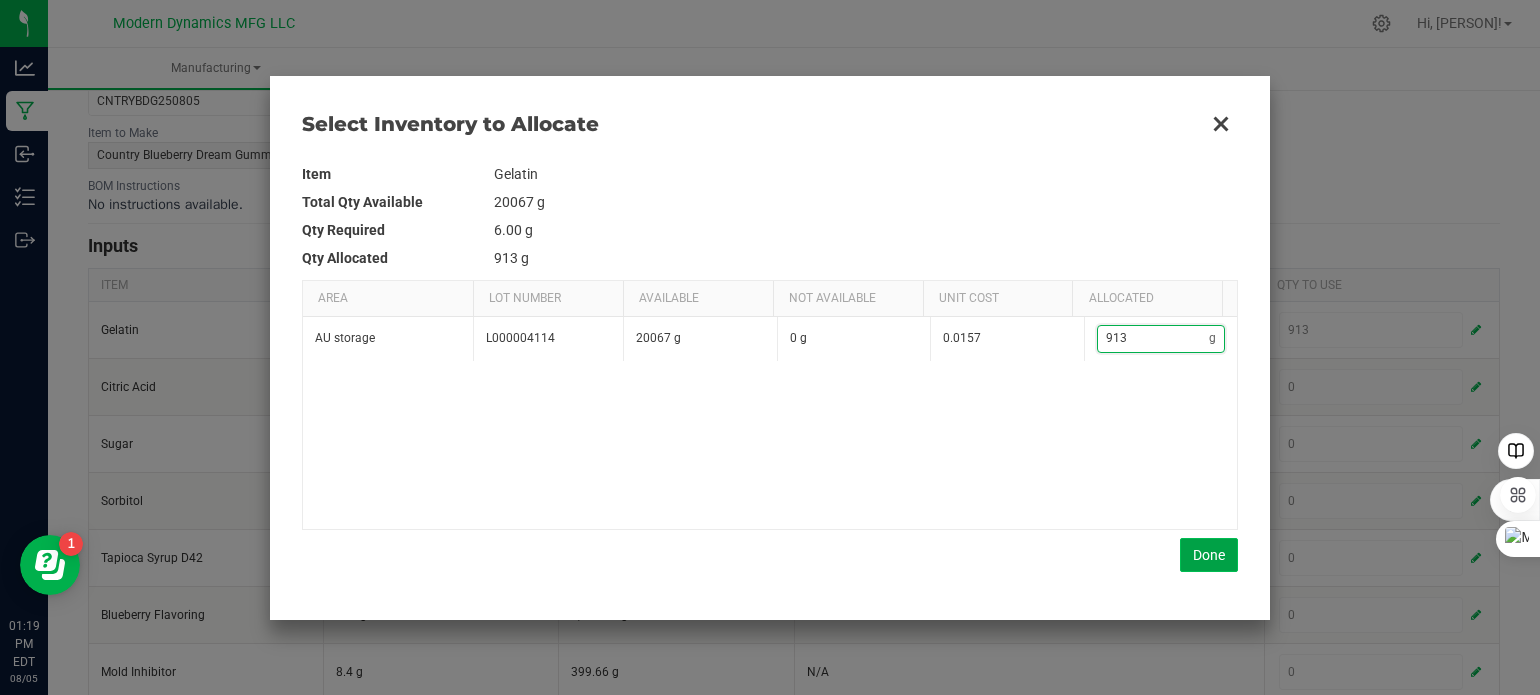 click on "Done" at bounding box center [1209, 555] 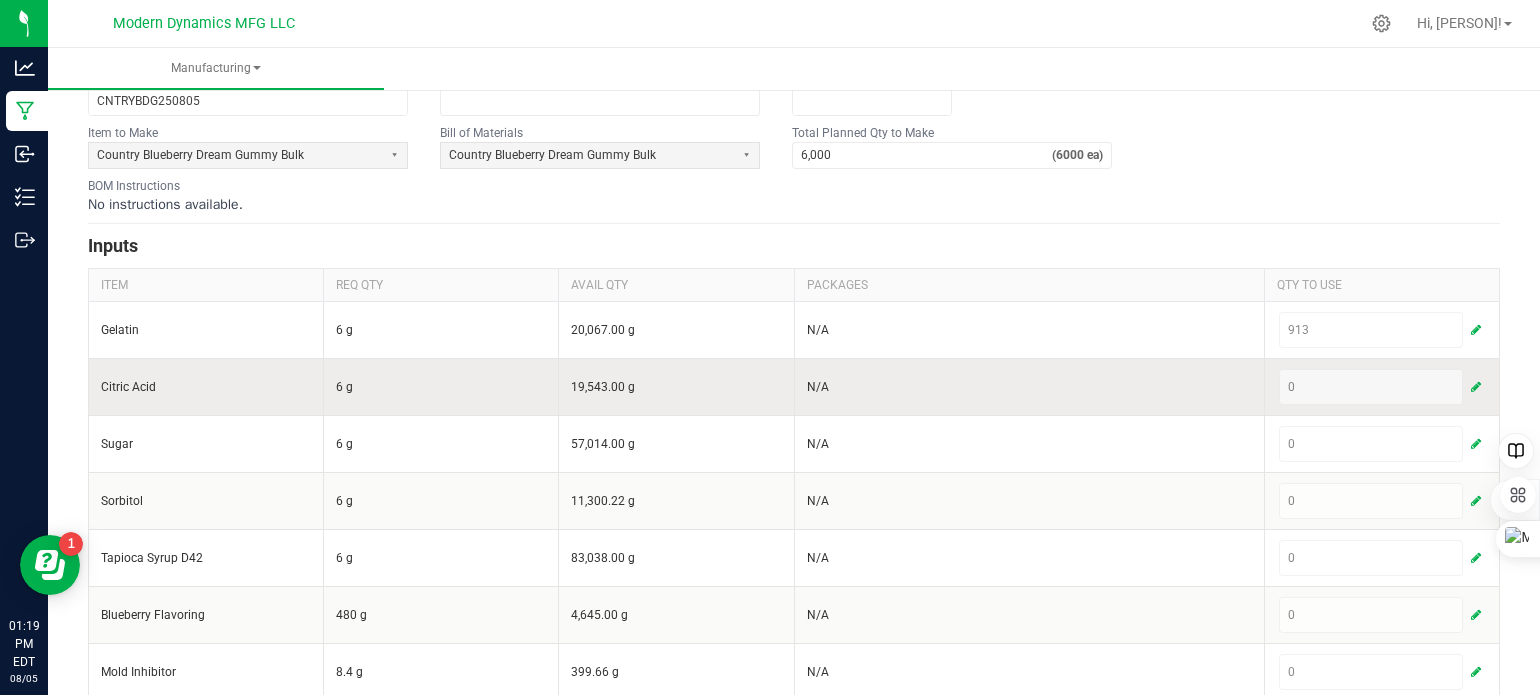 click at bounding box center [1476, 387] 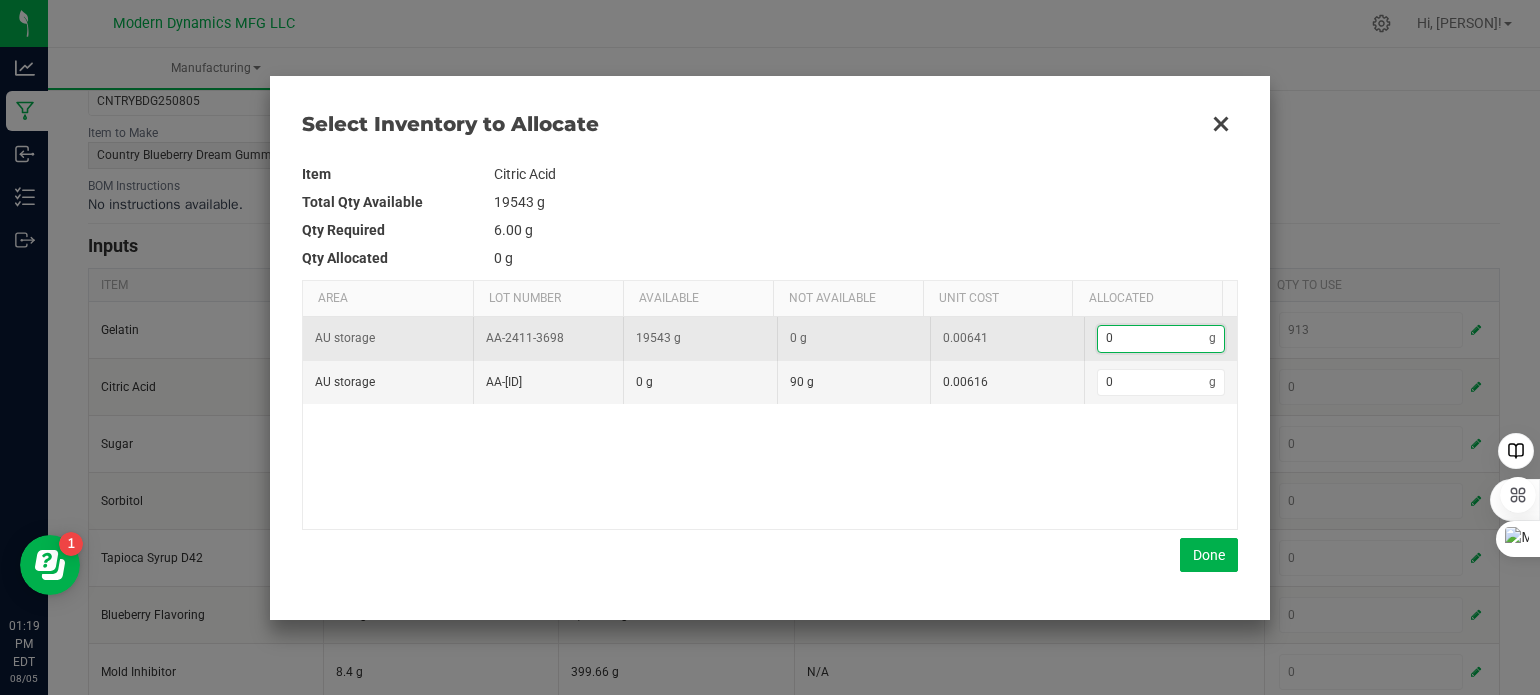 click on "0" at bounding box center (1154, 338) 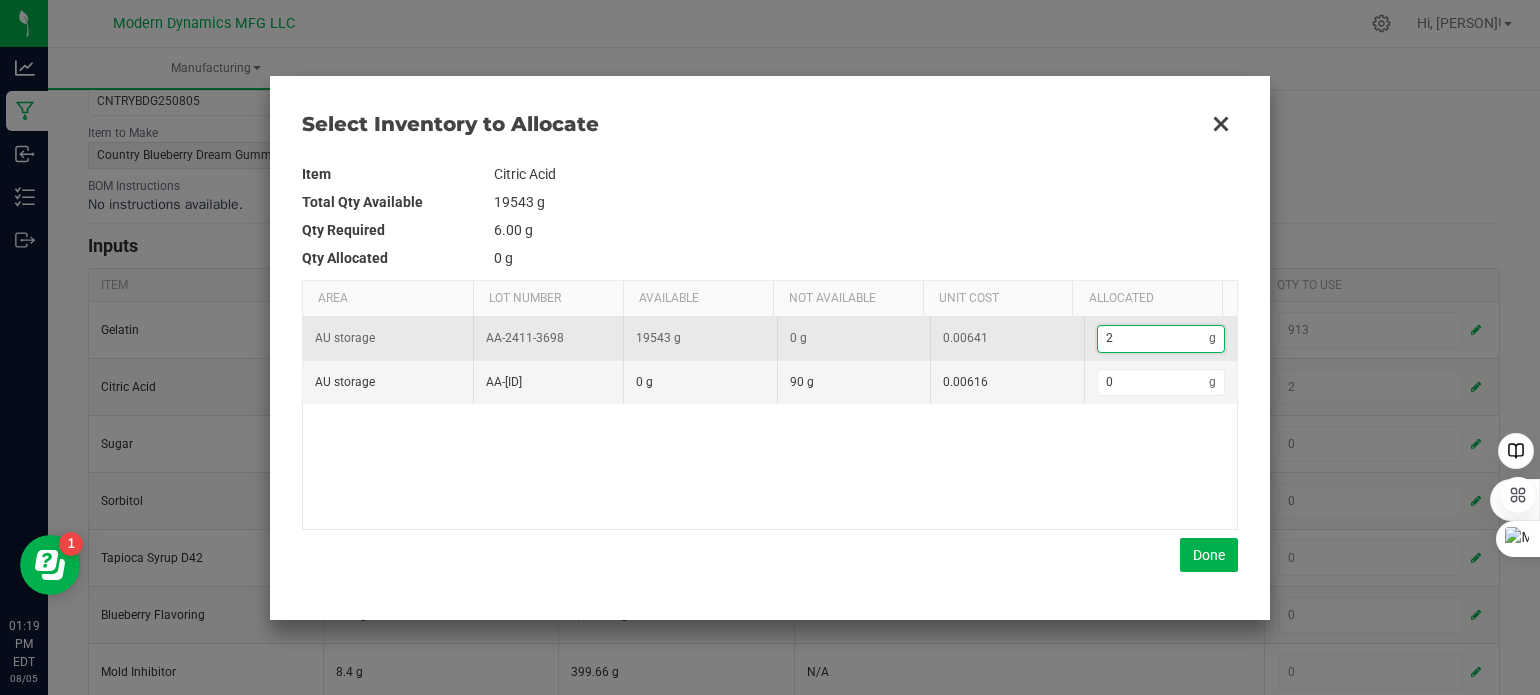 type on "22" 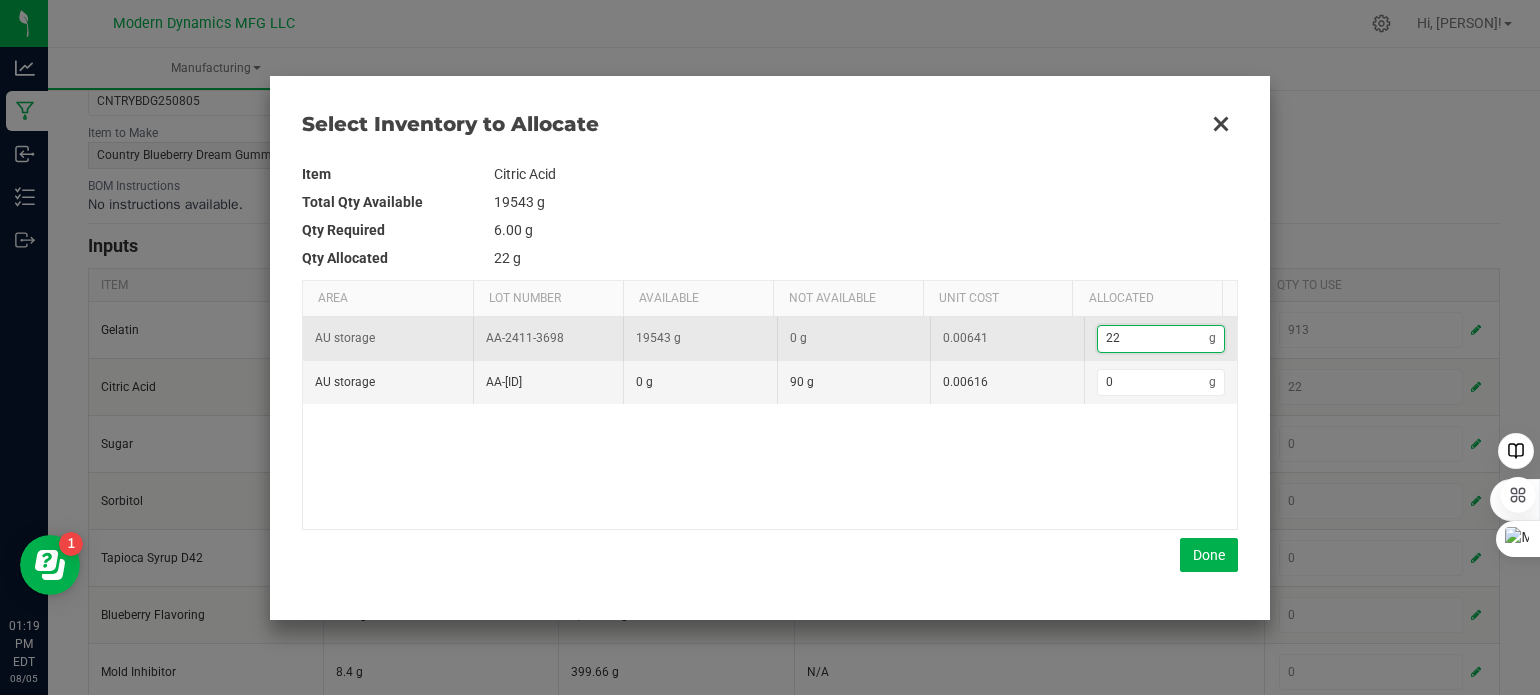 type on "224" 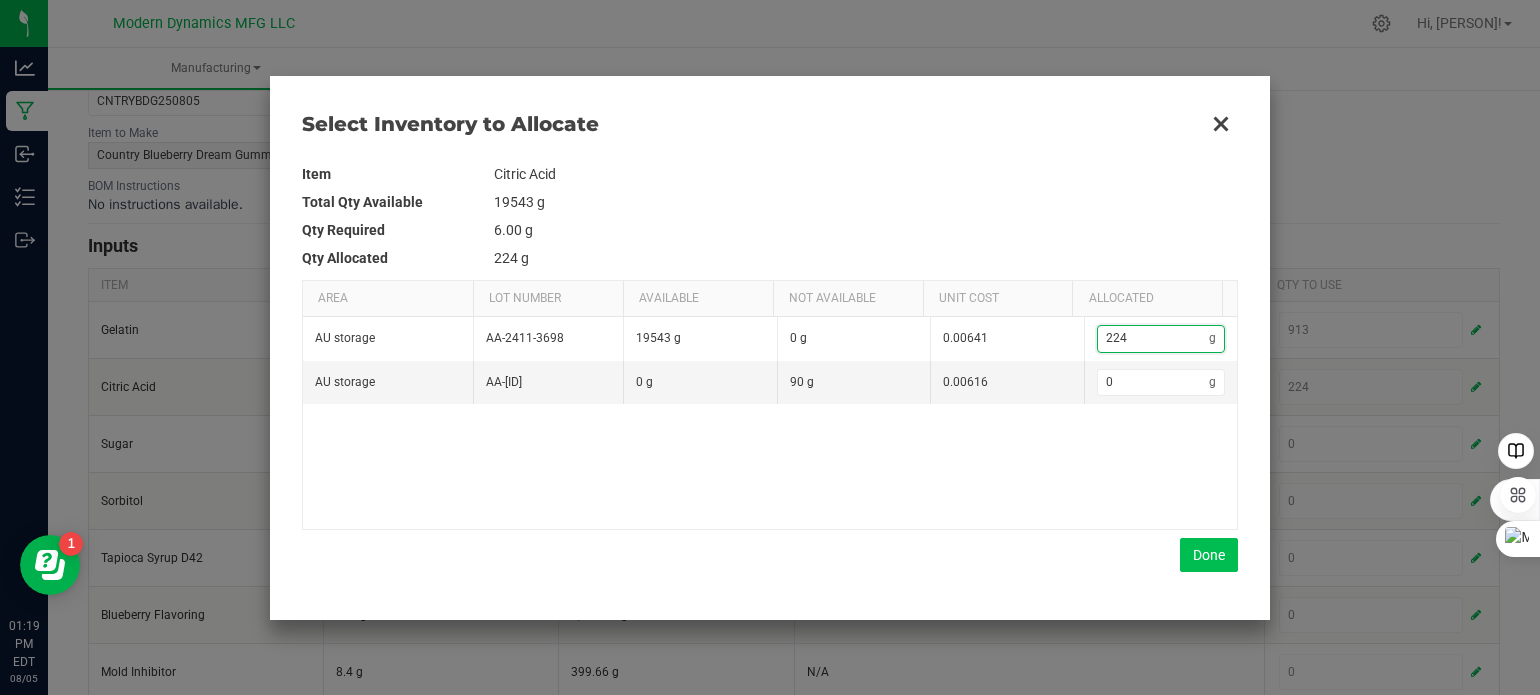 type on "224" 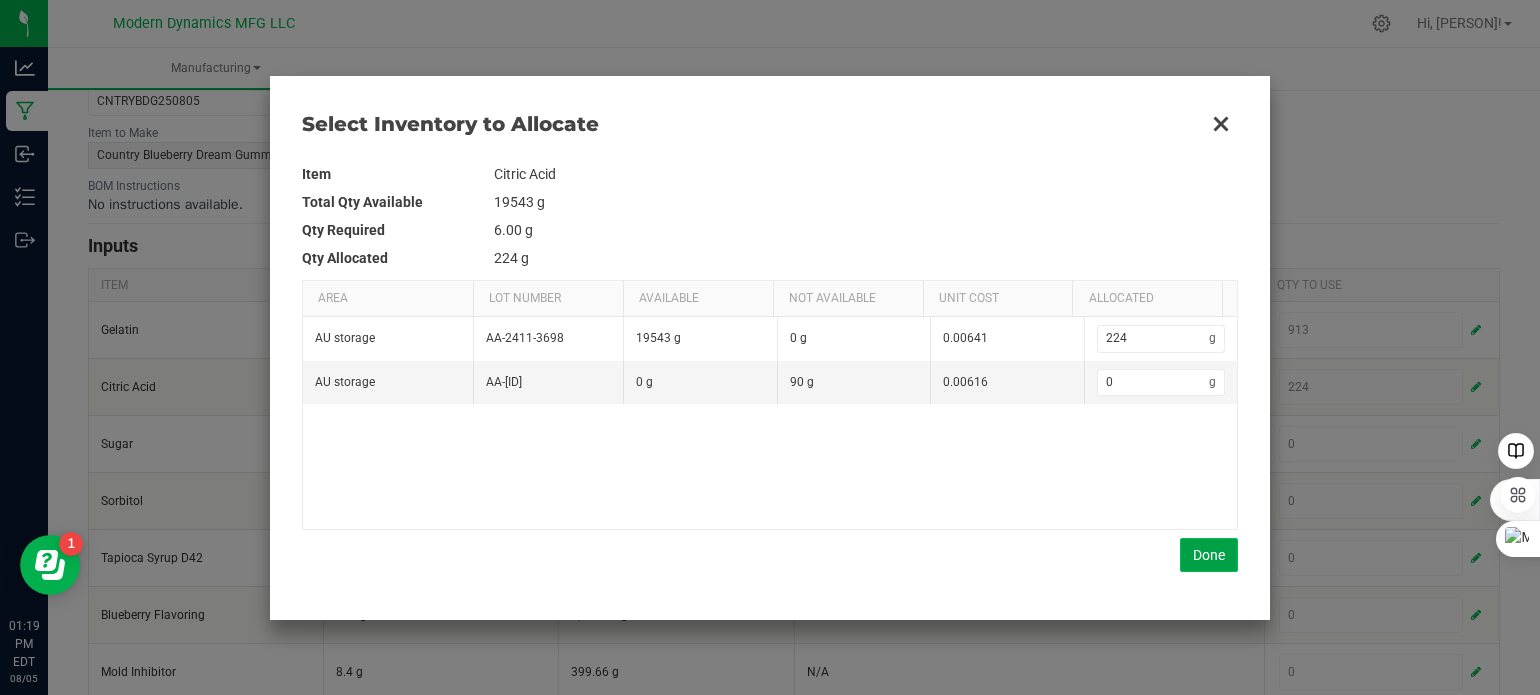 click on "Done" at bounding box center (1209, 555) 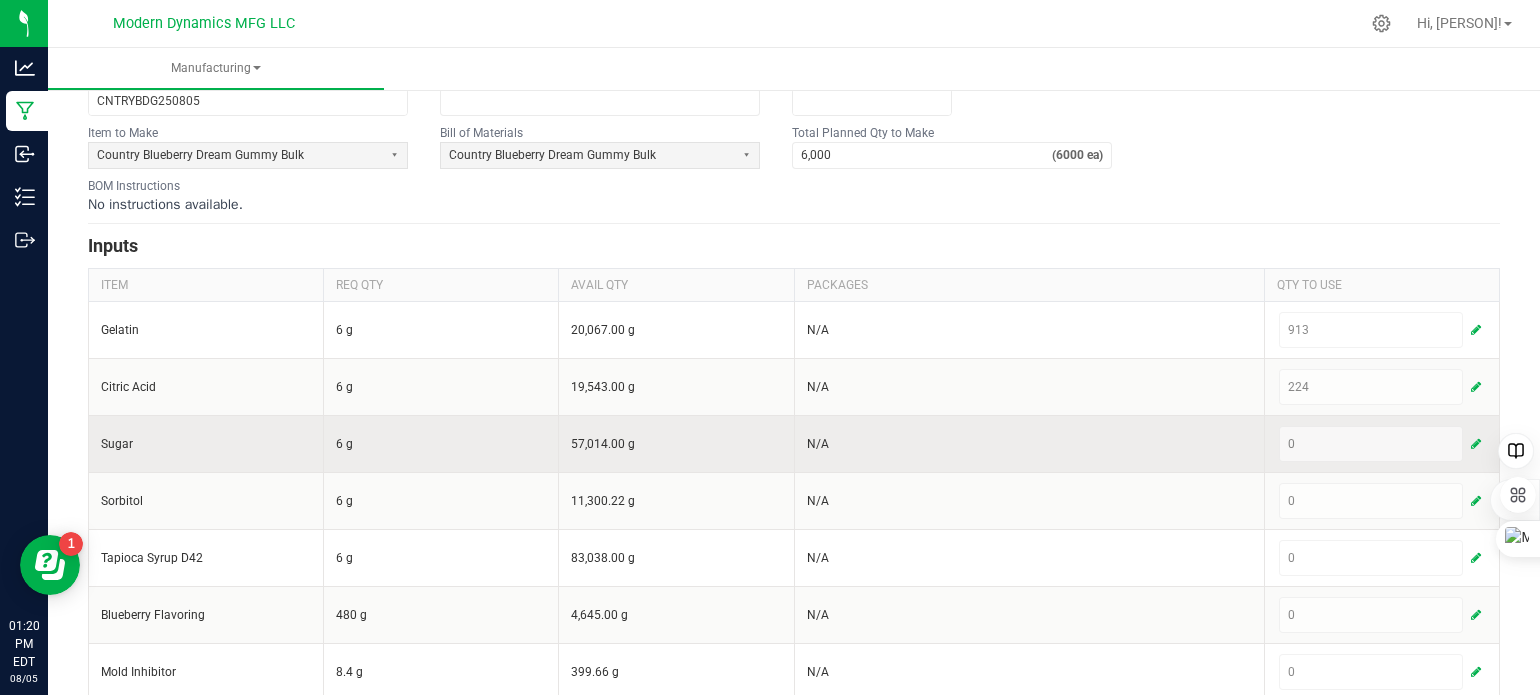 click at bounding box center (1476, 444) 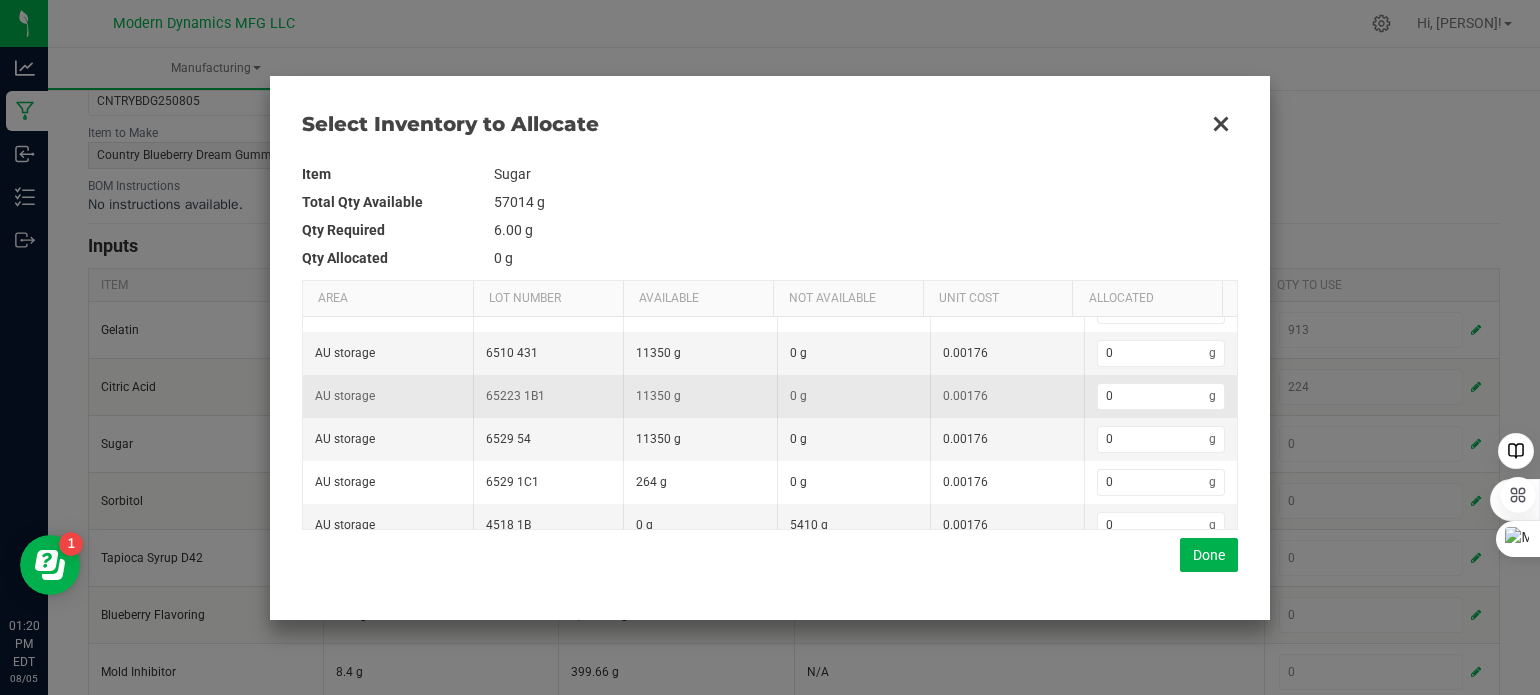 scroll, scrollTop: 44, scrollLeft: 0, axis: vertical 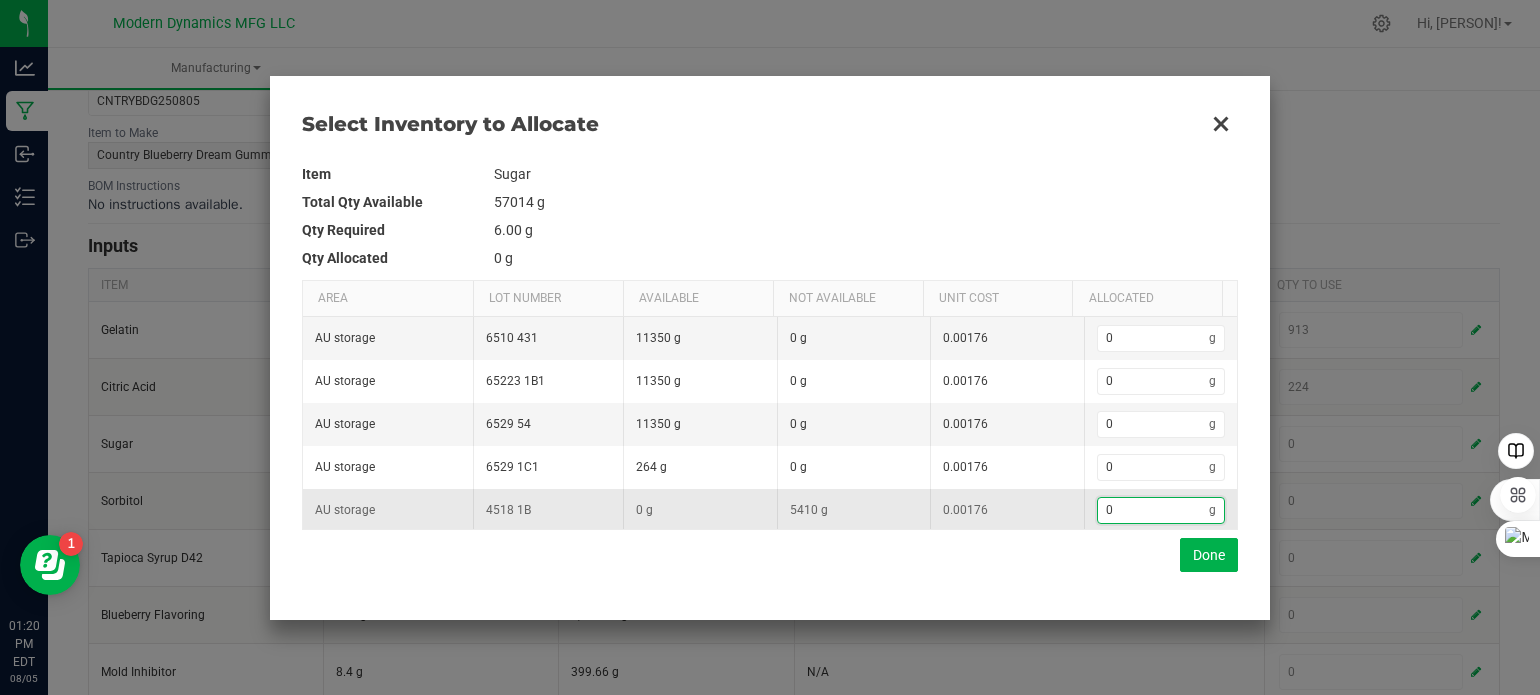 click on "0" at bounding box center (1154, 510) 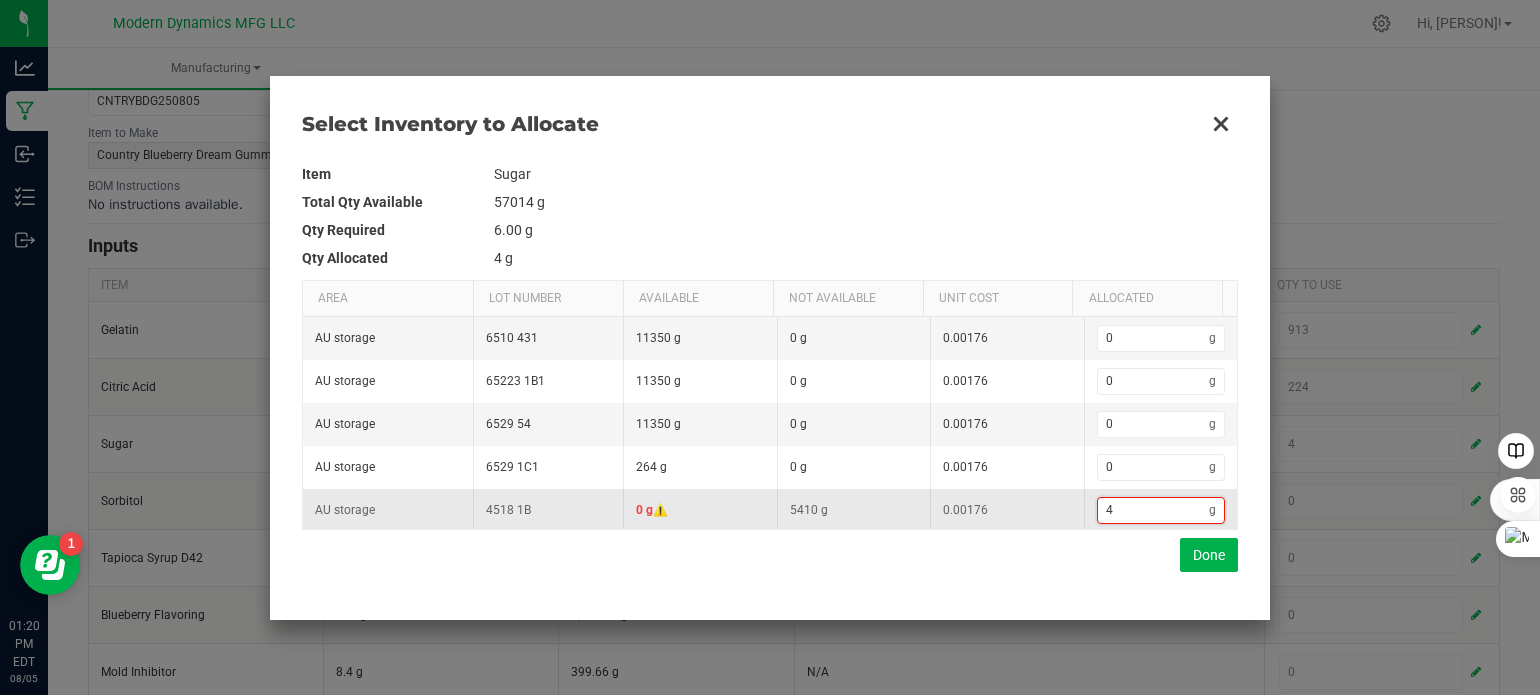 type on "43" 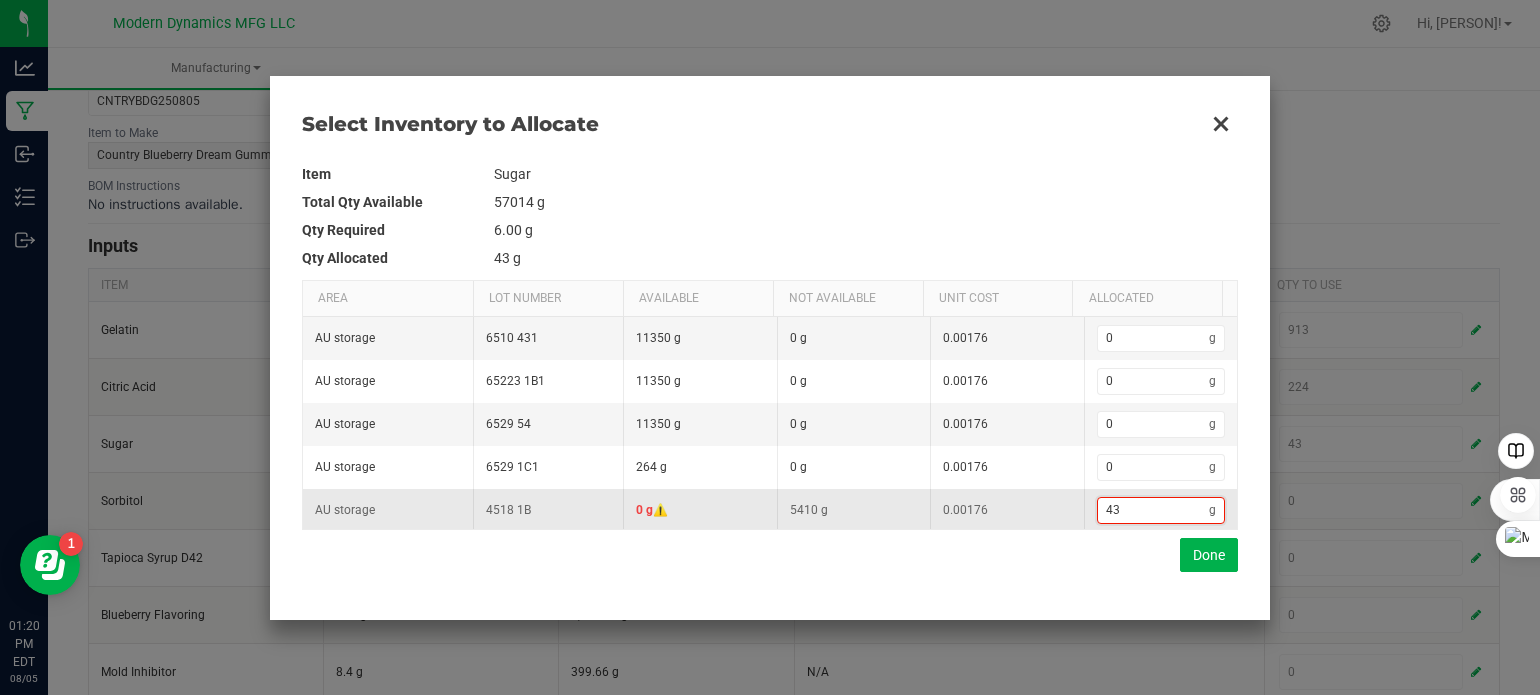 type on "431" 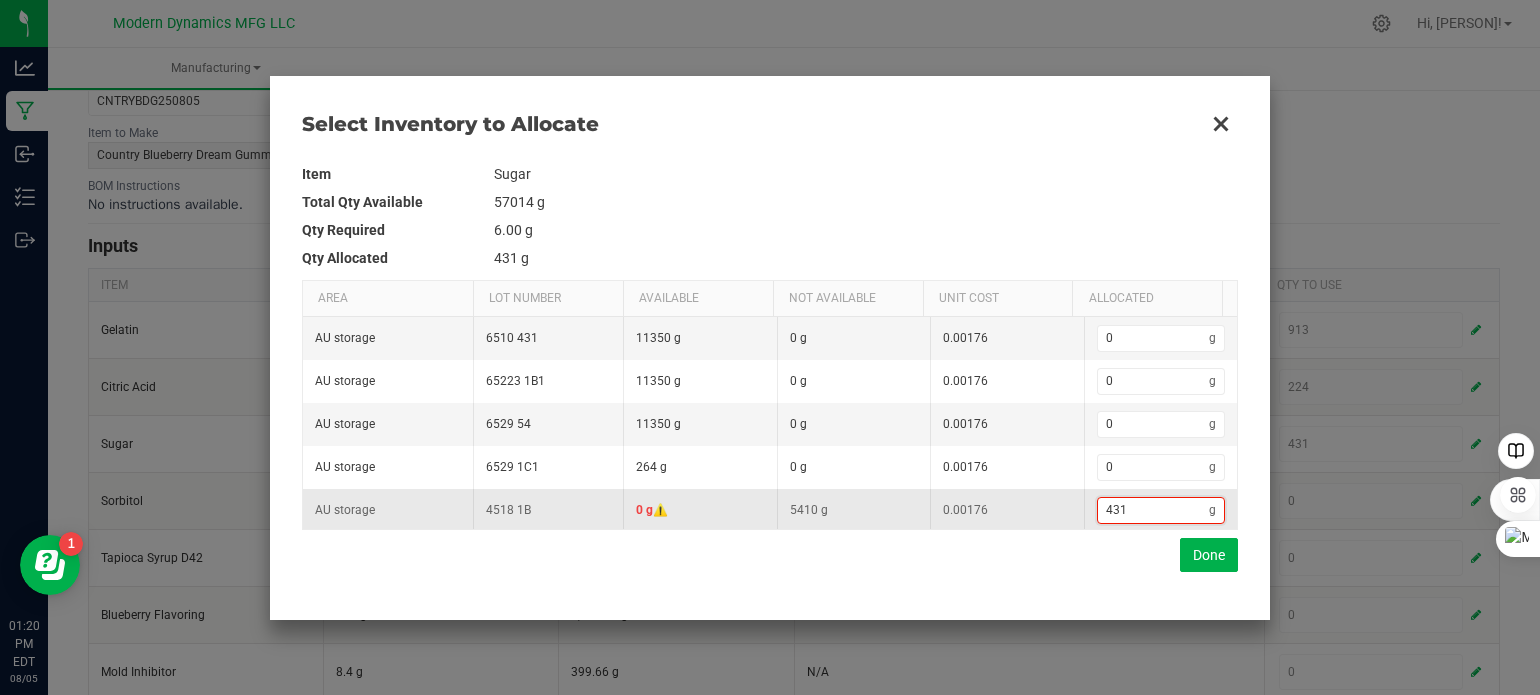 type on "4,313" 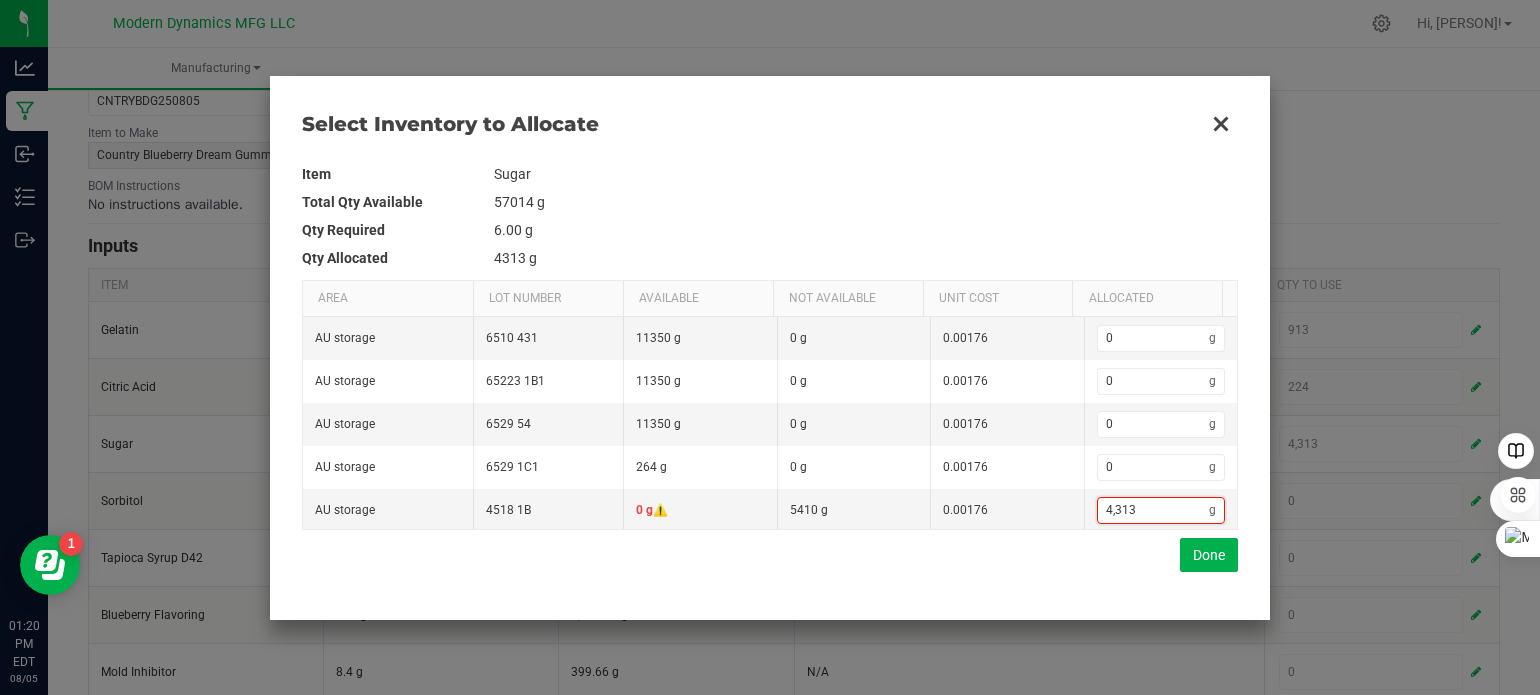 click on "Done" at bounding box center (770, 555) 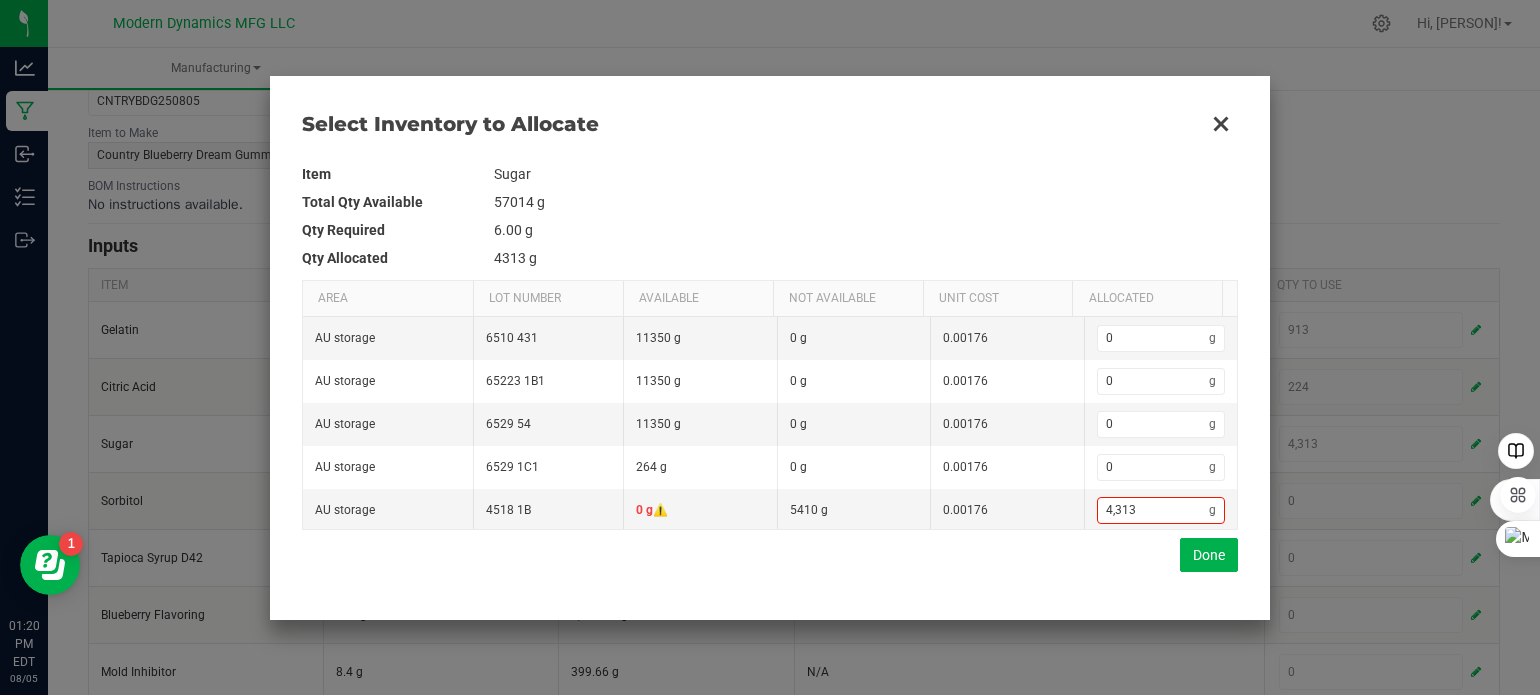 click on "Item  Sugar  Total Qty Available  57014 g  Qty Required  6.00 g  Qty Allocated  4313 g  Area Lot Number Available Not Available Unit Cost Allocated  AU storage  6528 5C1  22700 g   0 g  0.00176 0 g  AU storage  6510 431  11350 g   0 g  0.00176 0 g  AU storage  65223 1B1  11350 g   0 g  0.00176 0 g  AU storage  6529 54  11350 g   0 g  0.00176 0 g  AU storage  6529 1C1  264 g   0 g  0.00176 0 g  AU storage  4518 1B 0 g  ⚠️   5410 g  0.00176 4,313 g  Done" at bounding box center [770, 366] 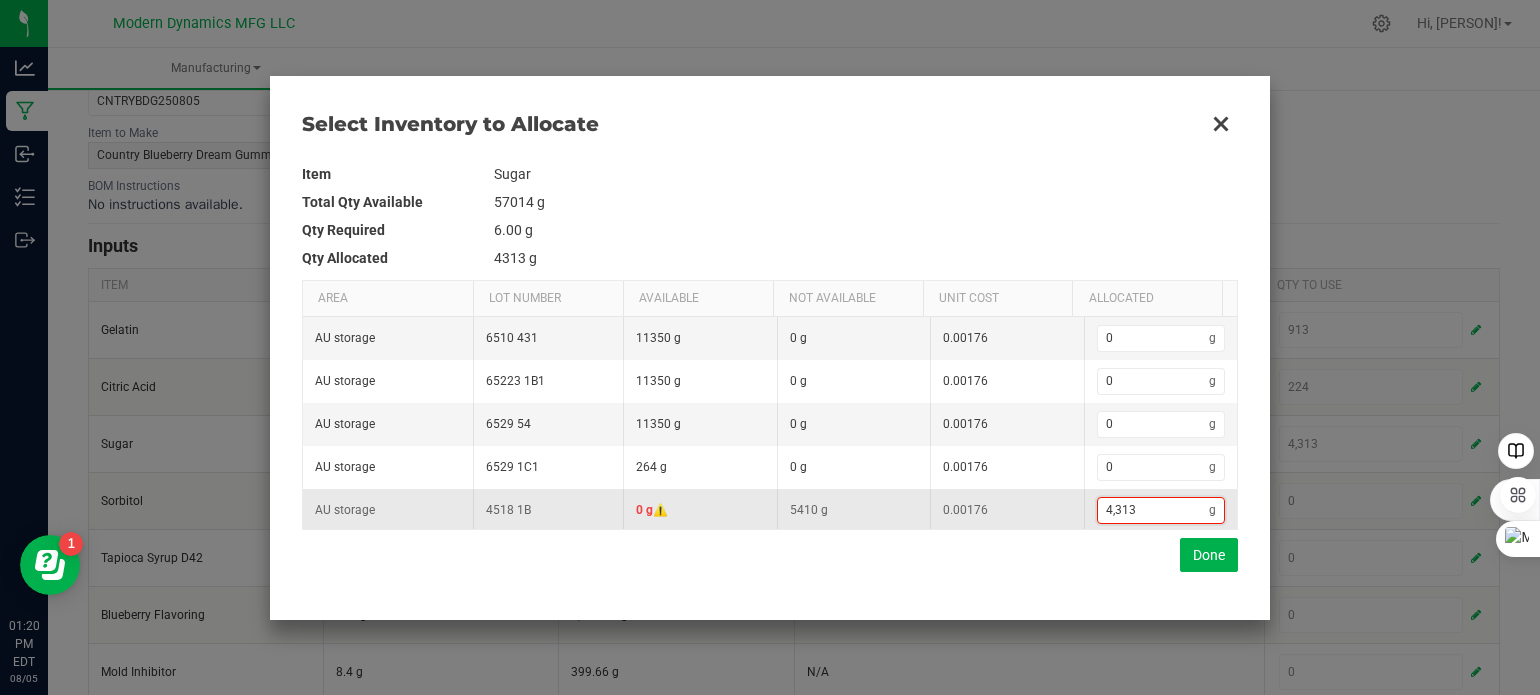 type on "4313" 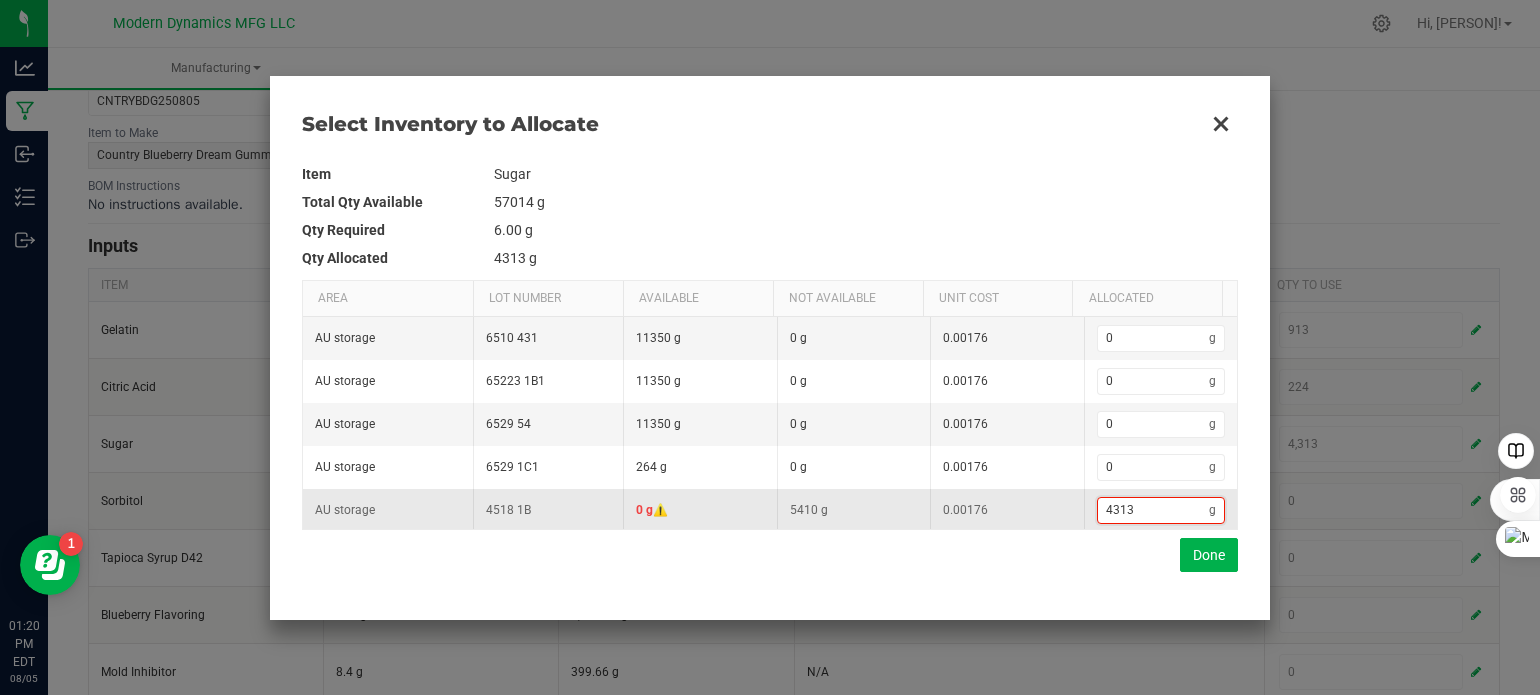 type on "0" 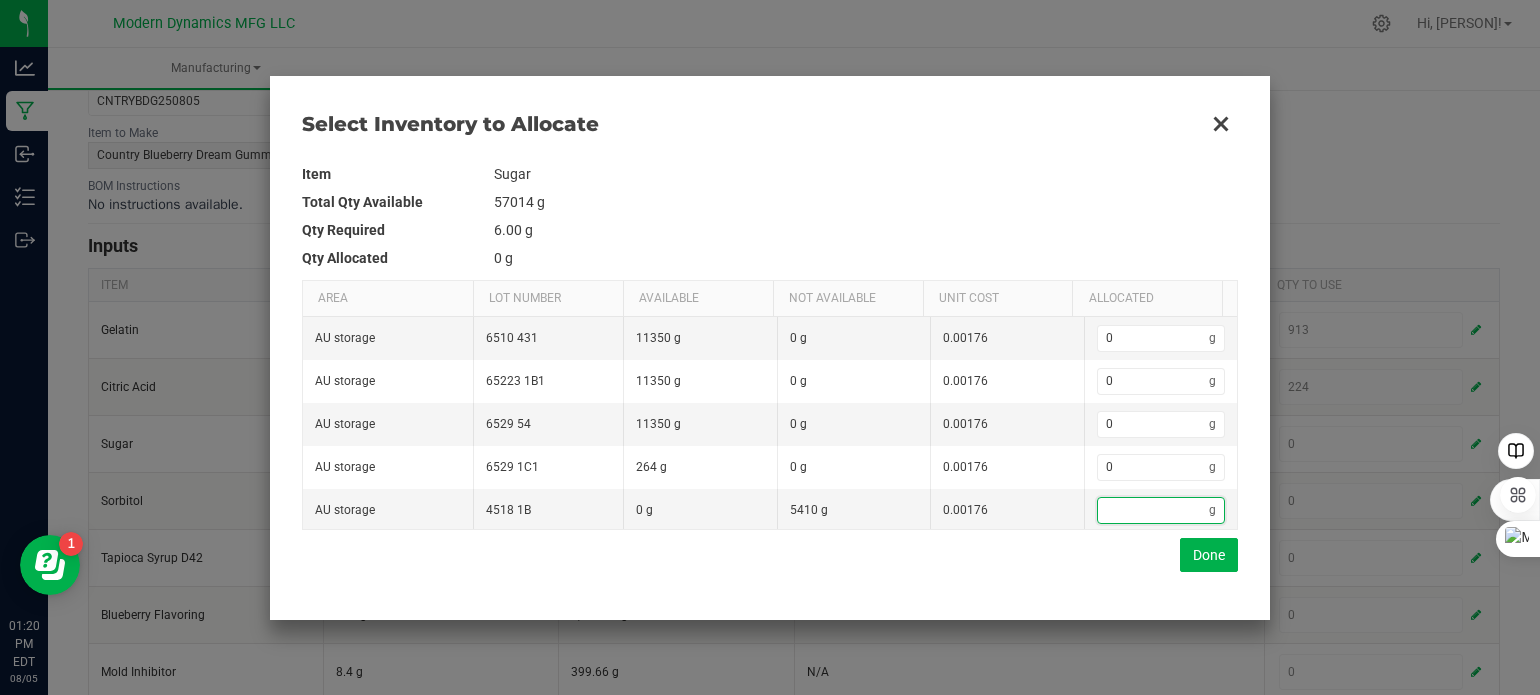 type 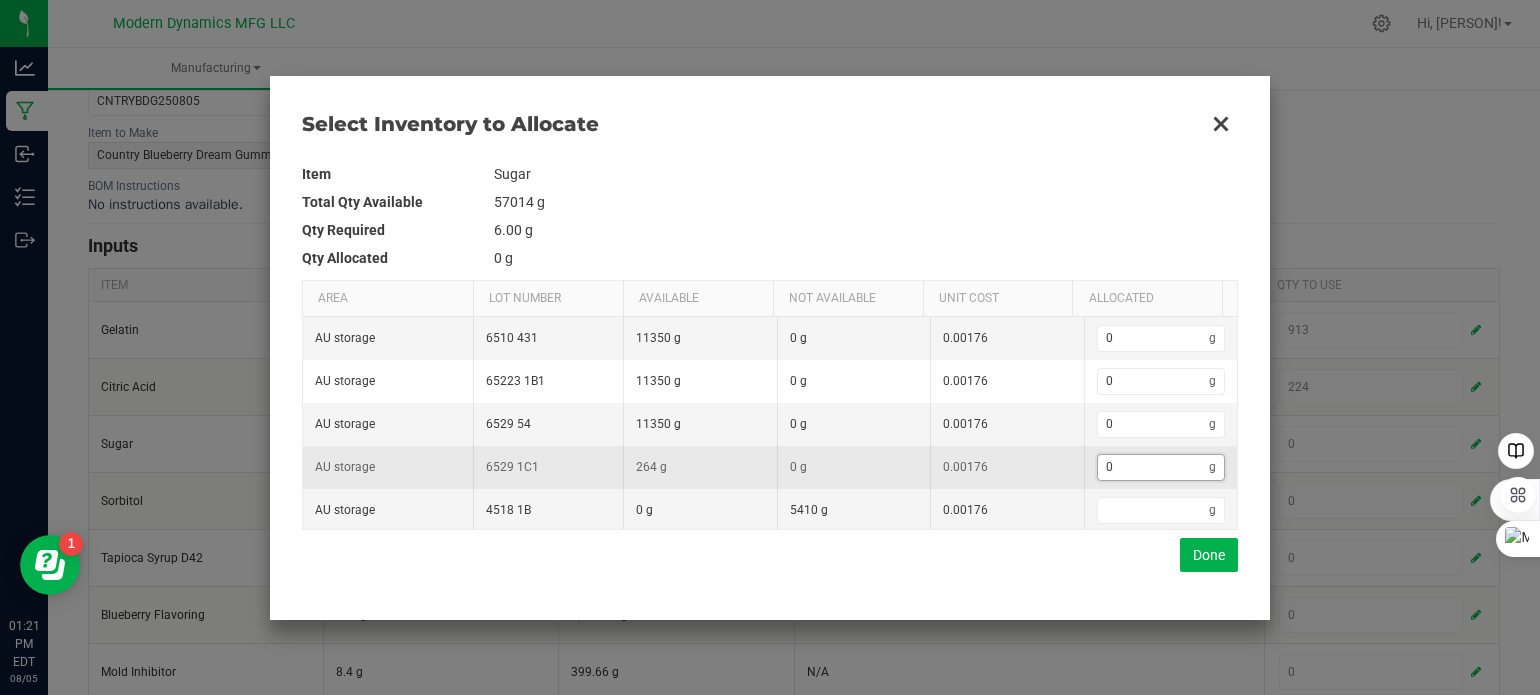 click on "0" at bounding box center [1154, 467] 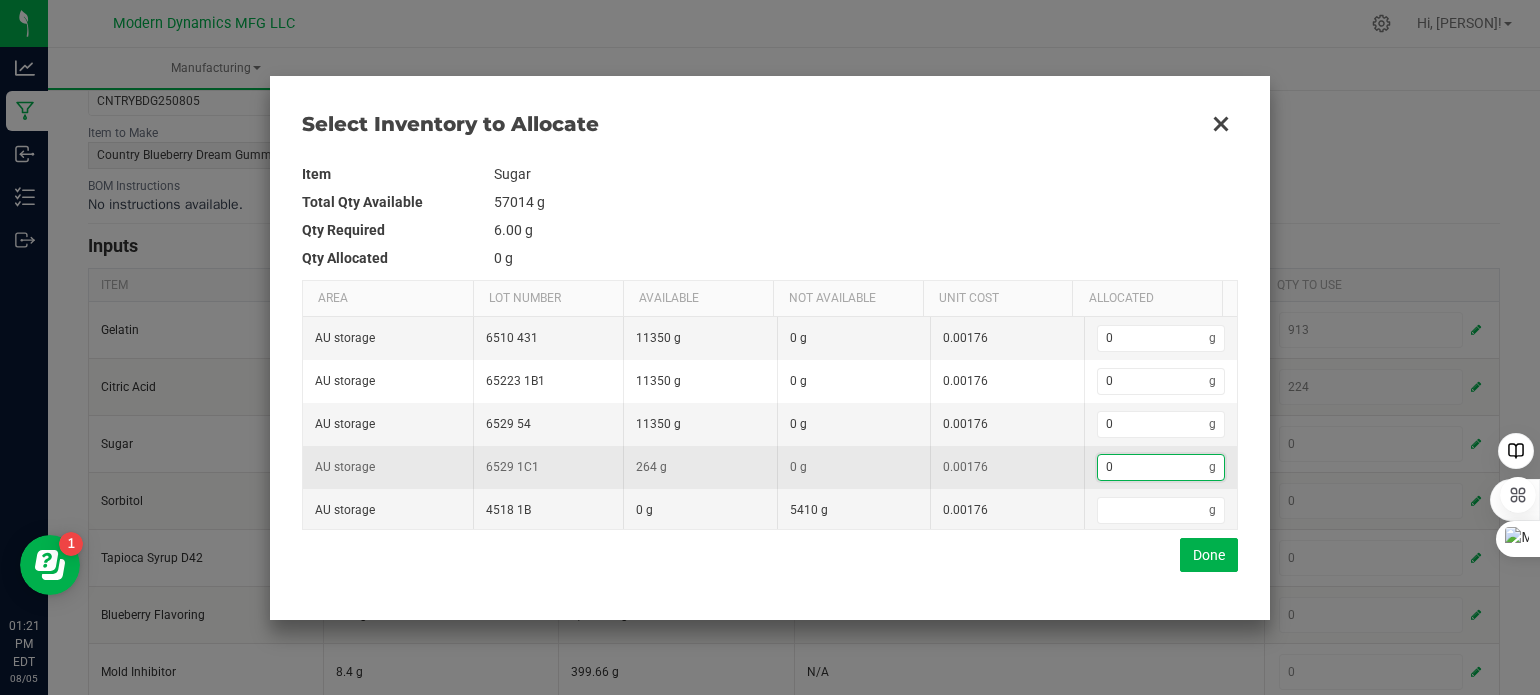 type on "2" 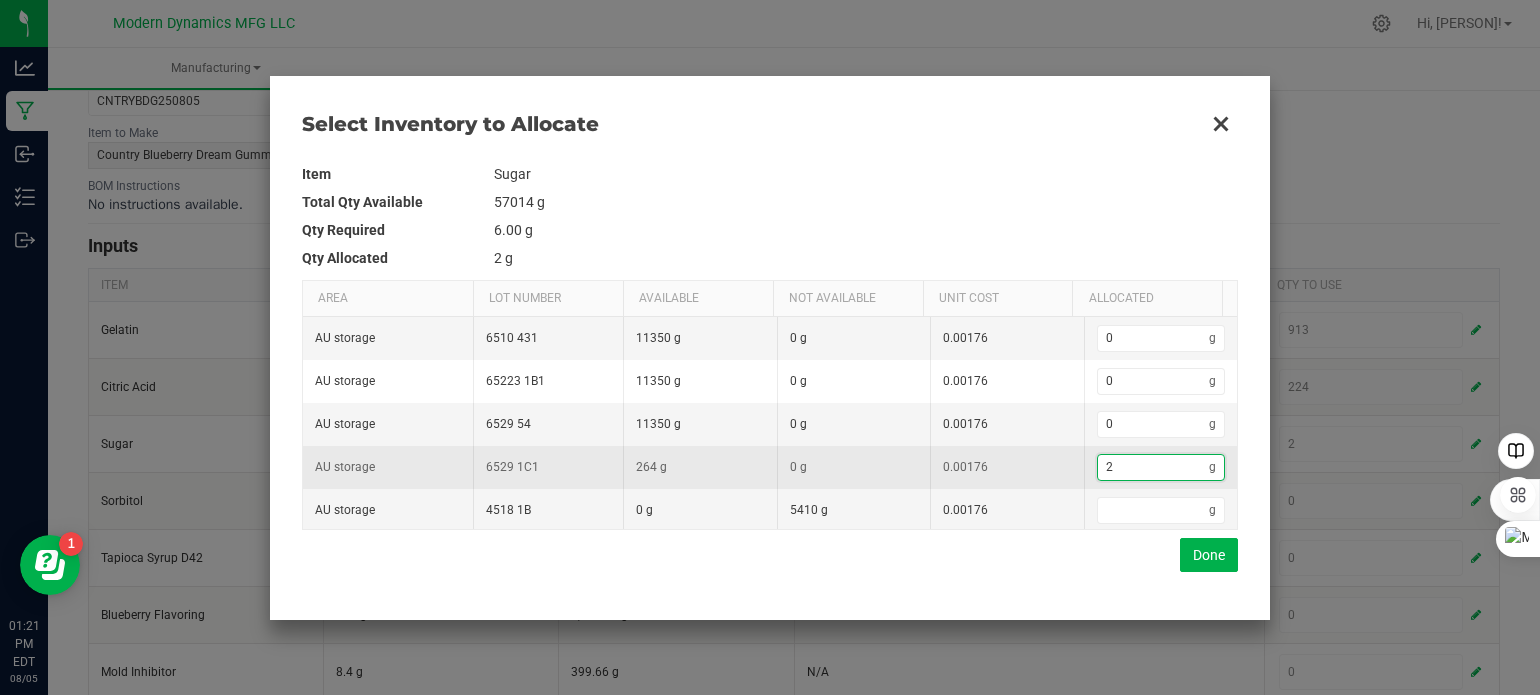 type on "26" 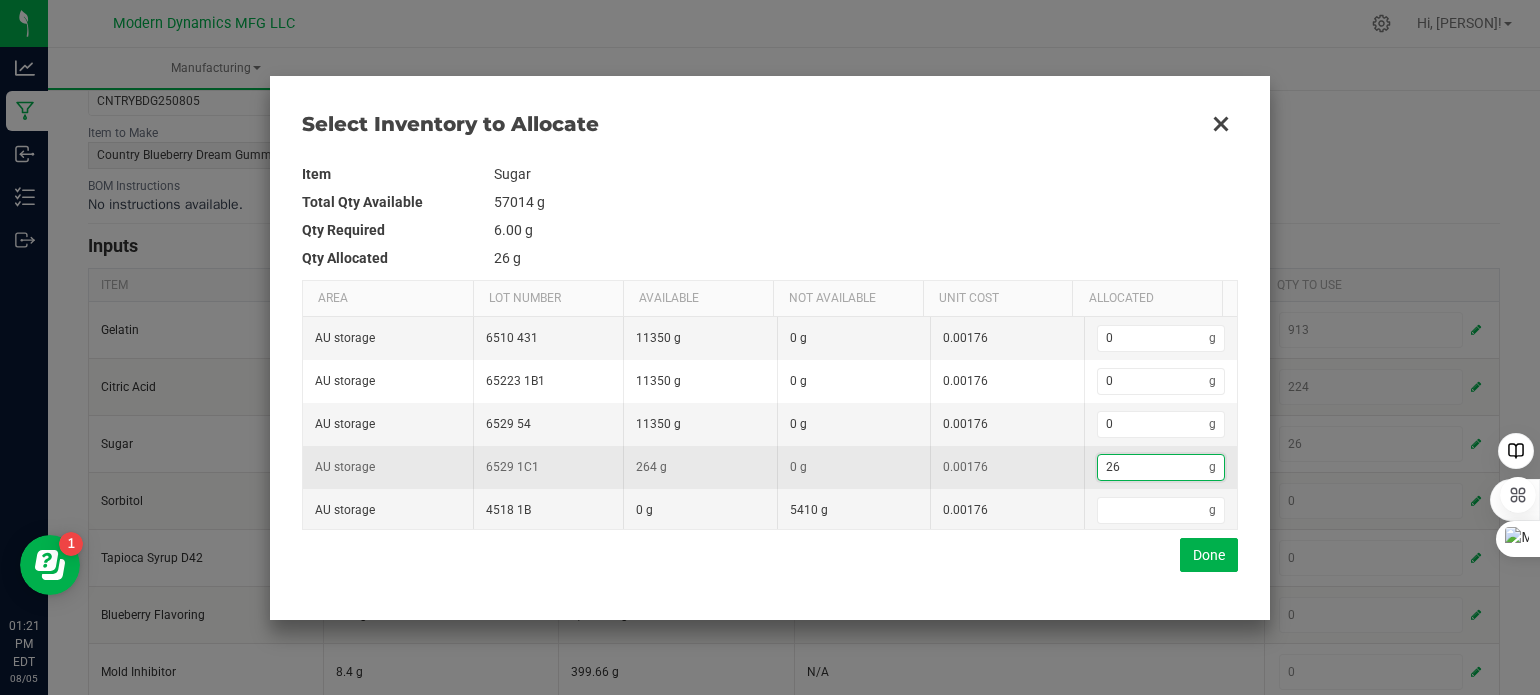 type on "264" 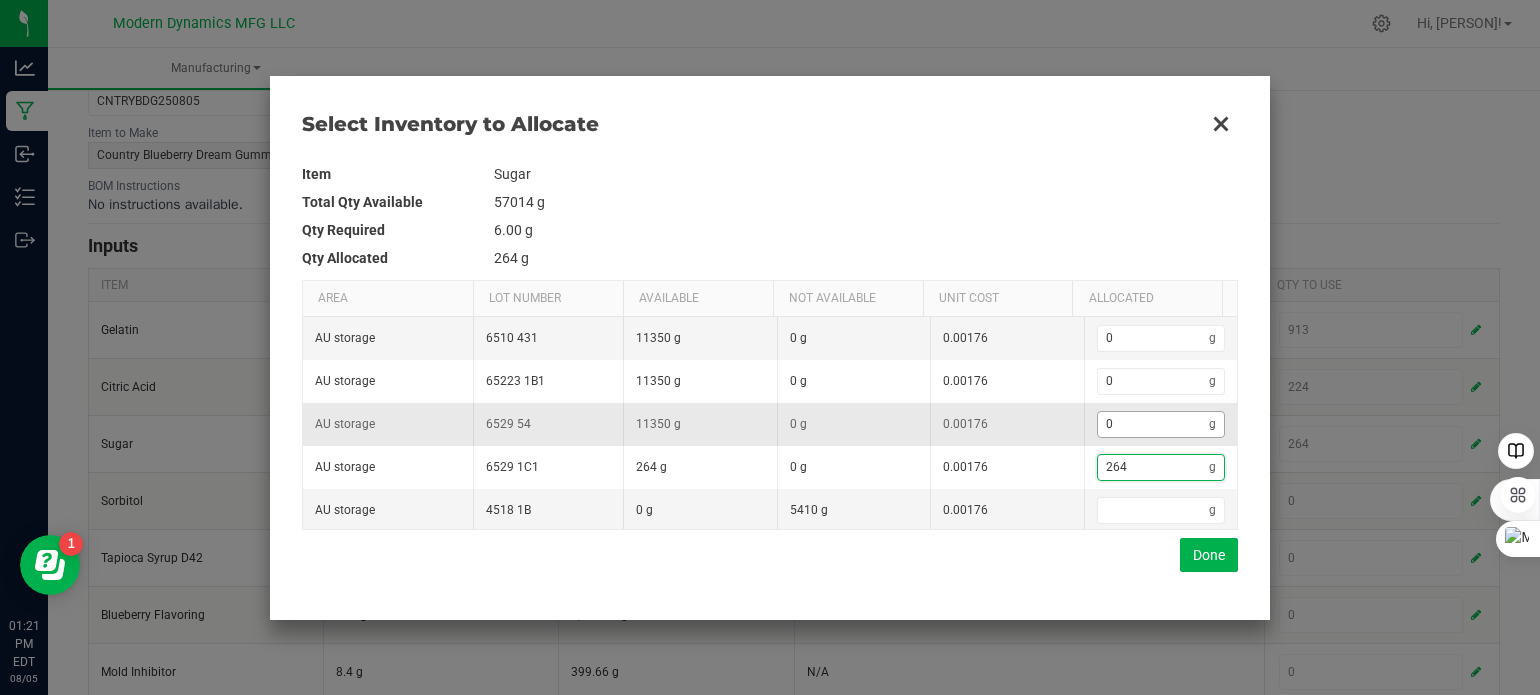 type on "264" 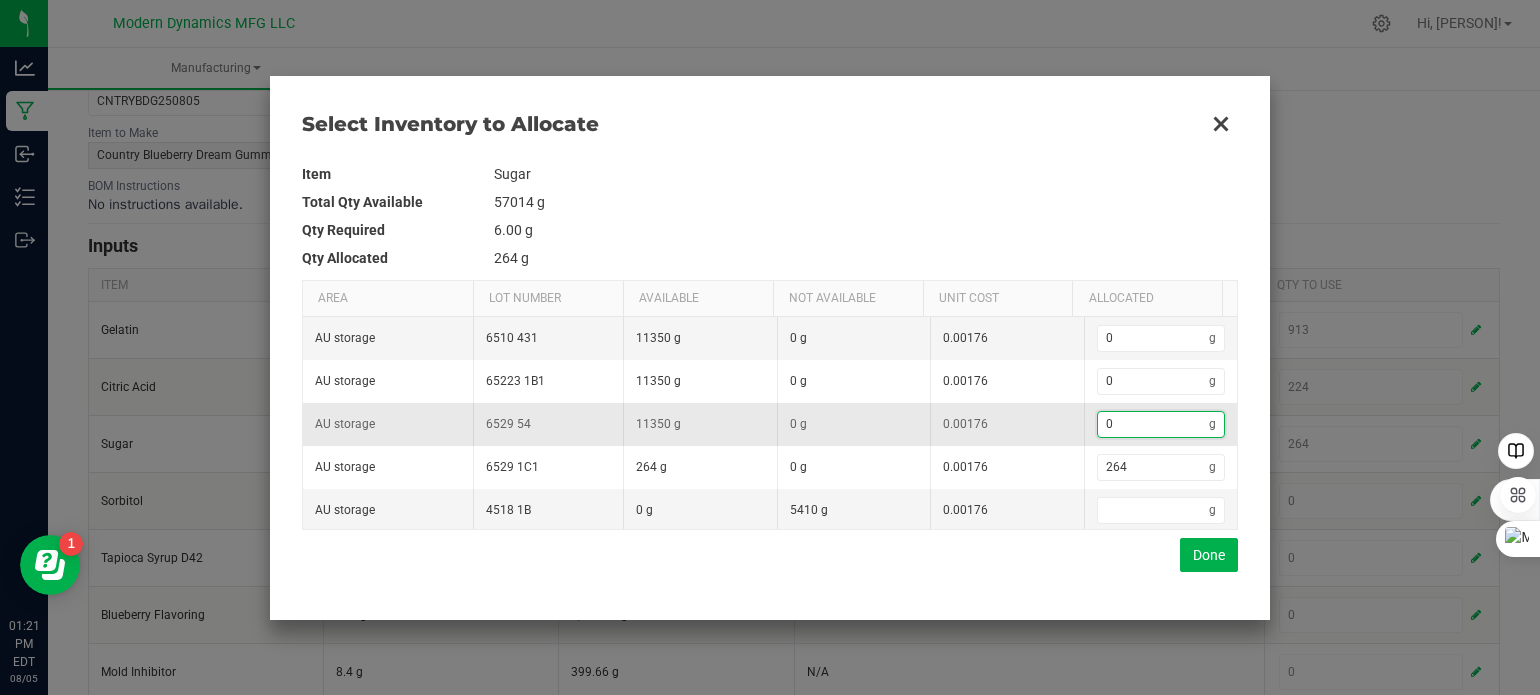 click on "0" at bounding box center (1154, 424) 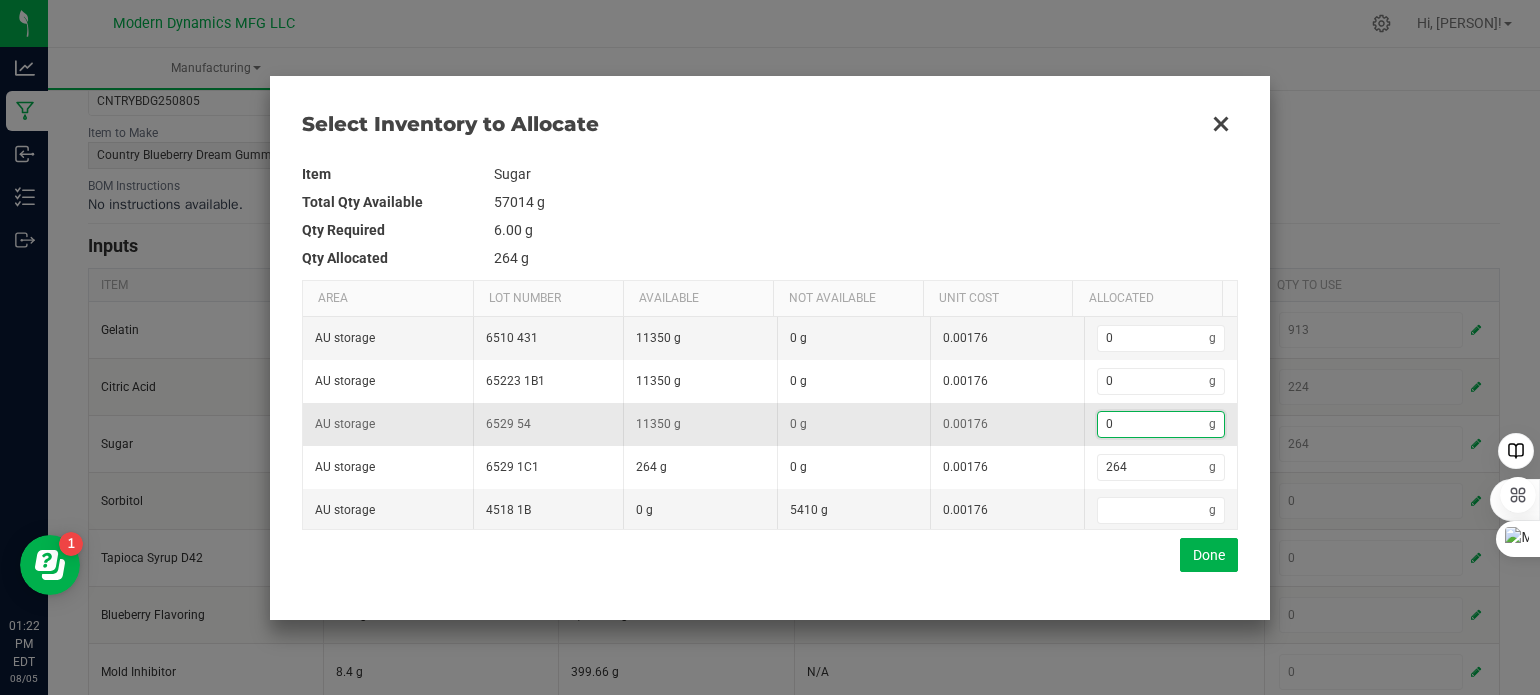 type on "268" 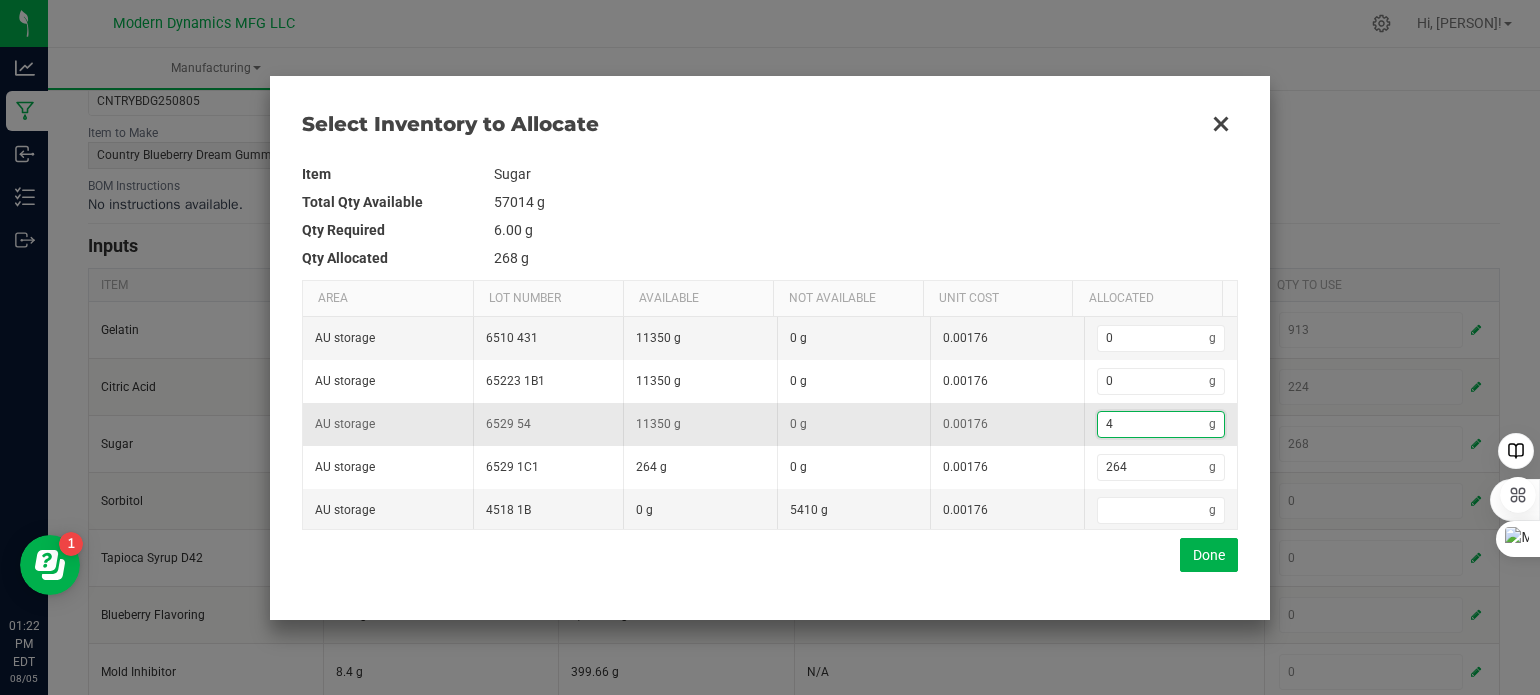 type on "305" 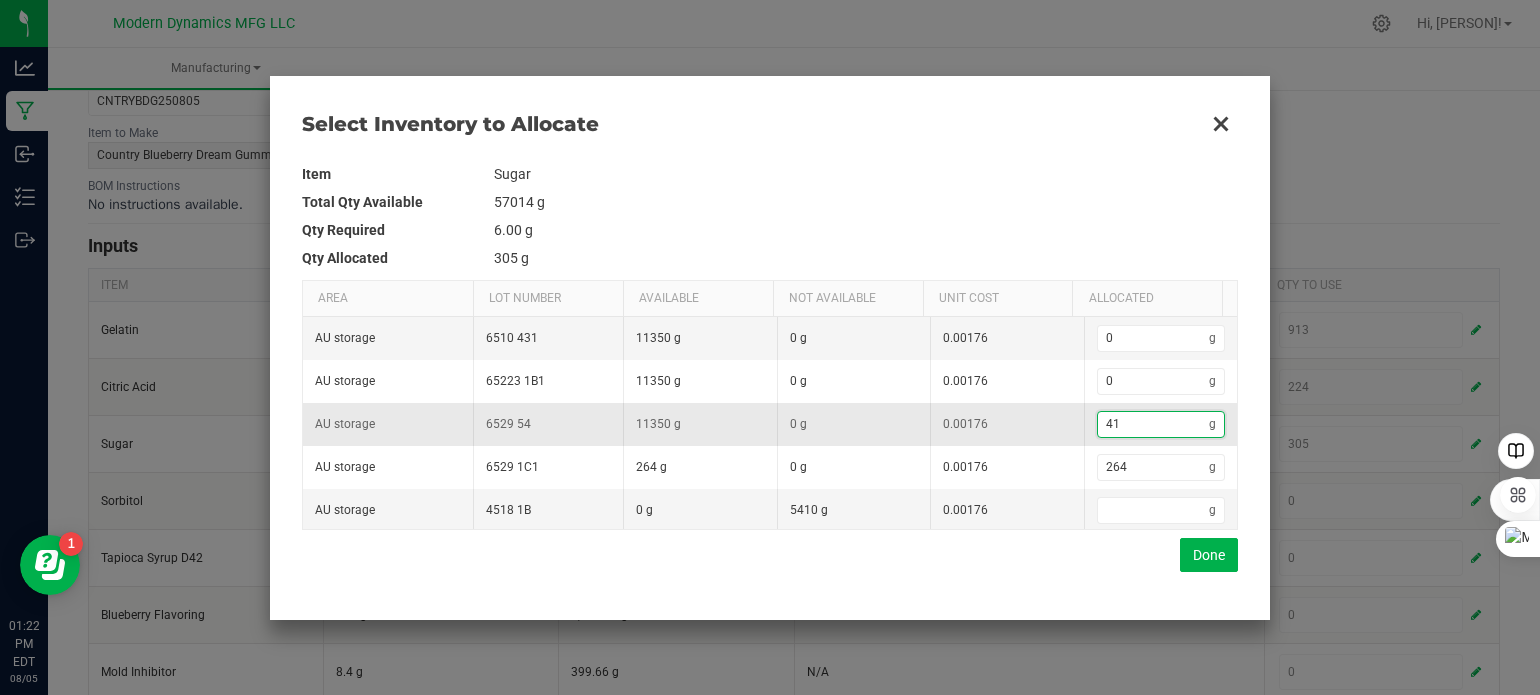 type on "674" 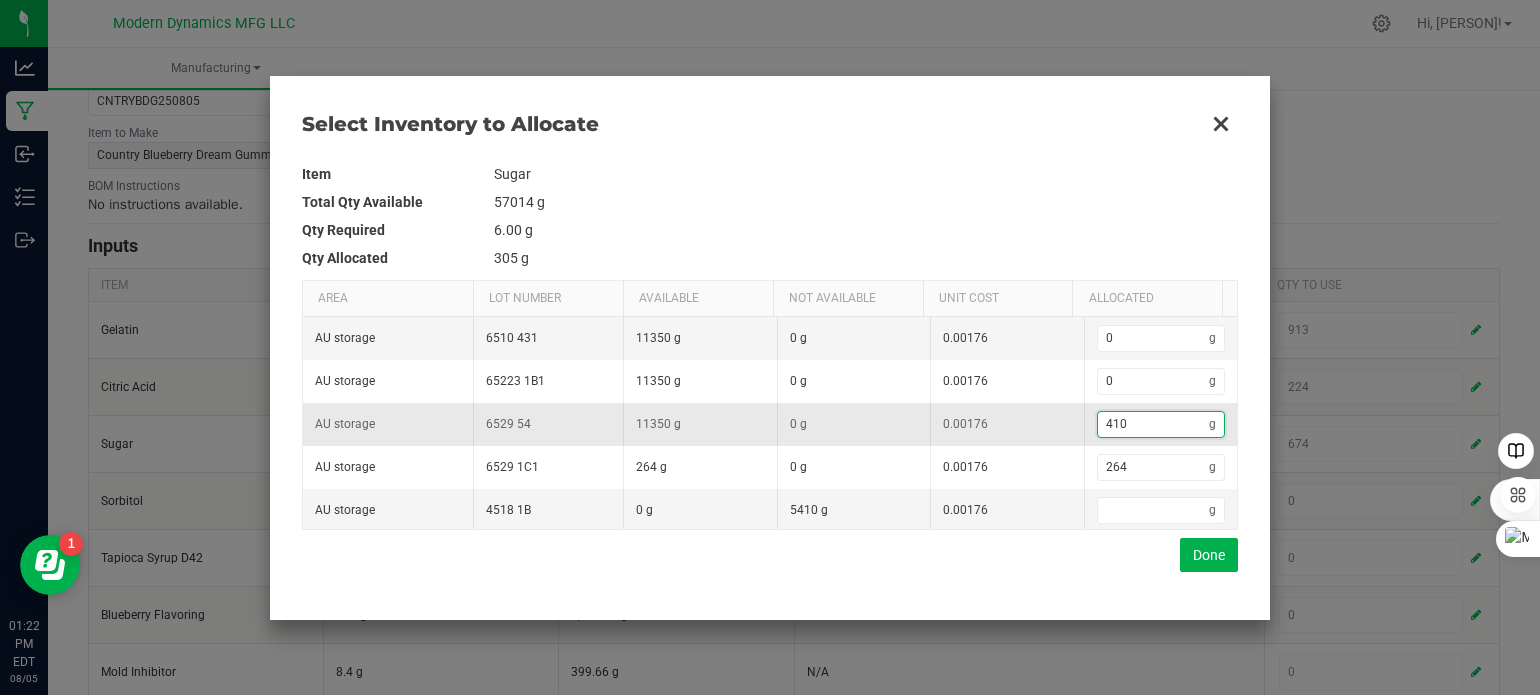 type on "4,364" 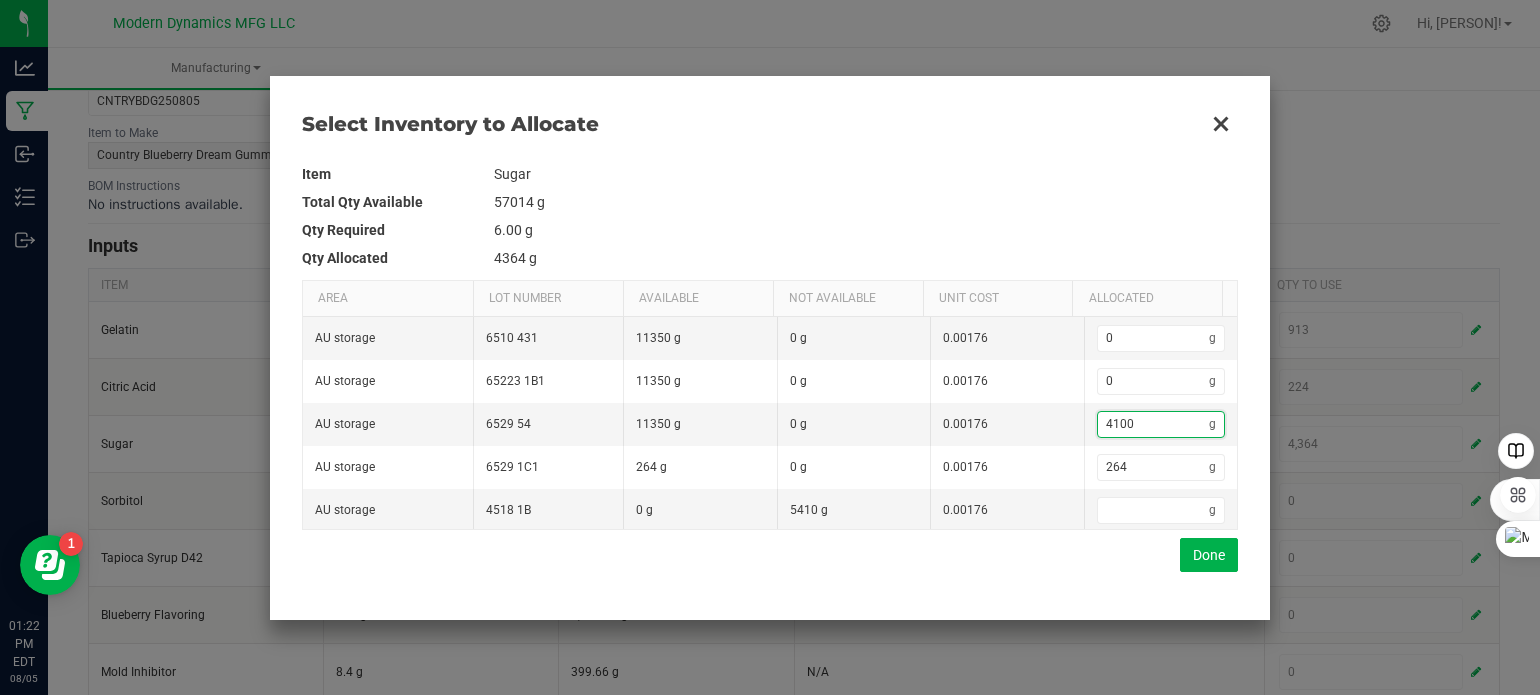 type on "4,100" 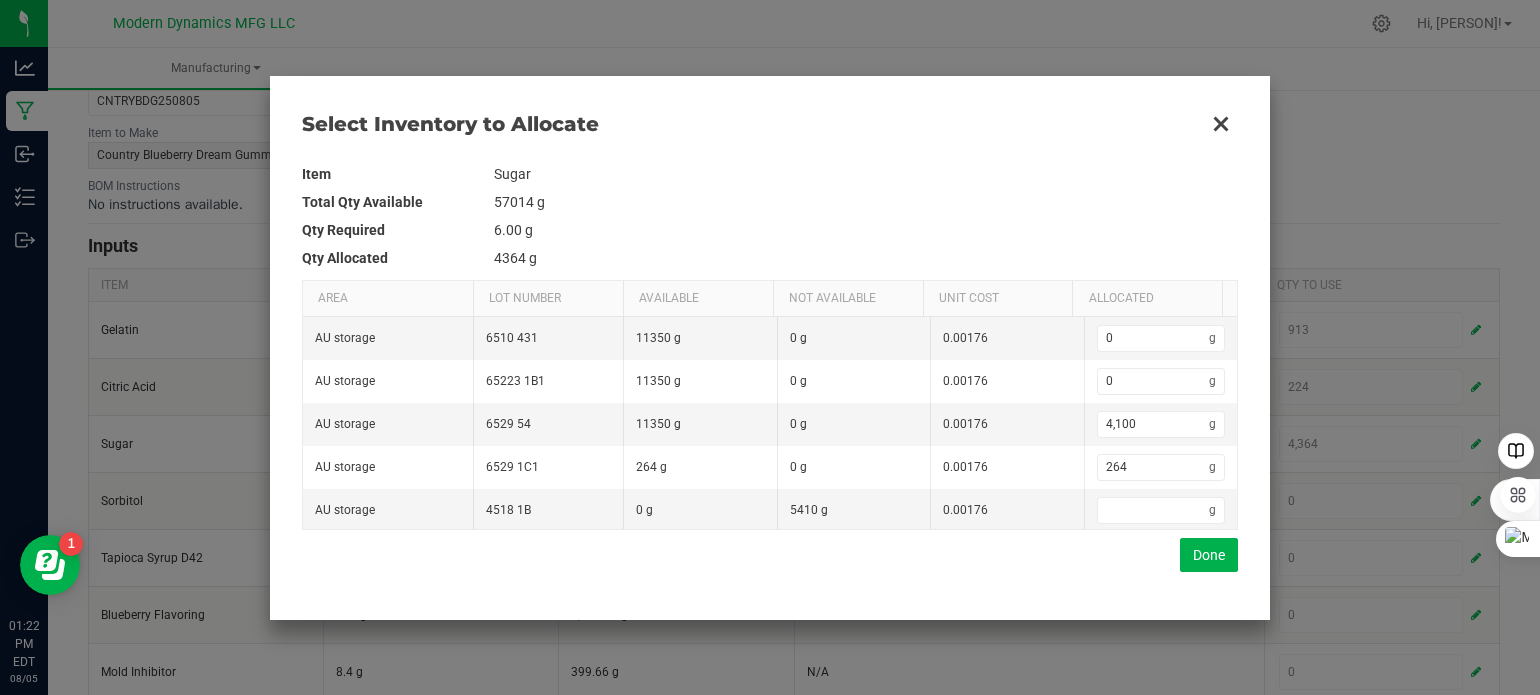click on "Item  Sugar  Total Qty Available  57014 g  Qty Required  6.00 g  Qty Allocated  4364 g  Area Lot Number Available Not Available Unit Cost Allocated  AU storage  6528 5C1  22700 g   0 g  0.00176 0 g  AU storage  6510 431  11350 g   0 g  0.00176 0 g  AU storage  65223 1B1  11350 g   0 g  0.00176 0 g  AU storage  6529 54  11350 g   0 g  0.00176 4,100 g  AU storage  6529 1C1  264 g   0 g  0.00176 264 g  AU storage  4518 1B  0 g   5410 g  0.00176 g  Done" at bounding box center [770, 366] 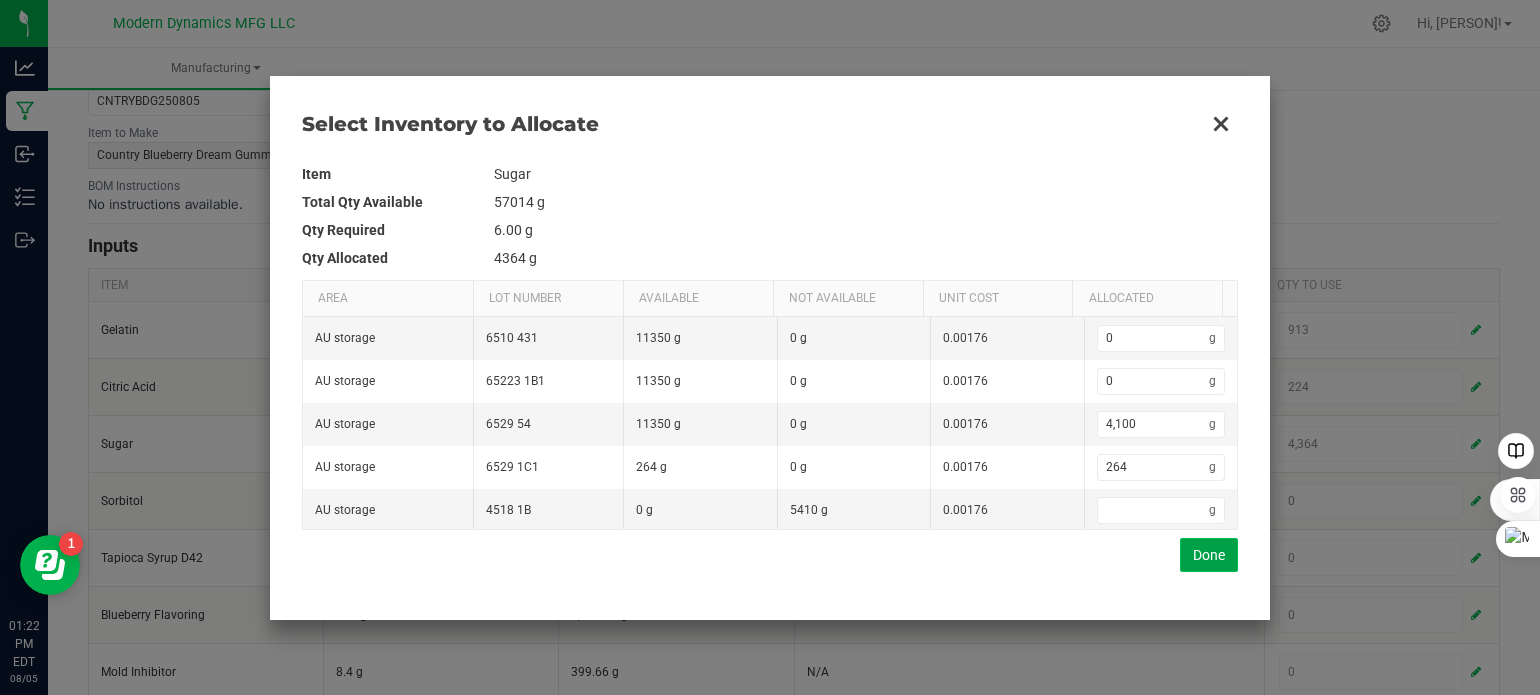 click on "Done" at bounding box center [1209, 555] 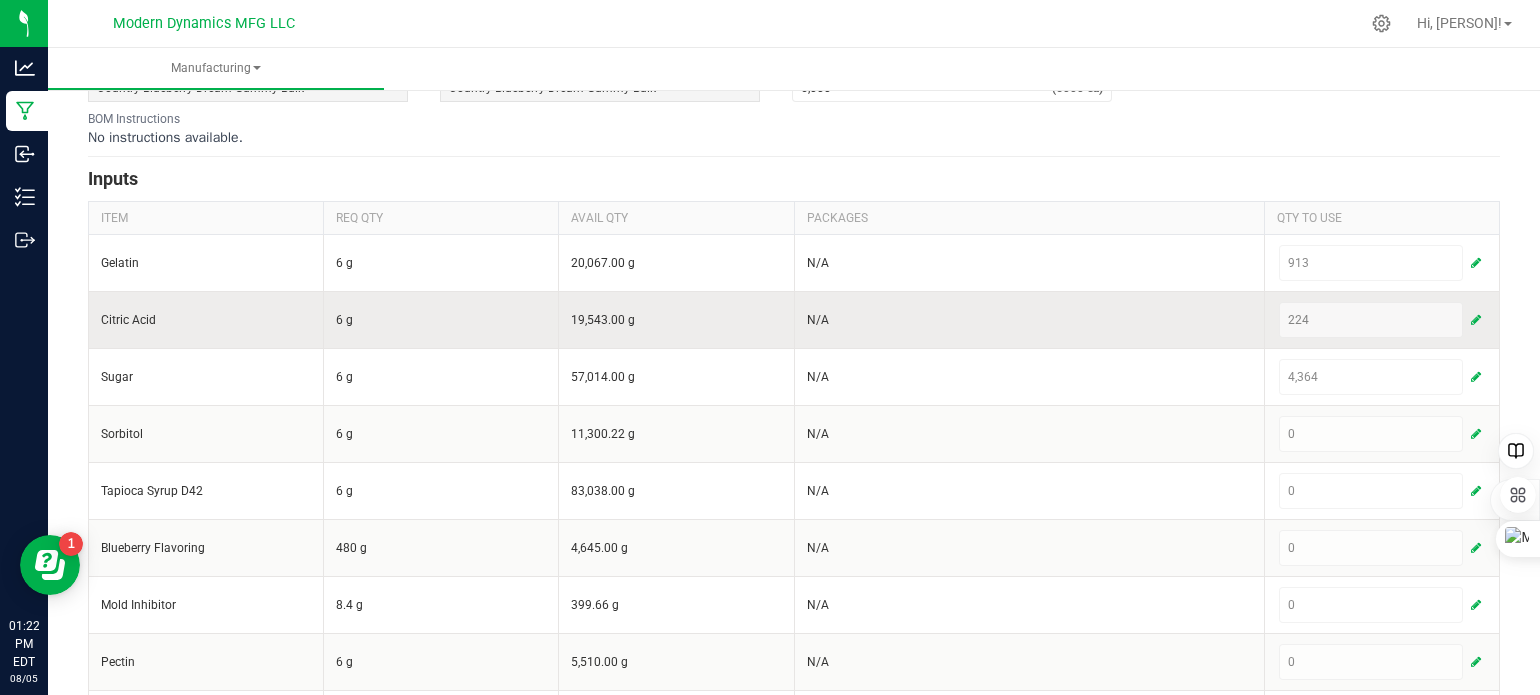 scroll, scrollTop: 300, scrollLeft: 0, axis: vertical 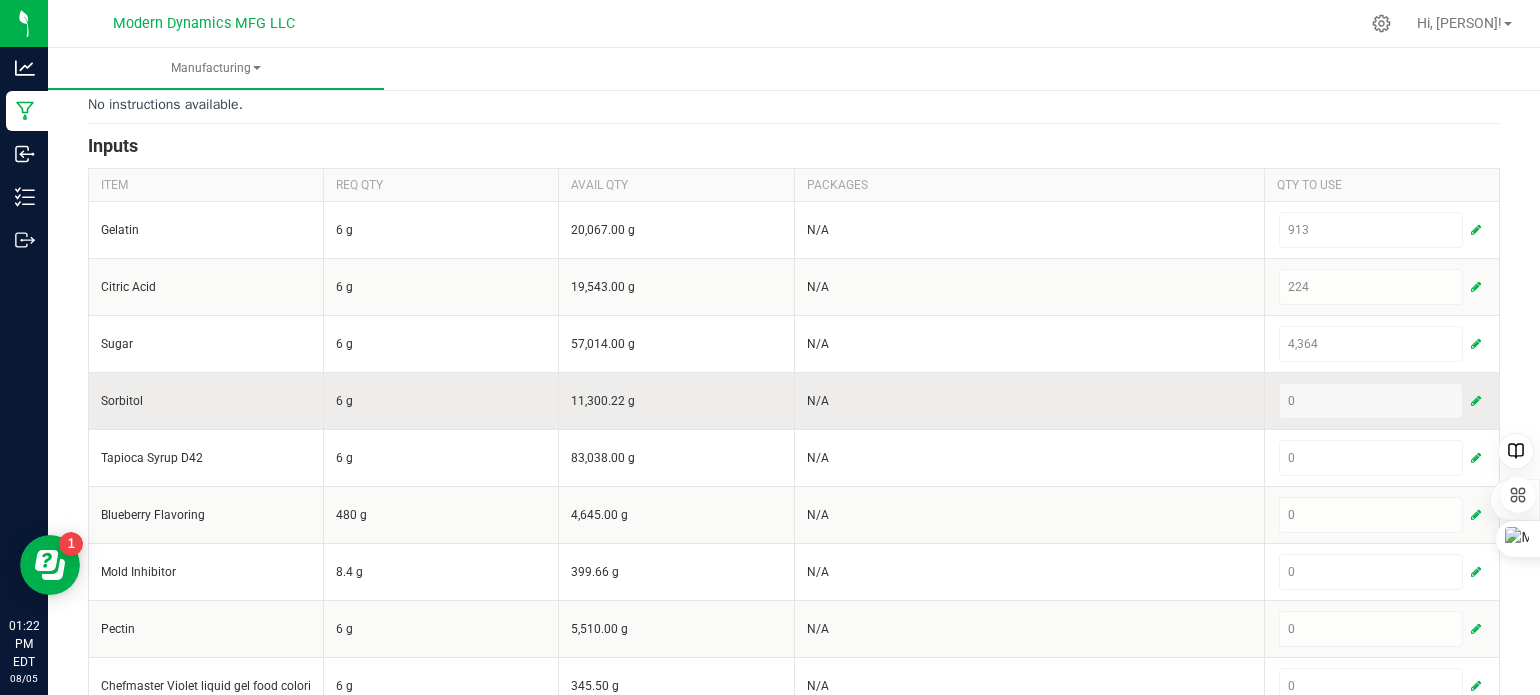 click at bounding box center [1476, 401] 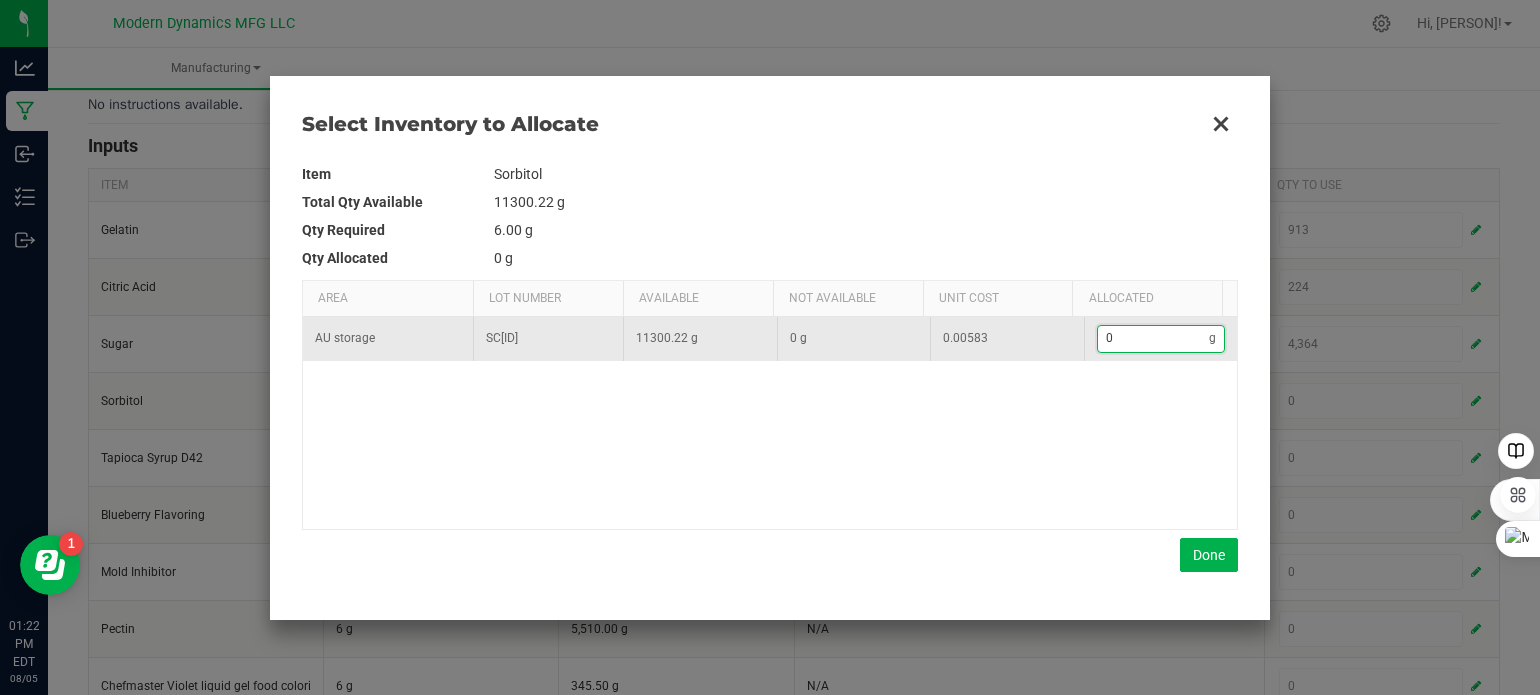 click on "0" at bounding box center (1154, 338) 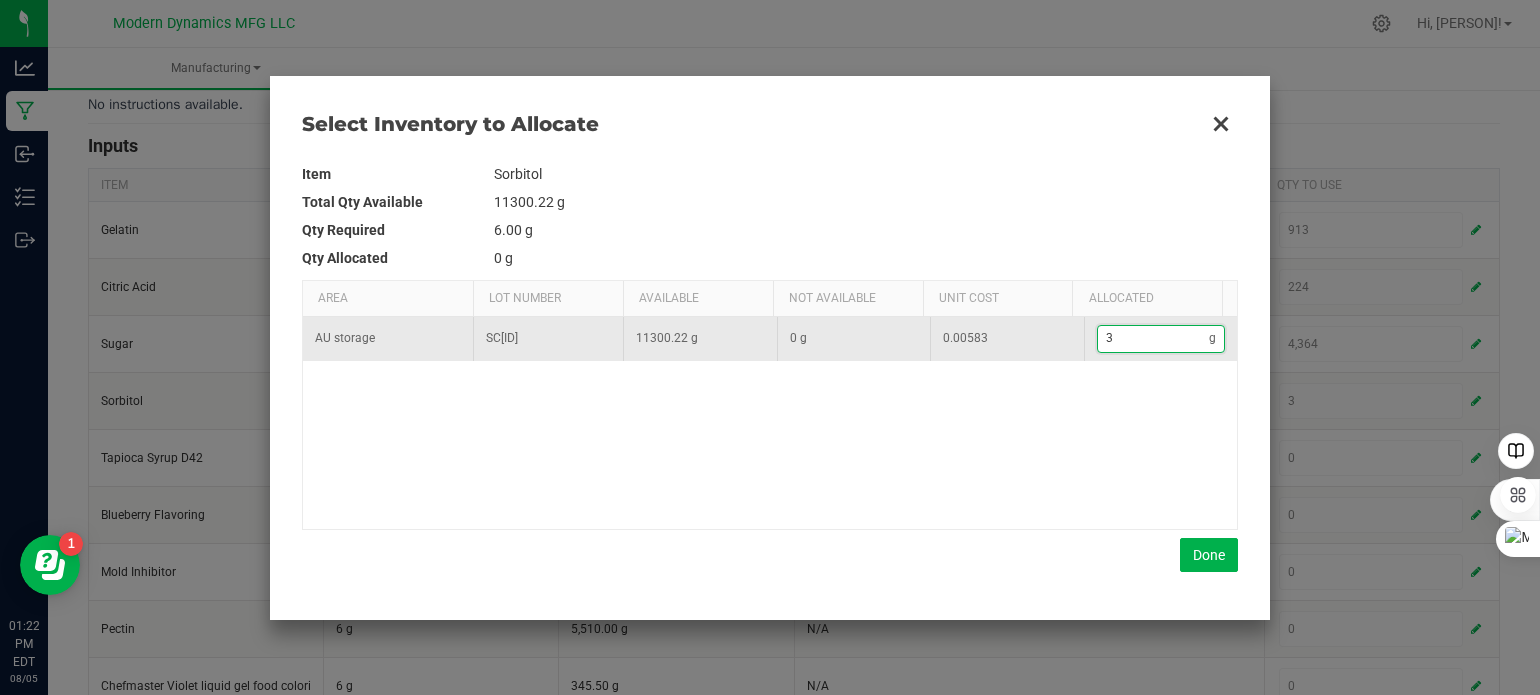 type on "30" 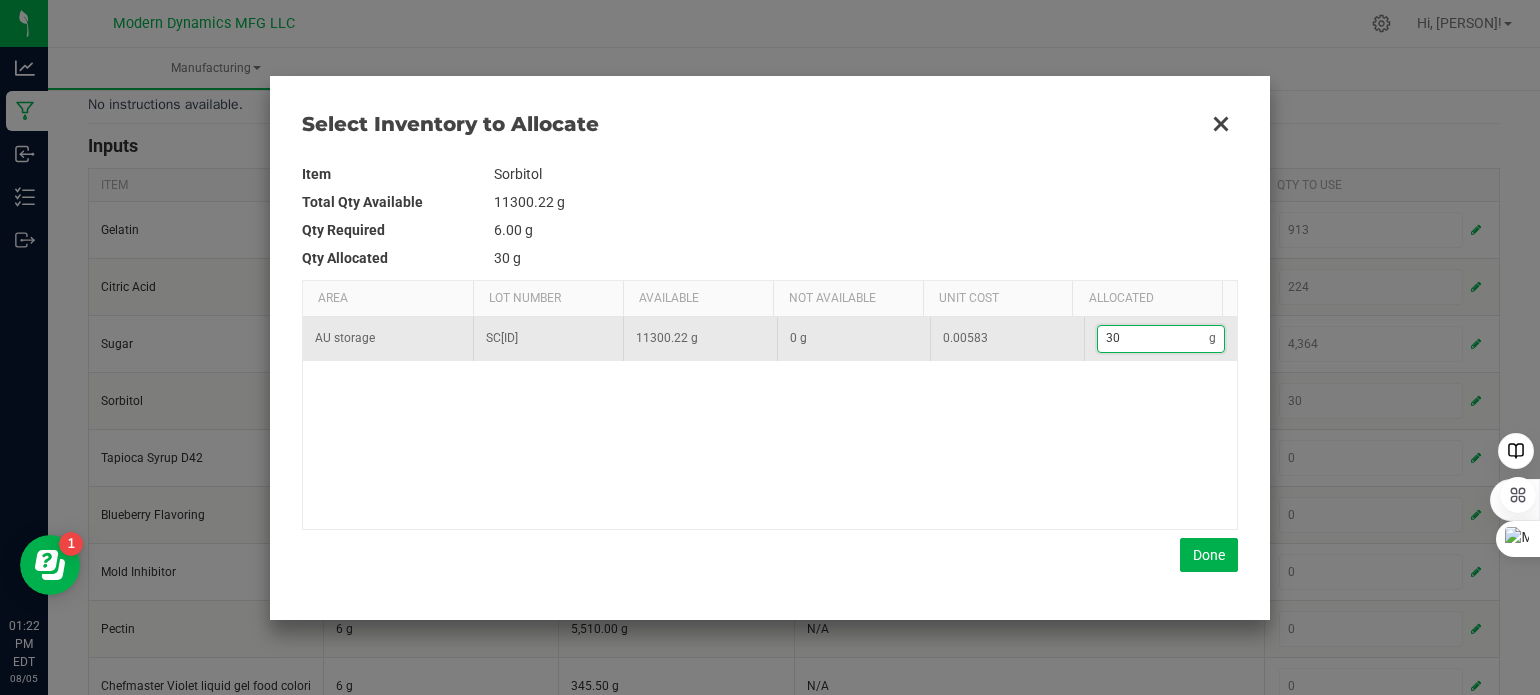 type on "307" 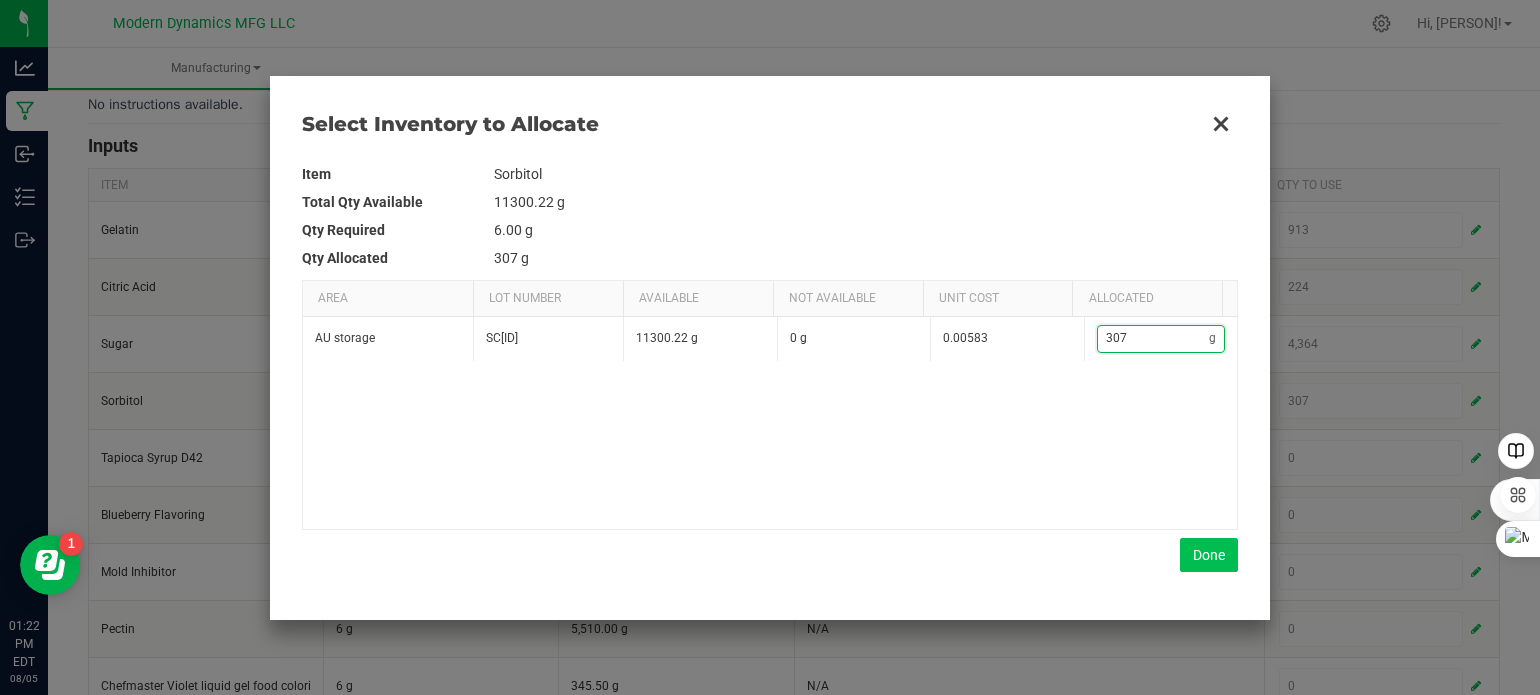 type on "307" 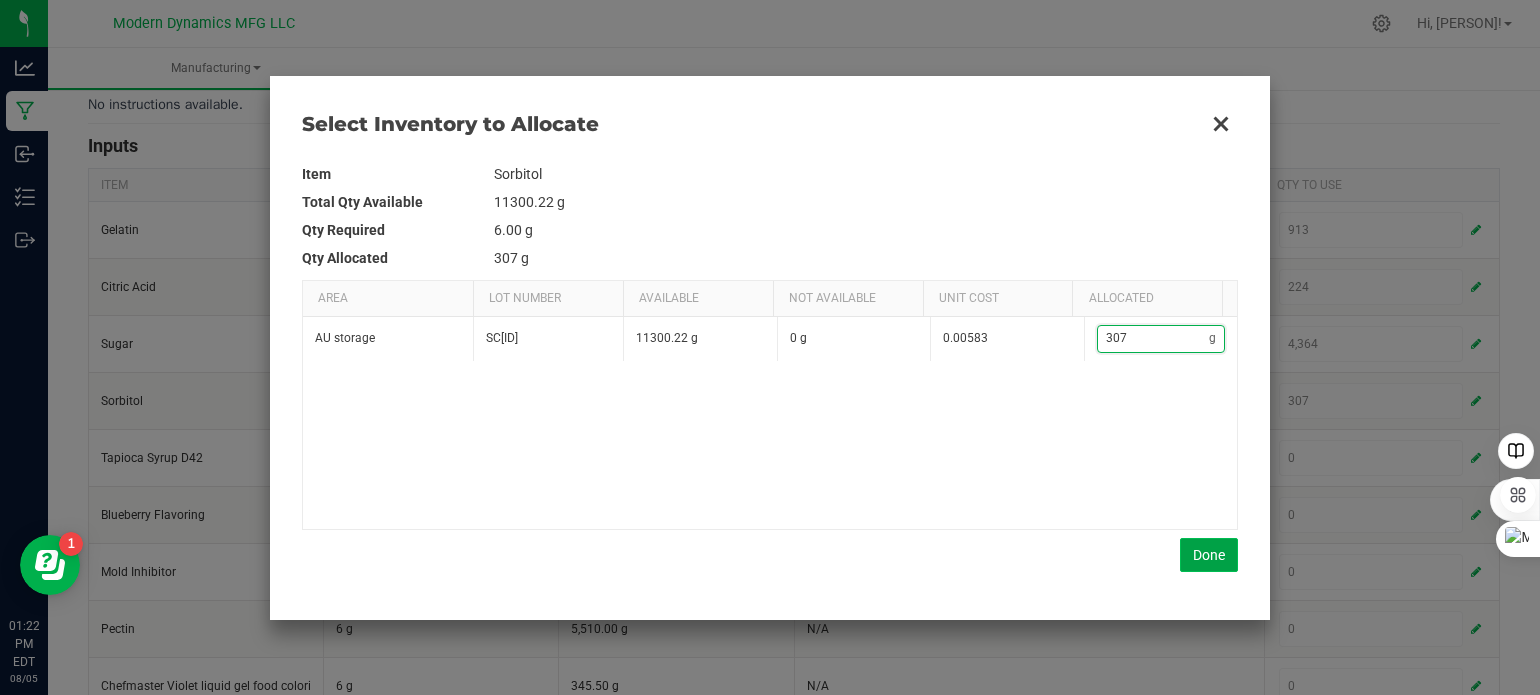 click on "Done" at bounding box center (1209, 555) 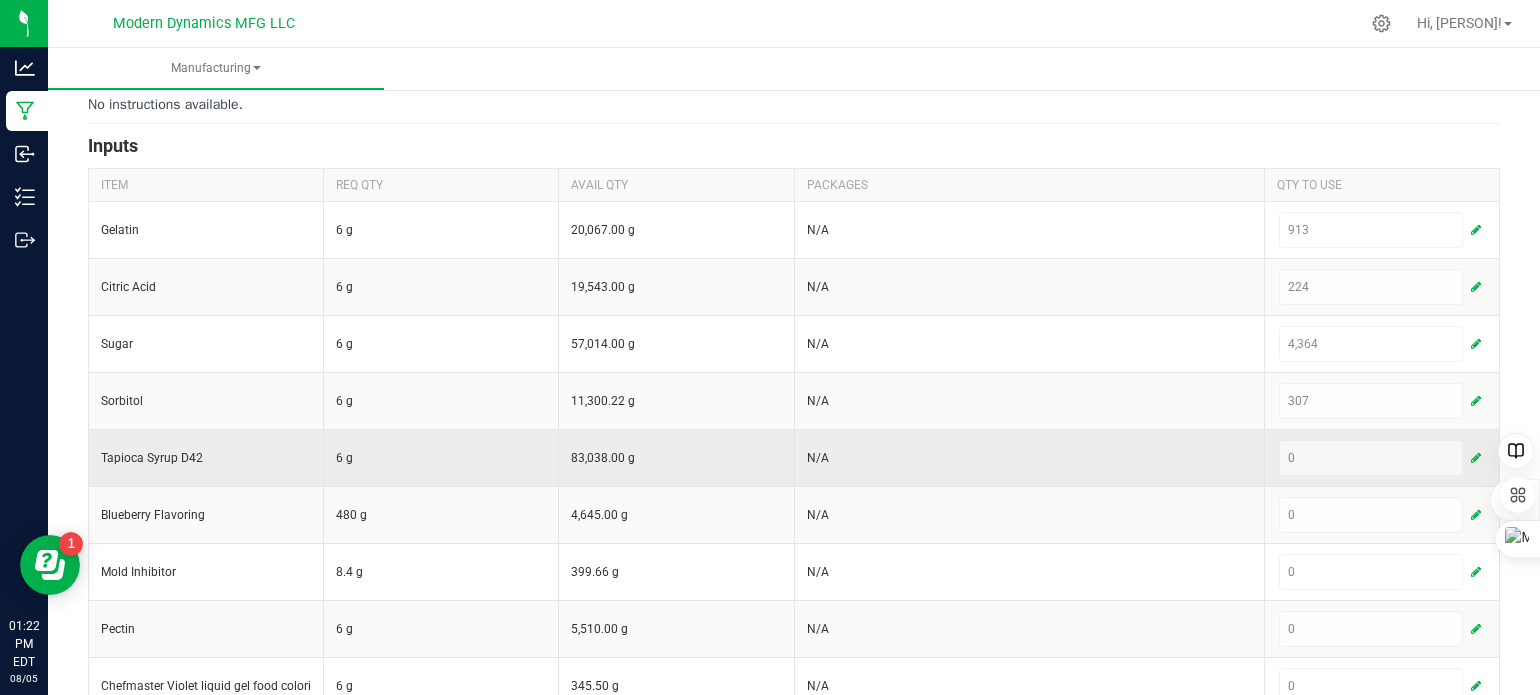 click at bounding box center [1476, 458] 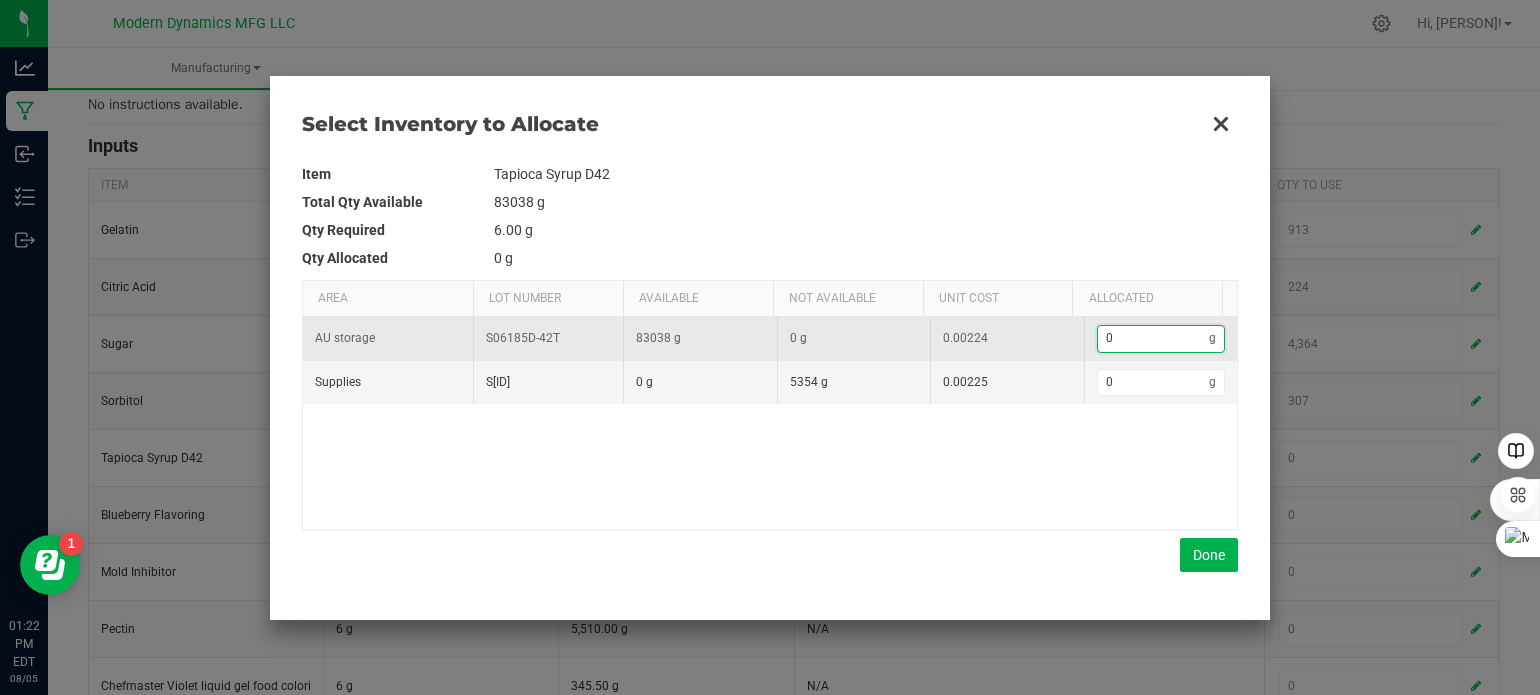 click on "0" at bounding box center [1154, 338] 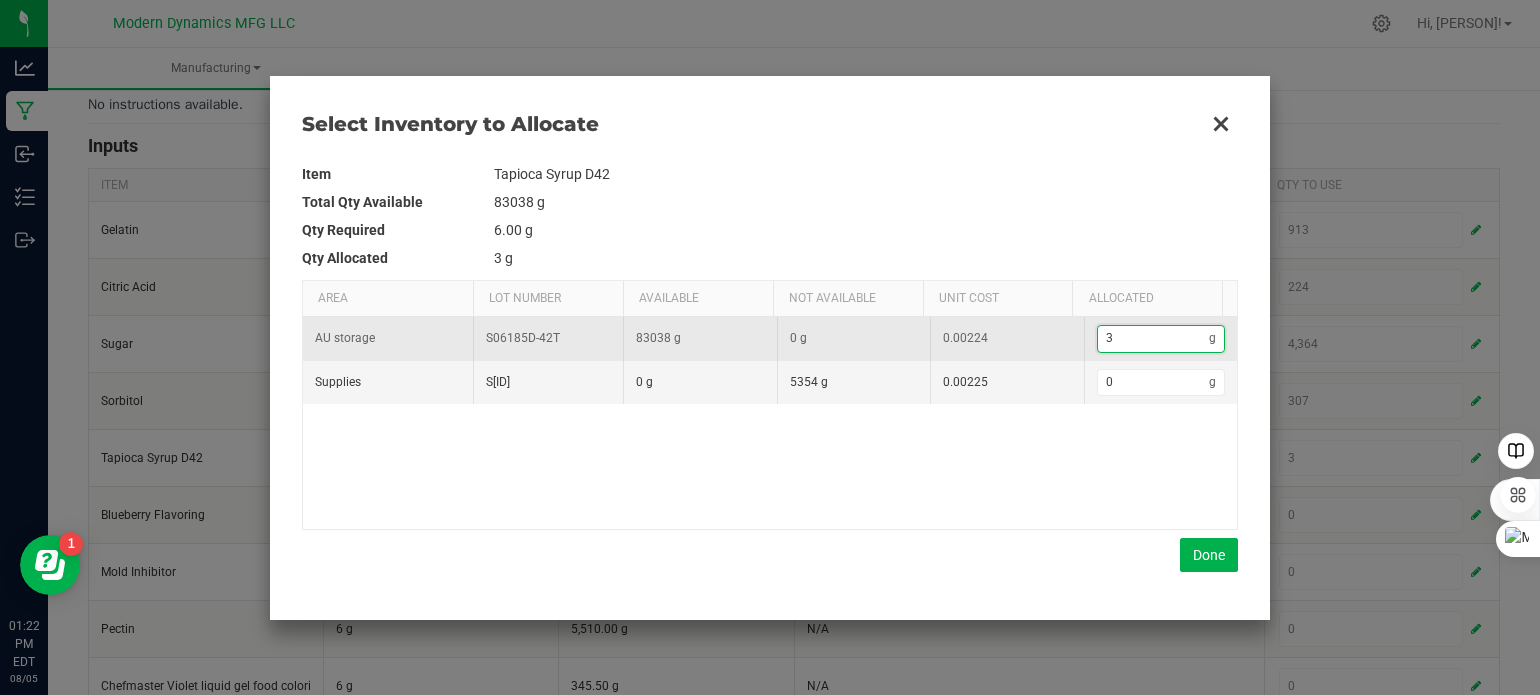 type on "36" 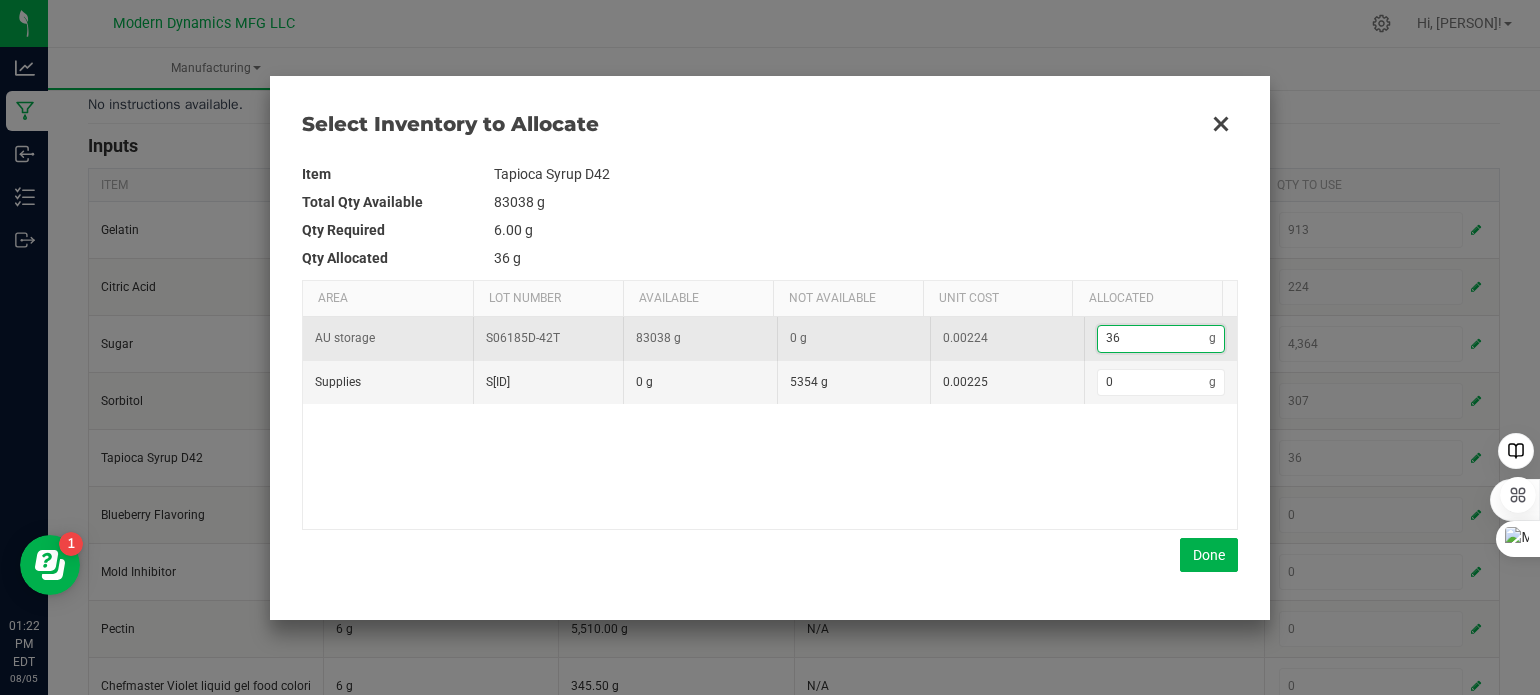 type on "361" 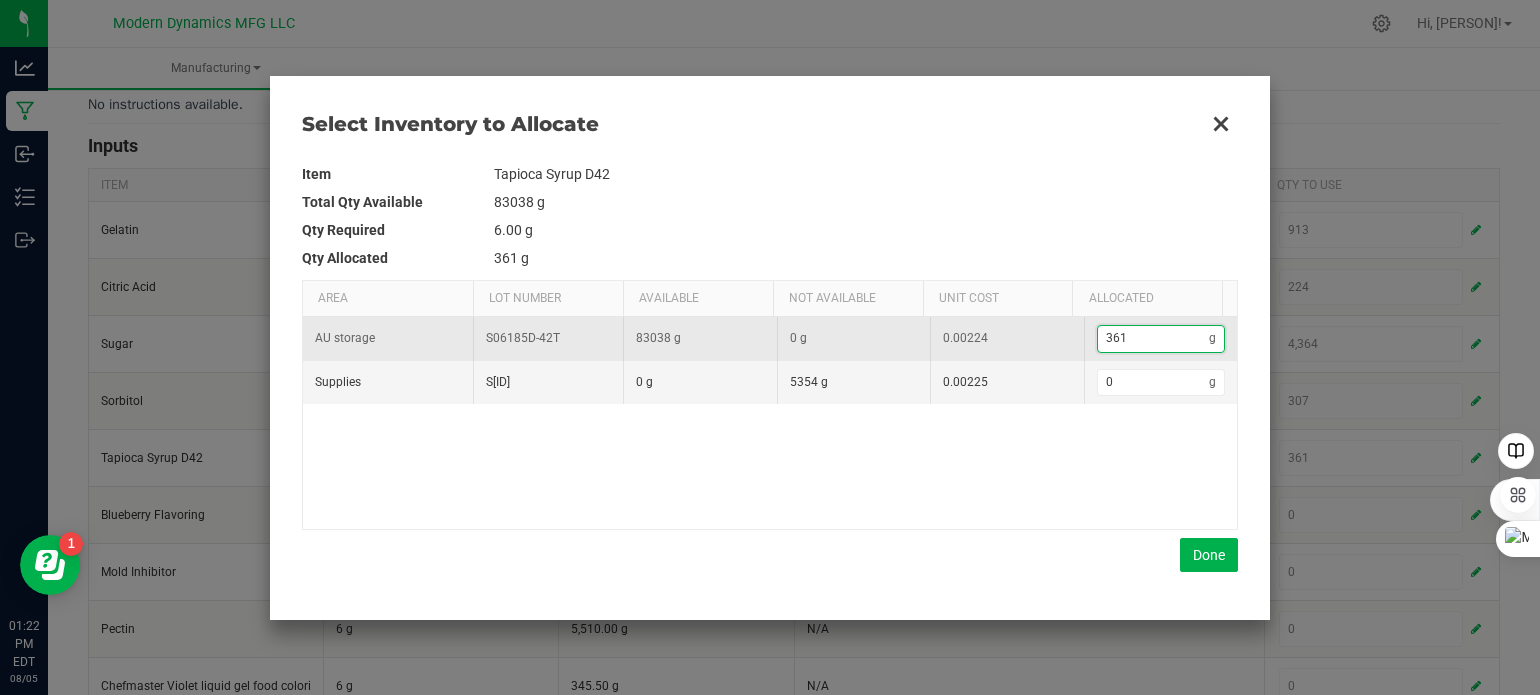 type on "3,613" 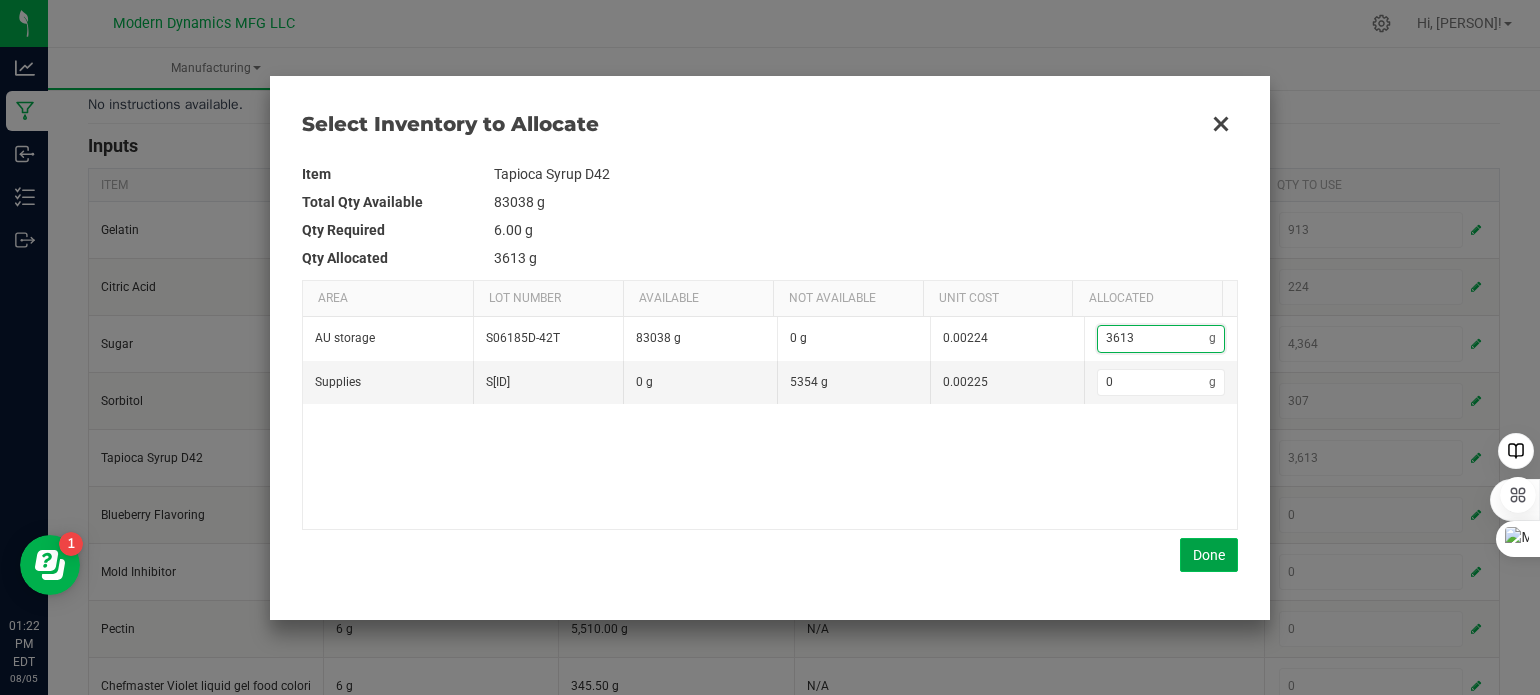 type on "3,613" 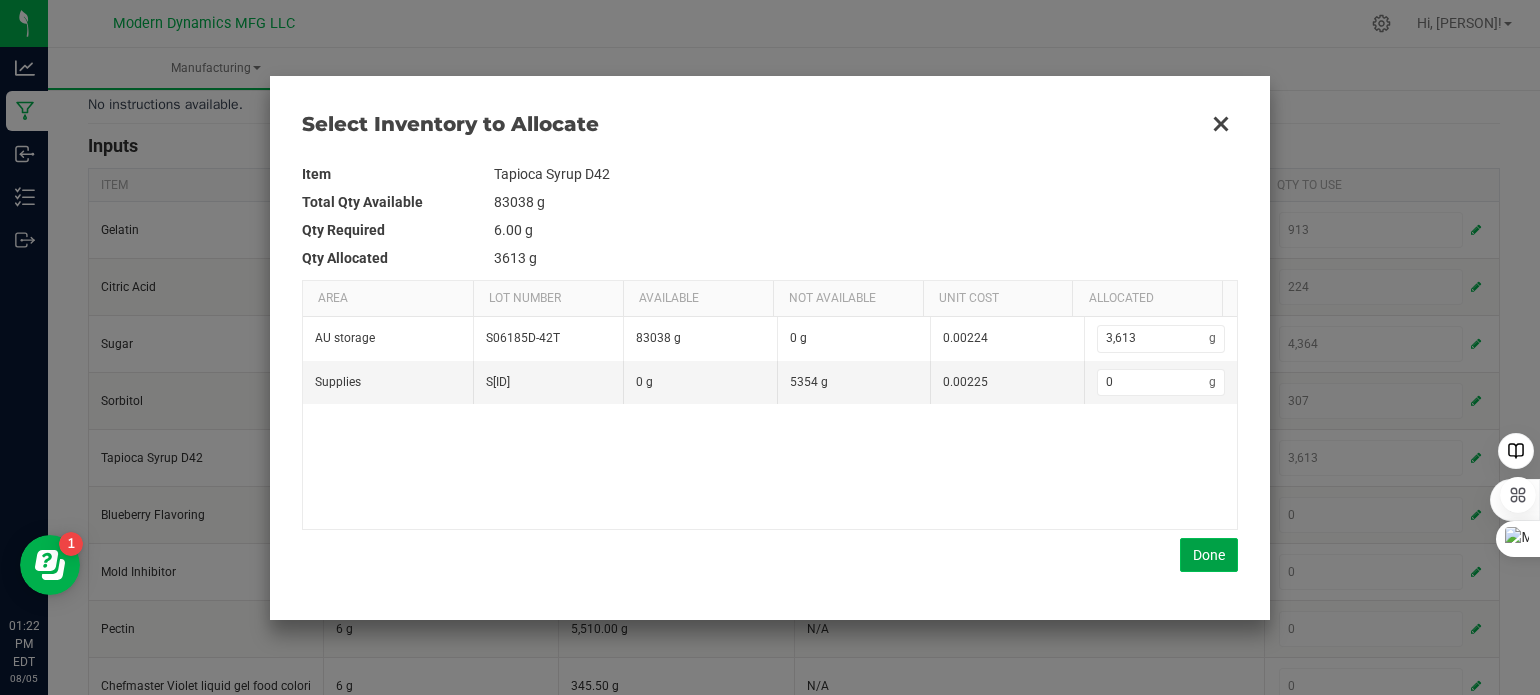 click on "Done" at bounding box center (1209, 555) 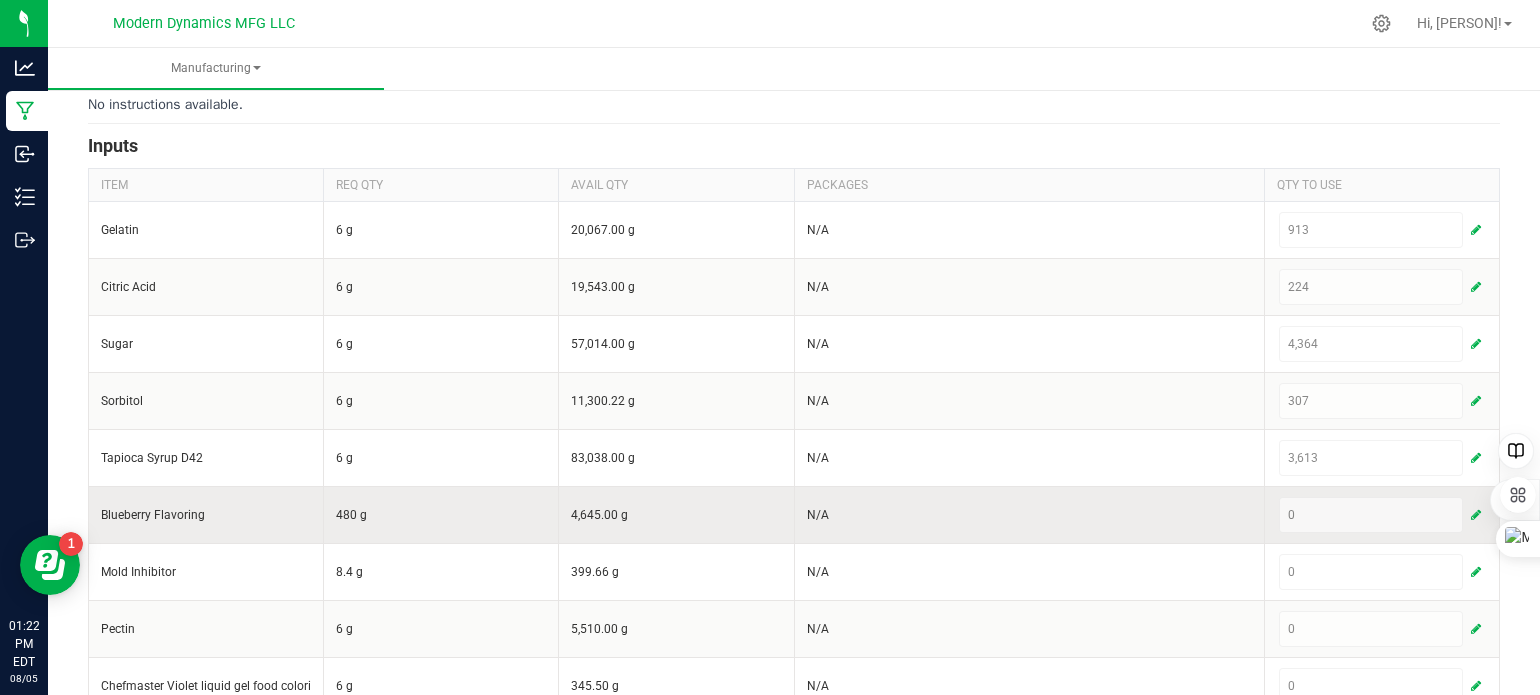 click at bounding box center [1476, 515] 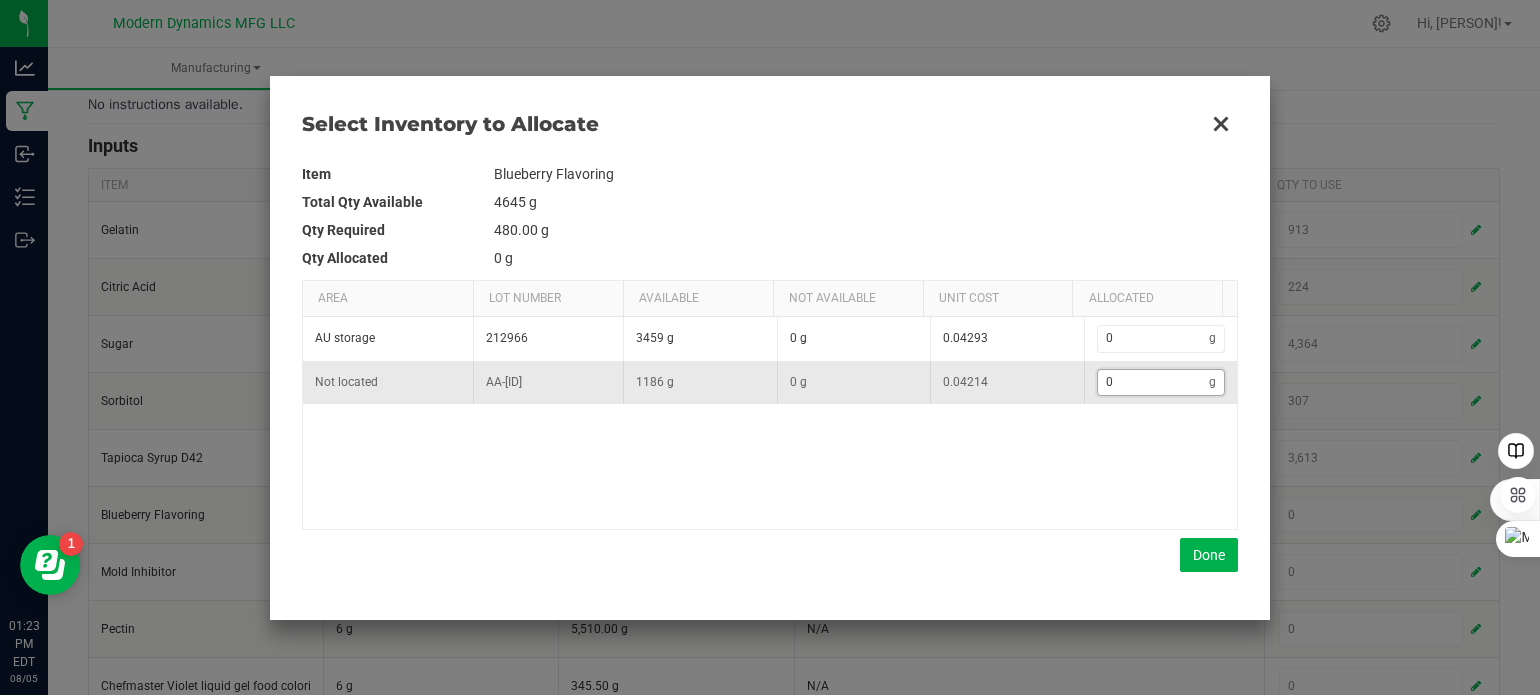 click on "0" at bounding box center (1154, 382) 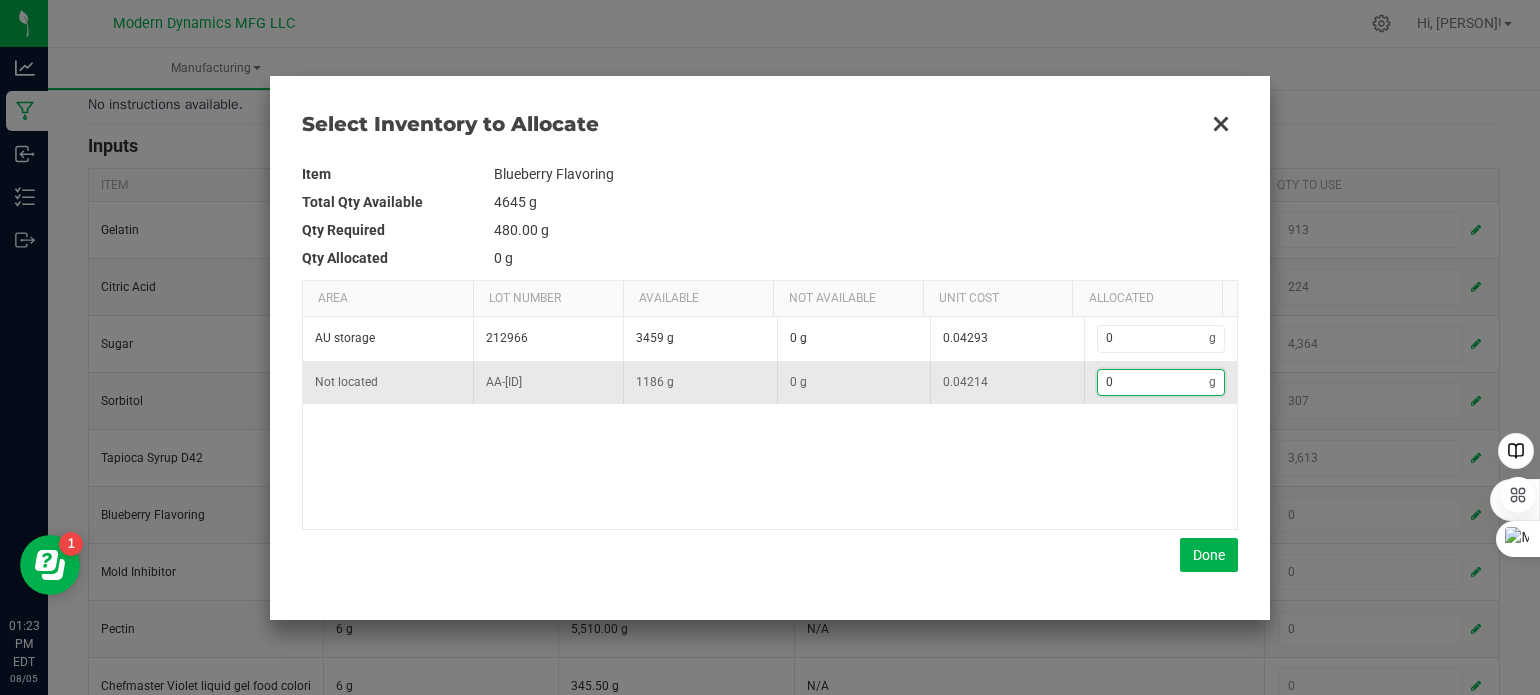 type on "2" 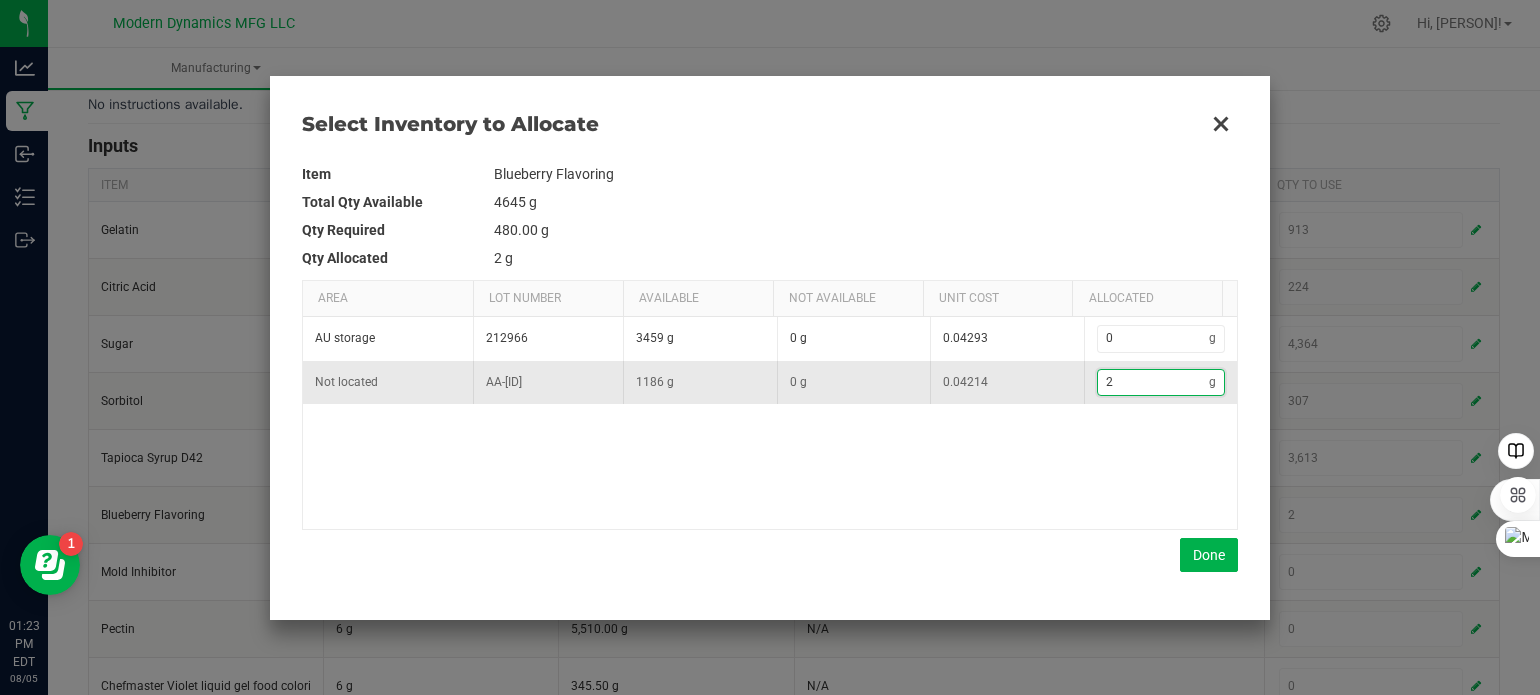 type on "20" 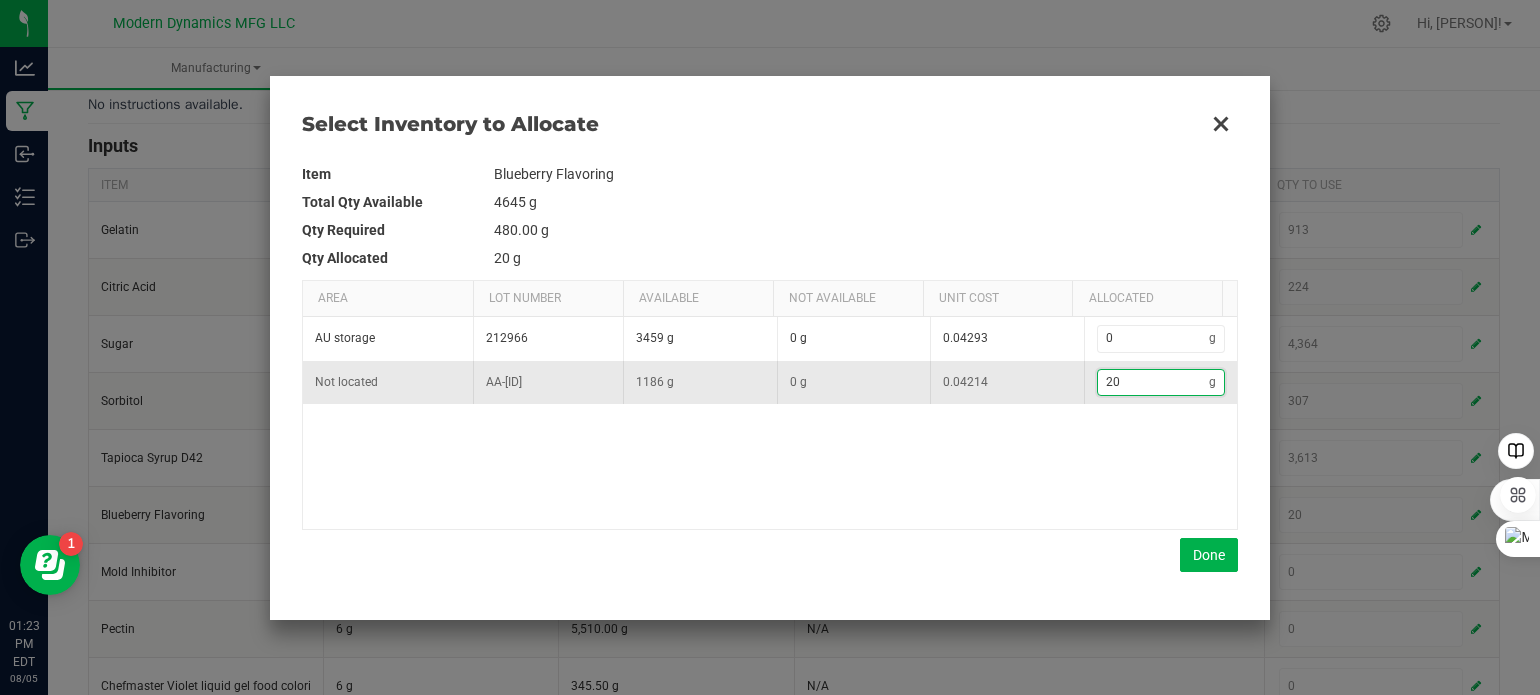 type on "209" 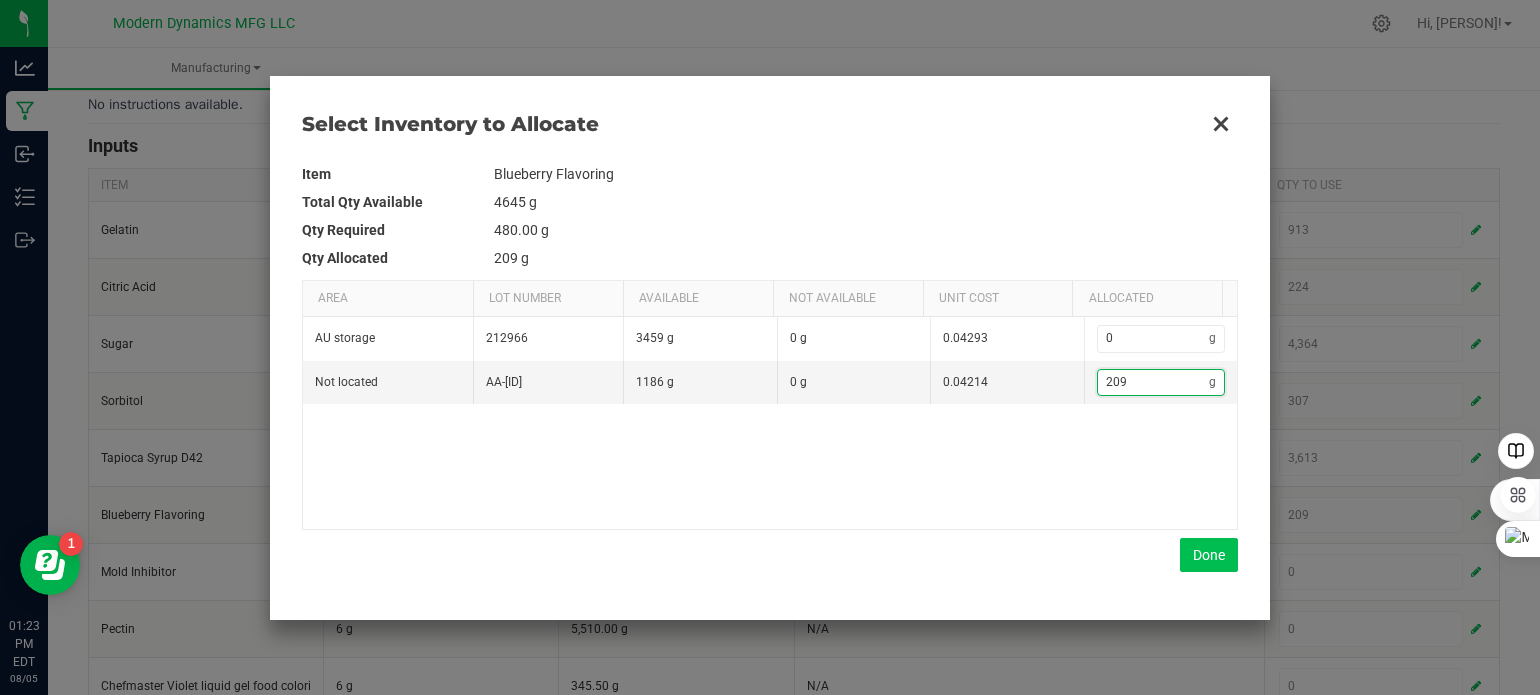 type on "209" 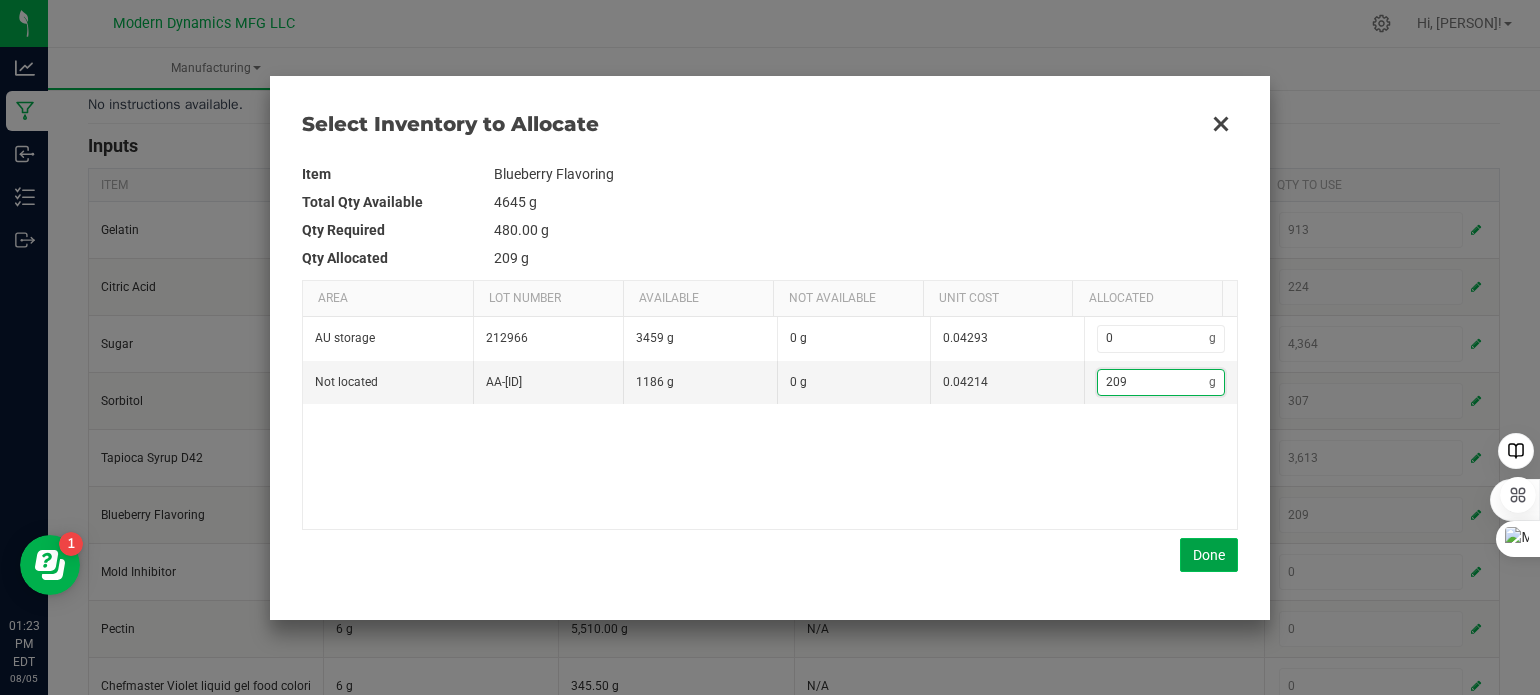 click on "Done" at bounding box center (1209, 555) 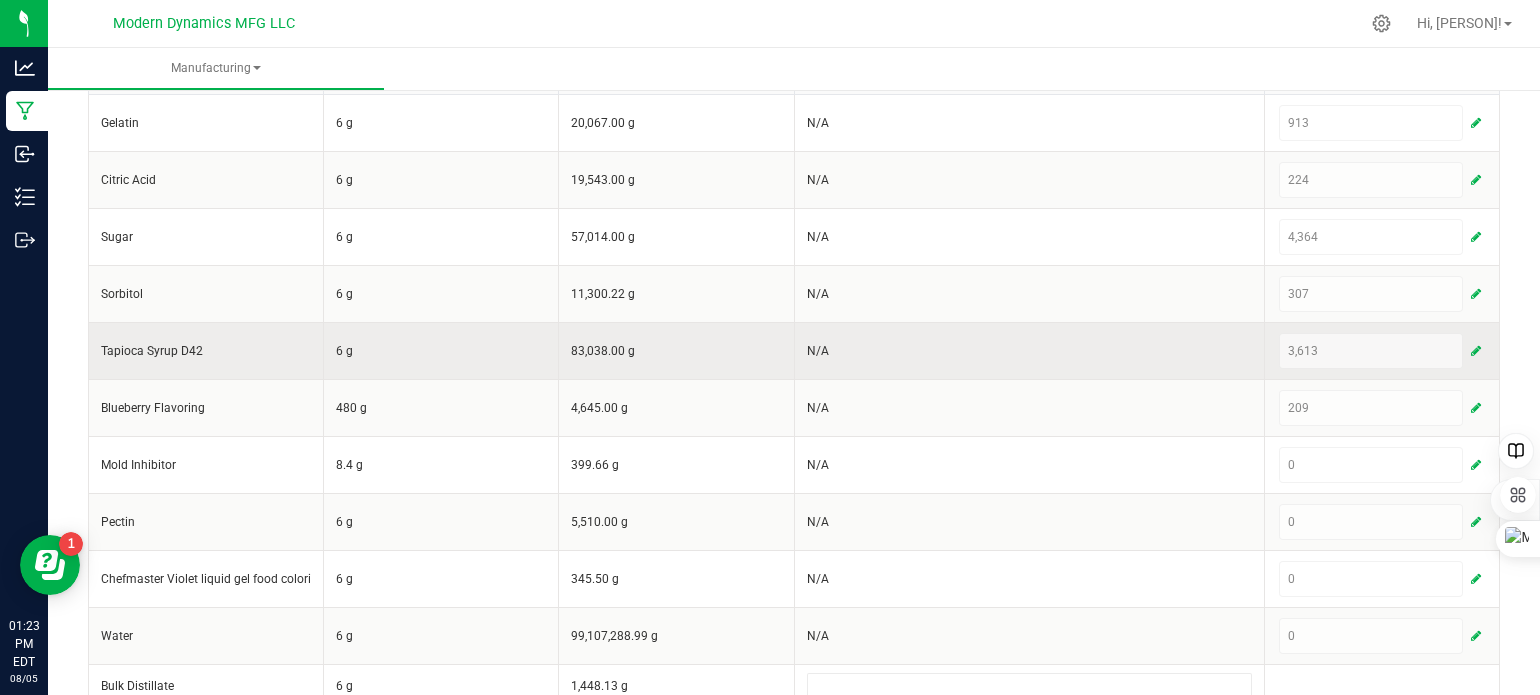 scroll, scrollTop: 500, scrollLeft: 0, axis: vertical 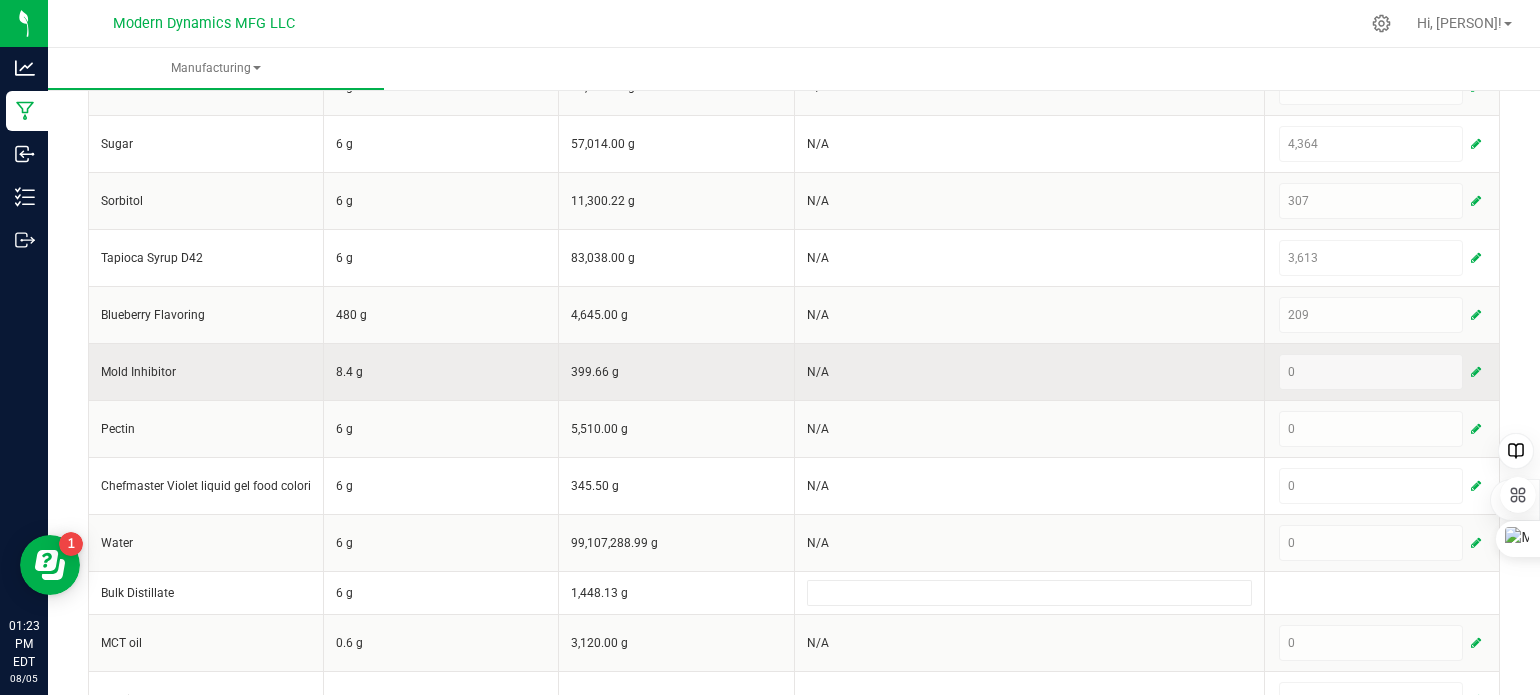 click at bounding box center (1476, 372) 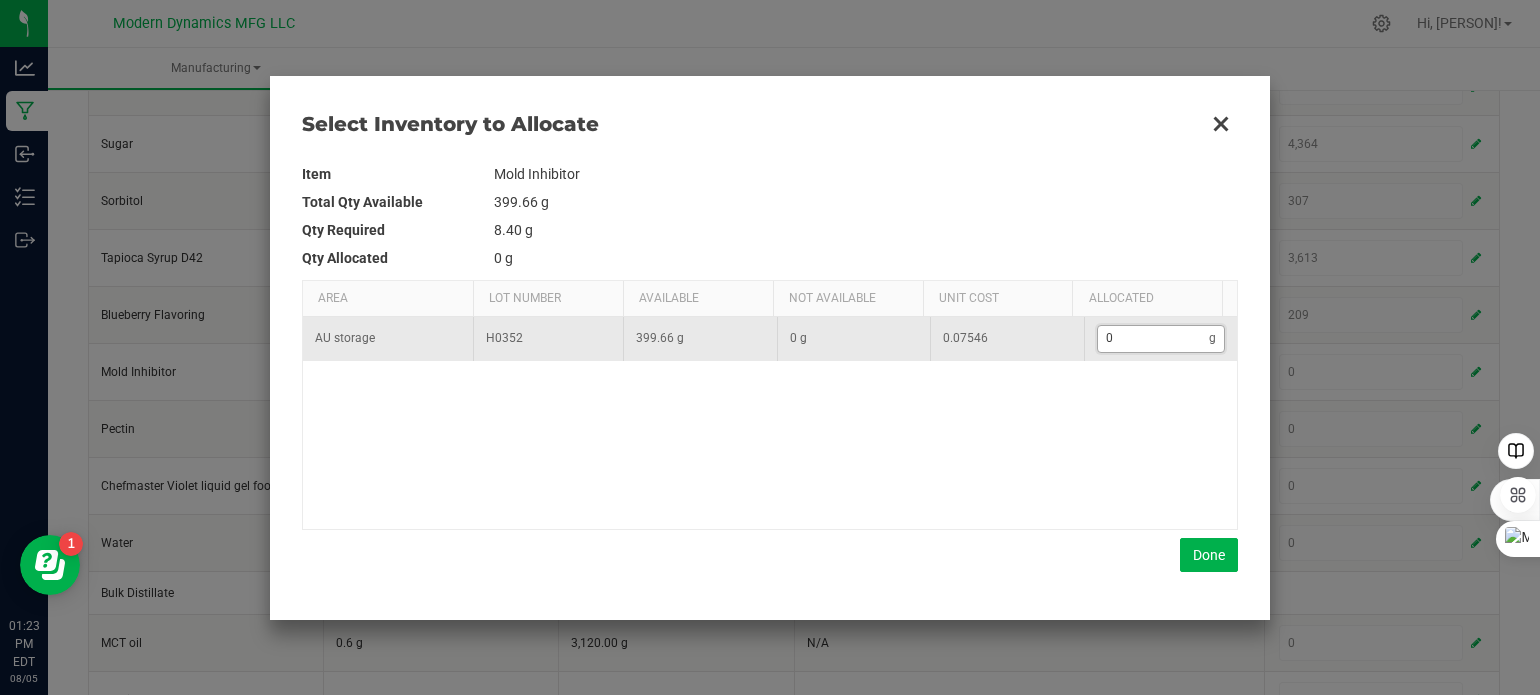 click on "0" at bounding box center [1154, 338] 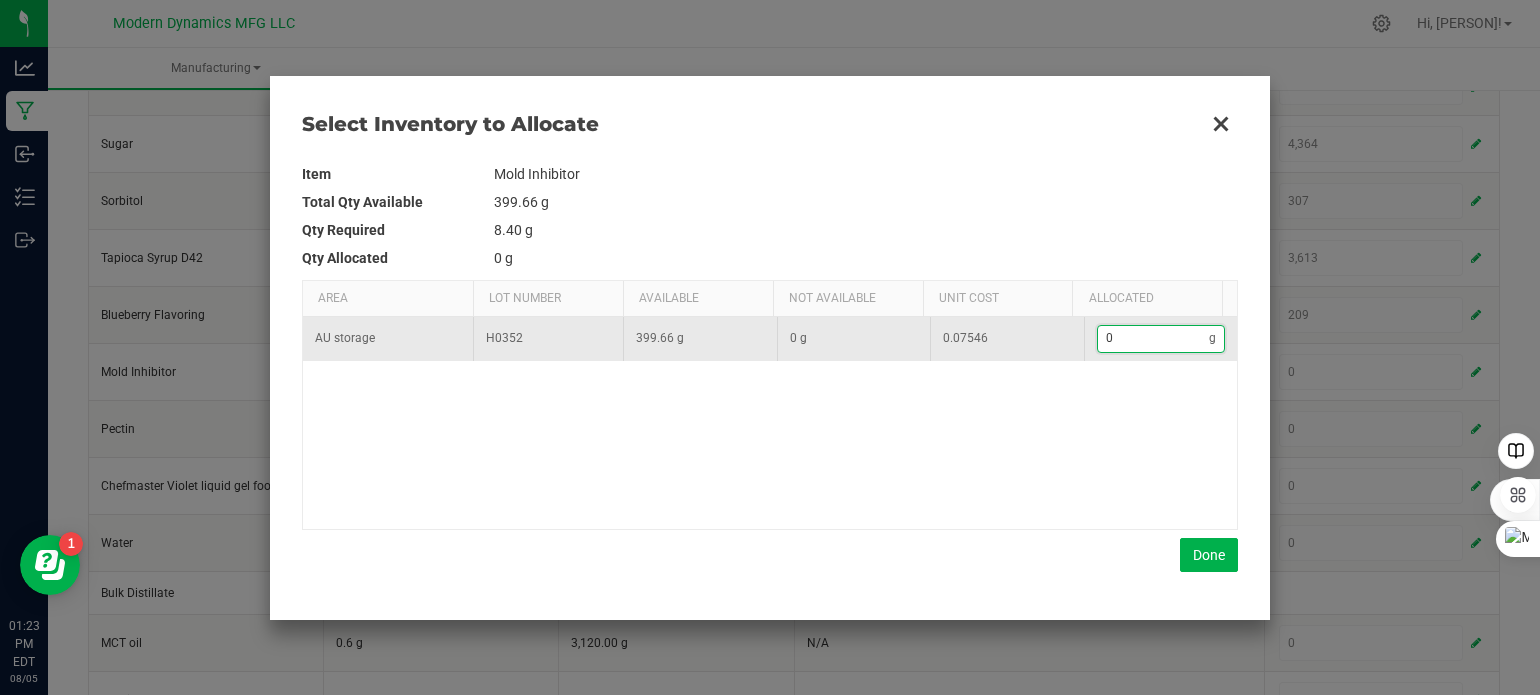 type on "3" 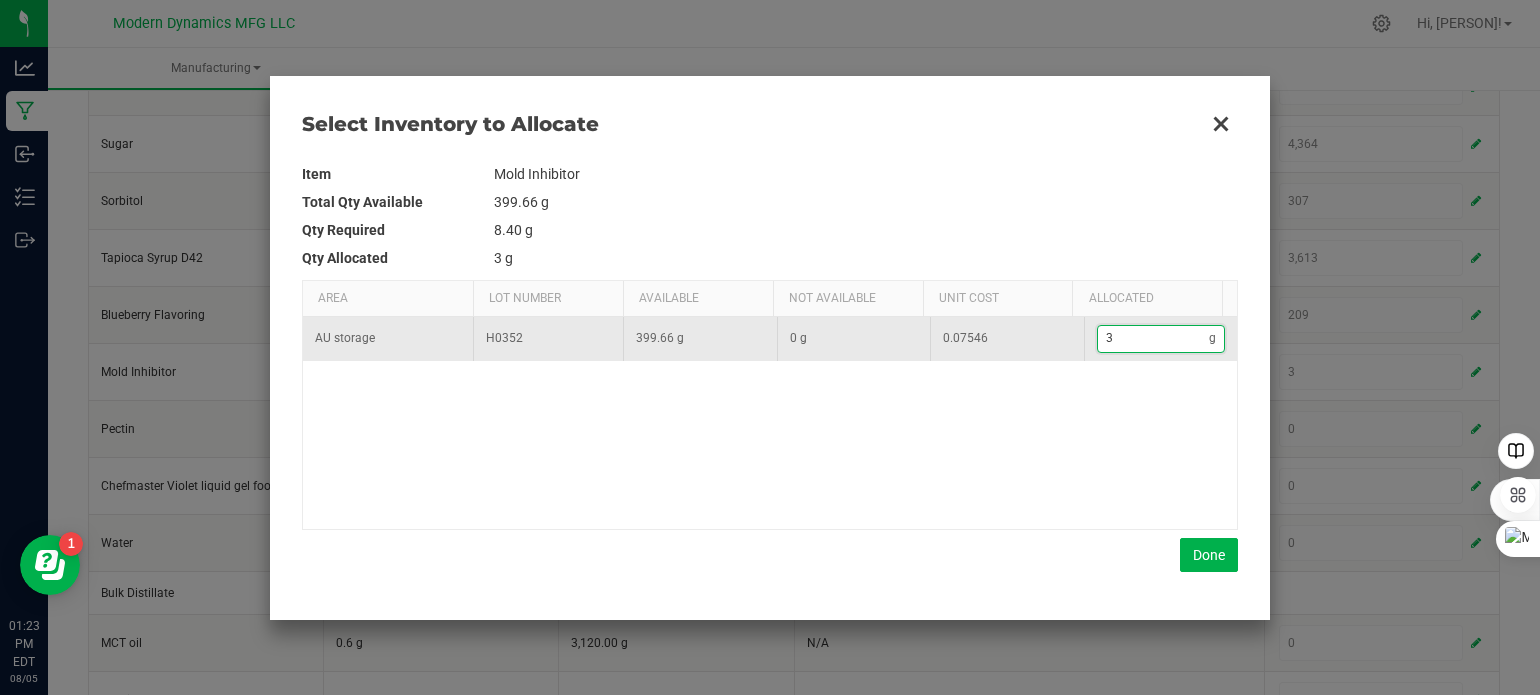 type on "3." 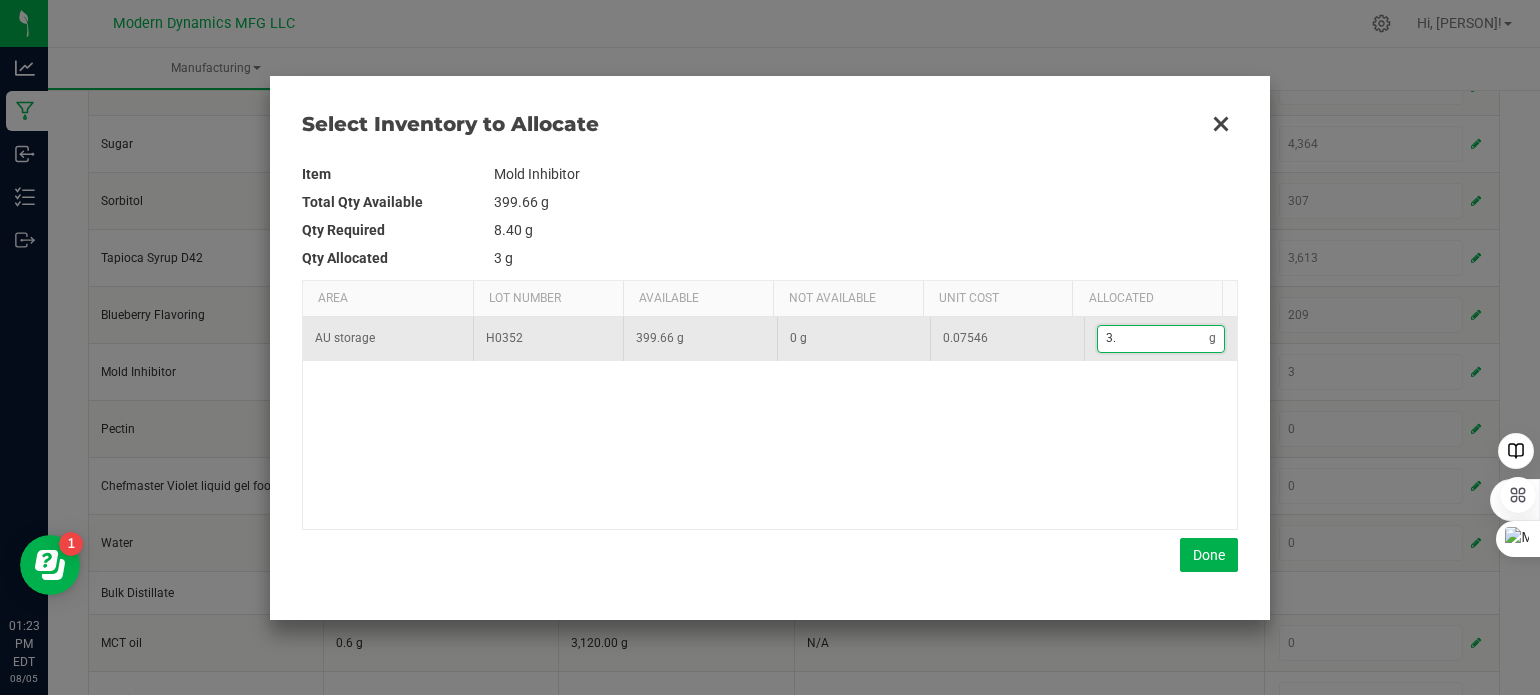 type on "3.7" 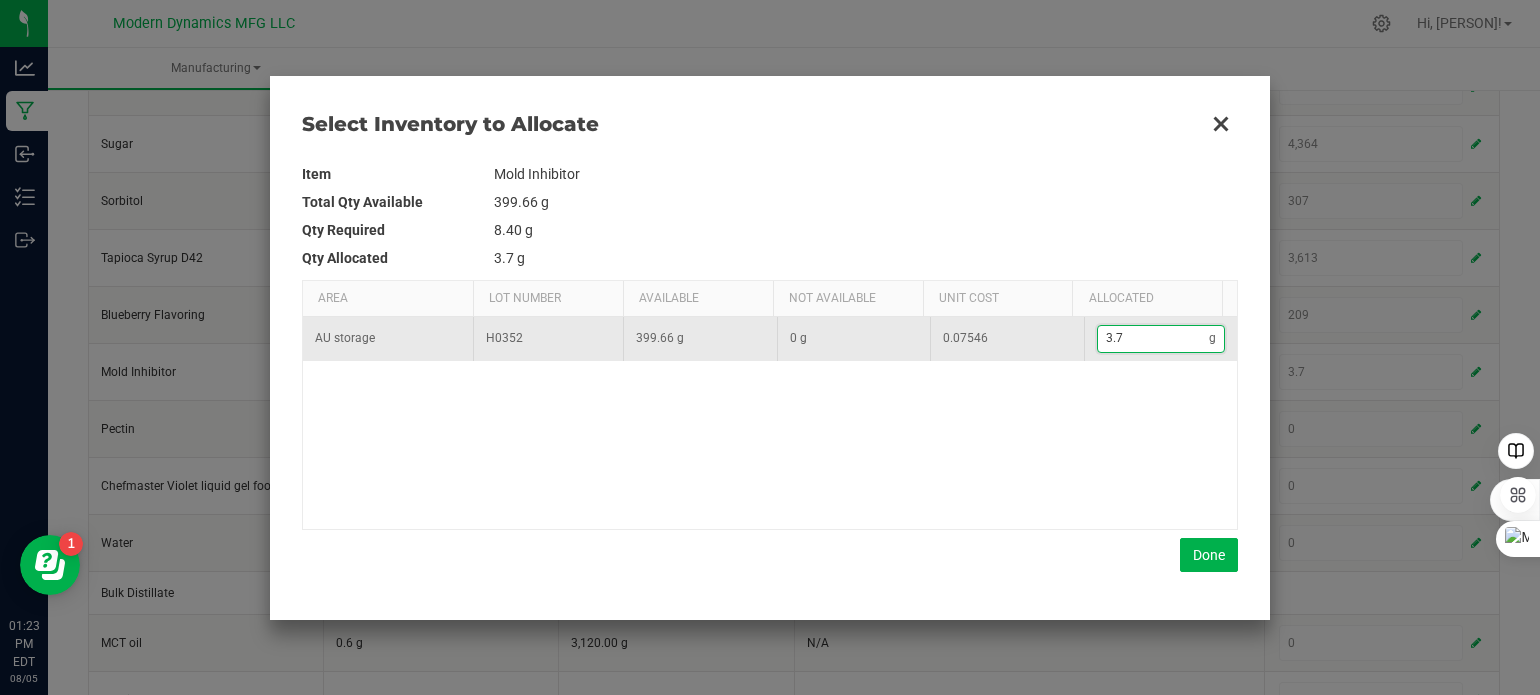 type on "3.75" 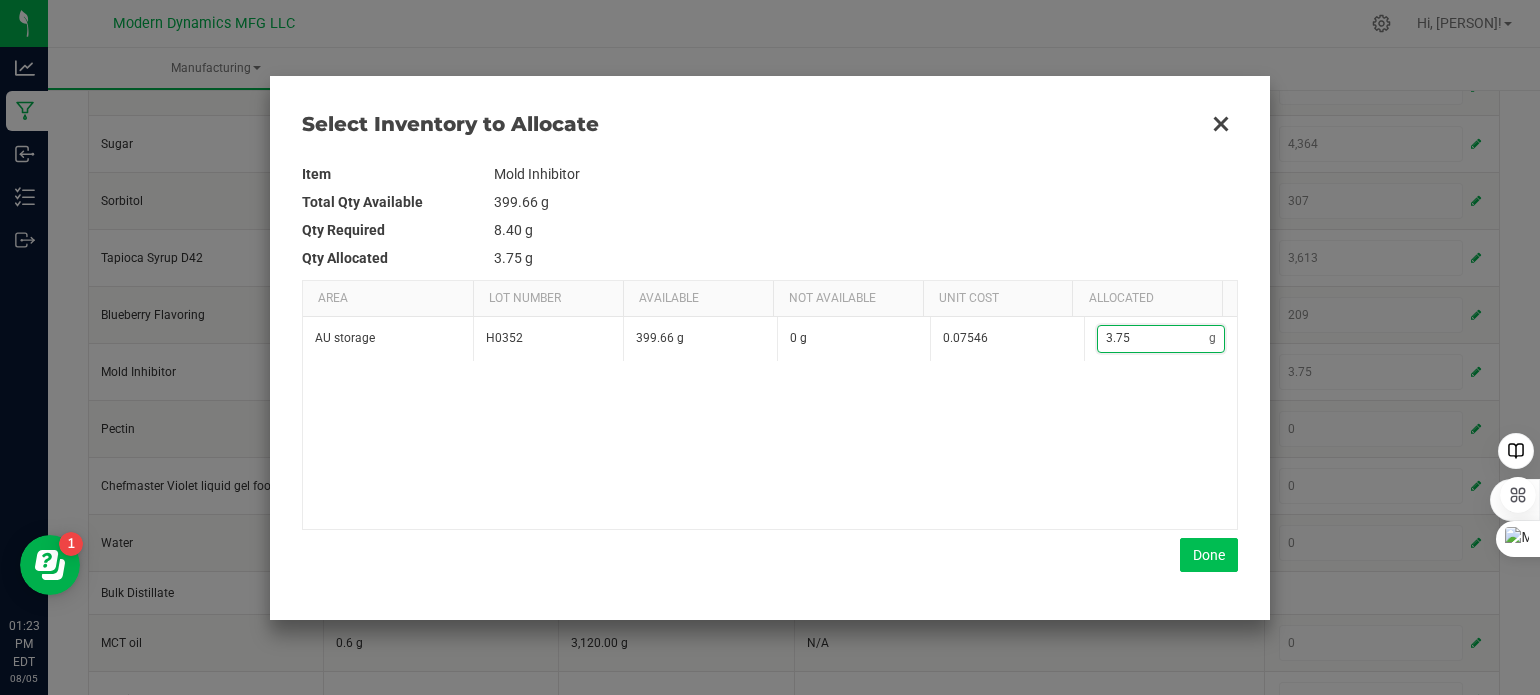 type on "3.75" 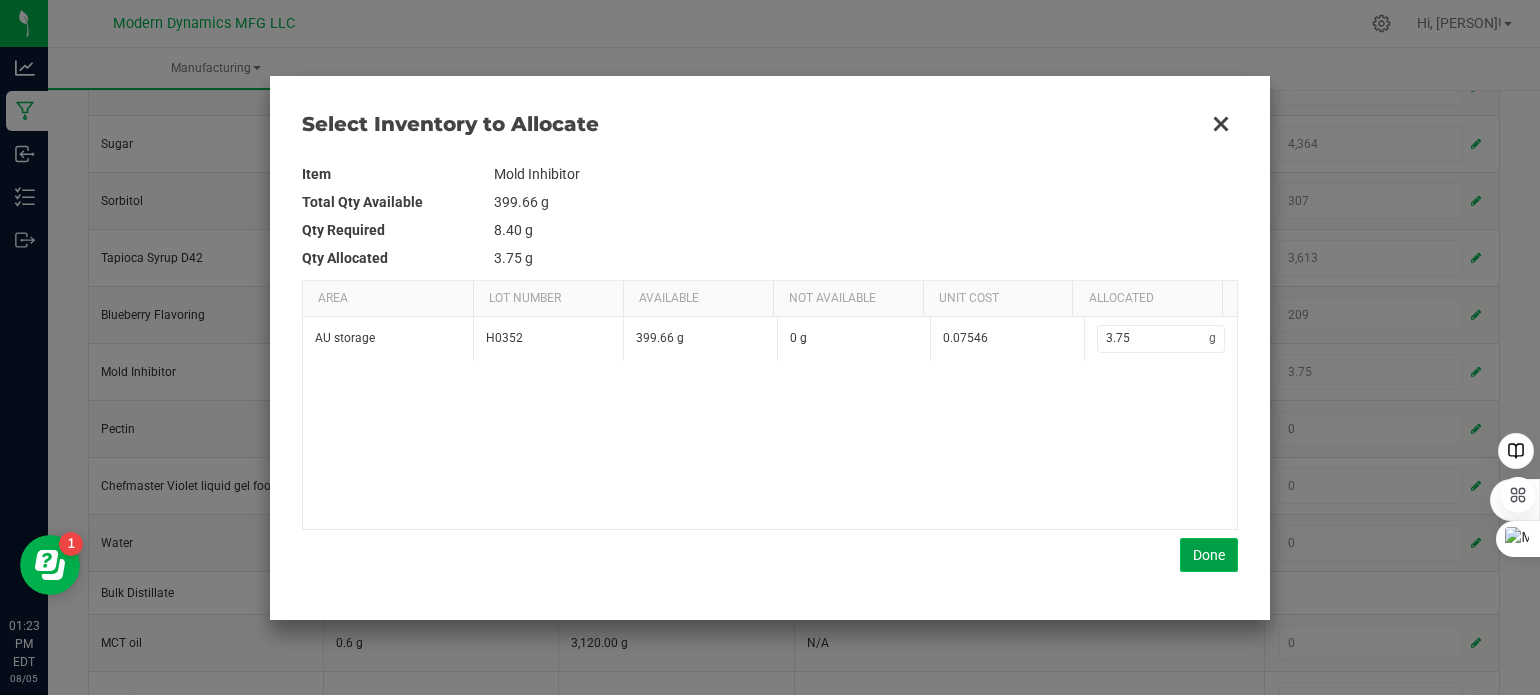 click on "Done" at bounding box center (1209, 555) 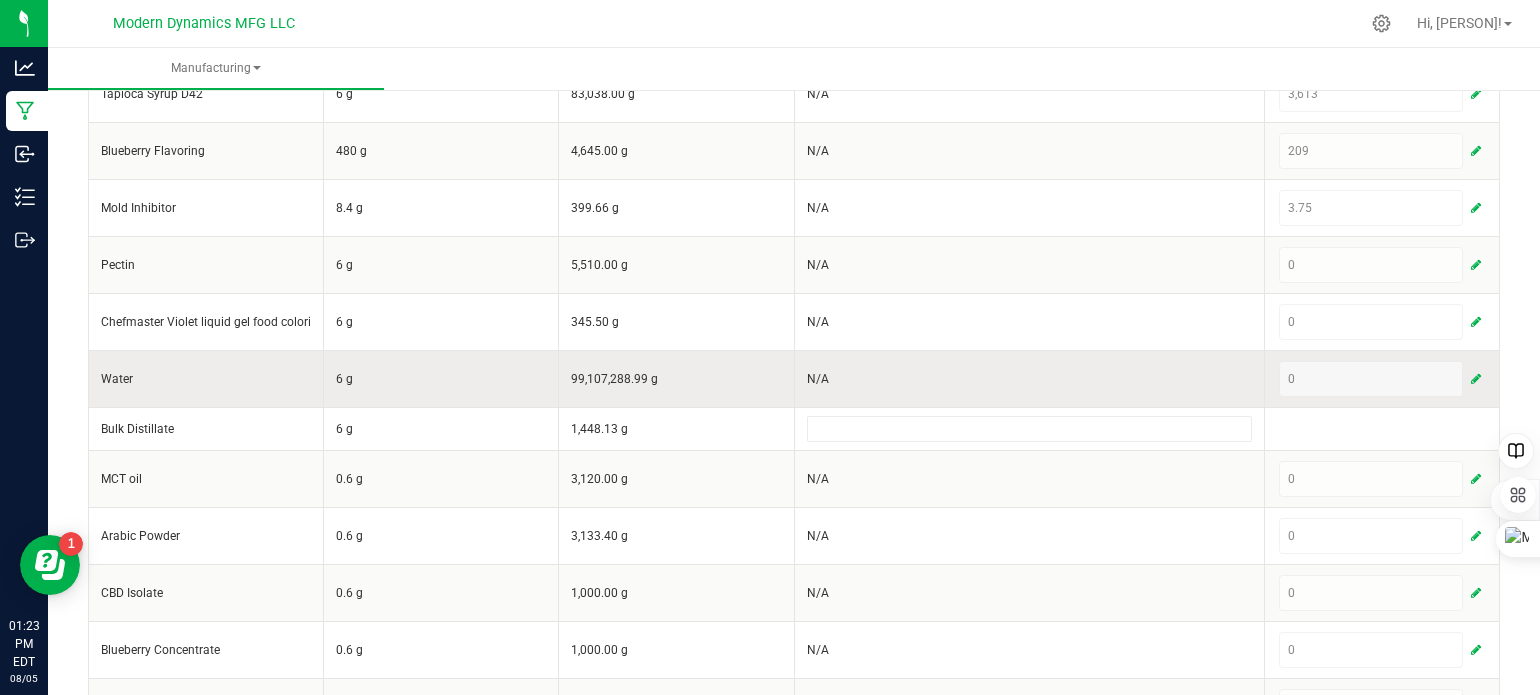 scroll, scrollTop: 700, scrollLeft: 0, axis: vertical 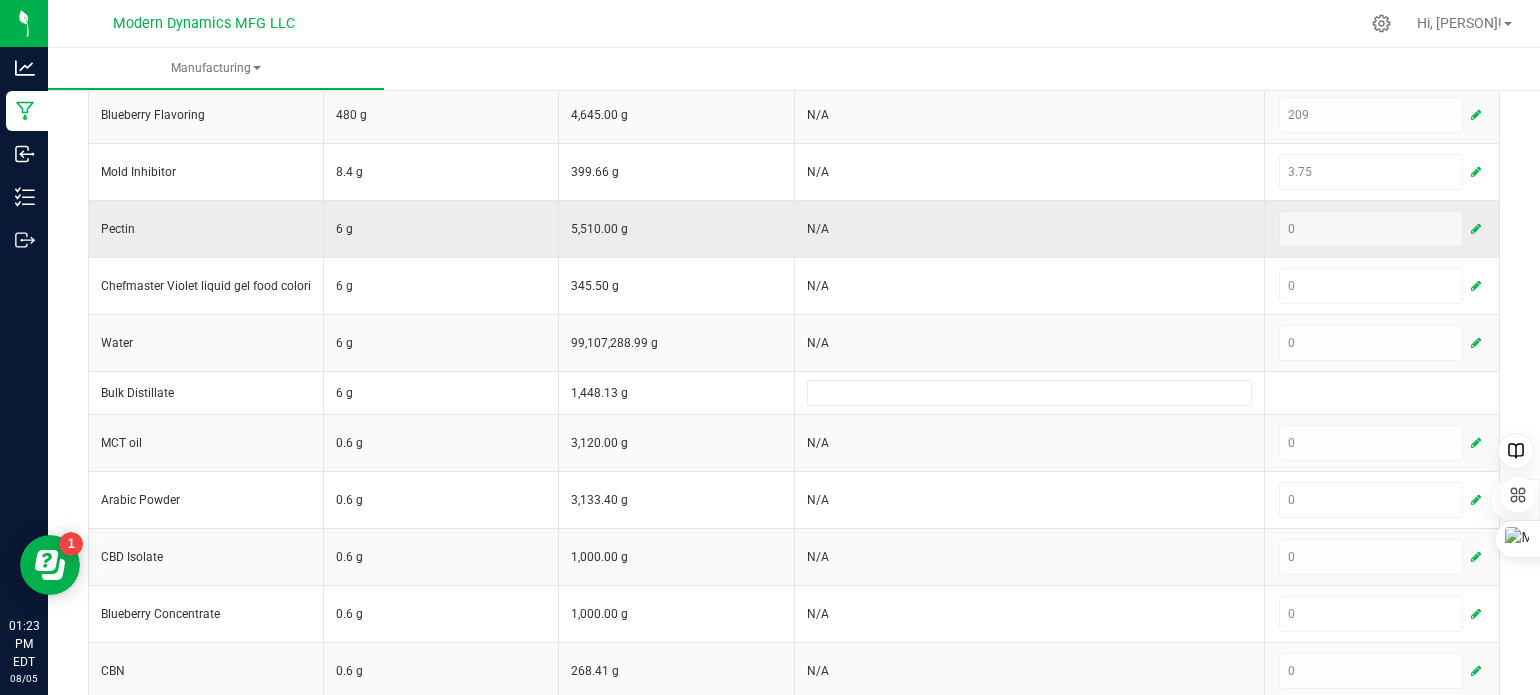 click at bounding box center (1476, 229) 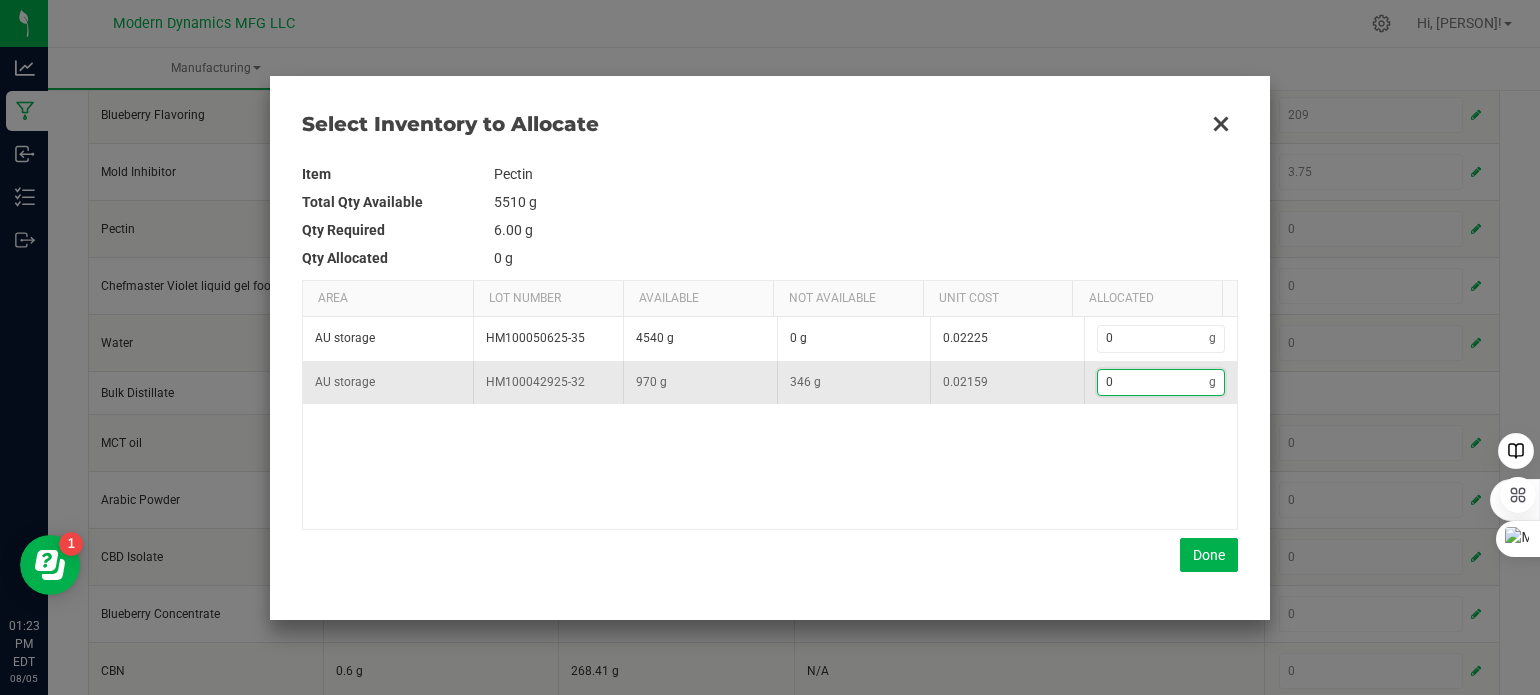 click on "0" at bounding box center [1154, 382] 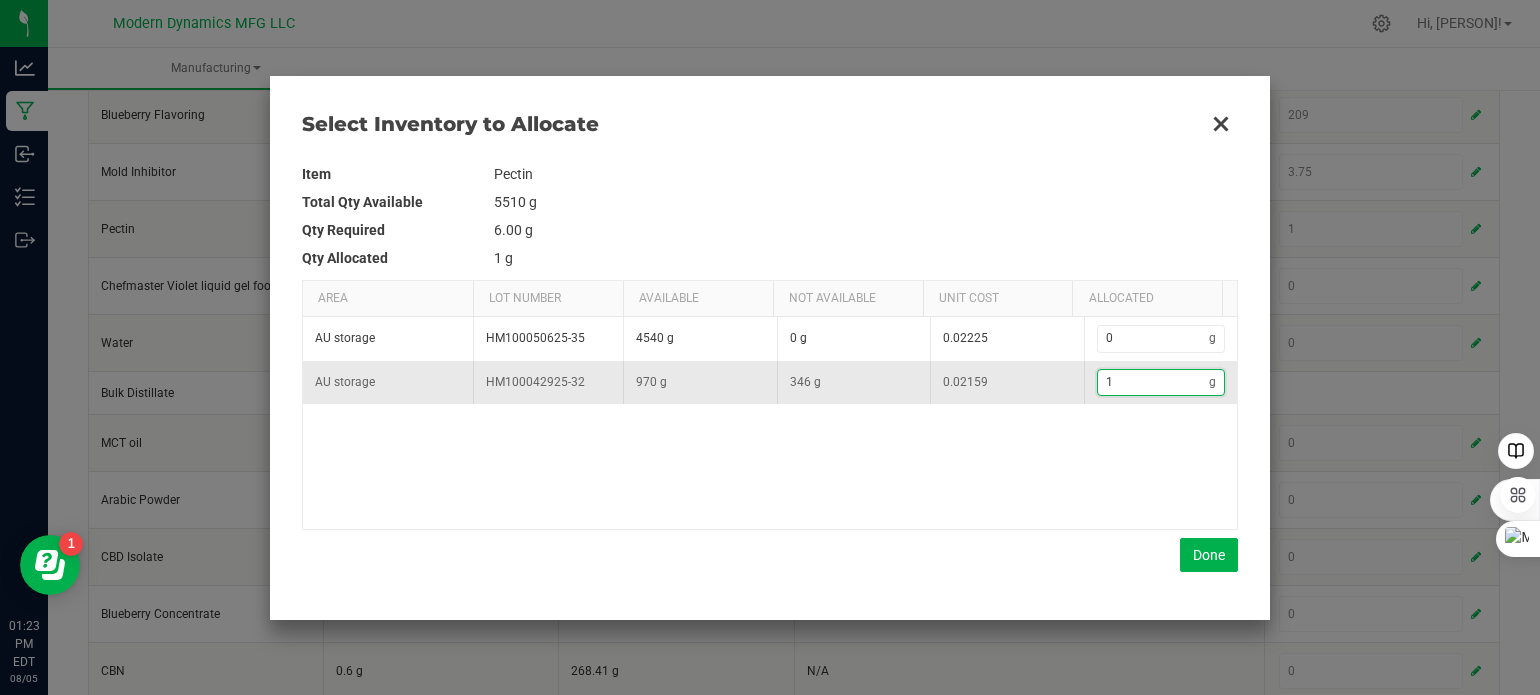 type on "11" 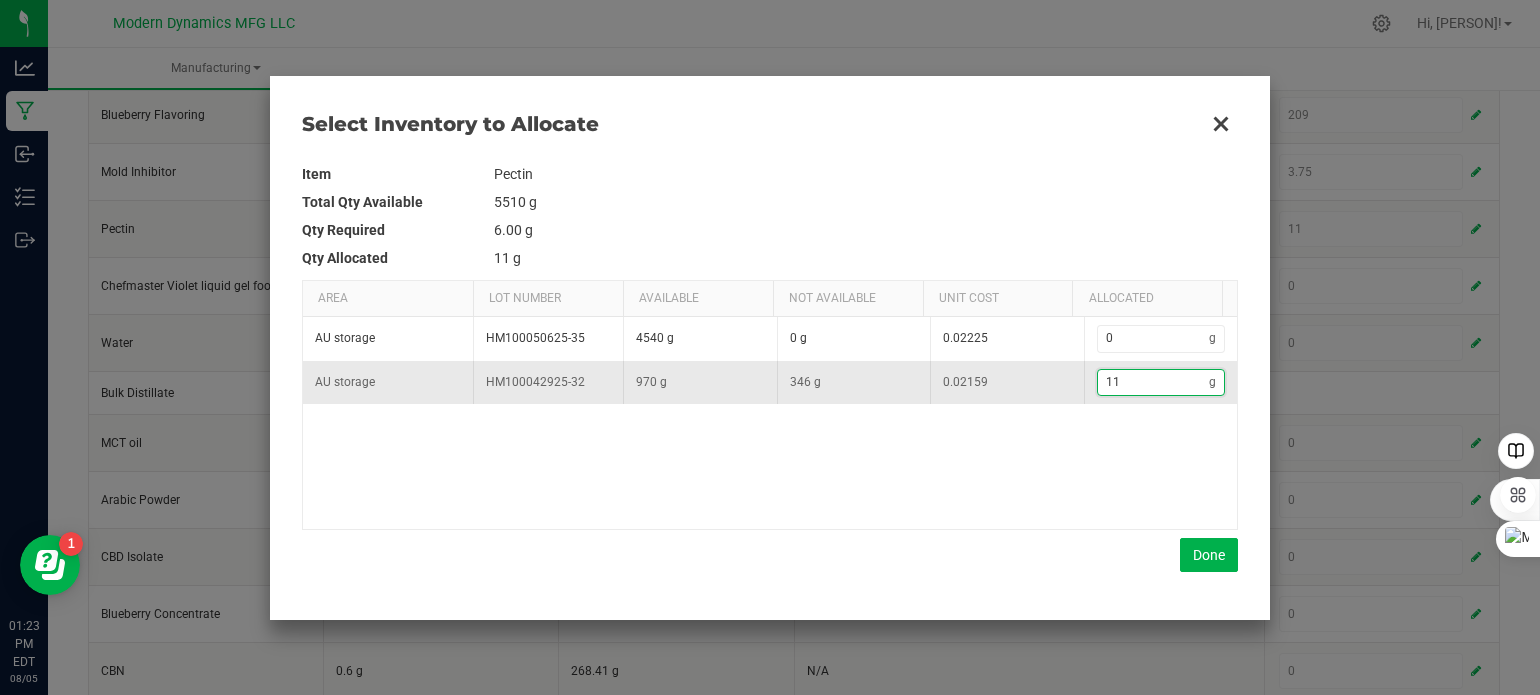 type on "112" 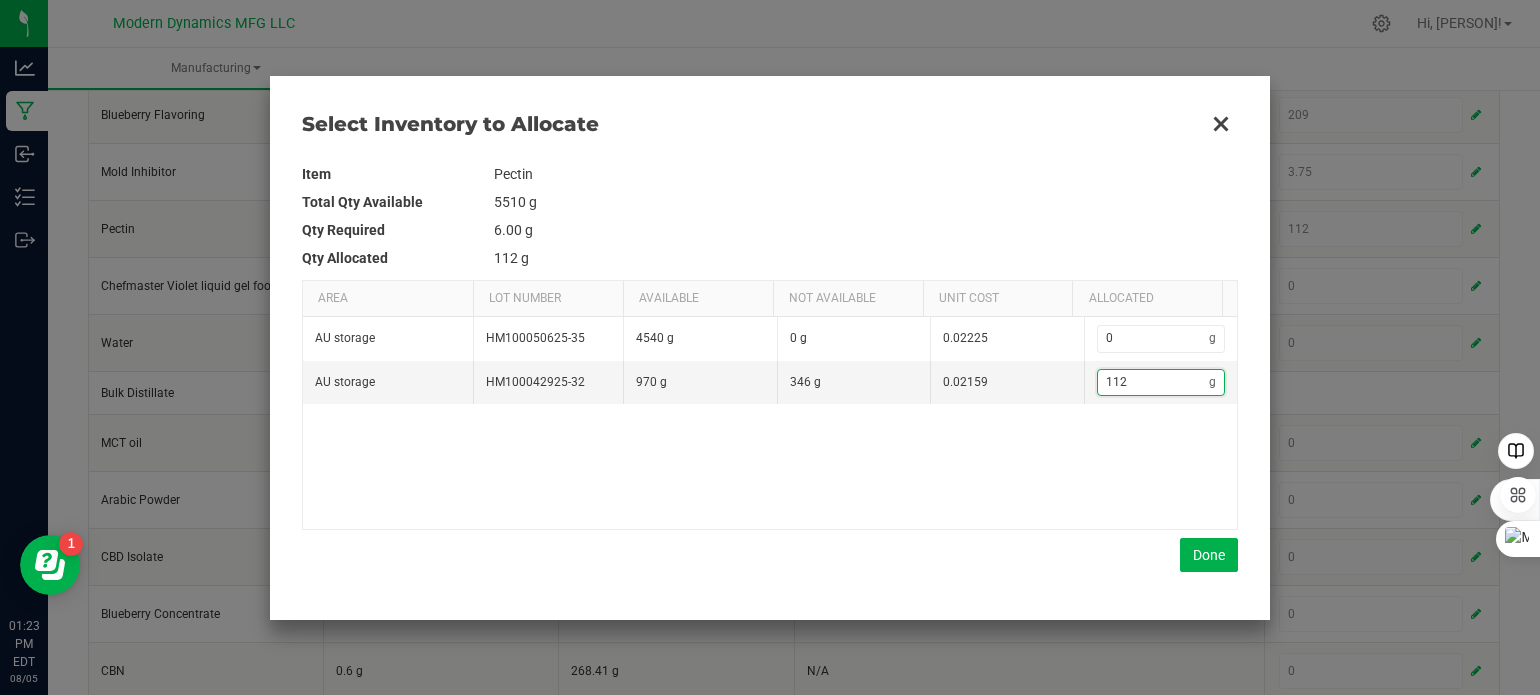 type on "112" 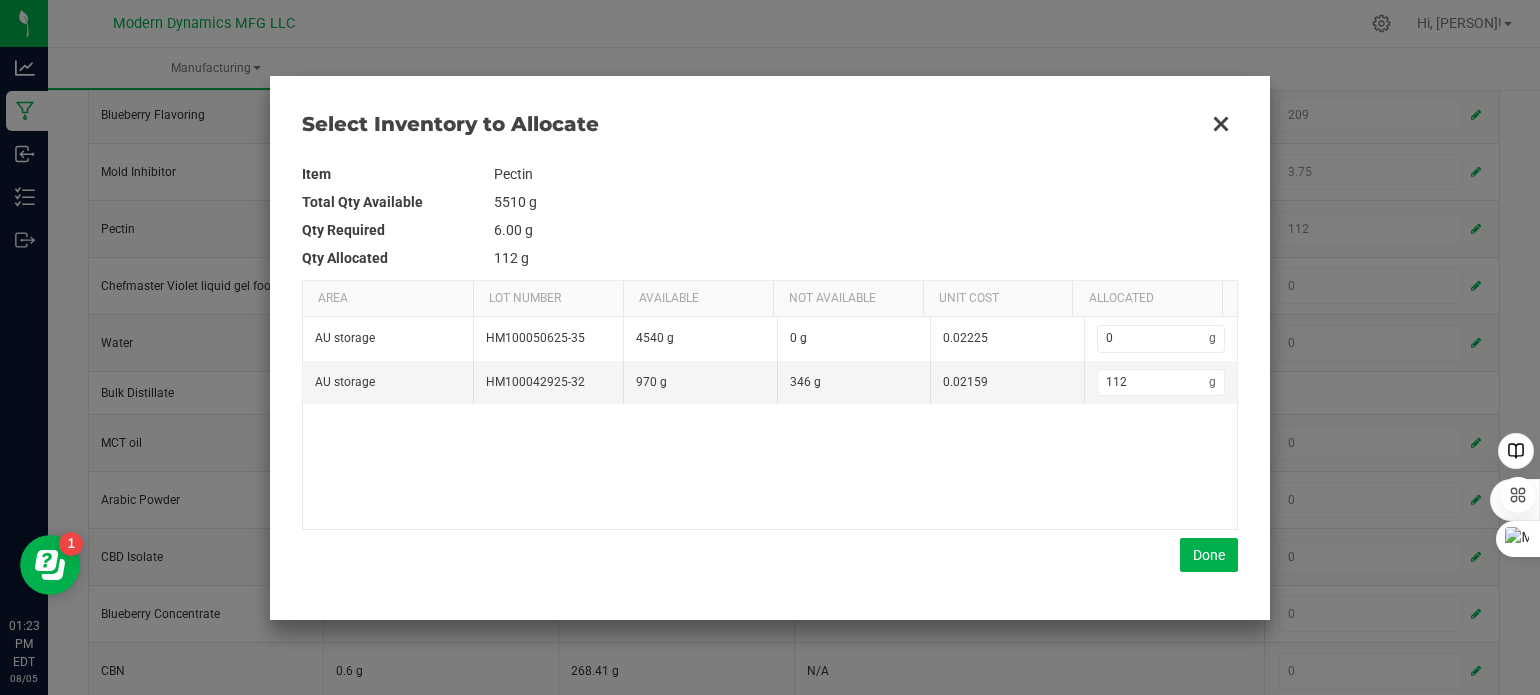 click on "[AREA]  HM100050625-35  4540 g   0 g  0.02225 0 g  [AREA]  HM100042925-32  970 g   346 g  0.02159 112 g" at bounding box center [770, 422] 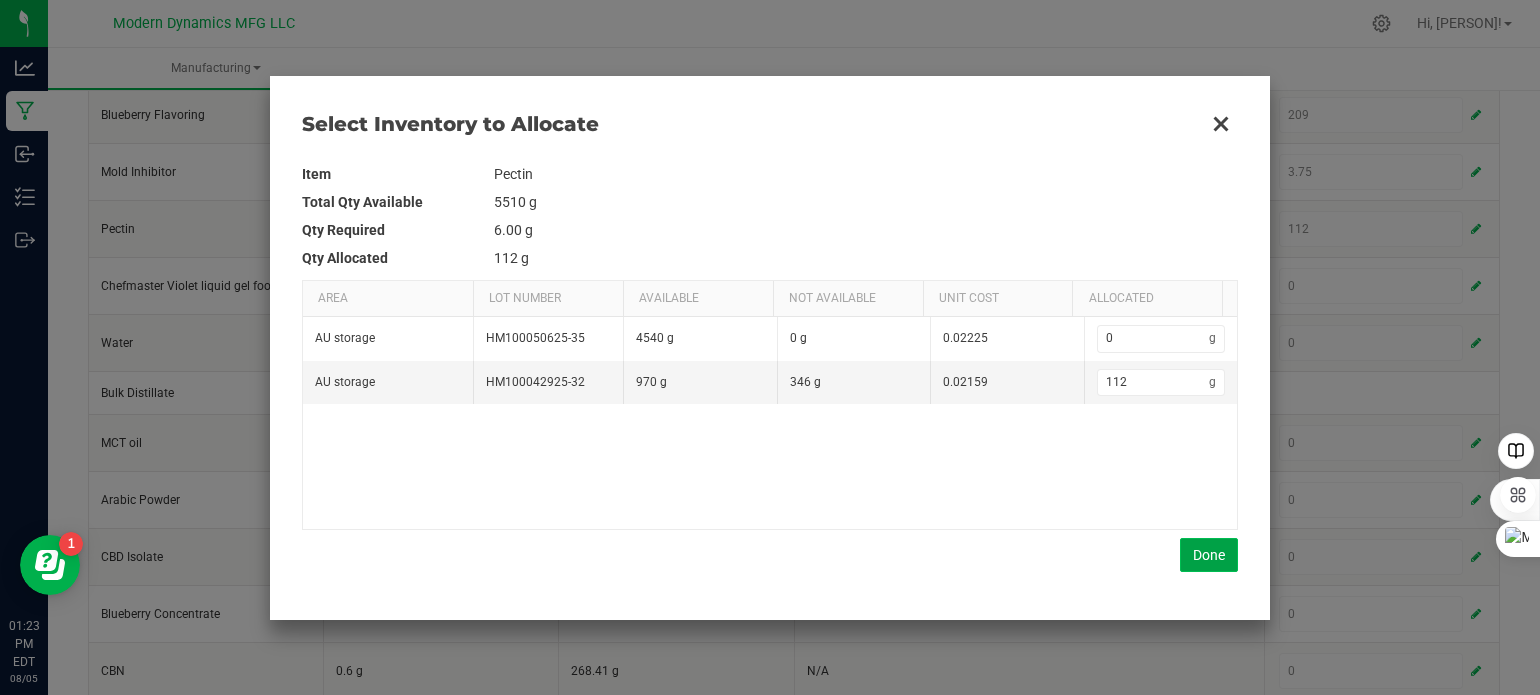 click on "Done" at bounding box center [1209, 555] 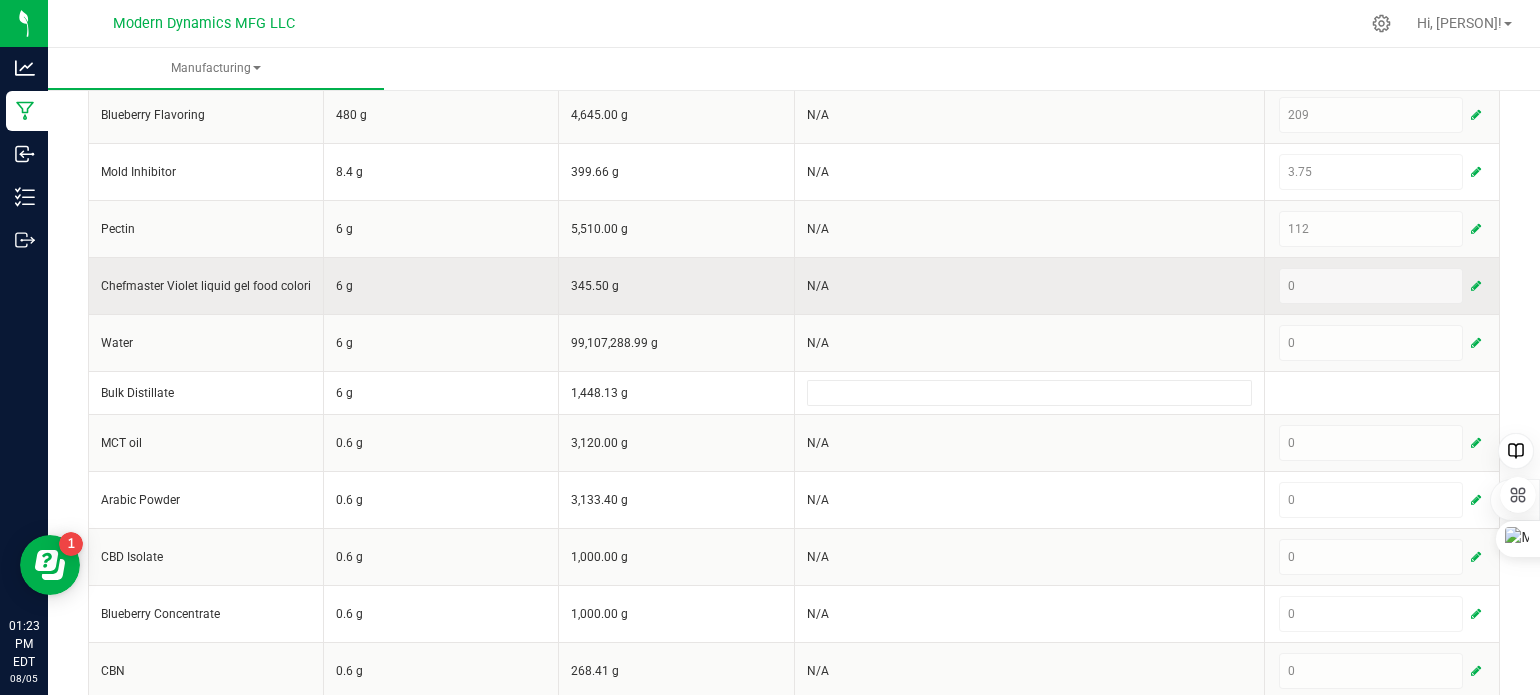 click at bounding box center (1476, 286) 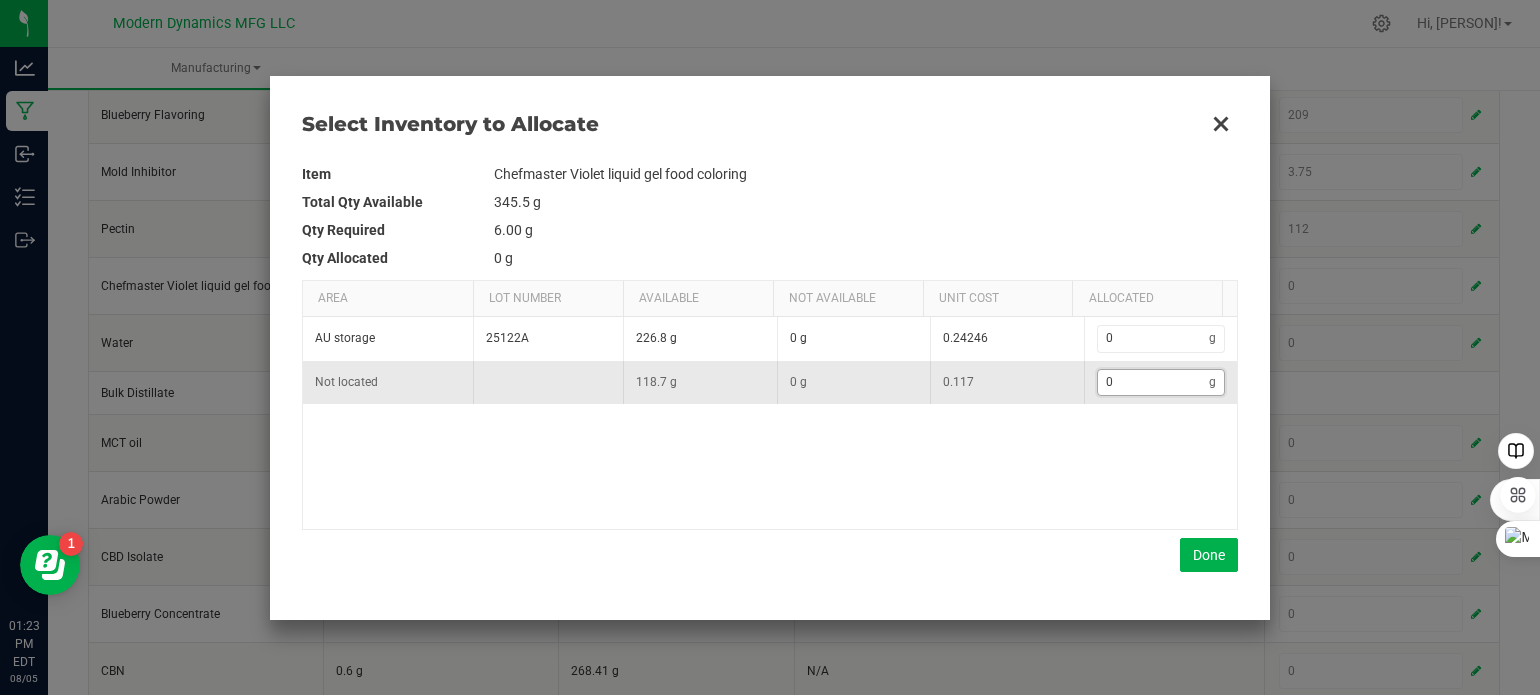 click on "0" at bounding box center (1154, 382) 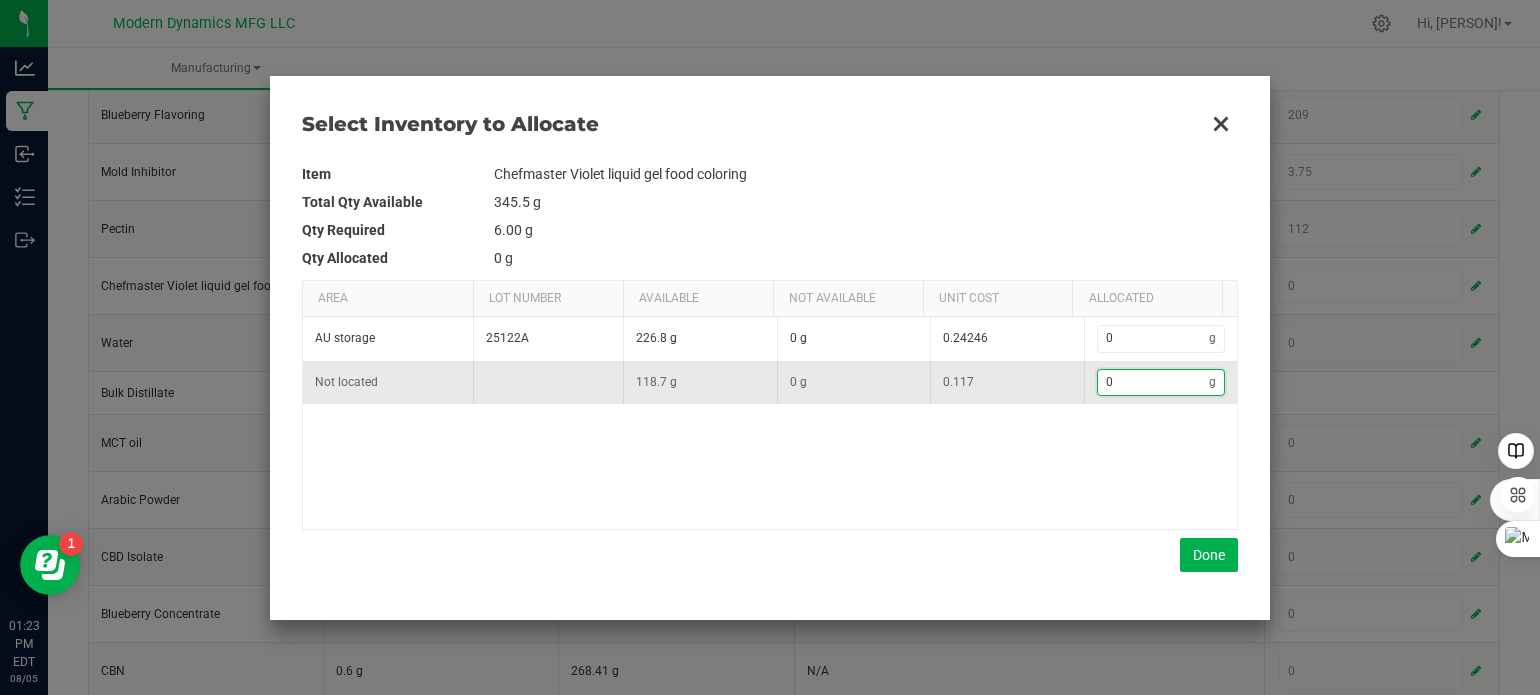 type on "1" 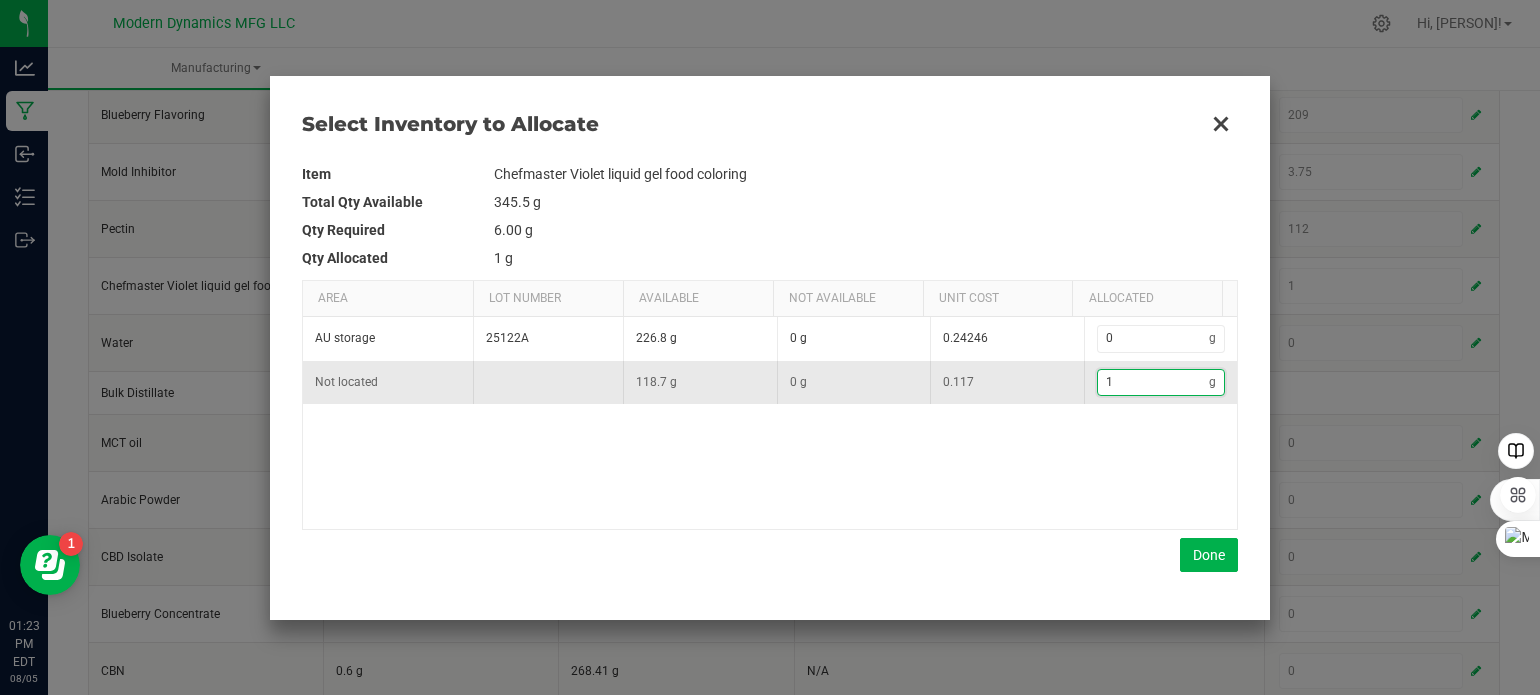 type on "11" 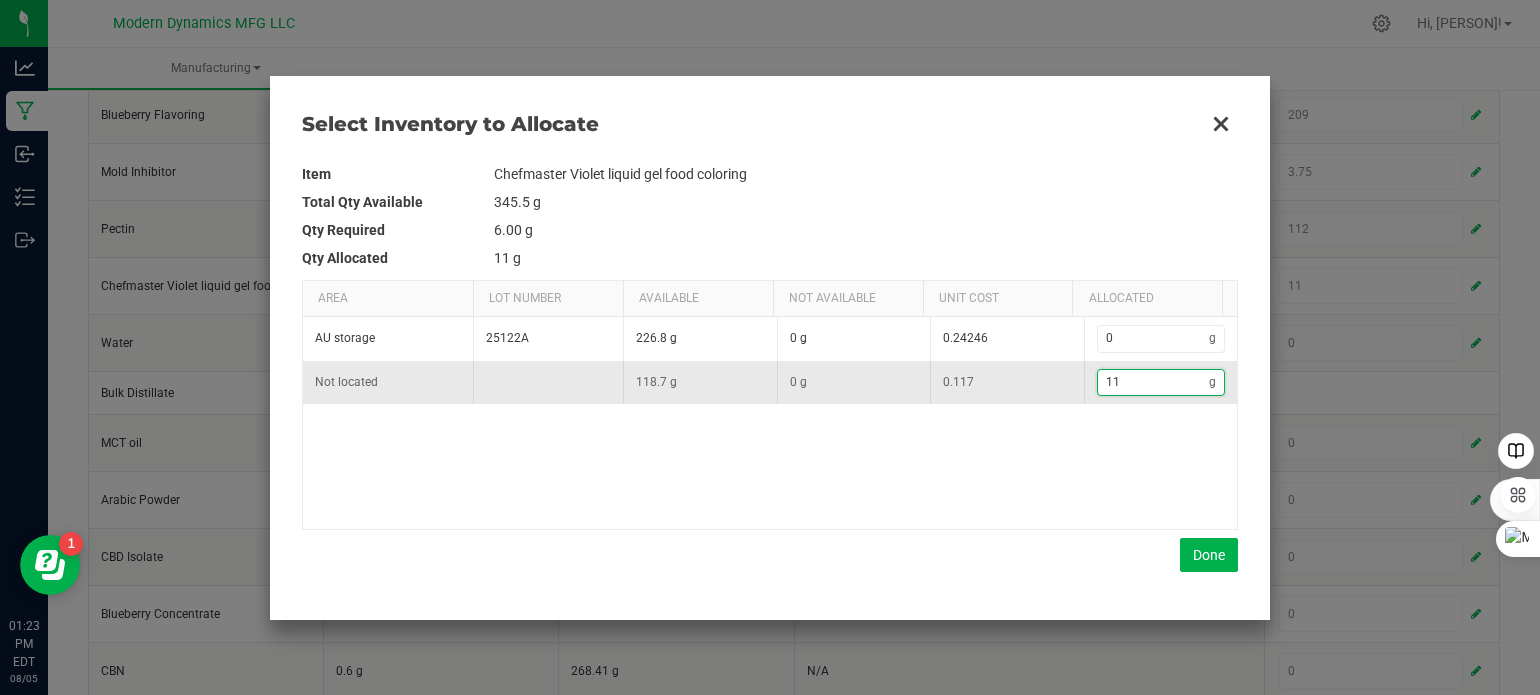 type on "11." 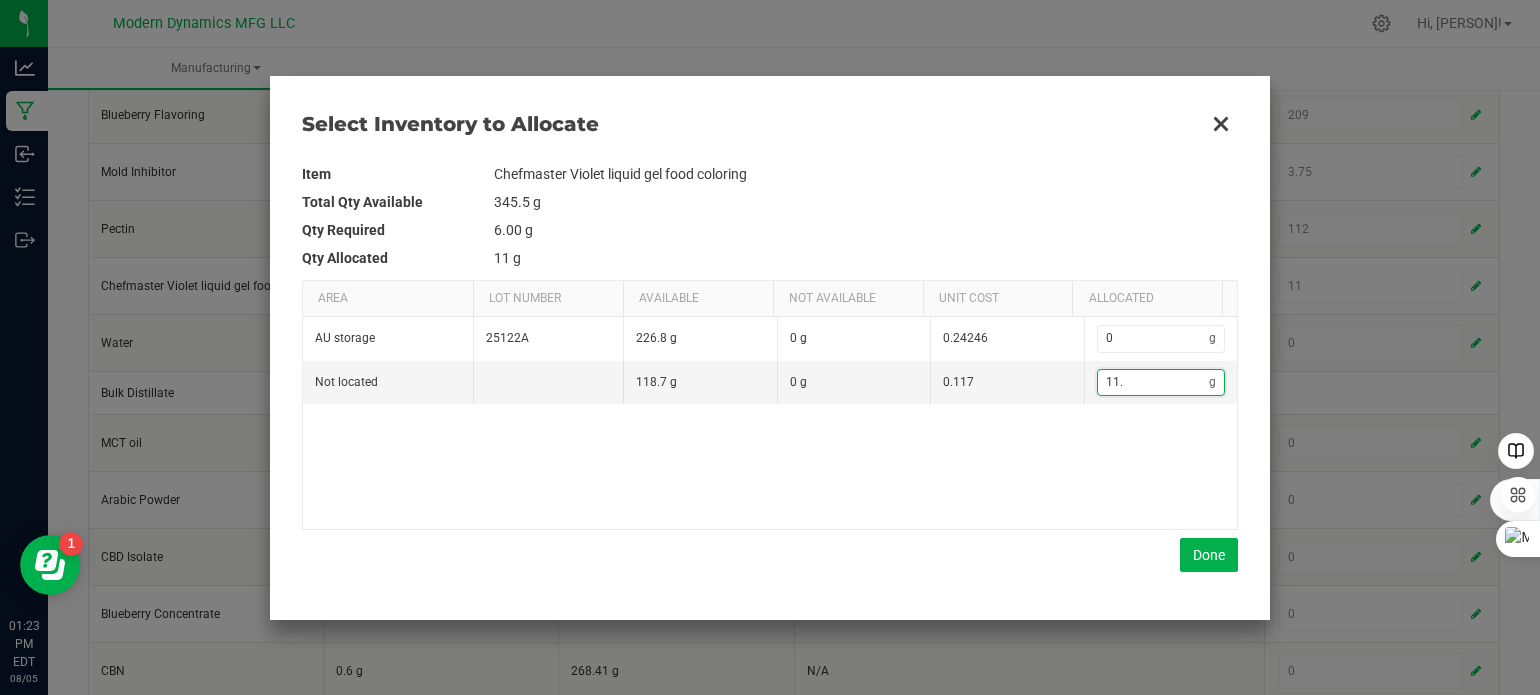type on "11.2" 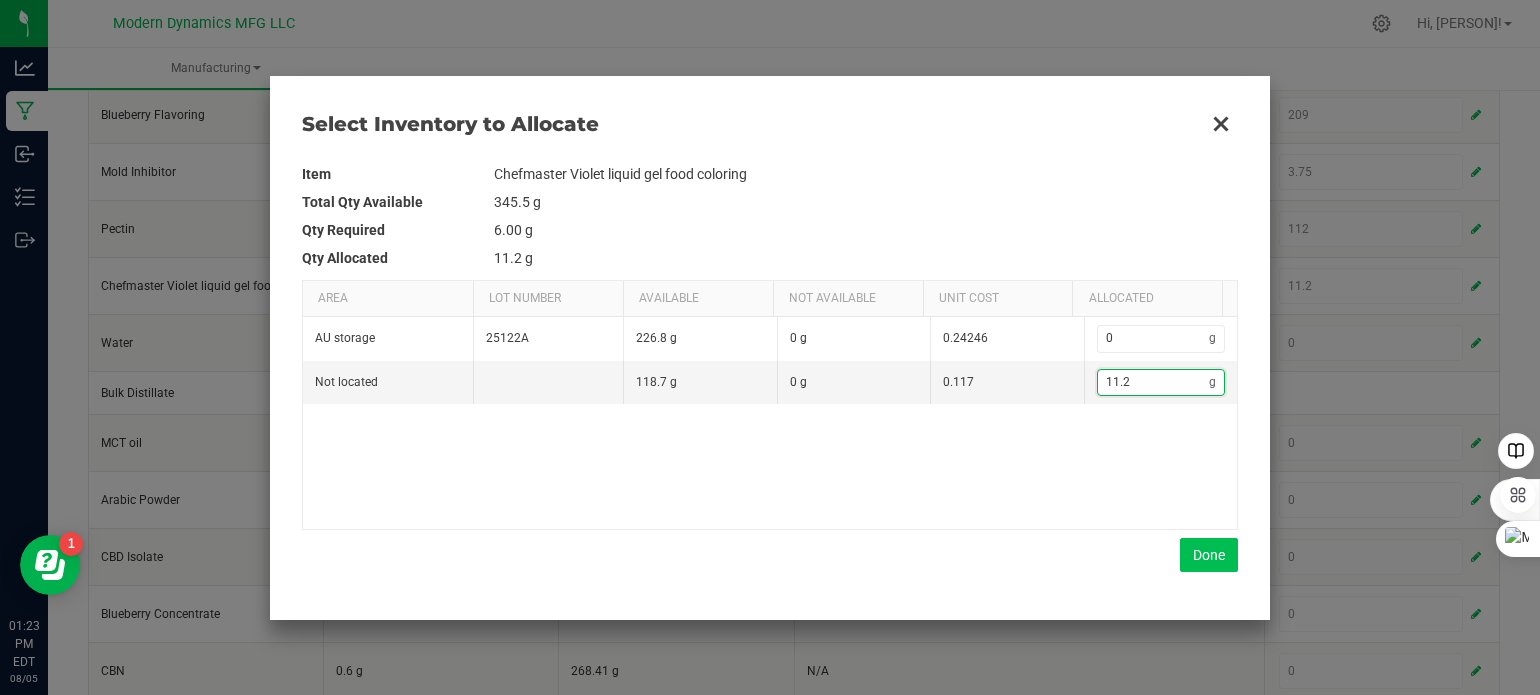 type on "11.2" 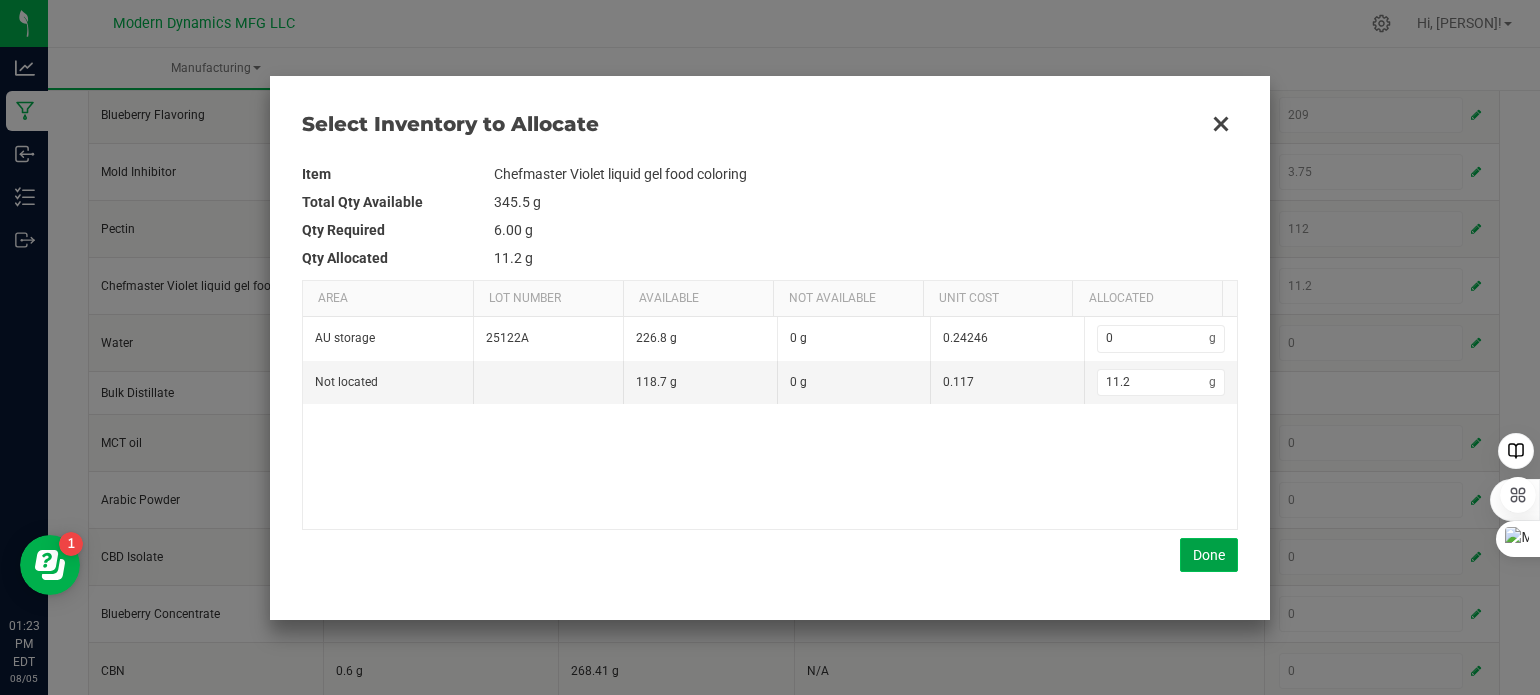 click on "Done" at bounding box center (1209, 555) 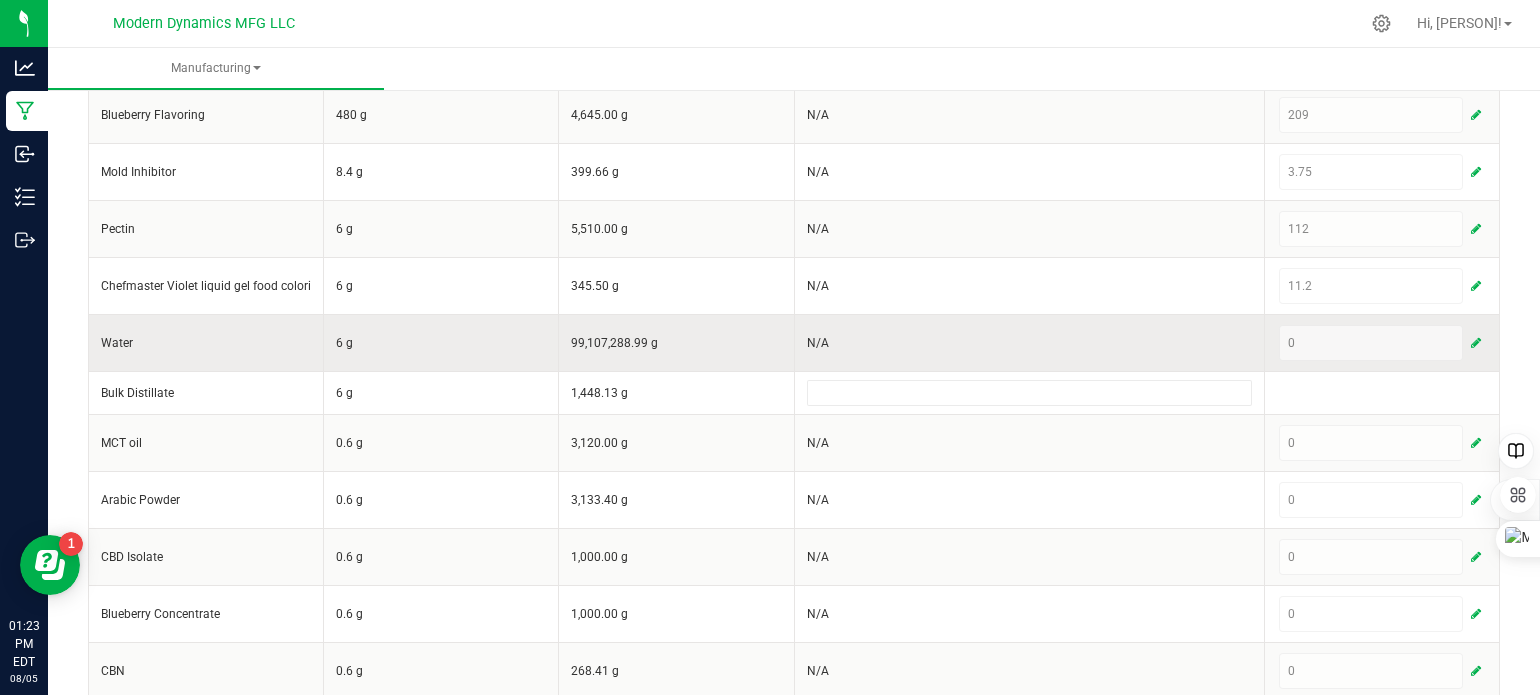 click at bounding box center [1476, 343] 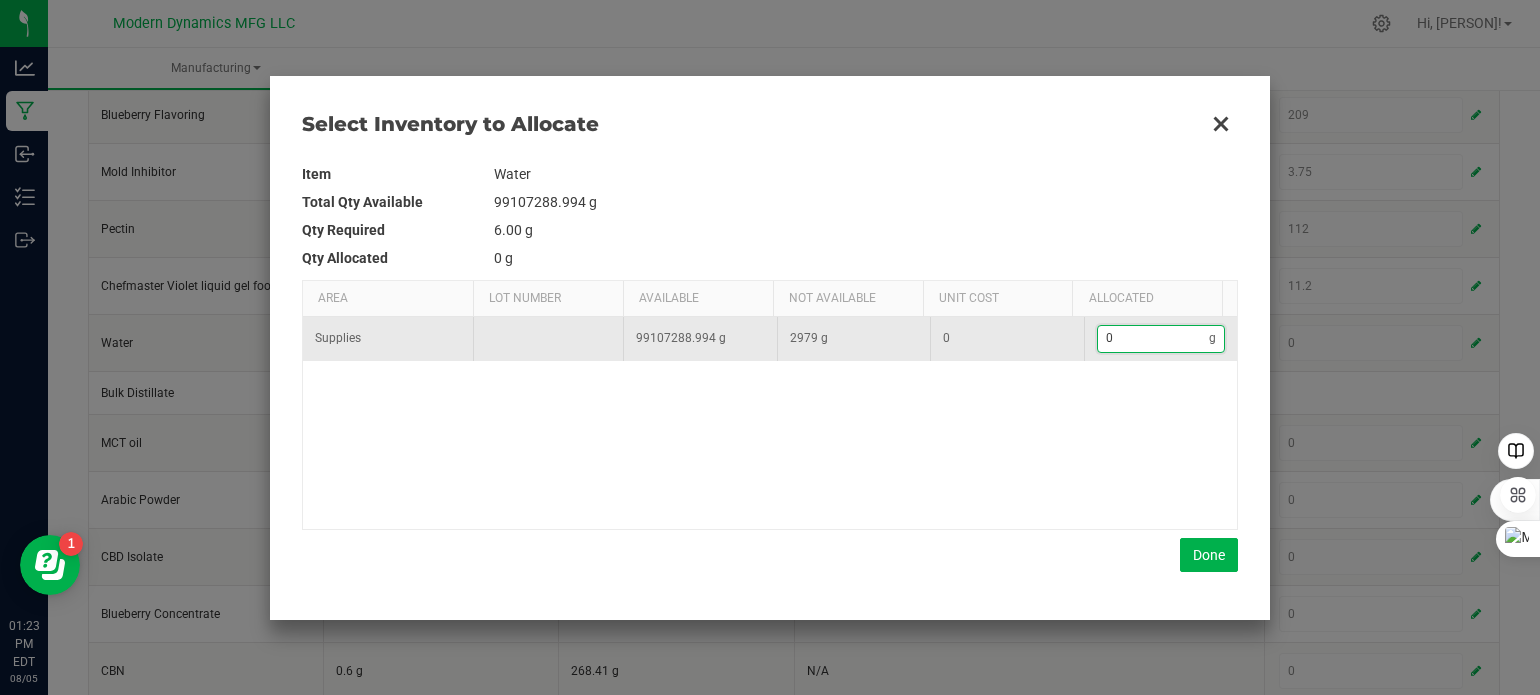 click on "0" at bounding box center [1154, 338] 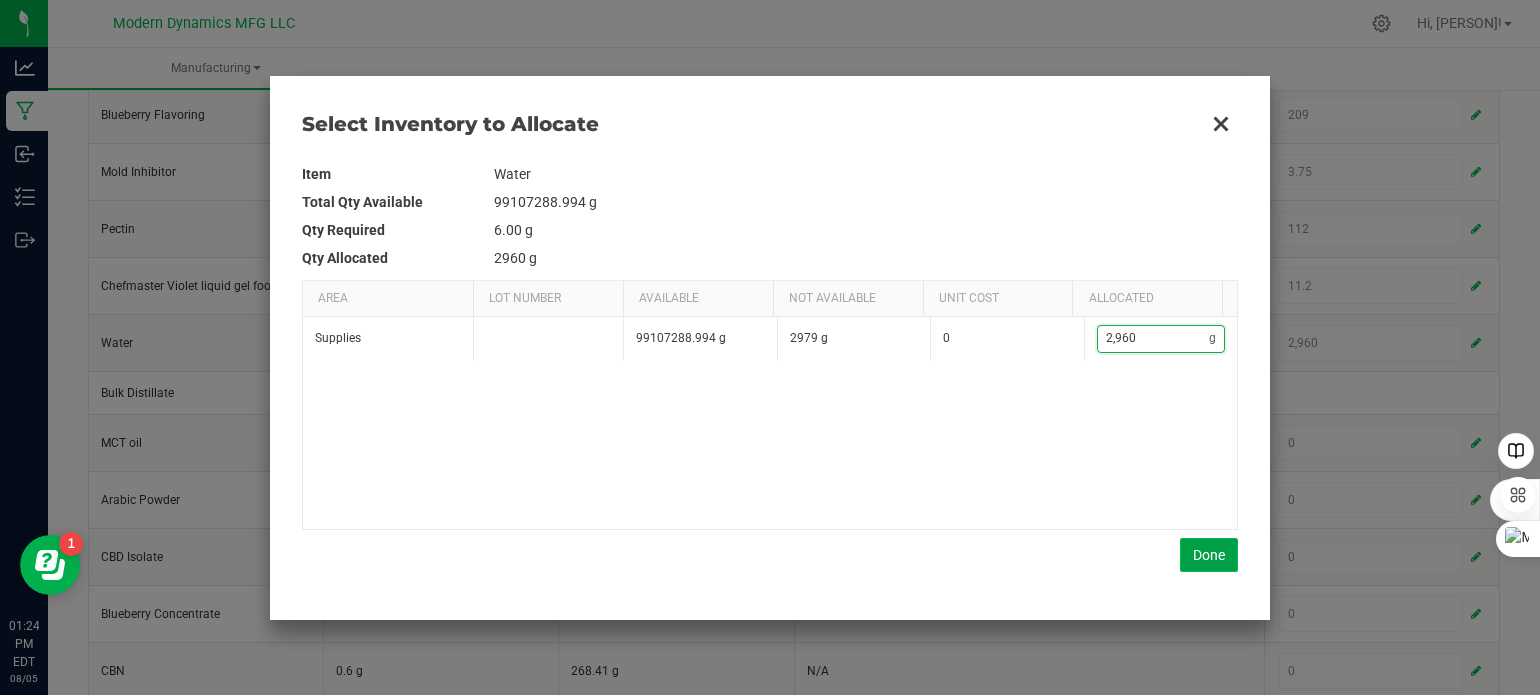 click on "Done" at bounding box center (1209, 555) 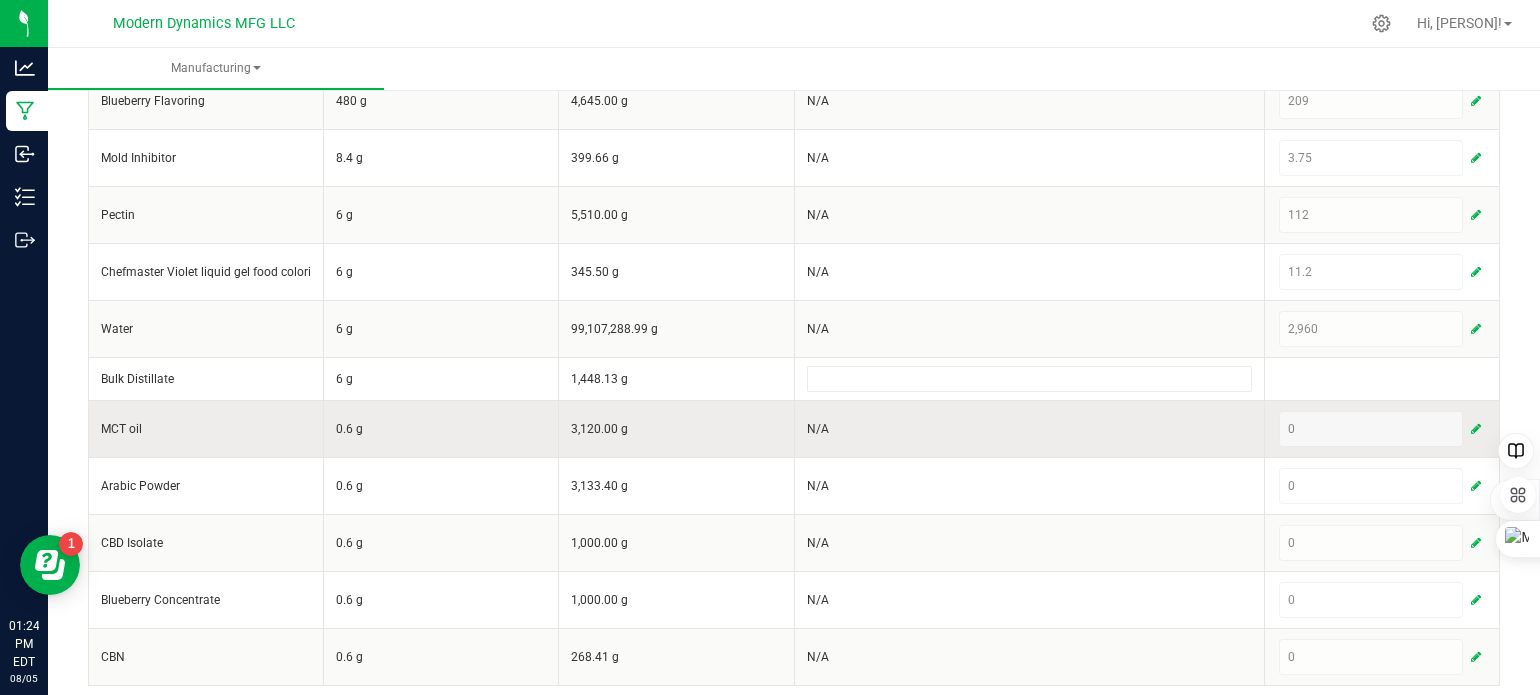 scroll, scrollTop: 718, scrollLeft: 0, axis: vertical 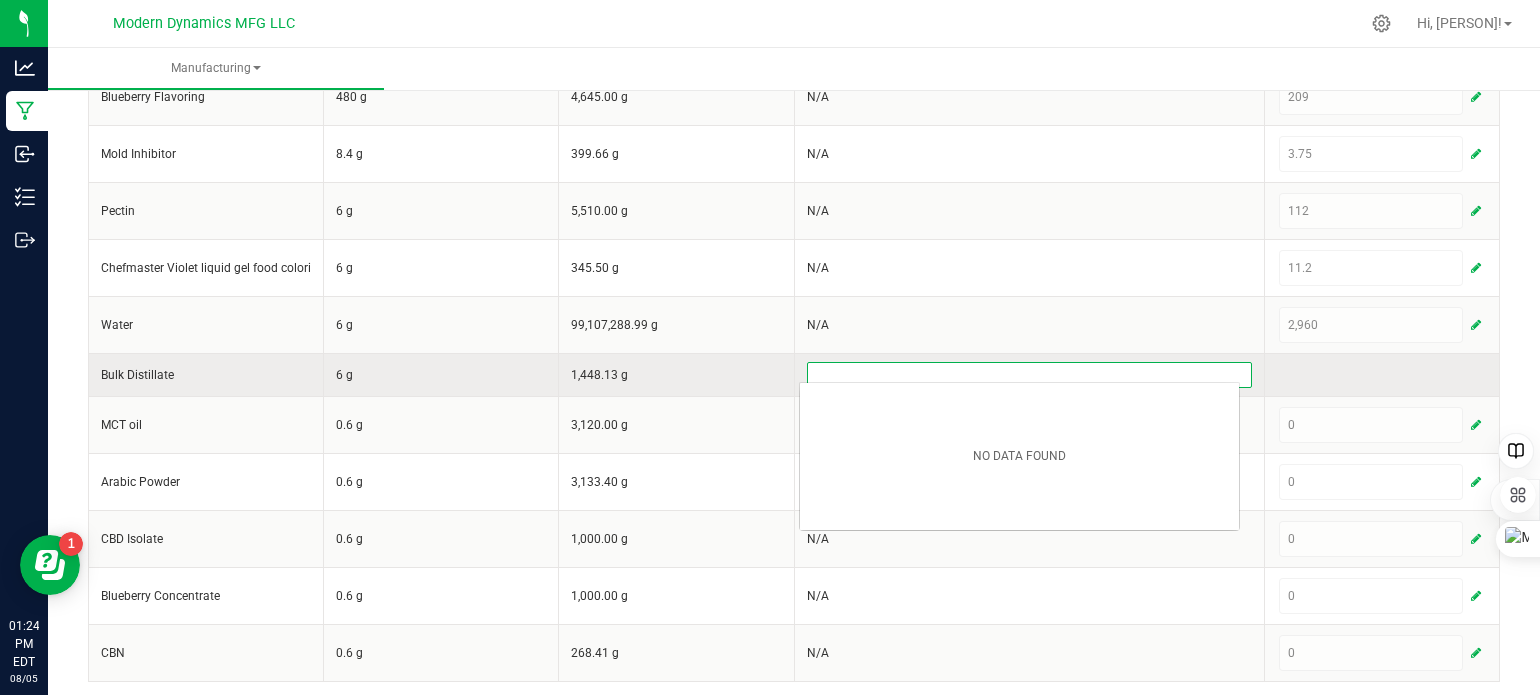 click at bounding box center (1029, 375) 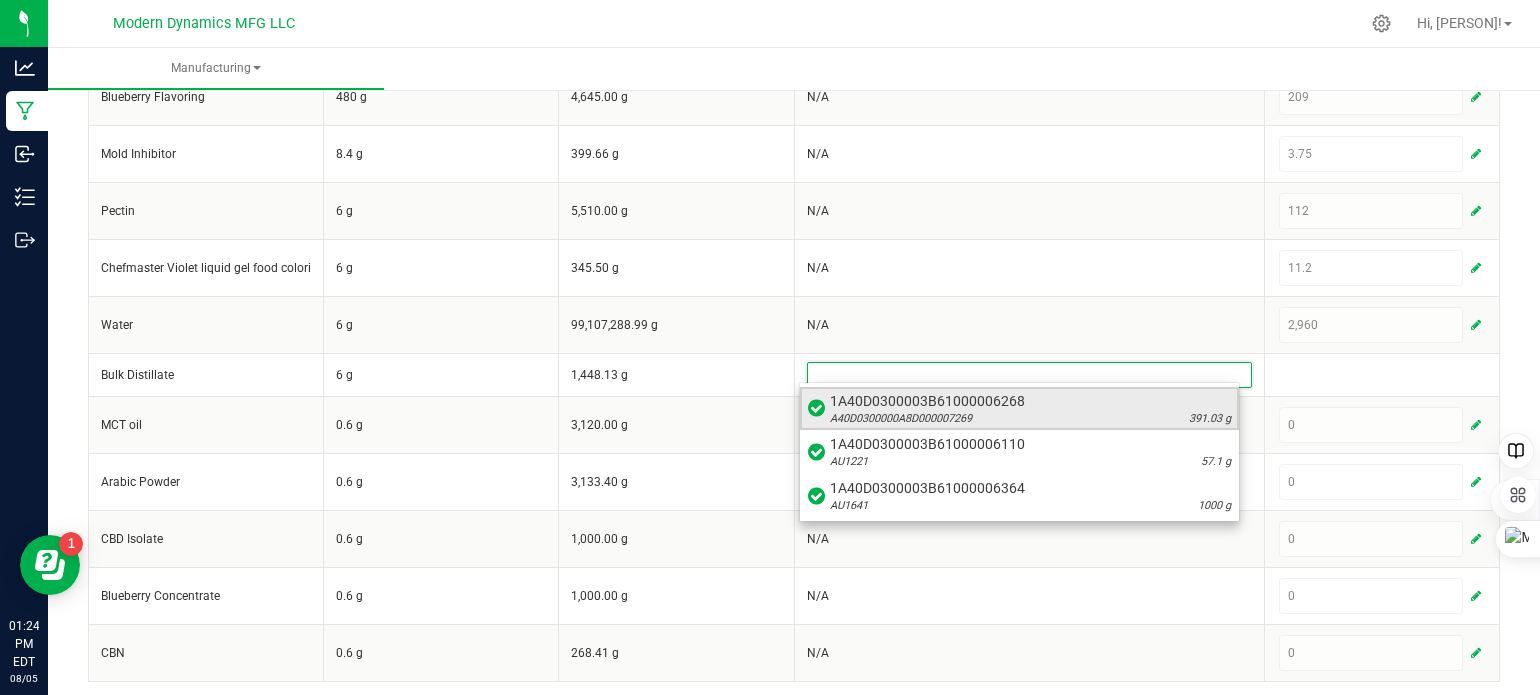 click on "1A40D0300003B61000006268" at bounding box center [1030, 401] 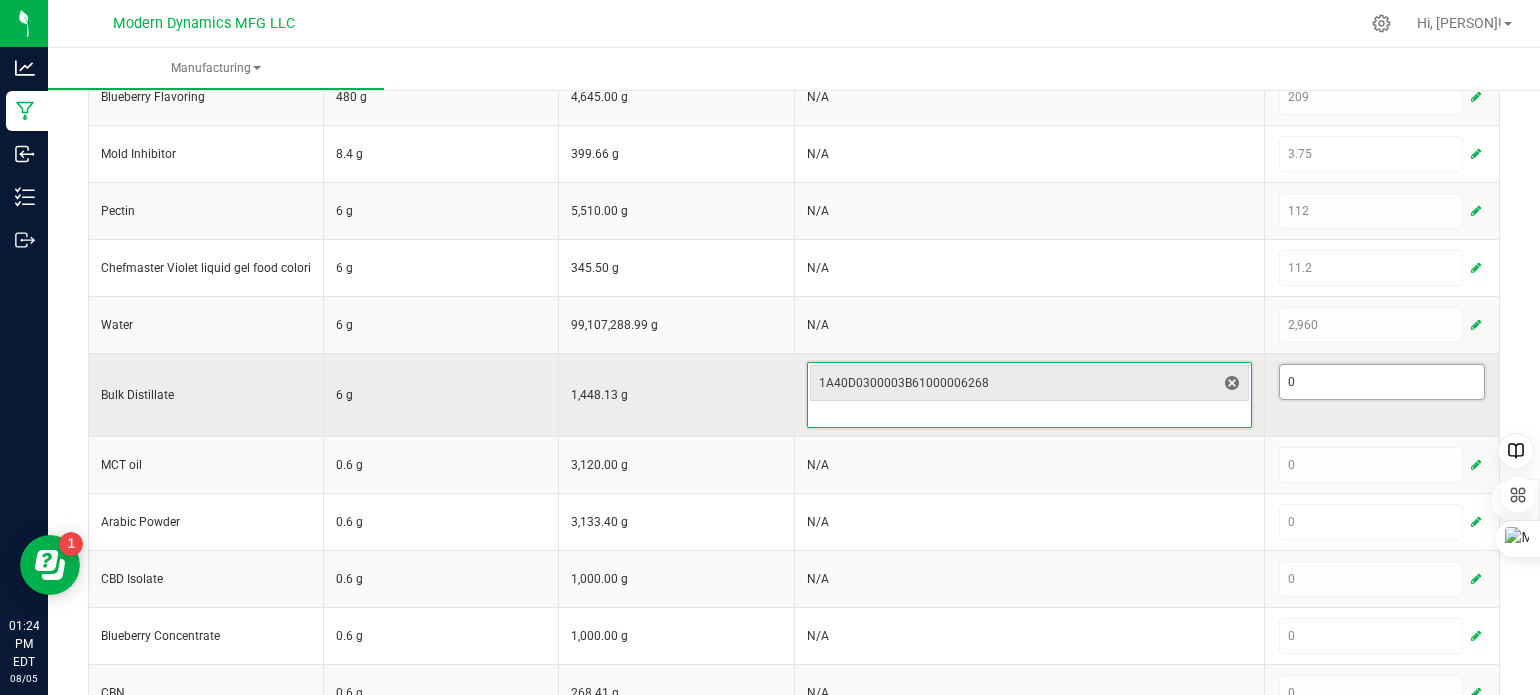 click on "0" at bounding box center (1382, 382) 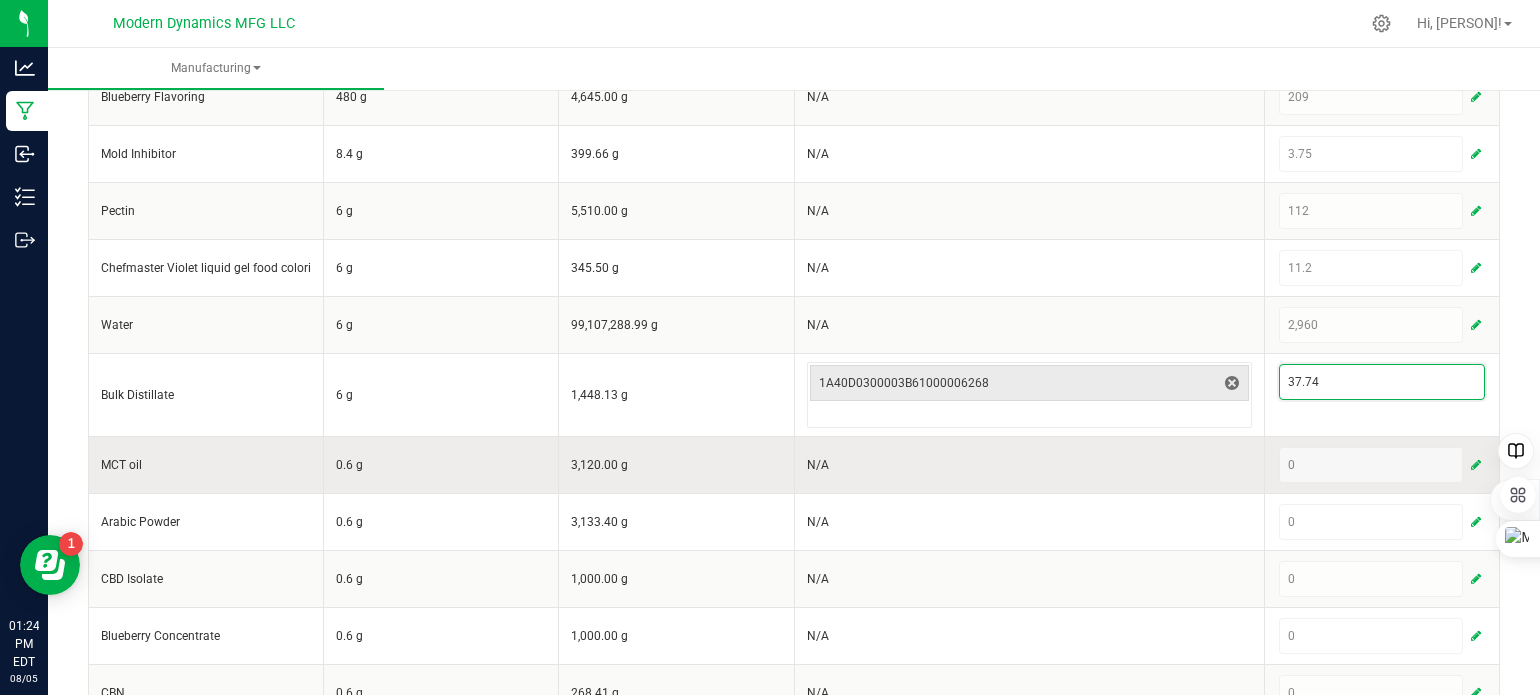 click on "0" at bounding box center [1382, 465] 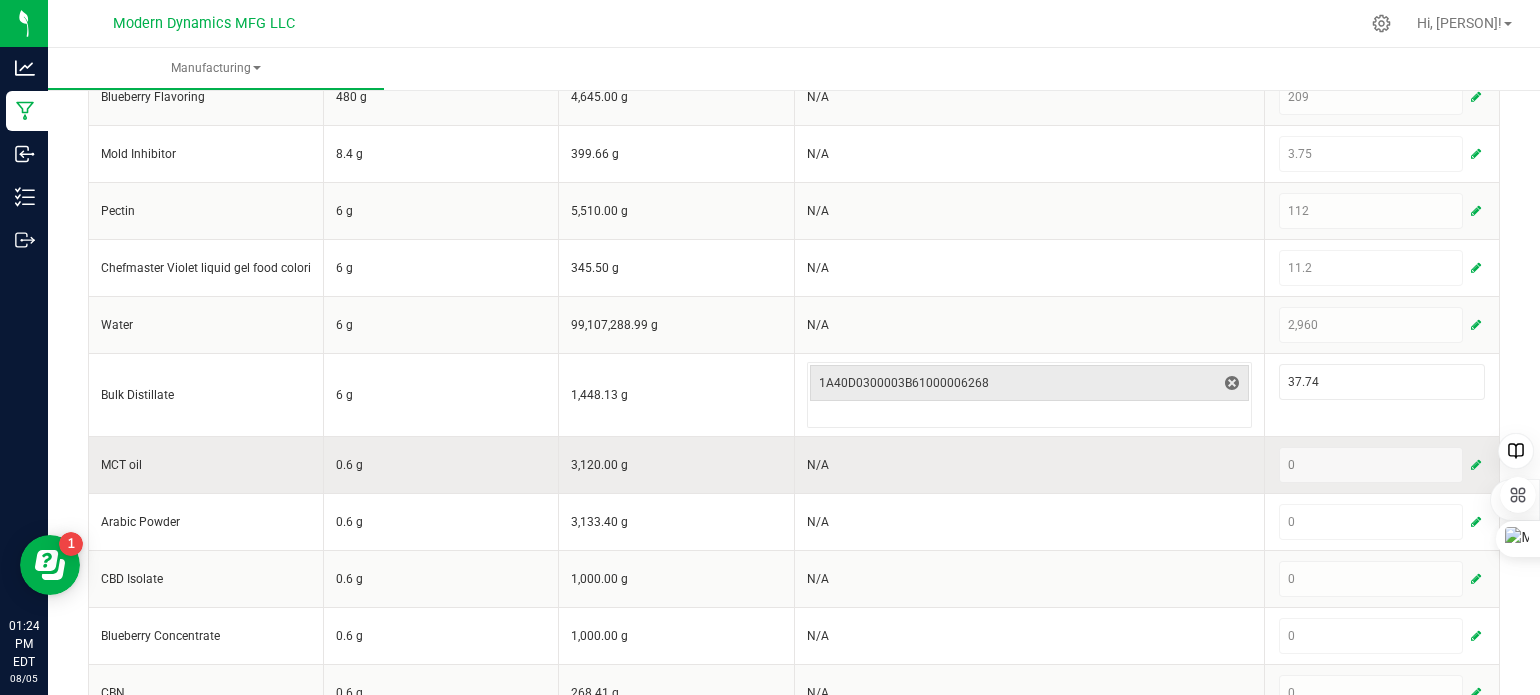 click at bounding box center [1476, 465] 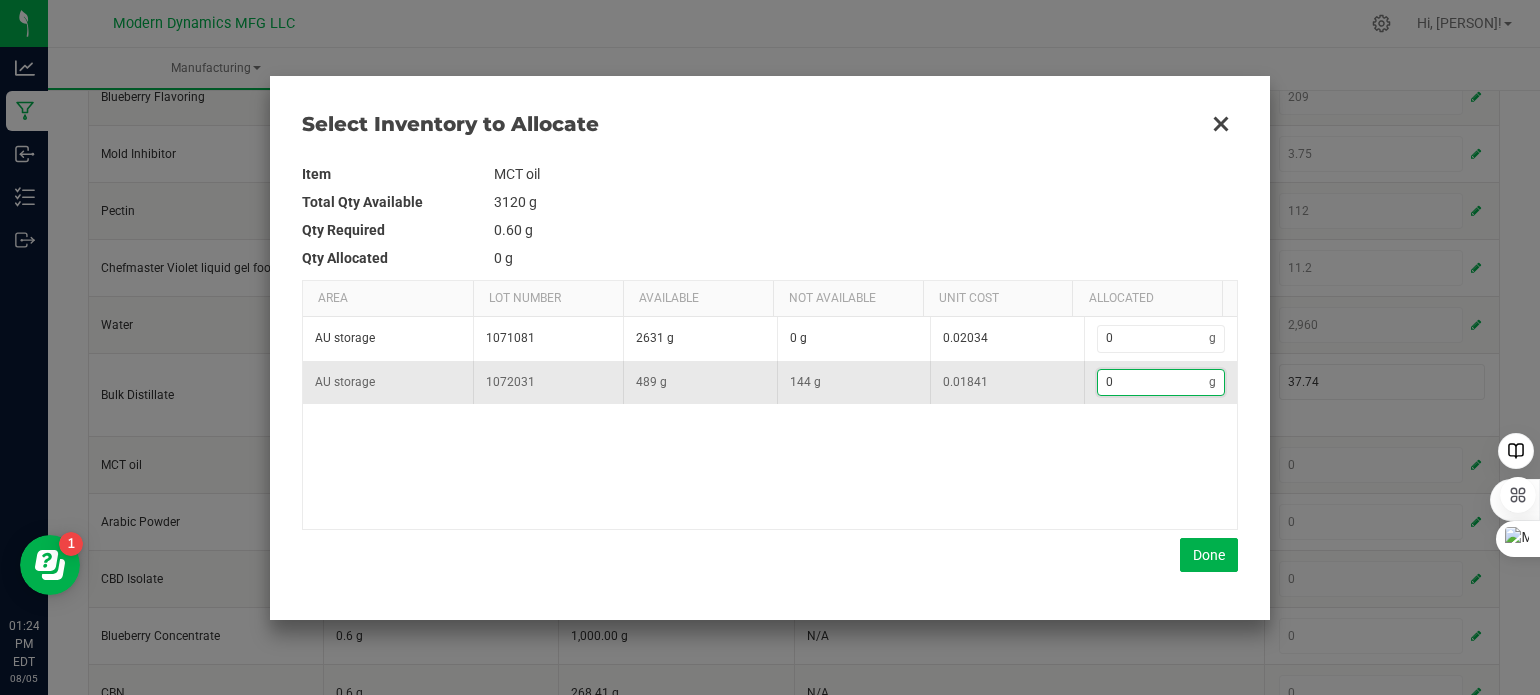 click on "0" at bounding box center [1154, 382] 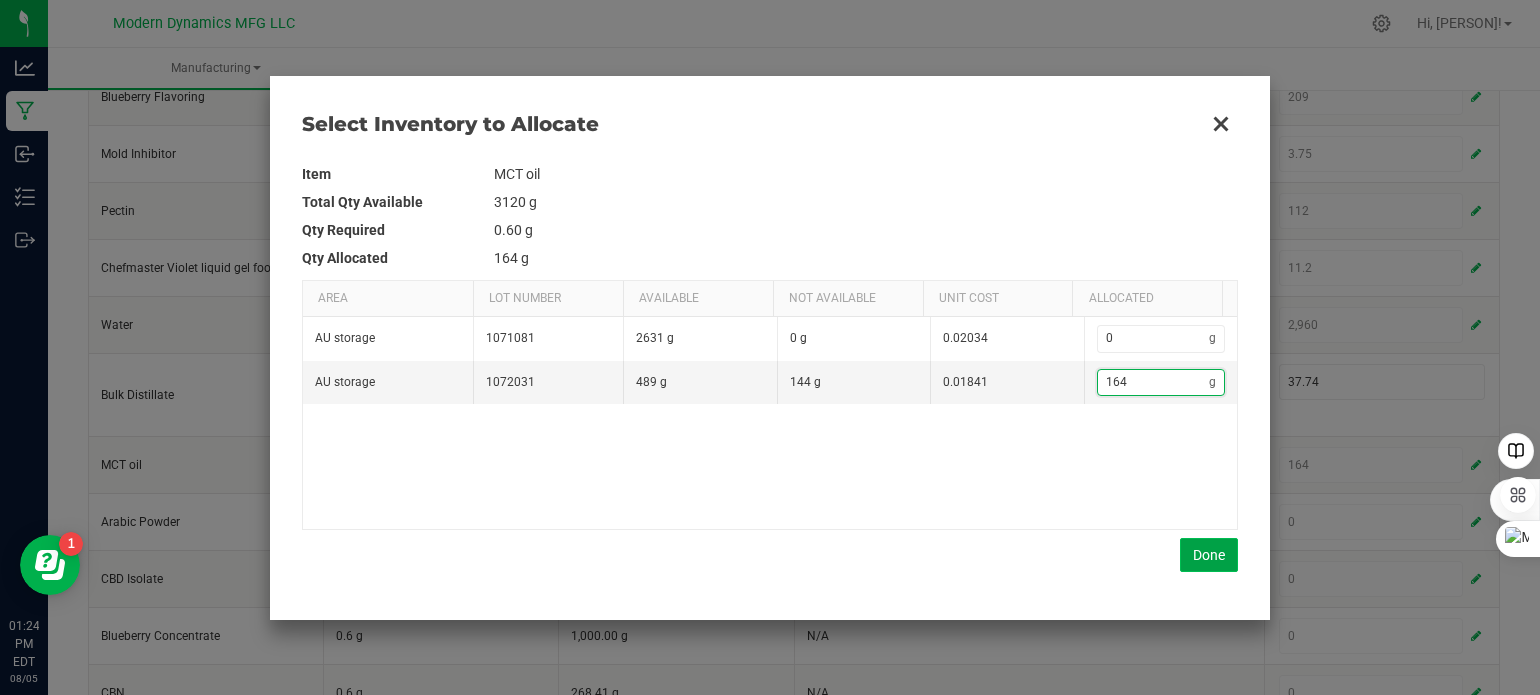 click on "Done" at bounding box center [1209, 555] 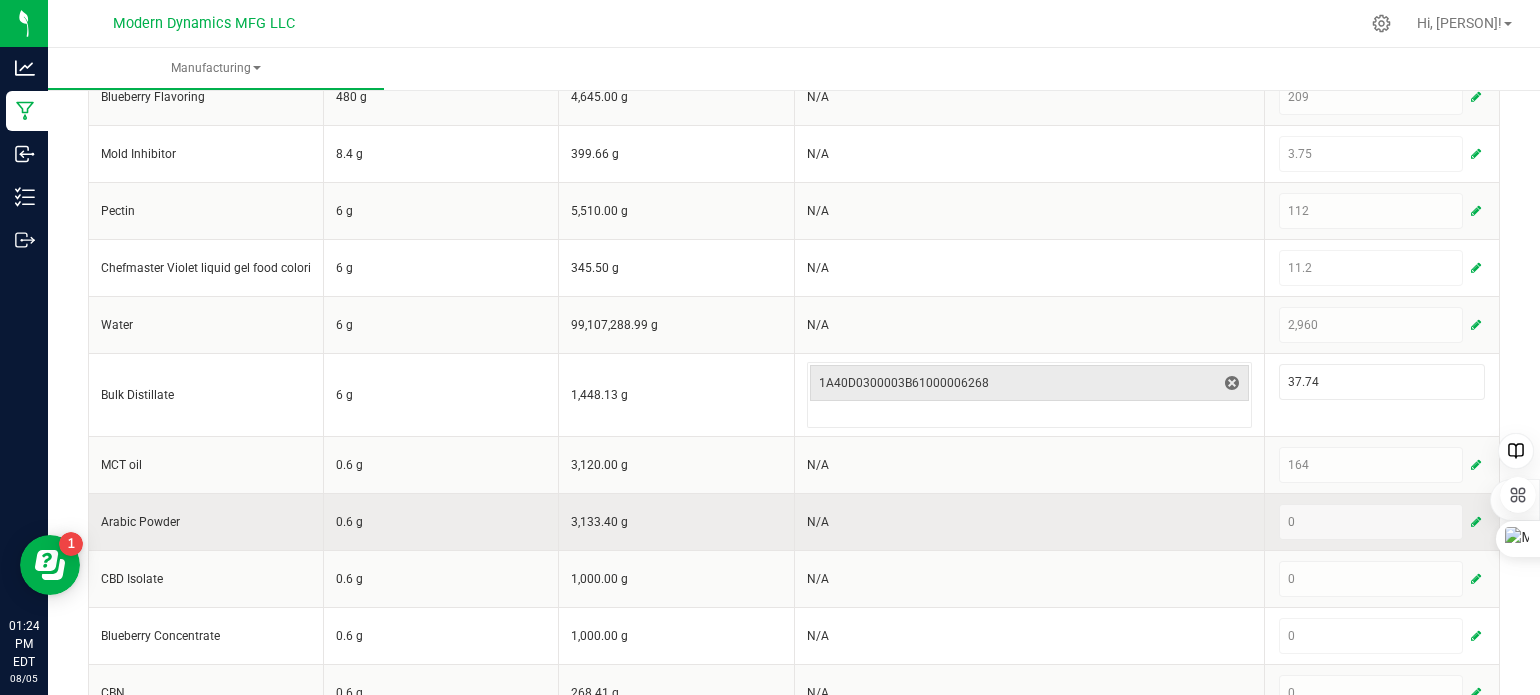 click at bounding box center (1476, 522) 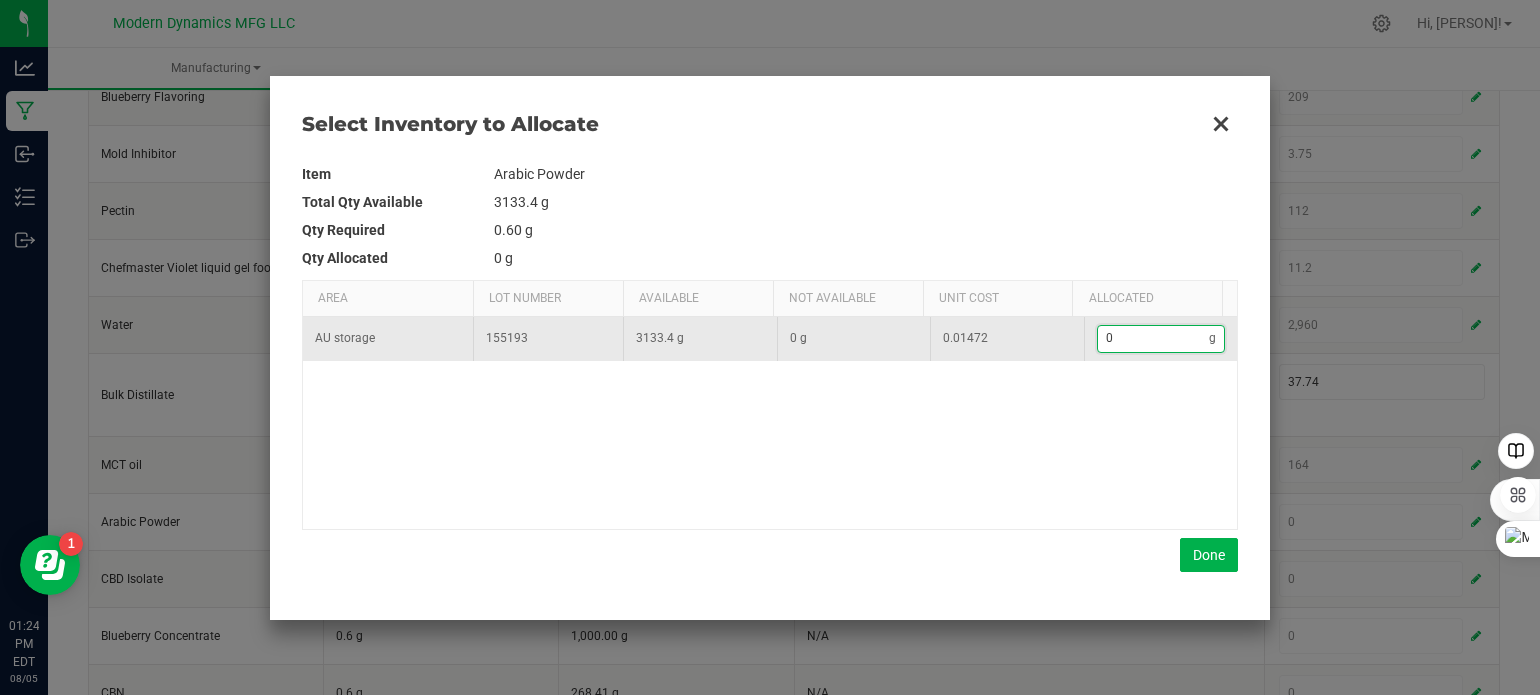 click on "0" at bounding box center (1154, 338) 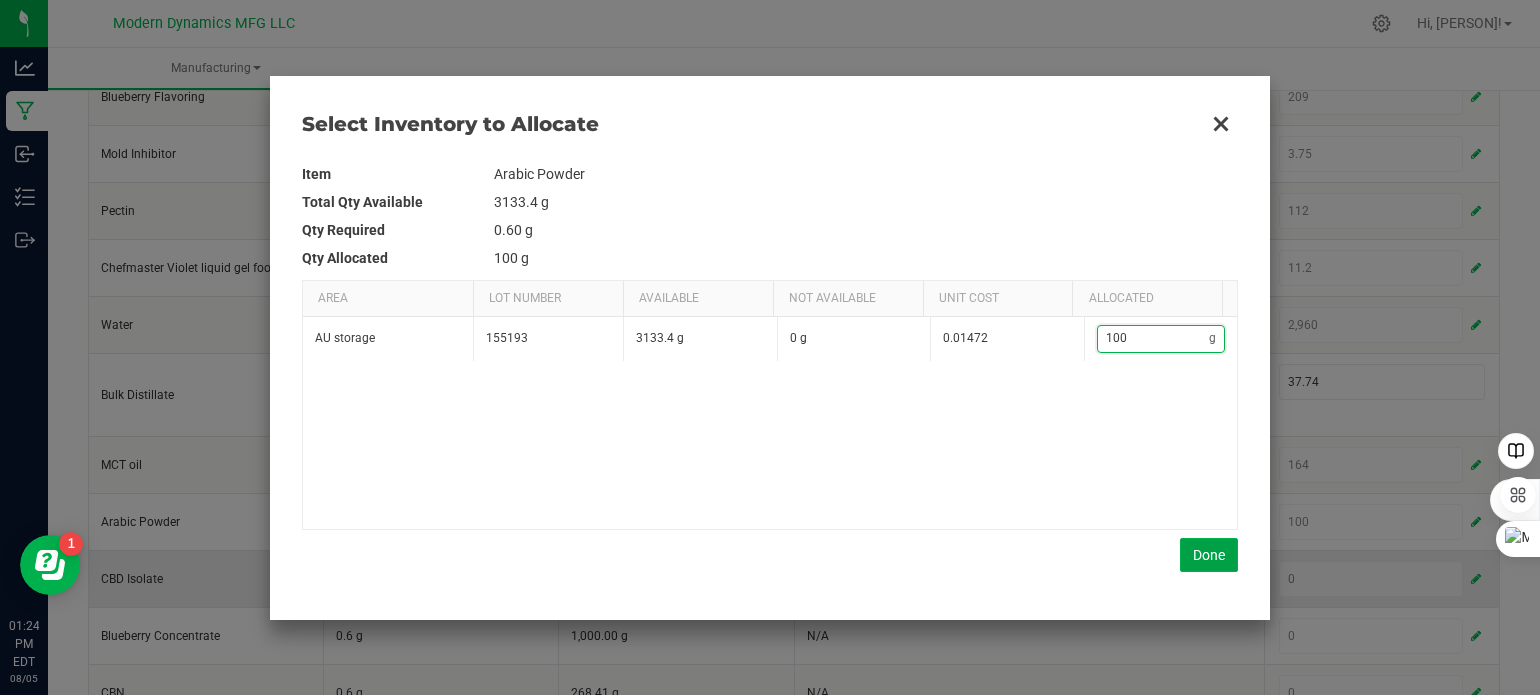 click on "Done" at bounding box center (1209, 555) 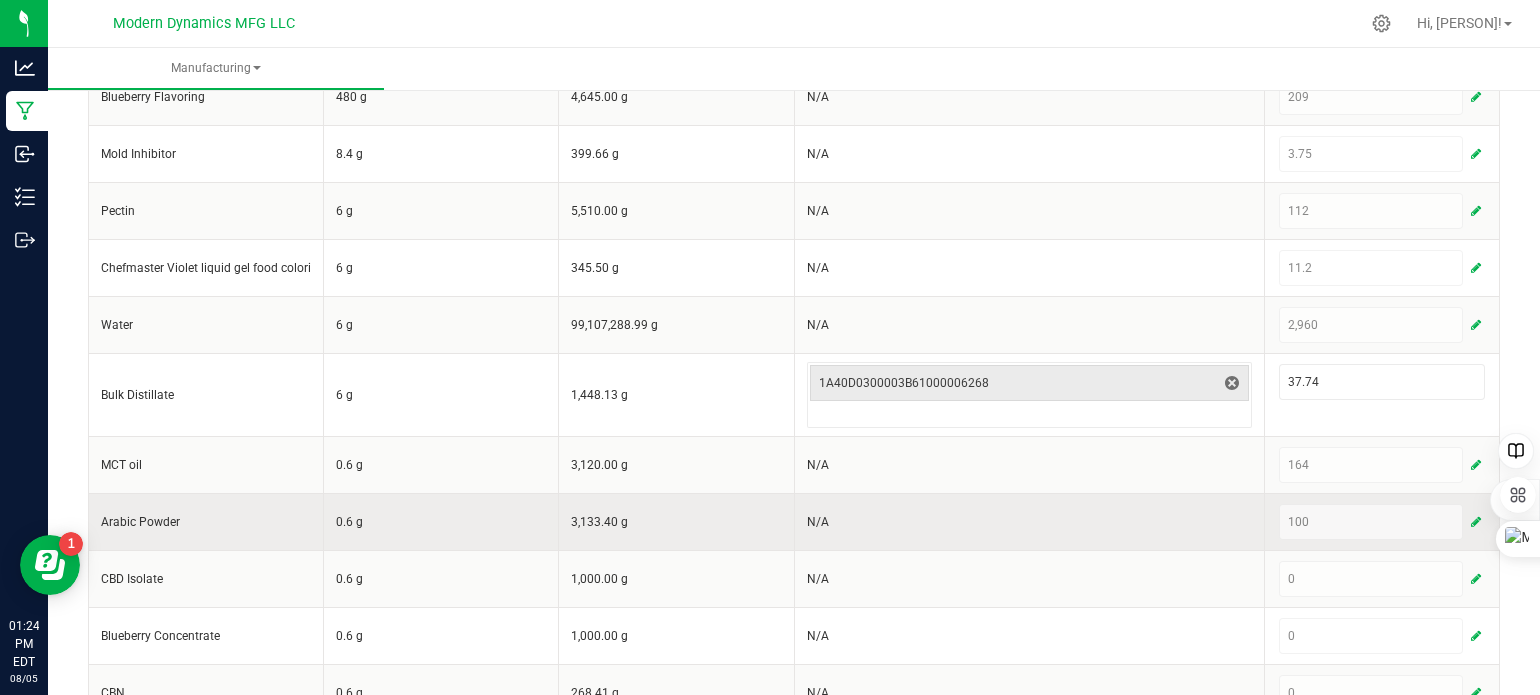 scroll, scrollTop: 758, scrollLeft: 0, axis: vertical 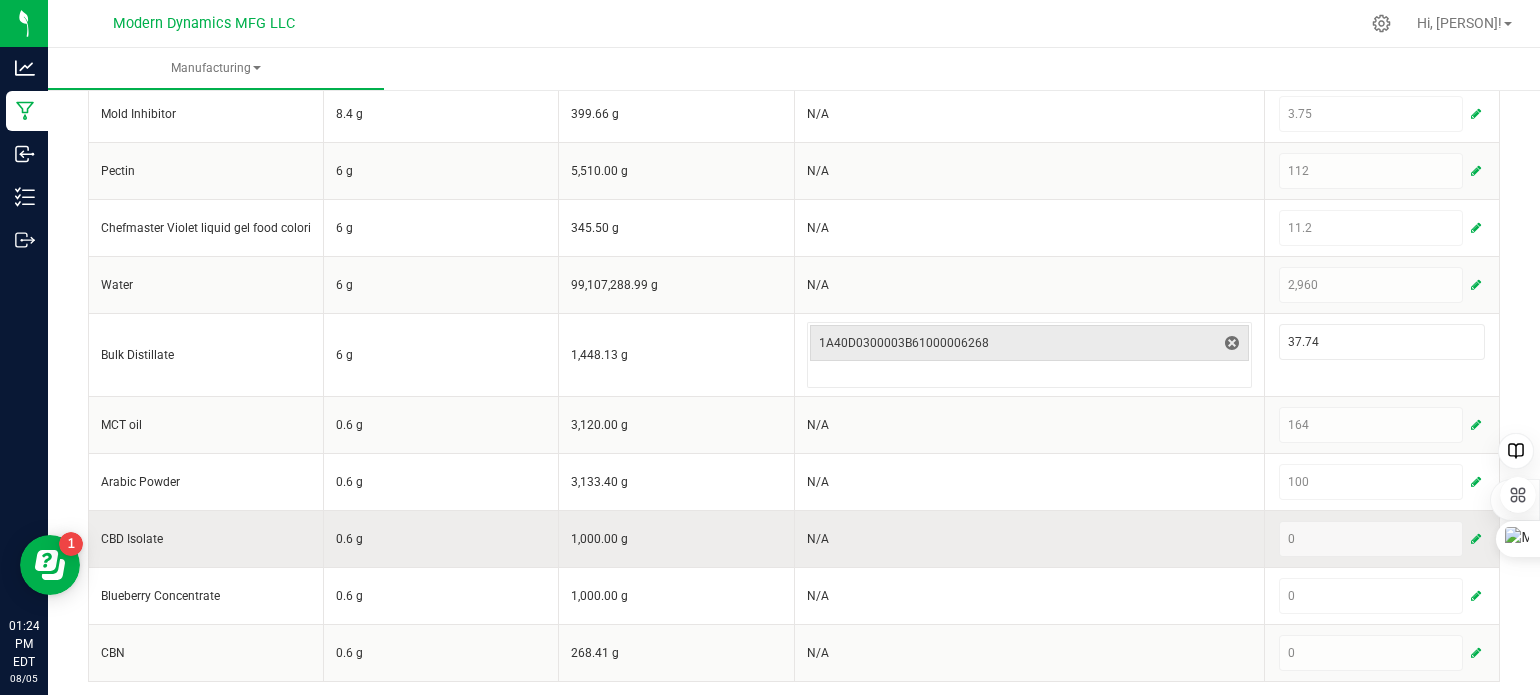 click at bounding box center (1476, 539) 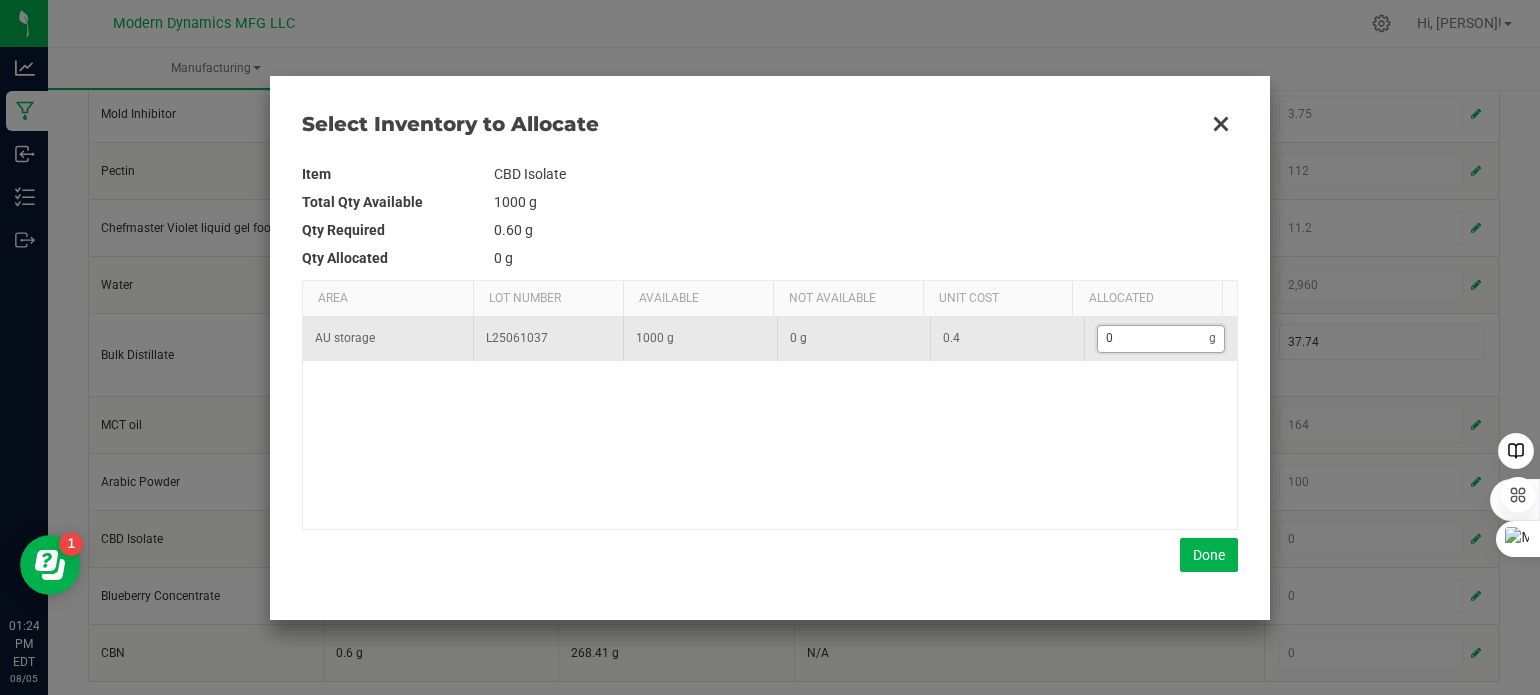 click on "0" at bounding box center [1154, 338] 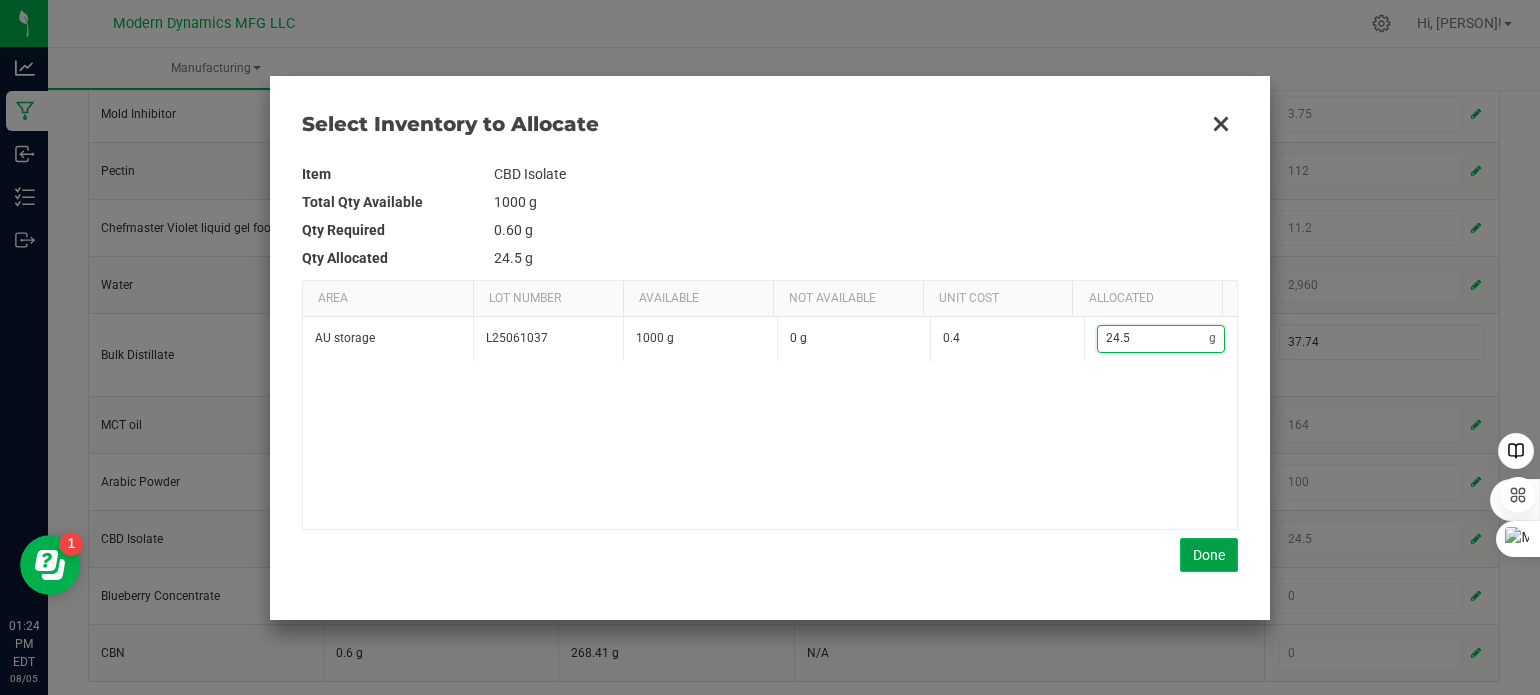 click on "Done" at bounding box center [1209, 555] 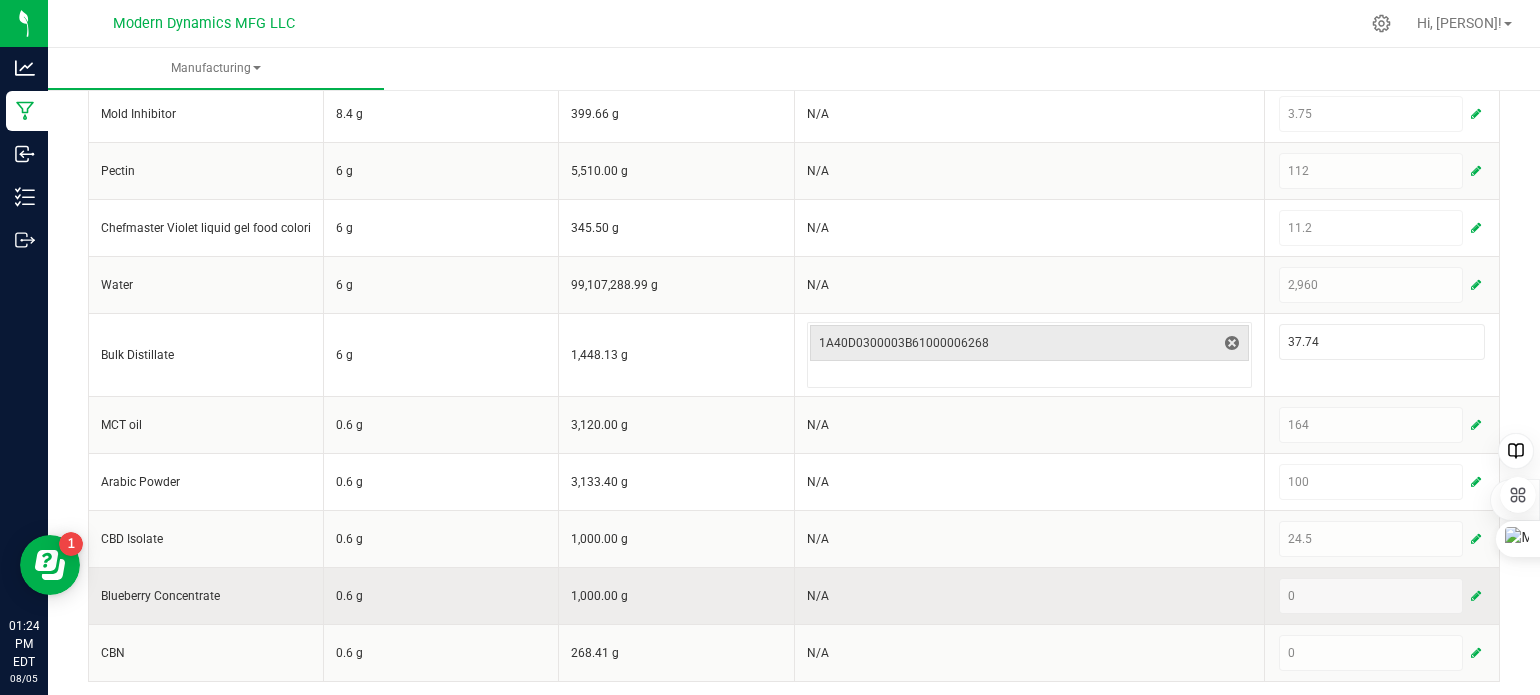 click at bounding box center (1476, 596) 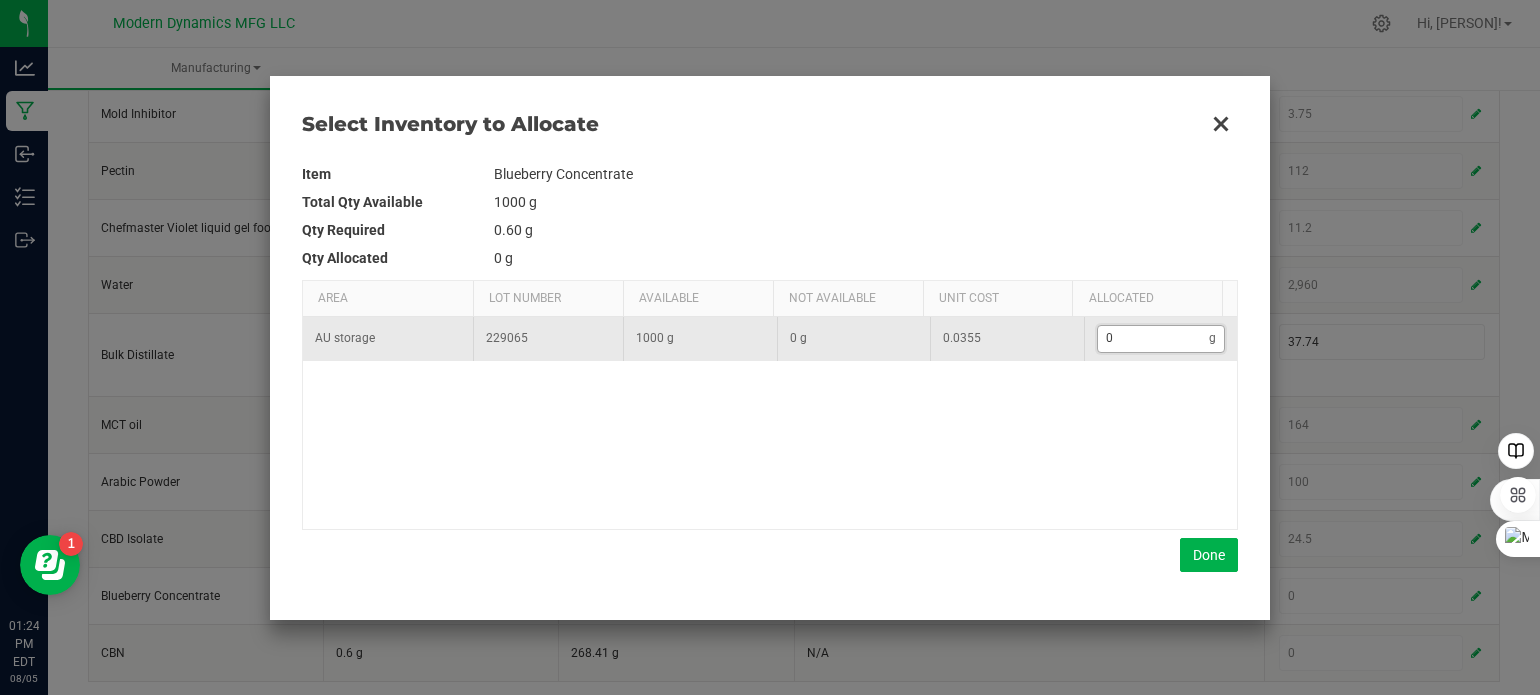 click on "0" at bounding box center (1154, 338) 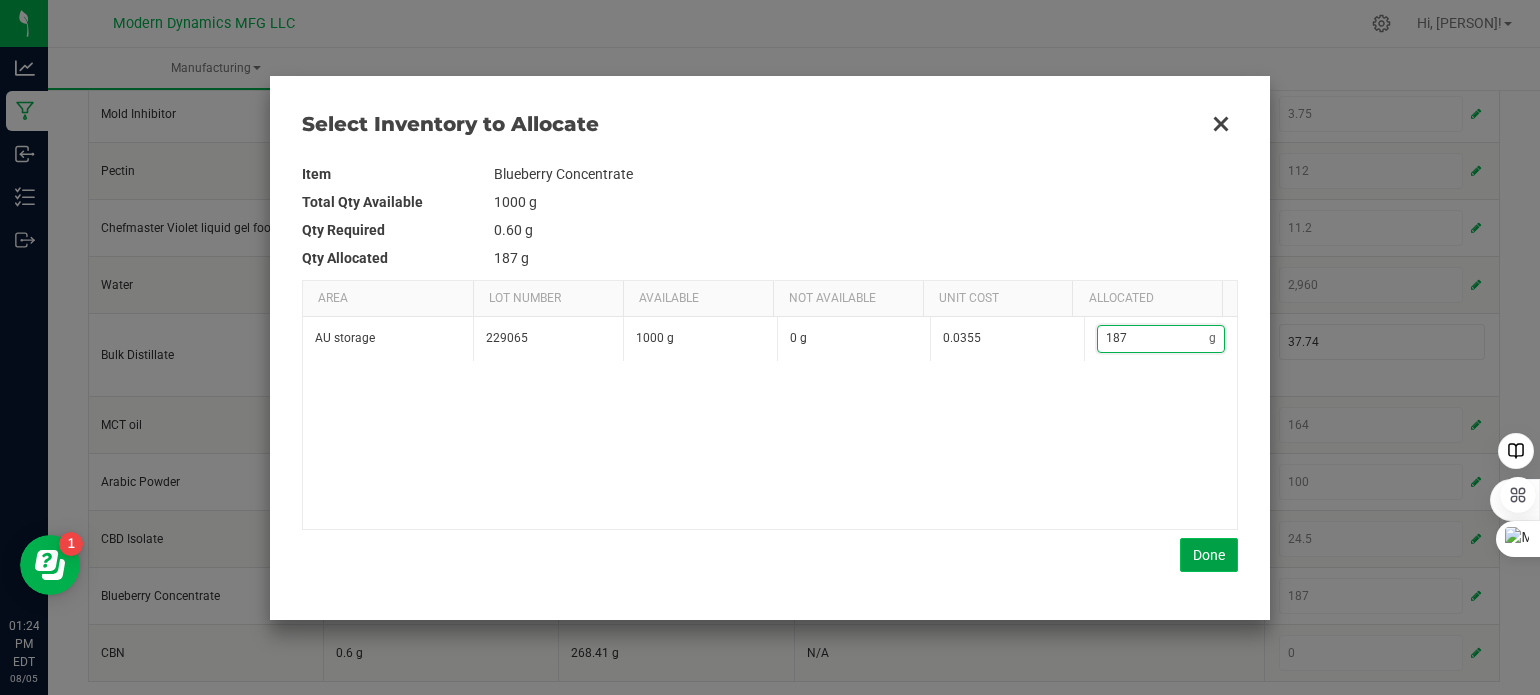 click on "Done" at bounding box center (1209, 555) 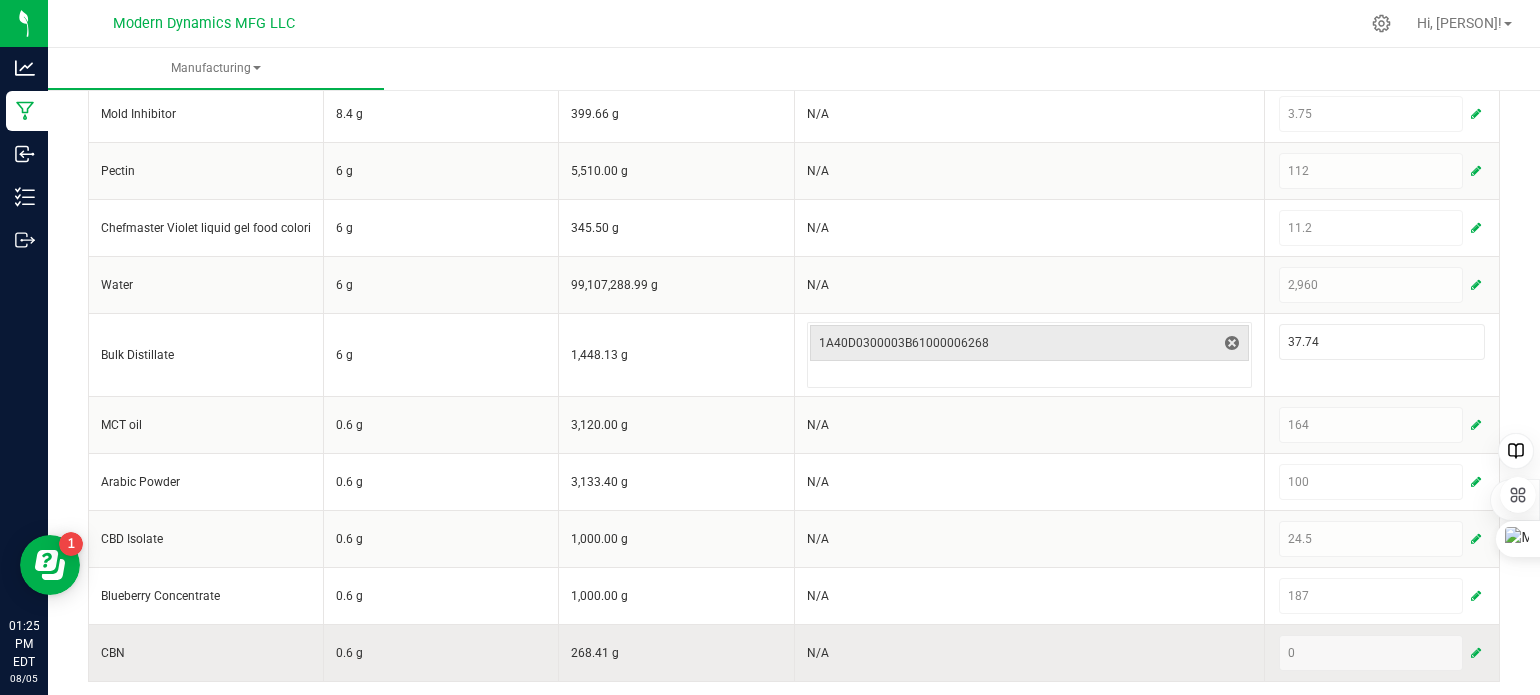 click at bounding box center (1476, 653) 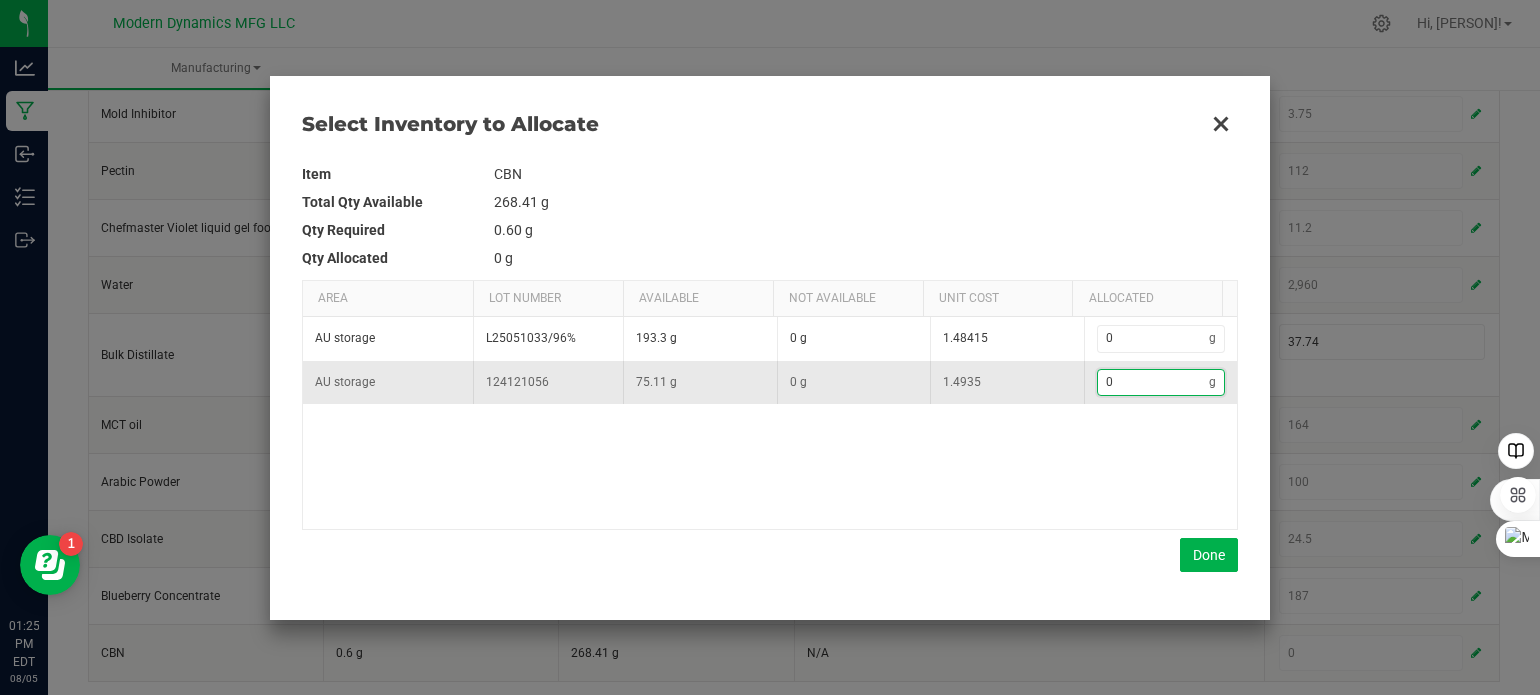 click on "0" at bounding box center (1154, 382) 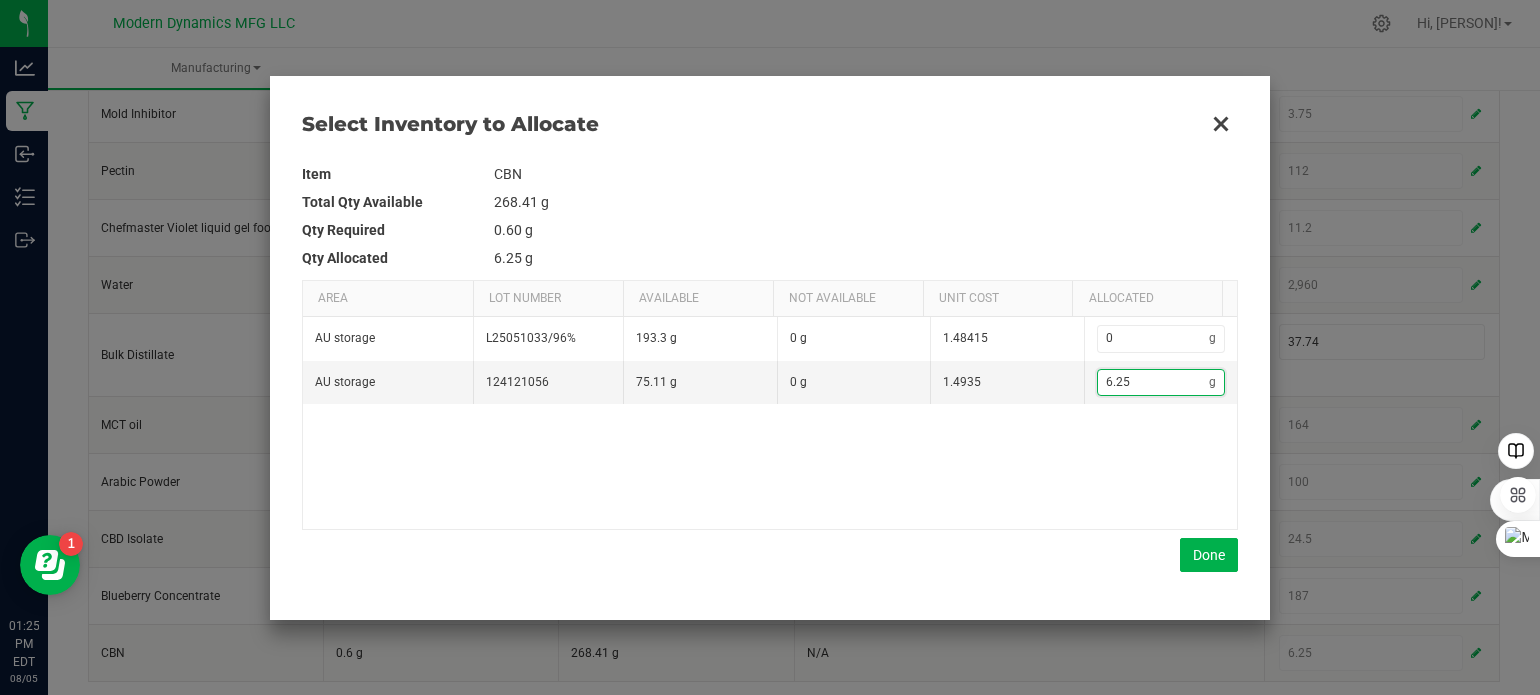 click on "[AREA]  L[ID]/96%  193.3 g   0 g  1.48415 0 g  [AREA]  [ID]  75.11 g   0 g  1.4935 6.25 g" at bounding box center [770, 422] 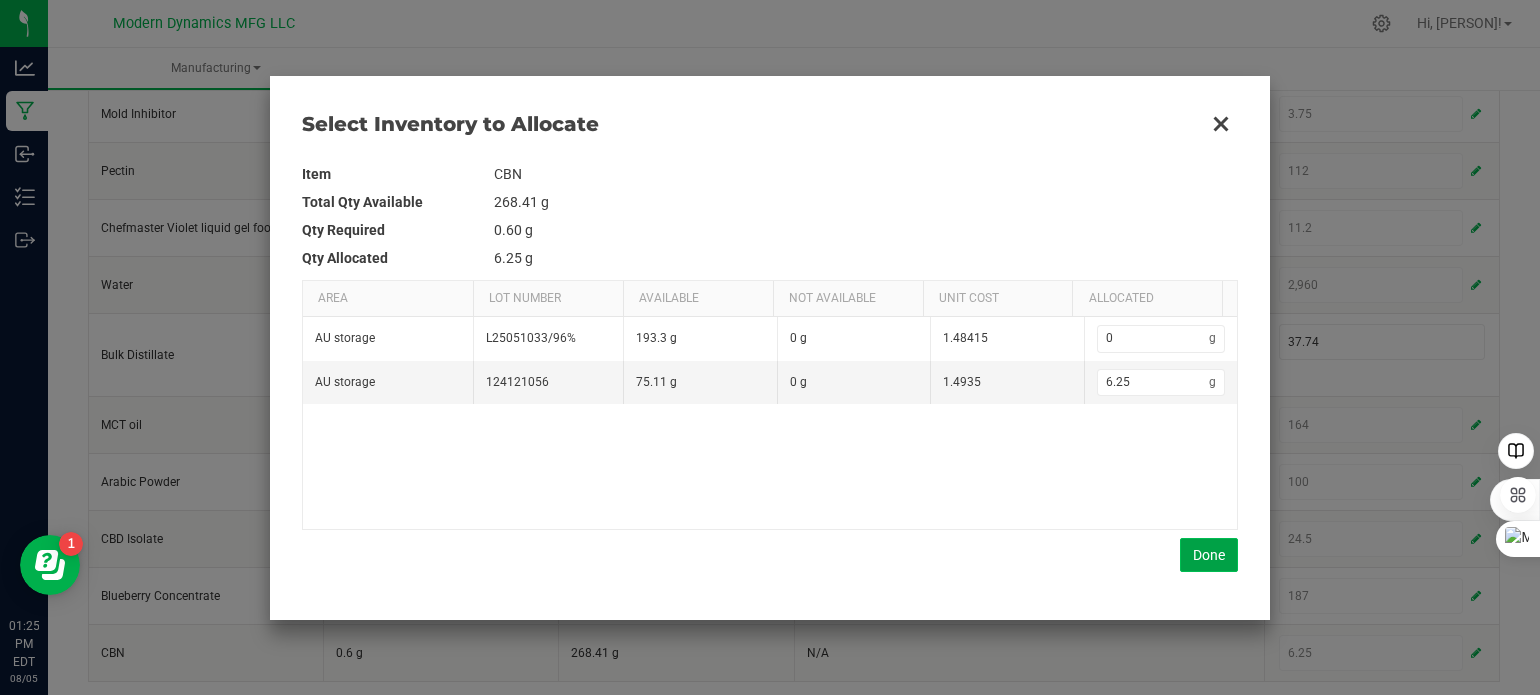 click on "Done" at bounding box center [1209, 555] 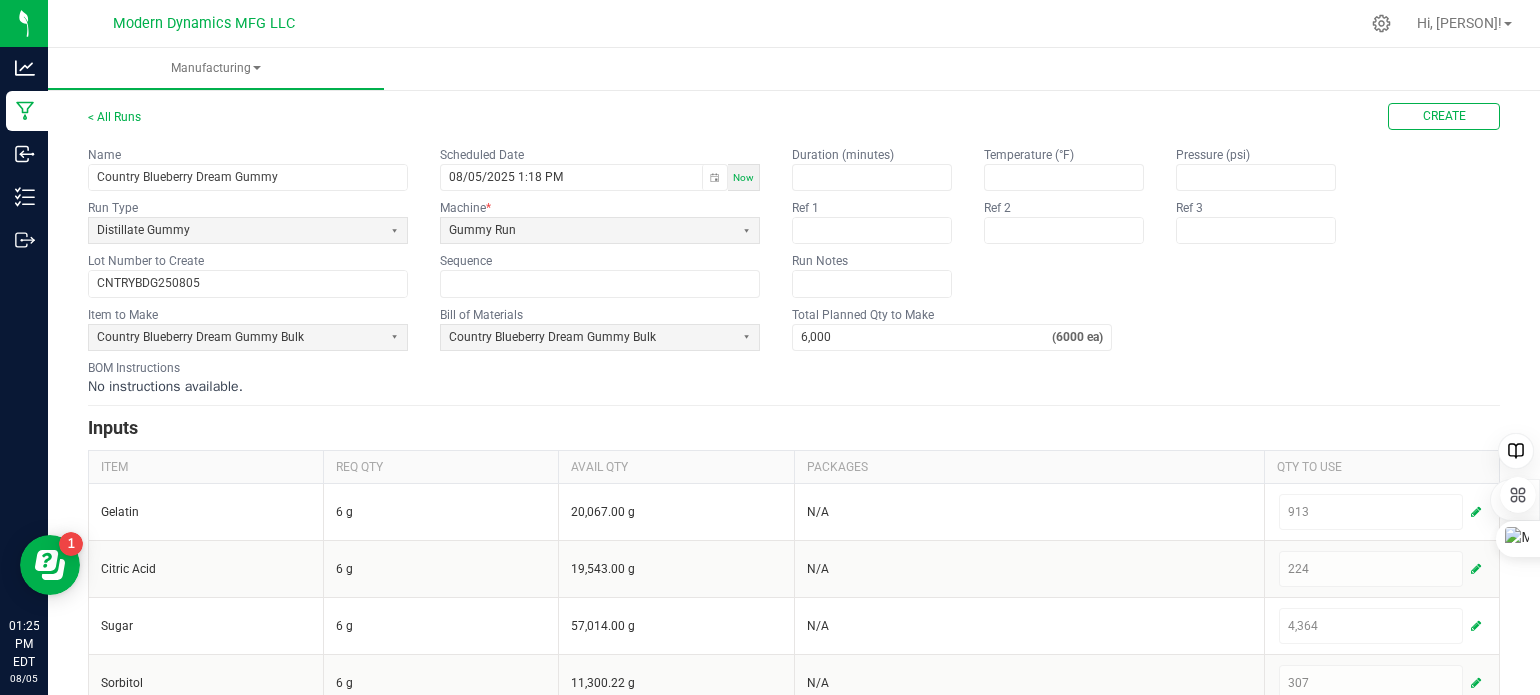 scroll, scrollTop: 0, scrollLeft: 0, axis: both 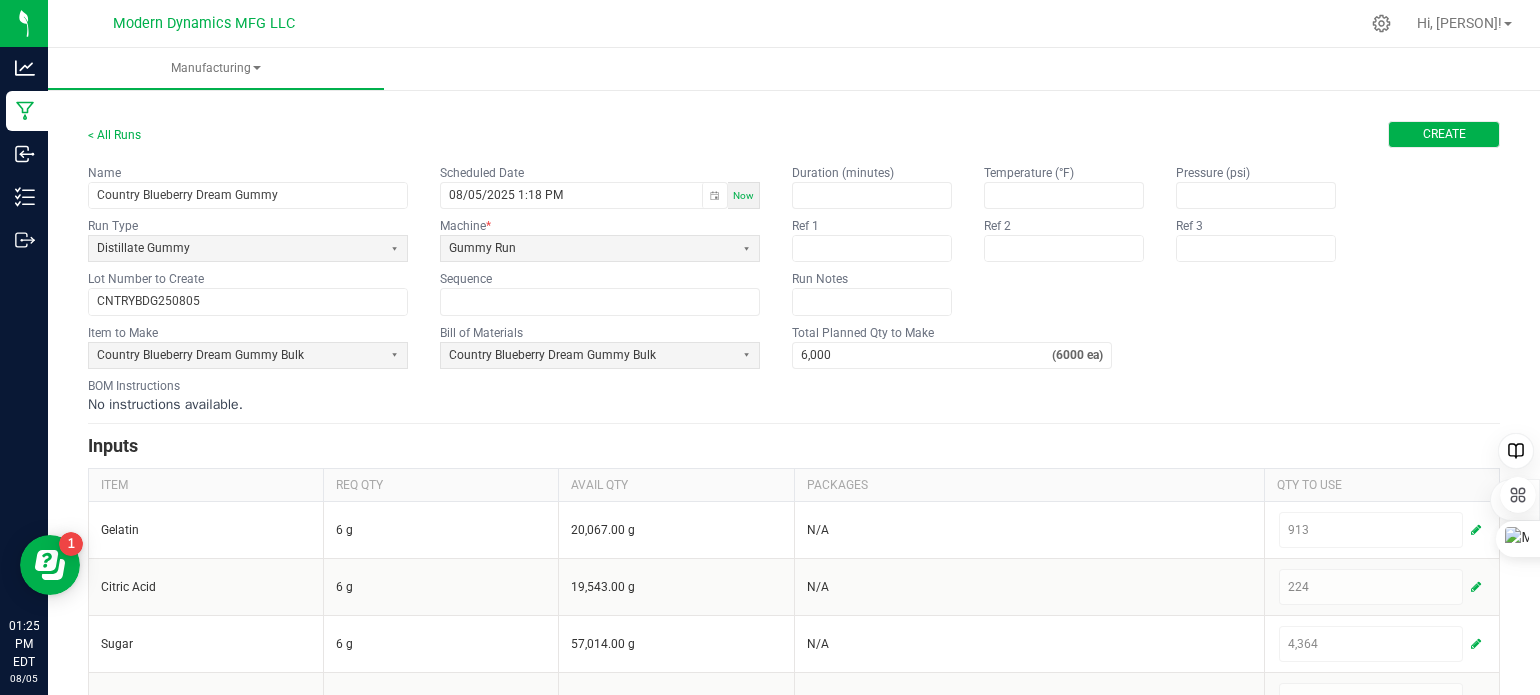 click on "Create" at bounding box center [1444, 134] 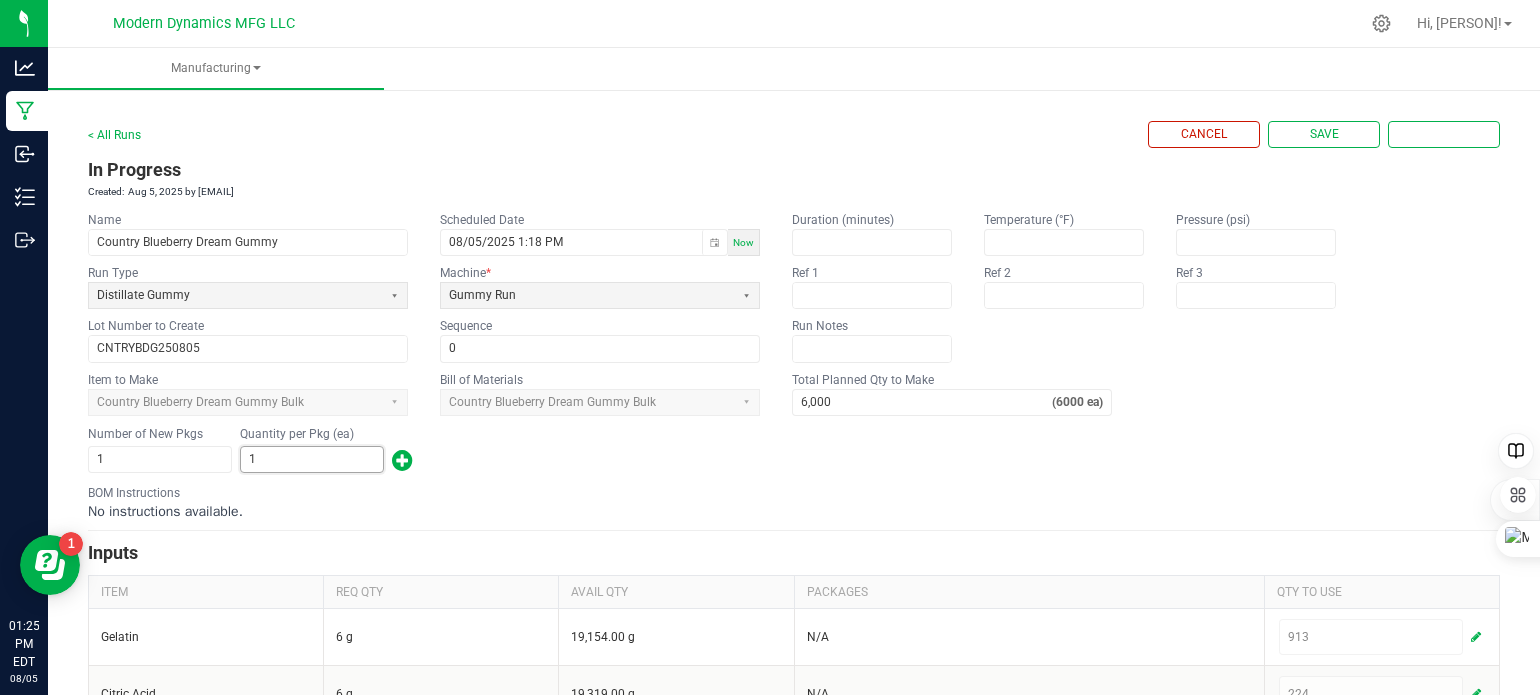 click on "1" at bounding box center [312, 459] 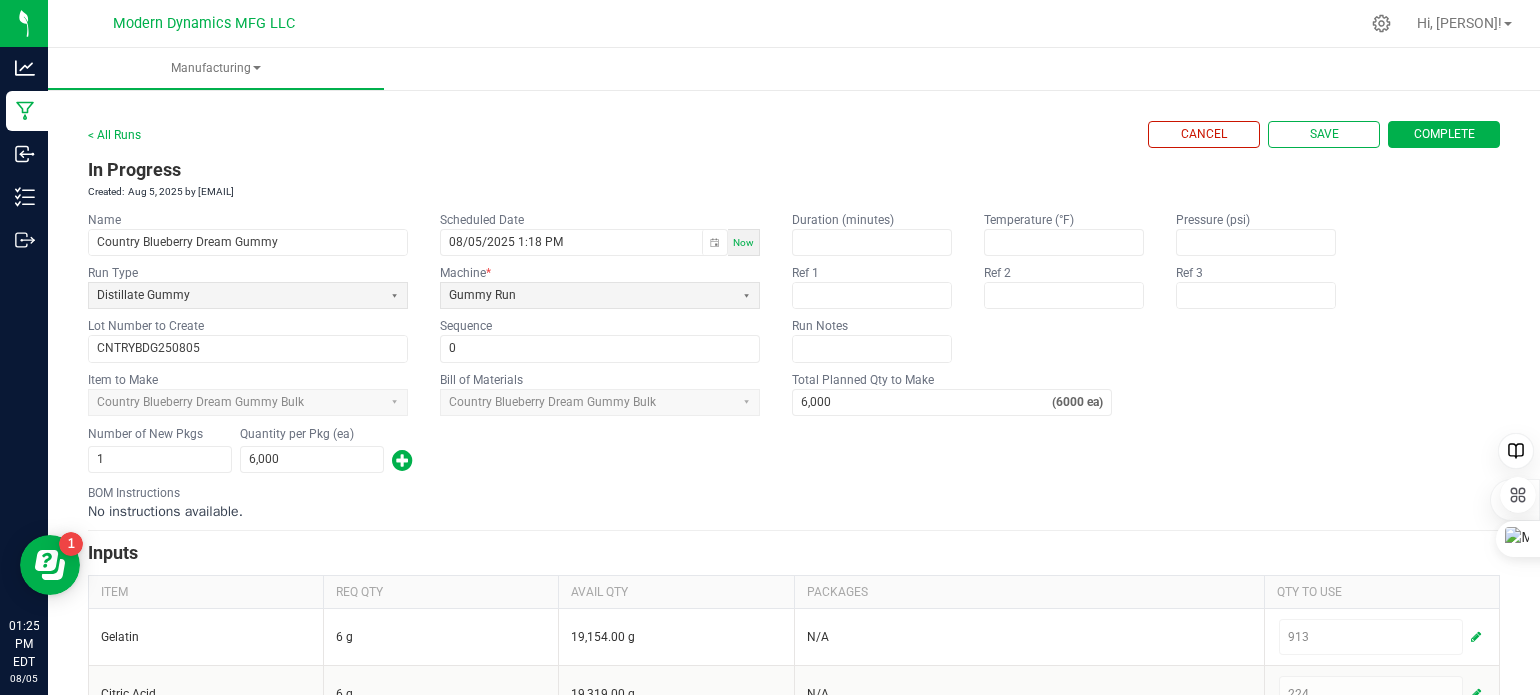 click on "Complete" at bounding box center [1444, 134] 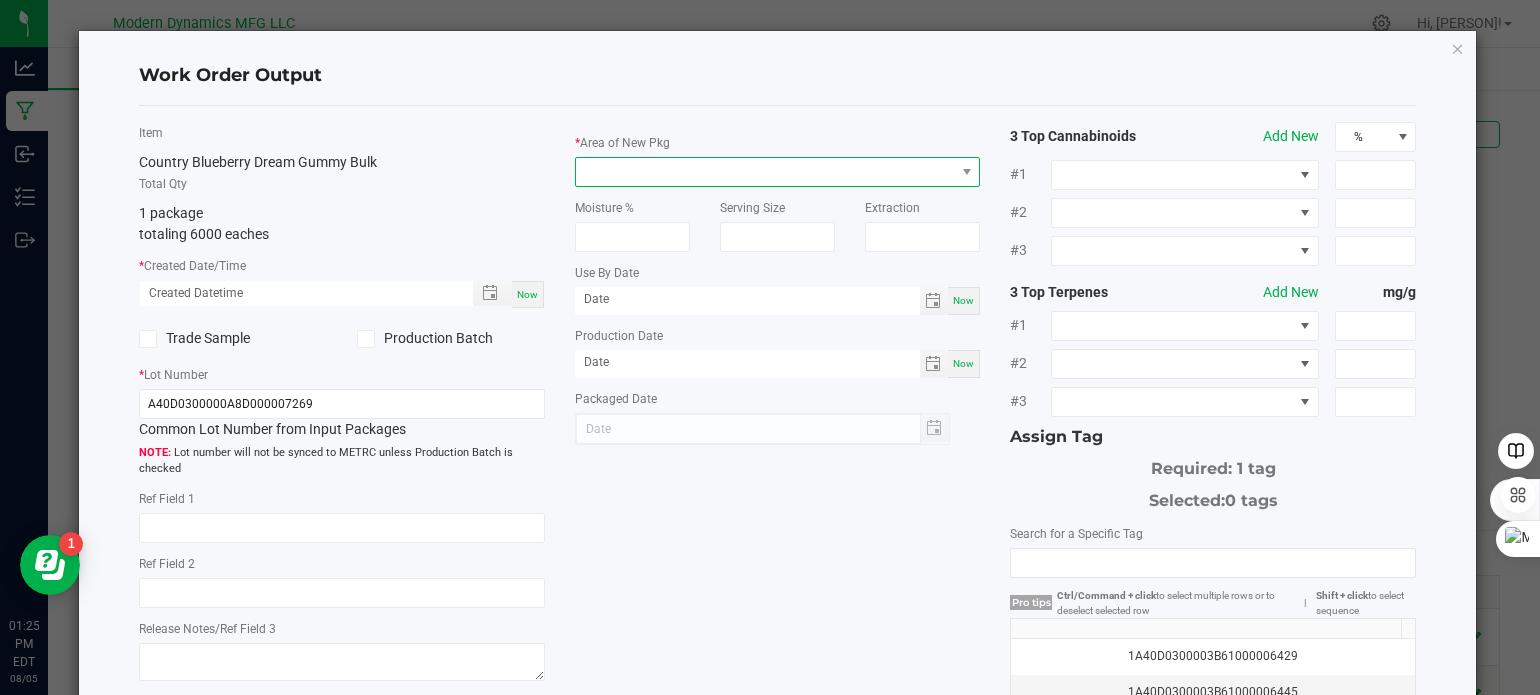 click at bounding box center [765, 172] 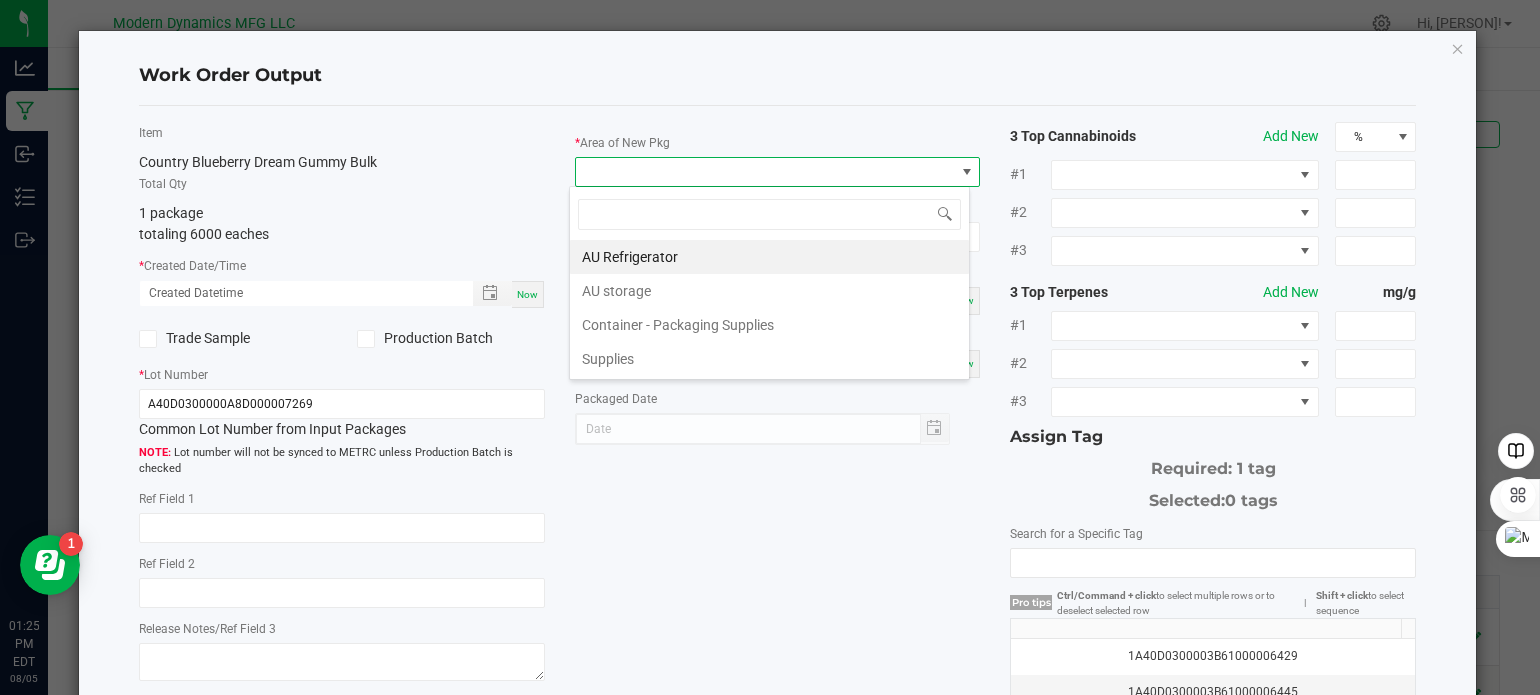 scroll, scrollTop: 99970, scrollLeft: 99598, axis: both 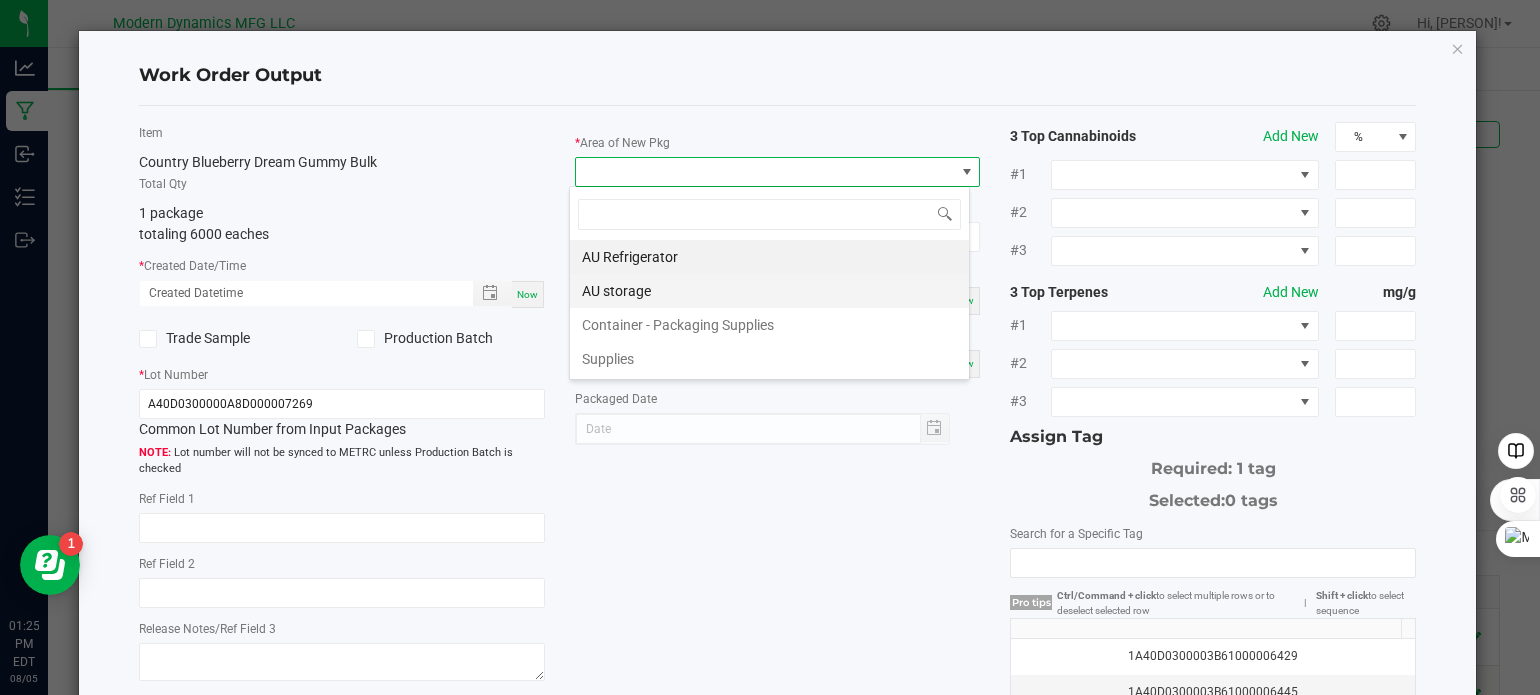 click on "AU storage" at bounding box center (769, 291) 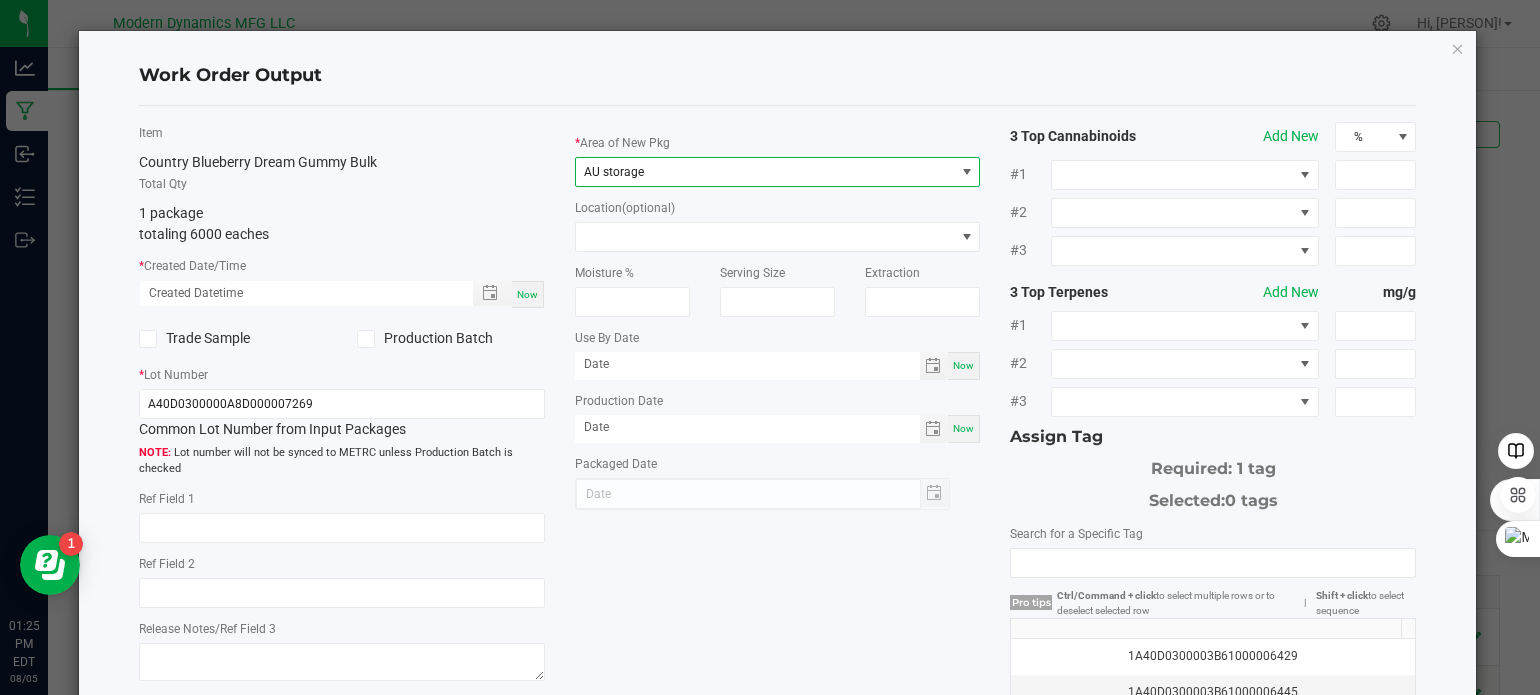 click on "Now" at bounding box center (528, 294) 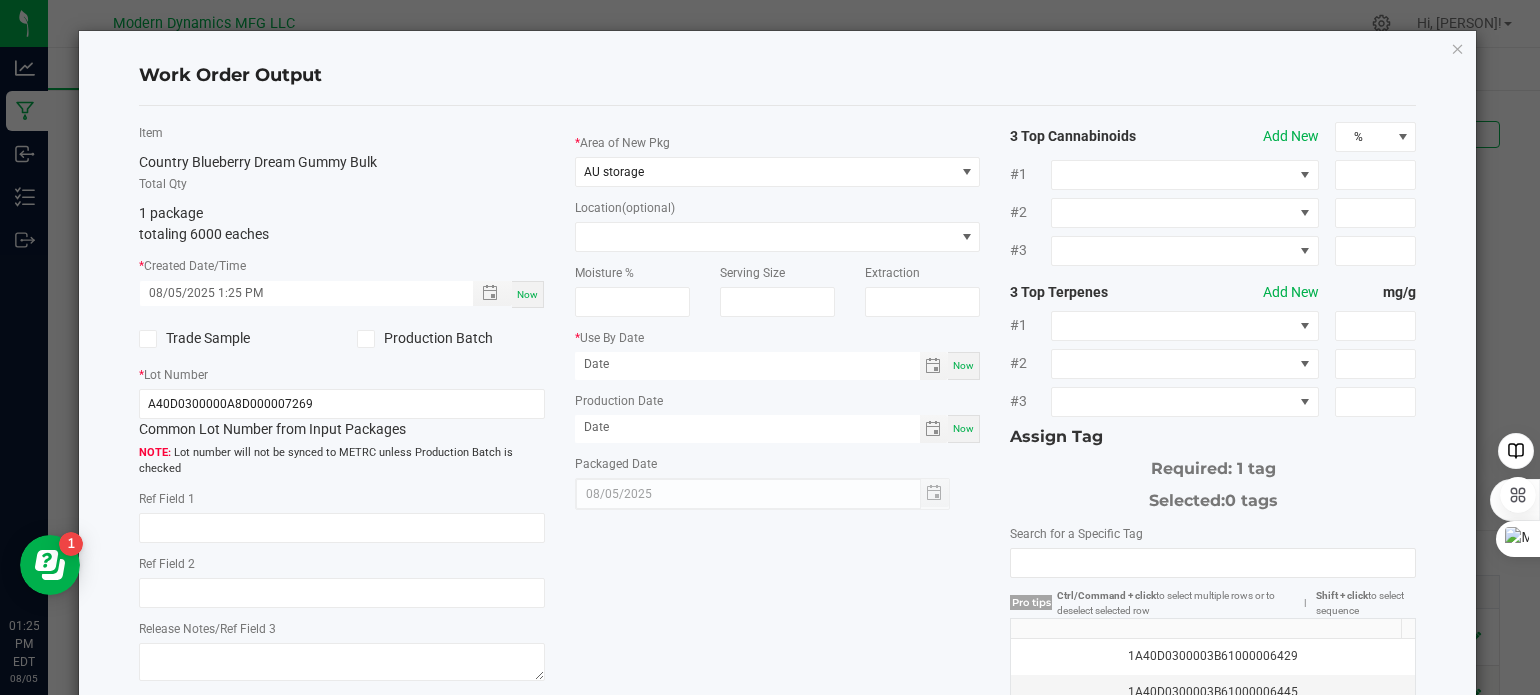 click 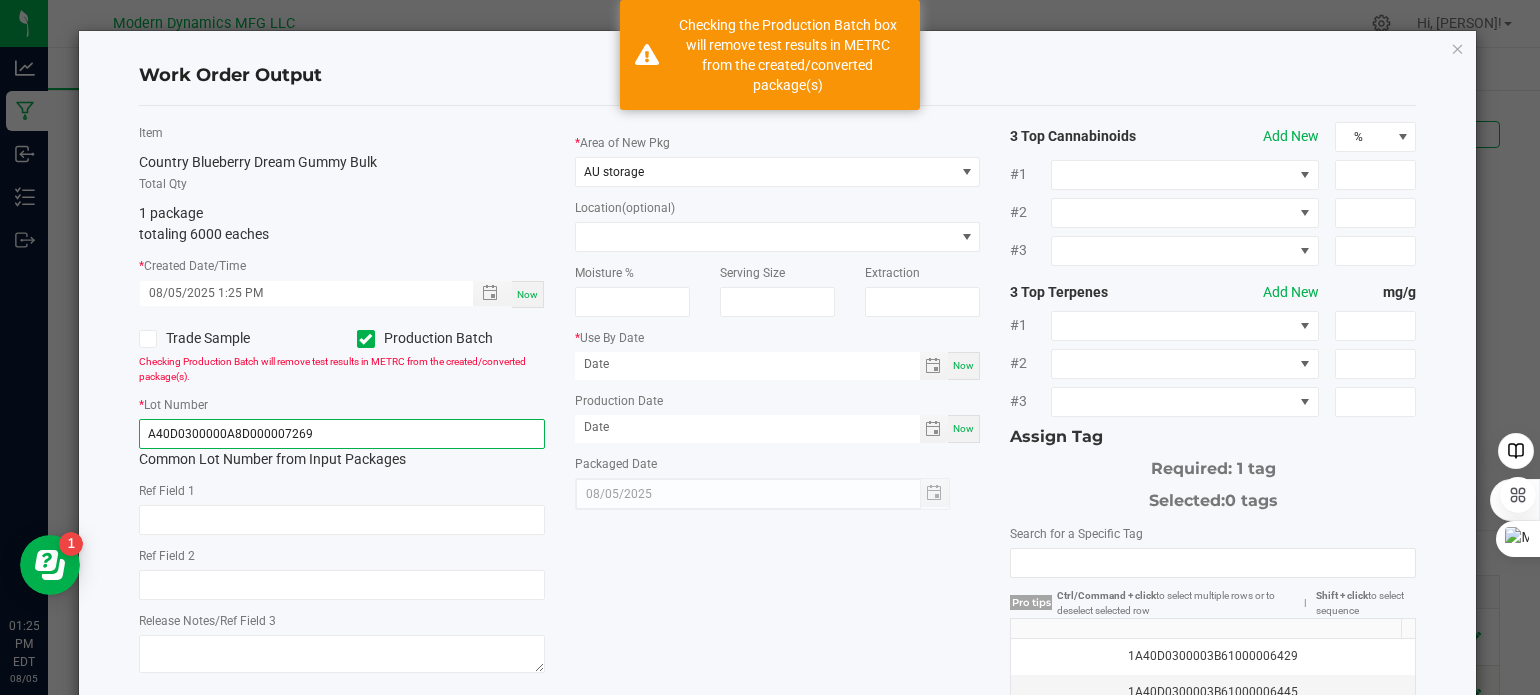 click on "A40D0300000A8D000007269" 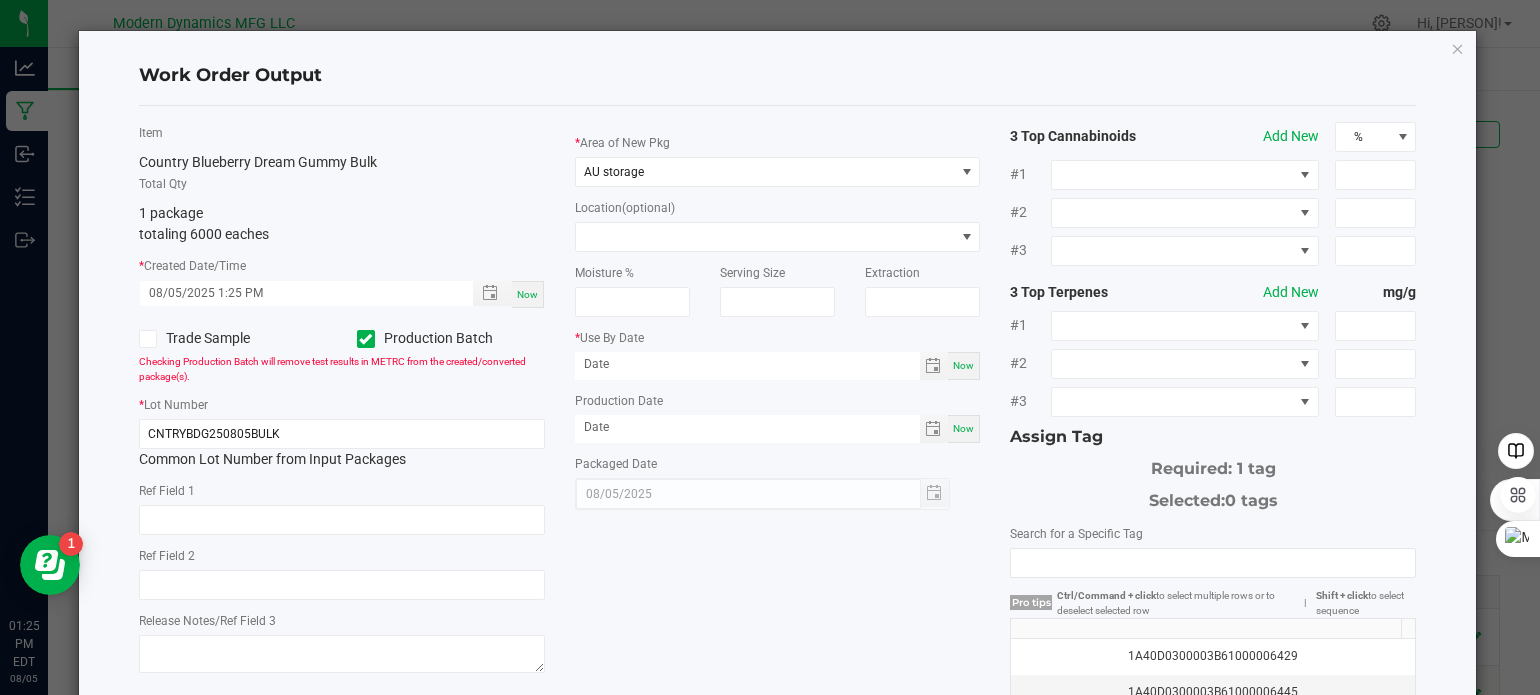 click on "Total Qty  1 package  totaling 6000 eaches" 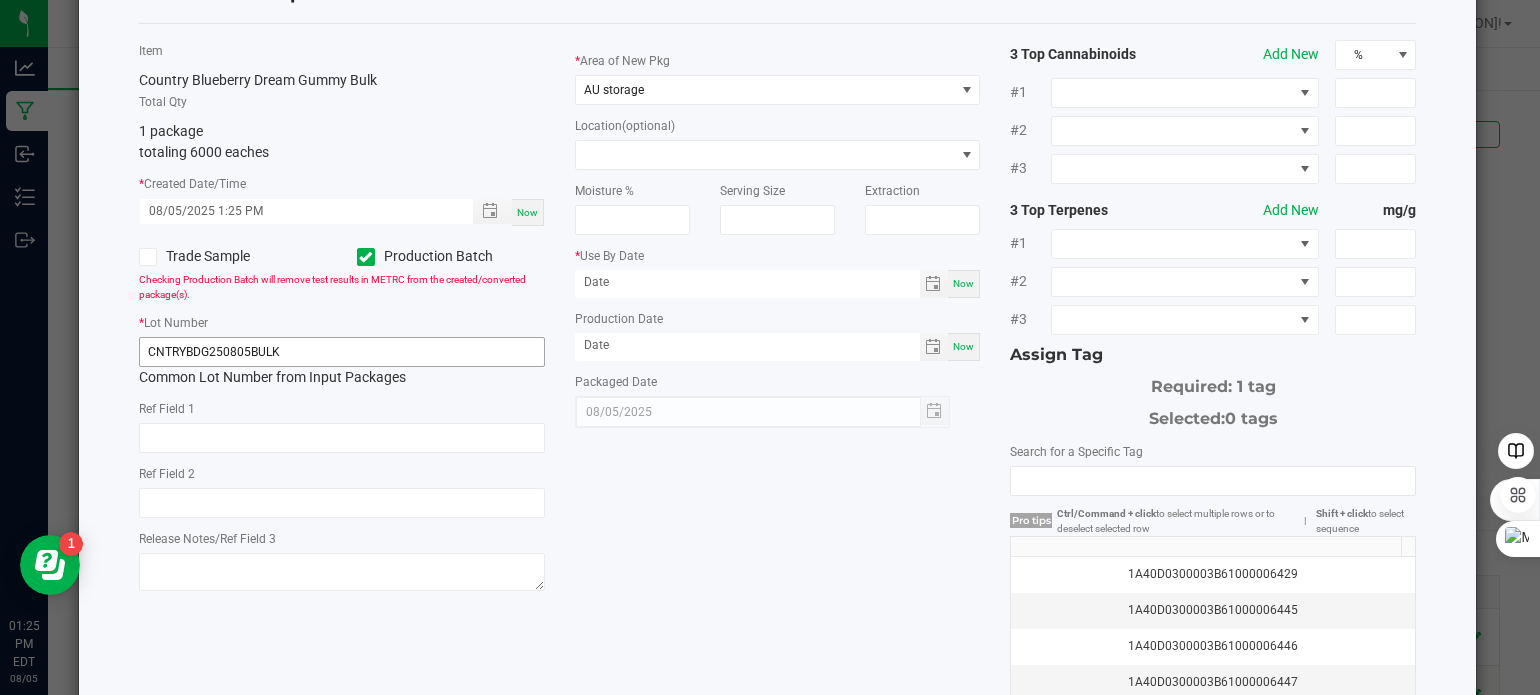 scroll, scrollTop: 55, scrollLeft: 0, axis: vertical 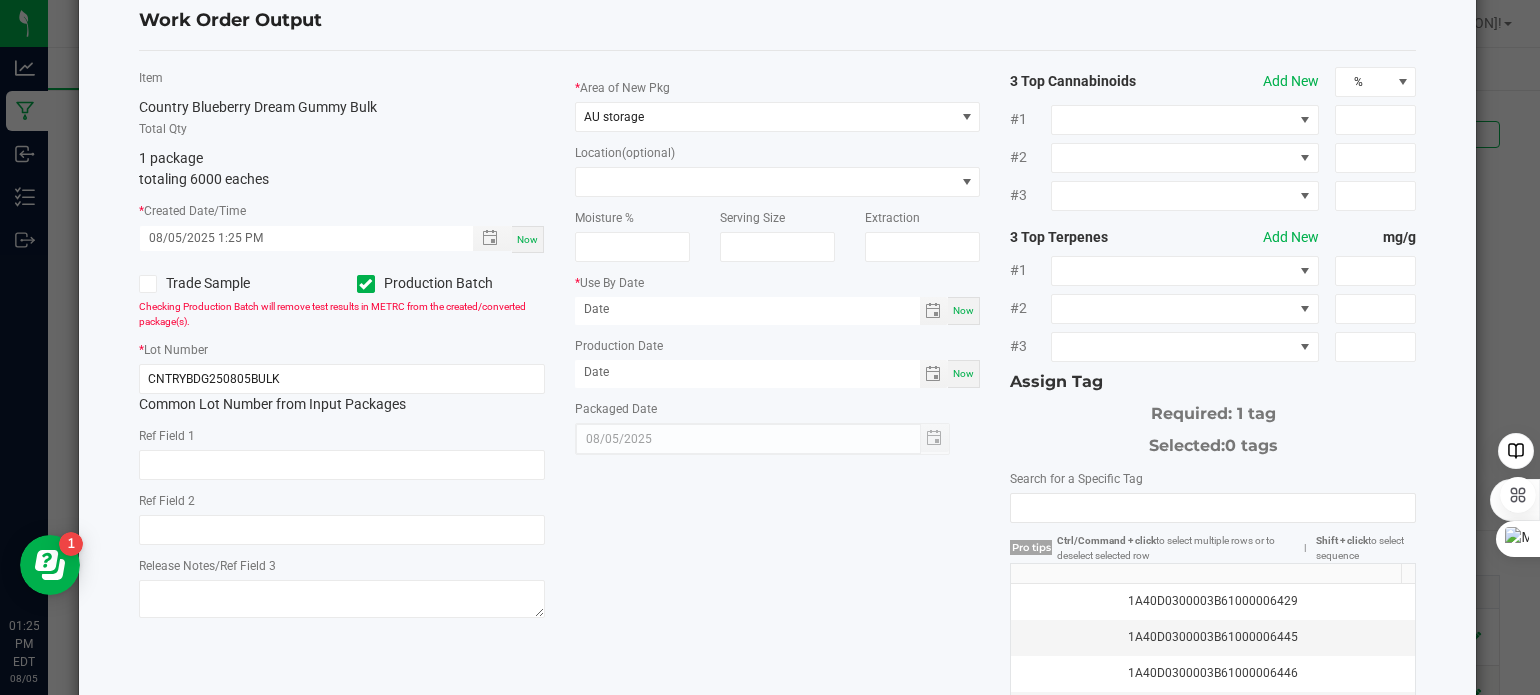 click on "Now" at bounding box center (963, 373) 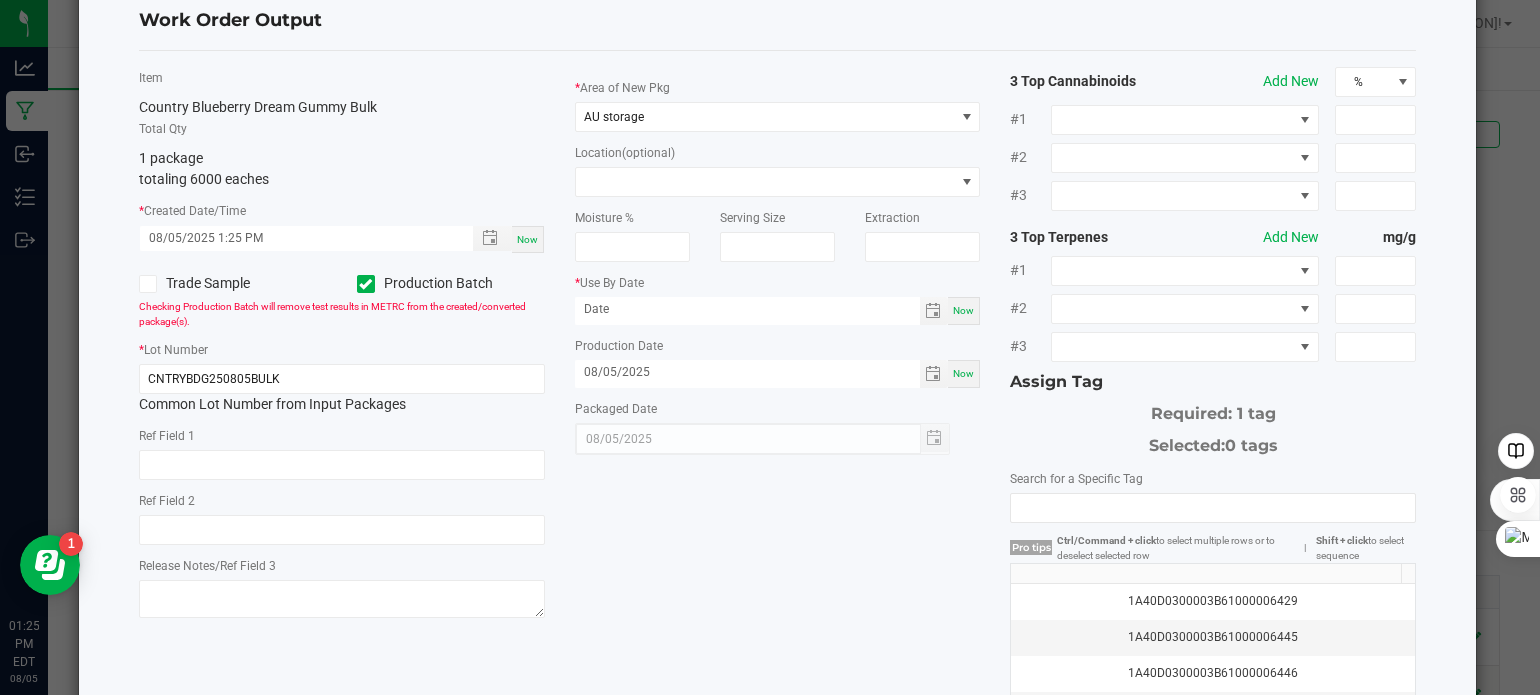 click on "Now" at bounding box center (963, 310) 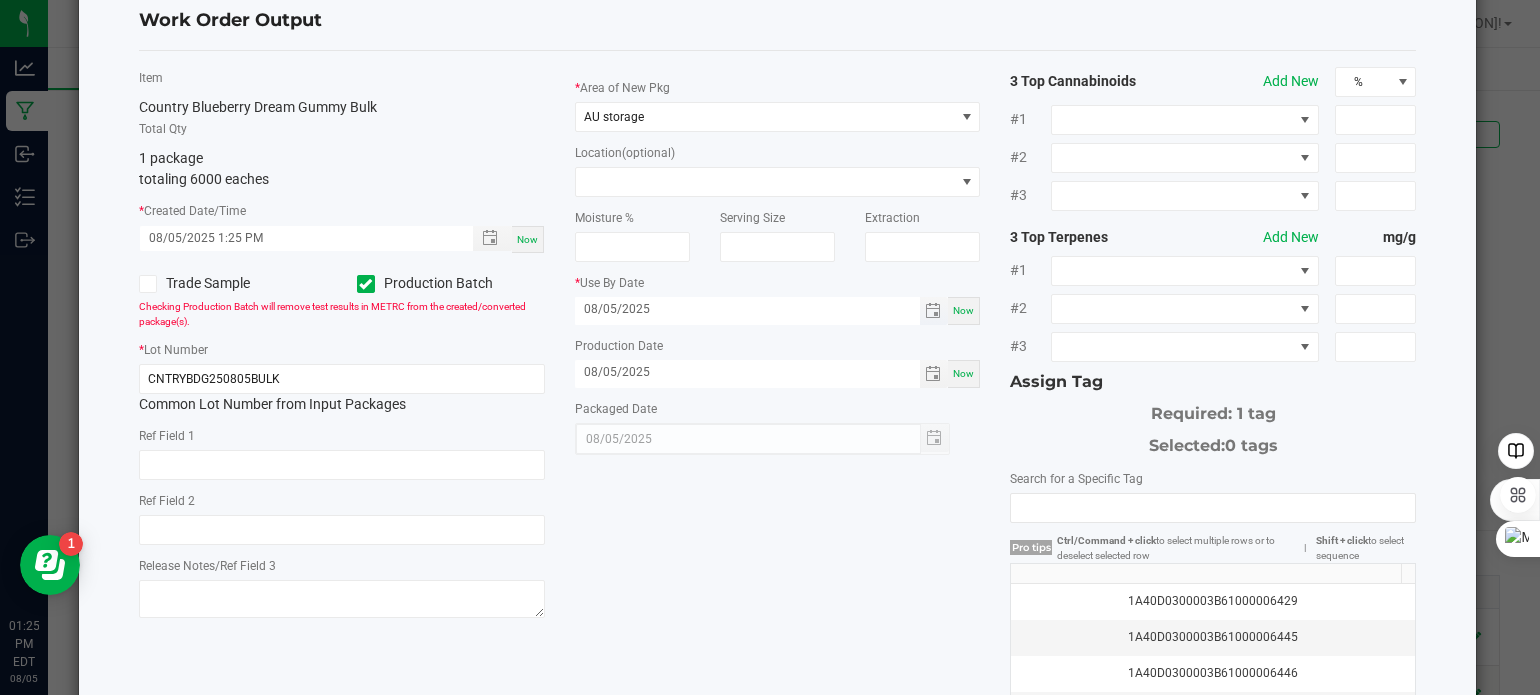 click on "08/05/2025" at bounding box center (747, 309) 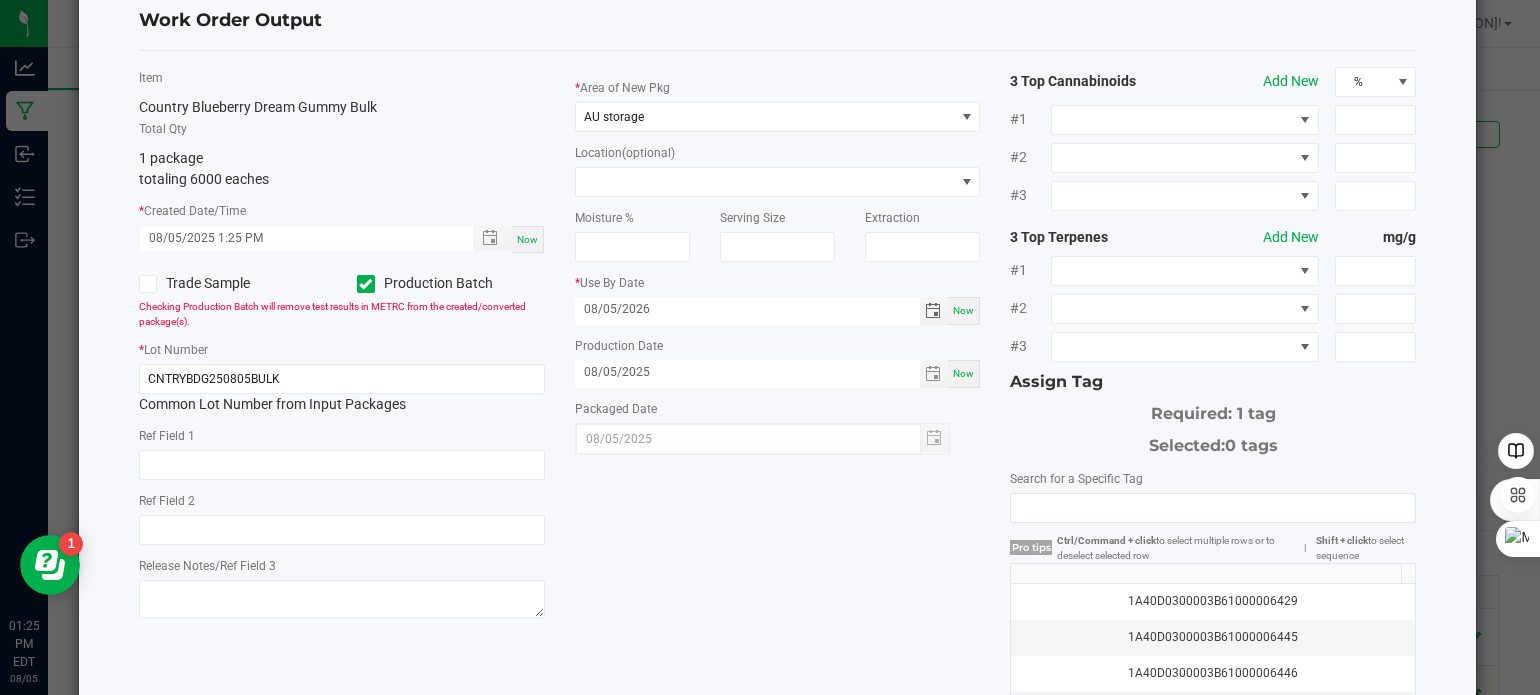 click on "Item   Country Blueberry Dream Gummy Bulk   Total Qty  1 package  totaling 6000 eaches  *   Created Date/Time  08/05/2025 1:25 PM Now  Trade Sample   Production Batch   Checking Production Batch will remove test results in METRC from the created/converted package(s).   *   Lot Number  CNTRYBDG250805BULK  Common Lot Number from Input Packages   Ref Field 1   Ref Field 2   Release Notes/Ref Field 3   *   Area of New Pkg  AU storage  Location  (optional)  Moisture %   Serving Size   Extraction   *   Use By Date  08/05/2026 Now  Production Date  08/05/2025 Now  Packaged Date  08/05/2025 3 Top Cannabinoids  Add New  % #1 #2 #3 3 Top Terpenes  Add New  mg/g #1 #2 #3 Assign Tag  Required: 1 tag   Selected:   0 tags   Search for a Specific Tag   Pro tips  Ctrl/Command + click  to select multiple rows or to deselect selected row | Shift + click  to select sequence  1A40D0300003B61000006429   1A40D0300003B61000006445   1A40D0300003B61000006446   1A40D0300003B61000006447   1A40D0300003B61000006448" 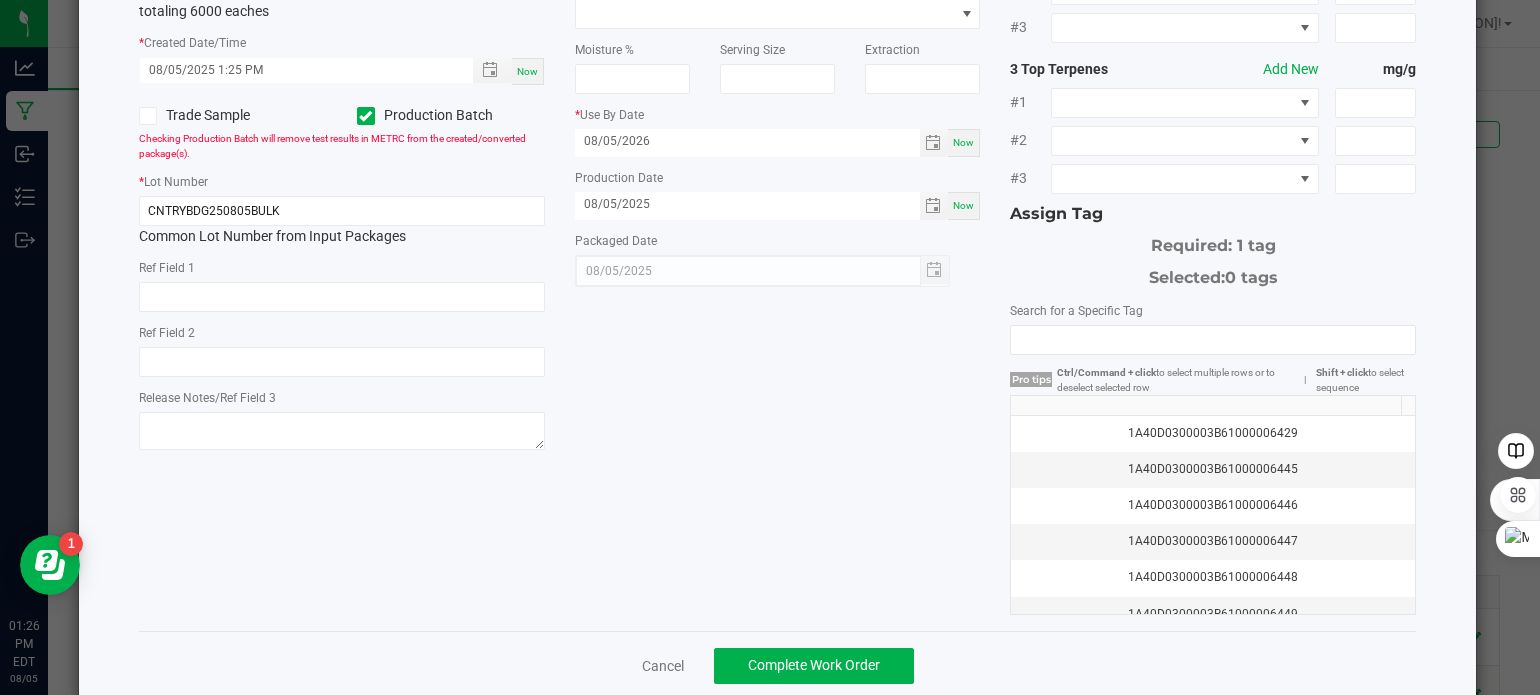 scroll, scrollTop: 255, scrollLeft: 0, axis: vertical 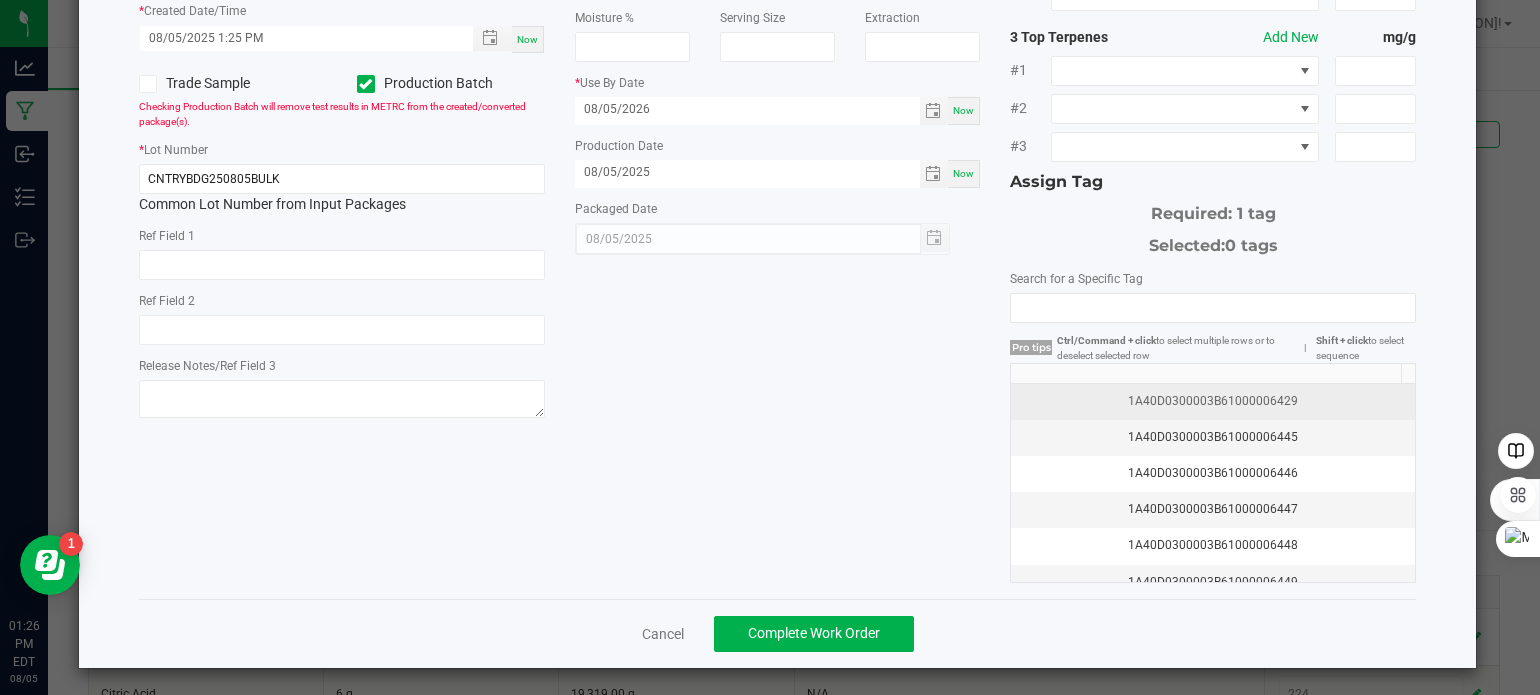 click on "1A40D0300003B61000006429" 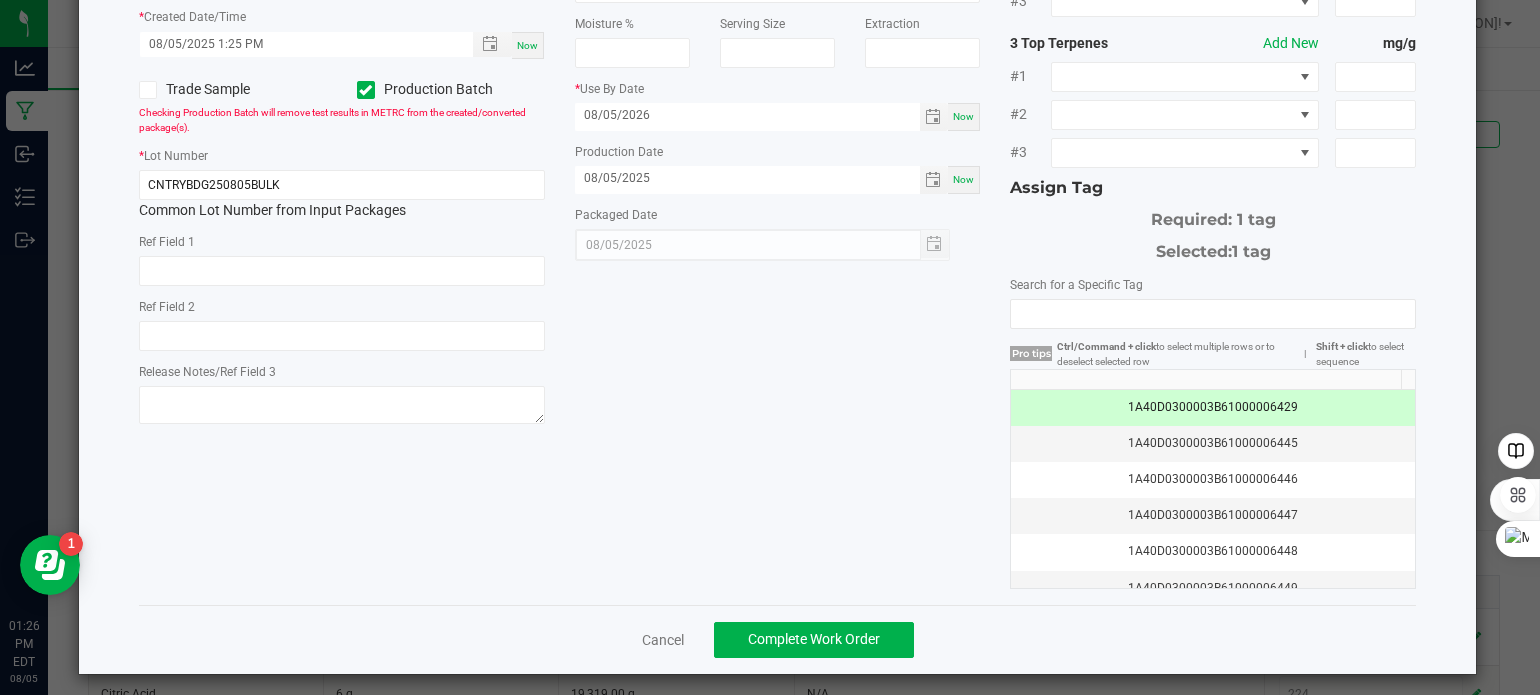 scroll, scrollTop: 255, scrollLeft: 0, axis: vertical 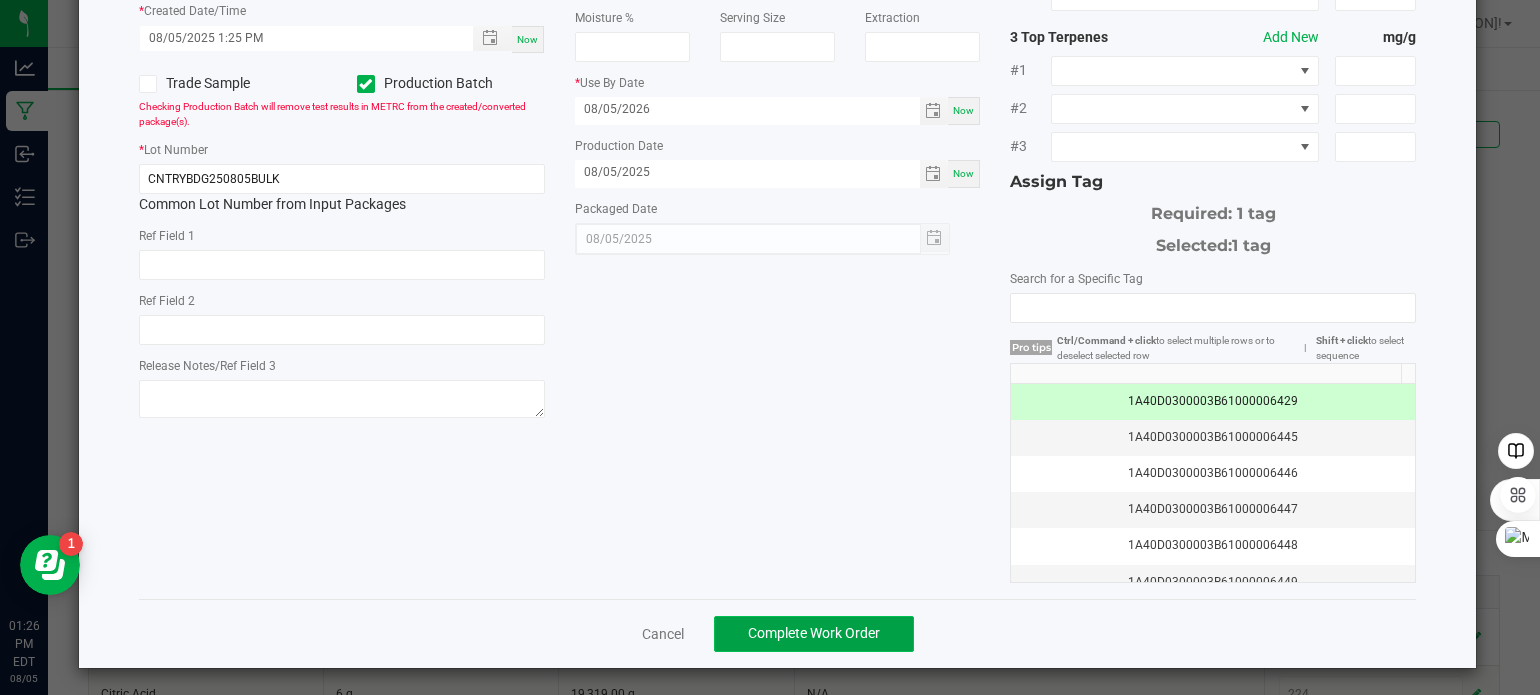 click on "Complete Work Order" 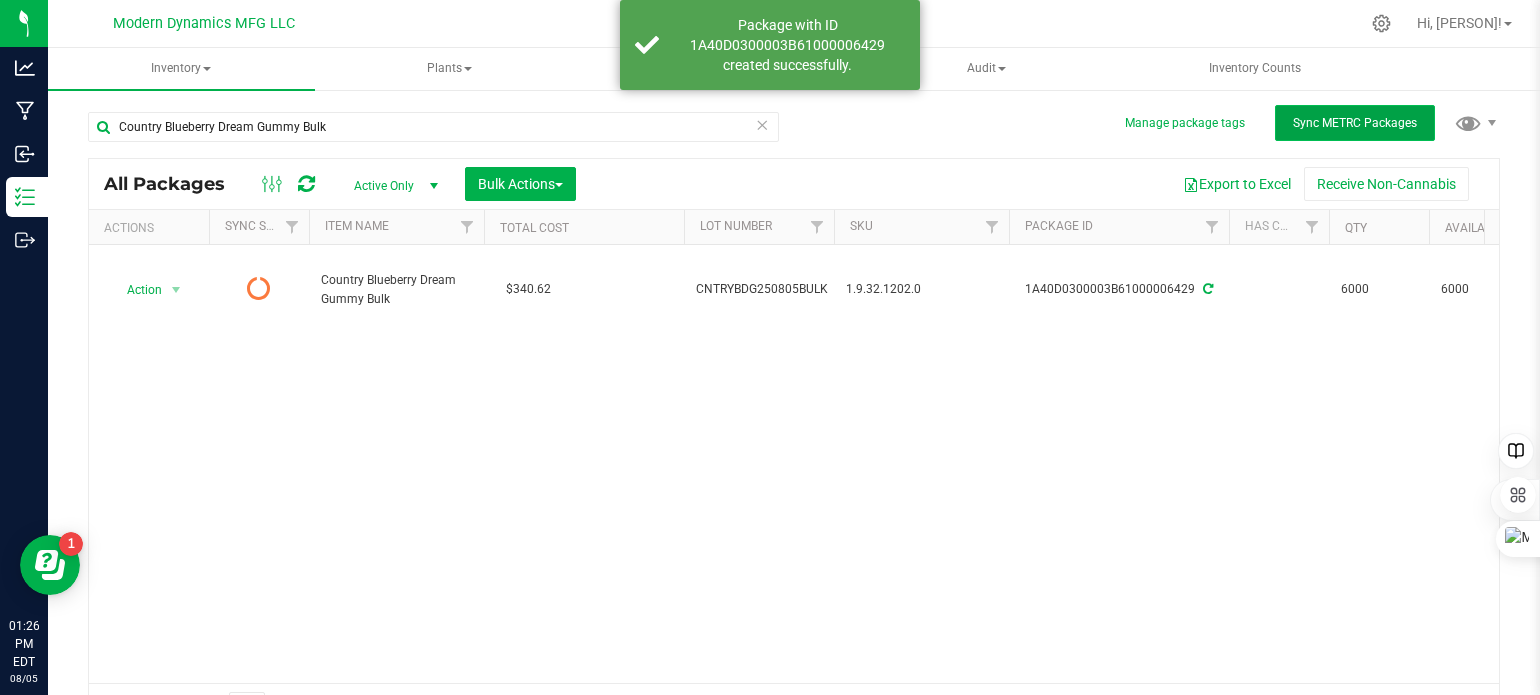 click on "Sync METRC Packages" at bounding box center [1355, 123] 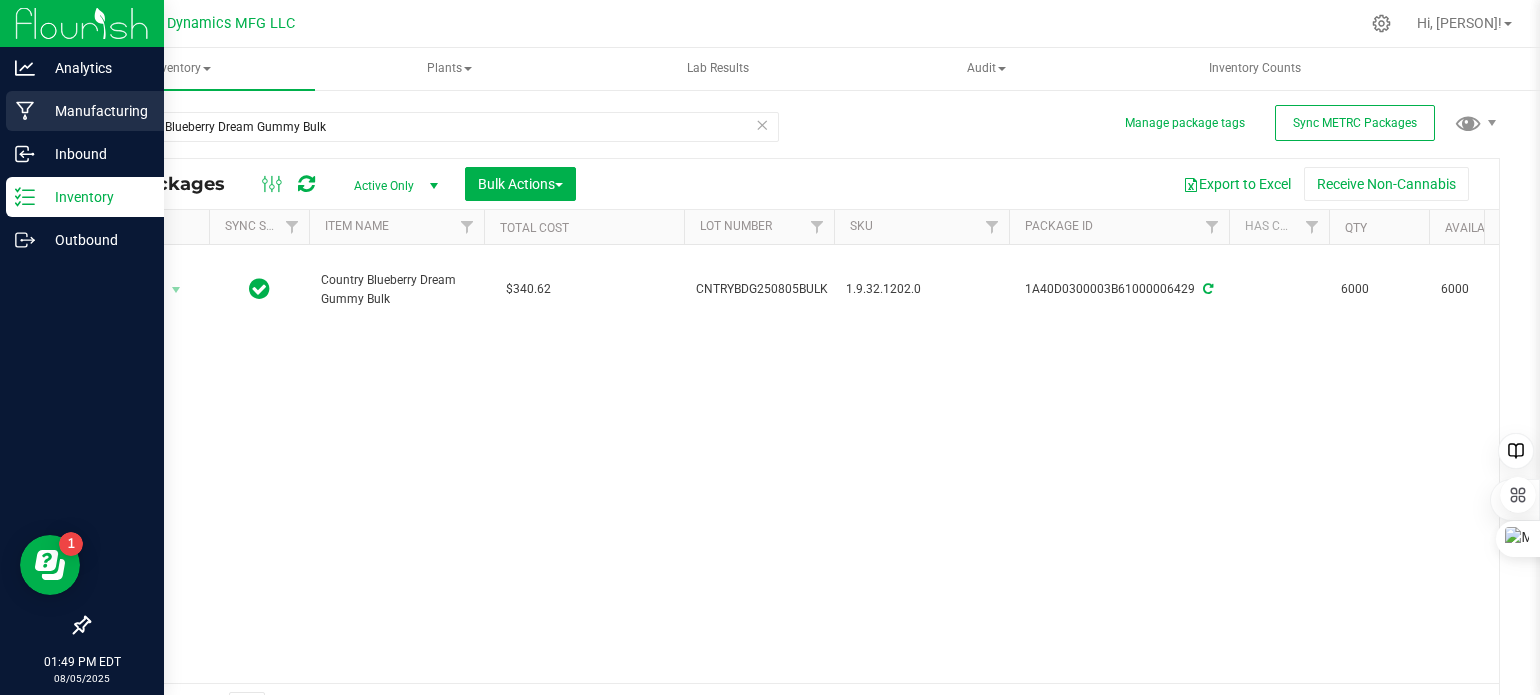 click 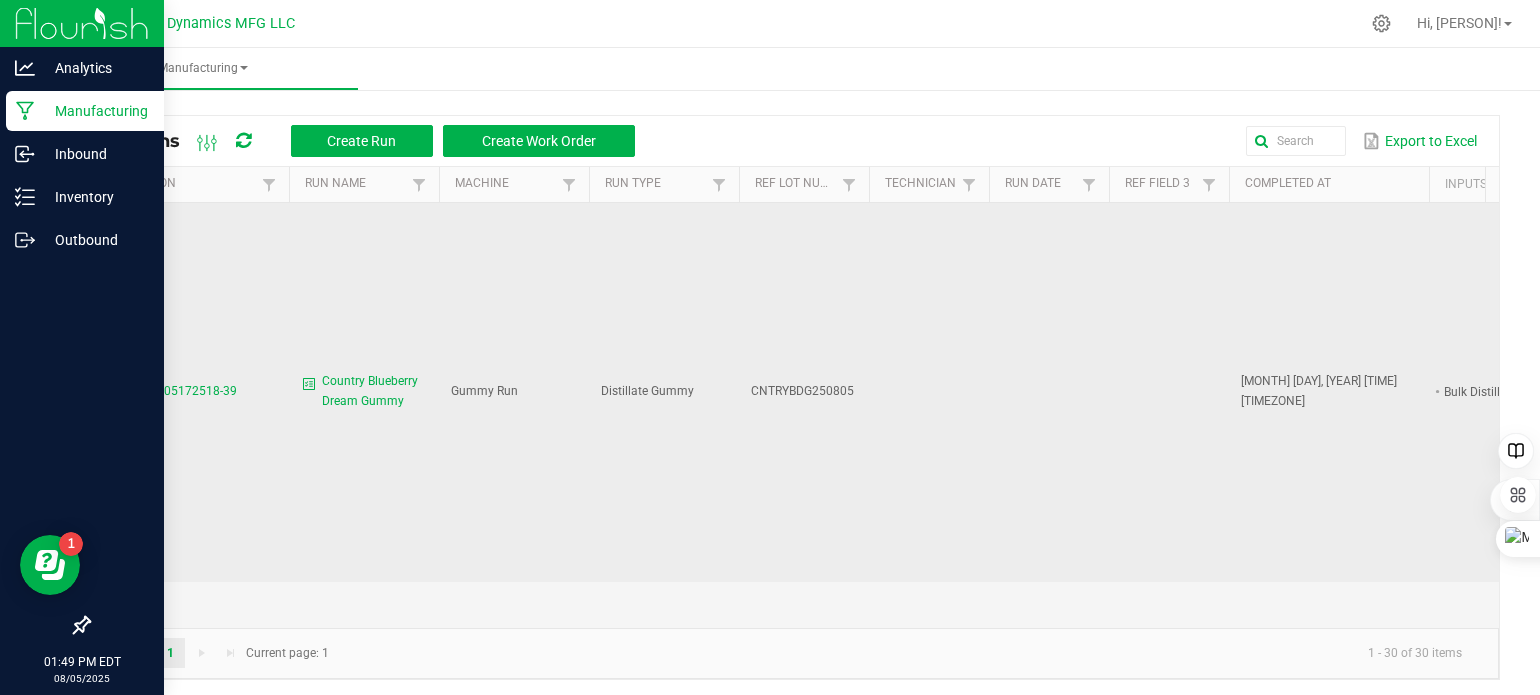 click on "Country Blueberry Dream Gummy" at bounding box center (374, 391) 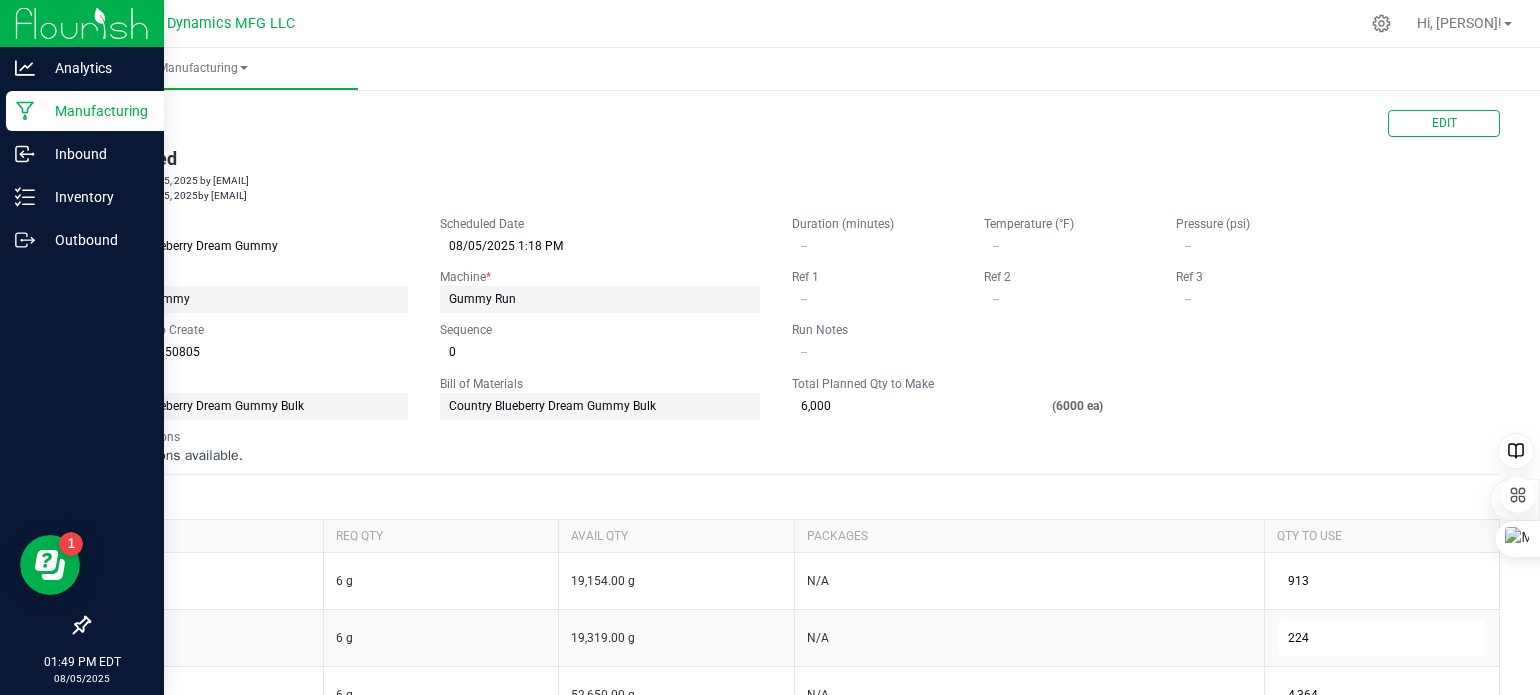 scroll, scrollTop: 0, scrollLeft: 0, axis: both 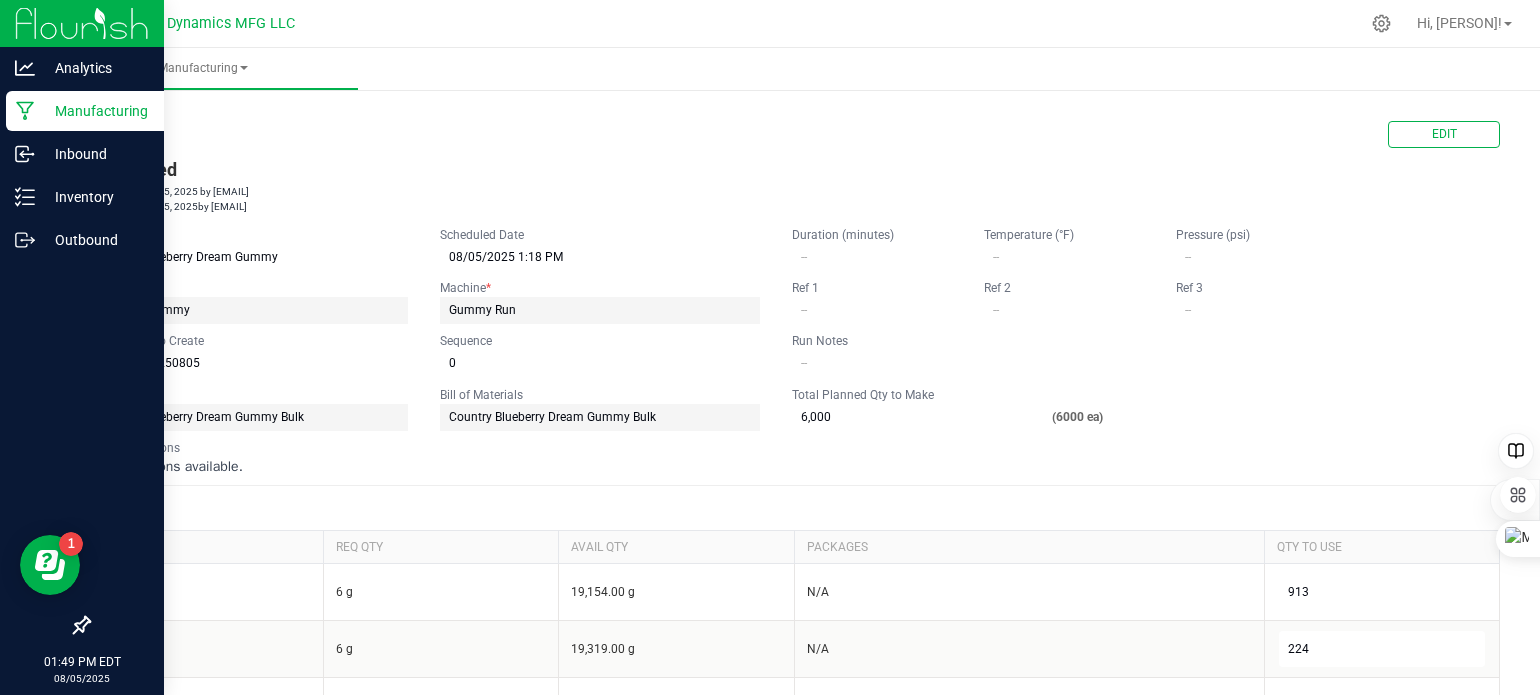 click on "Manufacturing" at bounding box center (85, 111) 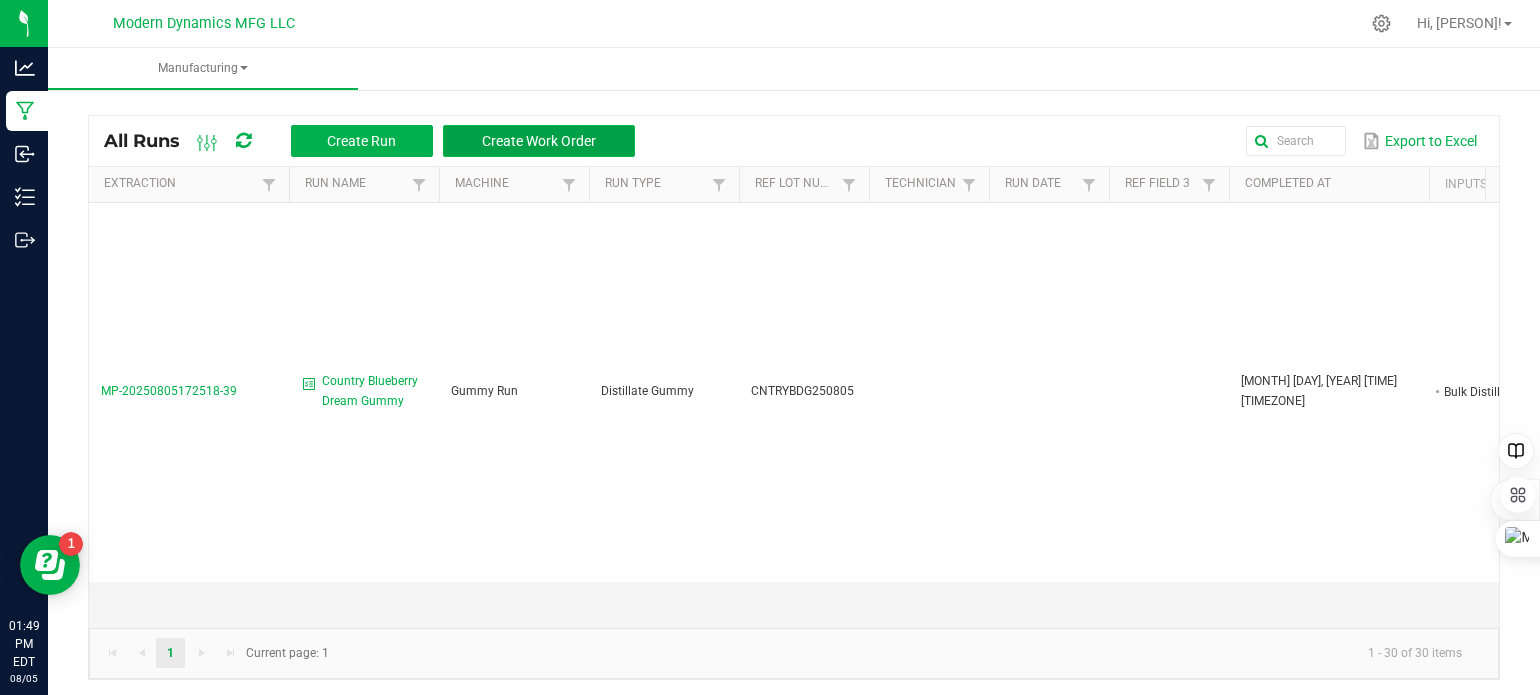 click on "Create Work Order" at bounding box center (539, 141) 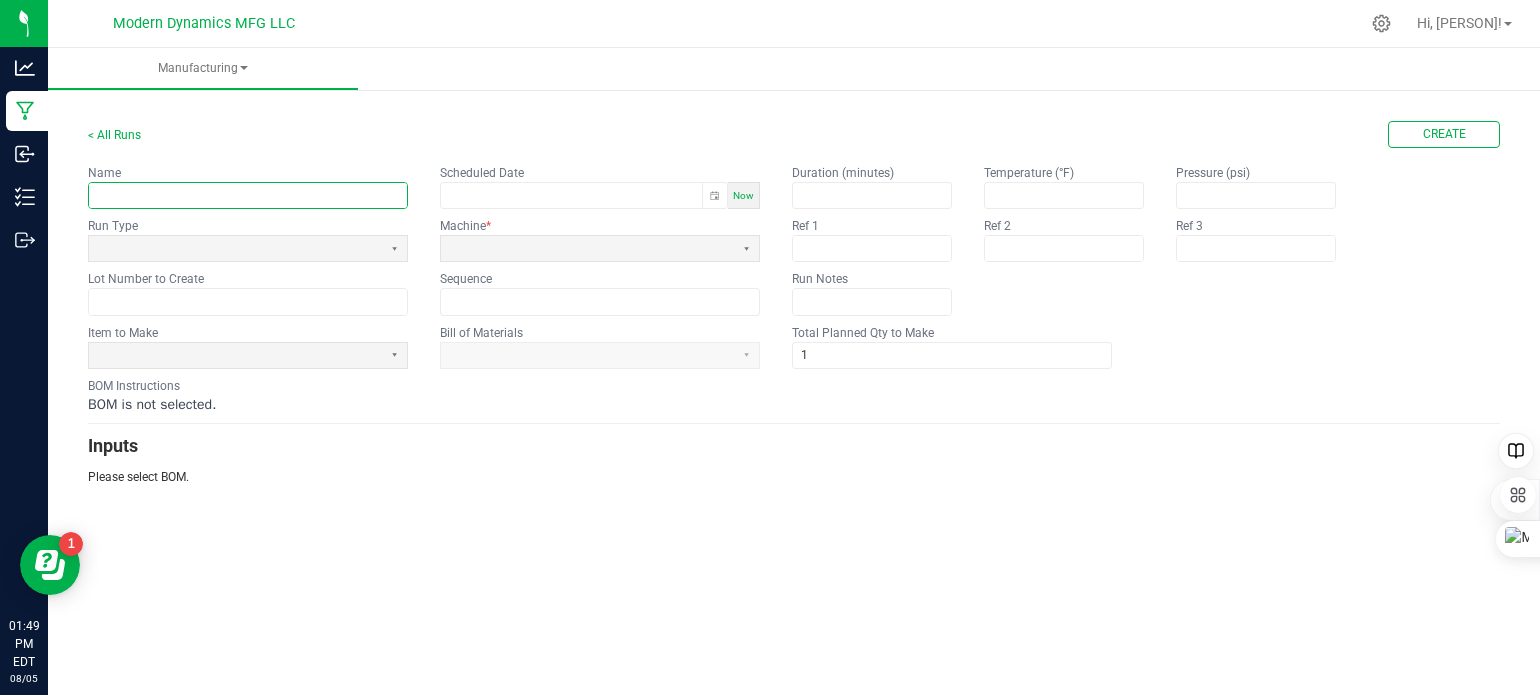 click at bounding box center (248, 195) 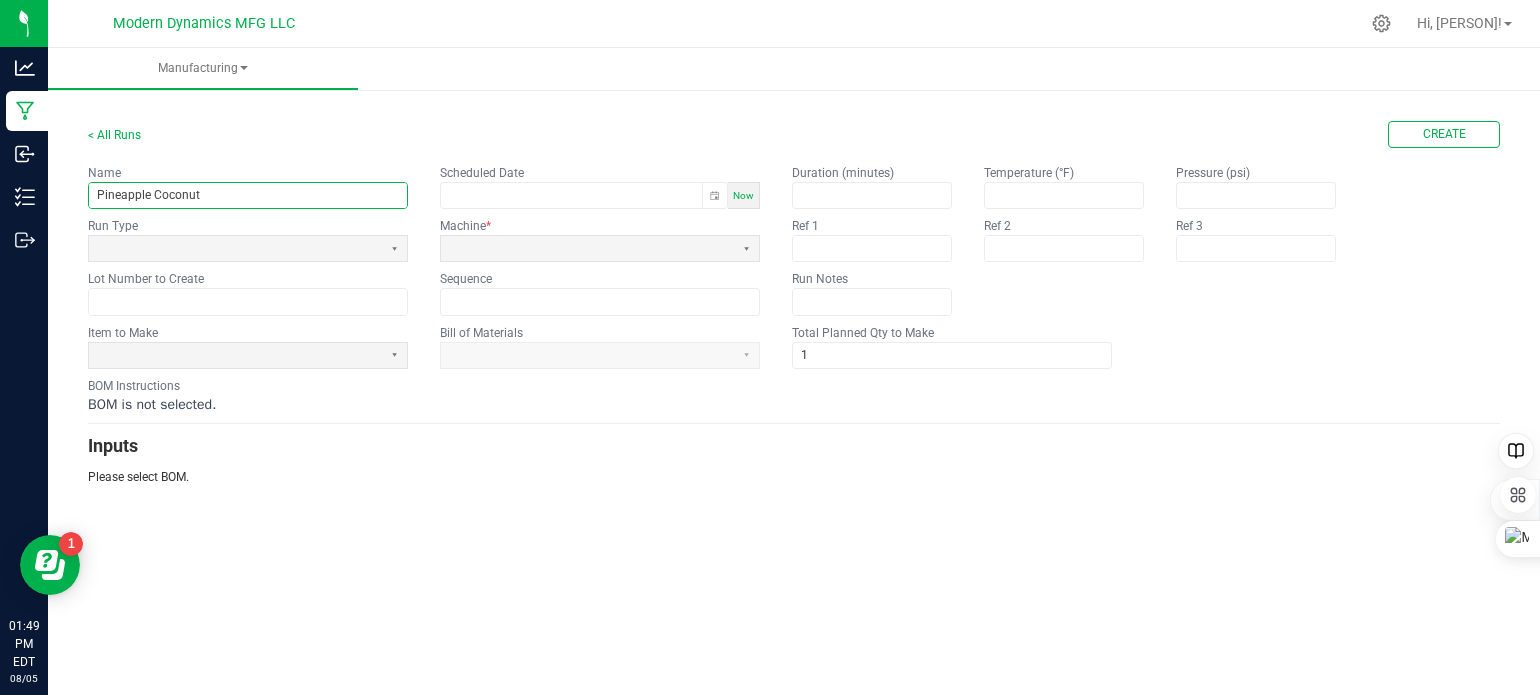 click on "Pineapple Coconut" at bounding box center [248, 195] 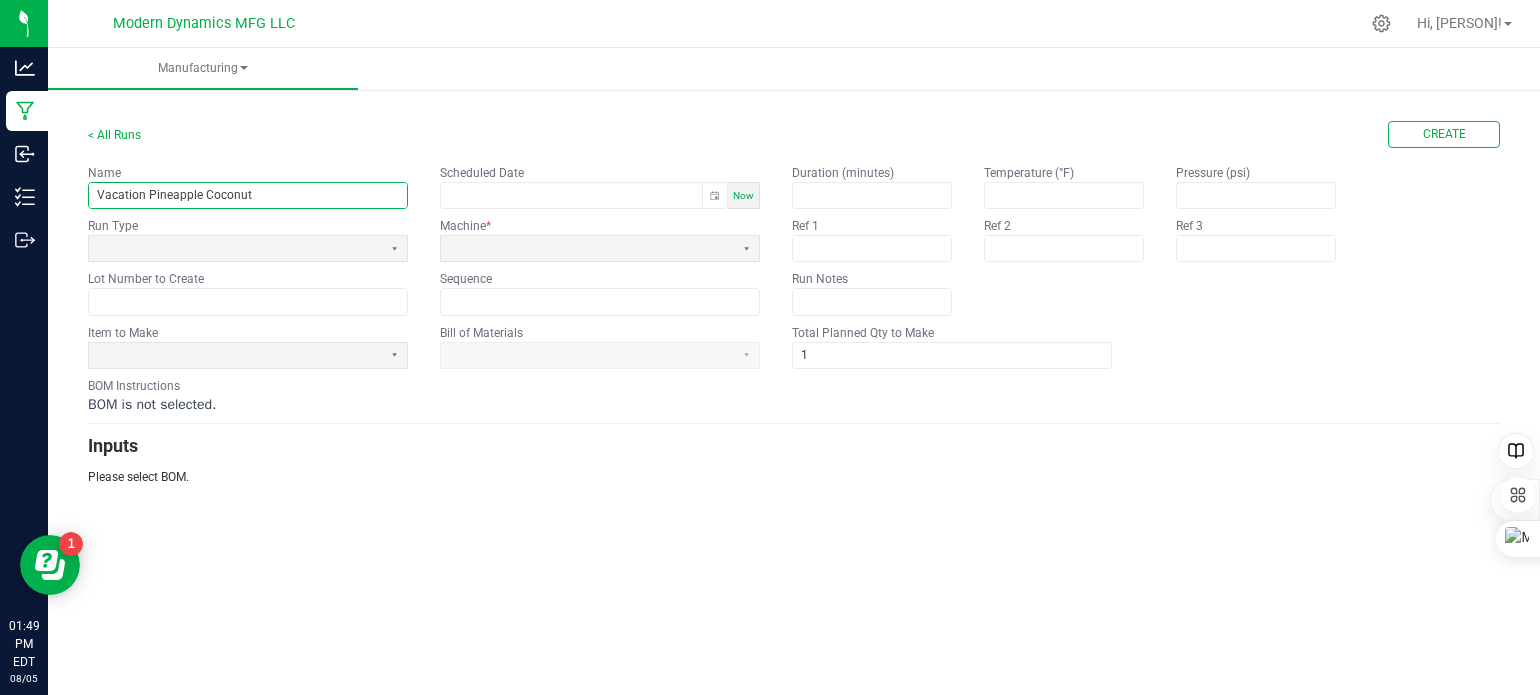 click on "Vacation Pineapple Coconut" at bounding box center (248, 195) 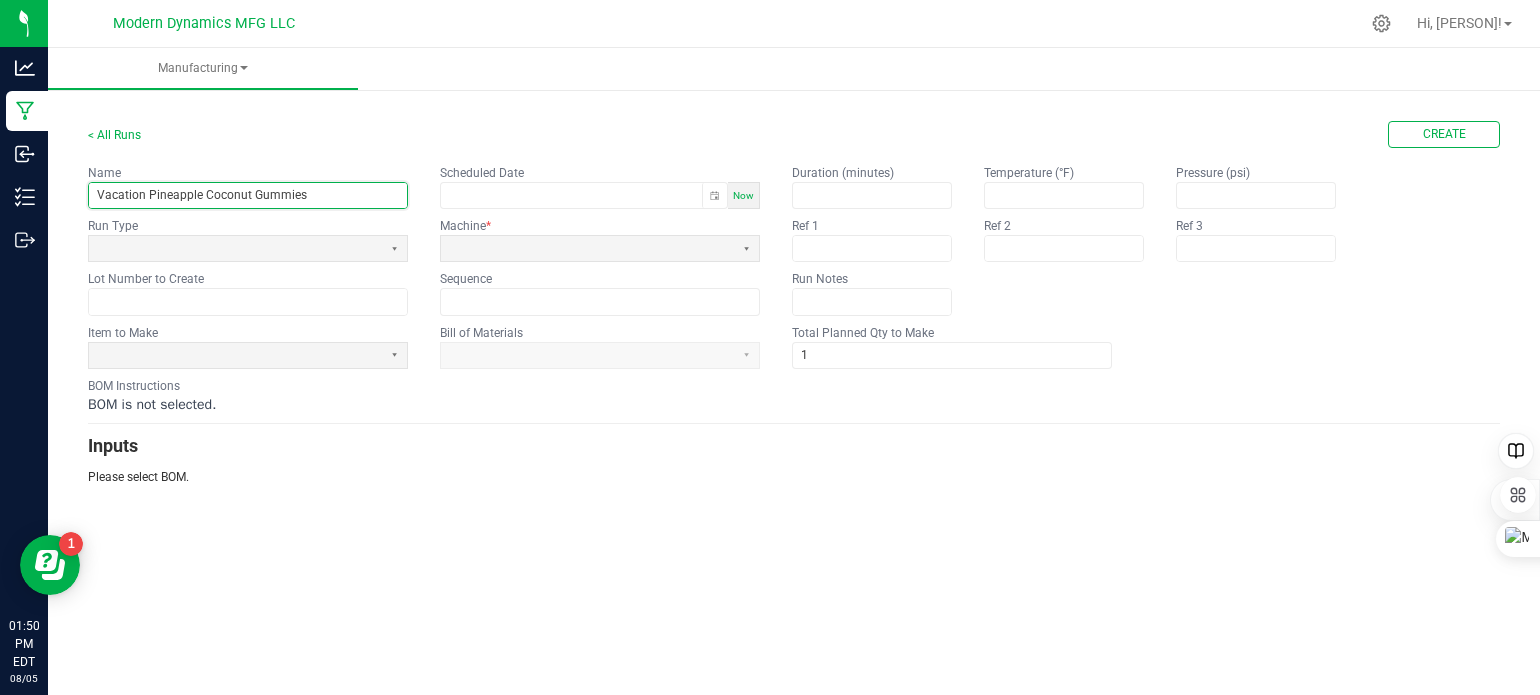click on "Now" at bounding box center [744, 195] 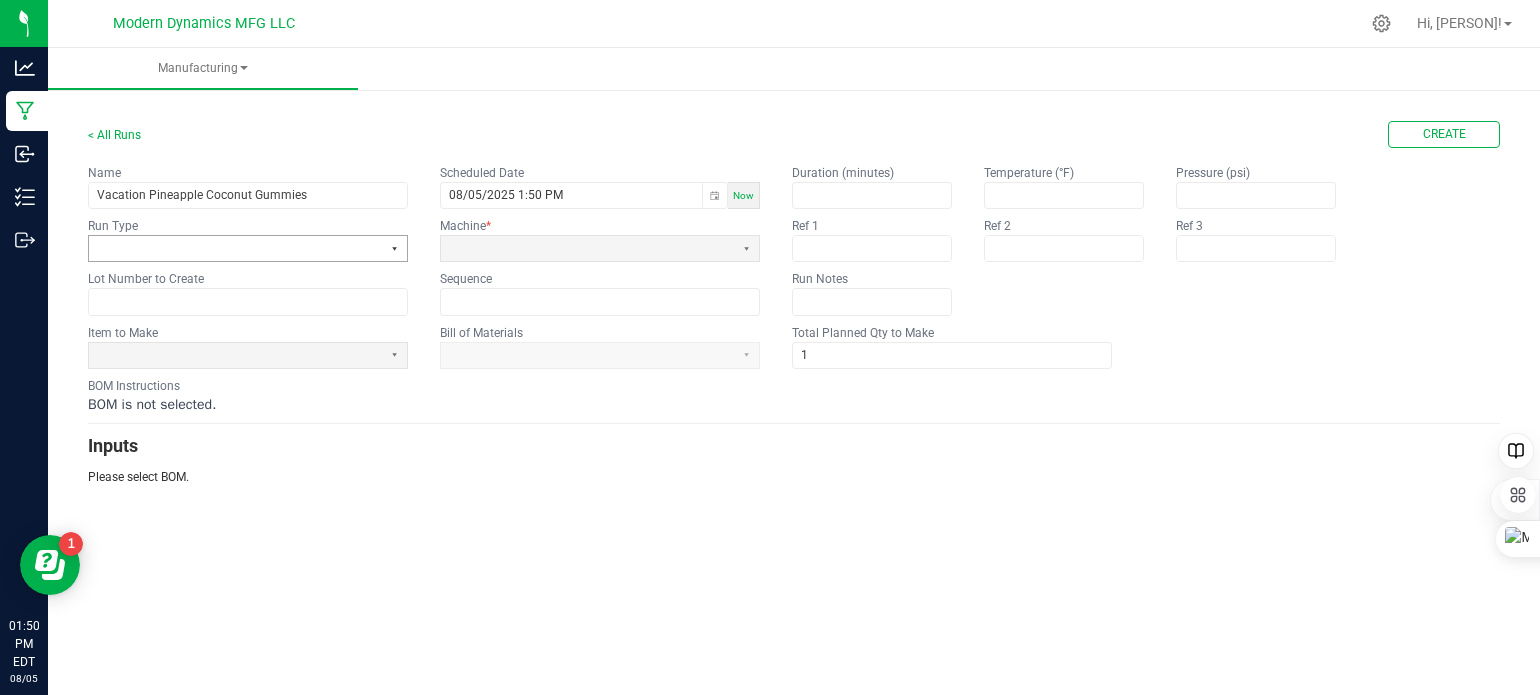 click at bounding box center (394, 248) 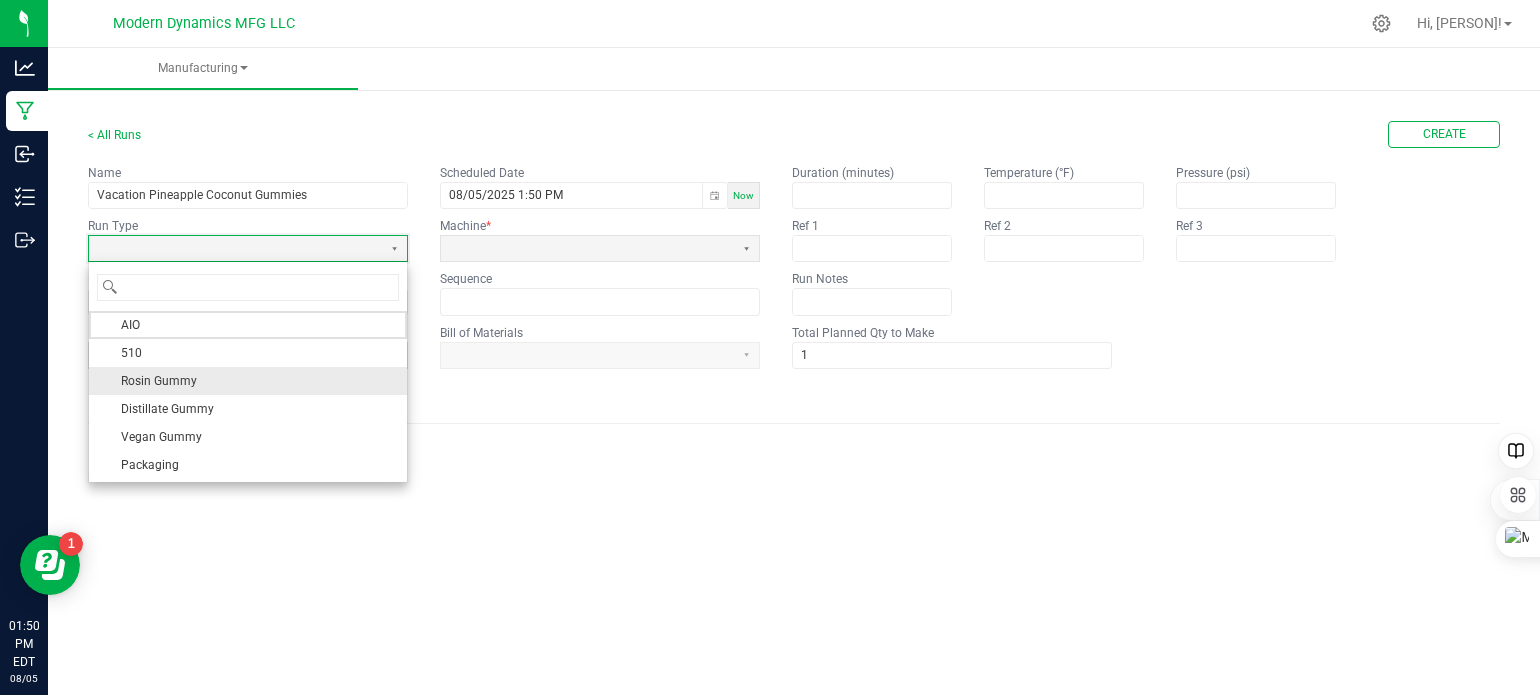 click on "Rosin Gummy" at bounding box center [248, 381] 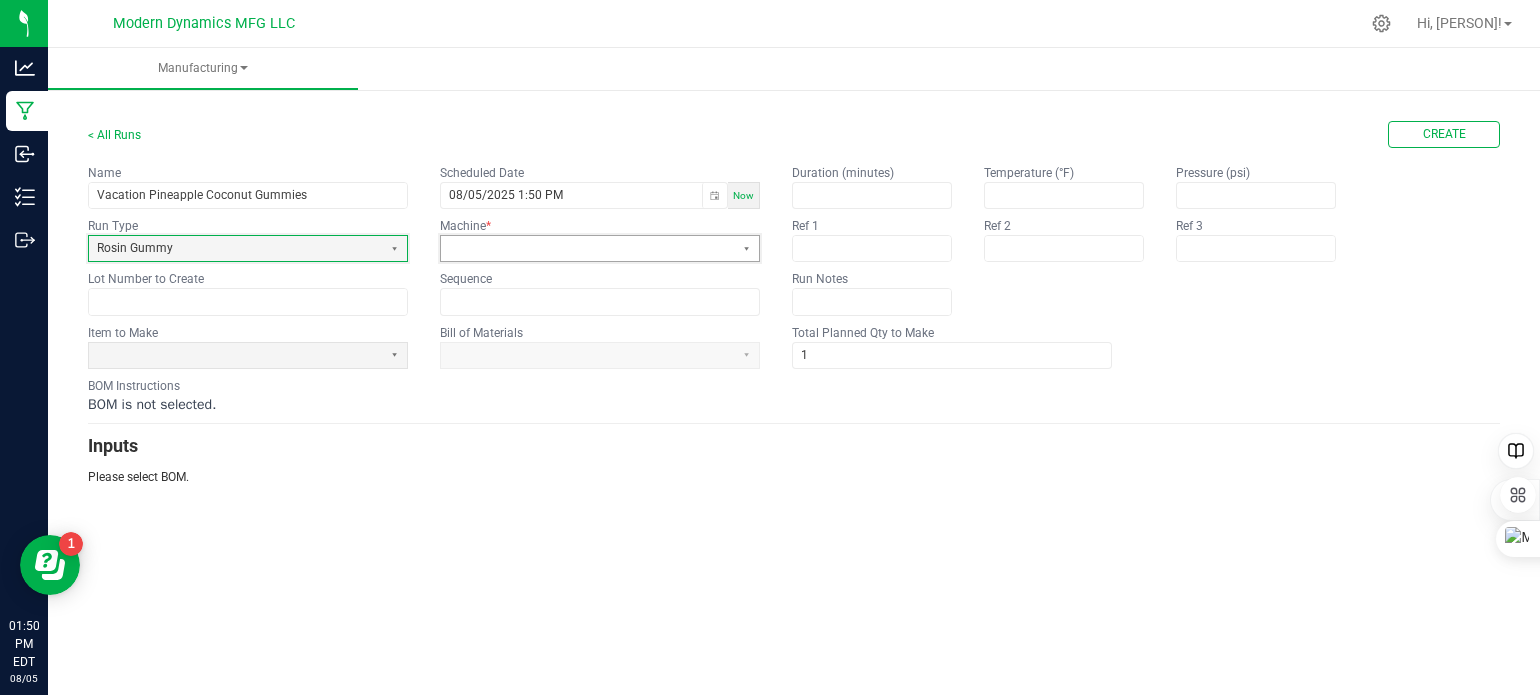 click at bounding box center (587, 248) 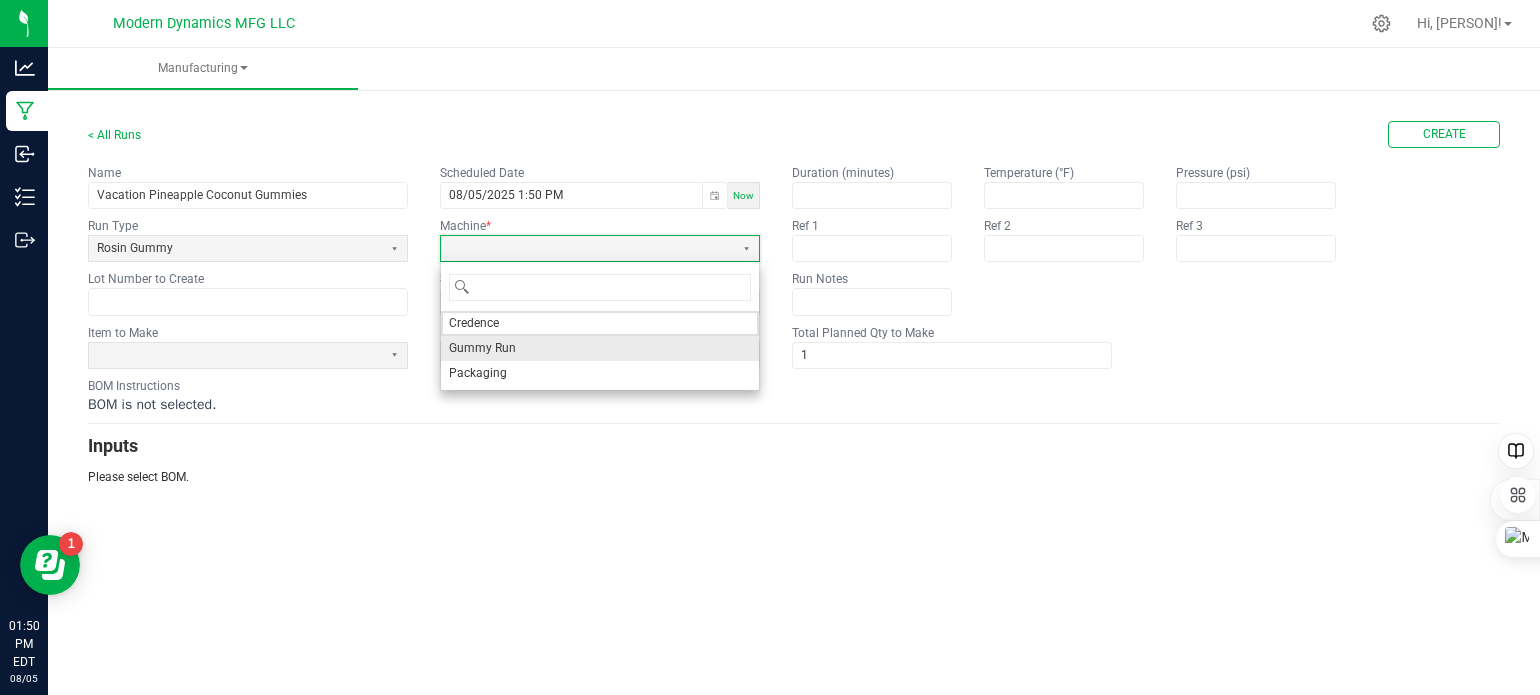 click on "Gummy Run" at bounding box center [600, 348] 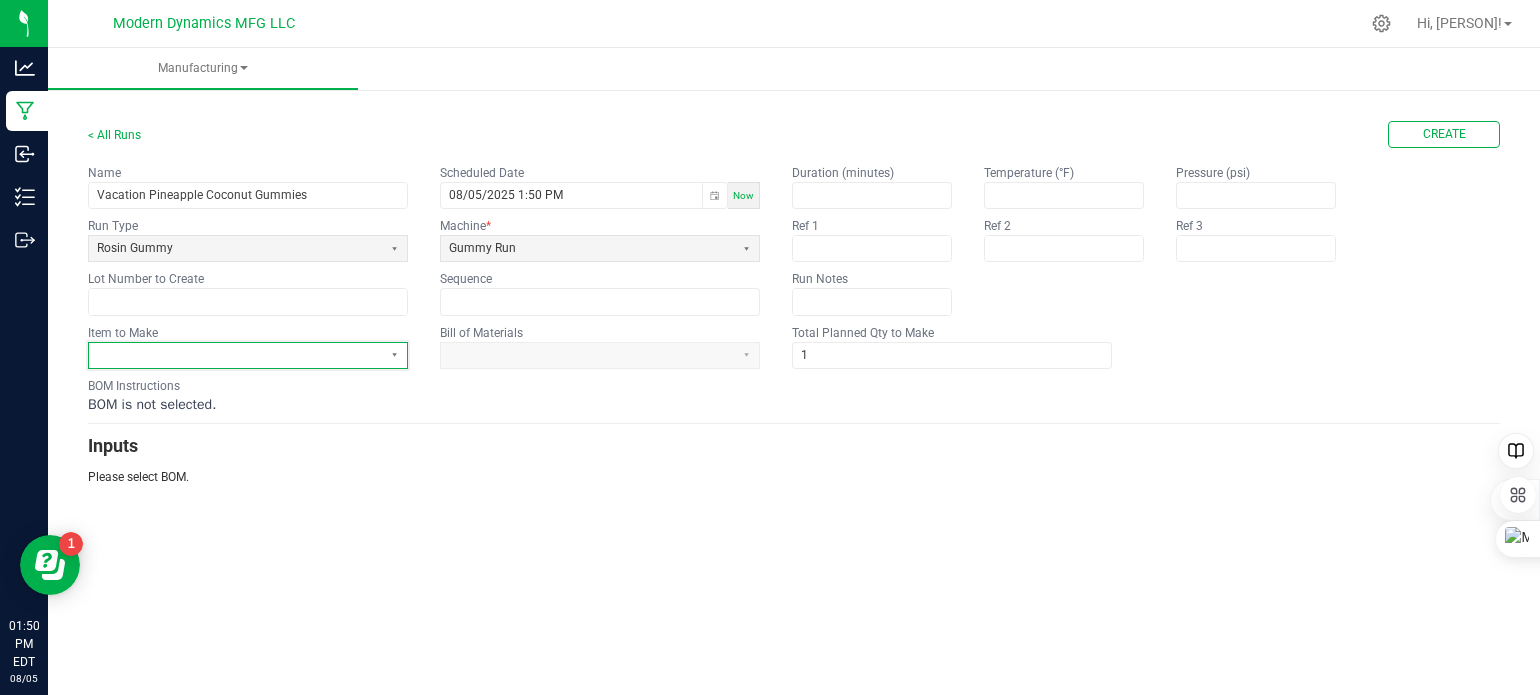 click at bounding box center [235, 355] 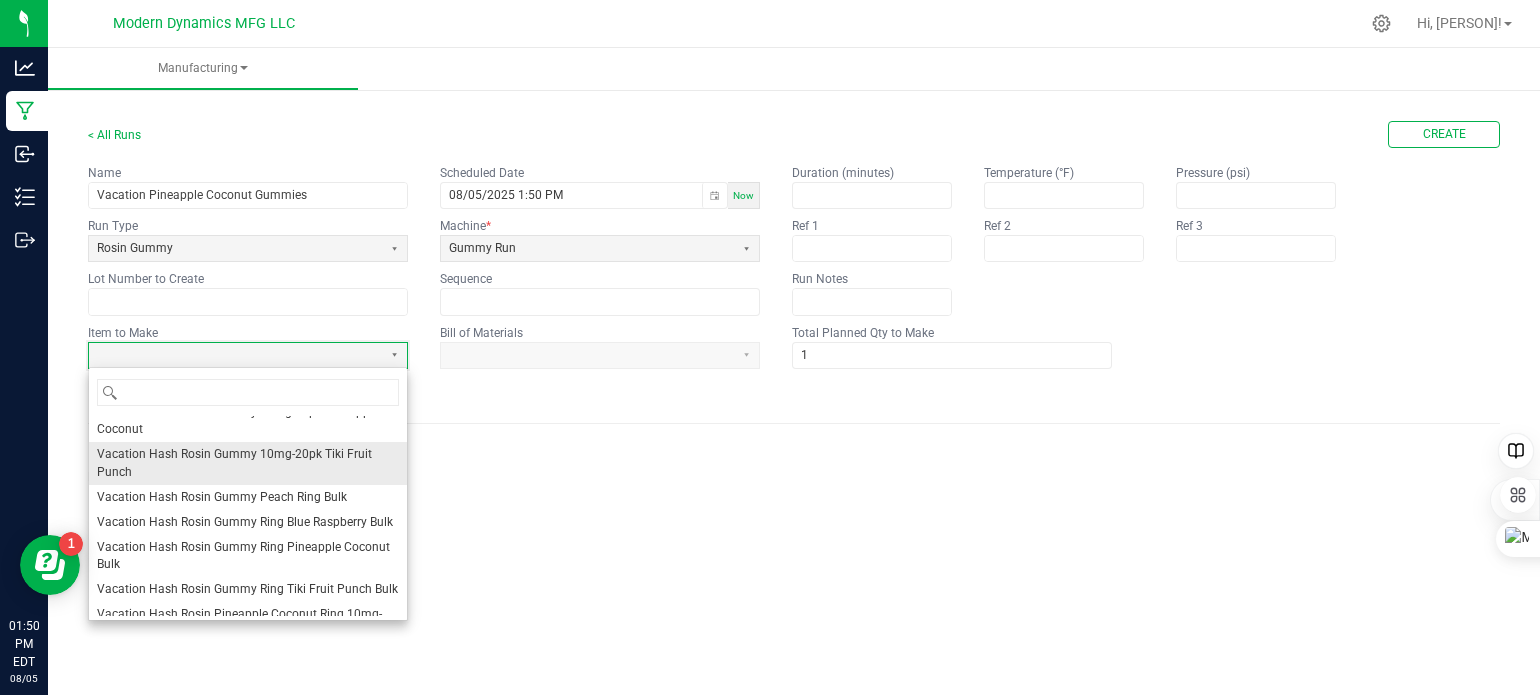 scroll, scrollTop: 1500, scrollLeft: 0, axis: vertical 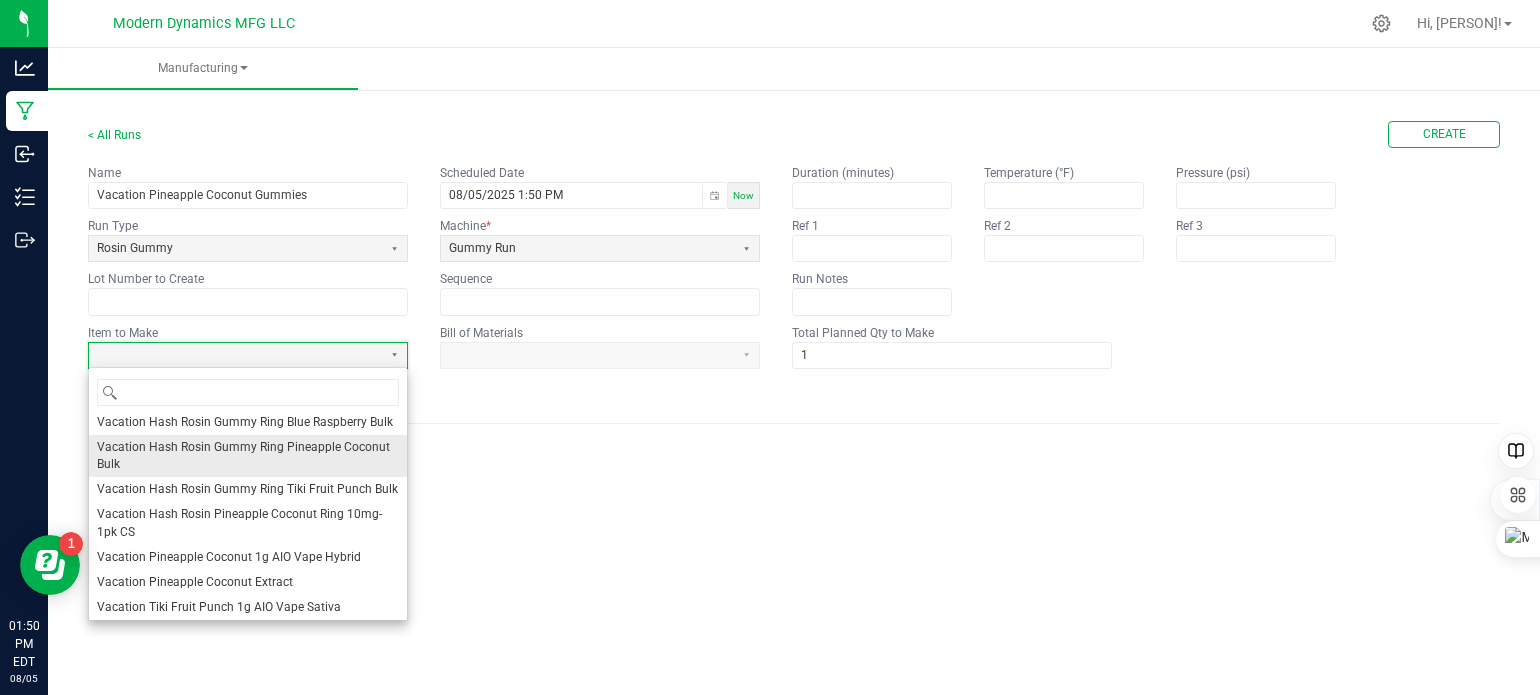 click on "Vacation Hash Rosin Gummy Ring Pineapple Coconut Bulk" at bounding box center [248, 456] 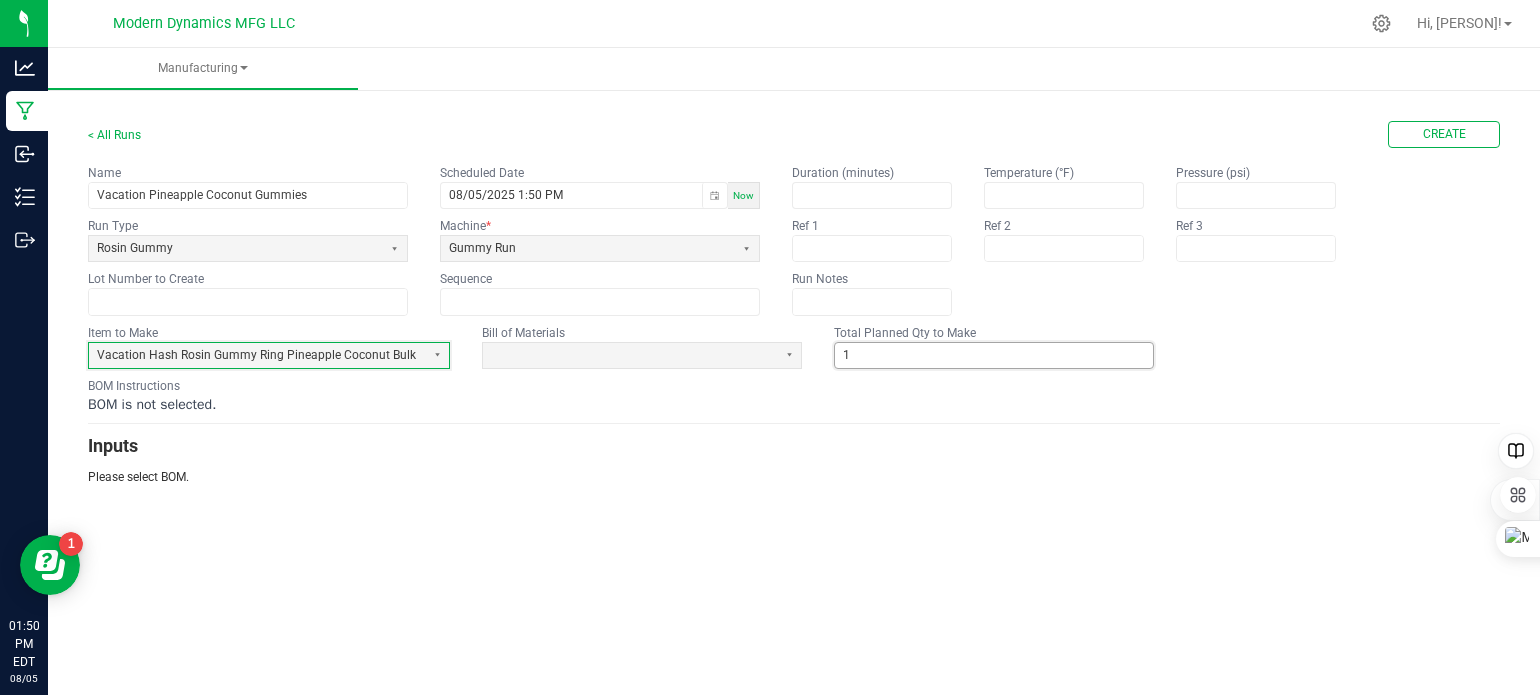 click on "1" at bounding box center (994, 355) 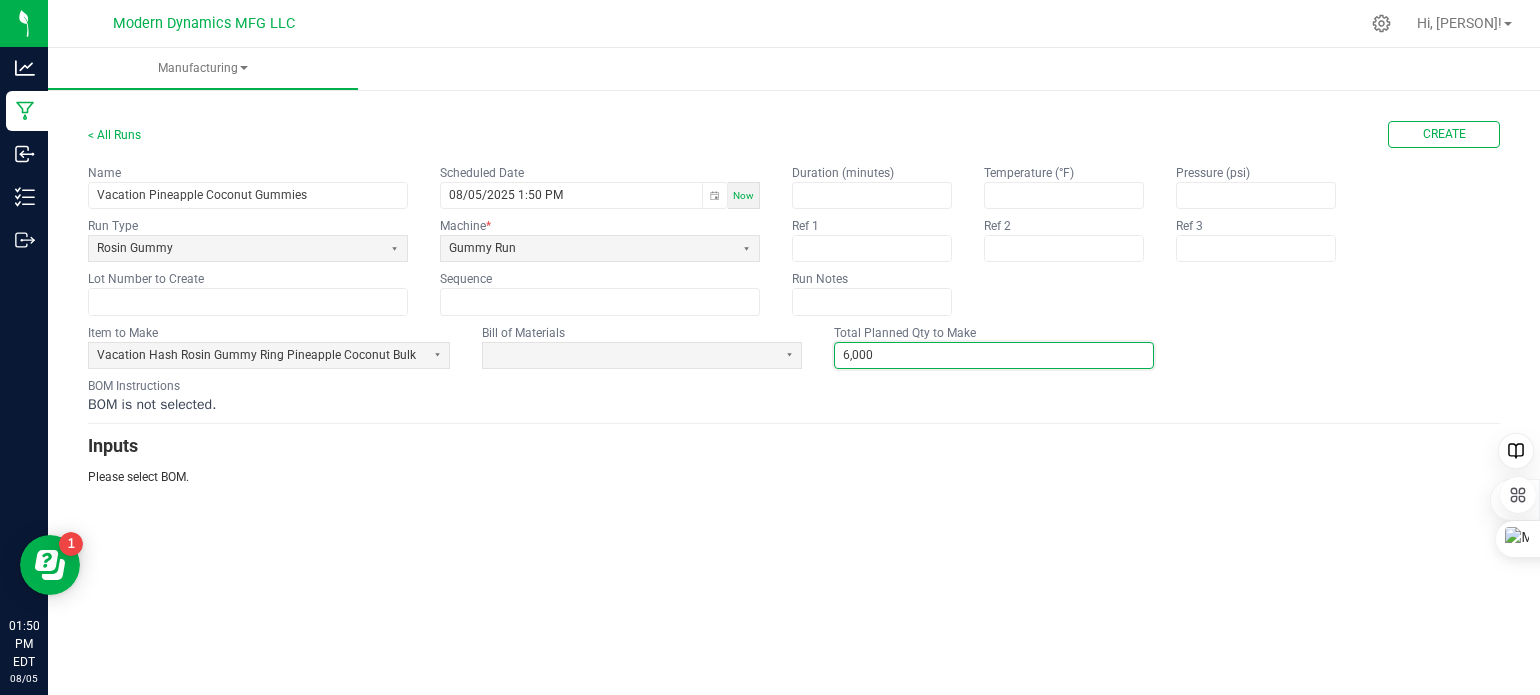 click on "Inputs" at bounding box center (794, 446) 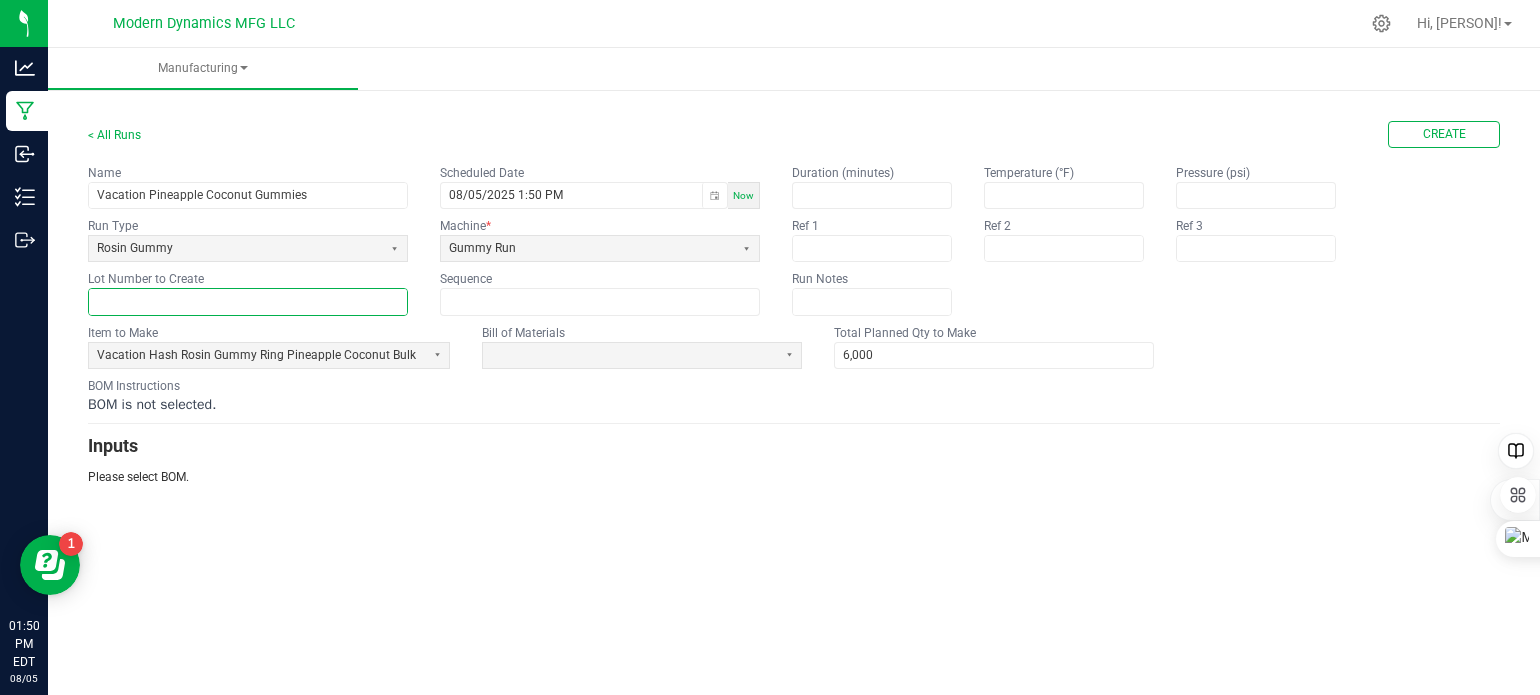 click at bounding box center [248, 301] 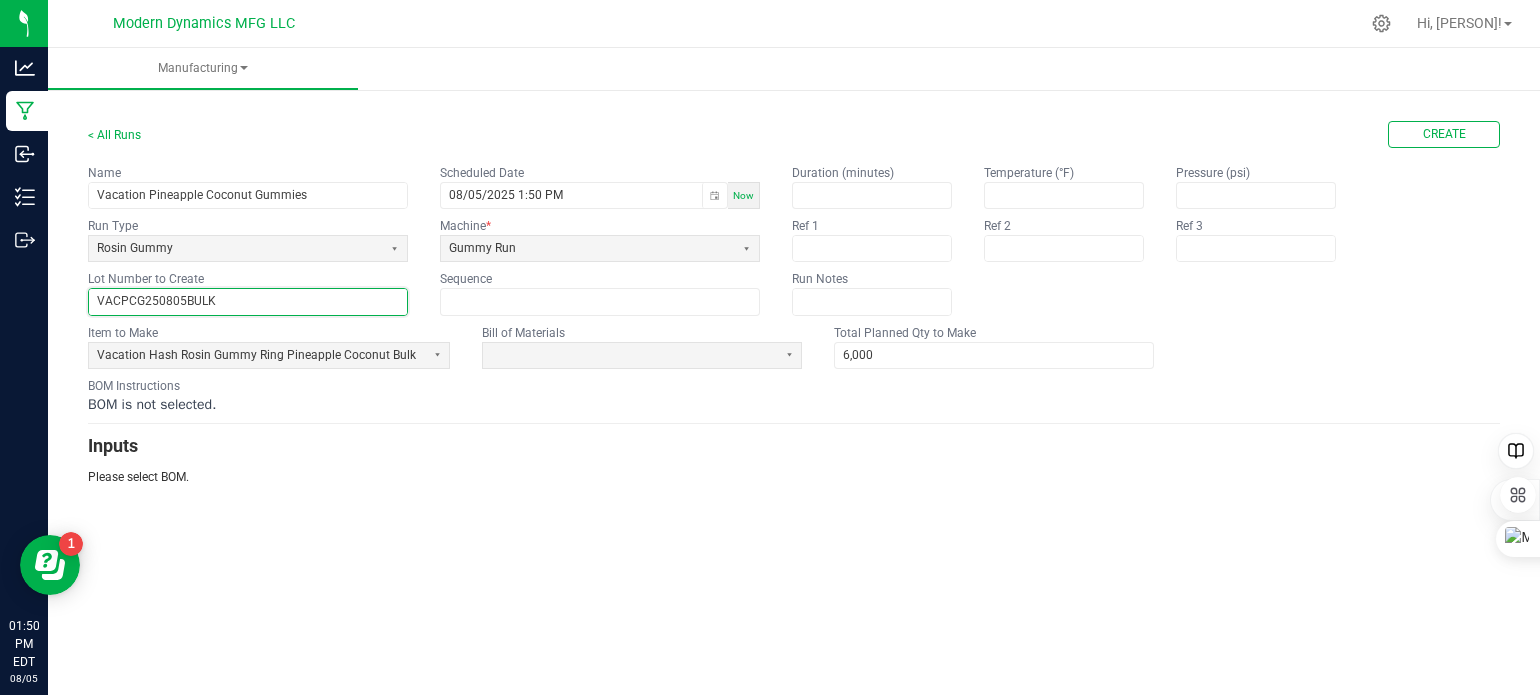 click on "< All Runs   Create     Name  Vacation Pineapple Coconut Gummies    Scheduled Date  08/05/2025 1:50 PM Now    Run Type  Rosin Gummy    Machine  * Gummy Run    Lot Number to Create  VACPCG250805BULK    Sequence     Duration (minutes)     Temperature (°F)   Pressure (psi)    Ref 1     Ref 2   Ref 3    Run Notes   Item to Make Vacation Hash Rosin Gummy Ring Pineapple Coconut Bulk  Bill of Materials  Total Planned Qty to Make 6,000   BOM Instructions BOM is not selected. Inputs  Please select BOM." at bounding box center [794, 303] 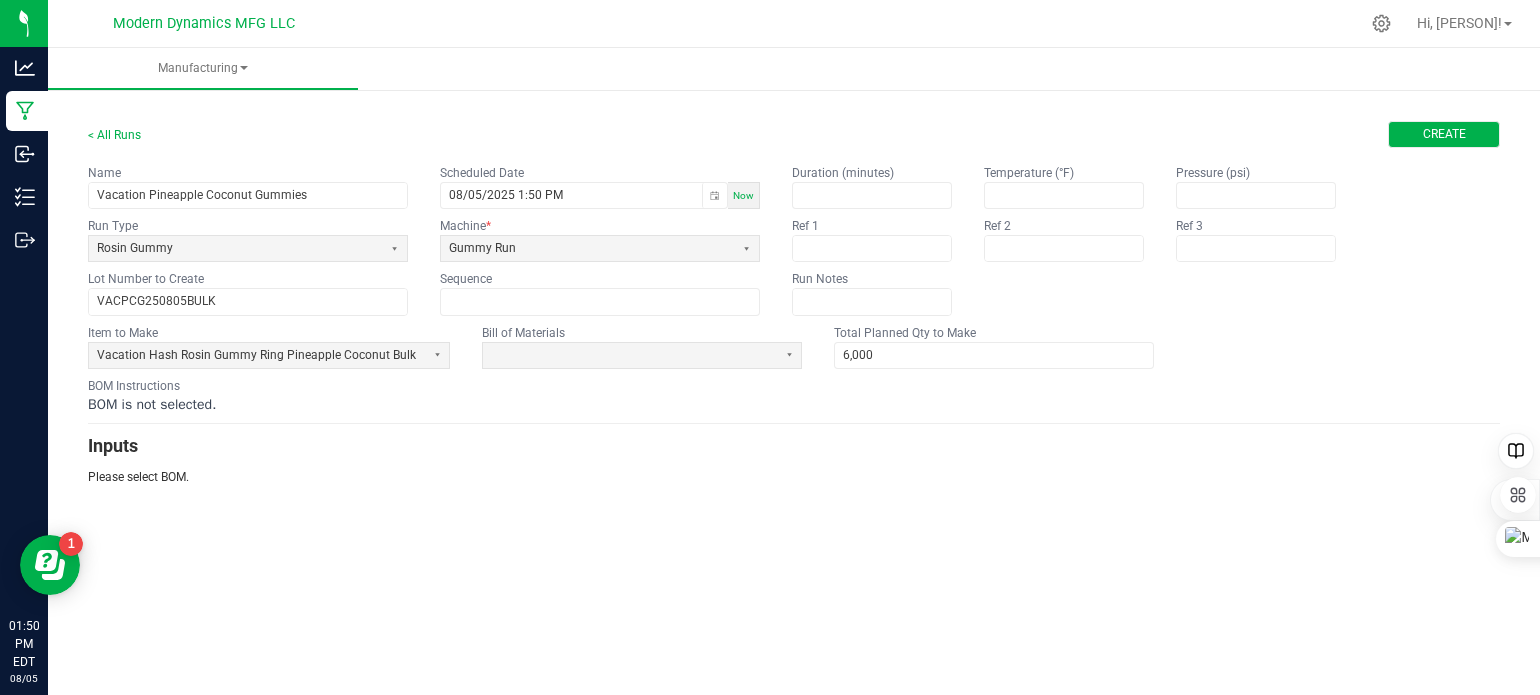 click on "Create" at bounding box center [1444, 134] 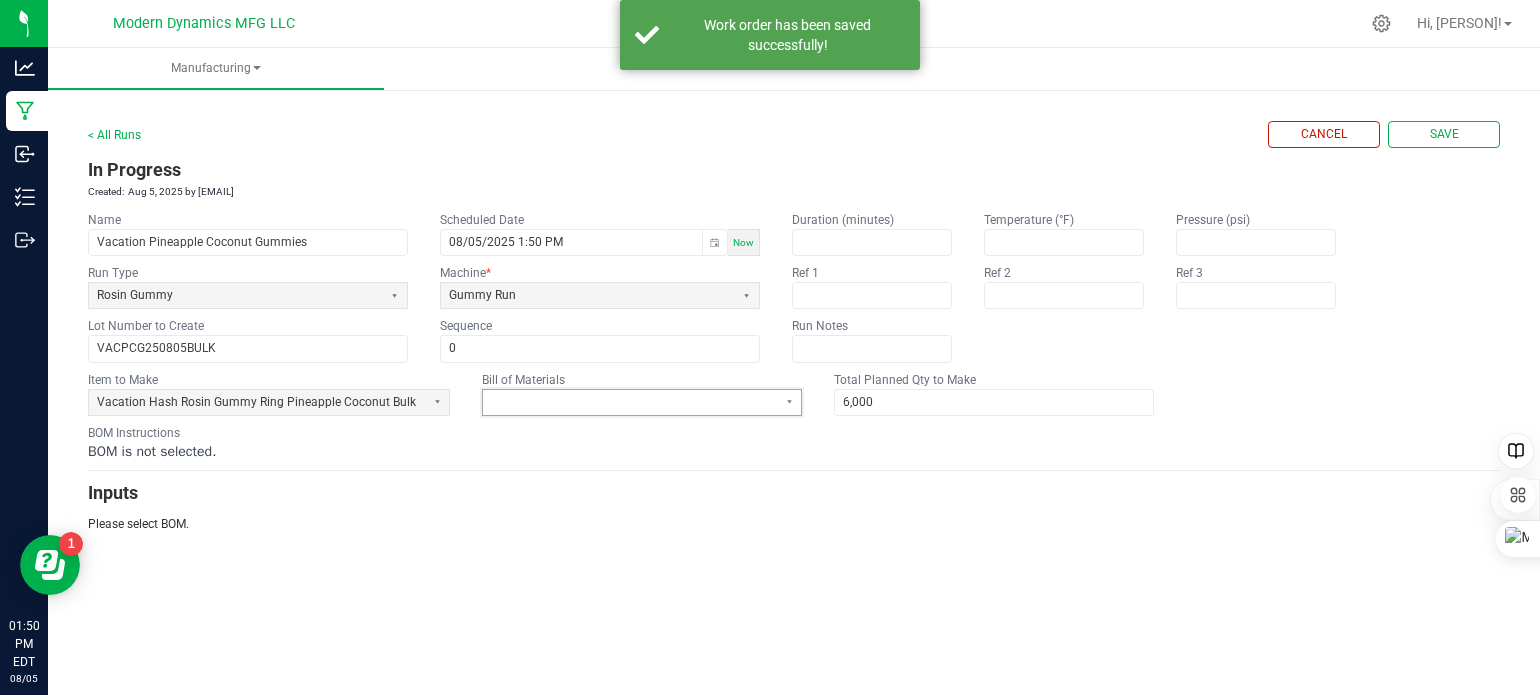click at bounding box center (629, 402) 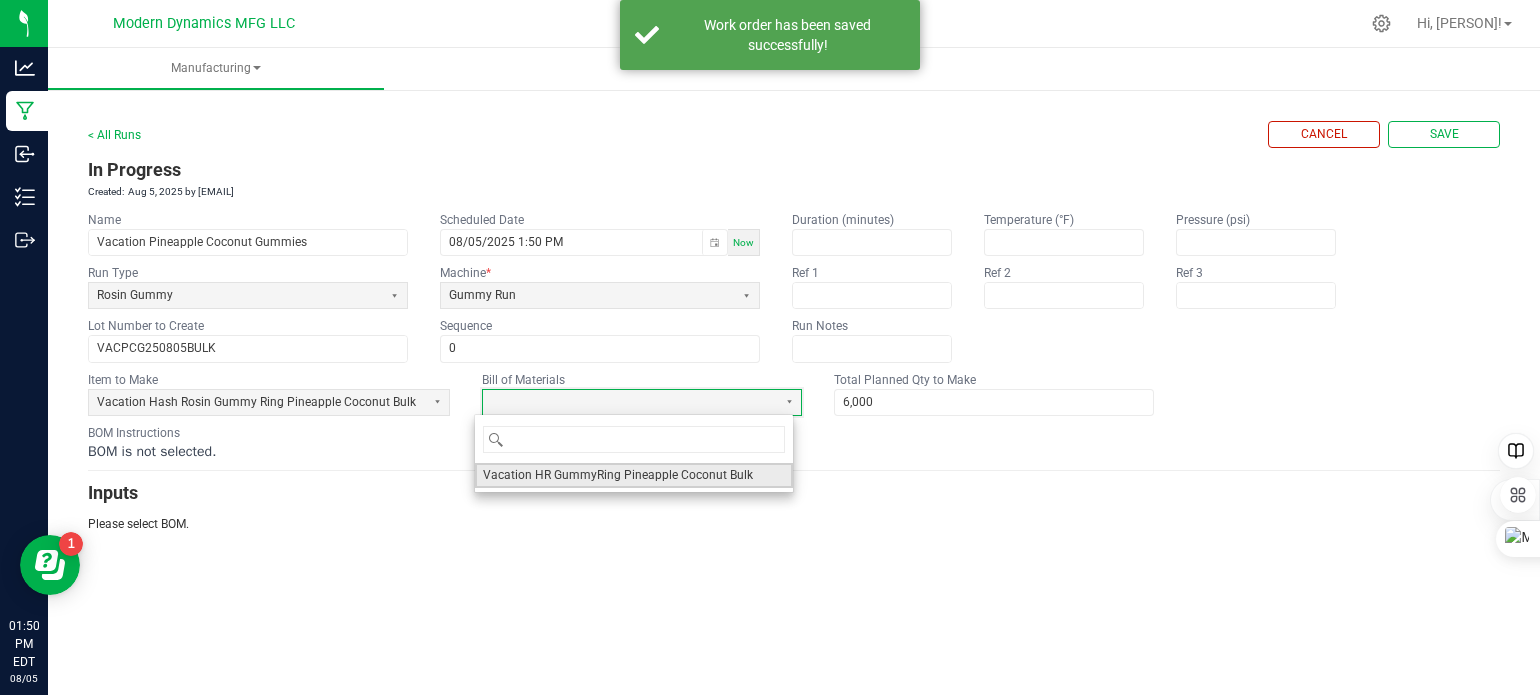 click on "Vacation HR GummyRing Pineapple Coconut Bulk" at bounding box center (618, 475) 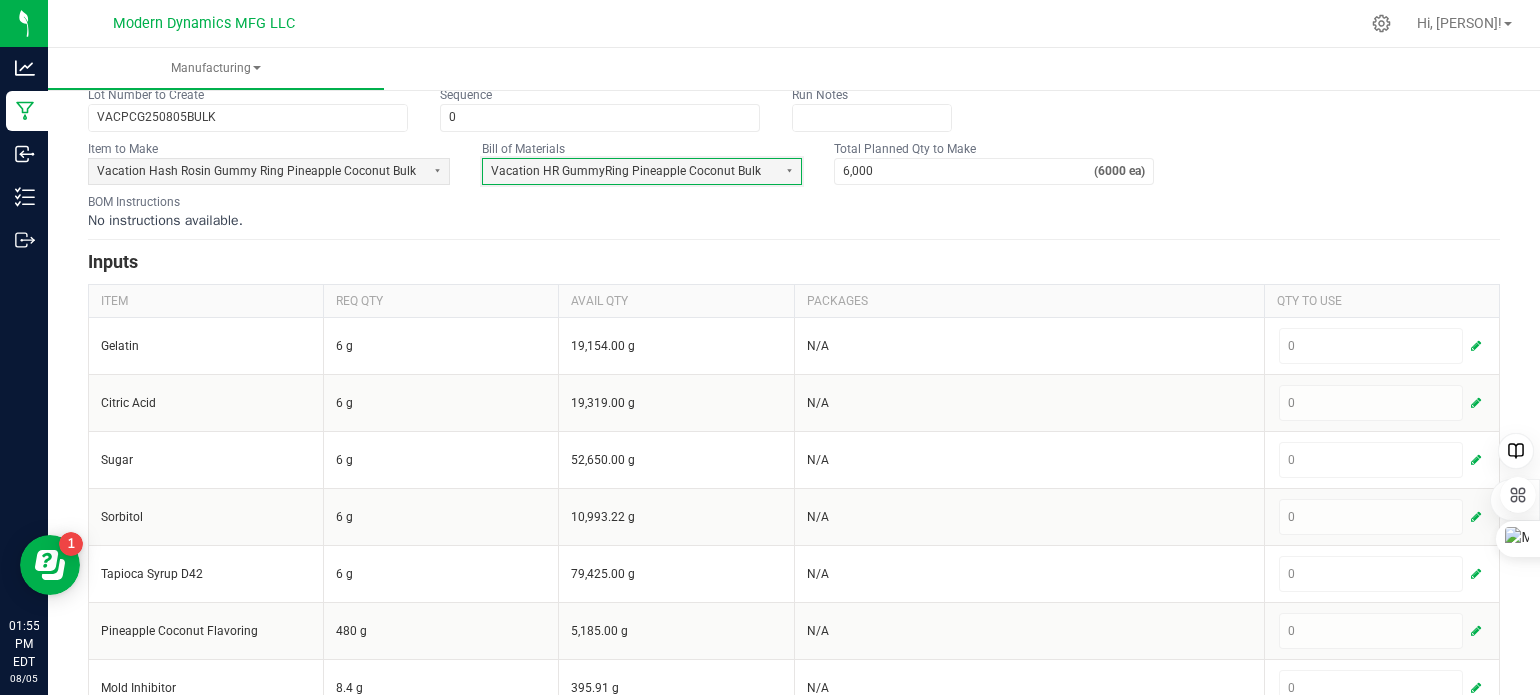 scroll, scrollTop: 200, scrollLeft: 0, axis: vertical 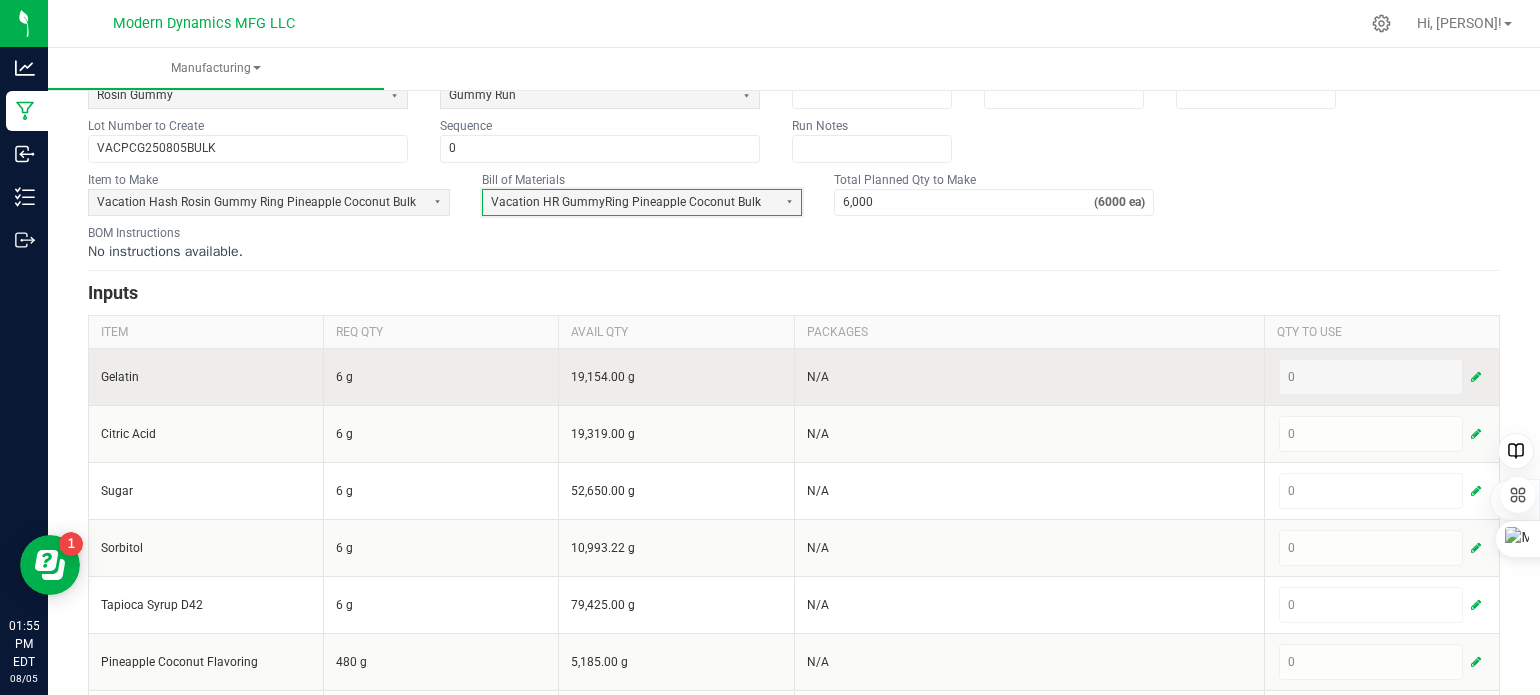 click at bounding box center [1476, 377] 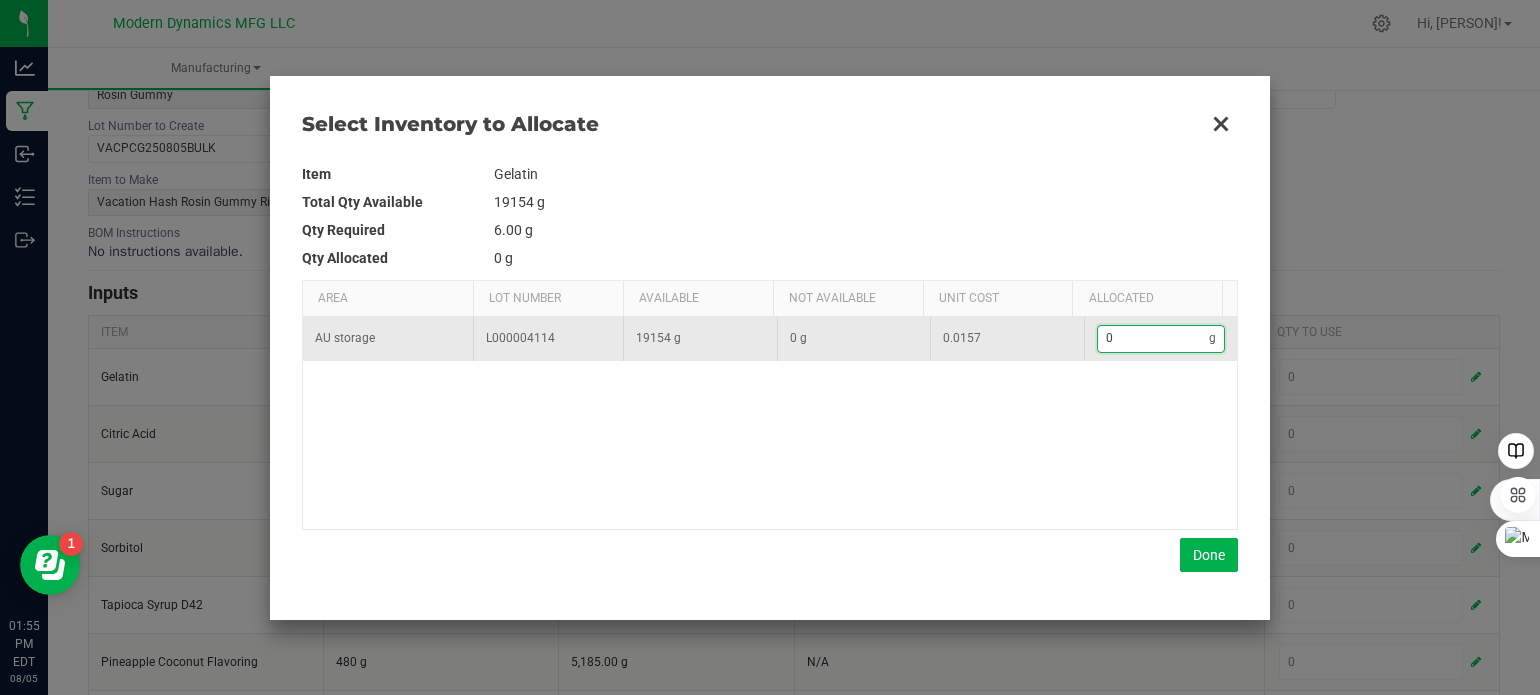 click on "0" at bounding box center (1154, 338) 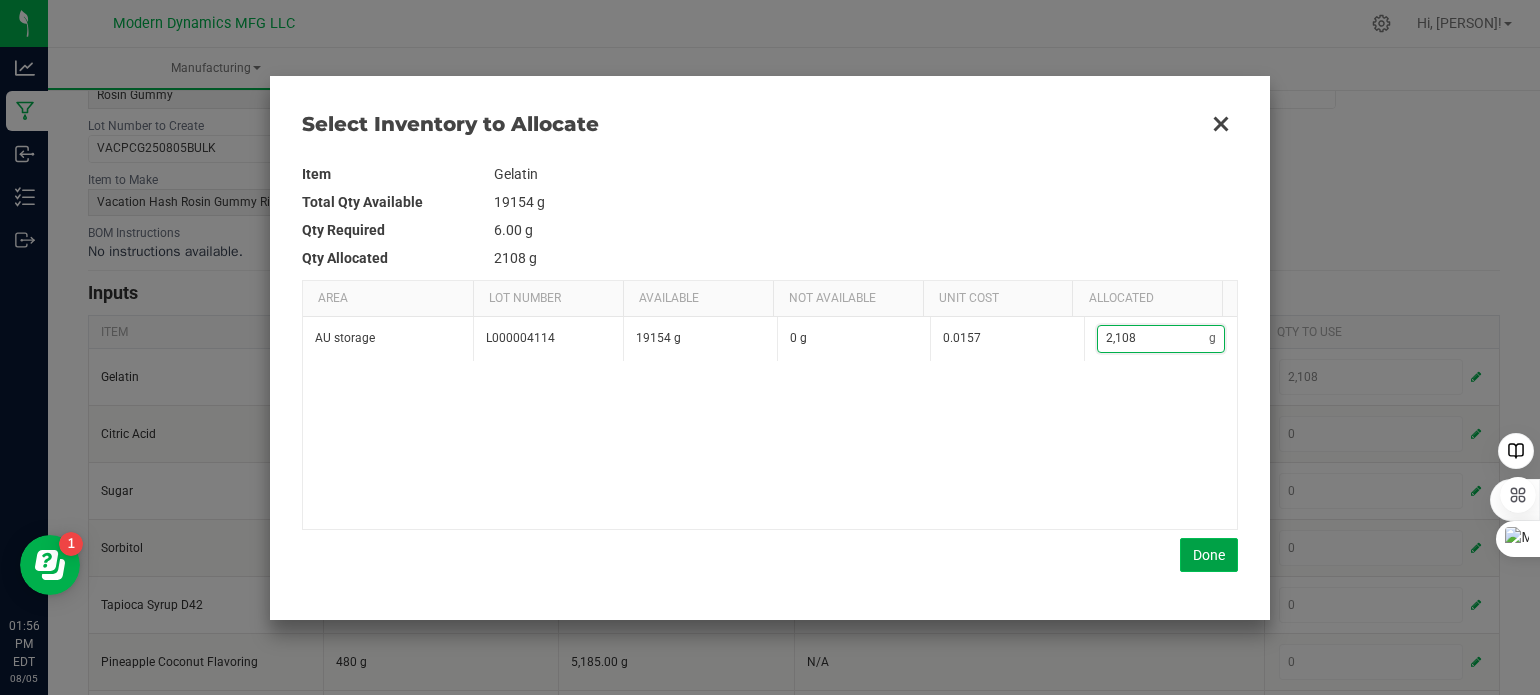 click on "Done" at bounding box center [1209, 555] 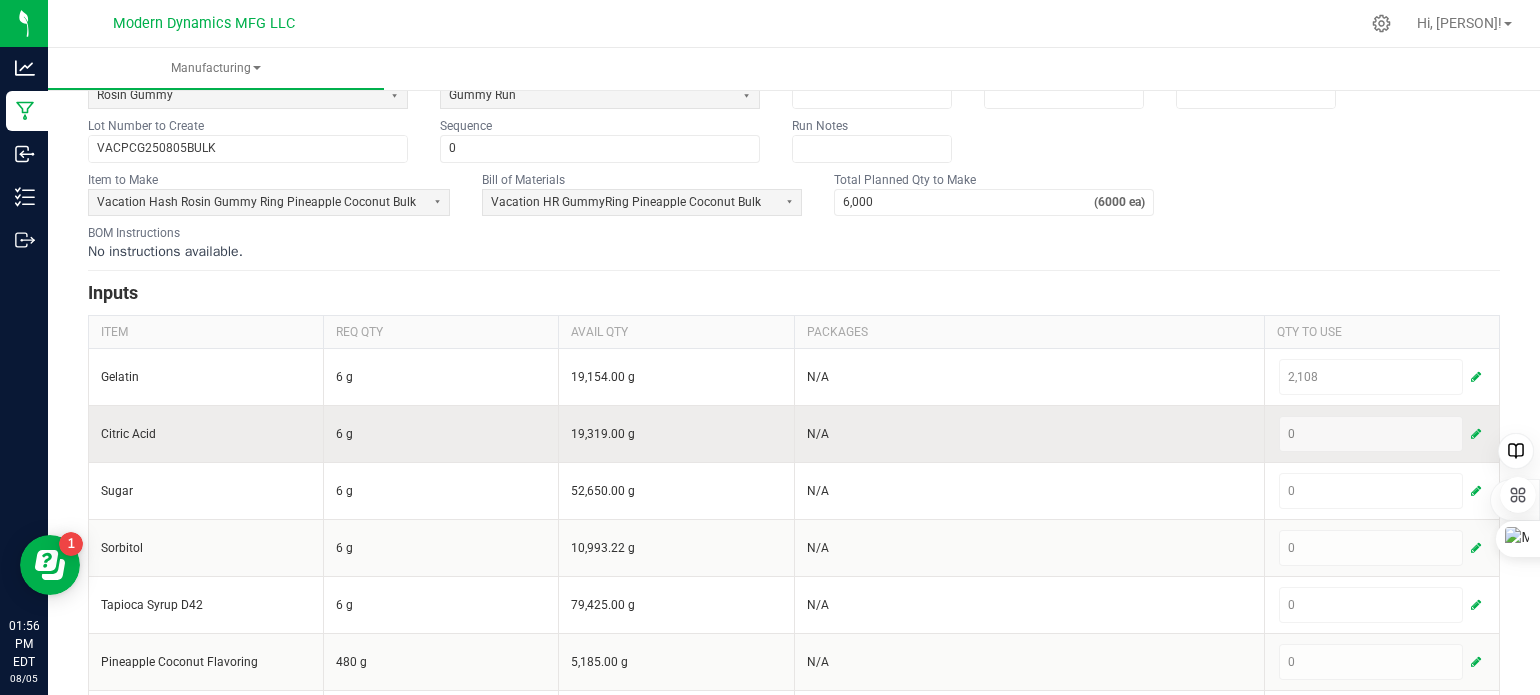 click at bounding box center [1476, 434] 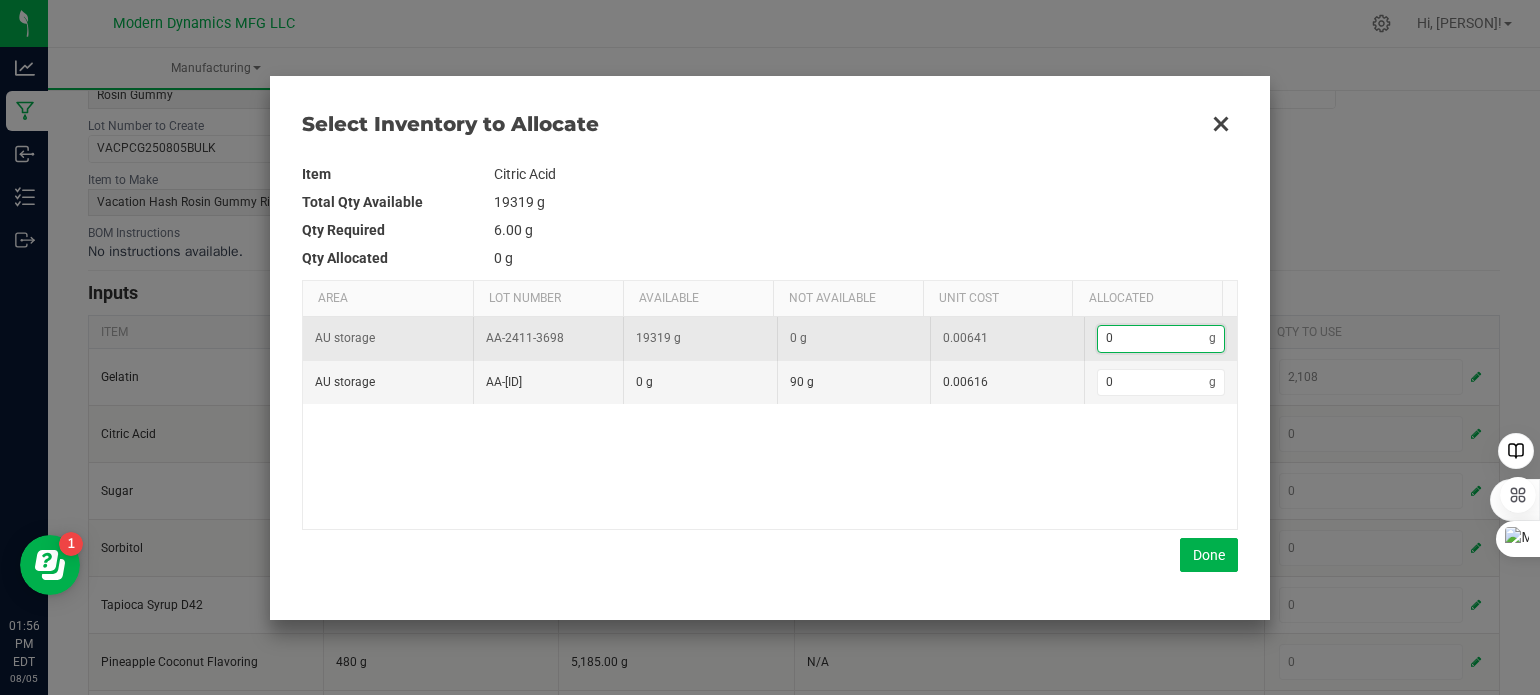 click on "0" at bounding box center (1154, 338) 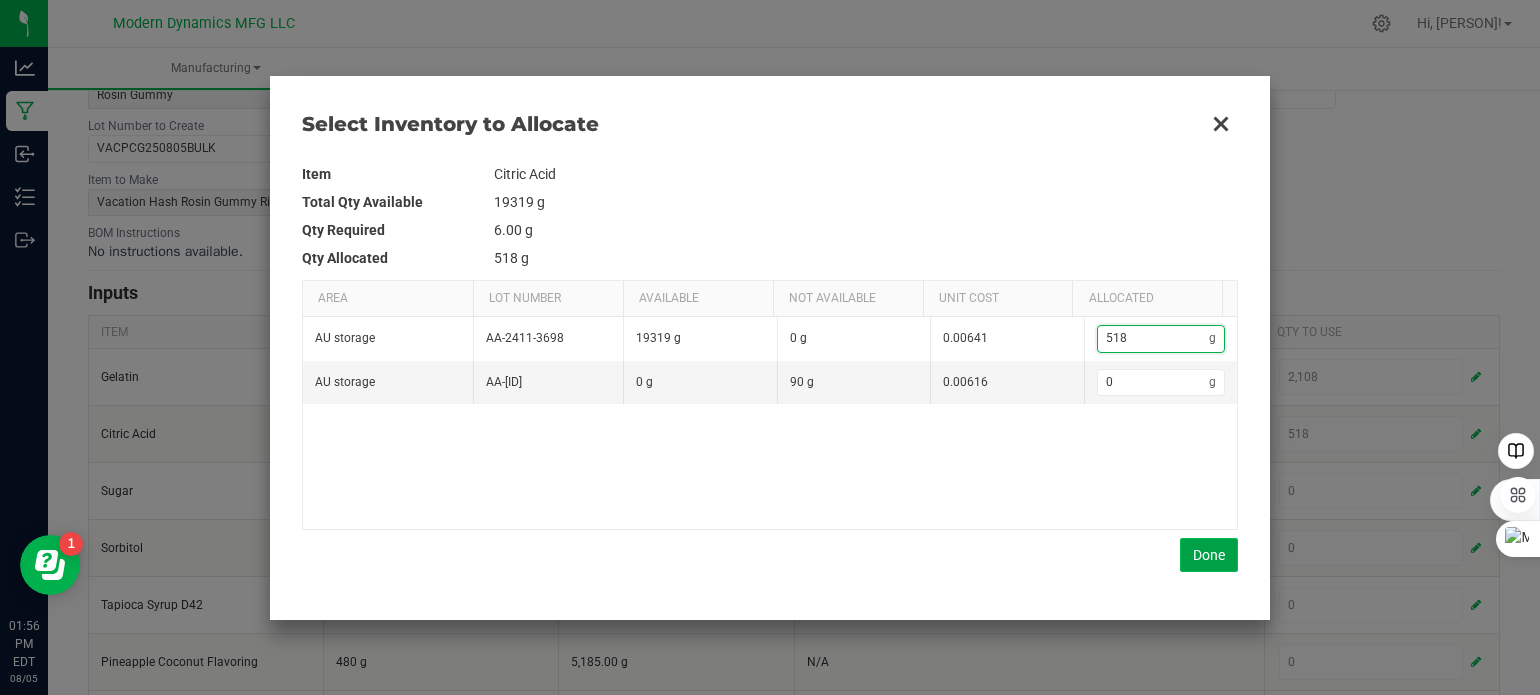 click on "Done" at bounding box center (1209, 555) 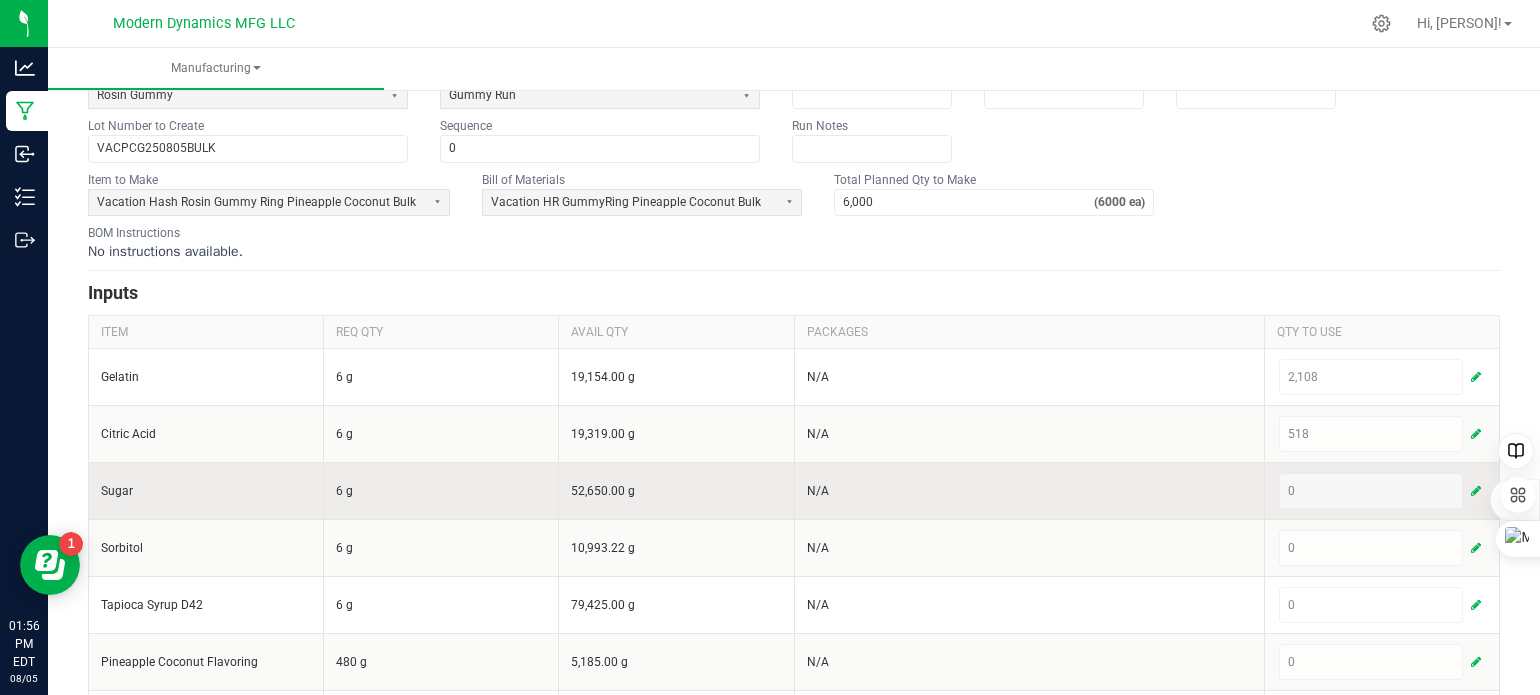 click at bounding box center (1476, 491) 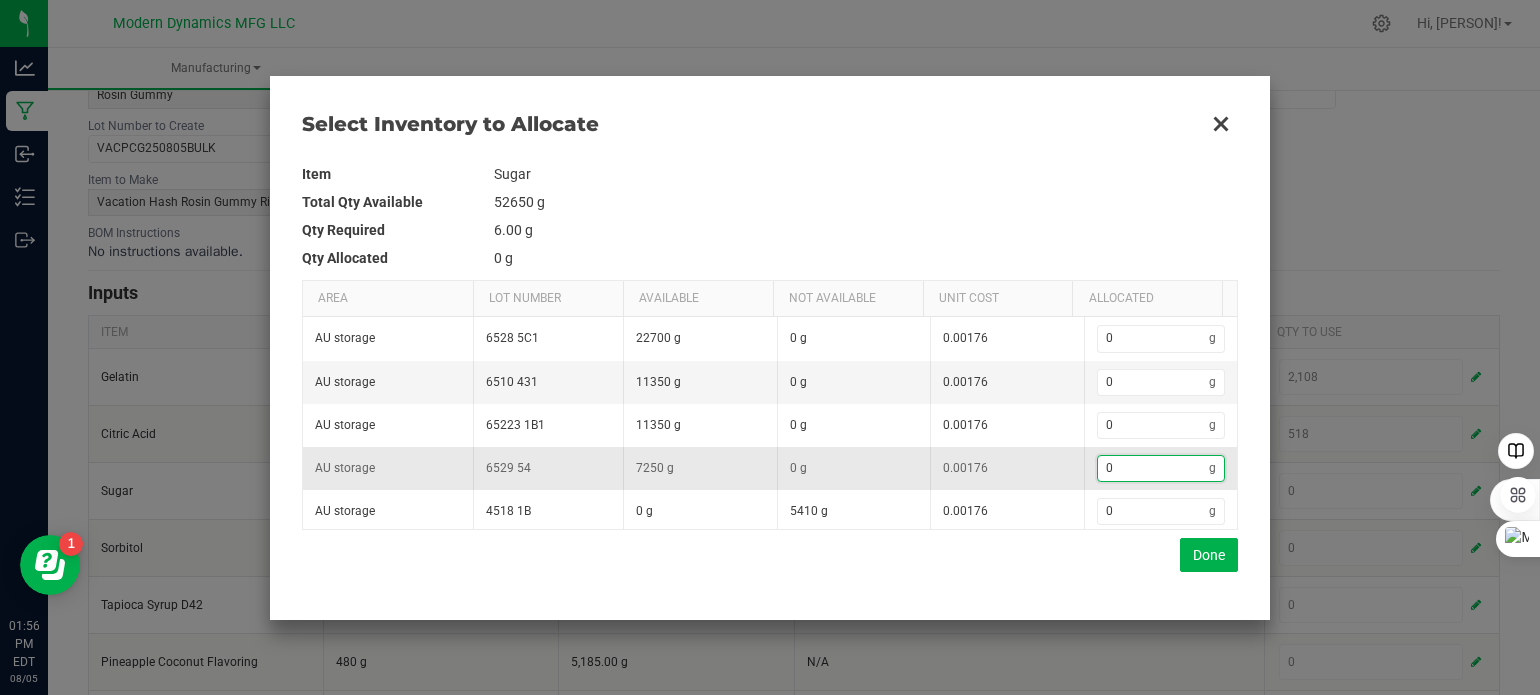 click on "0" at bounding box center [1154, 468] 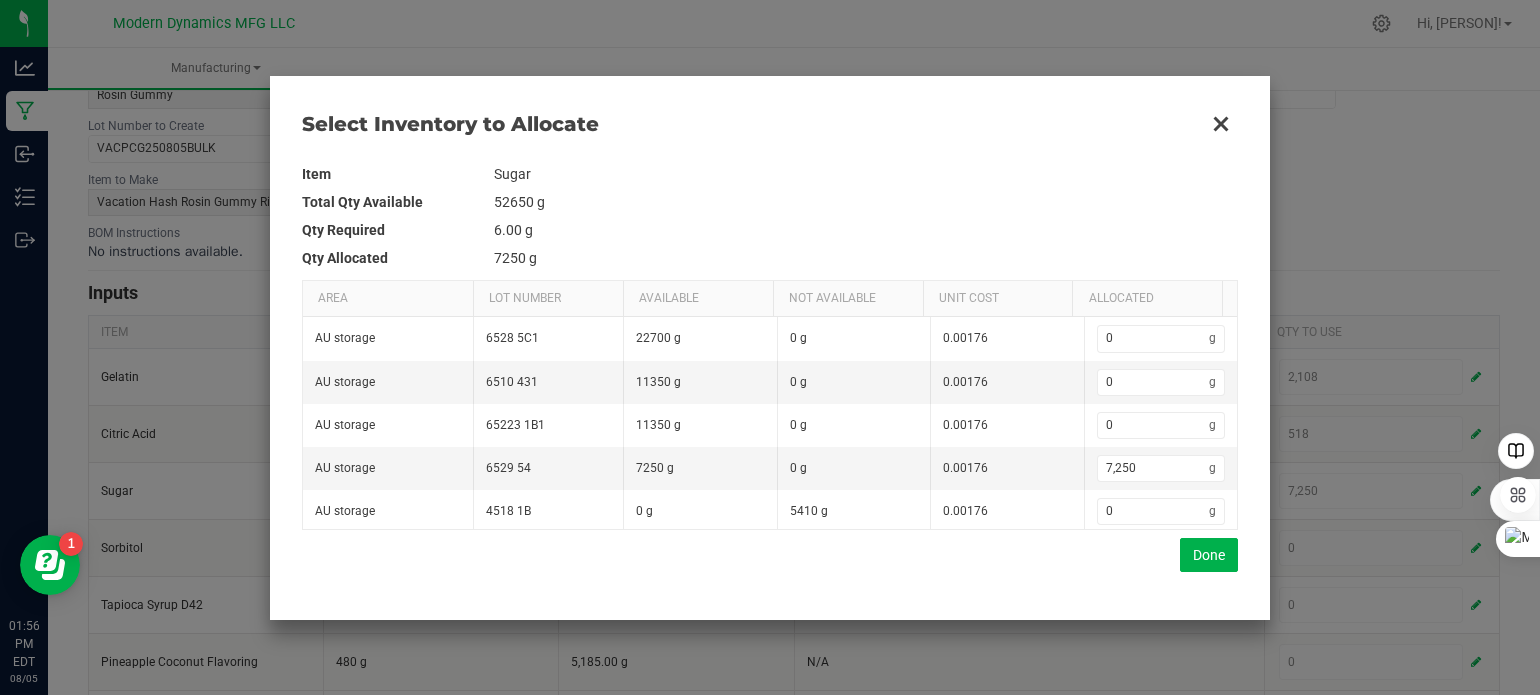 click on "Select Inventory to Allocate Item  Sugar  Total Qty Available  52650 g  Qty Required  6.00 g  Qty Allocated  7250 g  Area Lot Number Available Not Available Unit Cost Allocated  AU storage  6528 5C1  22700 g   0 g  0.00176 0 g  AU storage  6510 431  11350 g   0 g  0.00176 0 g  AU storage  65223 1B1  11350 g   0 g  0.00176 0 g  AU storage  6529 54  7250 g   0 g  0.00176 7,250 g  AU storage  4518 1B  0 g   5410 g  0.00176 0 g  Done" at bounding box center [770, 348] 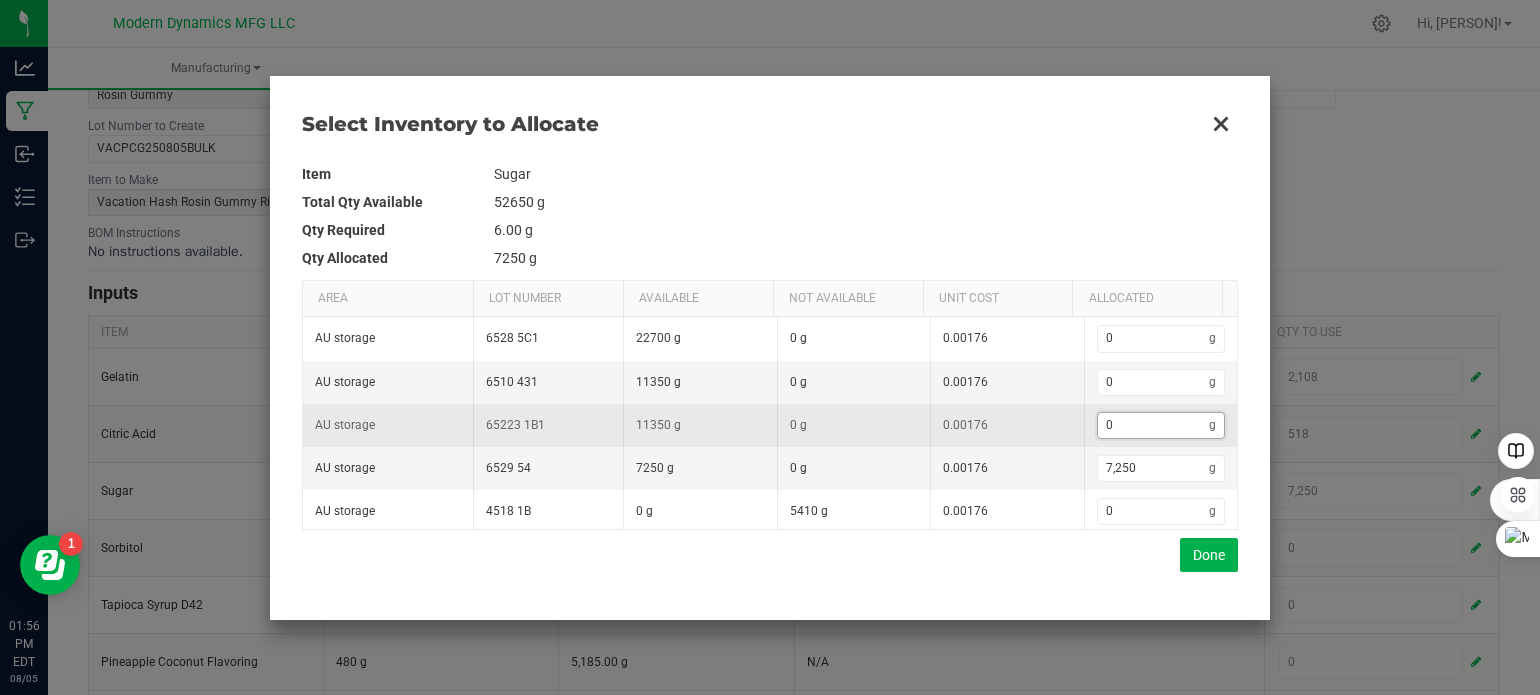click on "0" at bounding box center (1154, 425) 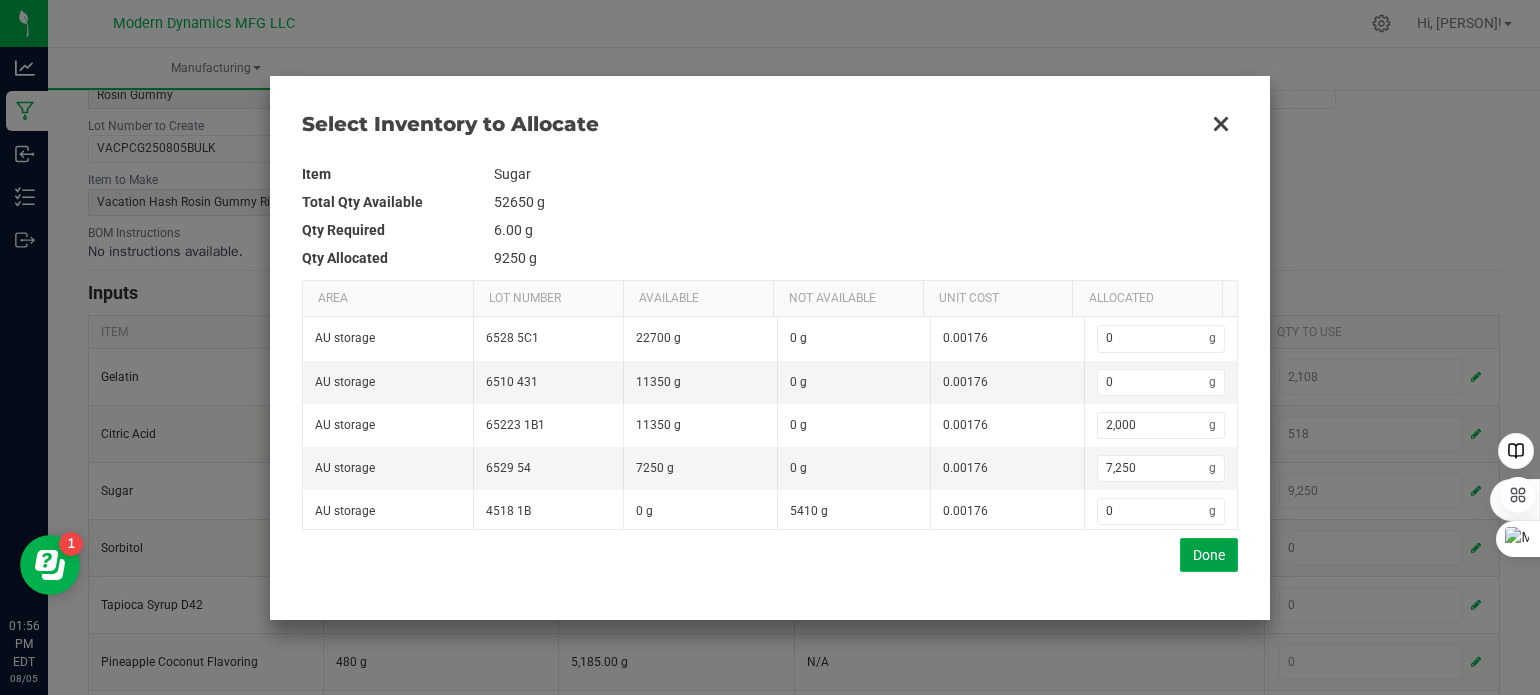 click on "Done" at bounding box center [1209, 555] 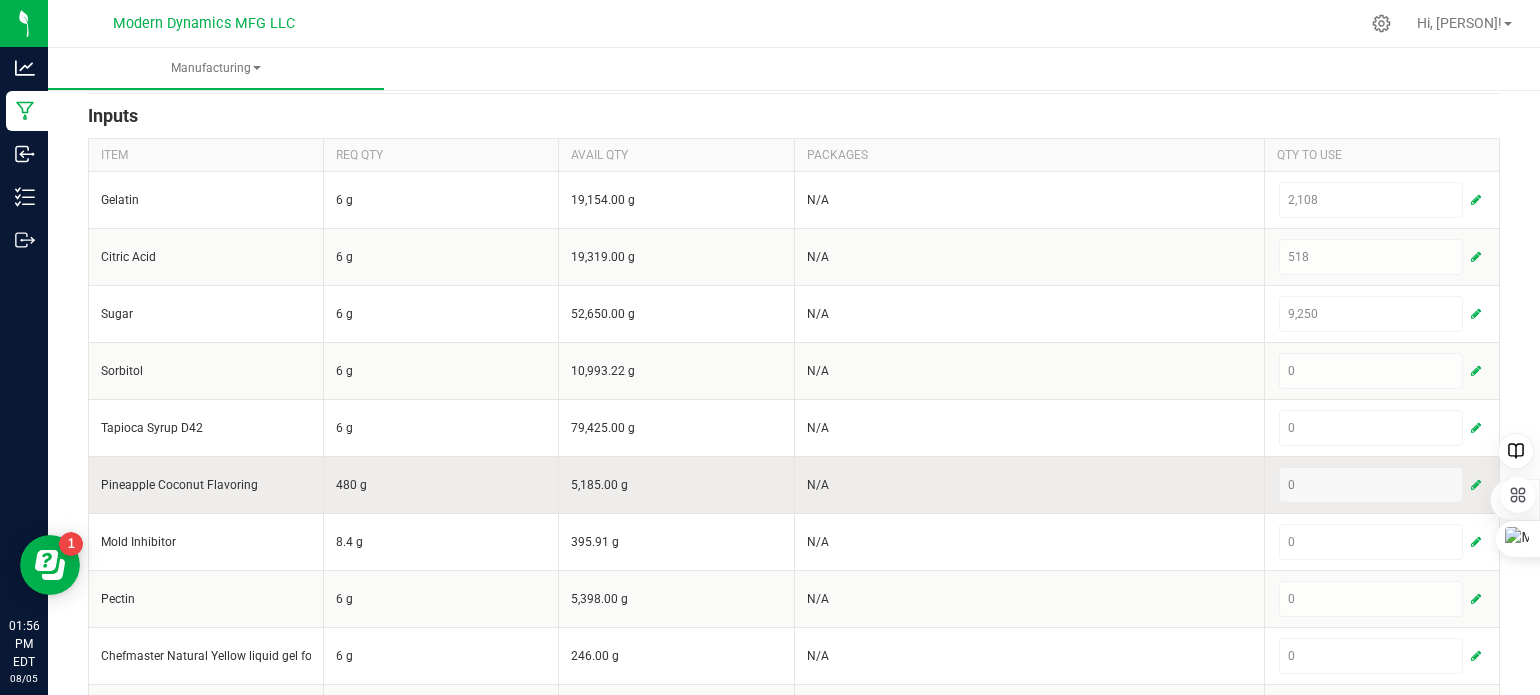 scroll, scrollTop: 400, scrollLeft: 0, axis: vertical 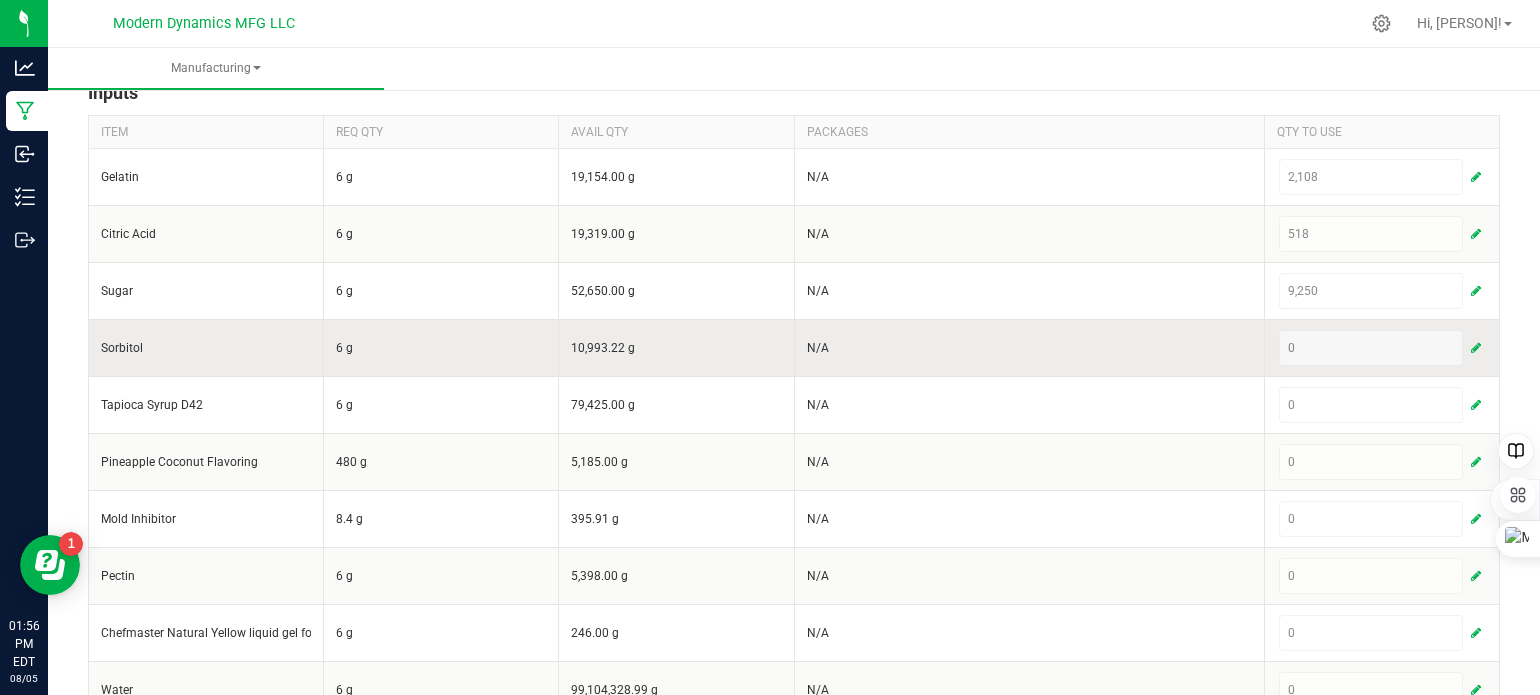 click at bounding box center (1476, 348) 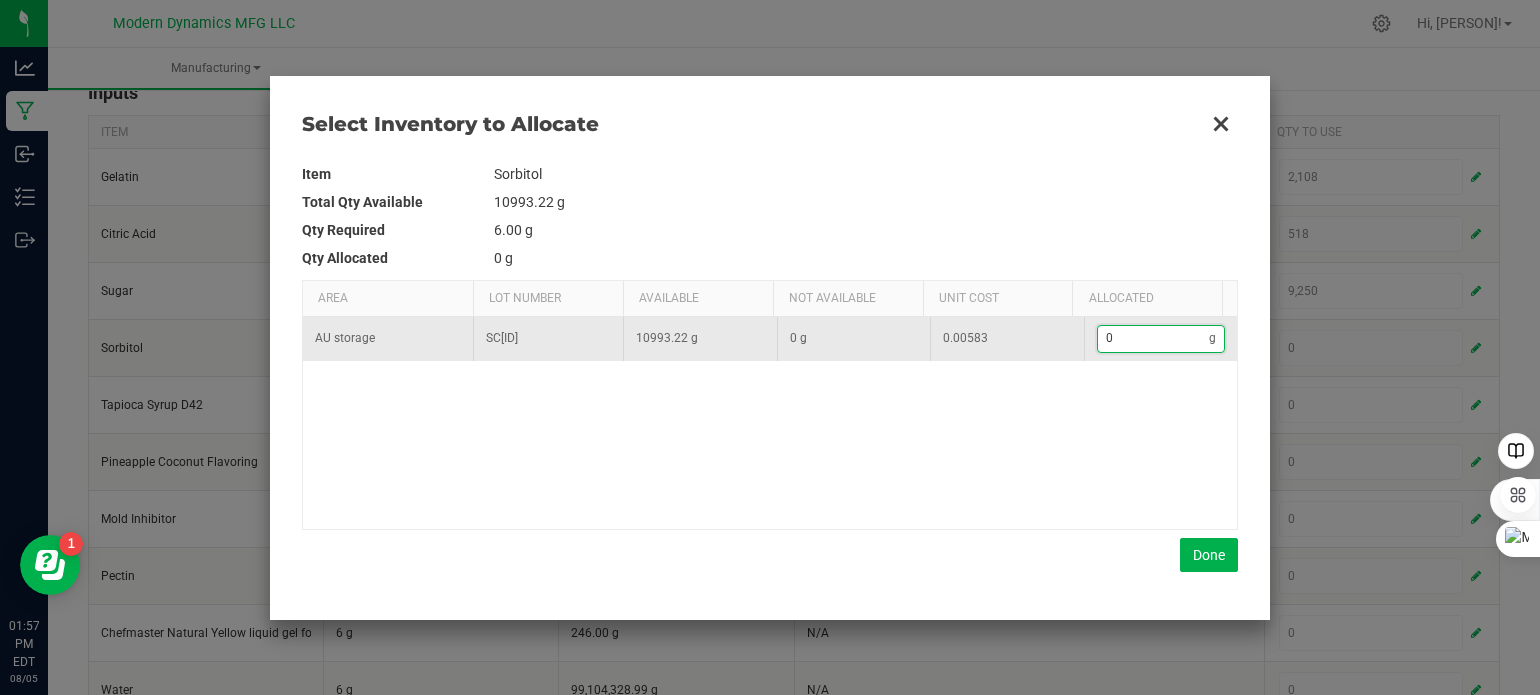 click on "0" at bounding box center [1154, 338] 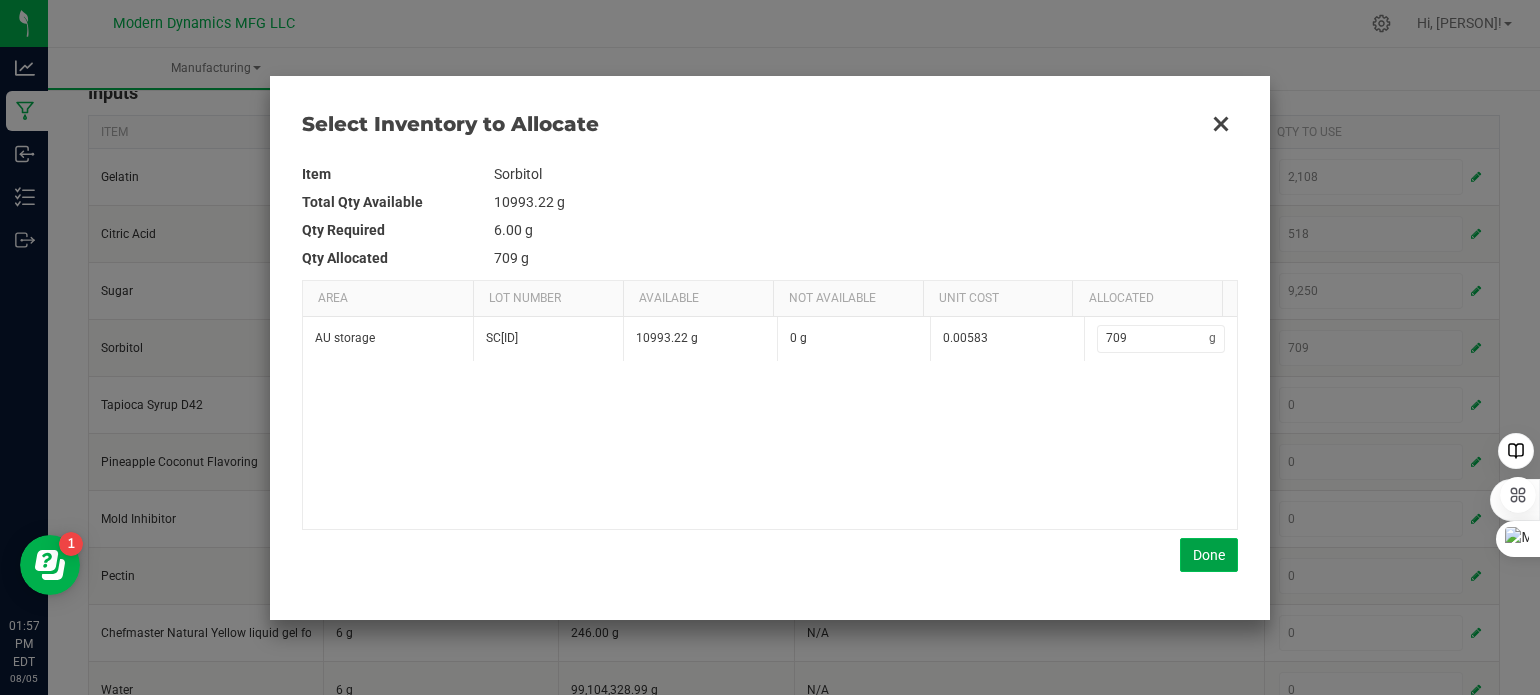 click on "Done" at bounding box center (1209, 555) 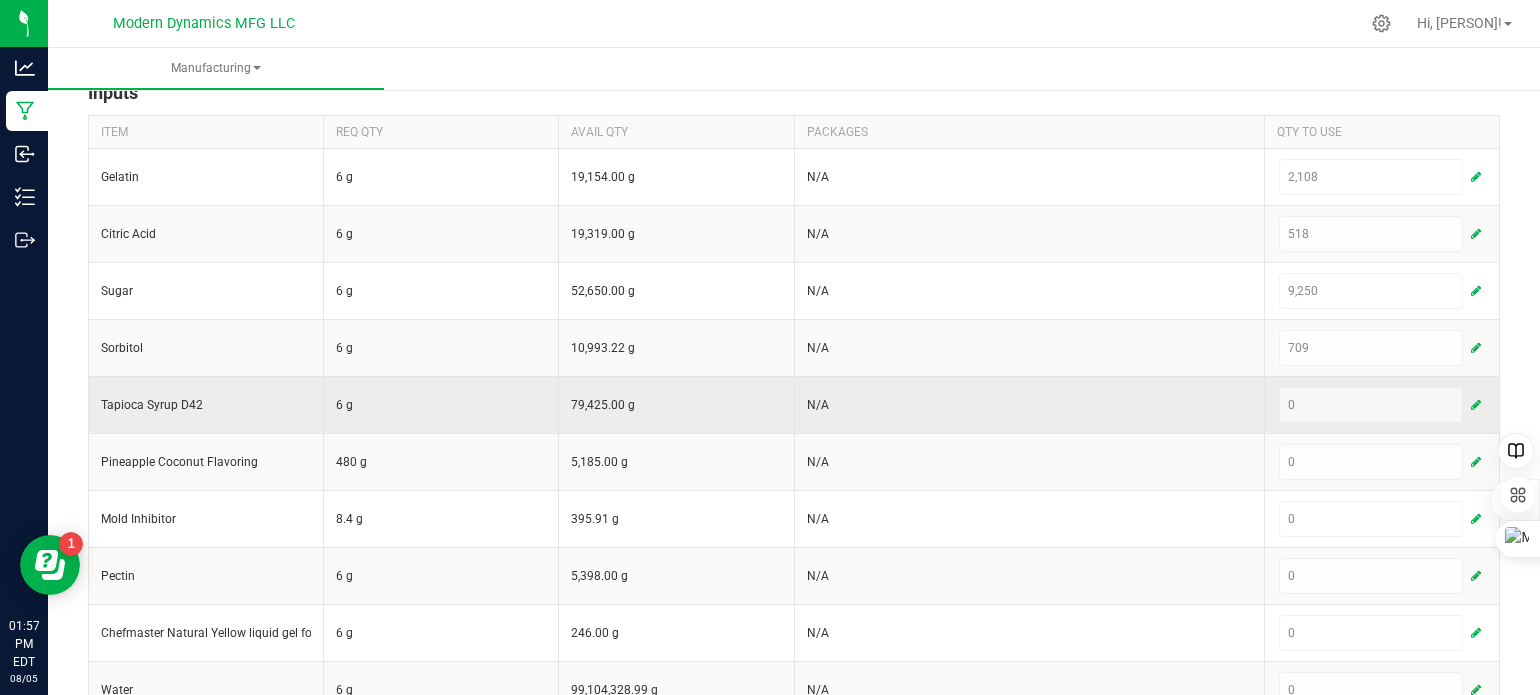 click at bounding box center (1476, 405) 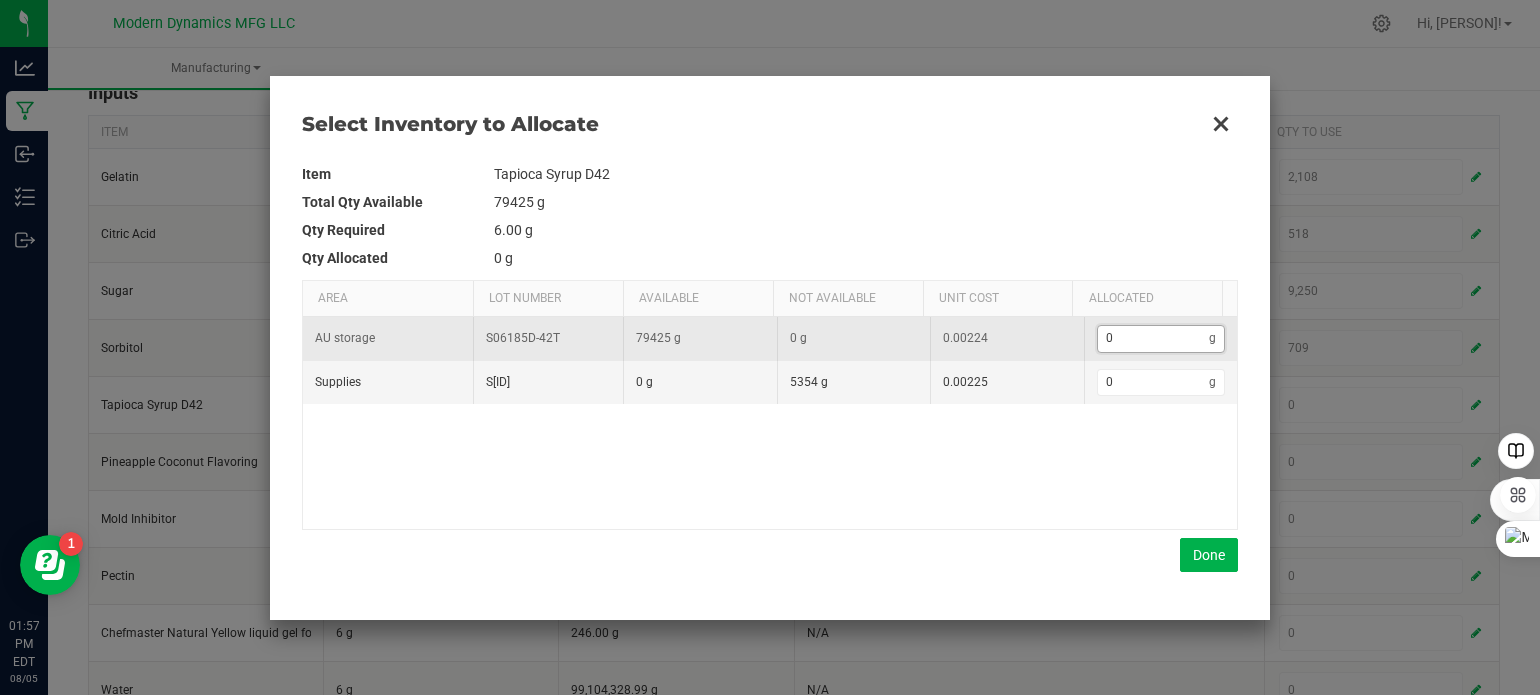 click on "0" at bounding box center [1154, 338] 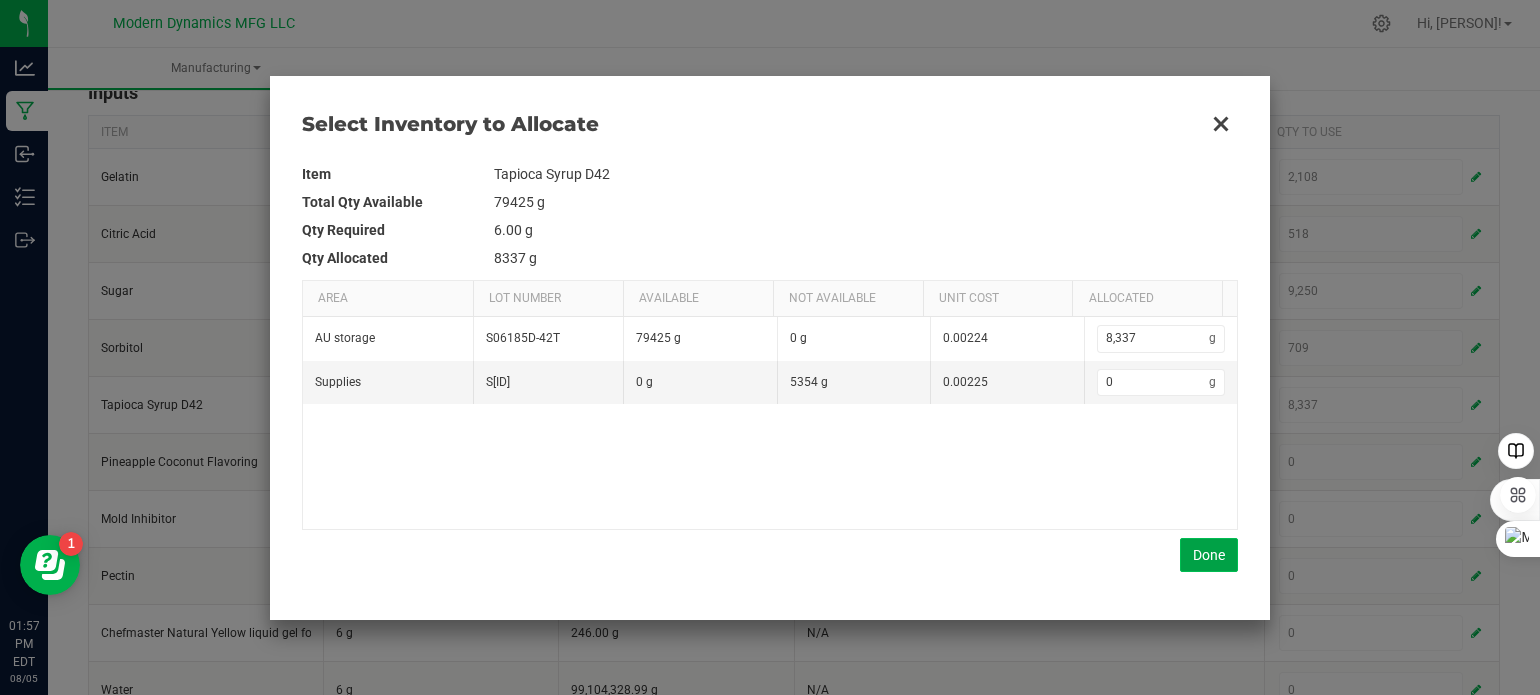 click on "Done" at bounding box center (1209, 555) 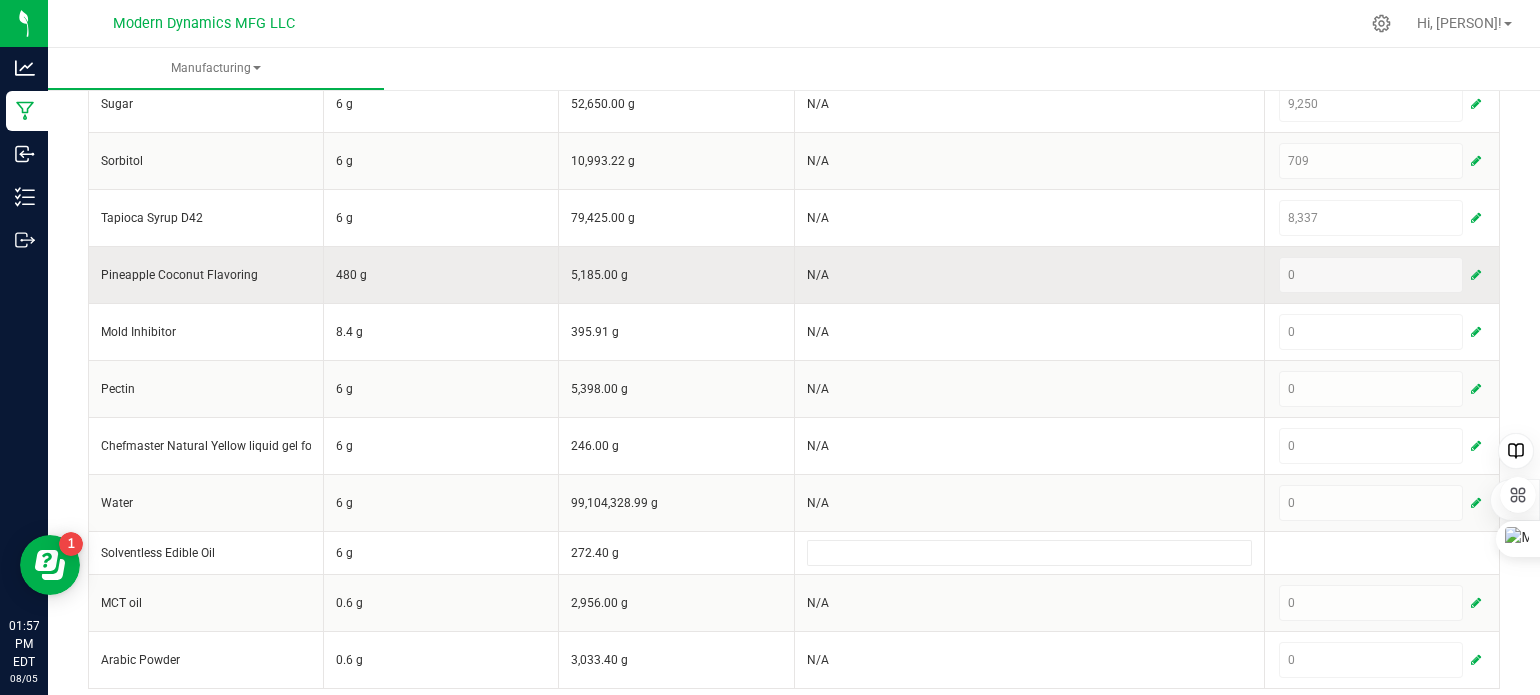 scroll, scrollTop: 595, scrollLeft: 0, axis: vertical 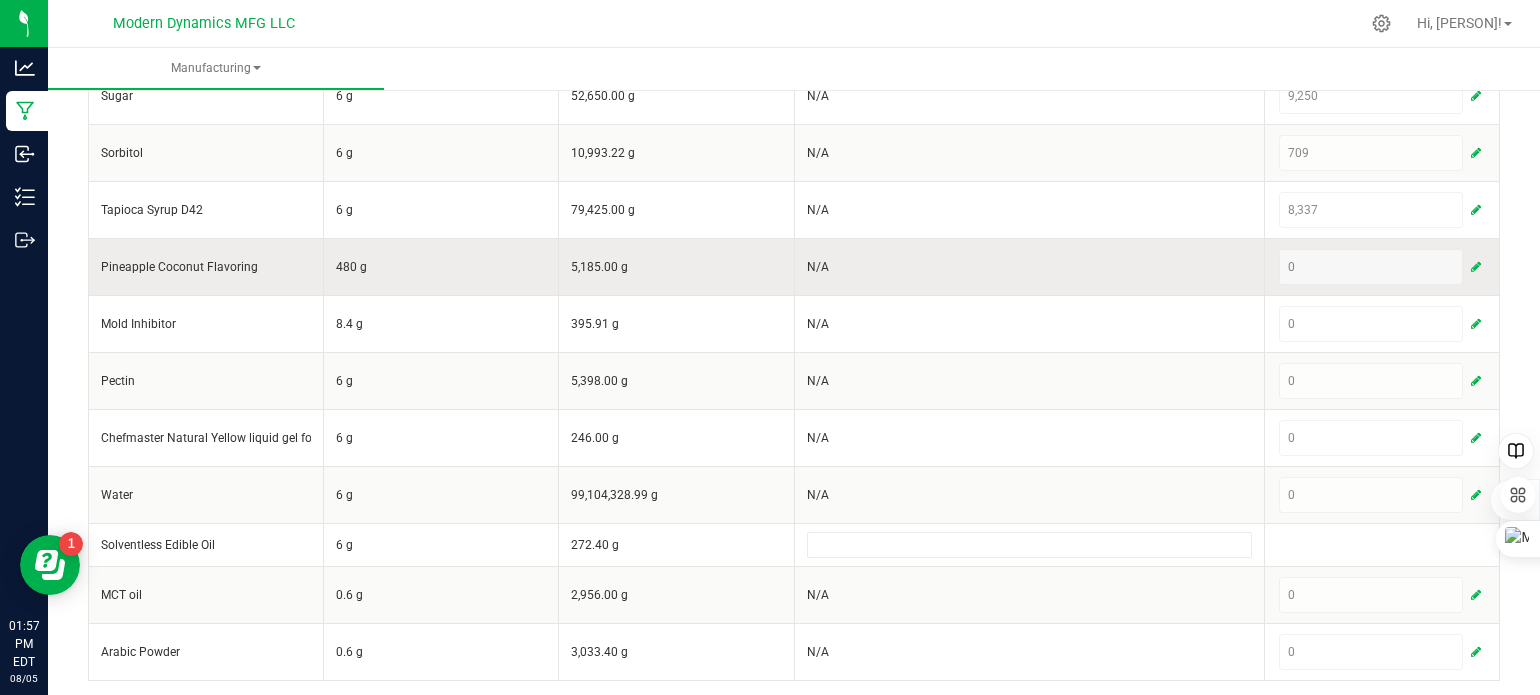 click at bounding box center (1476, 267) 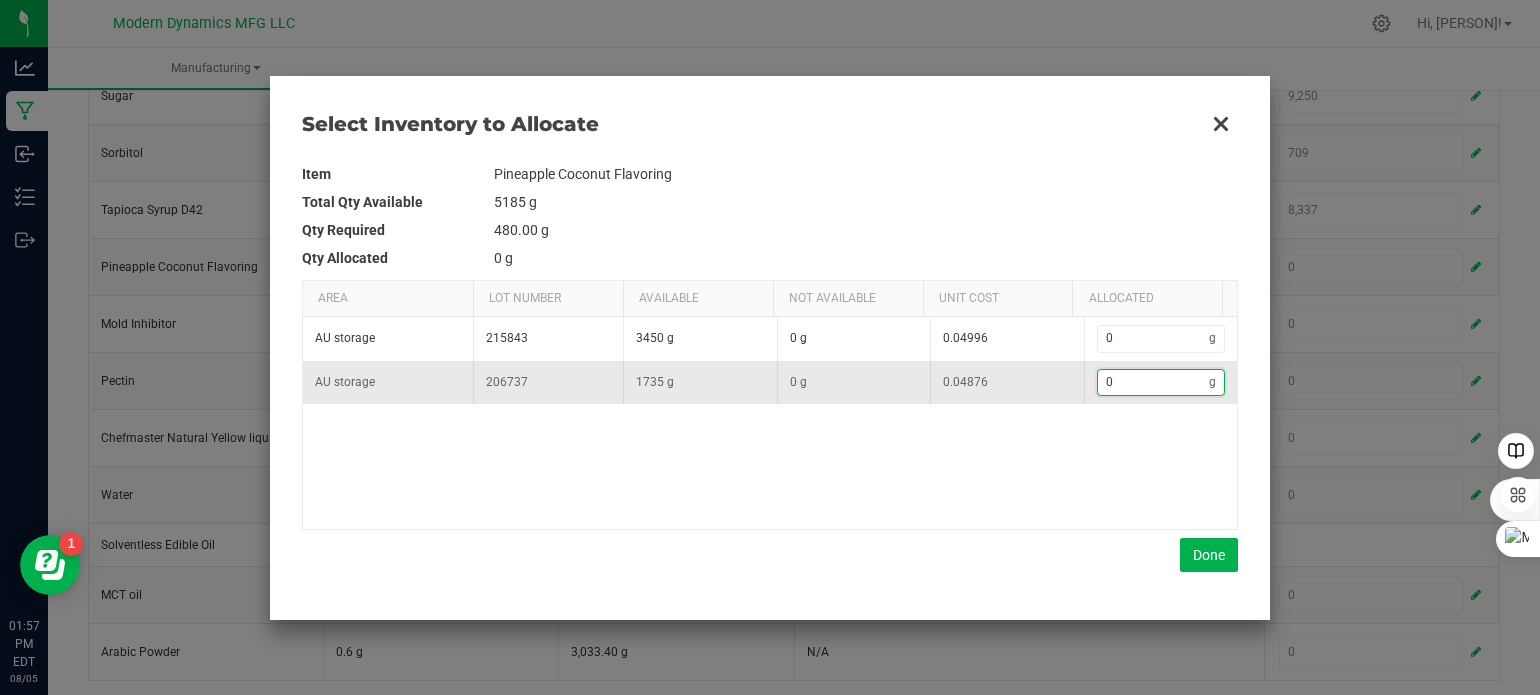 click on "0" at bounding box center [1154, 382] 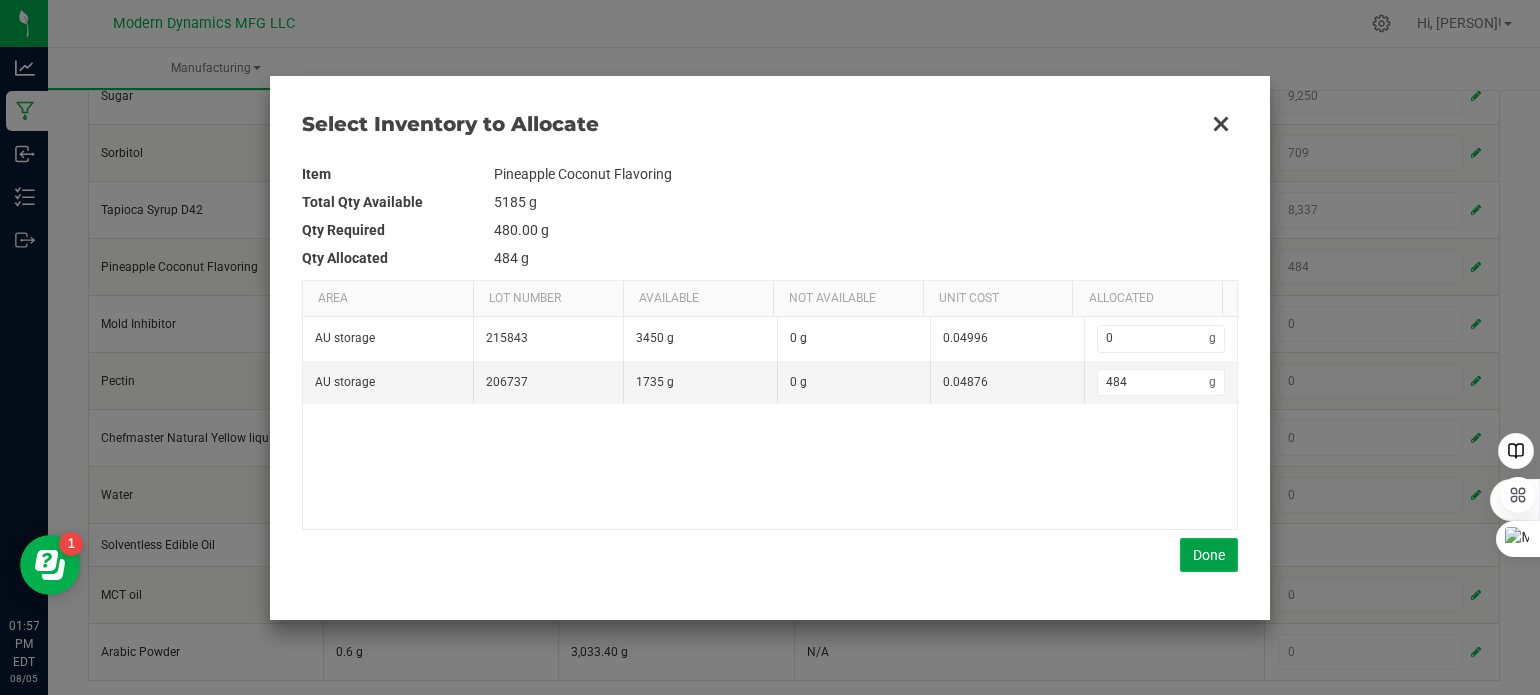 click on "Done" at bounding box center [1209, 555] 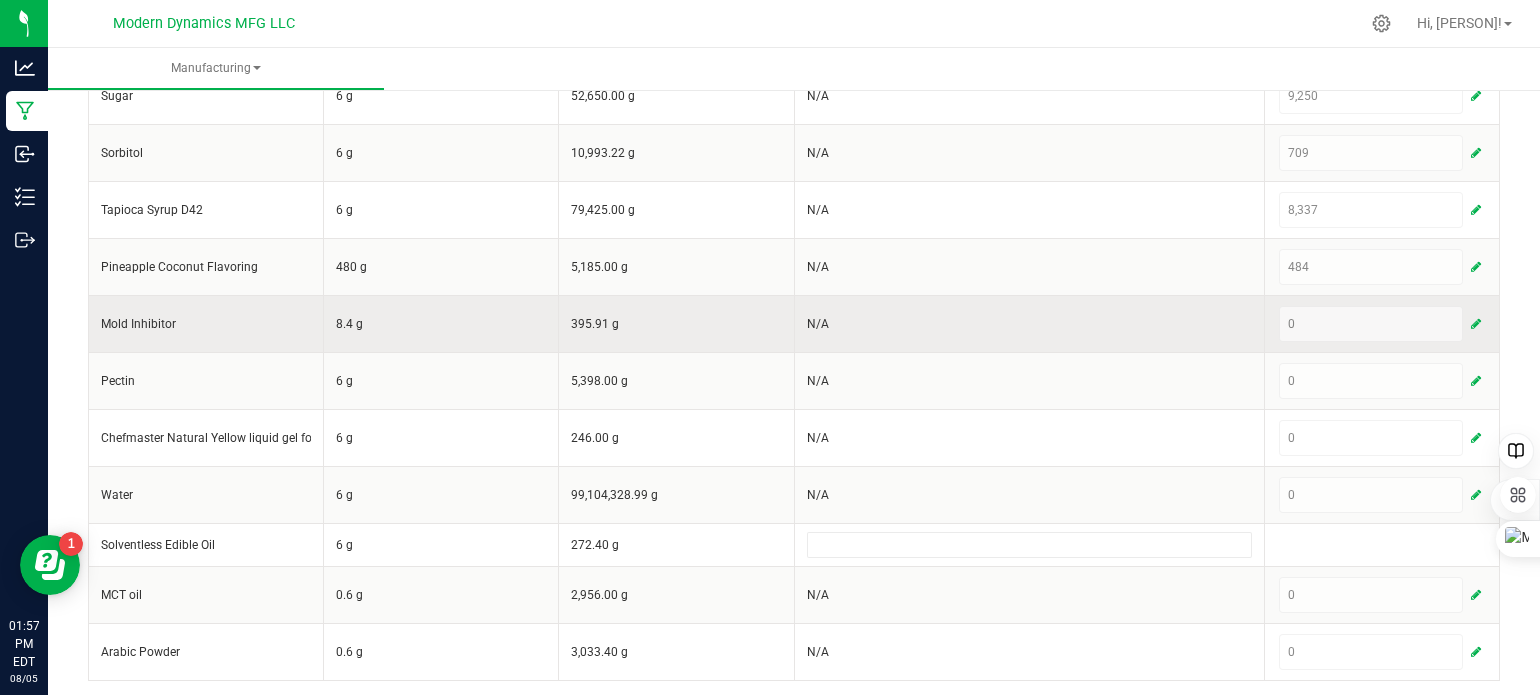 click at bounding box center (1476, 324) 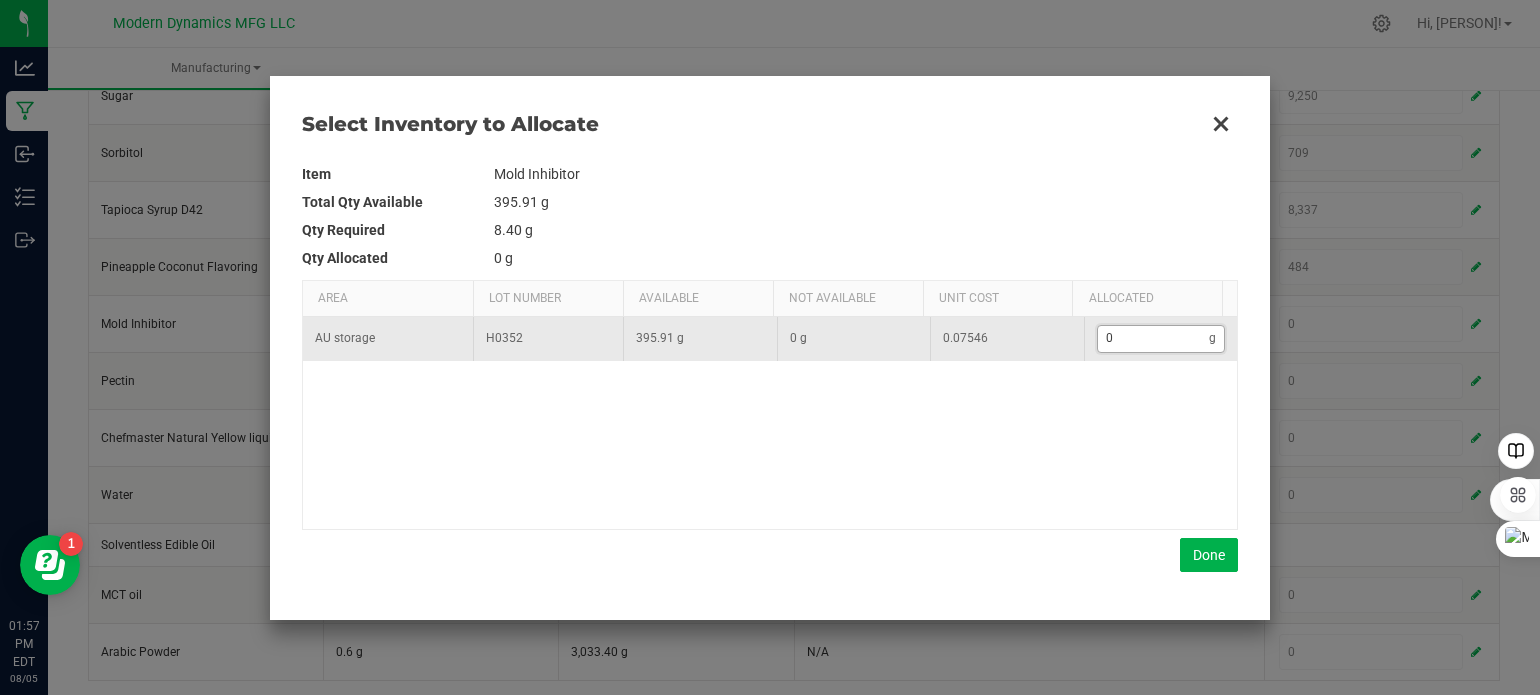 click on "0" at bounding box center [1154, 338] 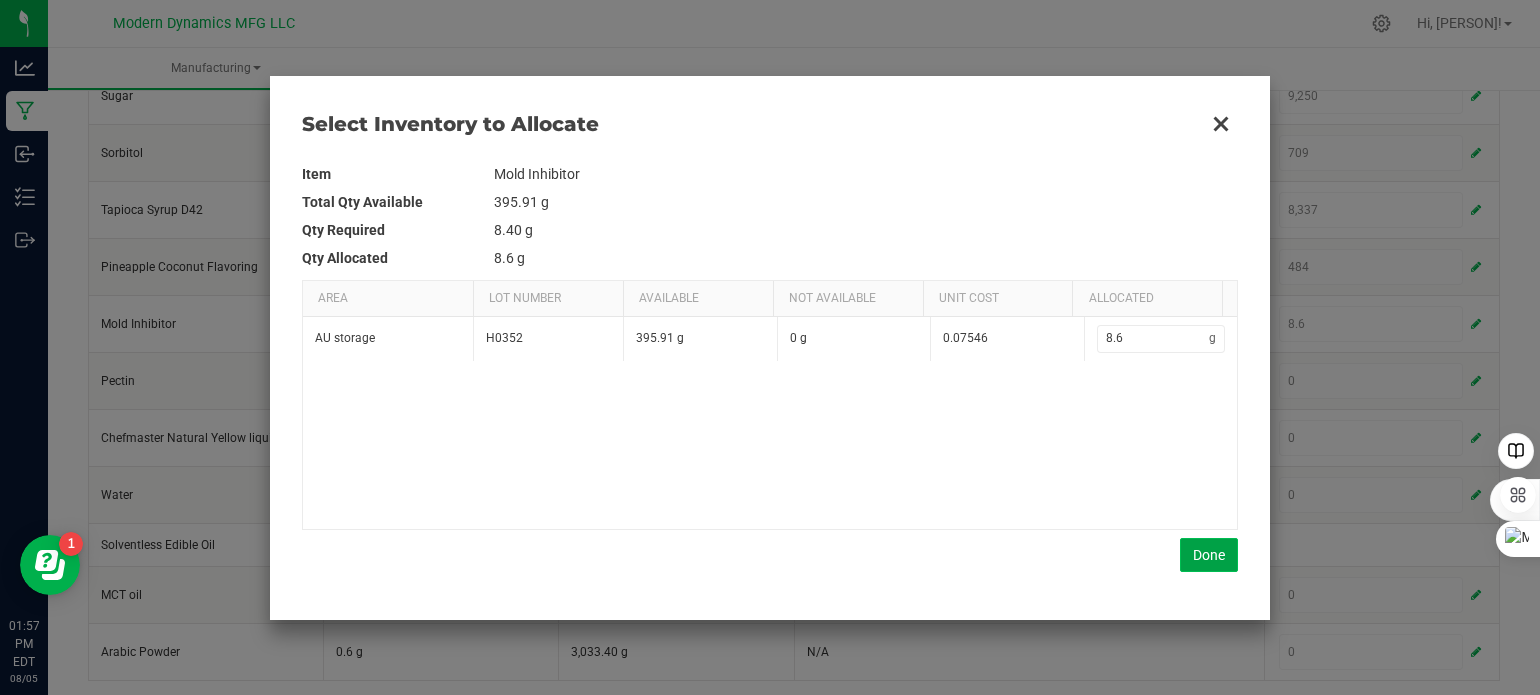 click on "Done" at bounding box center [1209, 555] 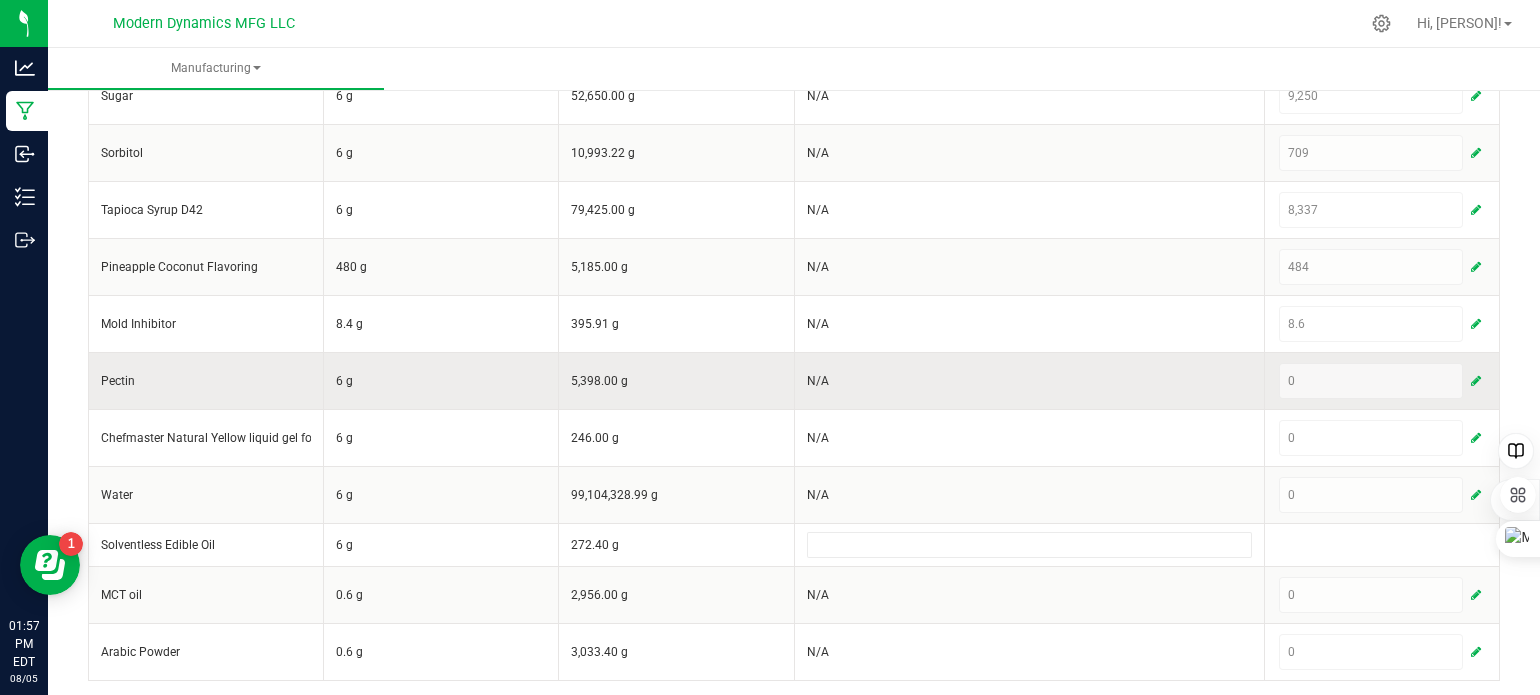 click at bounding box center (1476, 381) 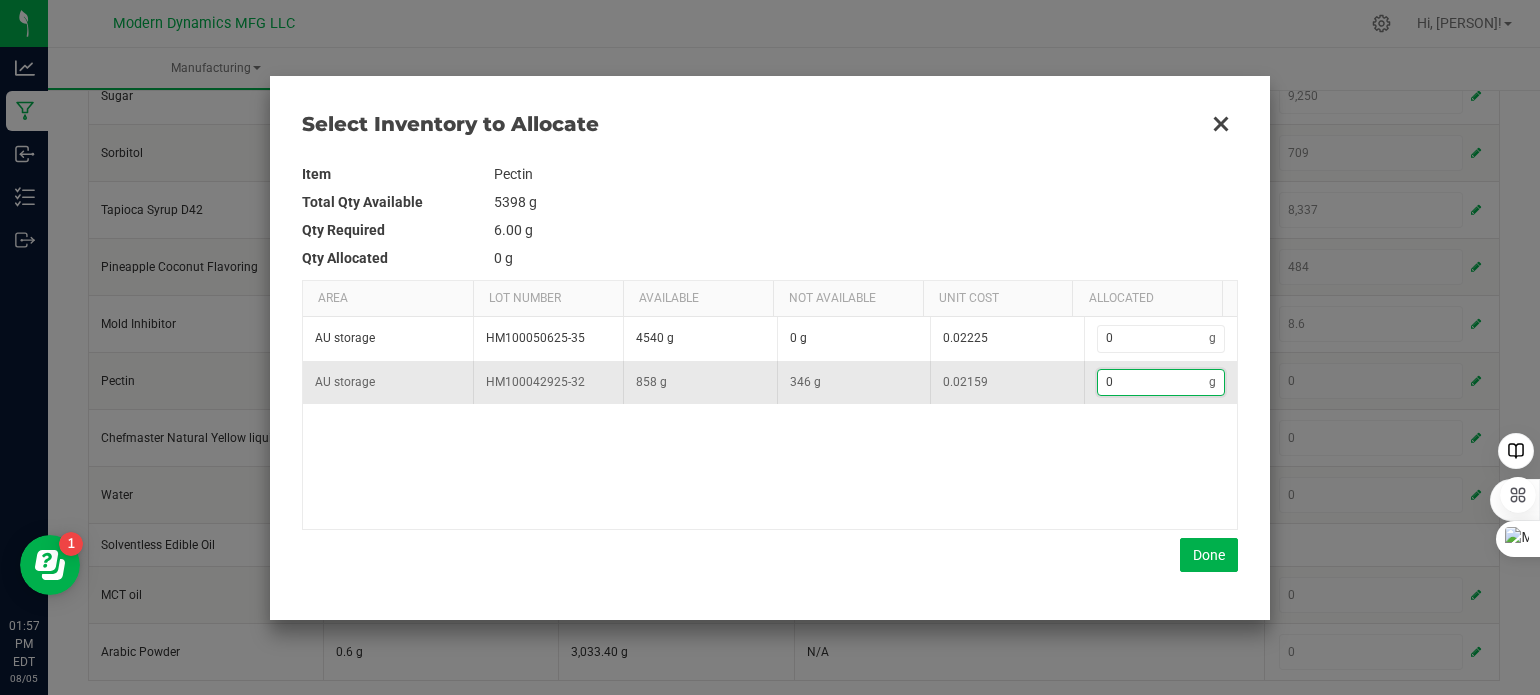 click on "0" at bounding box center (1154, 382) 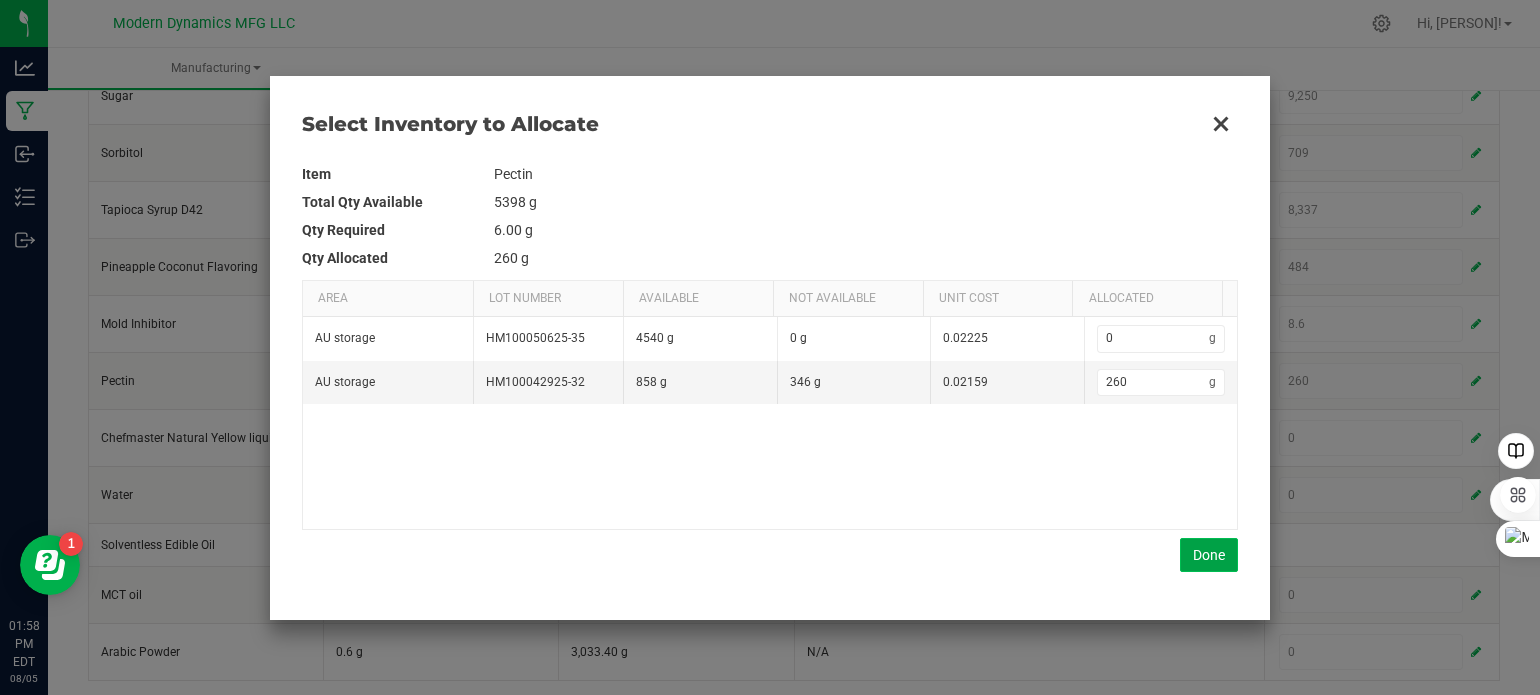click on "Done" at bounding box center (1209, 555) 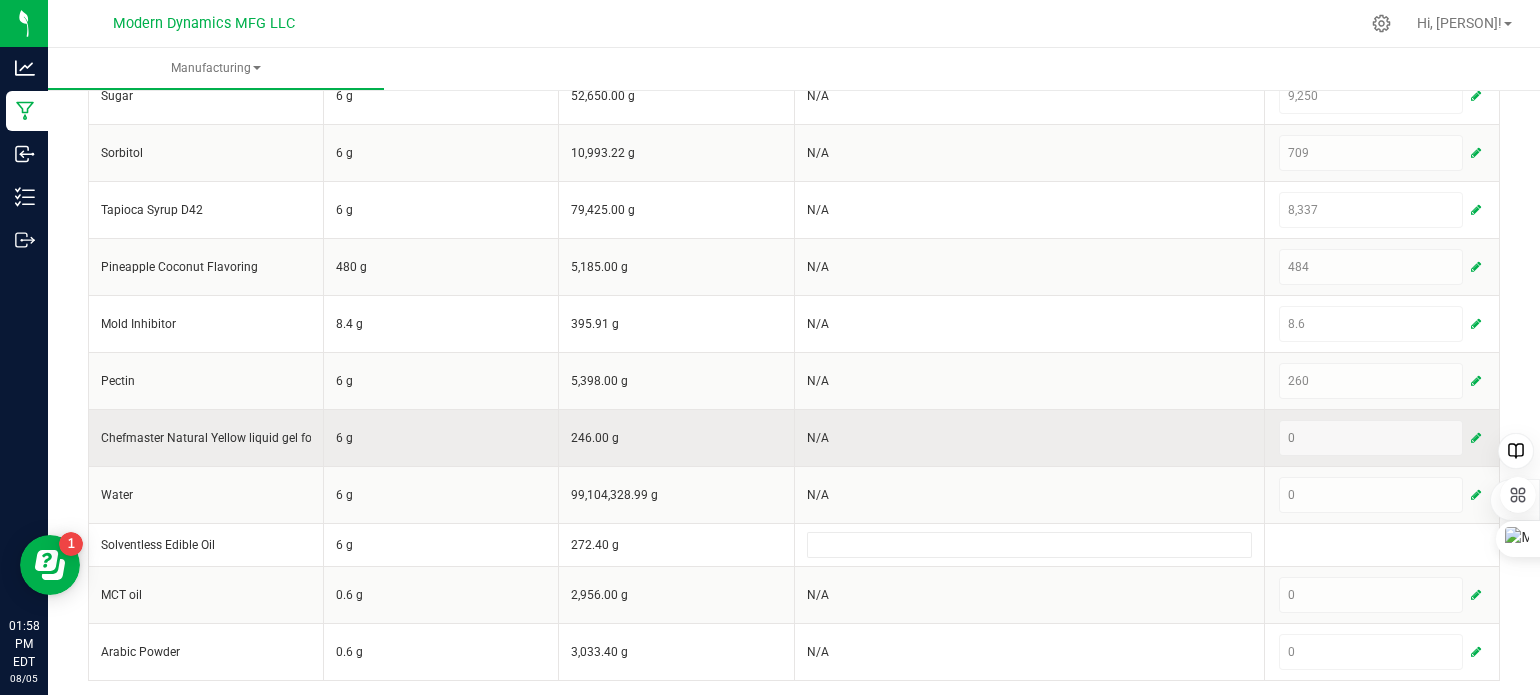 click at bounding box center [1476, 438] 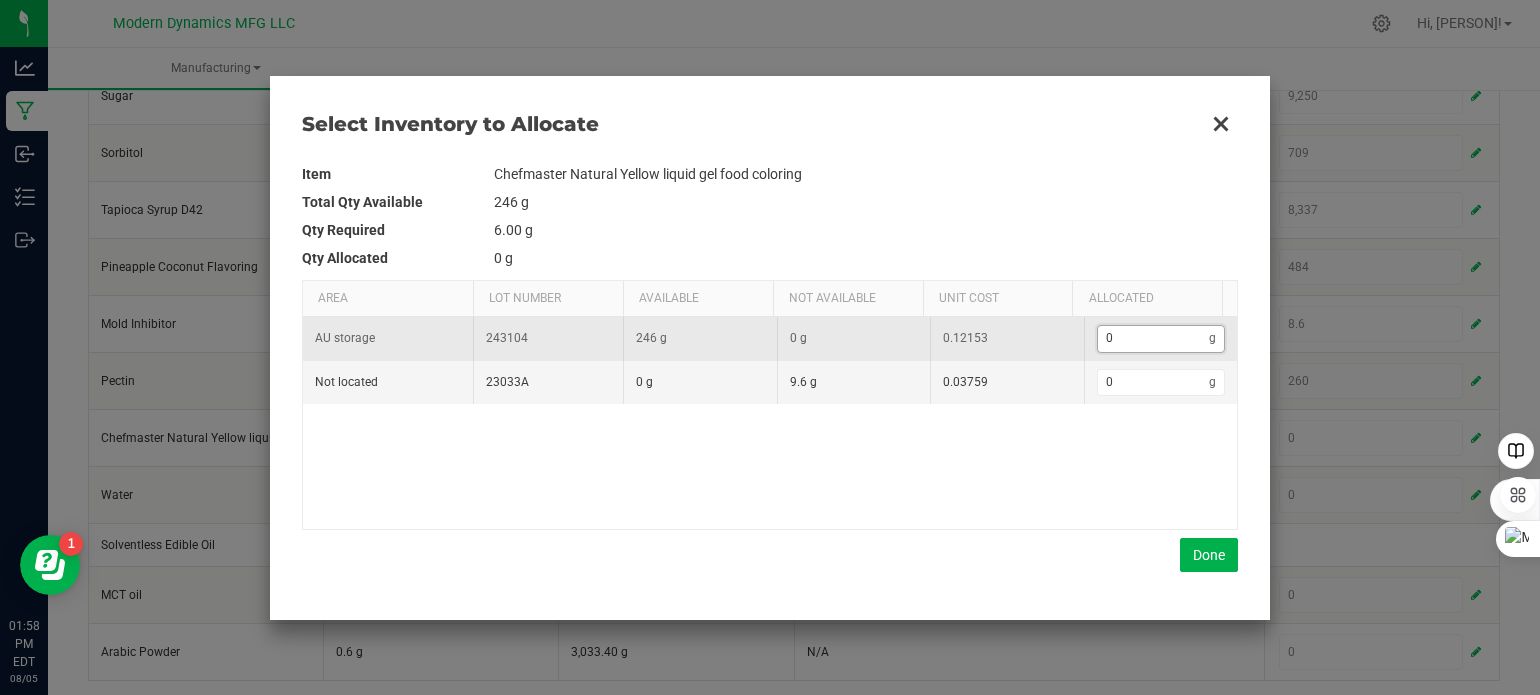 click on "0" at bounding box center [1154, 338] 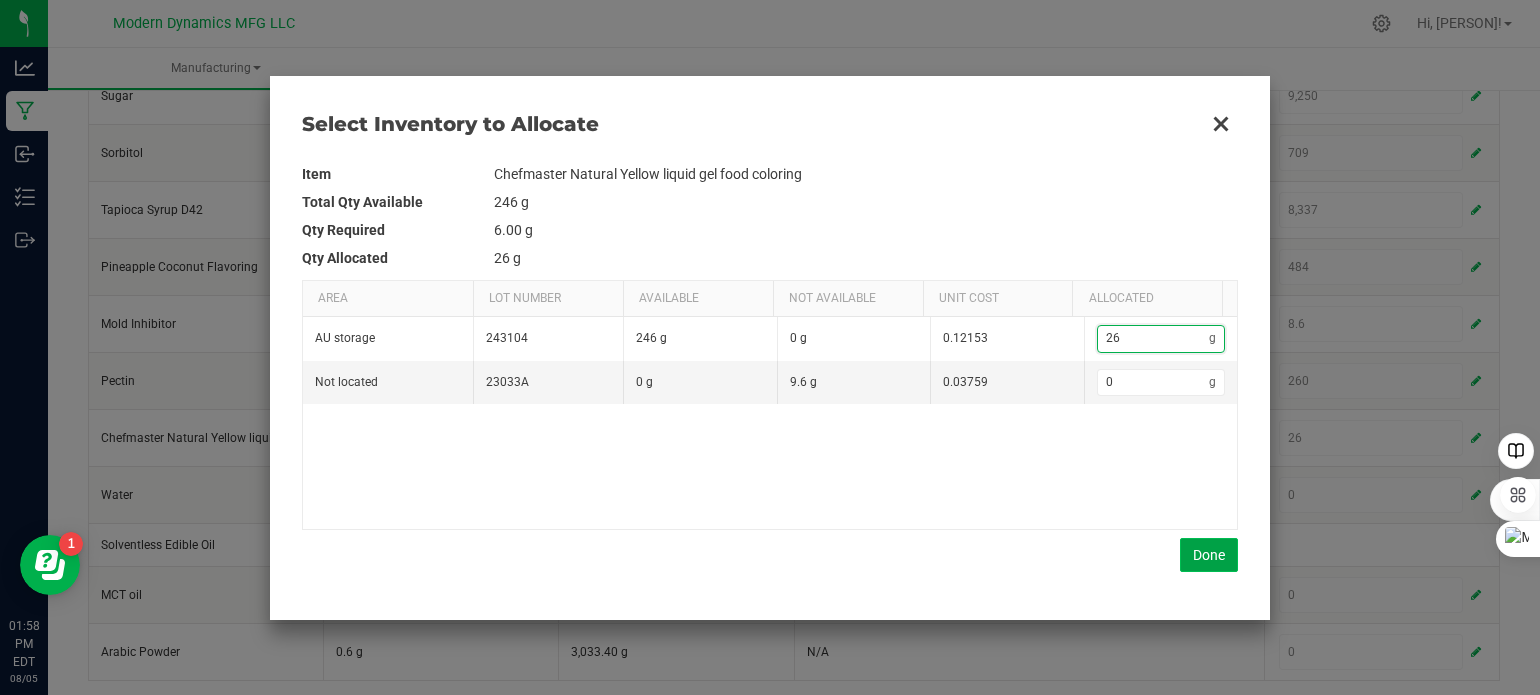 click on "Done" at bounding box center [1209, 555] 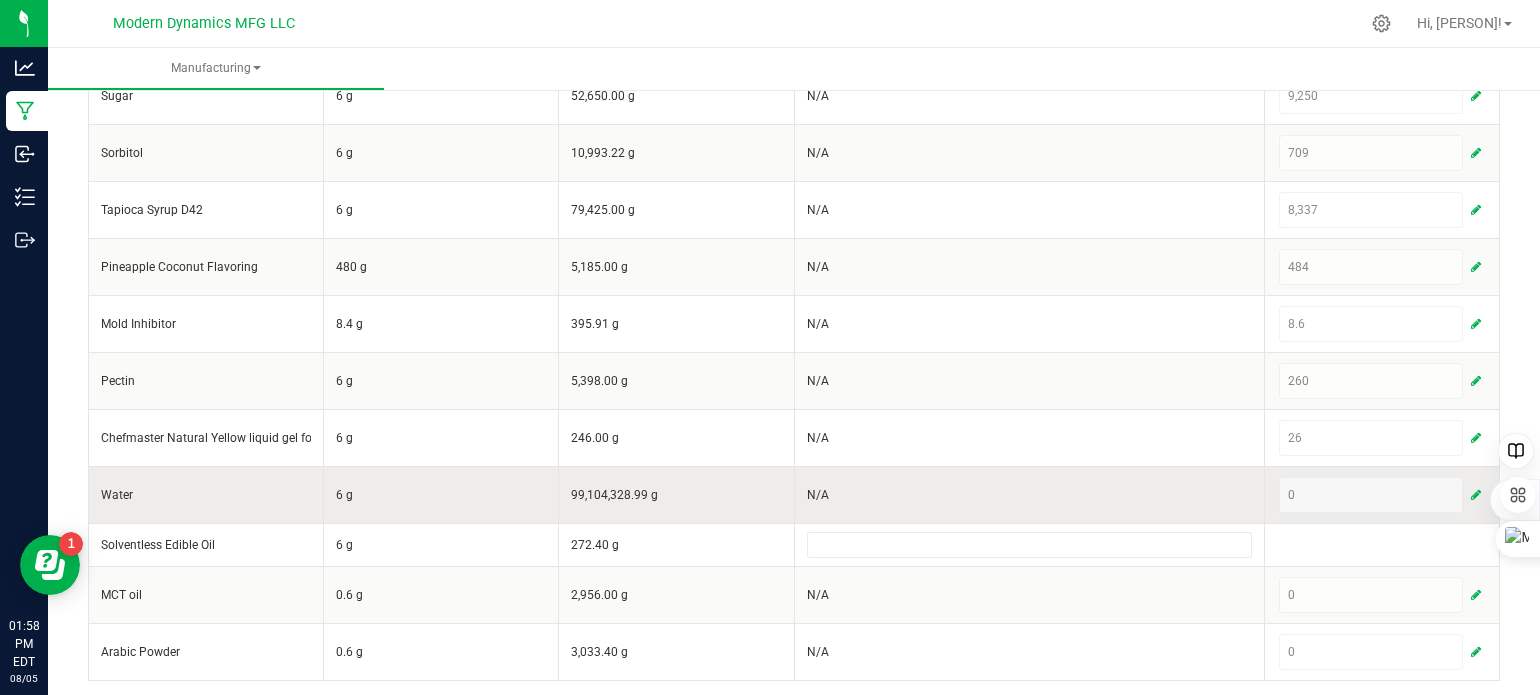 click at bounding box center [1476, 495] 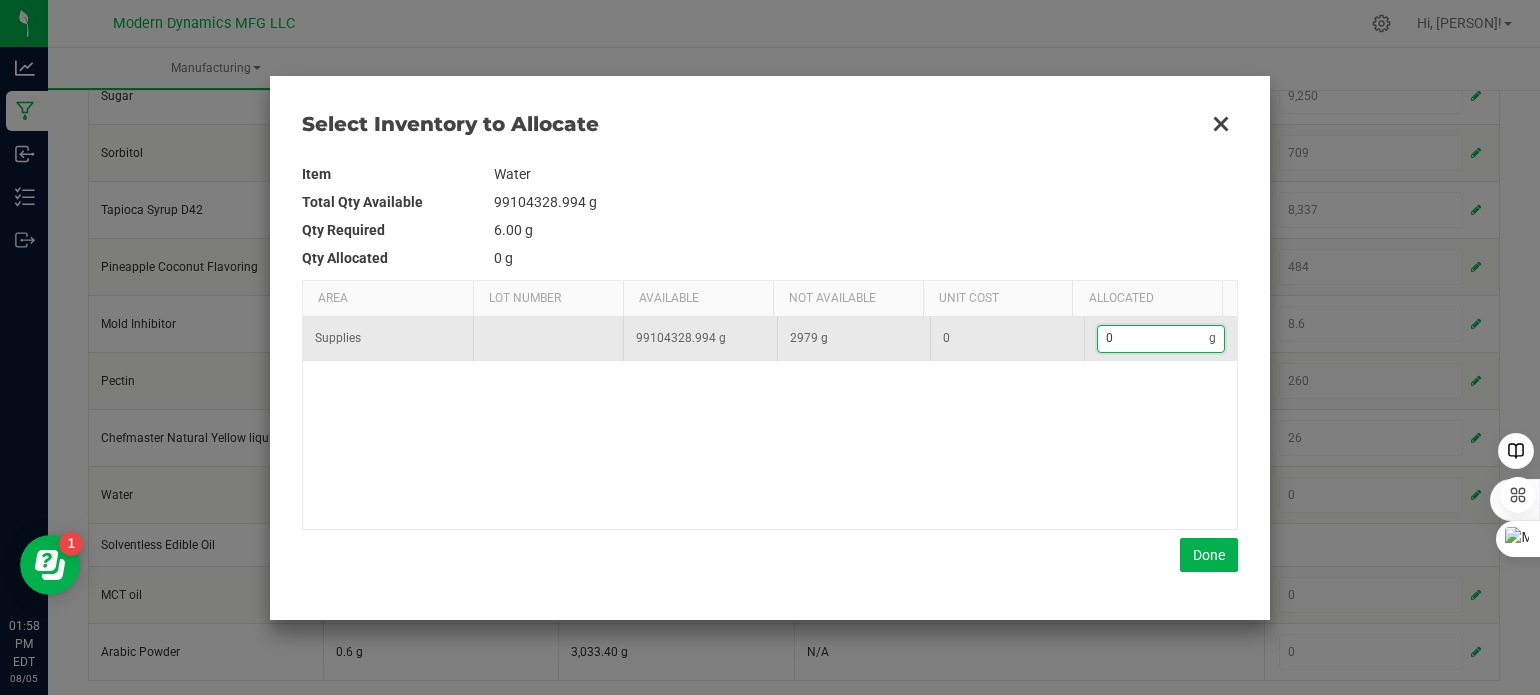 click on "0" at bounding box center [1154, 338] 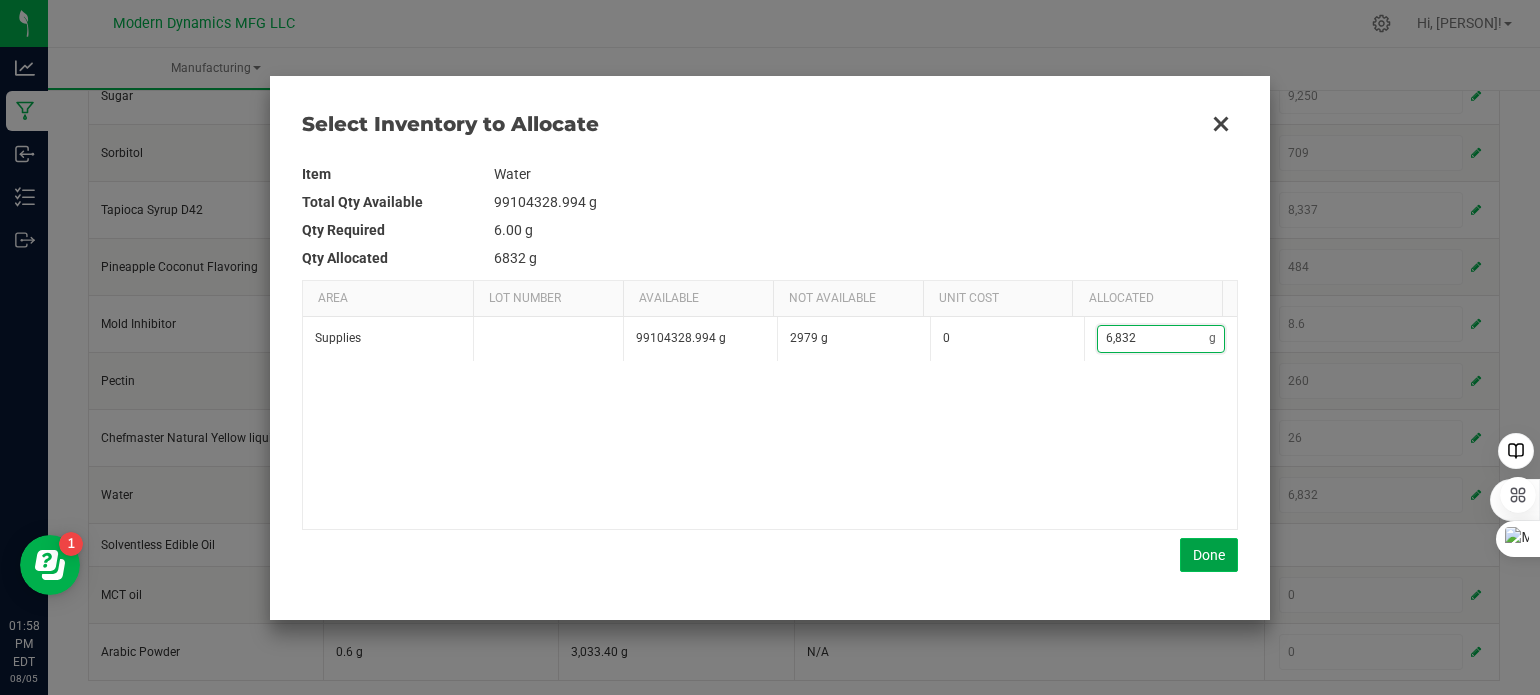 click on "Done" at bounding box center [1209, 555] 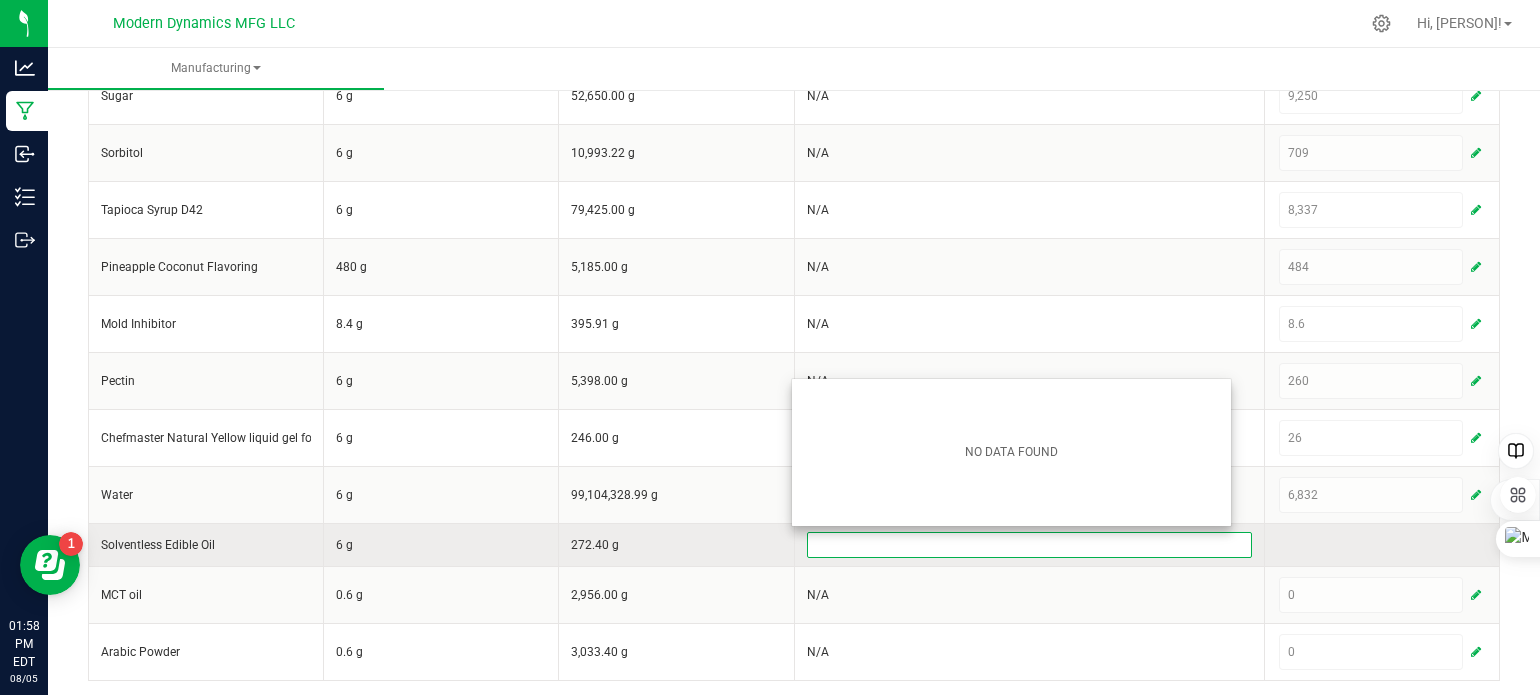 click at bounding box center (1029, 545) 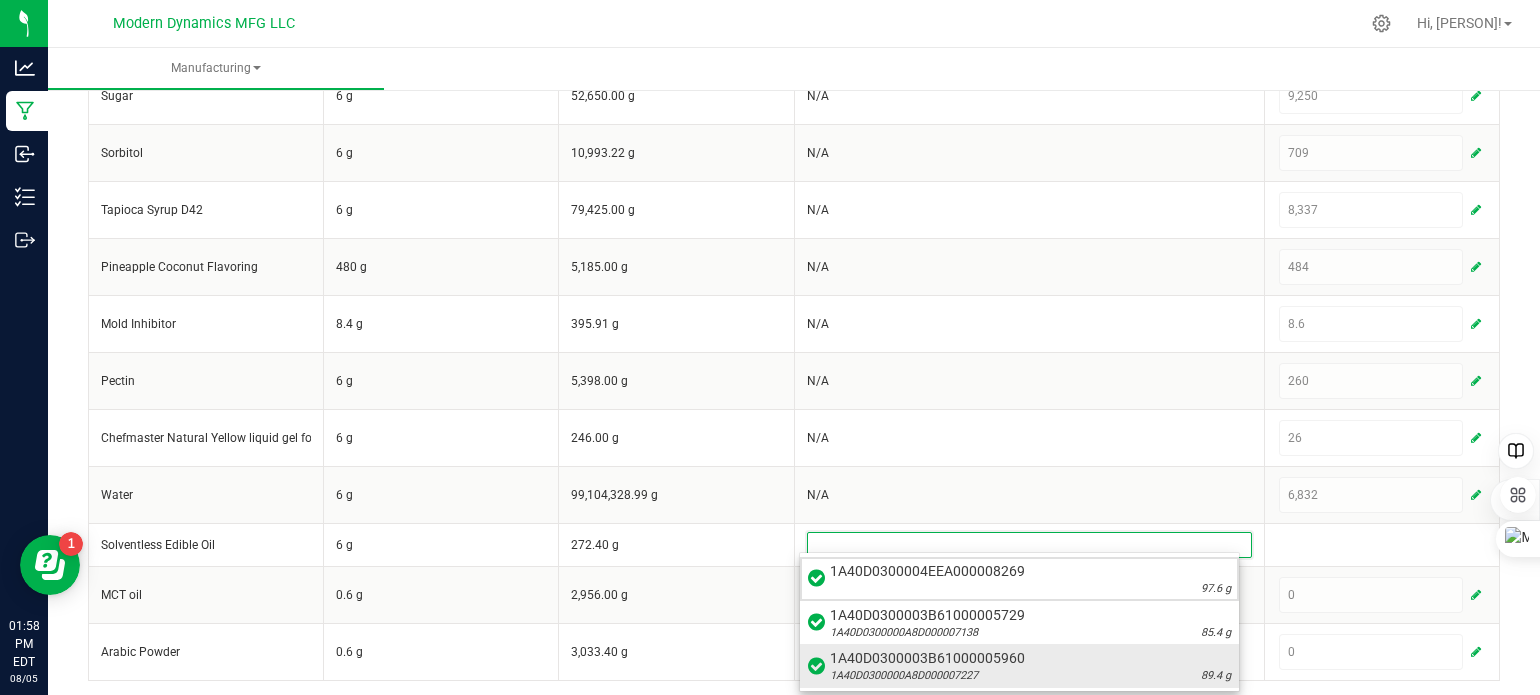 click on "1A40D0300003B61000005960" at bounding box center [1030, 658] 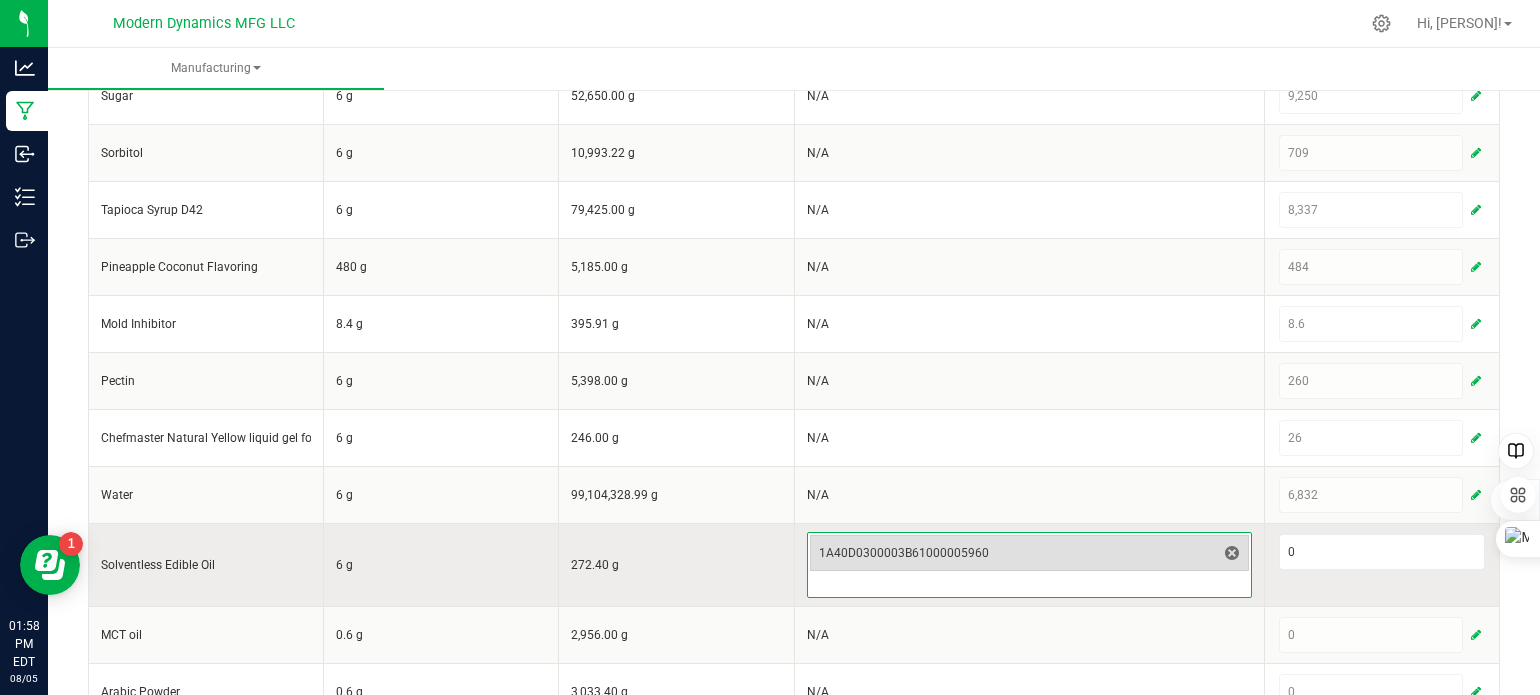 scroll, scrollTop: 635, scrollLeft: 0, axis: vertical 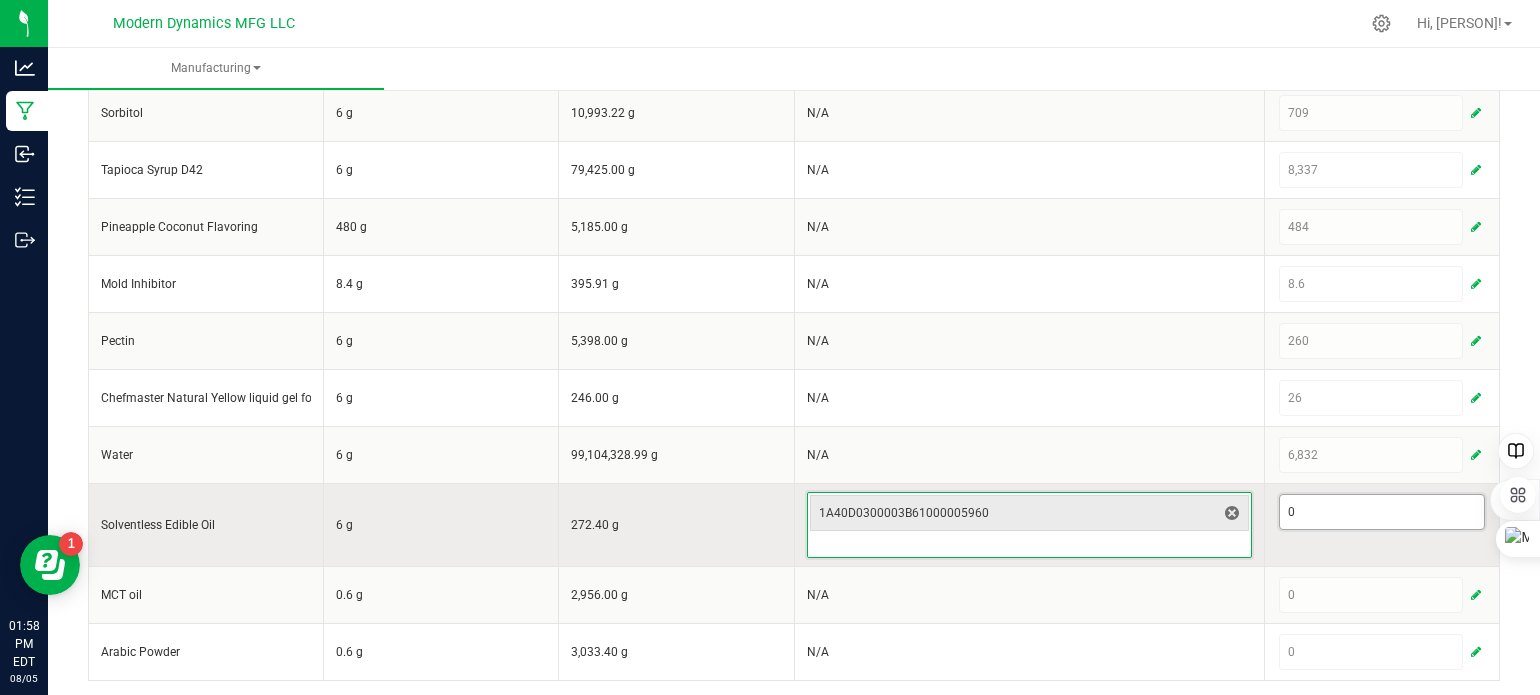 click on "0" at bounding box center [1382, 512] 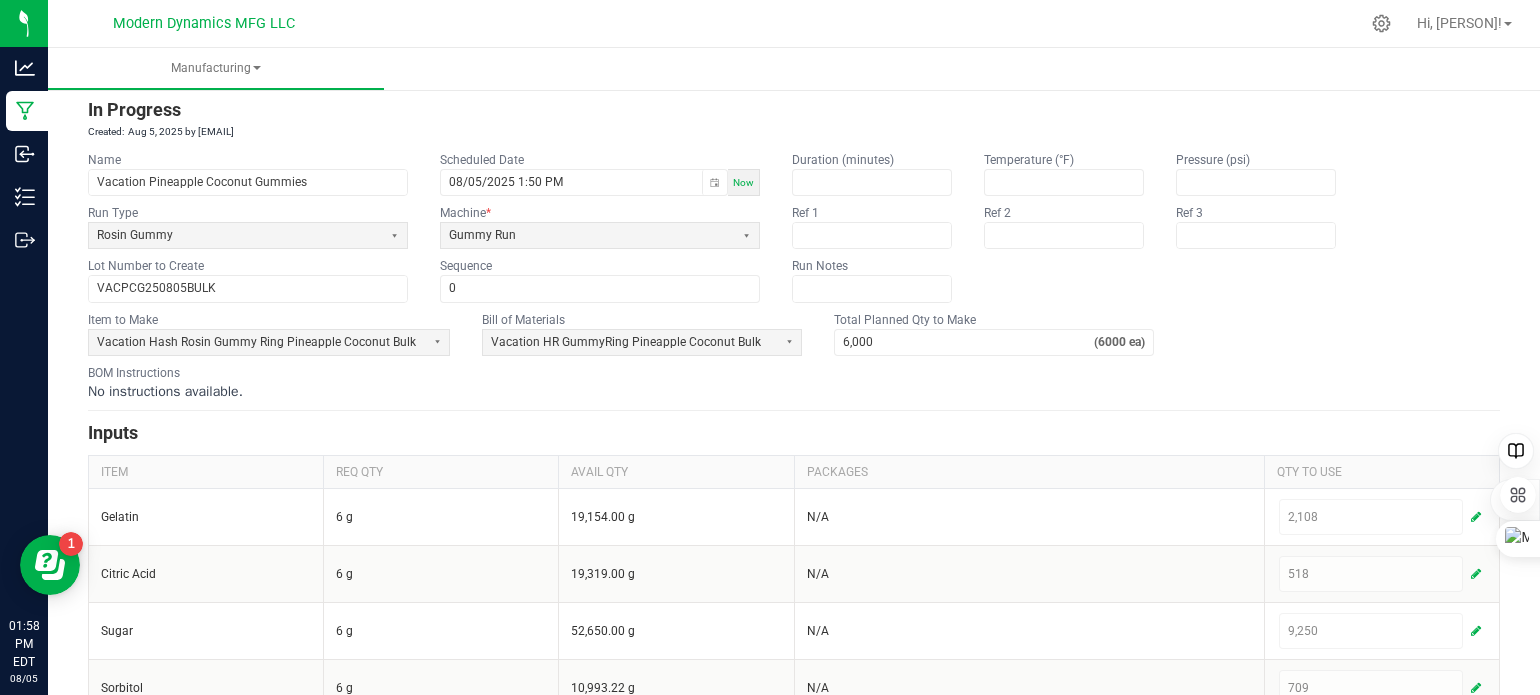 scroll, scrollTop: 0, scrollLeft: 0, axis: both 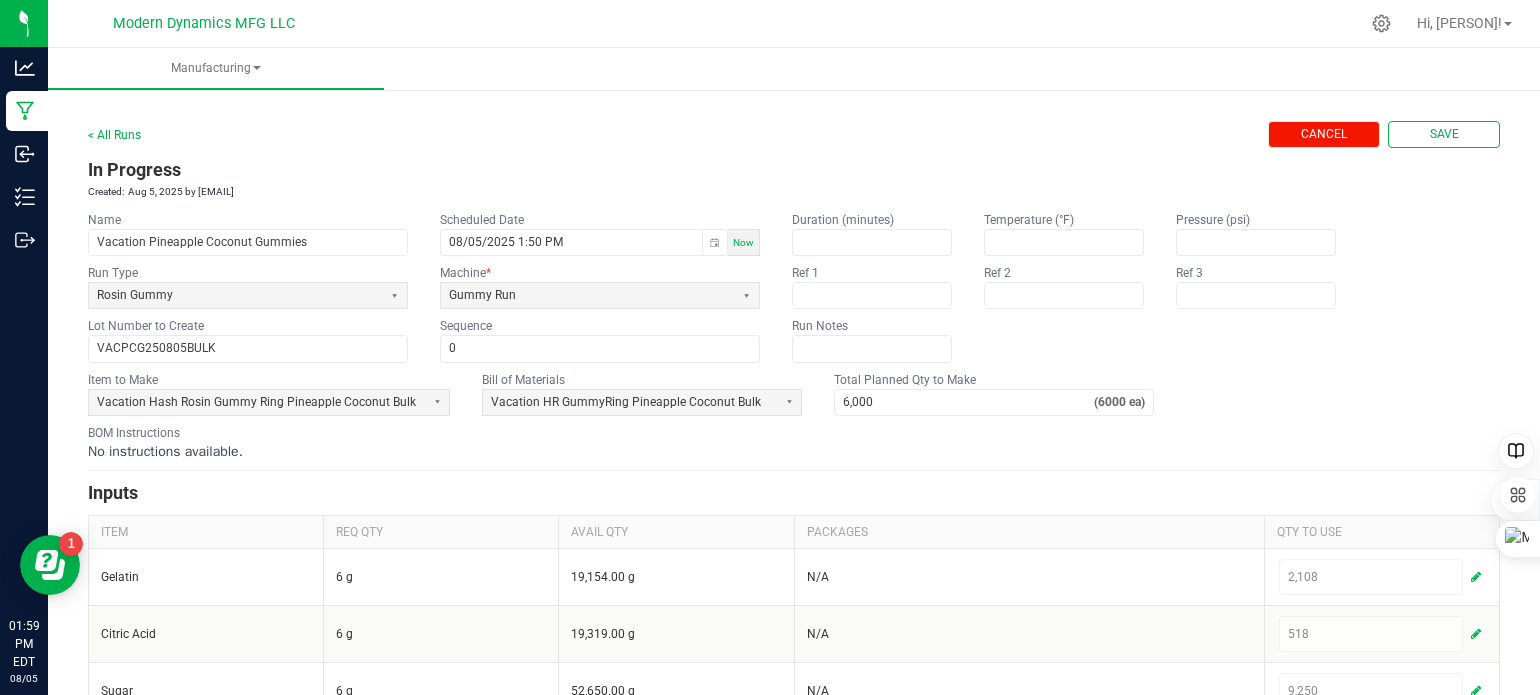 click on "Cancel" at bounding box center (1324, 134) 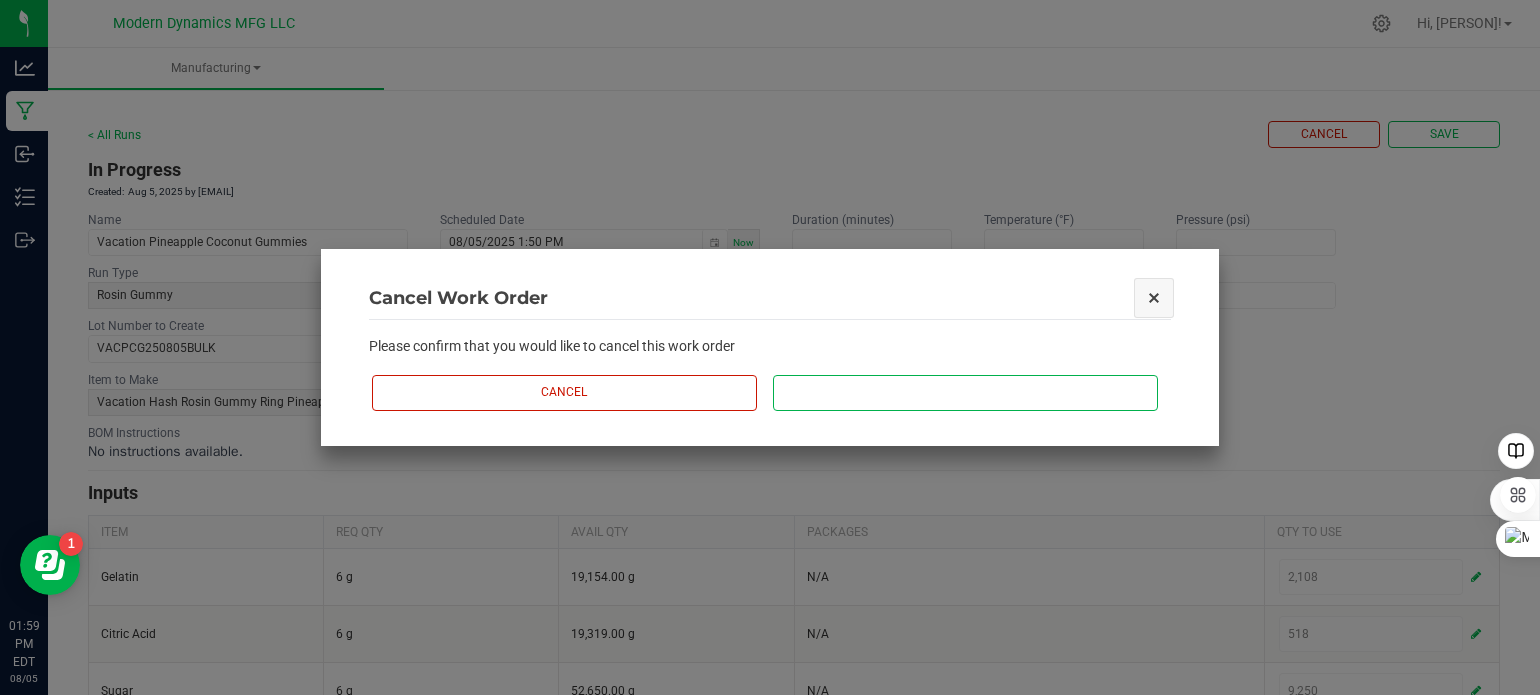 click at bounding box center [1154, 298] 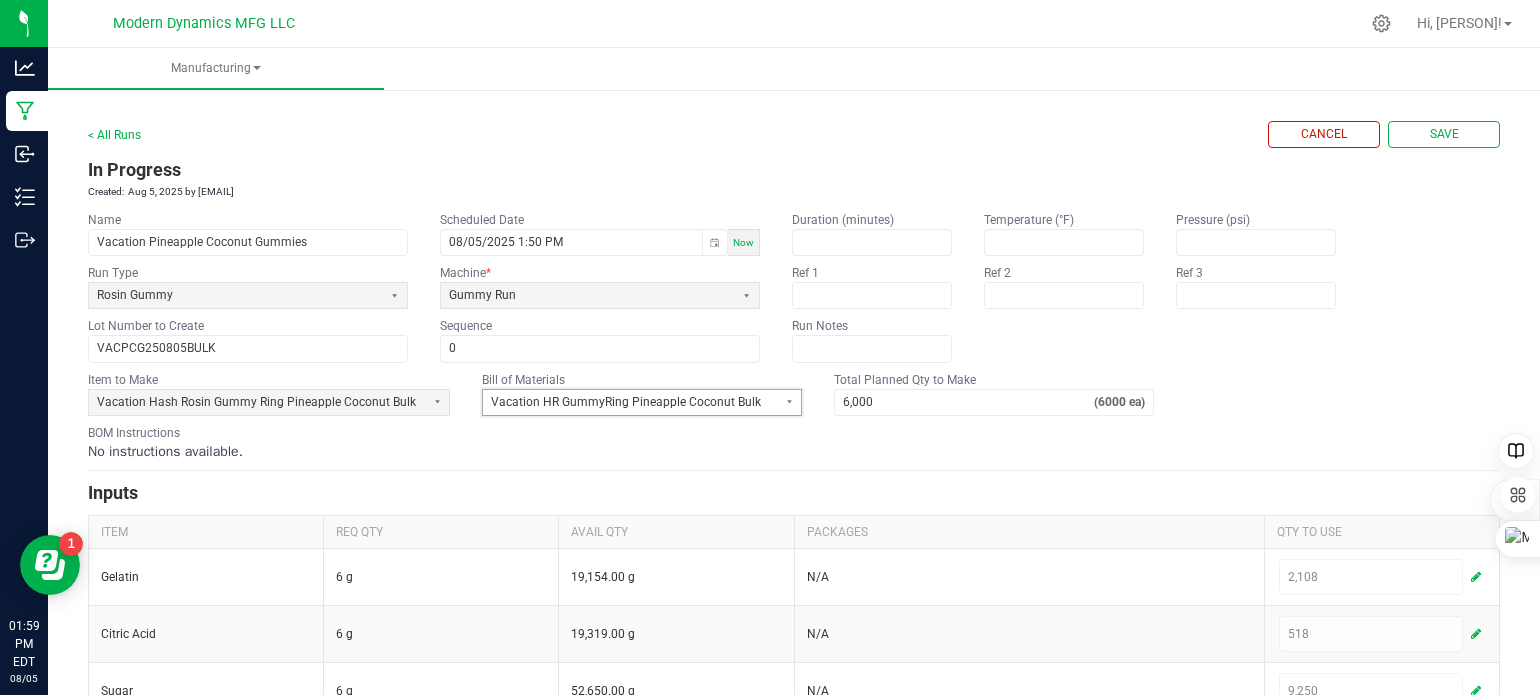 click on "Vacation HR GummyRing Pineapple Coconut Bulk" at bounding box center [629, 402] 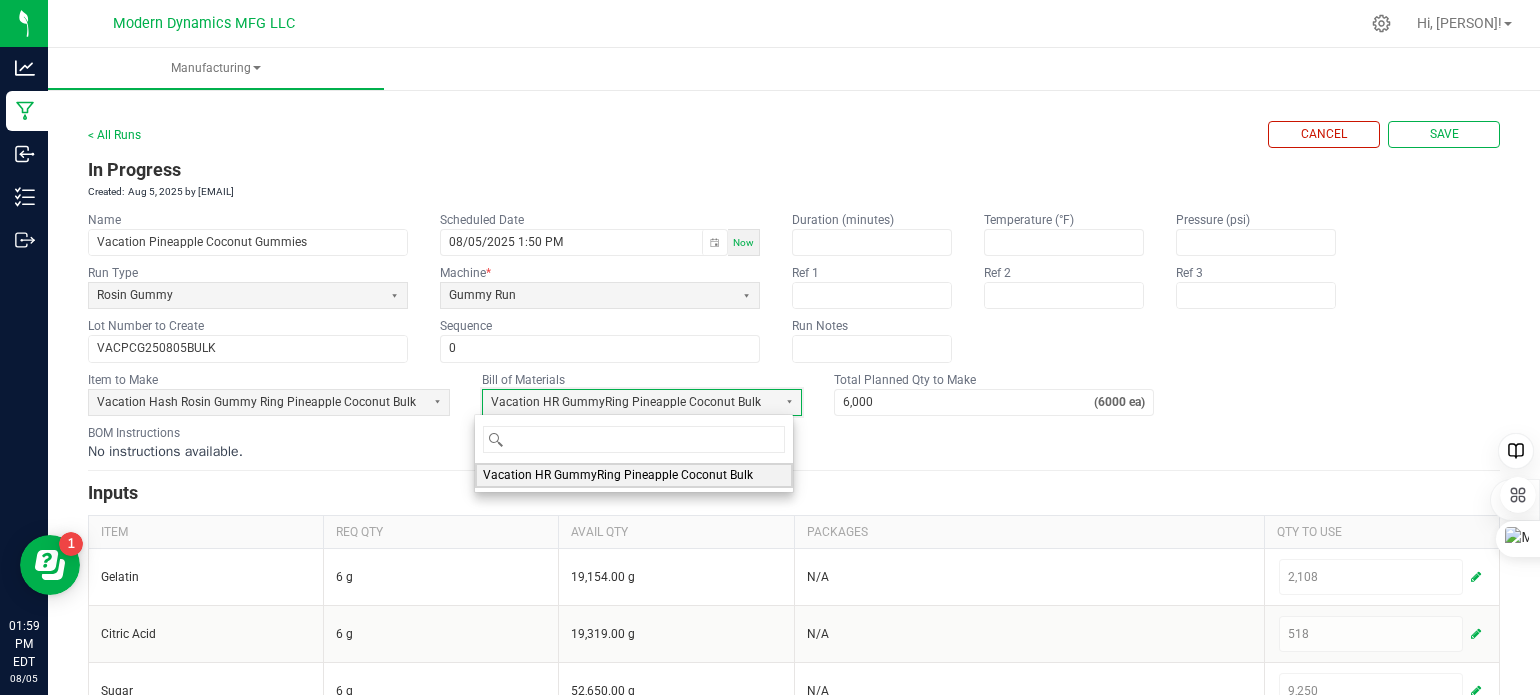 click on "Vacation HR GummyRing Pineapple Coconut Bulk" at bounding box center (618, 475) 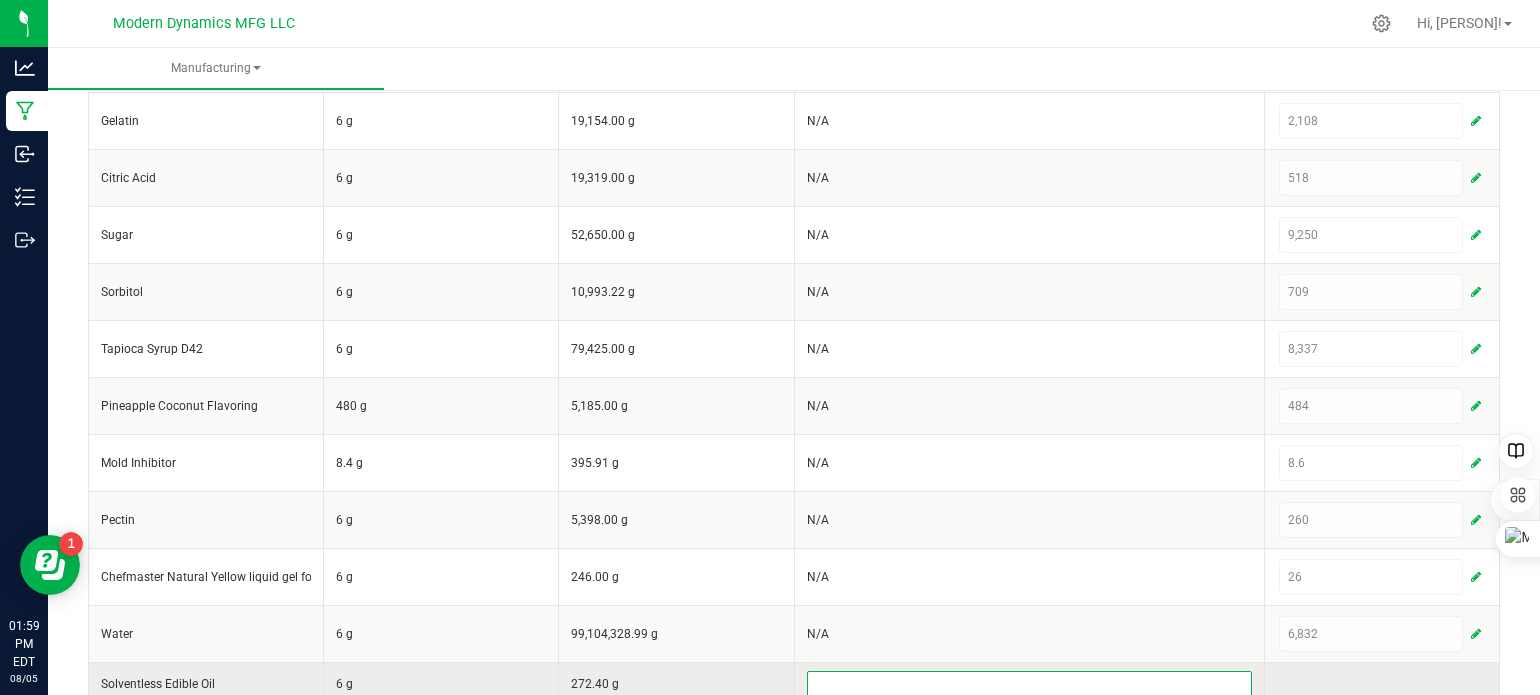 scroll, scrollTop: 595, scrollLeft: 0, axis: vertical 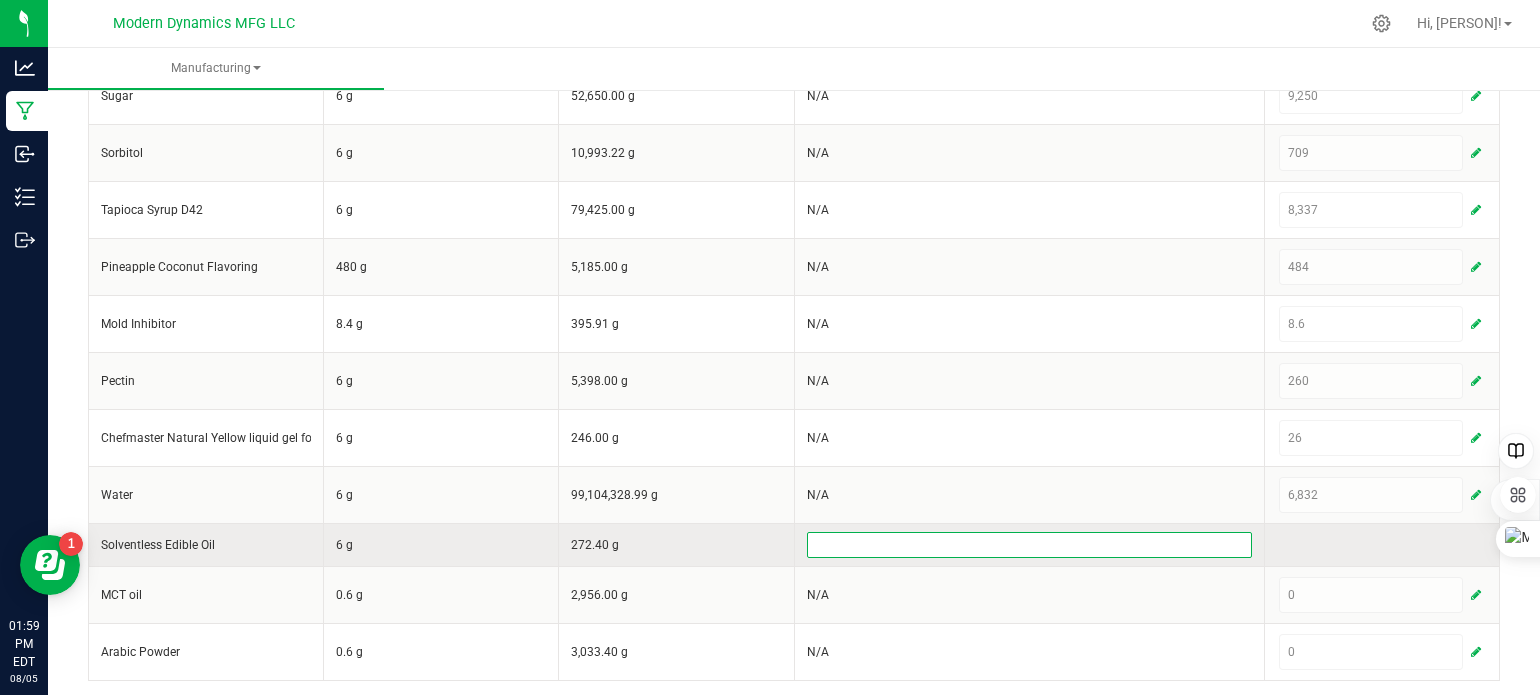 click at bounding box center [1029, 545] 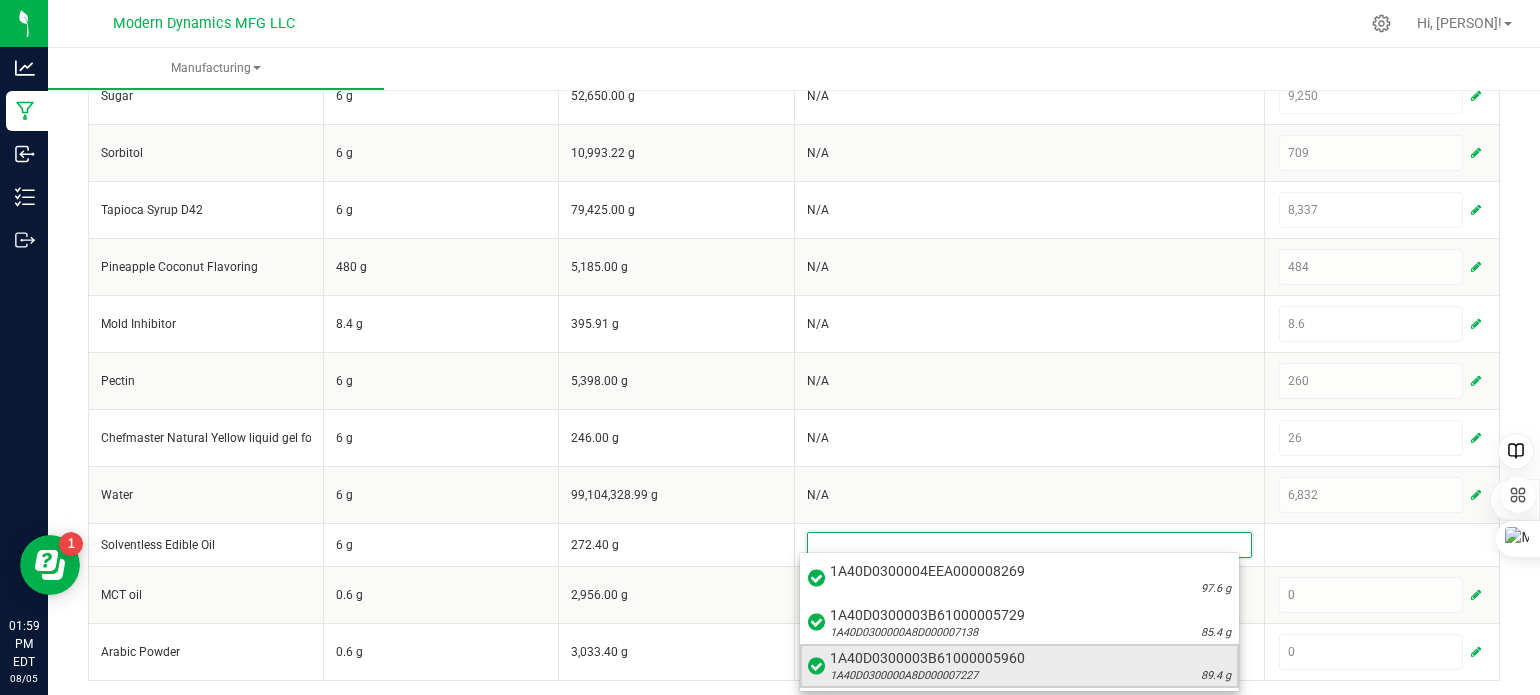 click on "1A40D0300003B61000005960" at bounding box center [1030, 658] 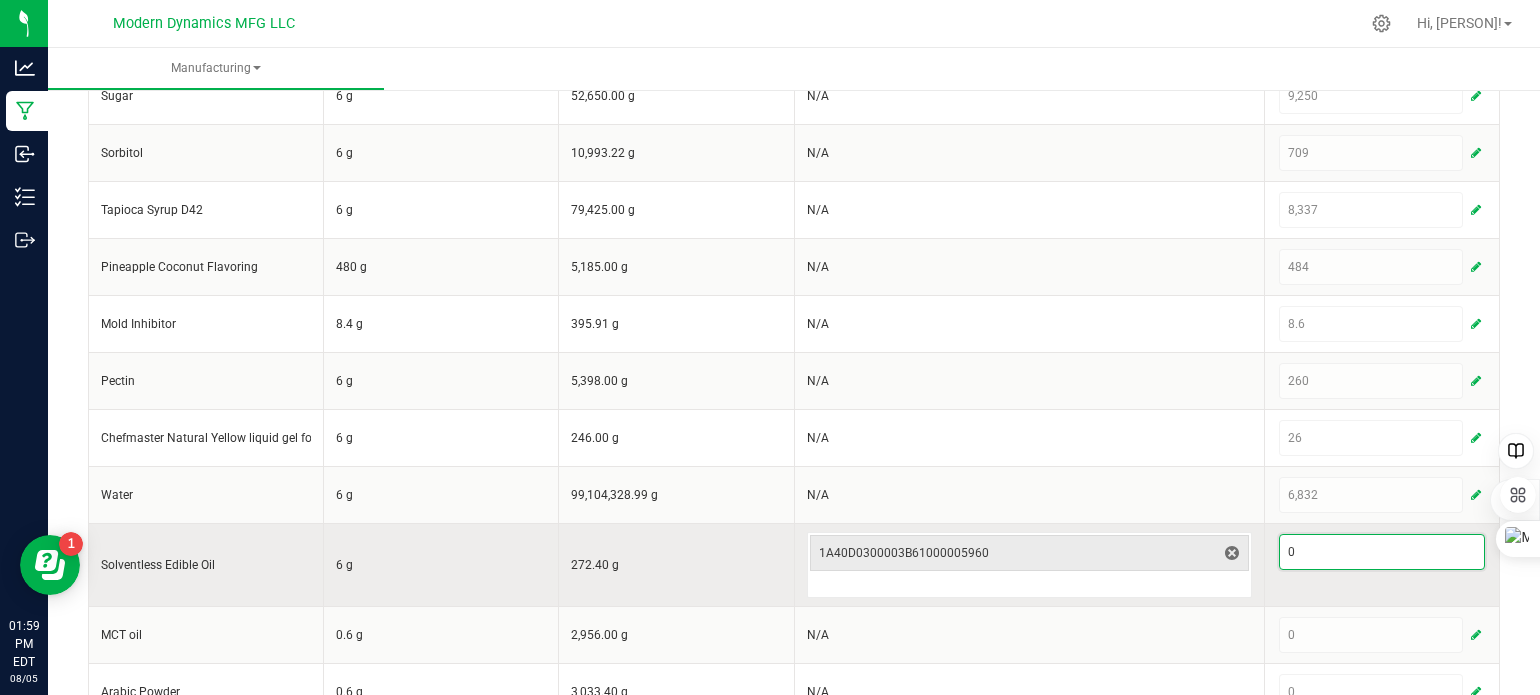 click on "0" at bounding box center [1382, 552] 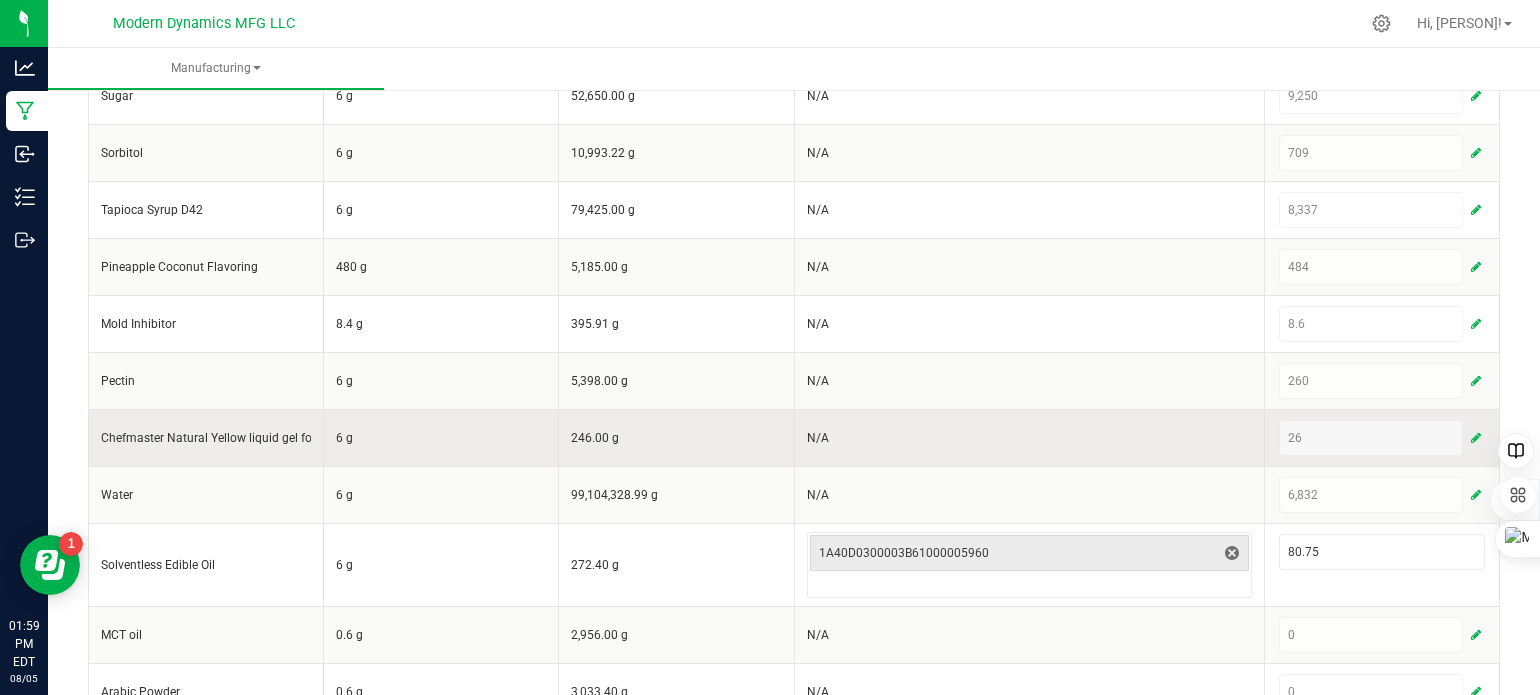 click on "N/A" at bounding box center (1029, 437) 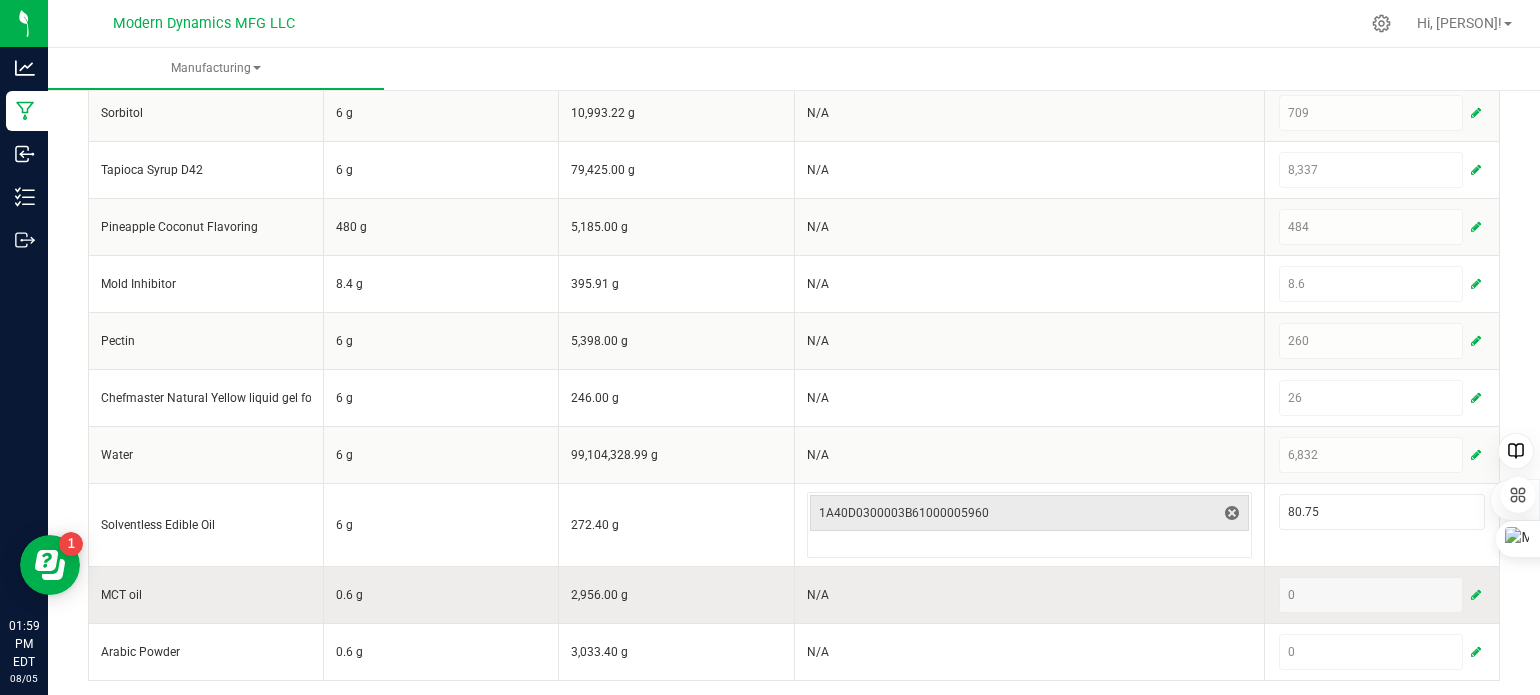 click at bounding box center [1476, 595] 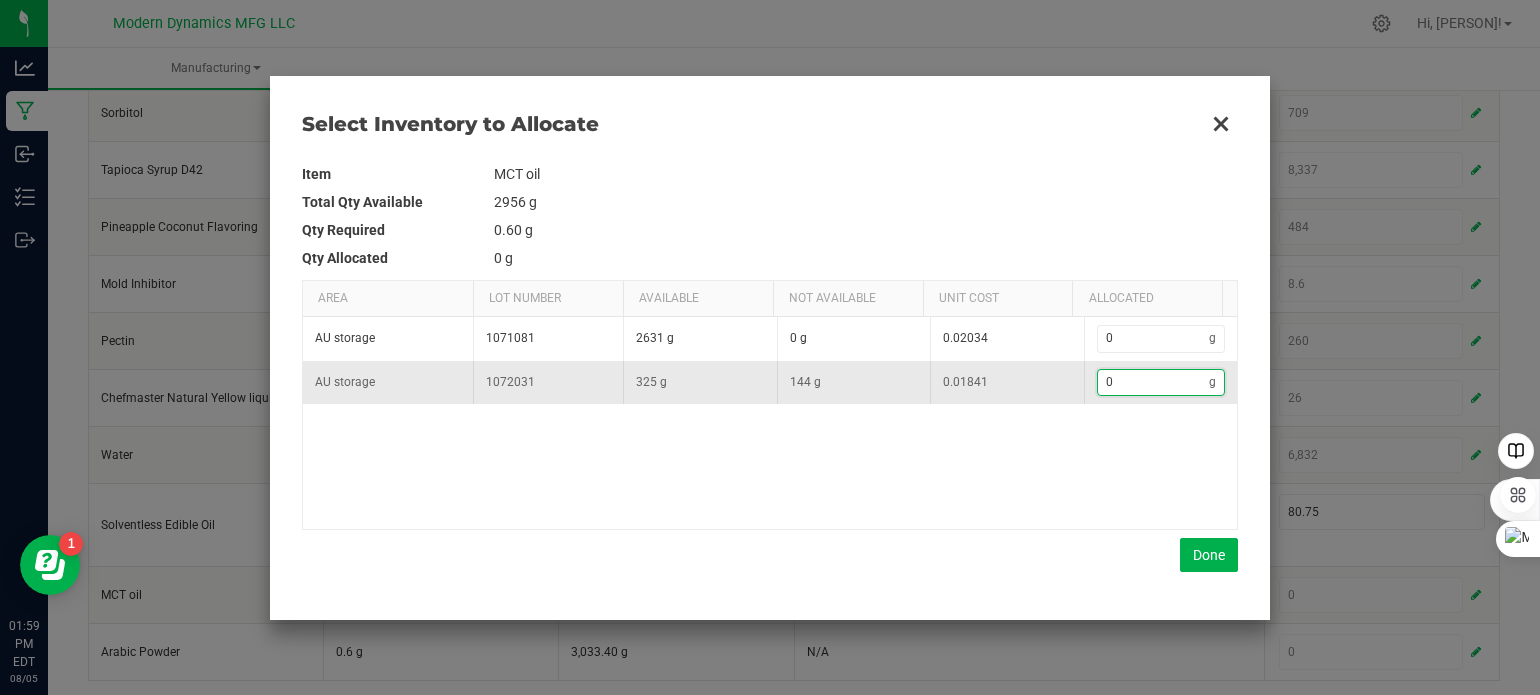 click on "0" at bounding box center [1154, 382] 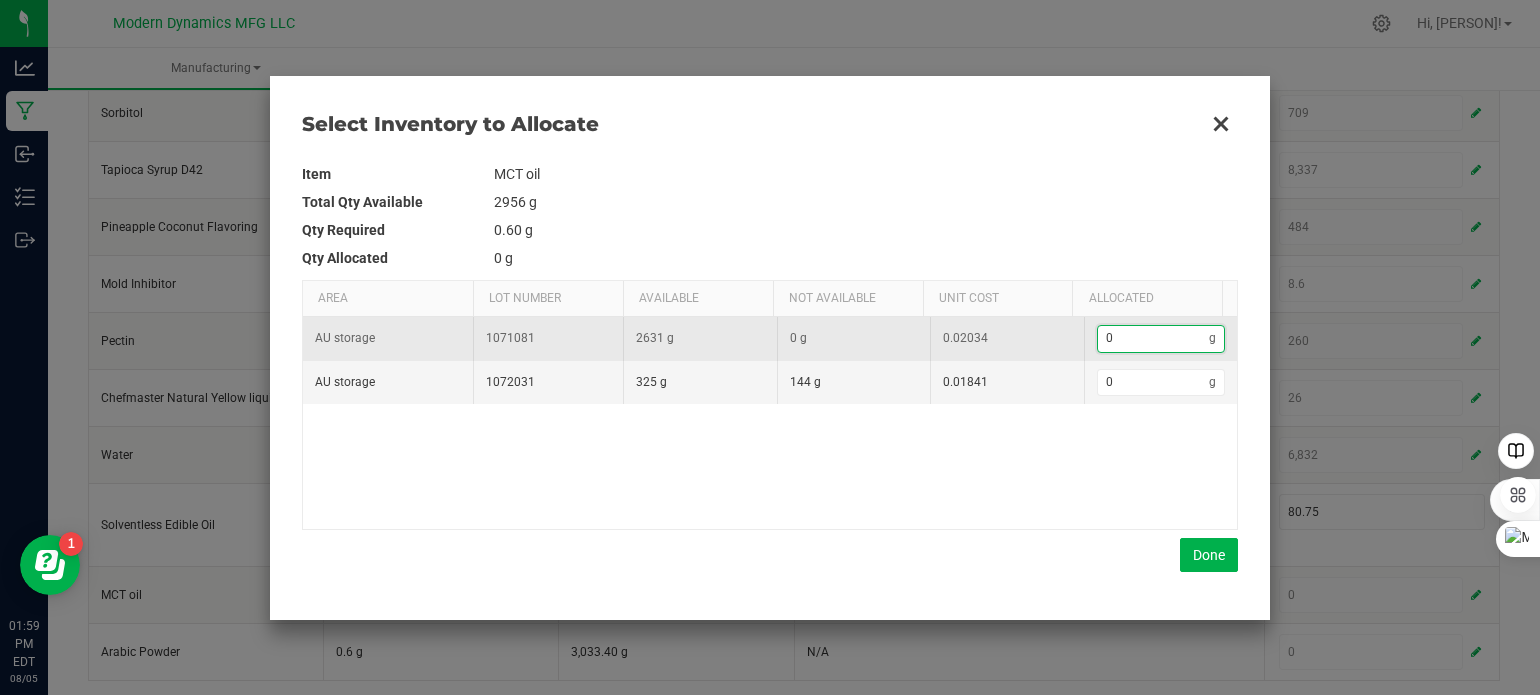 click on "0" at bounding box center (1154, 338) 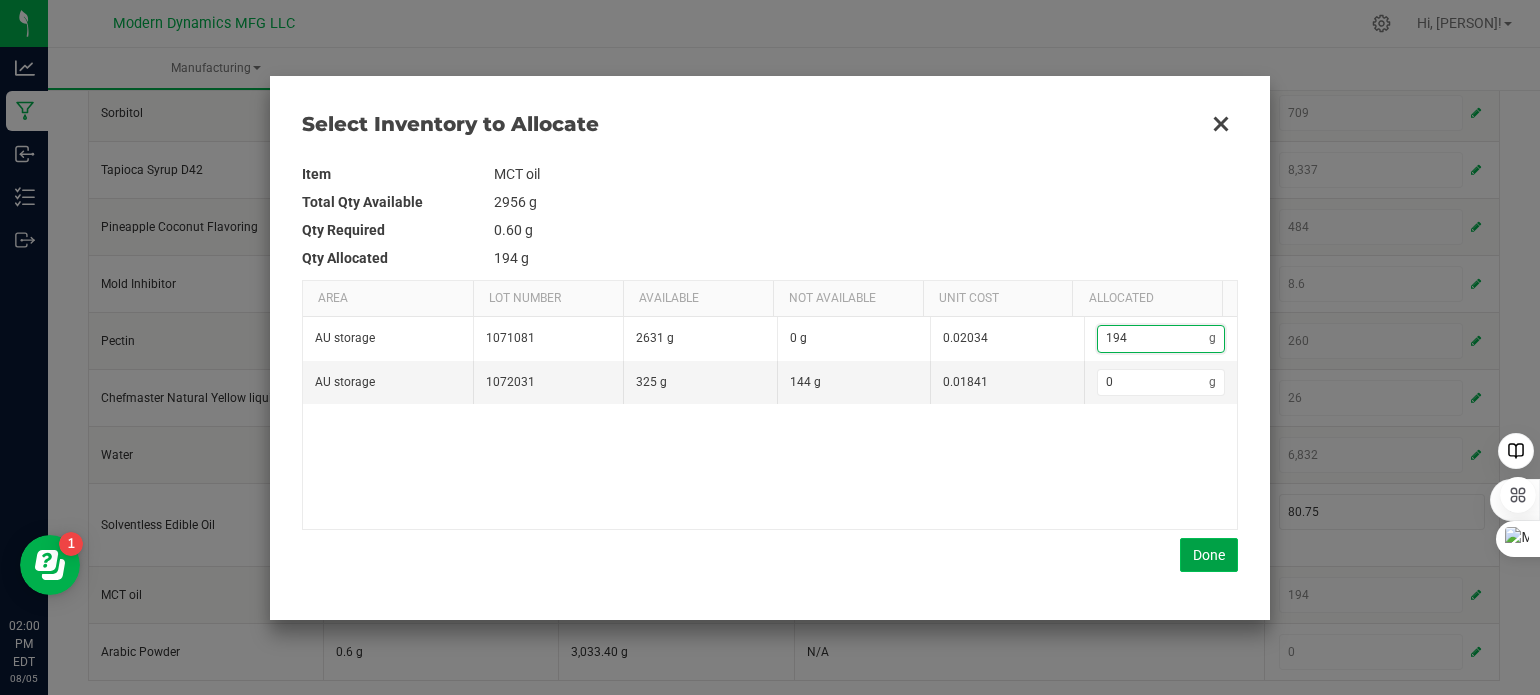 click on "Done" at bounding box center [1209, 555] 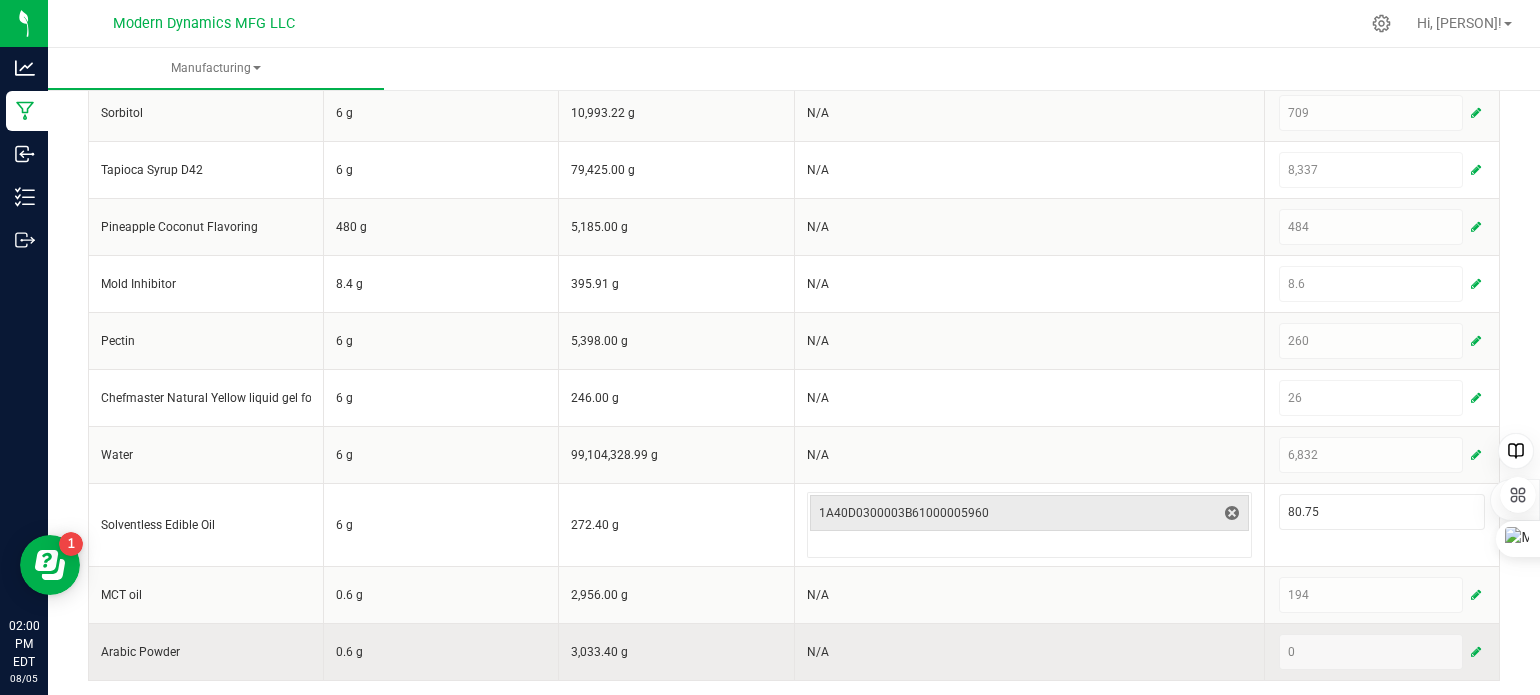 click at bounding box center [1476, 652] 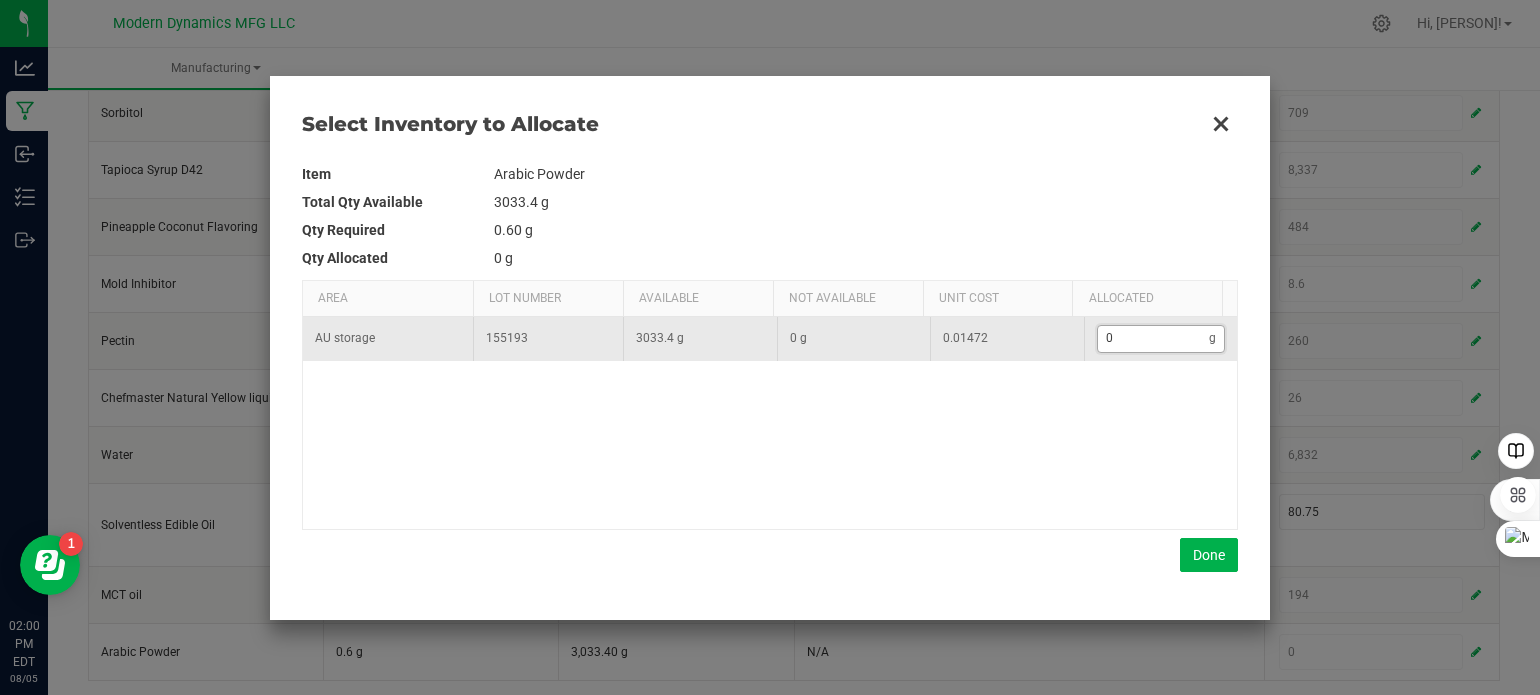 click on "0" at bounding box center (1154, 338) 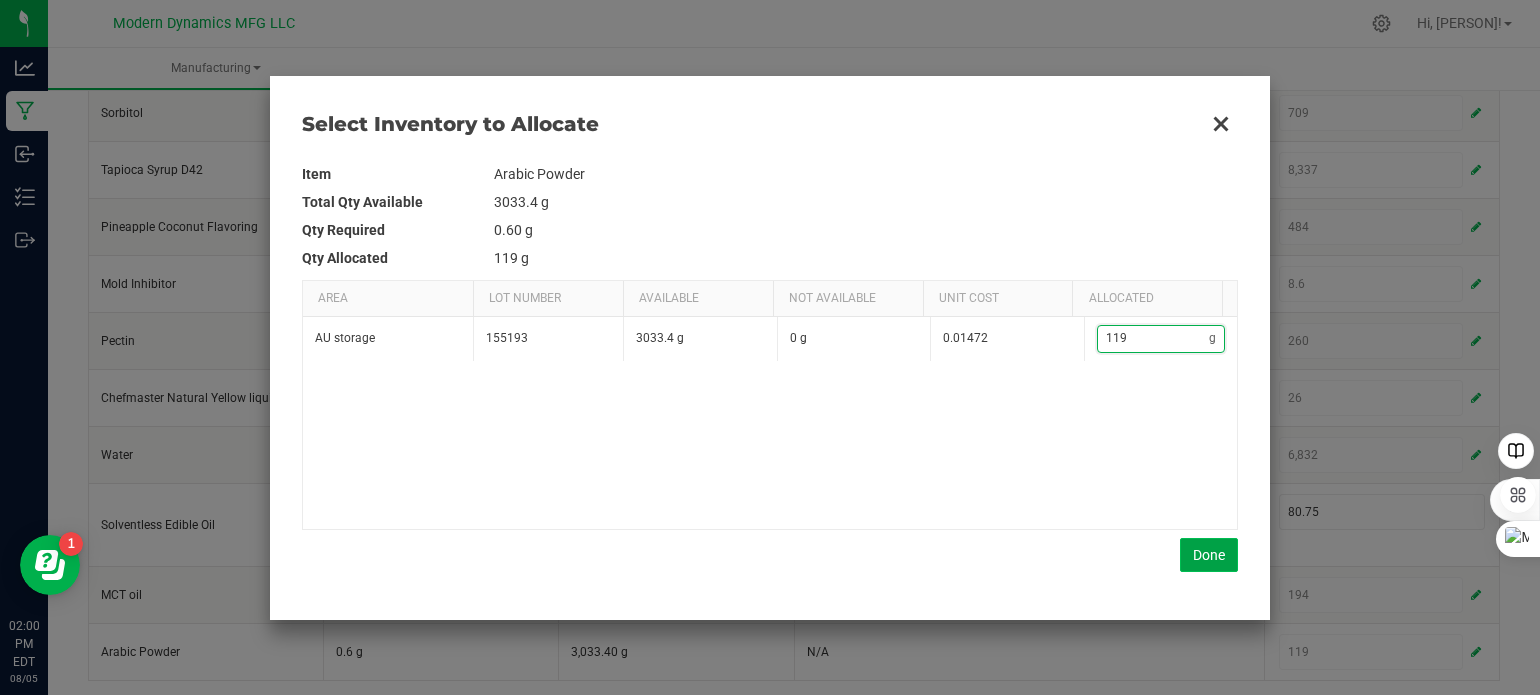 click on "Done" at bounding box center (1209, 555) 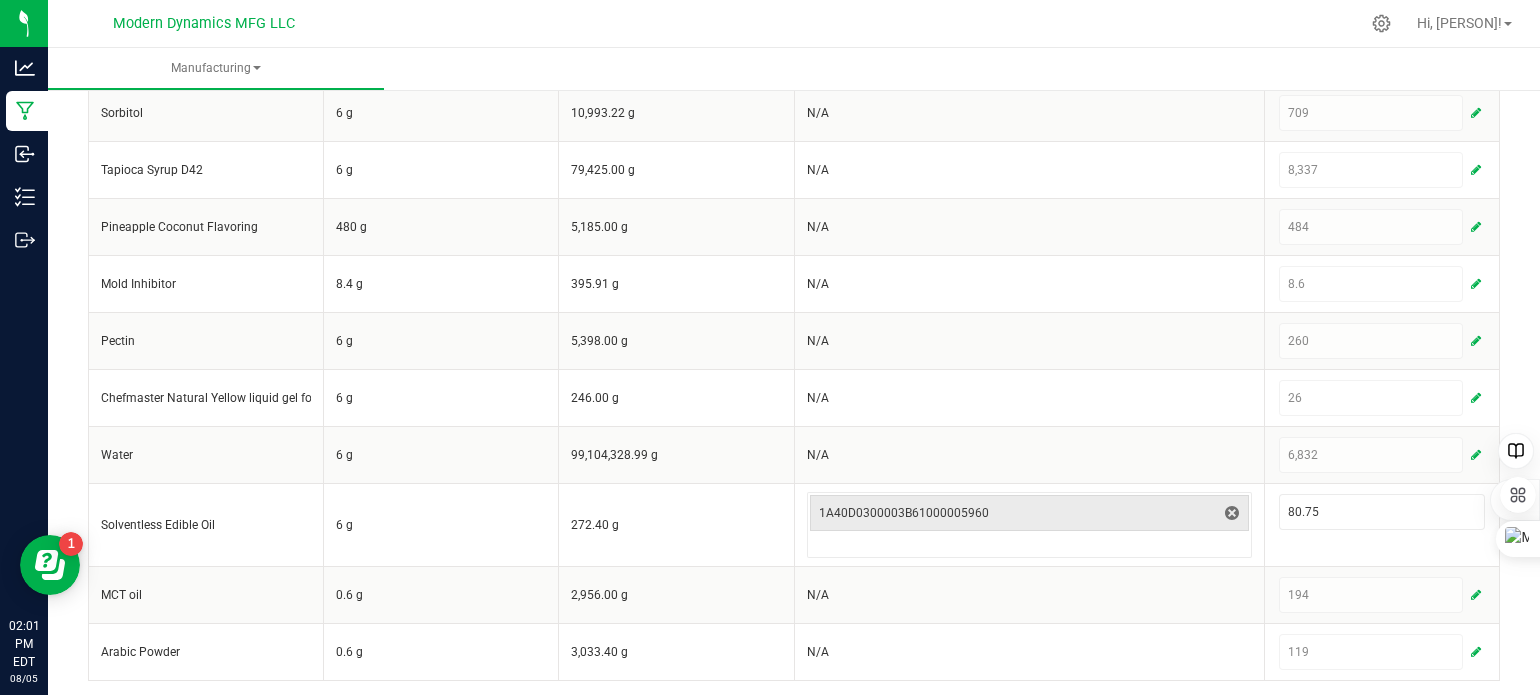 scroll, scrollTop: 0, scrollLeft: 0, axis: both 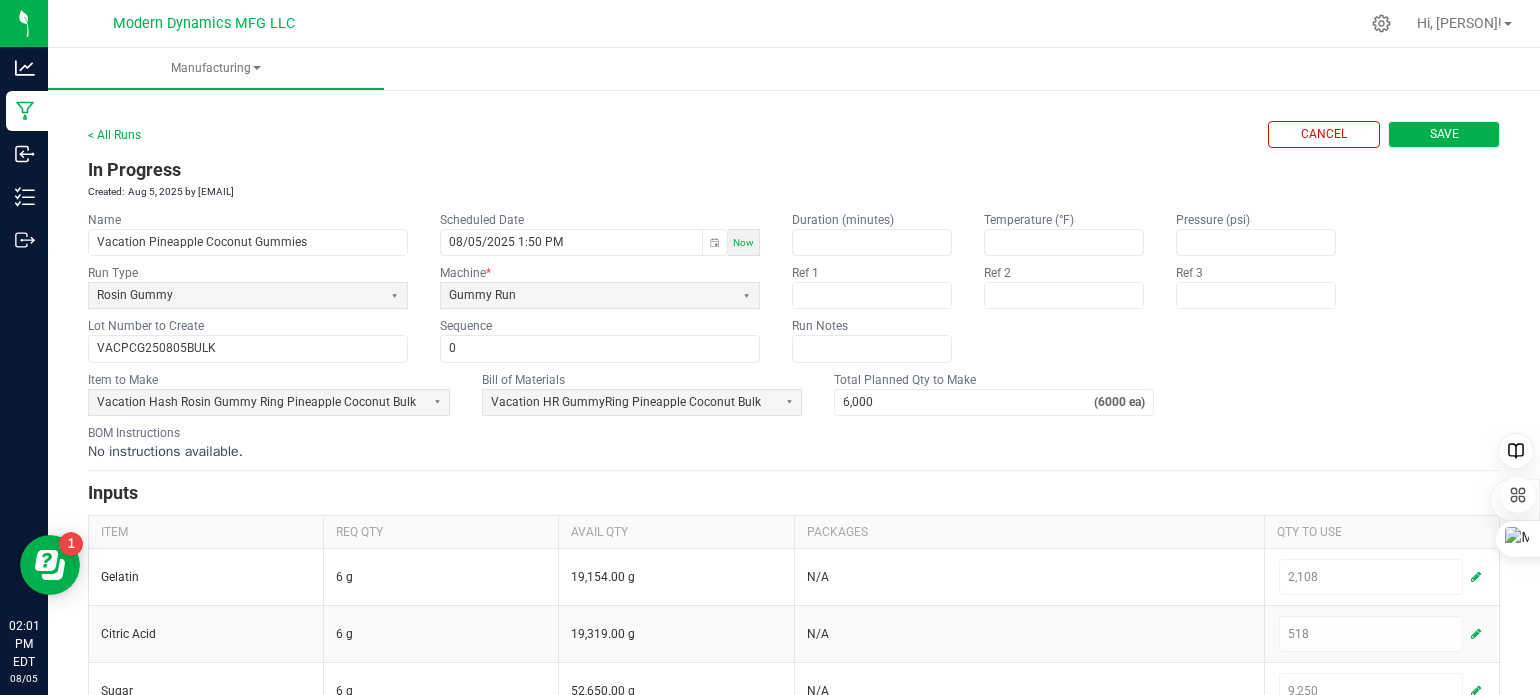 click on "Save" at bounding box center [1444, 134] 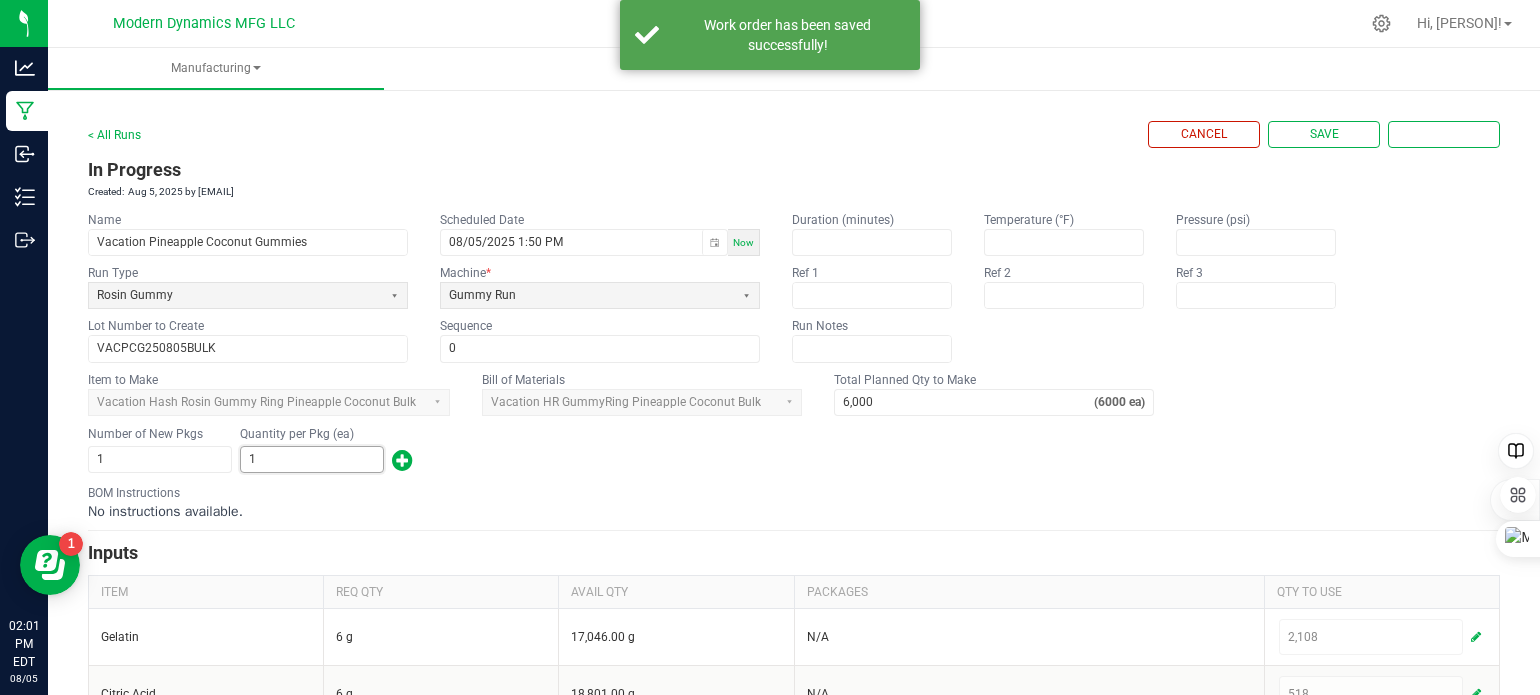 click on "1" at bounding box center (312, 459) 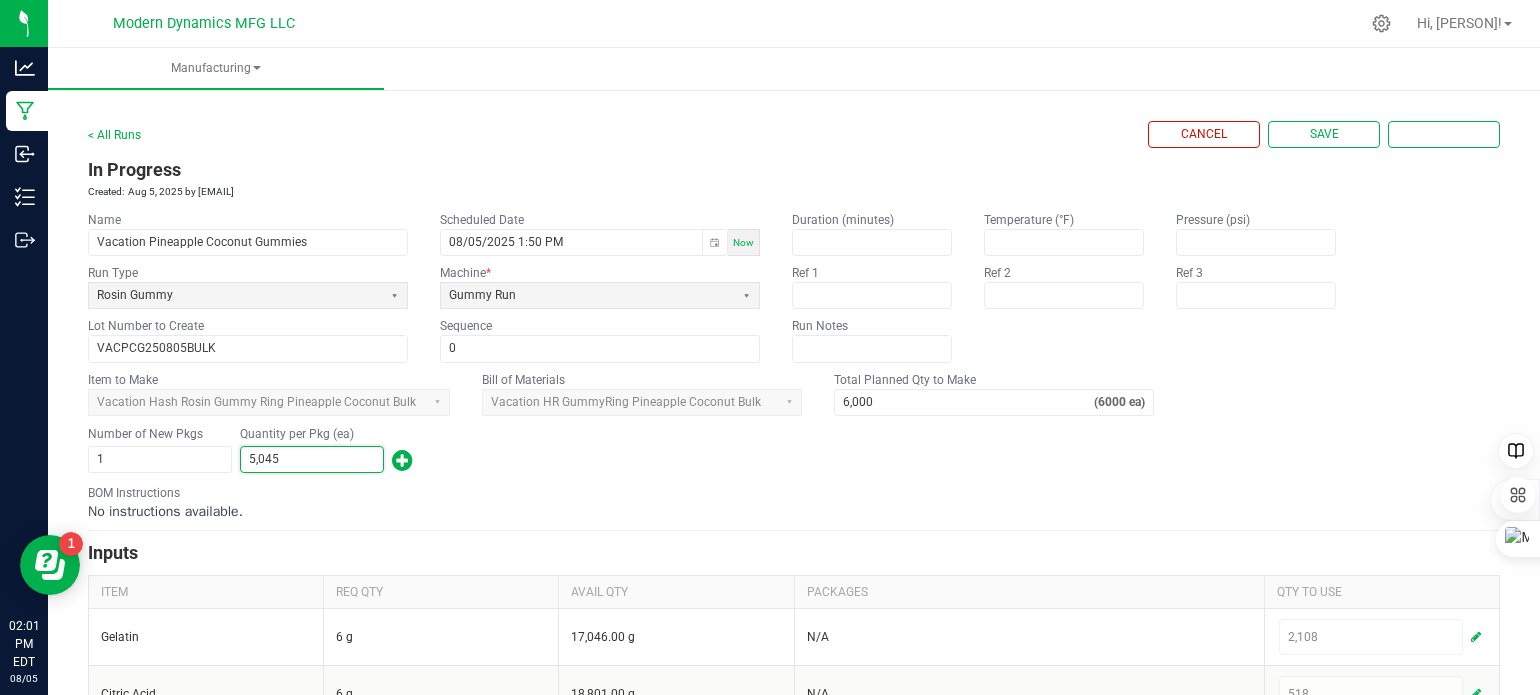 click on "Number of New Pkgs 1   Quantity per Pkg (ea) 5,045" at bounding box center [794, 450] 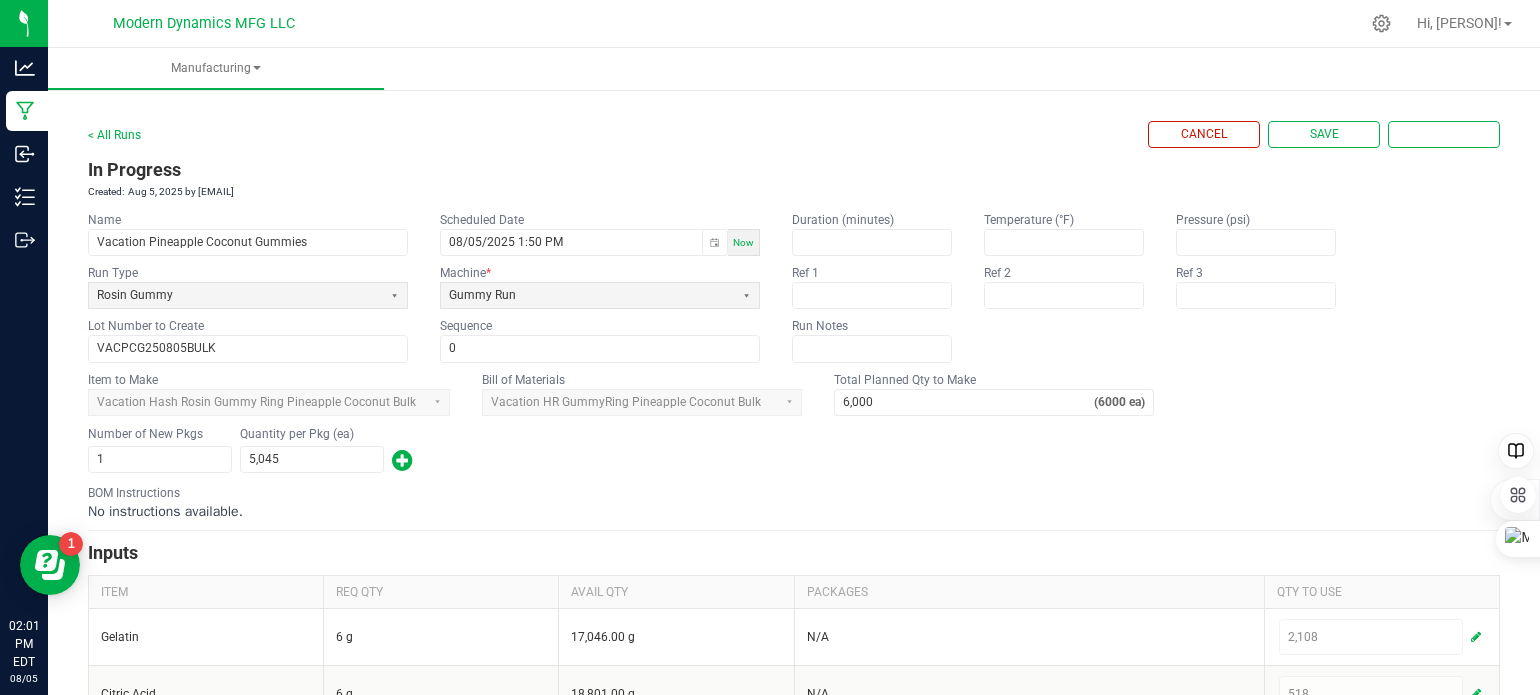scroll, scrollTop: 0, scrollLeft: 0, axis: both 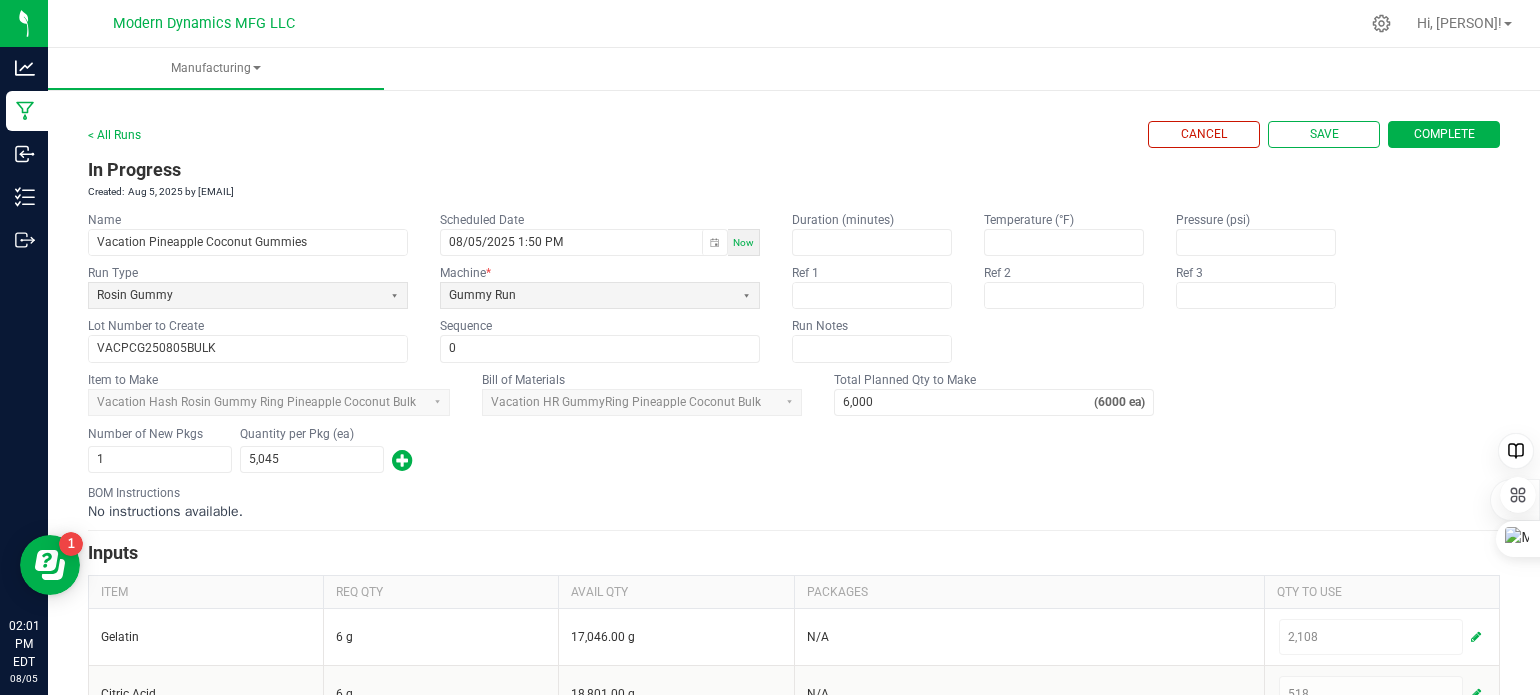 click on "Complete" at bounding box center [1444, 134] 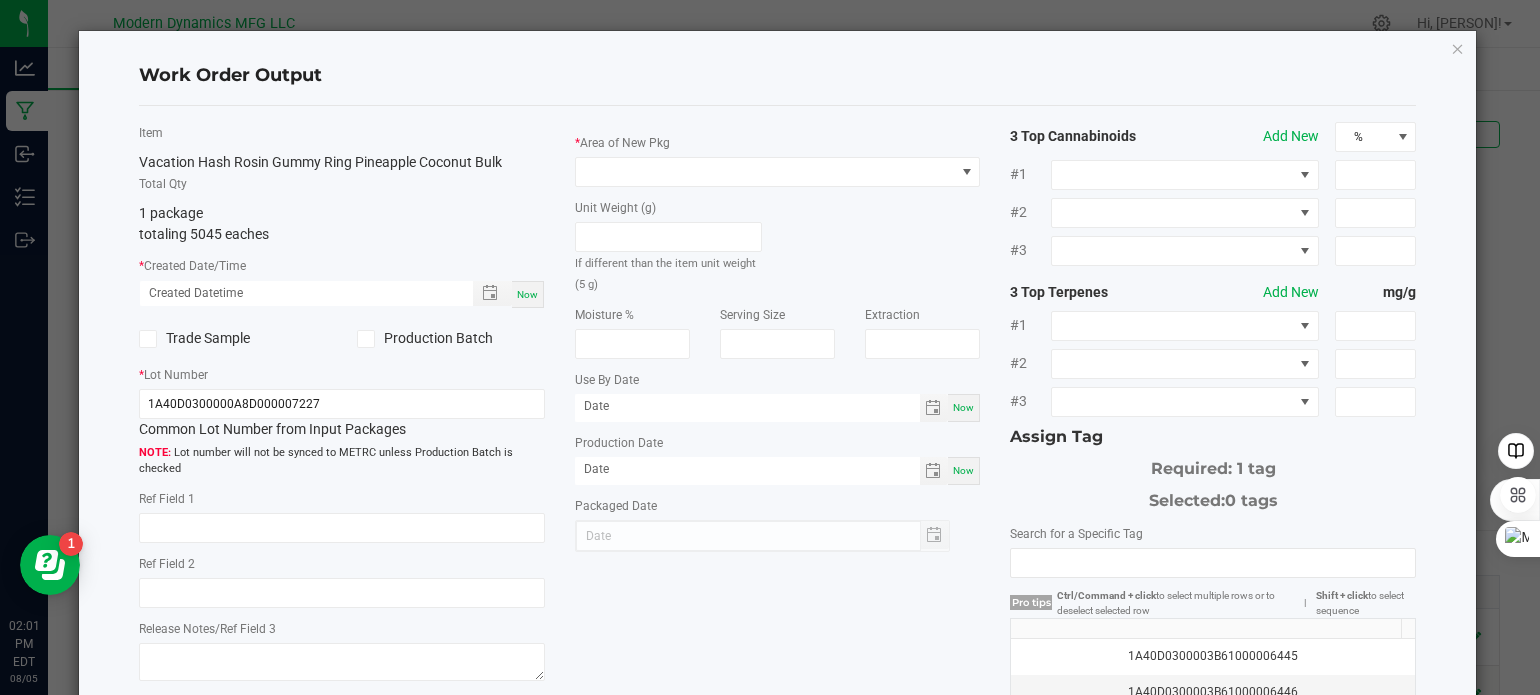 click on "Now" at bounding box center [527, 294] 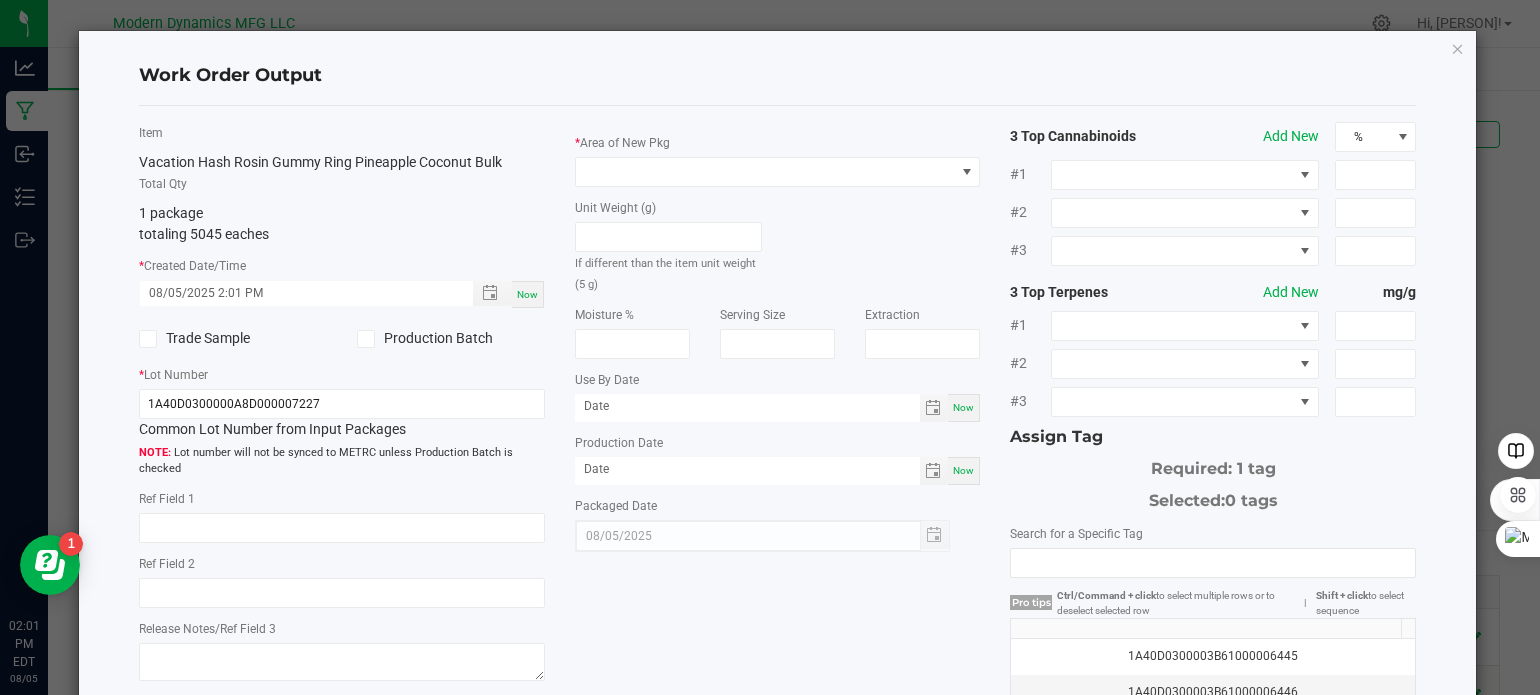 click 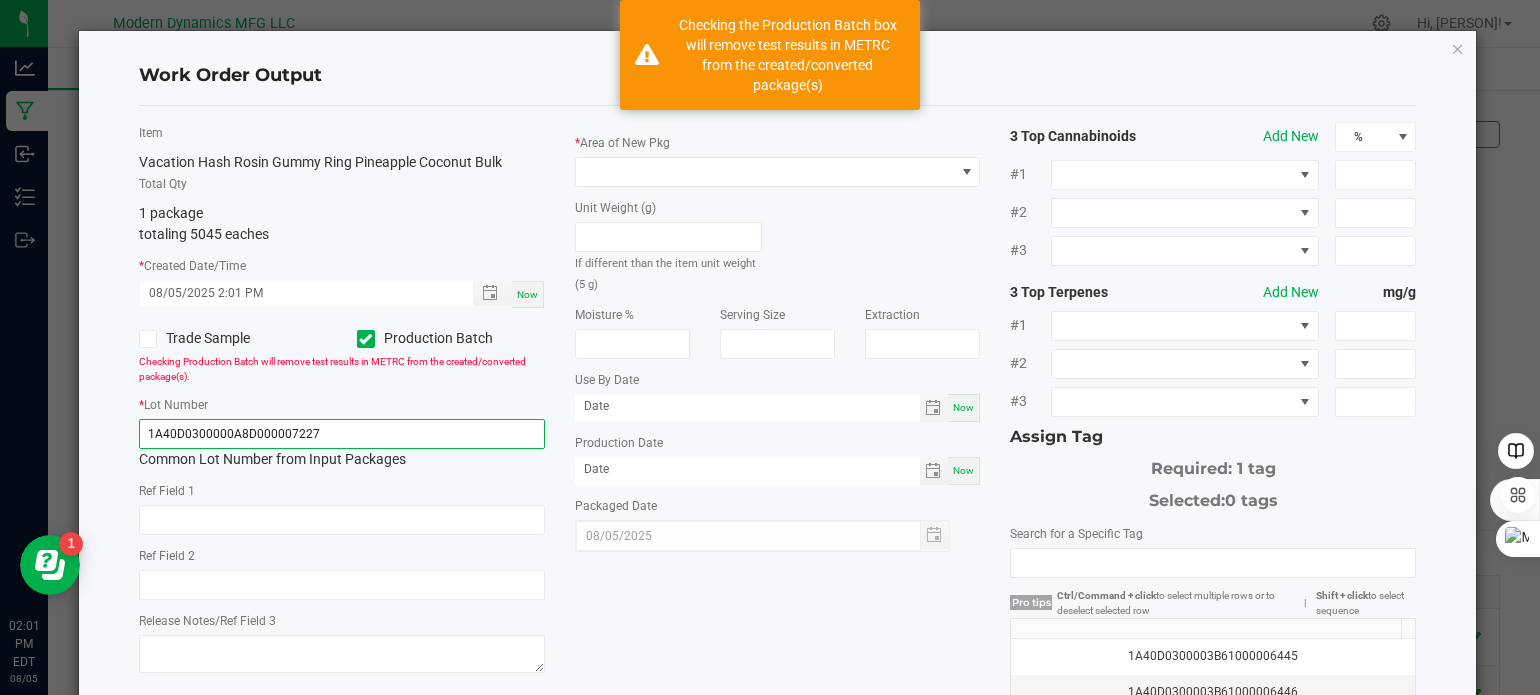 click on "1A40D0300000A8D000007227" 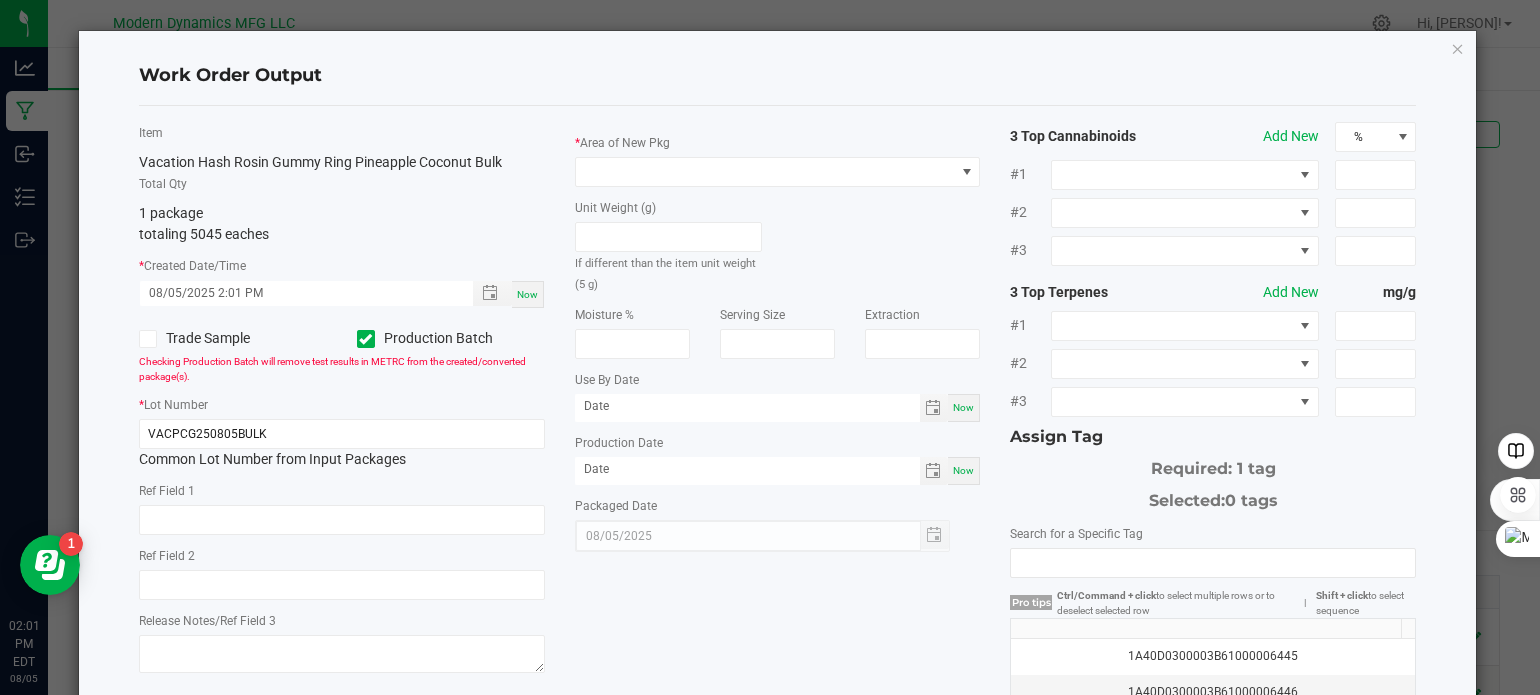 click on "Now" at bounding box center [964, 471] 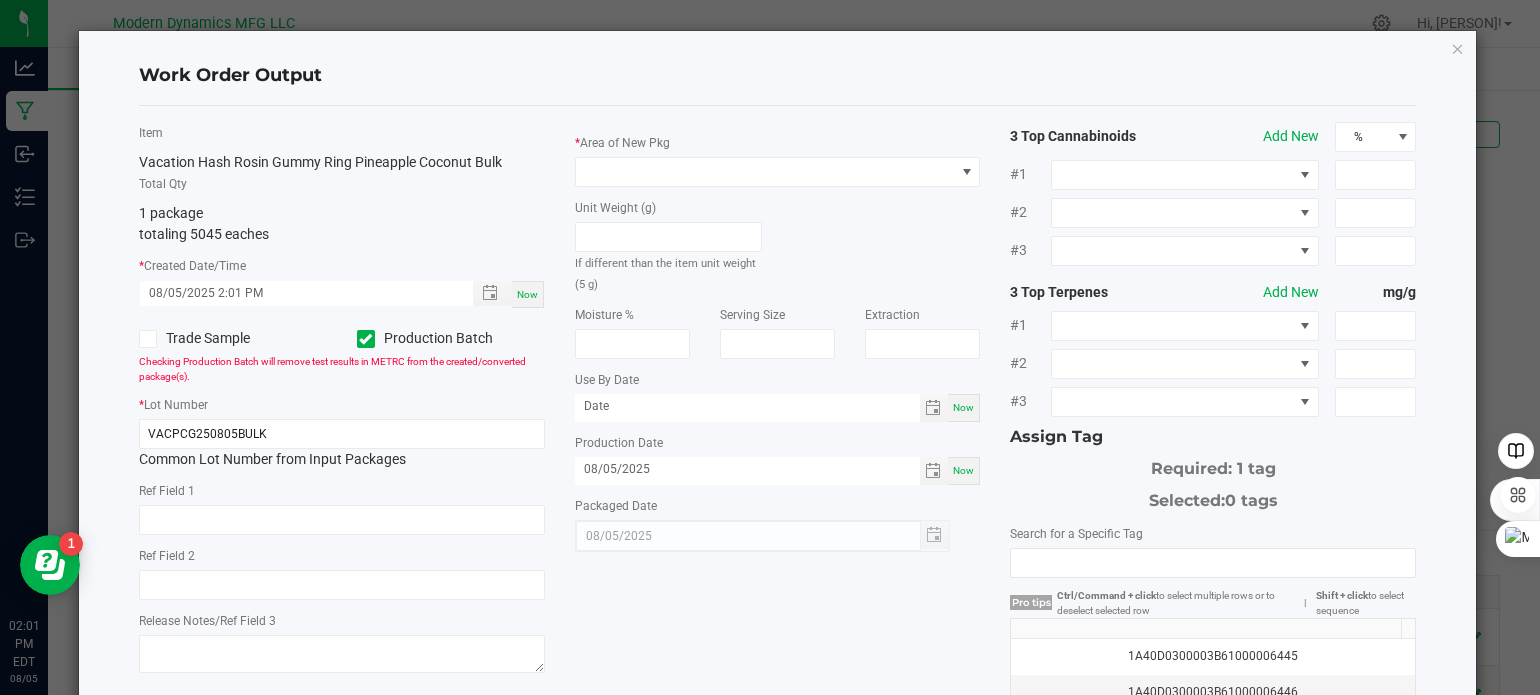 click on "Now" at bounding box center [964, 408] 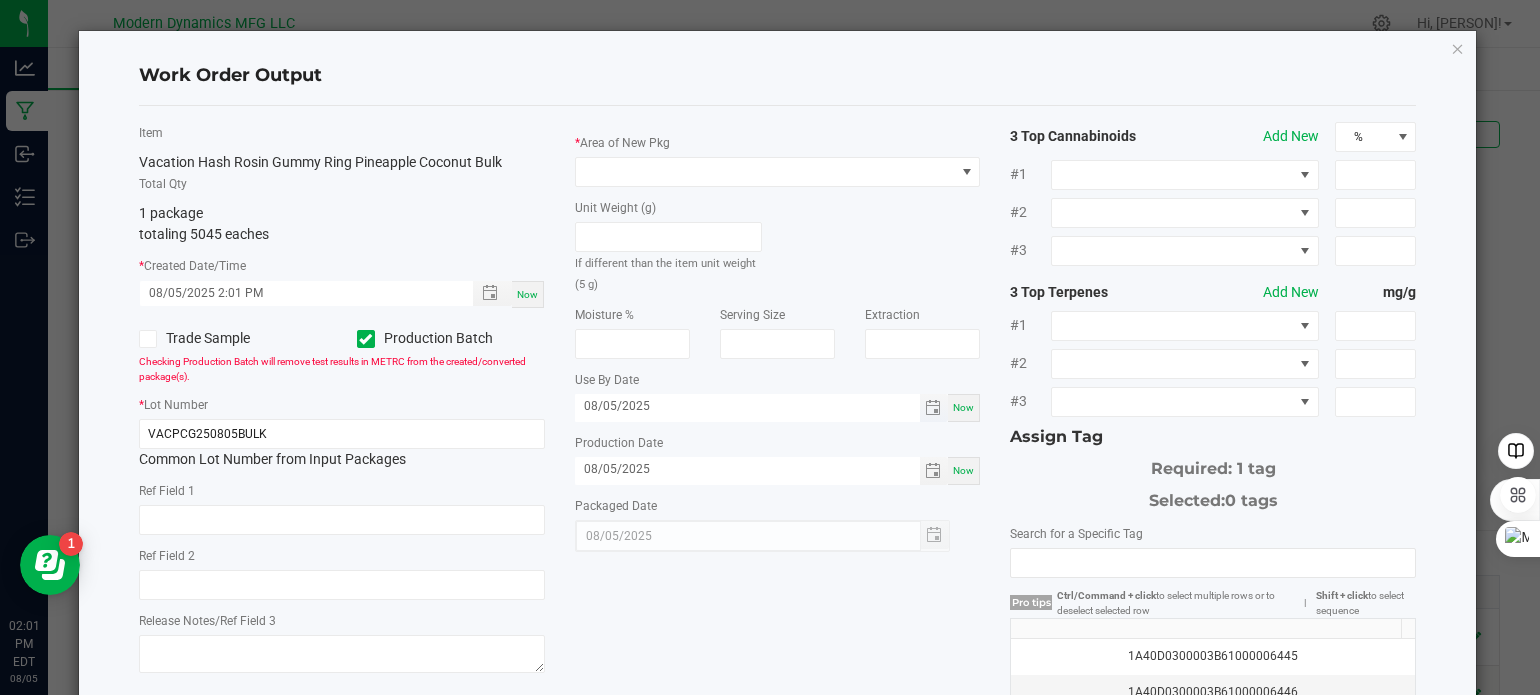 click on "08/05/2025" at bounding box center [747, 406] 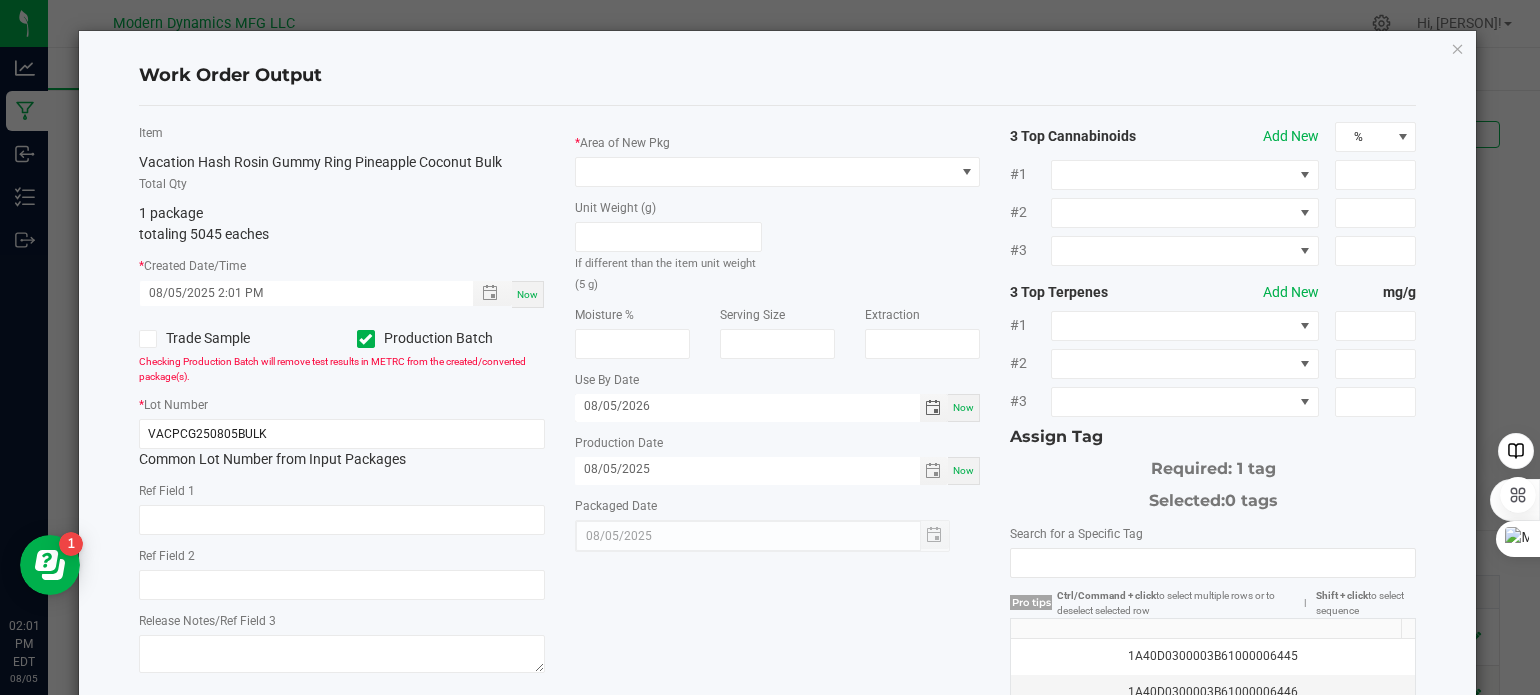 click on "Item   Vacation Hash Rosin Gummy Ring Pineapple Coconut Bulk   Total Qty  1 package  totaling 5045 eaches  *   Created Date/Time  08/05/2025 2:01 PM Now  Trade Sample   Production Batch   Checking Production Batch will remove test results in METRC from the created/converted package(s).   *   Lot Number  VACPCG250805BULK  Common Lot Number from Input Packages   Ref Field 1   Ref Field 2   Release Notes/Ref Field 3   *   Area of New Pkg   Unit Weight (g)   If different than the item unit weight (5 g)   Moisture %   Serving Size   Extraction   Use By Date  08/05/2026 Now  Production Date  08/05/2025 Now  Packaged Date  08/05/2025 3 Top Cannabinoids  Add New  % #1 #2 #3 3 Top Terpenes  Add New  mg/g #1 #2 #3 Assign Tag  Required: 1 tag   Selected:   0 tags   Search for a Specific Tag   Pro tips  Ctrl/Command + click  to select multiple rows or to deselect selected row | Shift + click  to select sequence  1A40D0300003B61000006445   1A40D0300003B61000006446   1A40D0300003B61000006447   1A40D0300003B61000006448" 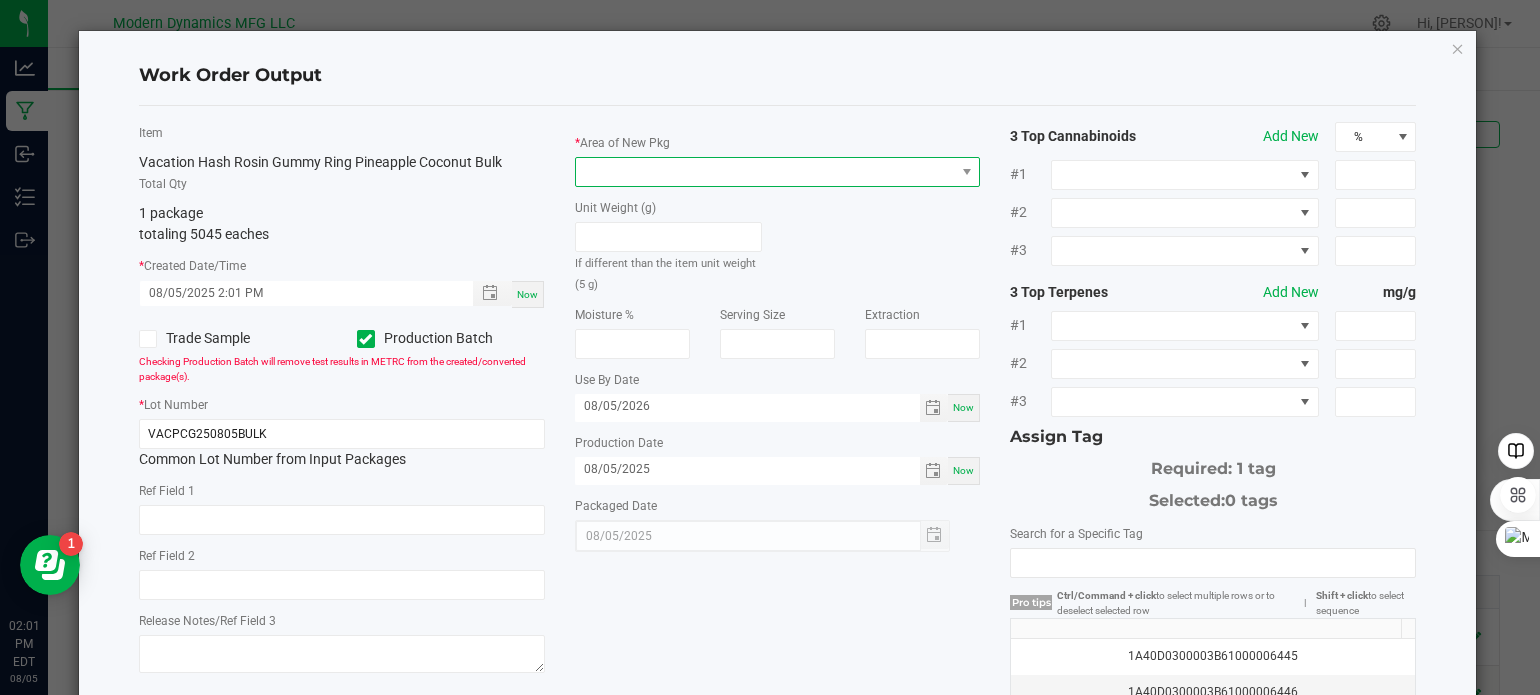 click at bounding box center (765, 172) 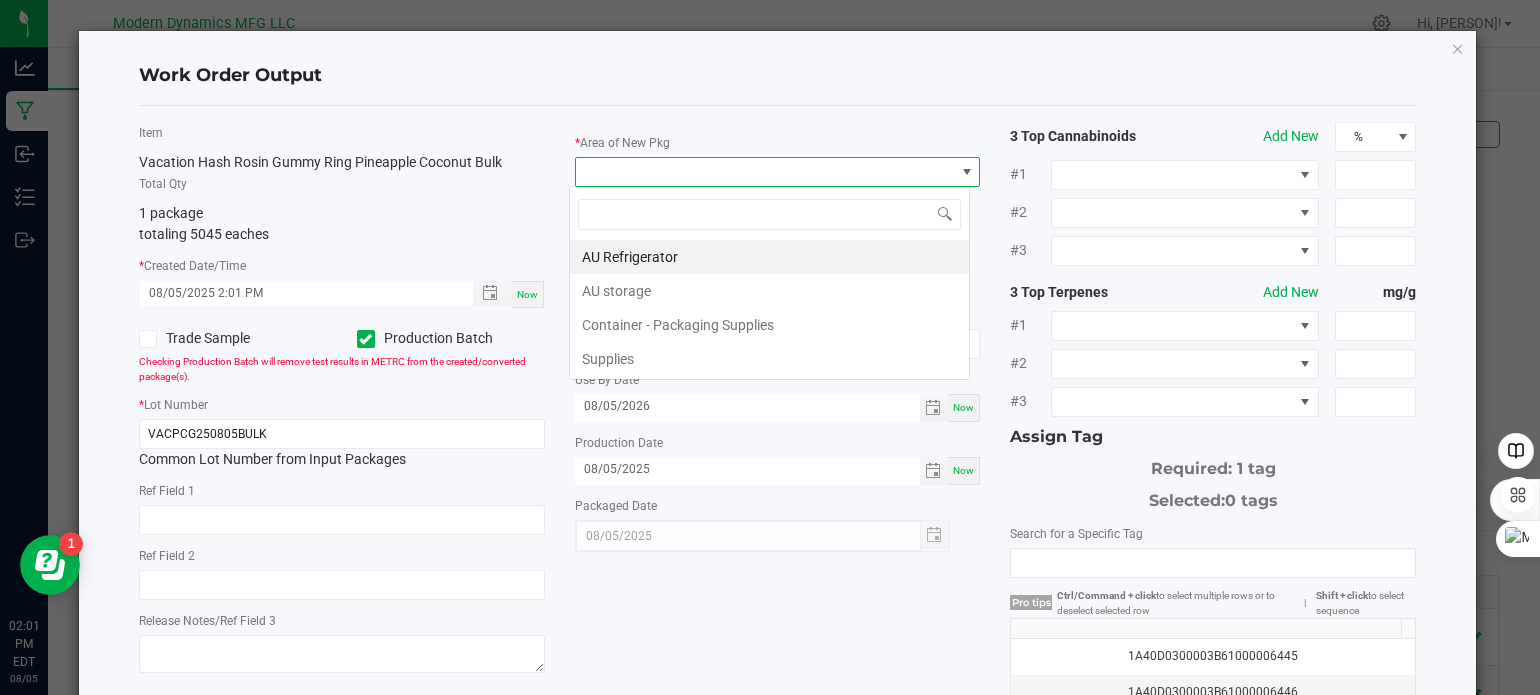 scroll, scrollTop: 99970, scrollLeft: 99598, axis: both 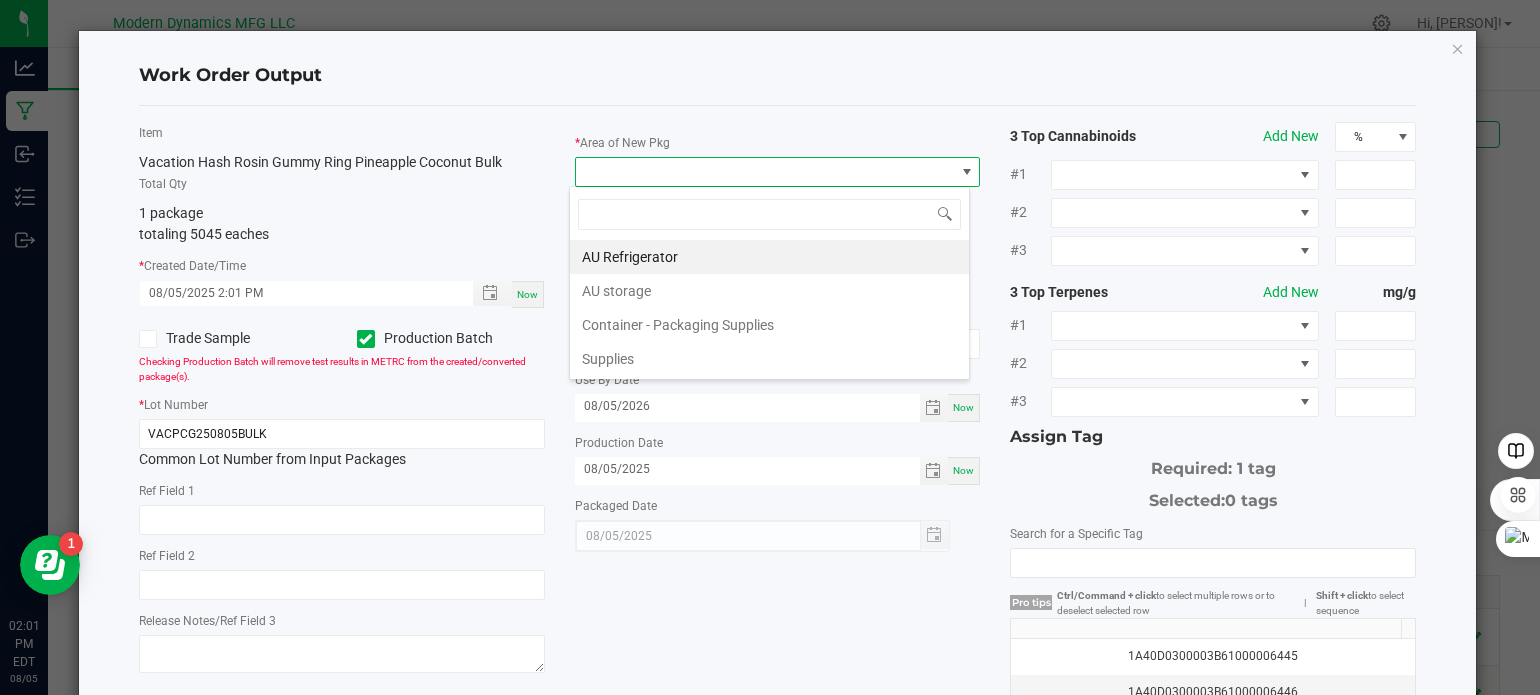 click on "AU storage" at bounding box center [769, 291] 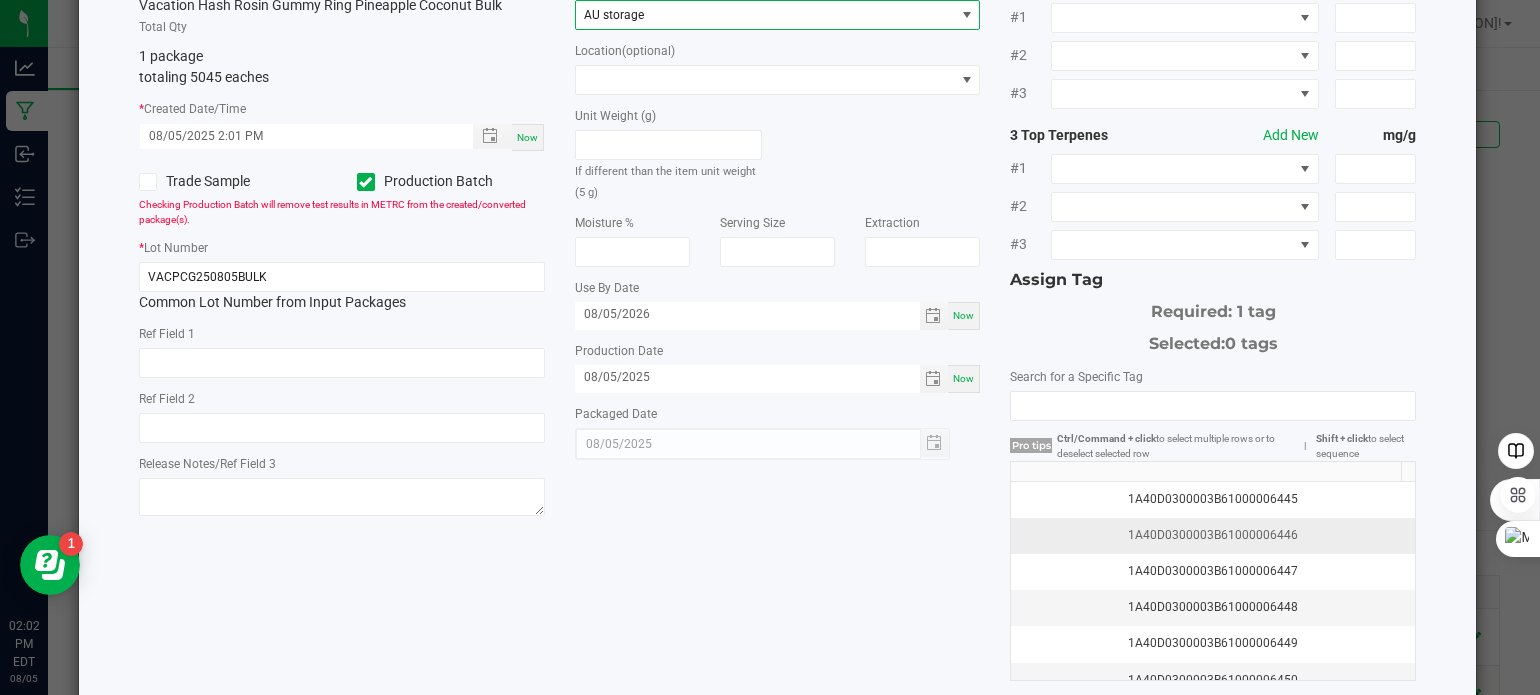 scroll, scrollTop: 155, scrollLeft: 0, axis: vertical 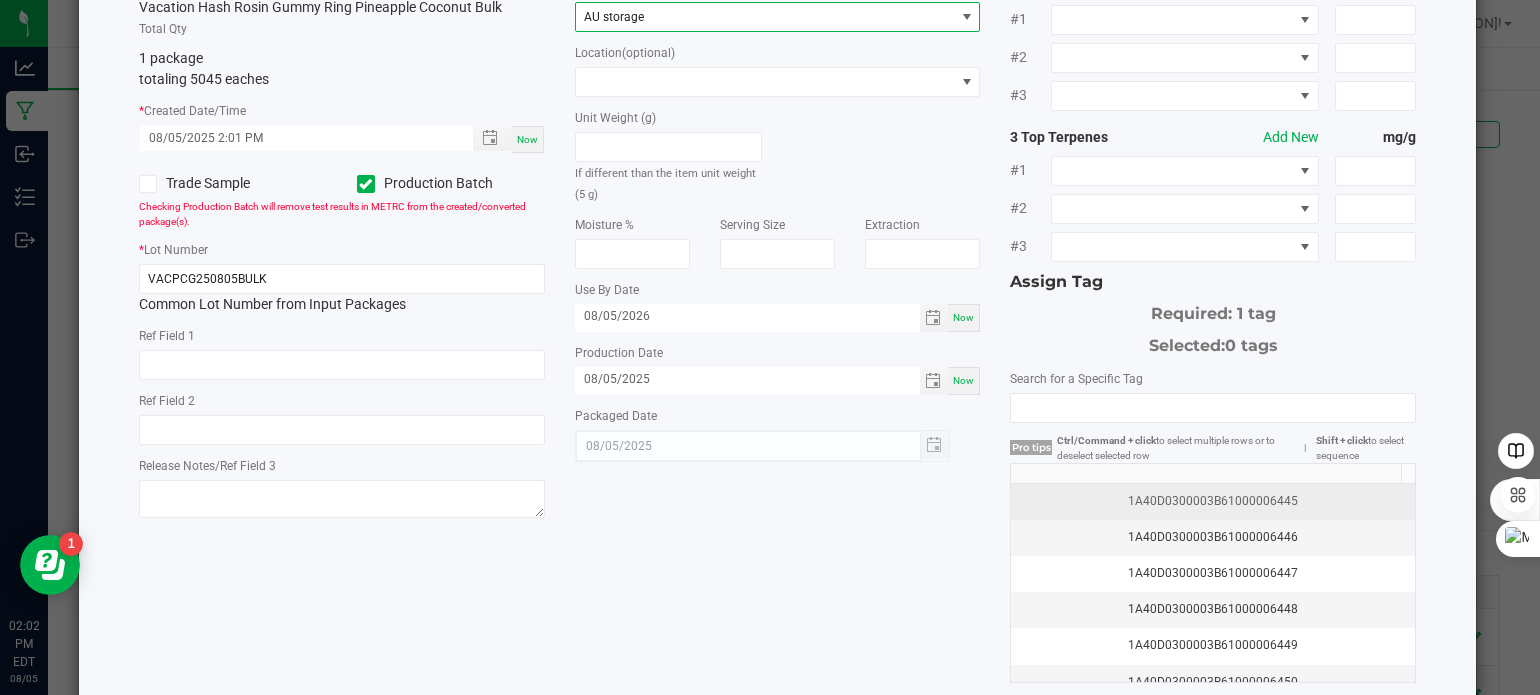 click on "1A40D0300003B61000006445" 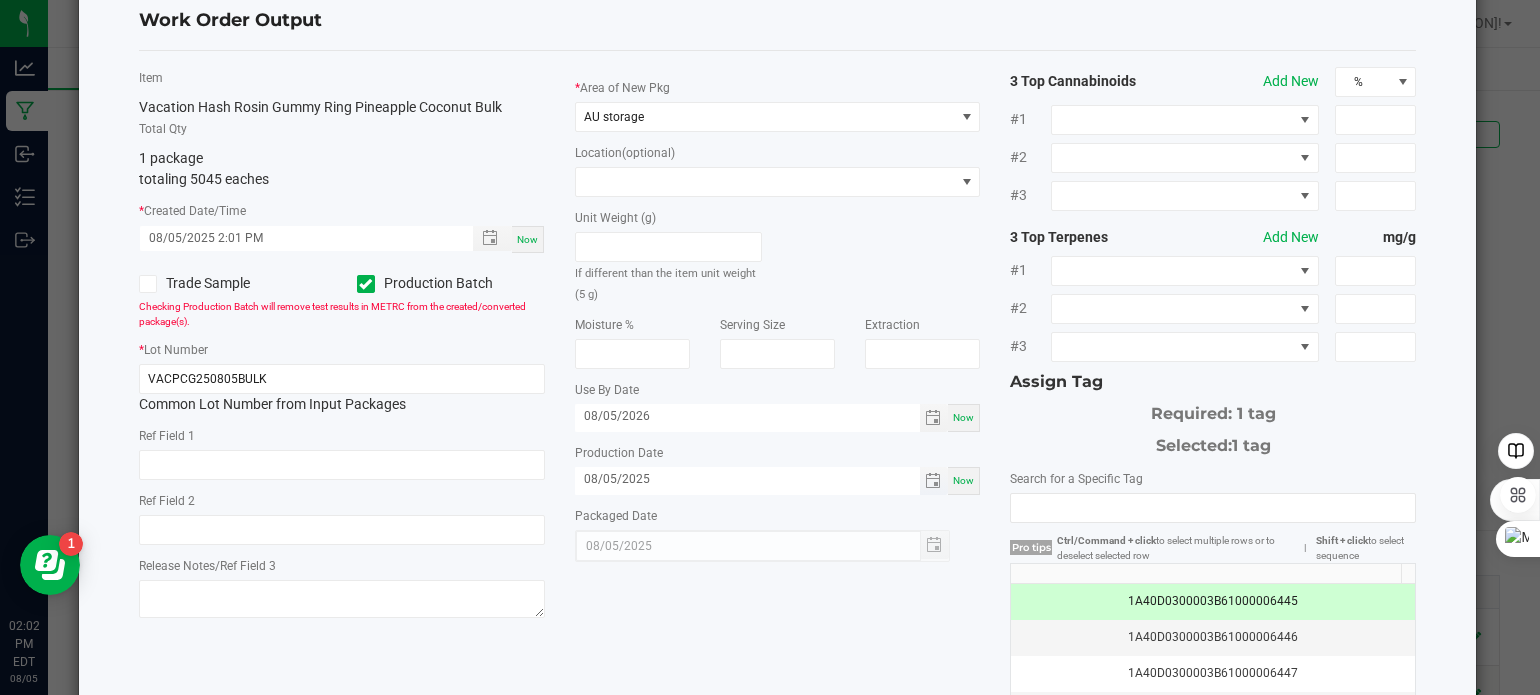 scroll, scrollTop: 0, scrollLeft: 0, axis: both 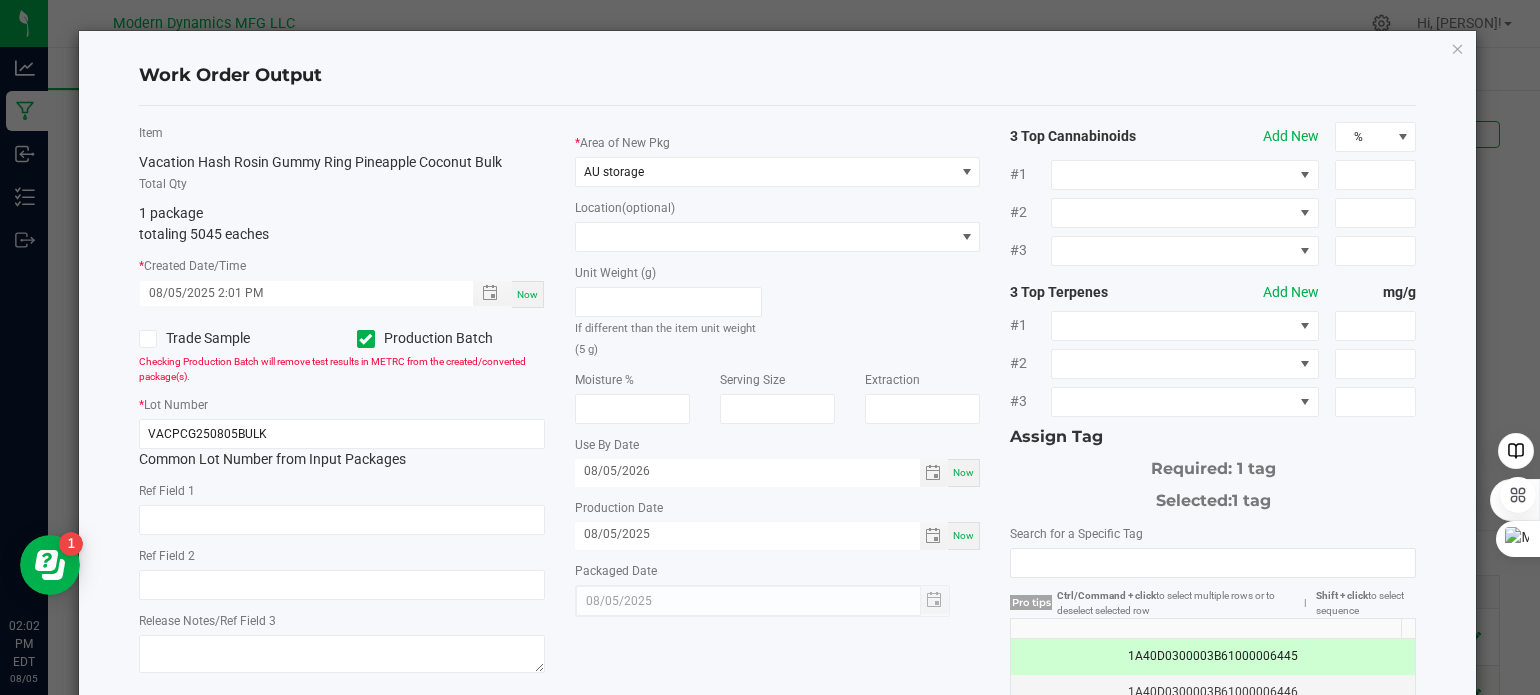 click on "Now" at bounding box center (527, 294) 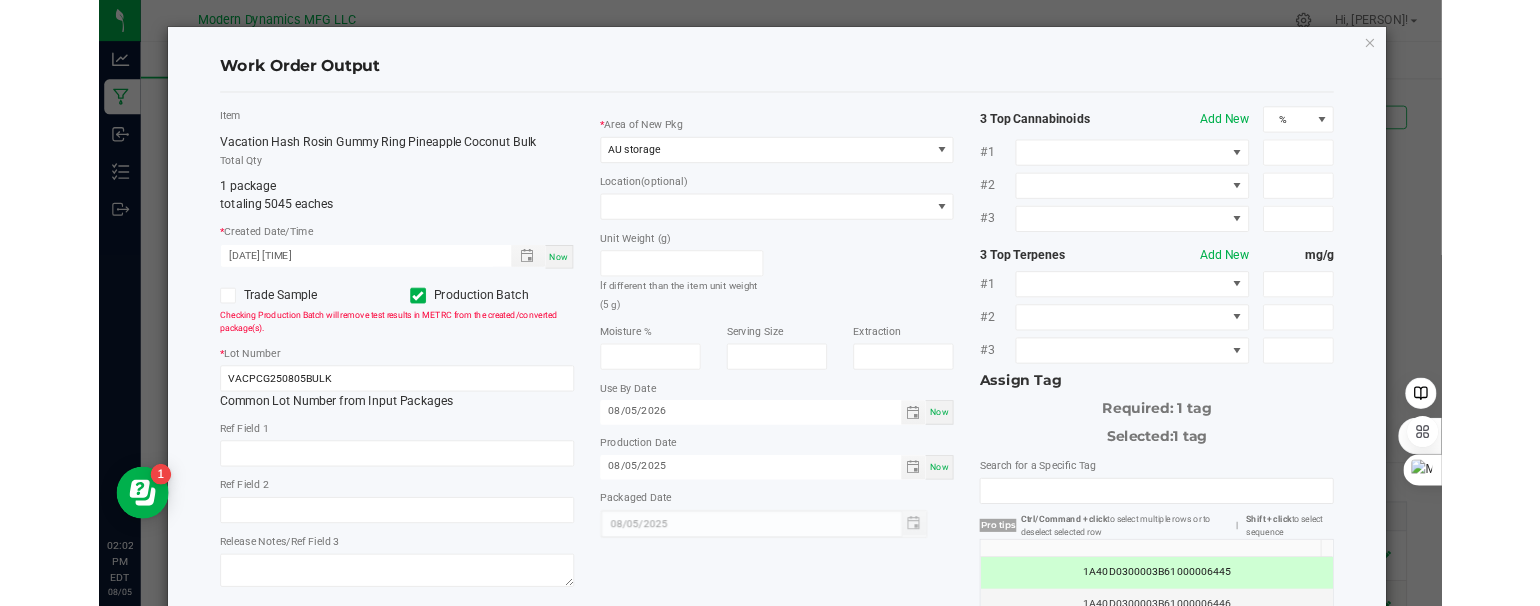scroll, scrollTop: 255, scrollLeft: 0, axis: vertical 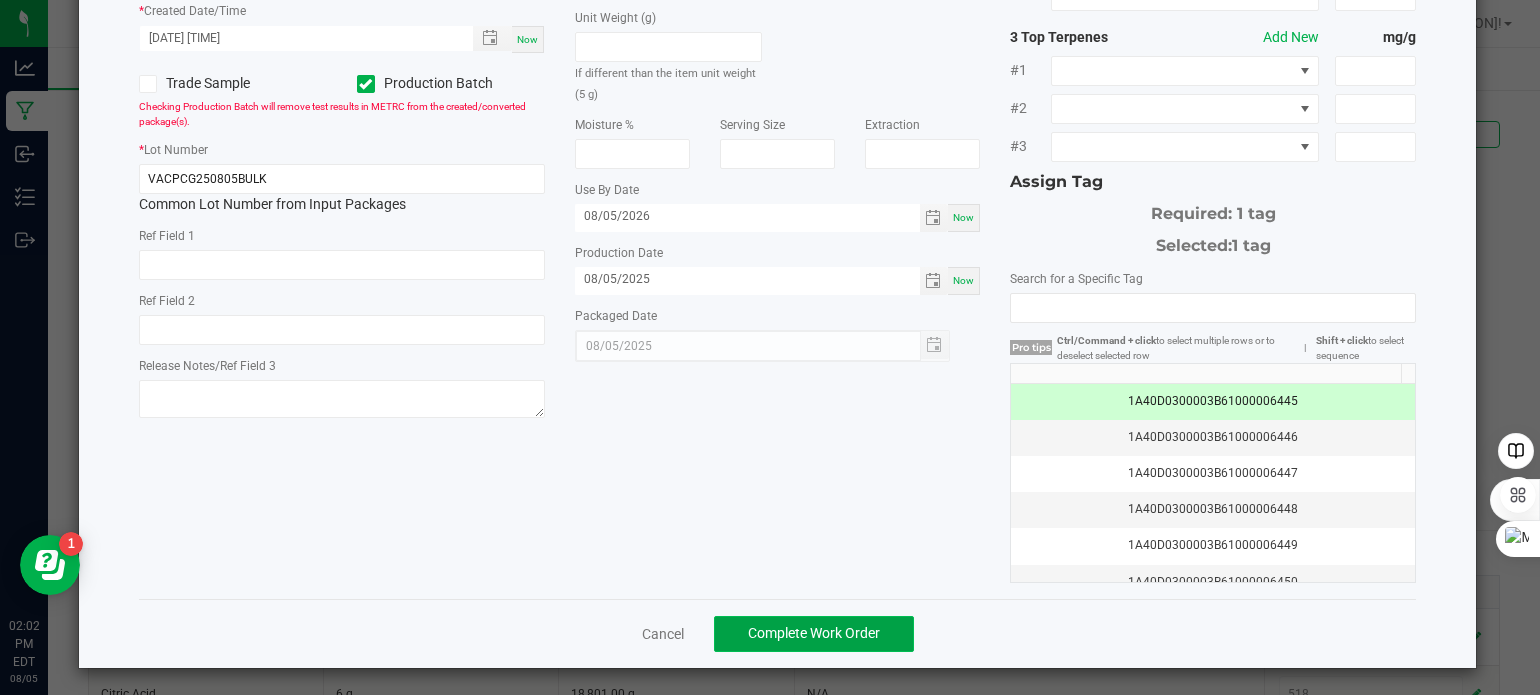 click on "Complete Work Order" 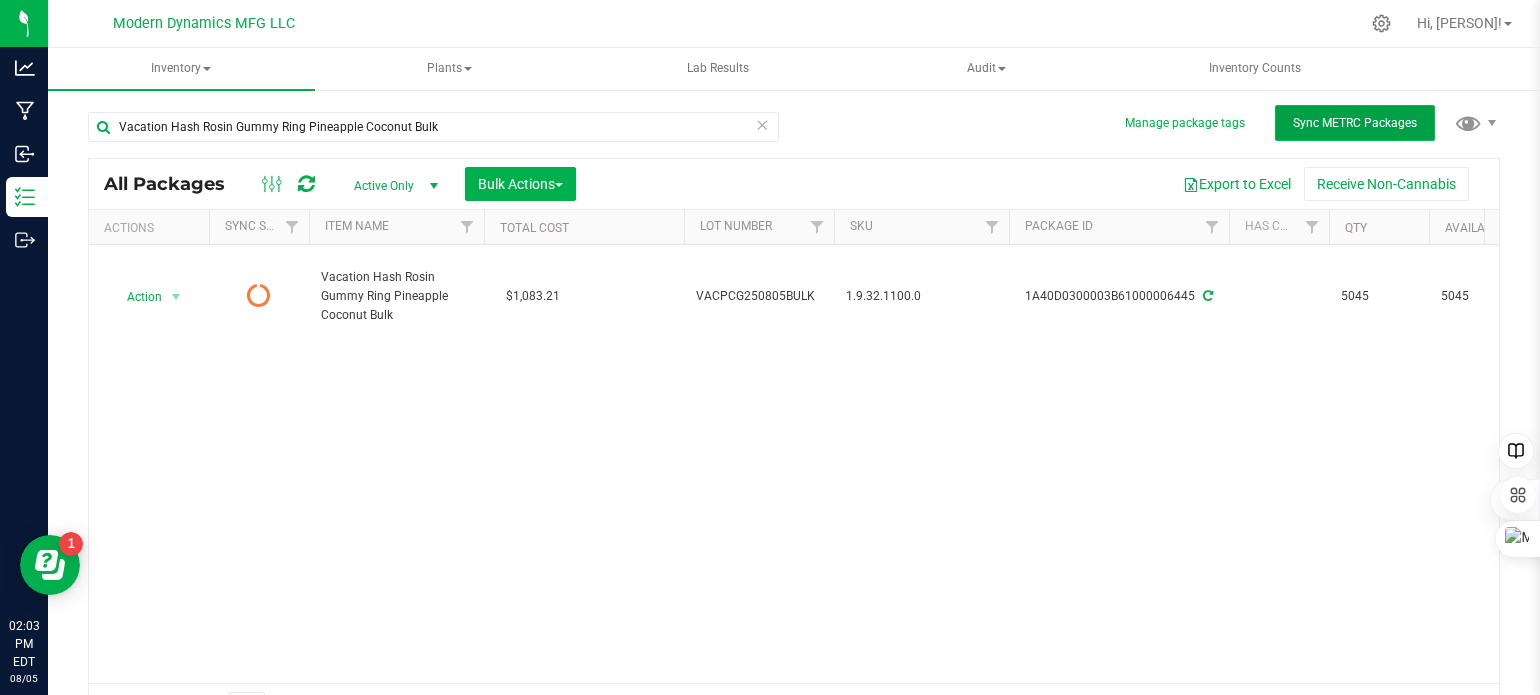 click on "Sync METRC Packages" at bounding box center [1355, 123] 